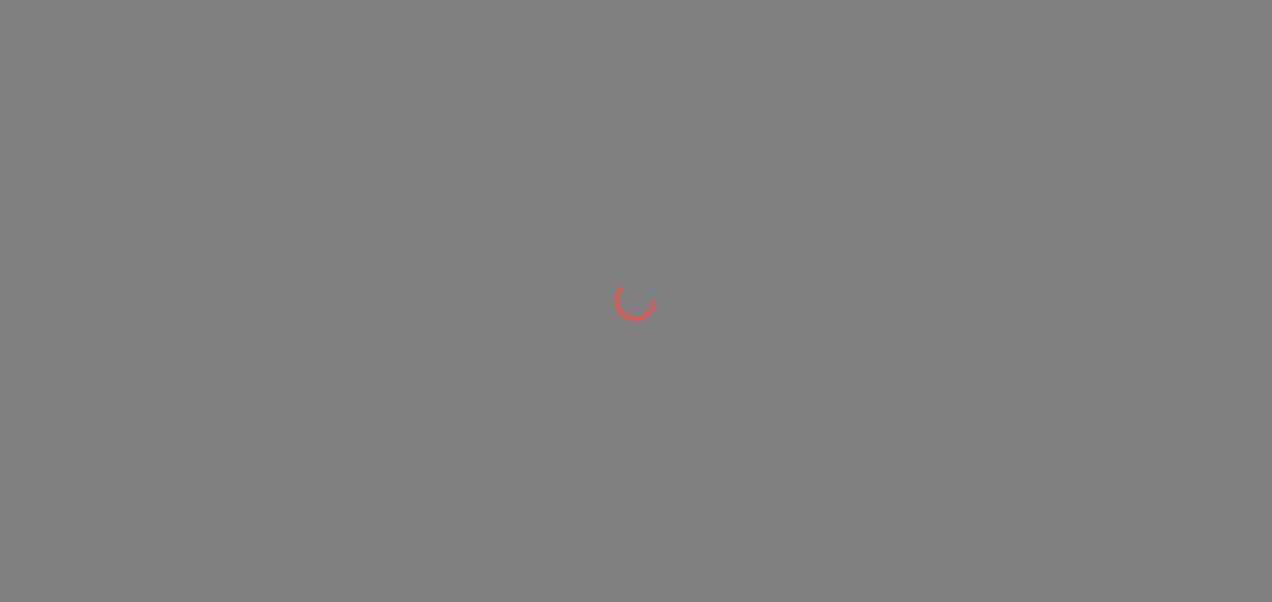 scroll, scrollTop: 0, scrollLeft: 0, axis: both 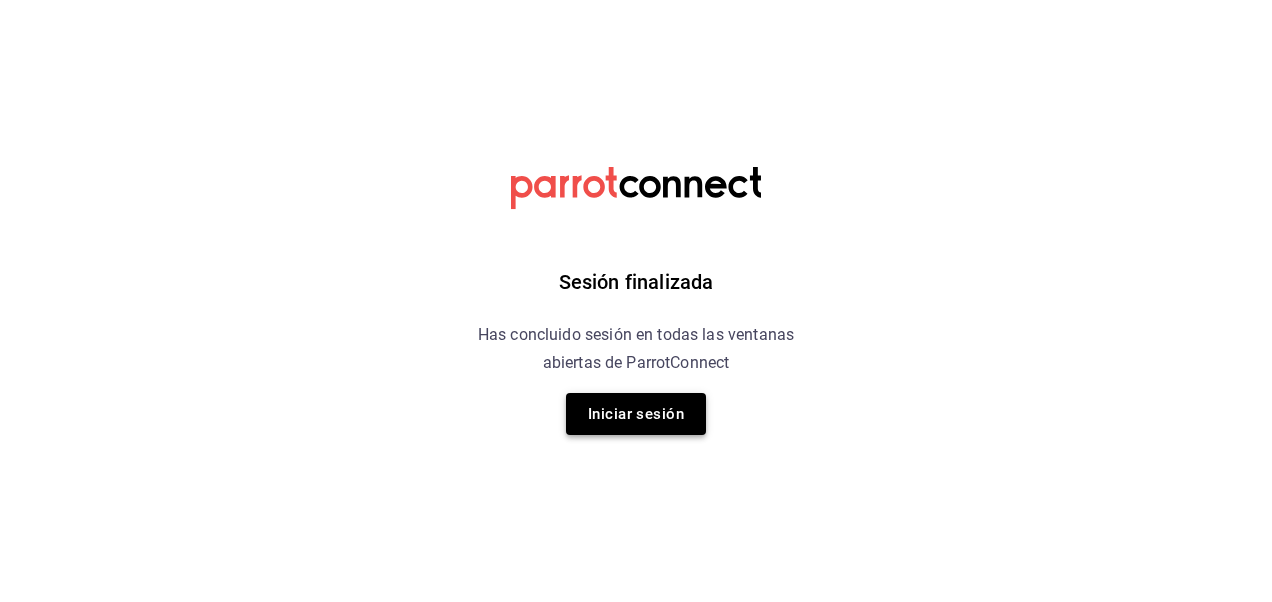 click on "Iniciar sesión" at bounding box center [636, 414] 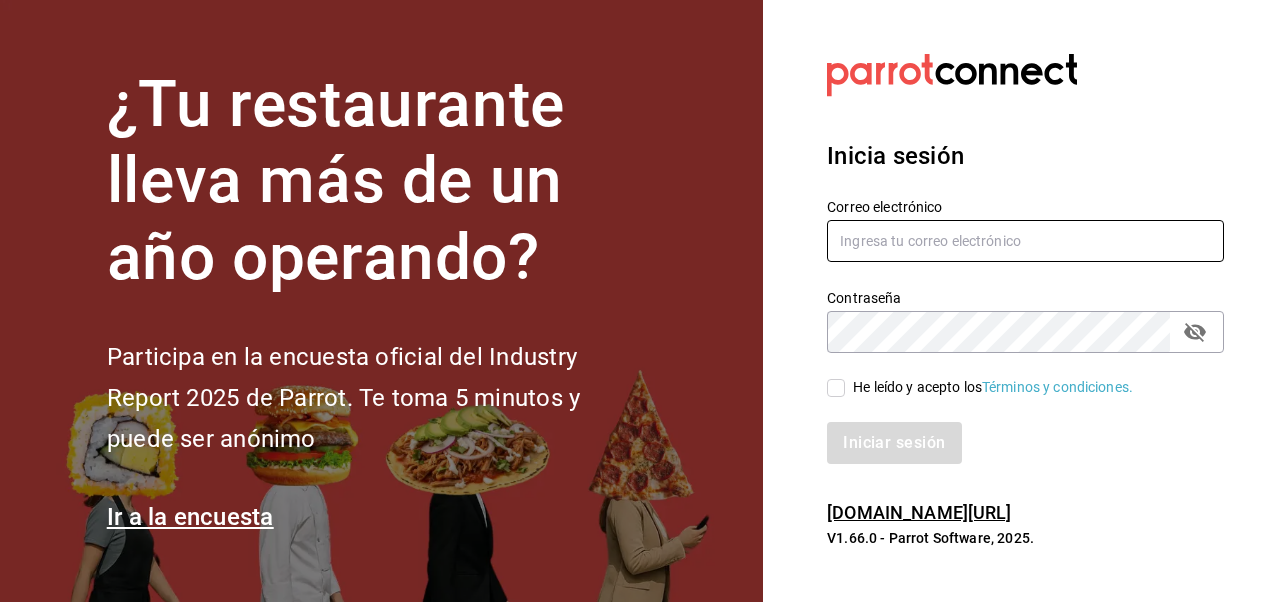 click at bounding box center [1025, 241] 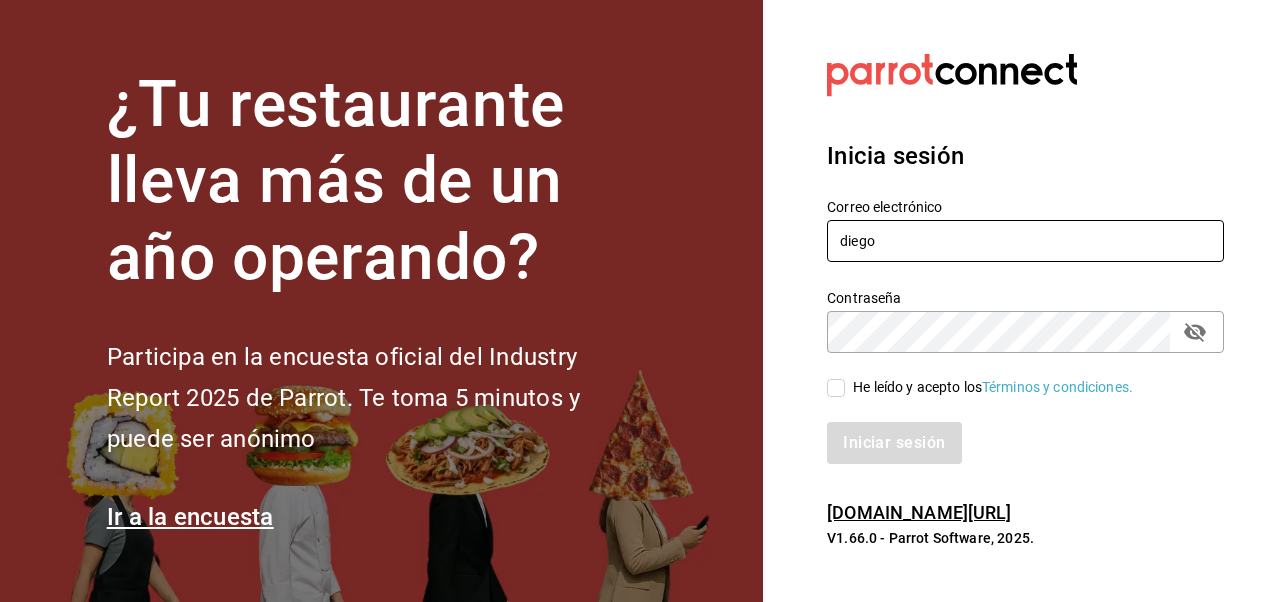 type on "diego_06_wtf@hotmail.com" 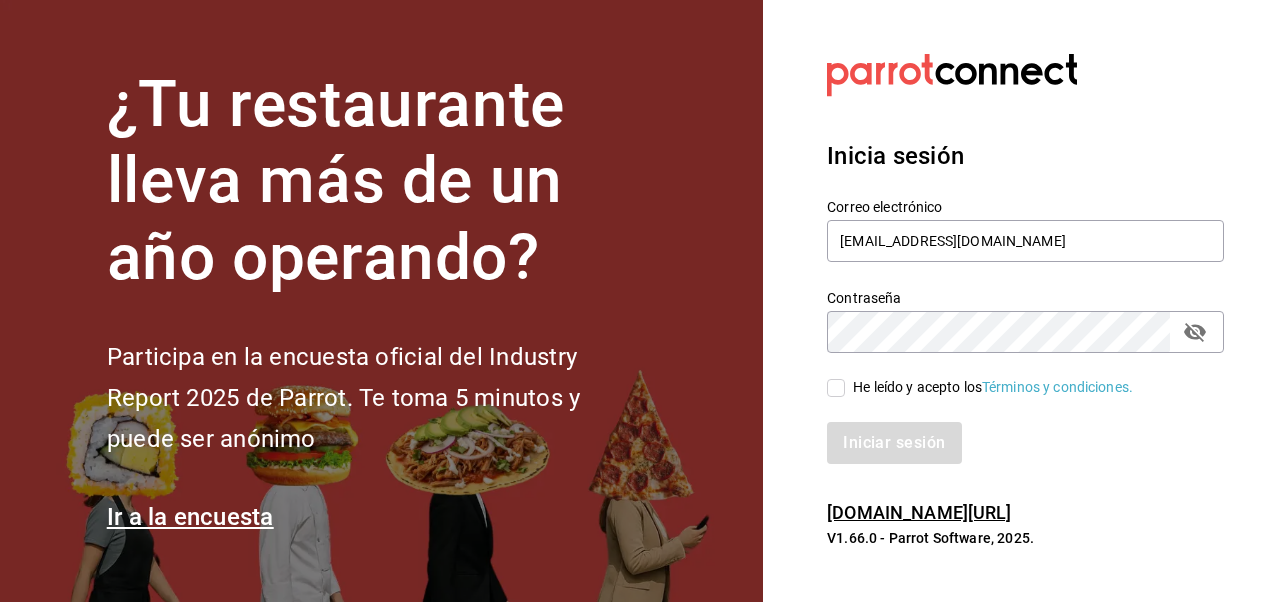 click on "He leído y acepto los  Términos y condiciones." at bounding box center [836, 388] 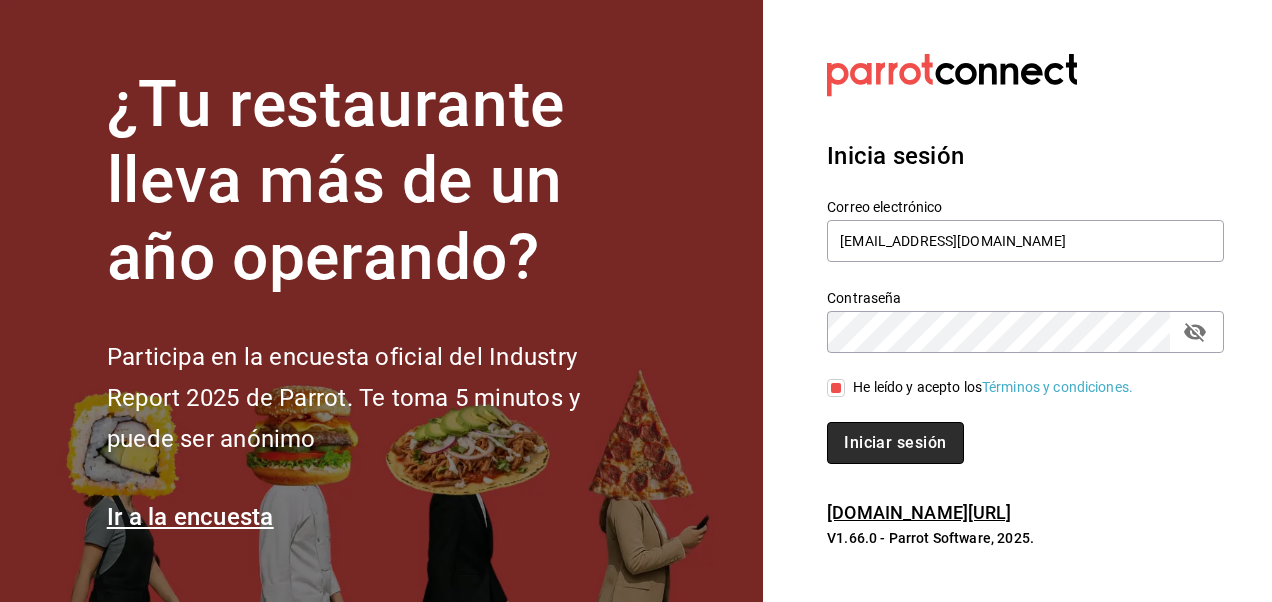click on "Iniciar sesión" at bounding box center [895, 443] 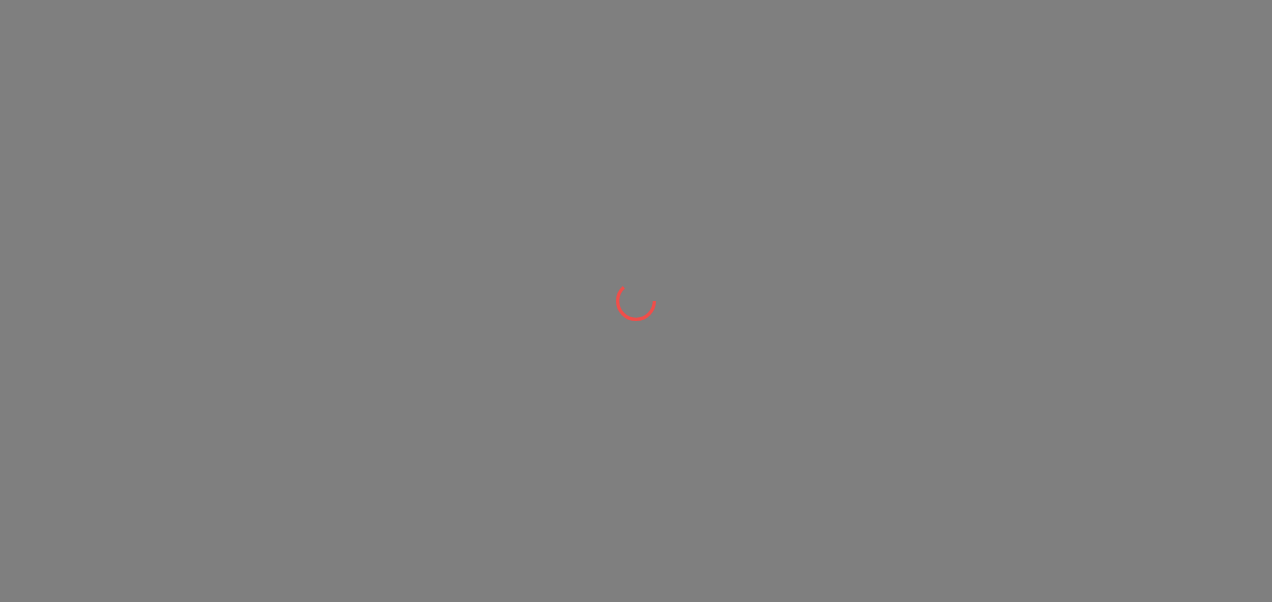 scroll, scrollTop: 0, scrollLeft: 0, axis: both 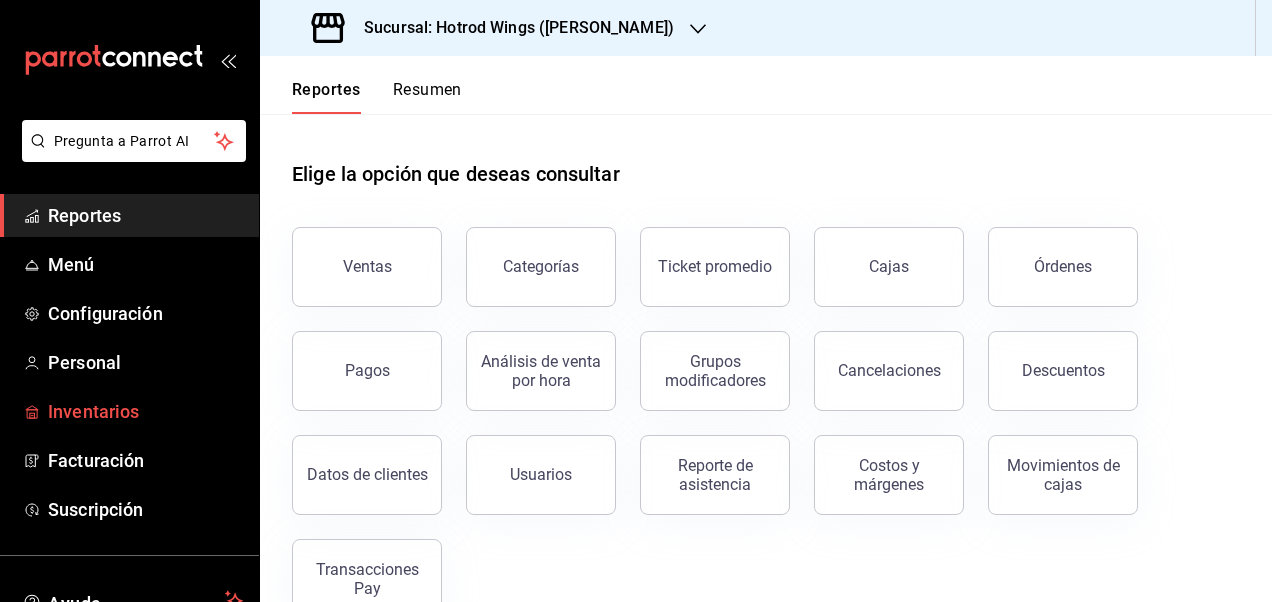click on "Inventarios" at bounding box center (145, 411) 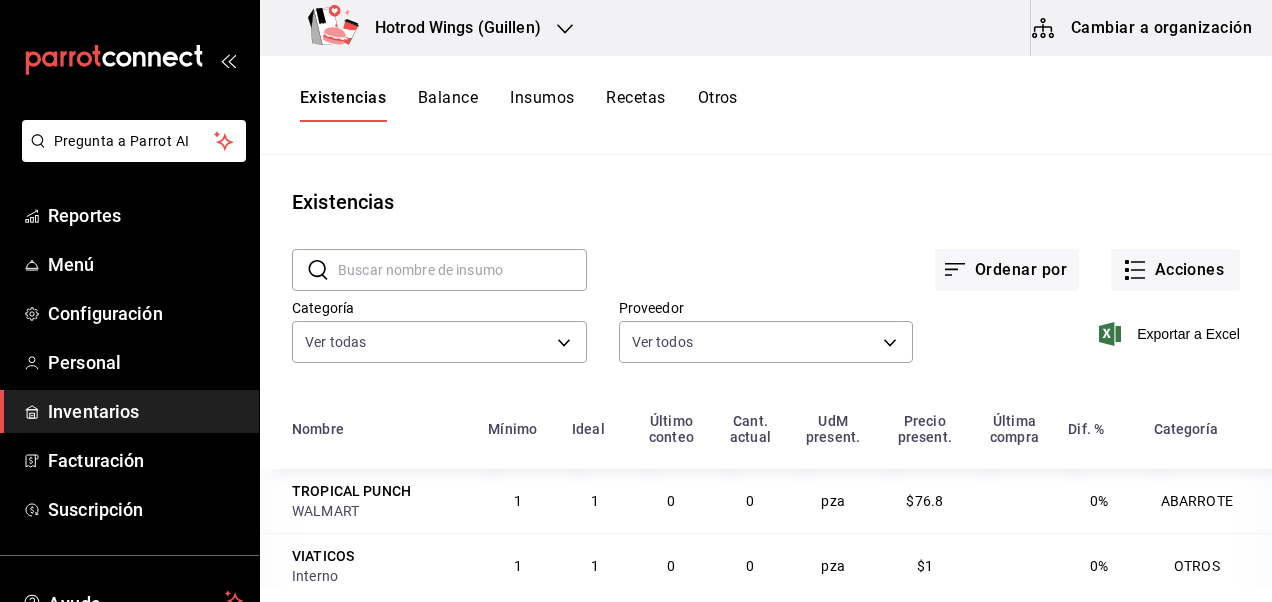 click 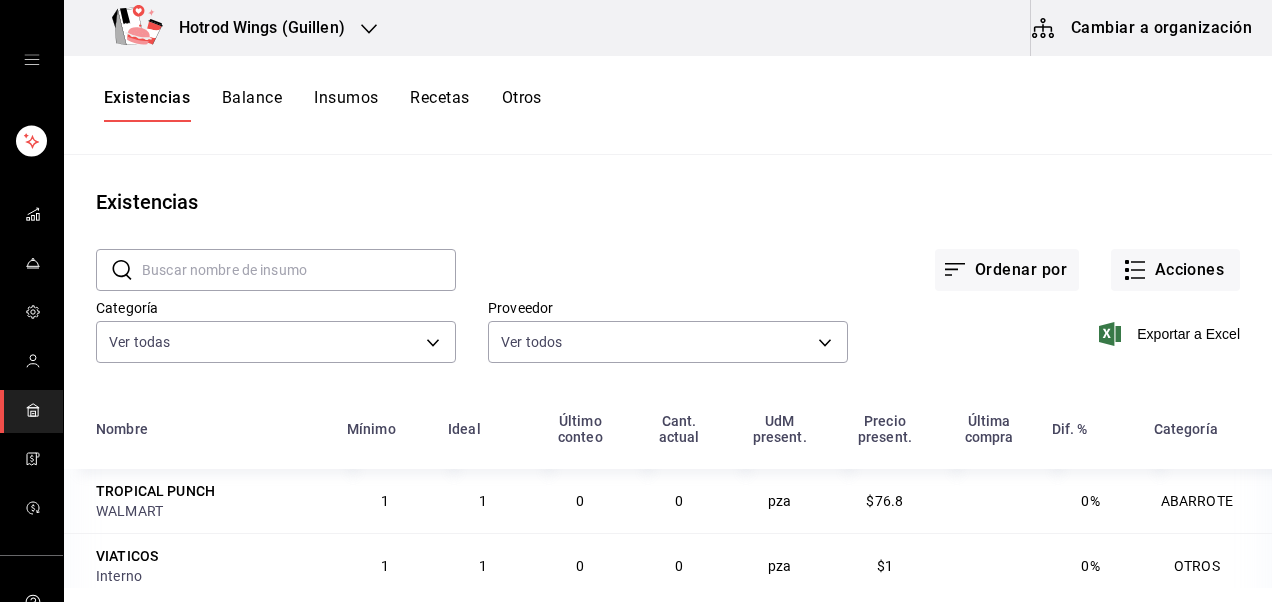 click on "Cambiar a organización" at bounding box center (1143, 28) 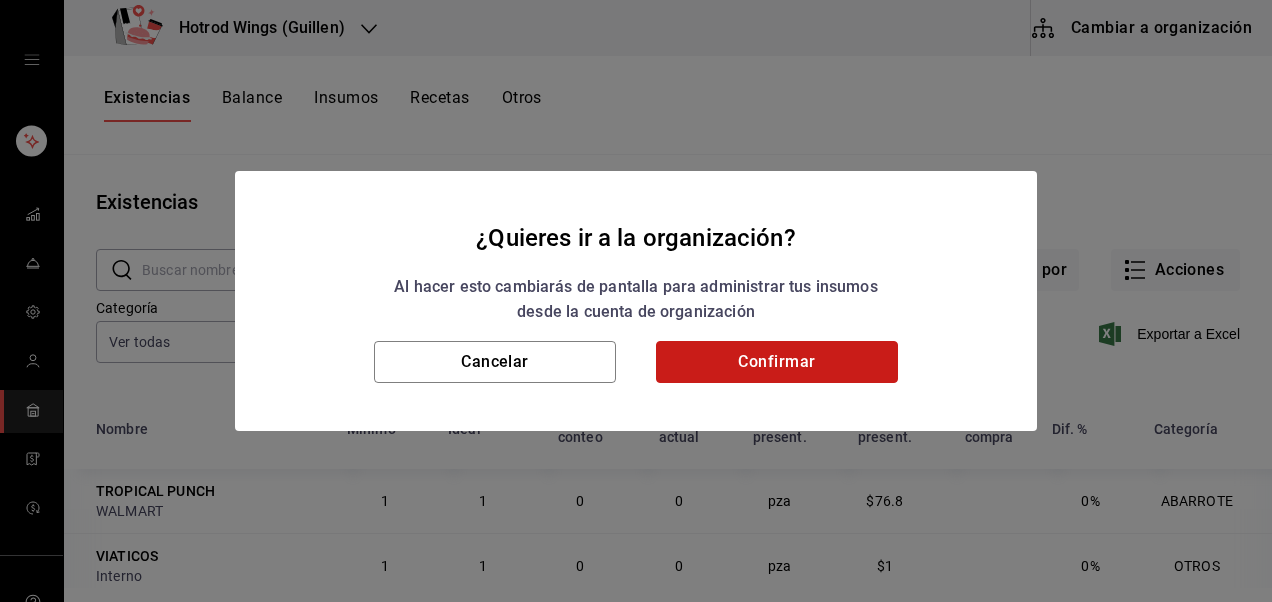 click on "Confirmar" at bounding box center [777, 362] 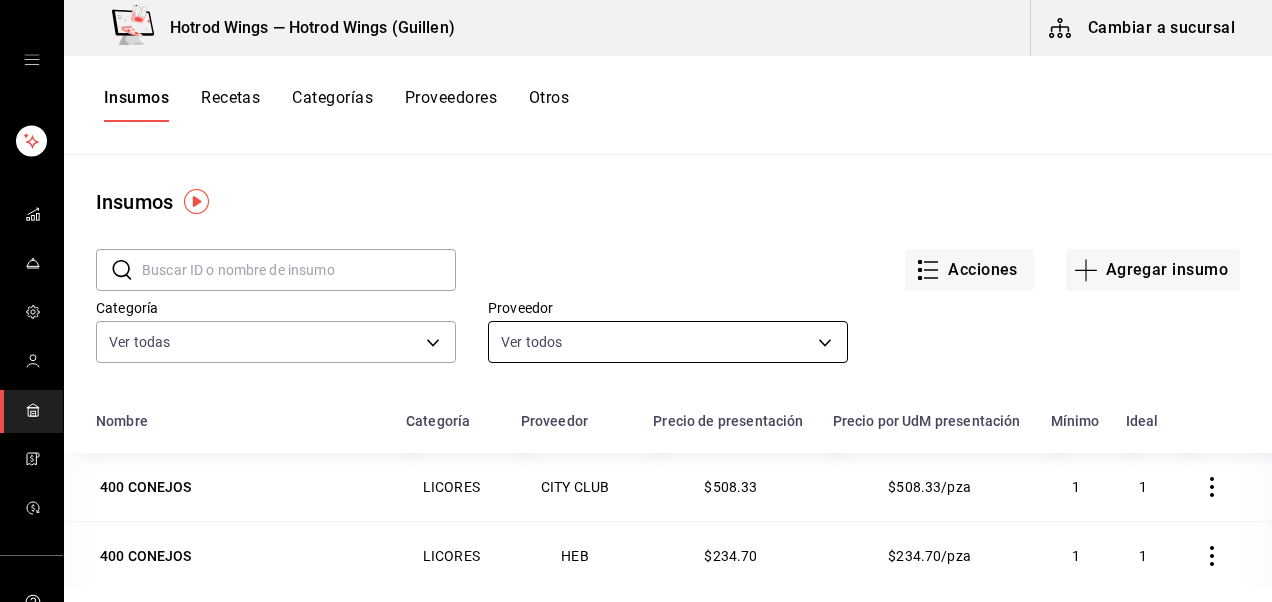 click on "Hotrod Wings — Hotrod Wings (Guillen) Cambiar a sucursal Insumos Recetas Categorías Proveedores Otros Insumos ​ ​ Acciones Agregar insumo Categoría Ver todas 61c7017c-1ce0-4482-a955-989d35d1be27,998d4352-5e72-43ce-b73f-6d2a8a17a717,533e15c3-7d52-4963-8193-51f3179950e4,2bd2081e-1bcb-4645-8a97-b22f8e83e098,d0e4a6fd-e031-4087-b2b2-32a5d1327094,1e2268a0-83d1-49dc-acce-340e08b9cb91,6859be4e-88e9-40b7-a94e-87d02b03fa91,17ad5422-597b-4a64-ad69-79a26e3c9486,05005349-7049-46f2-bc54-d30e39bdcd75,e2647b29-5678-4554-a7ba-97dca7448adc,90c7d896-8e13-4f87-9c72-430c550cc997,1e4ad19f-3a92-46c6-a536-9b9a0f5370c7,f15683b2-12fa-49ba-b698-e2e7deb0a11a,8d507814-4f12-488e-9bf2-fc3c3b9239d9,80d39db5-471d-4fd8-94cd-653aca6c9037,d58e19a1-7a7c-42af-a173-23a6fe981078,fc08e901-6a3c-4a1c-a636-7c3e2cec49f8,6f9b04d0-edc4-4798-b0f1-c3d68204aeb2,51138954-25ba-4416-acd1-7bfd384c98f2,7fbb65cb-f6de-4121-a9b3-10d3aba1b6cc Proveedor Ver todos Nombre Categoría Proveedor Precio de presentación Precio por UdM presentación Mínimo Ideal 1 1" at bounding box center (636, 294) 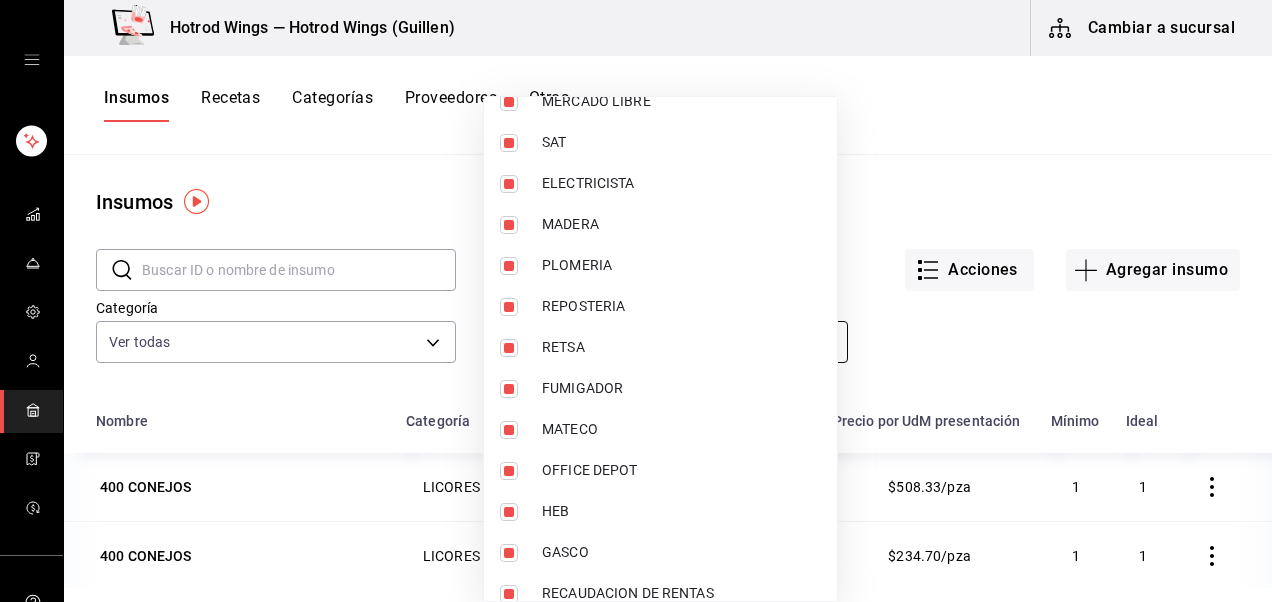 scroll, scrollTop: 0, scrollLeft: 0, axis: both 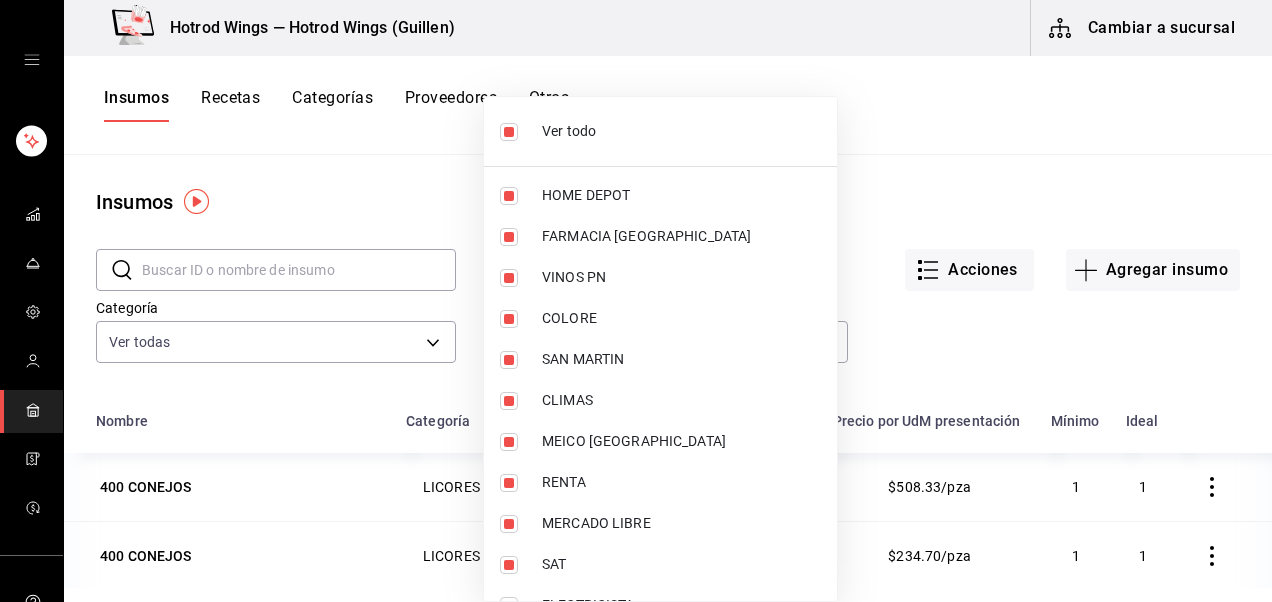 click at bounding box center (636, 301) 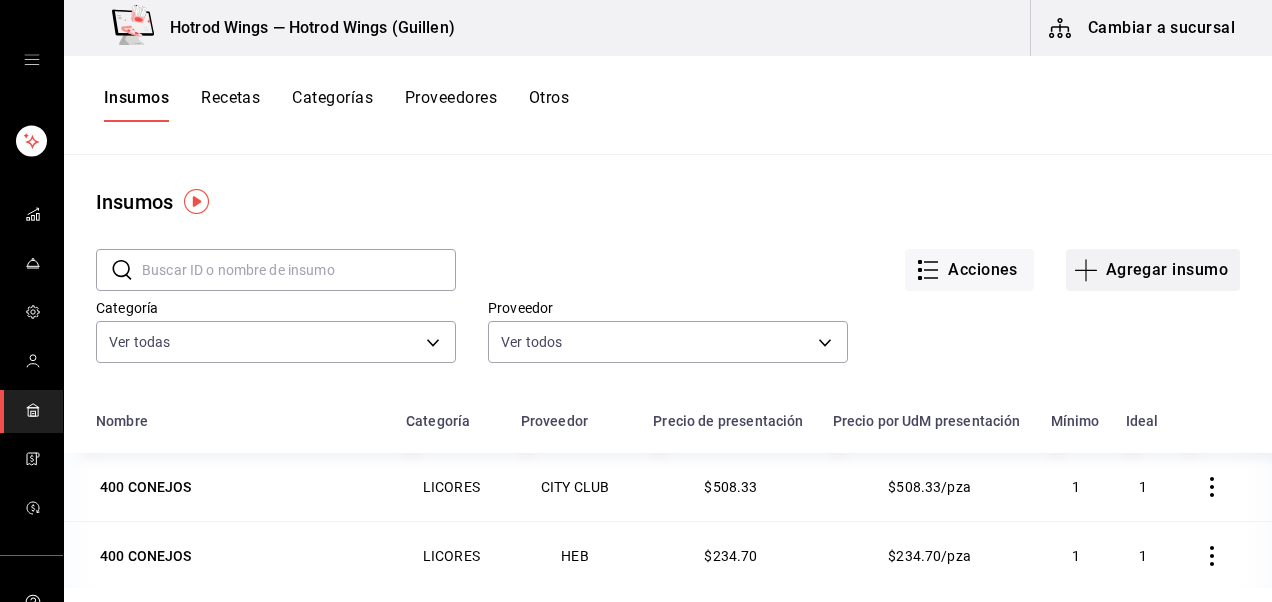 click on "Agregar insumo" at bounding box center (1153, 270) 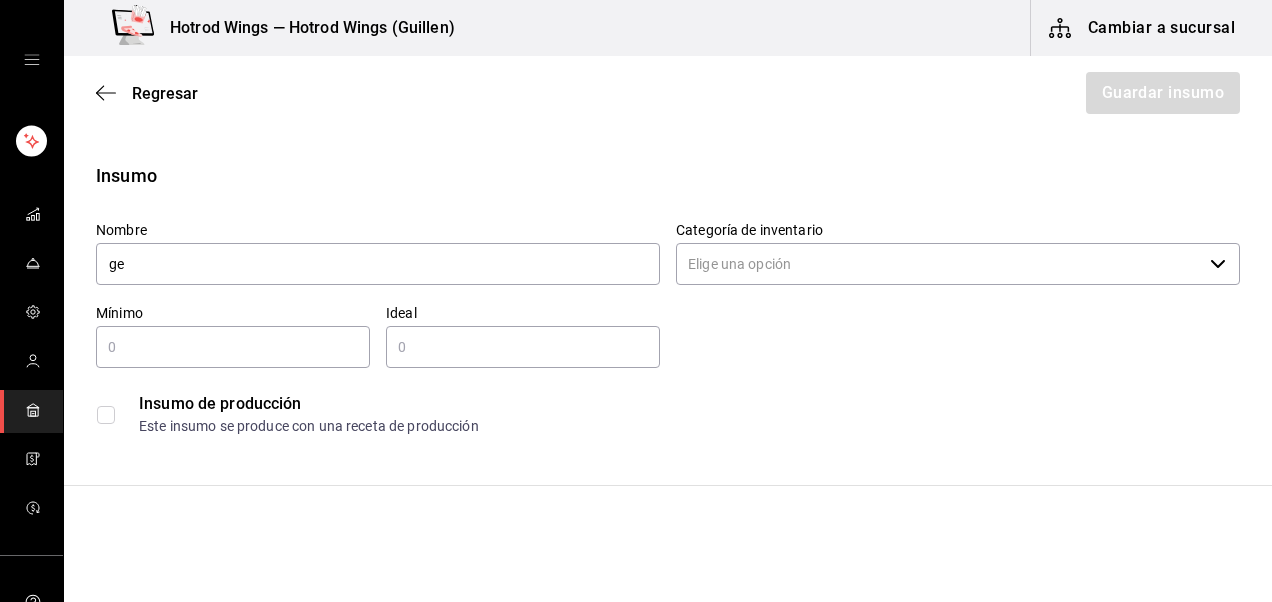 type on "g" 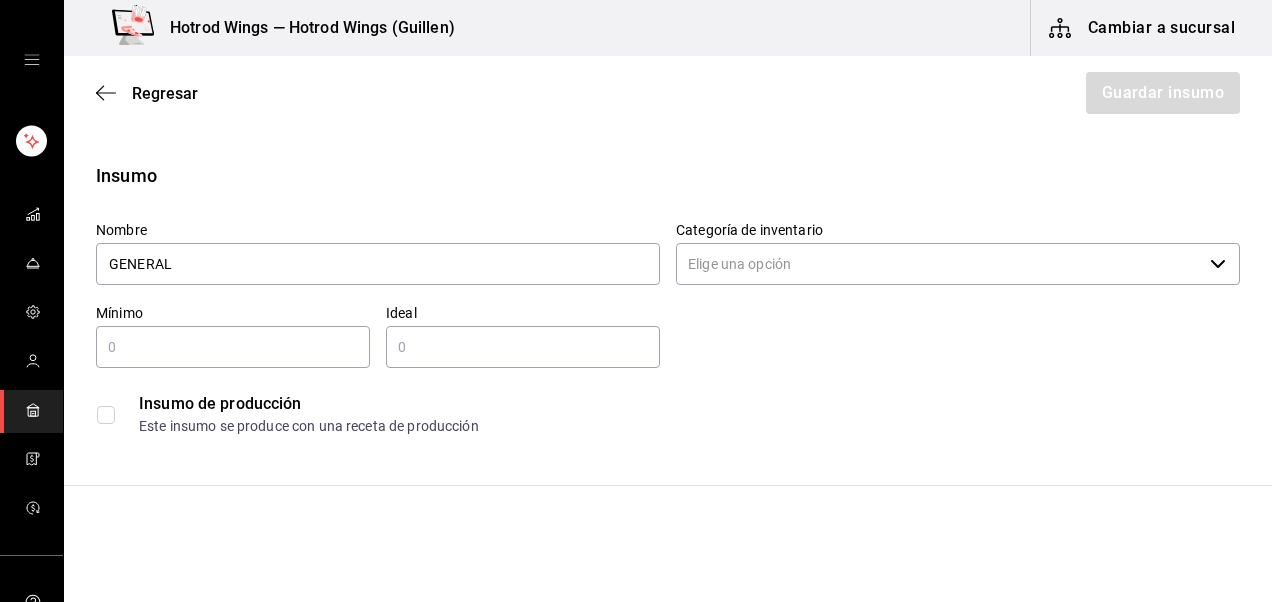 type on "GENERAL" 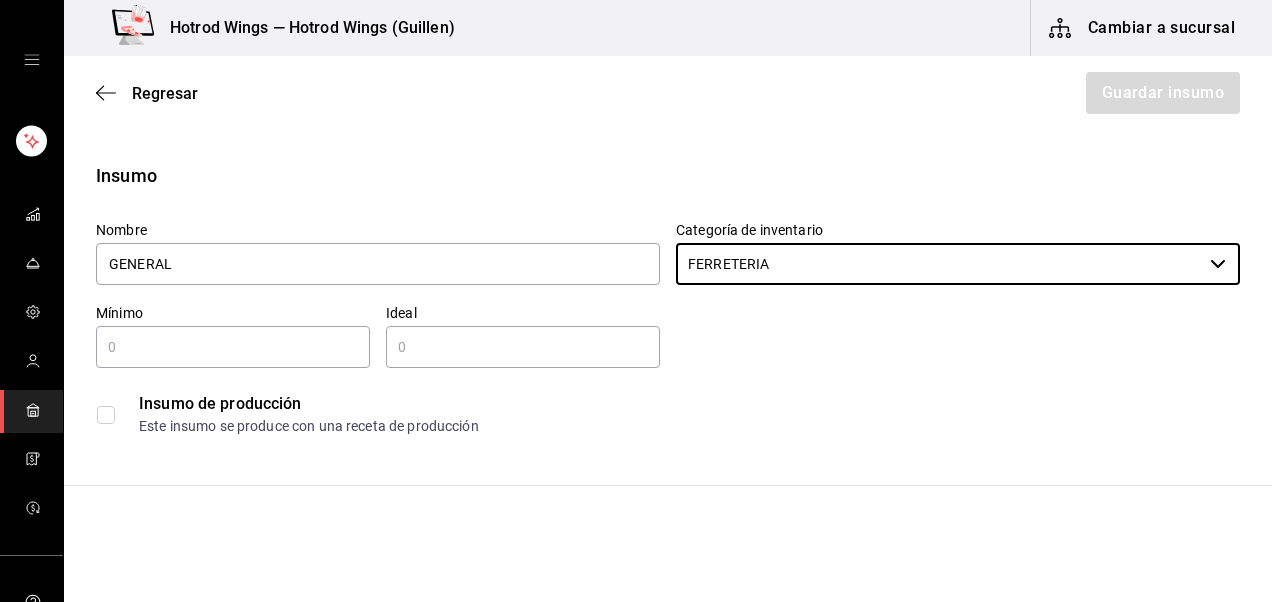 type on "FERRETERIA" 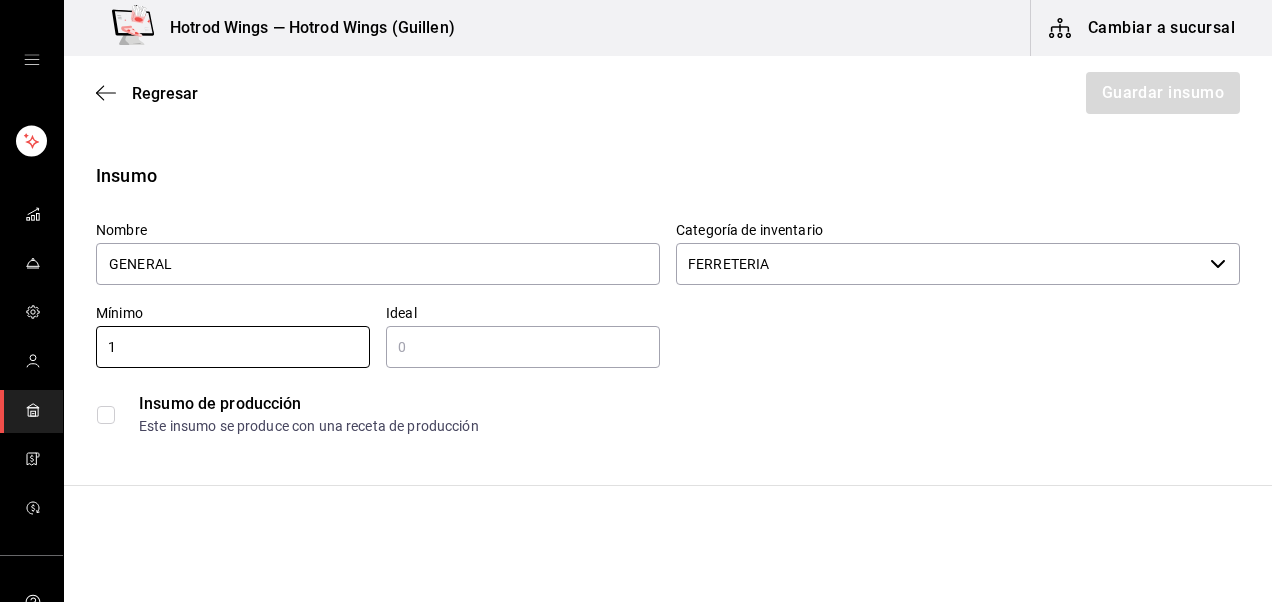 type on "1" 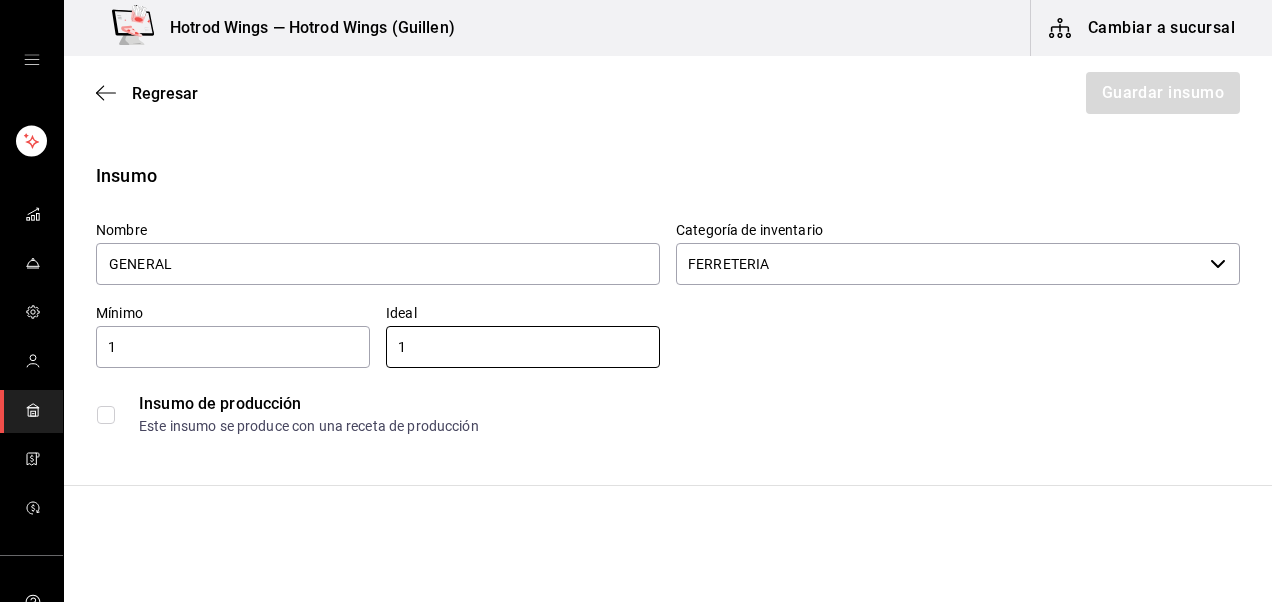 type on "1" 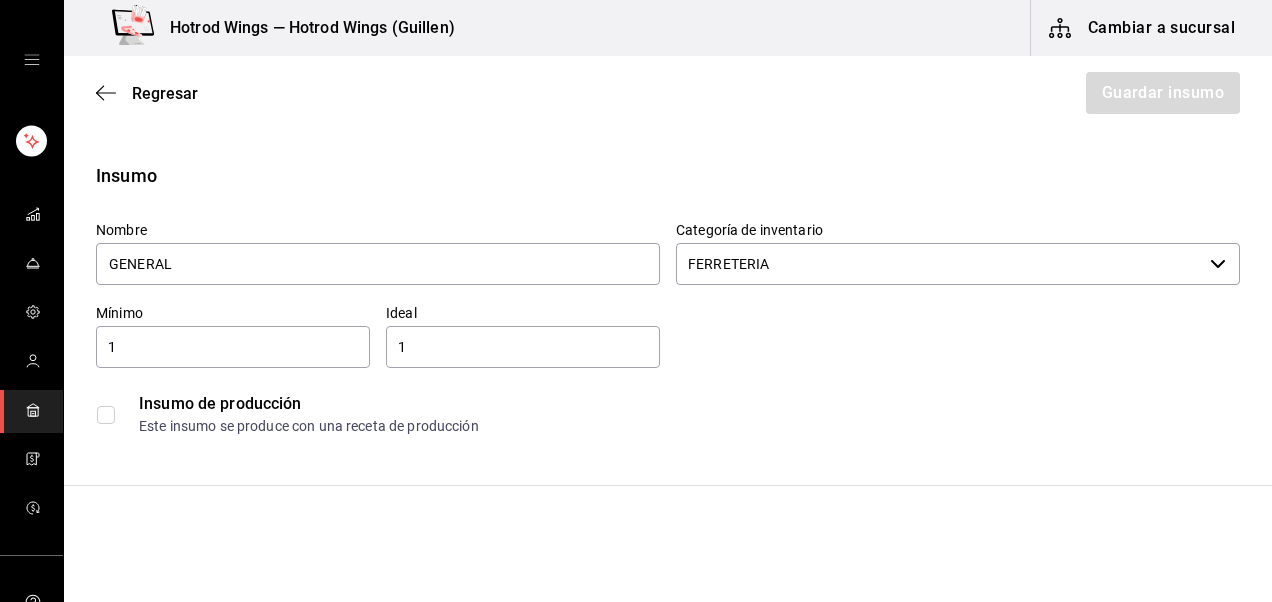 scroll, scrollTop: 347, scrollLeft: 0, axis: vertical 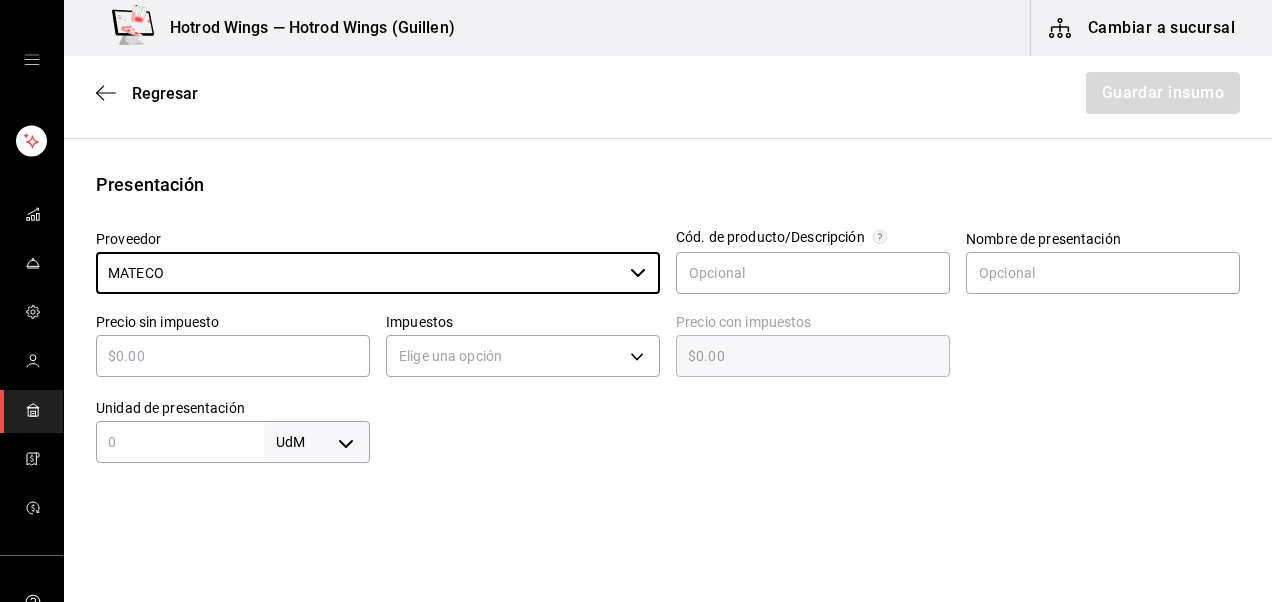 type on "MATECO" 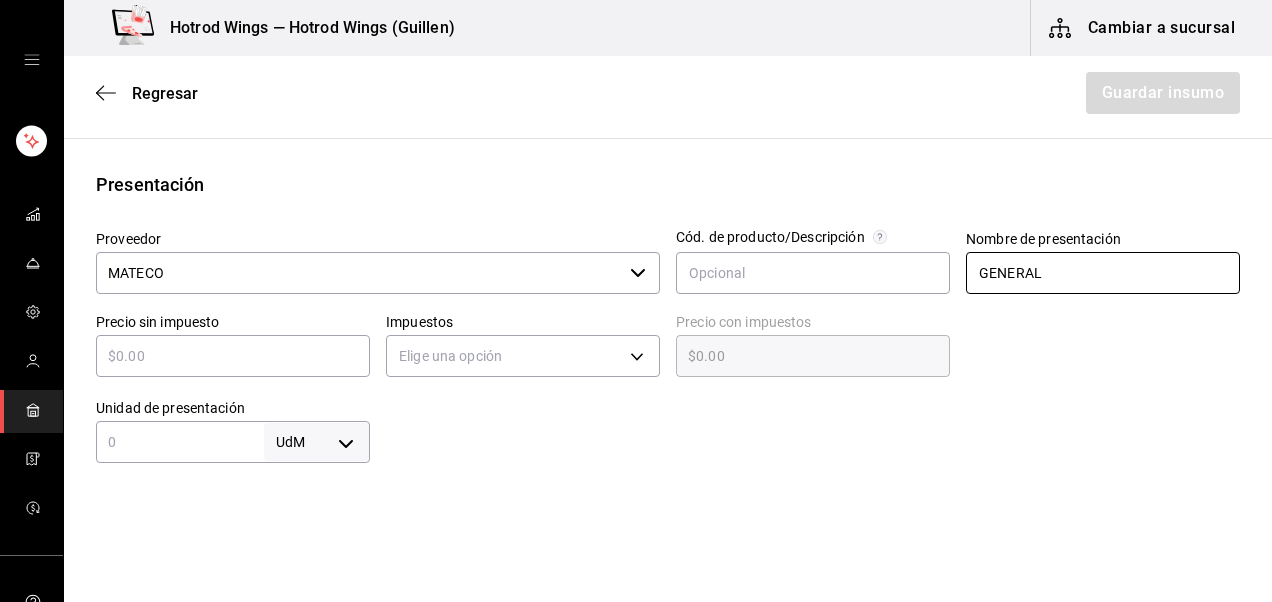 type on "GENERAL" 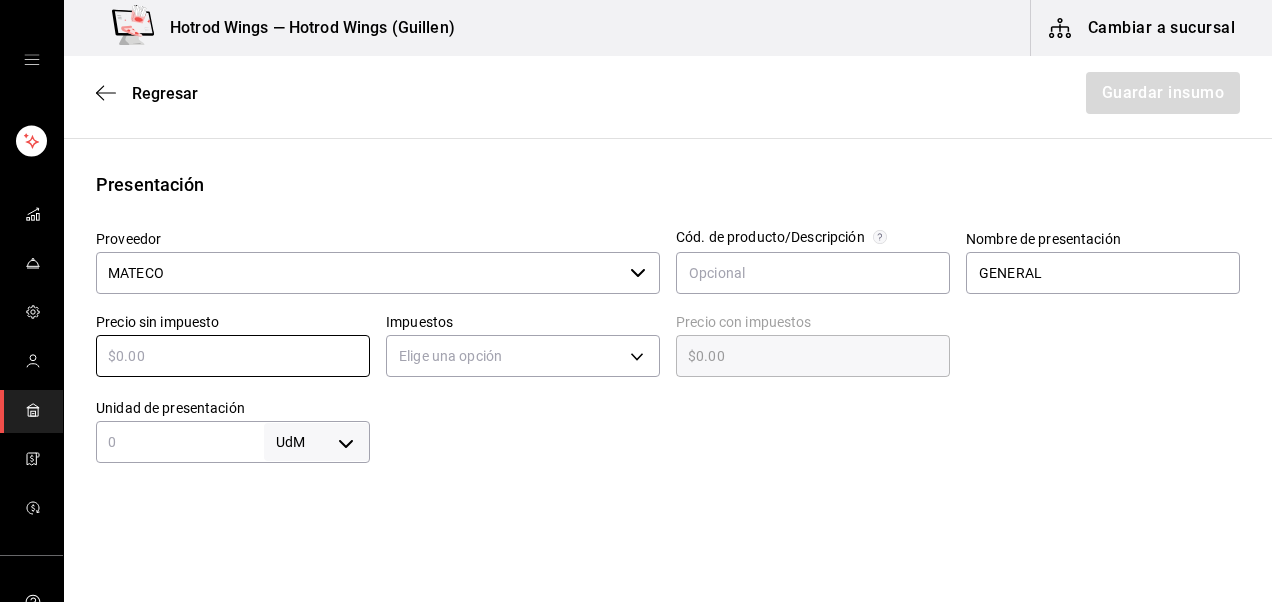 type on "$1" 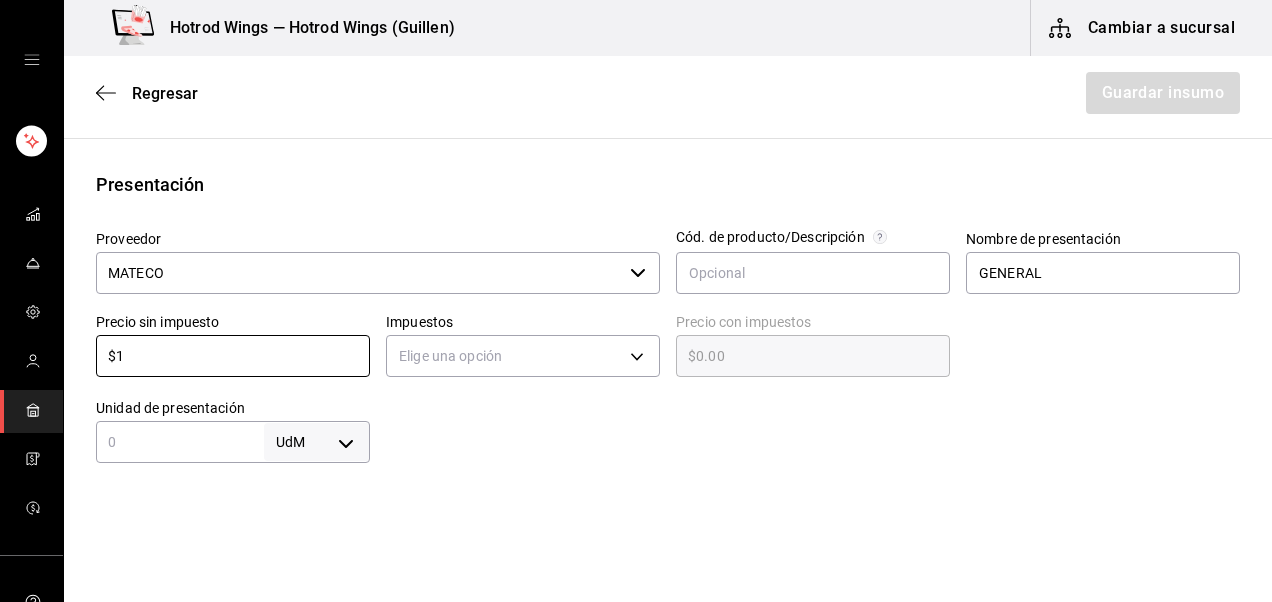 type on "$1.00" 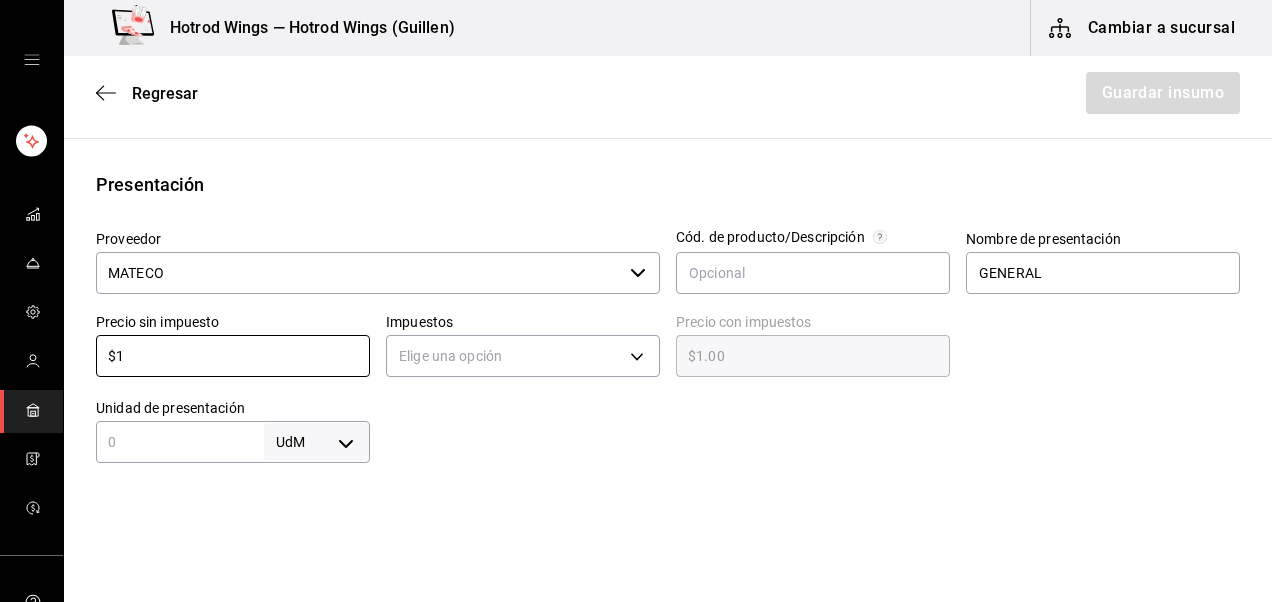 type on "$1" 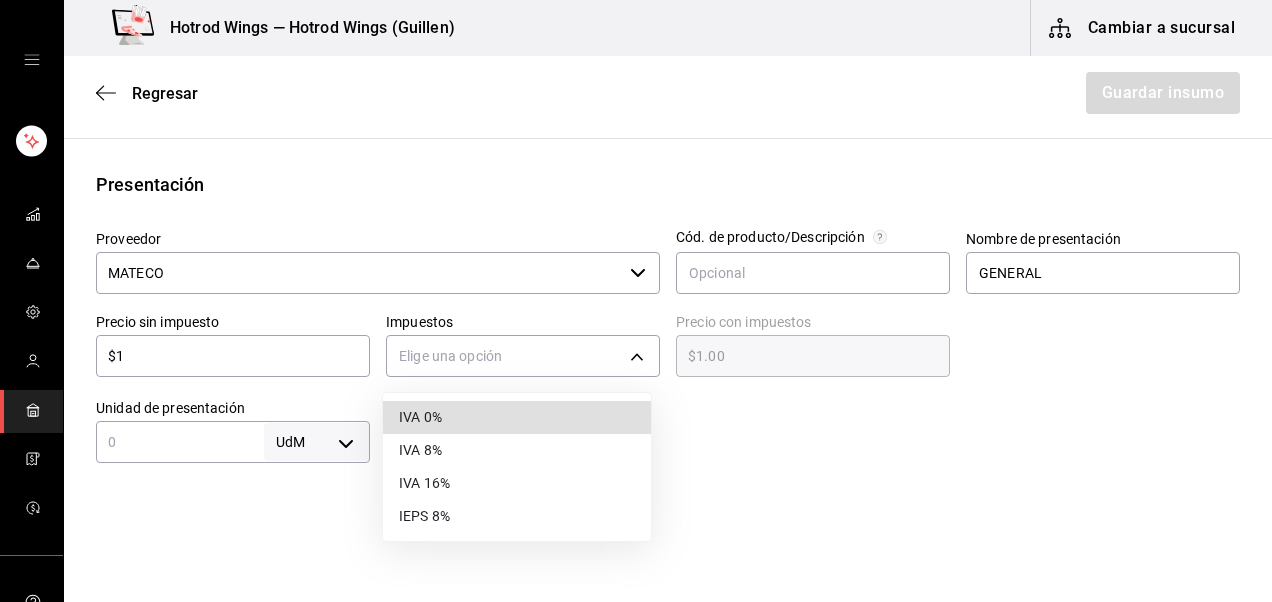 type 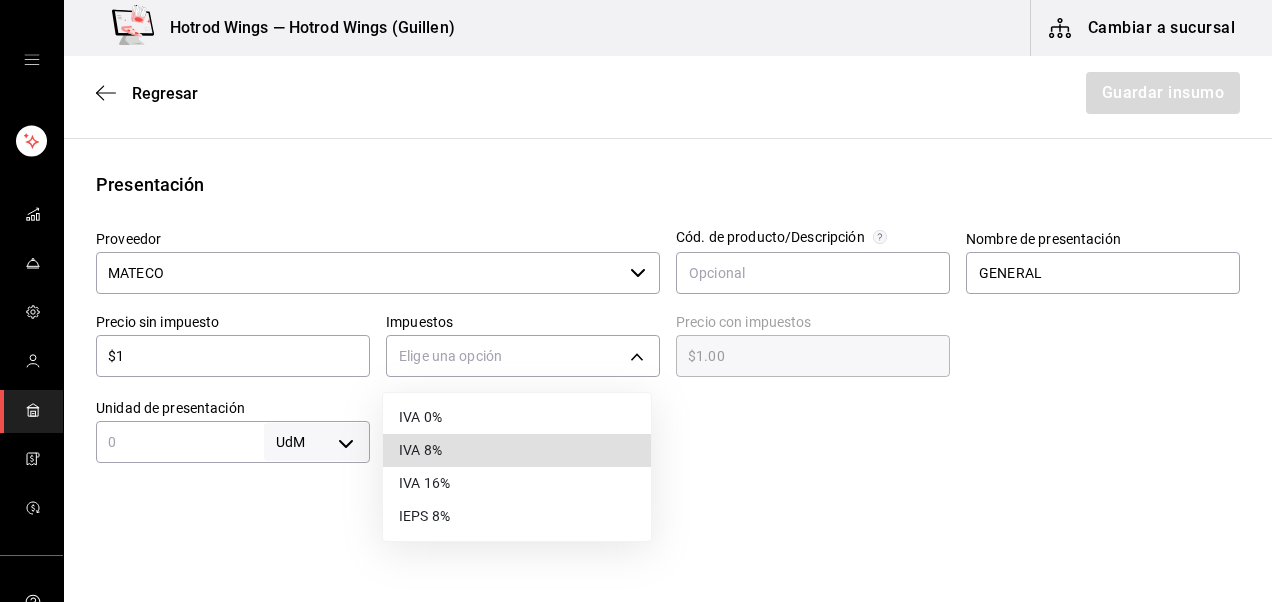 type 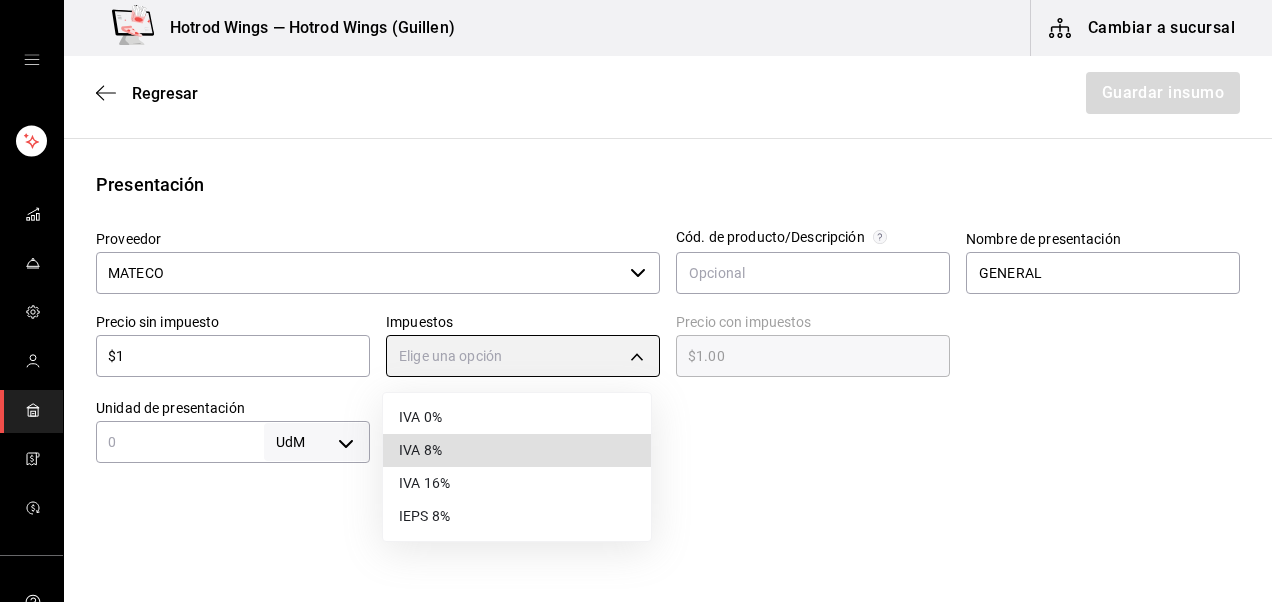 type on "IVA_8" 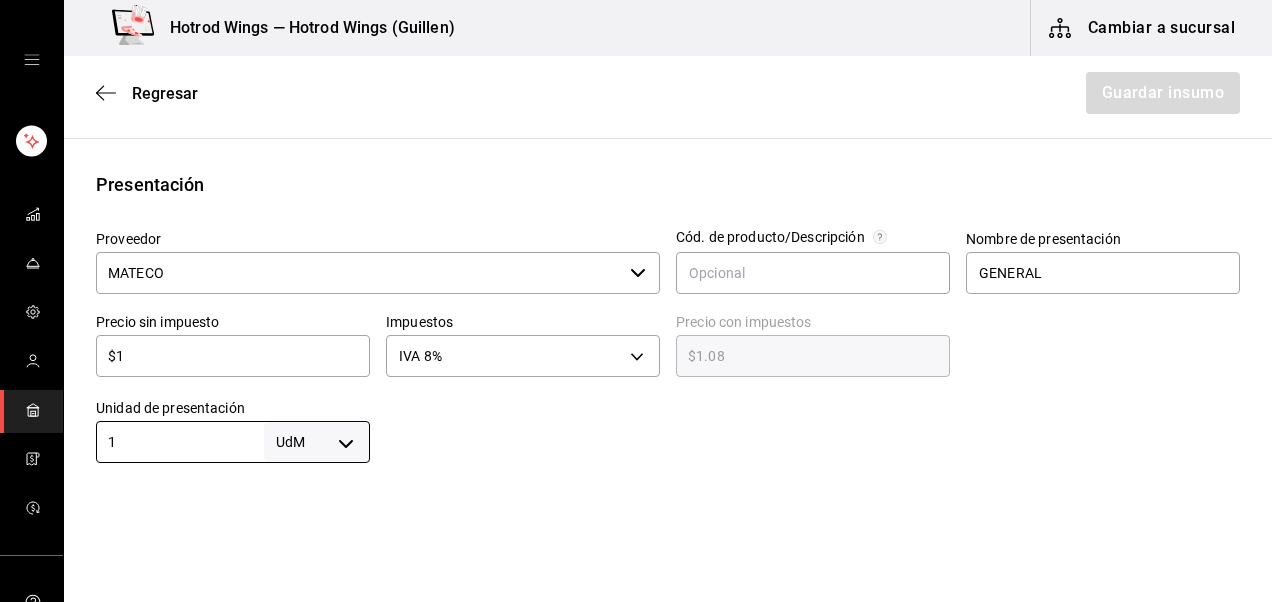 type on "1" 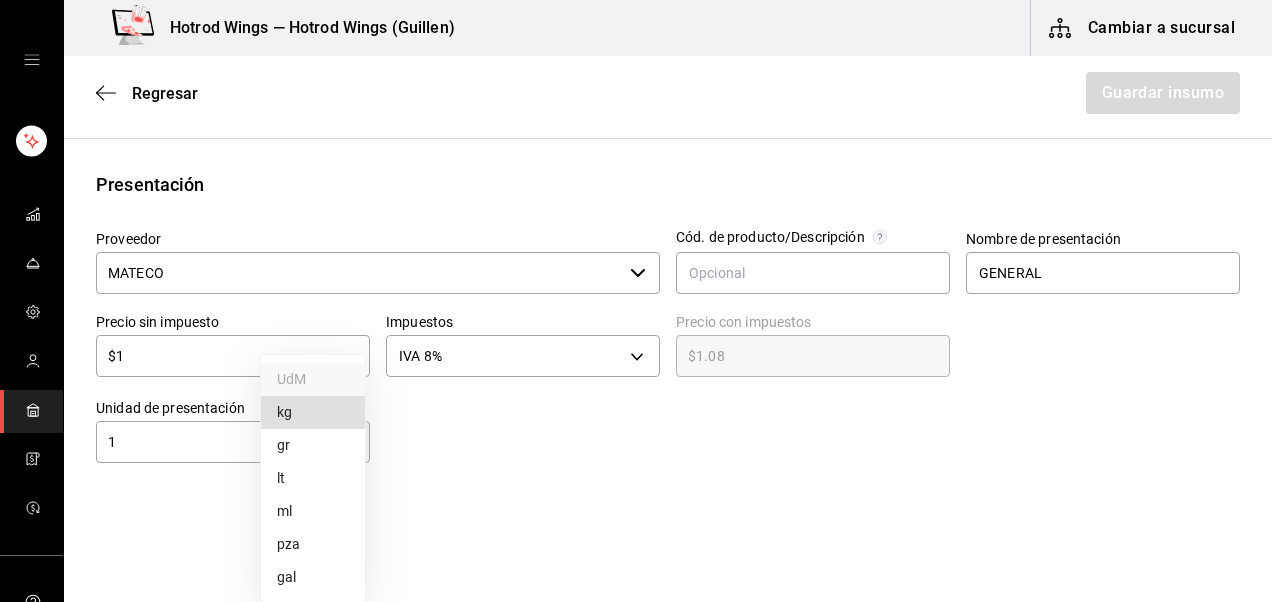 type 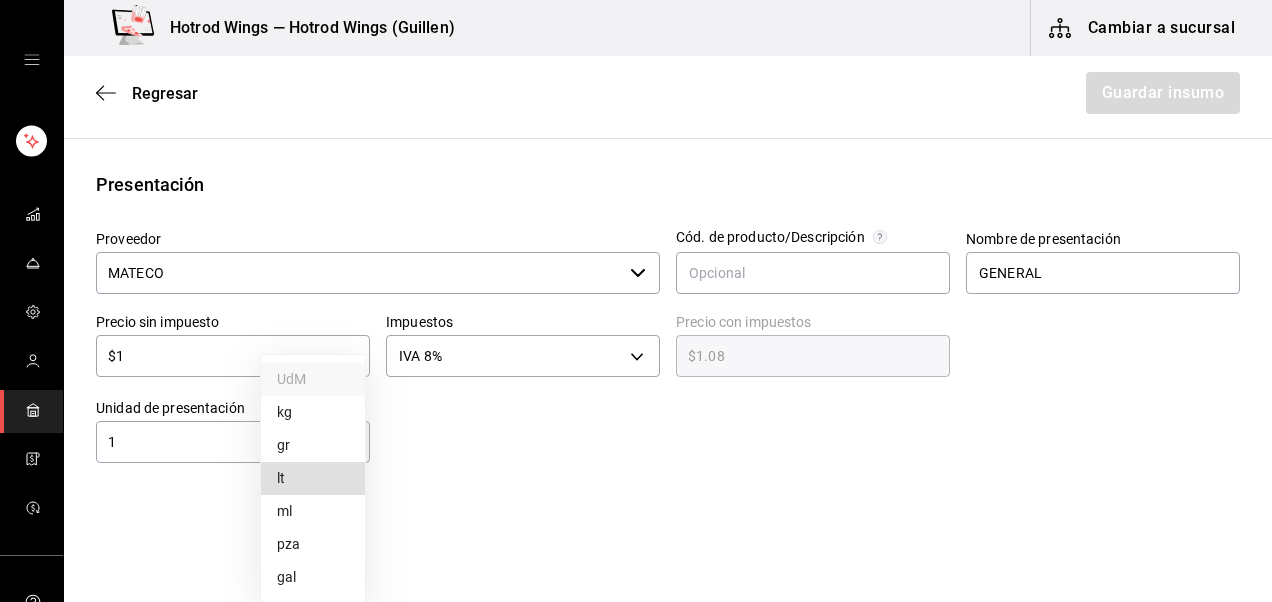 type 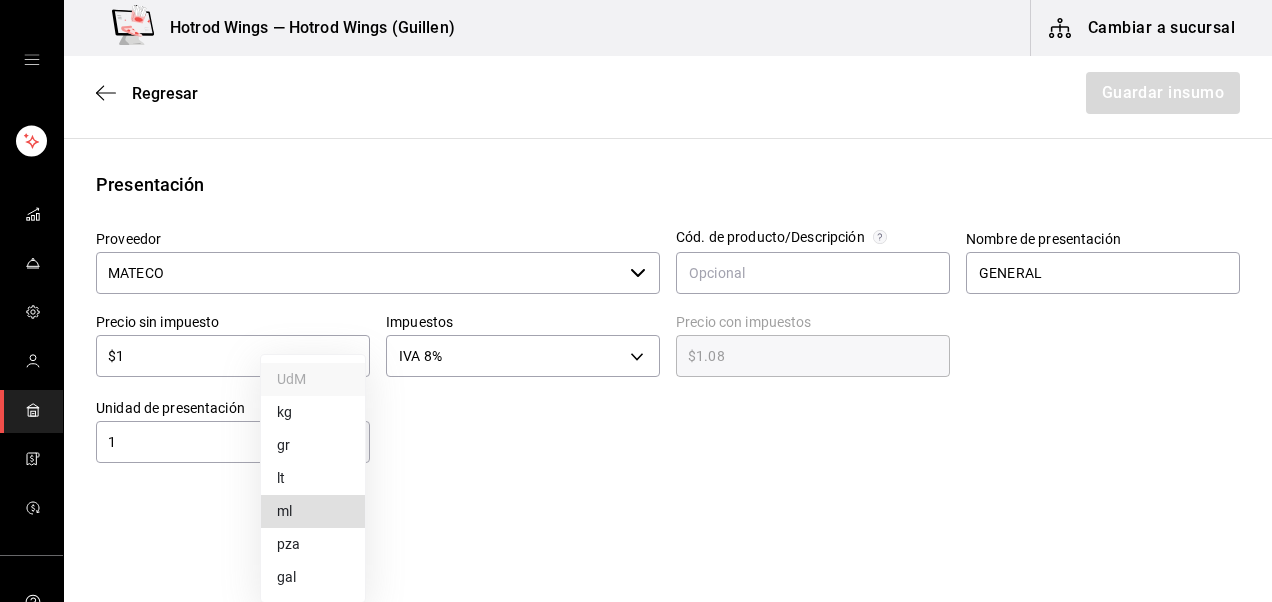 type 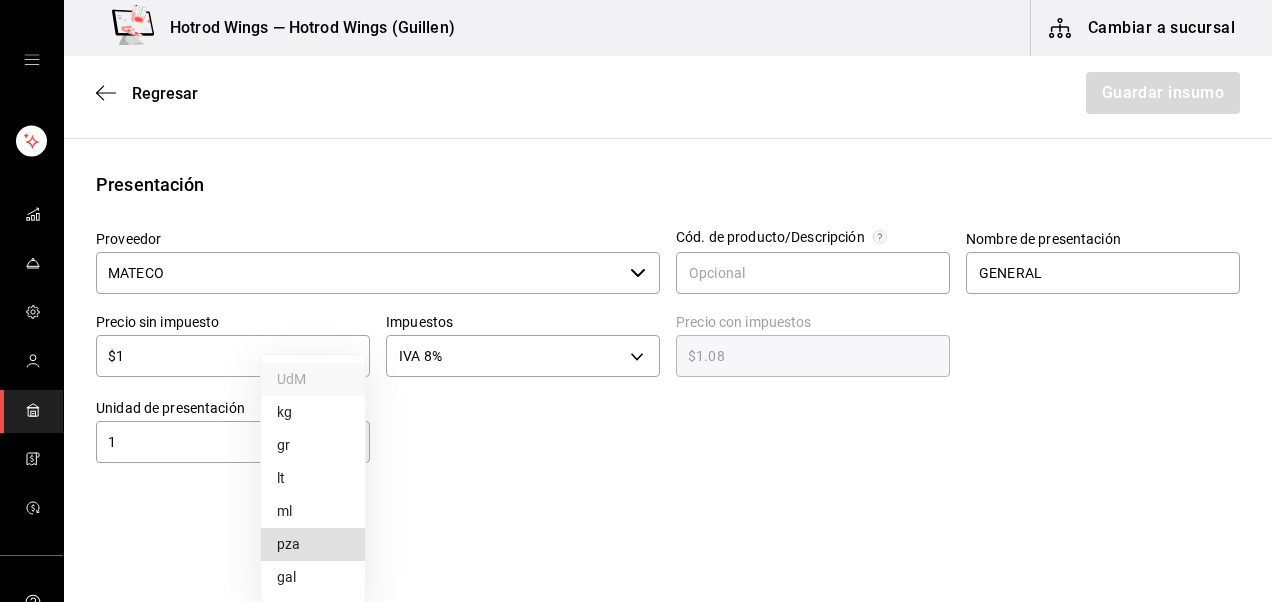 type on "UNIT" 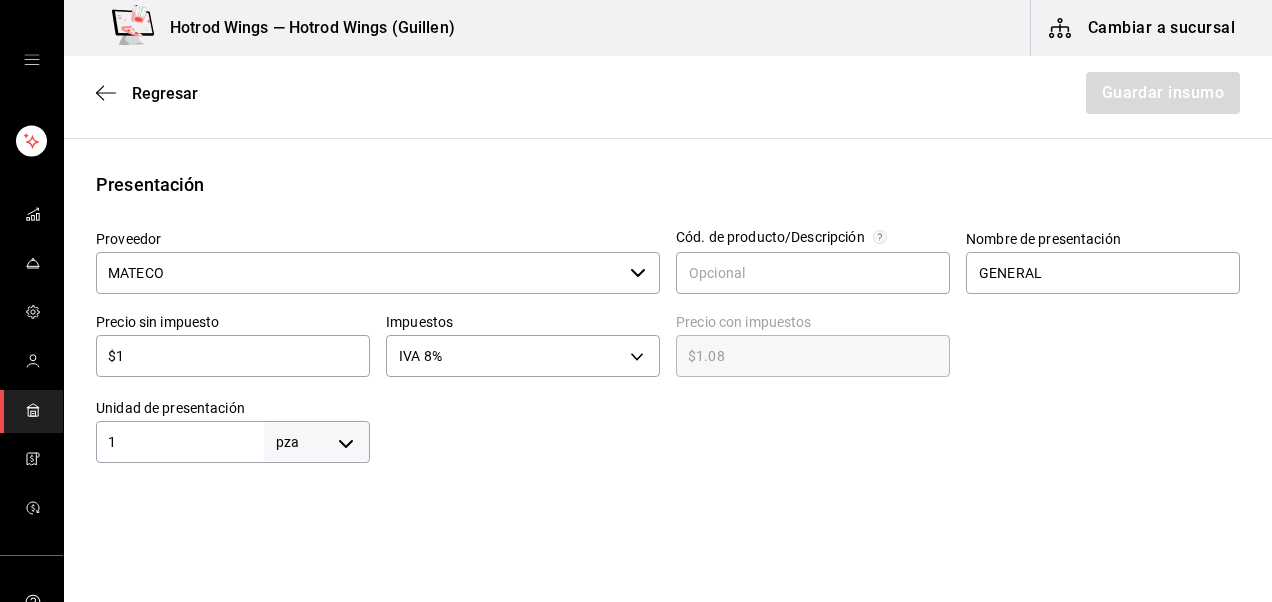 scroll, scrollTop: 671, scrollLeft: 0, axis: vertical 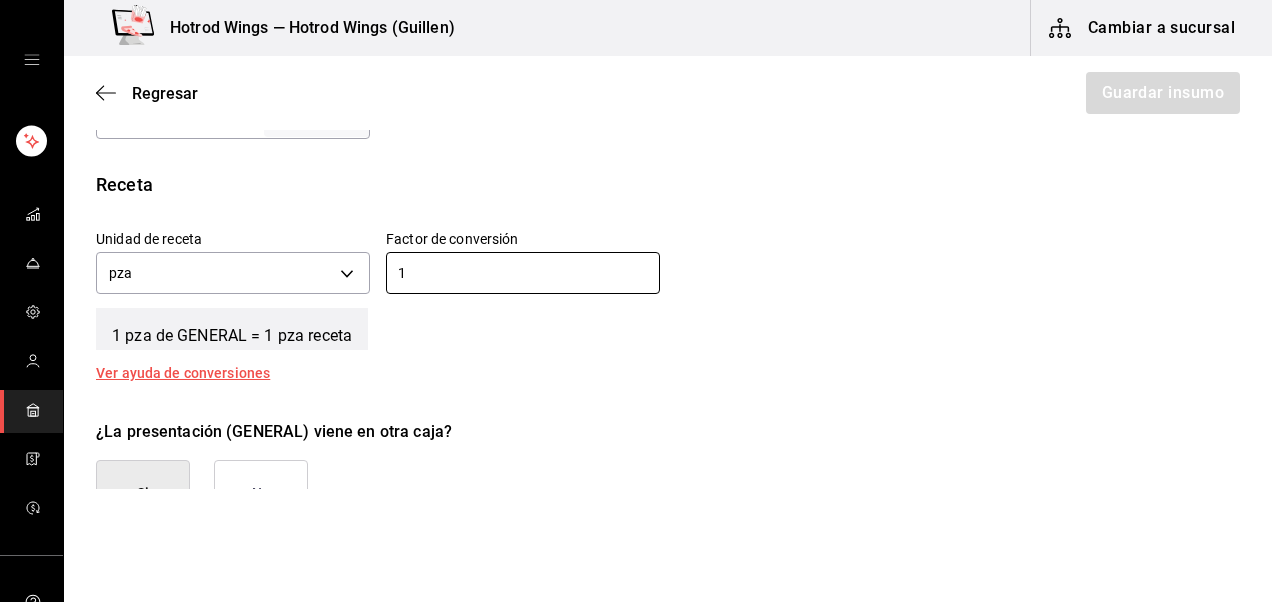 type on "1" 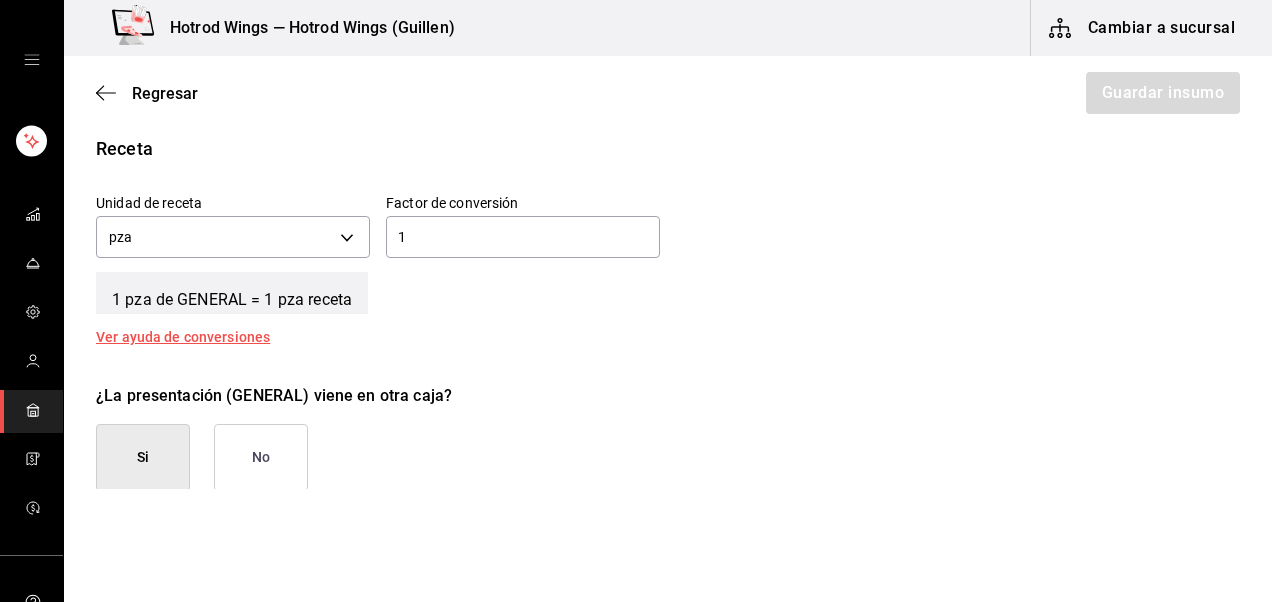 type on "false" 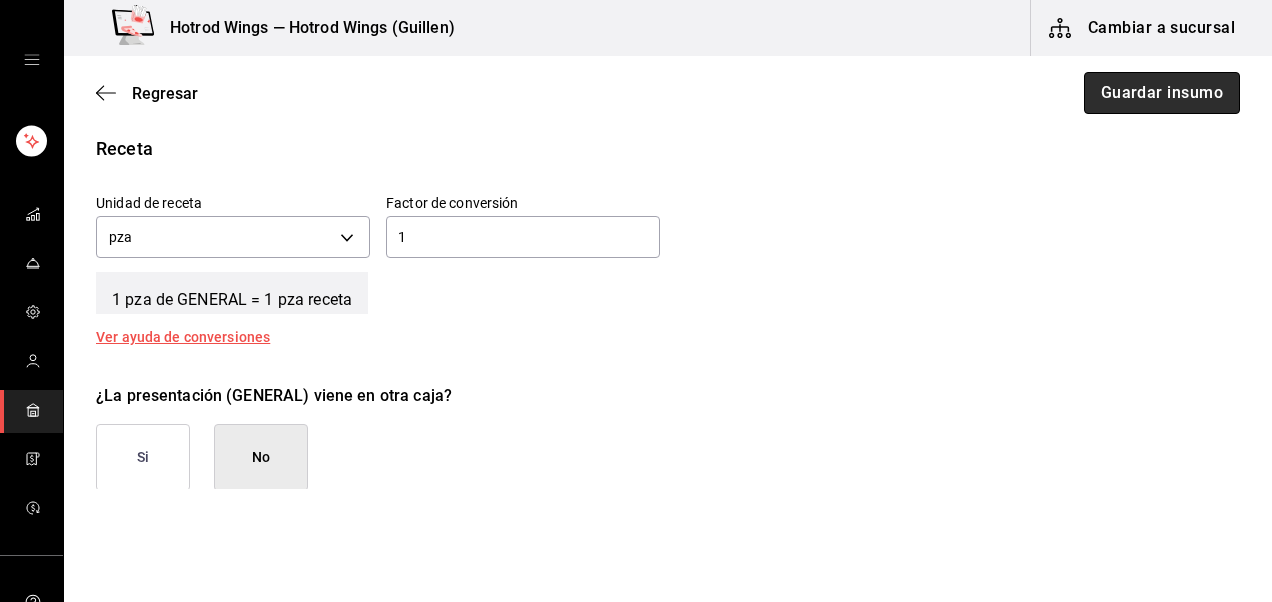 click on "Guardar insumo" at bounding box center [1162, 93] 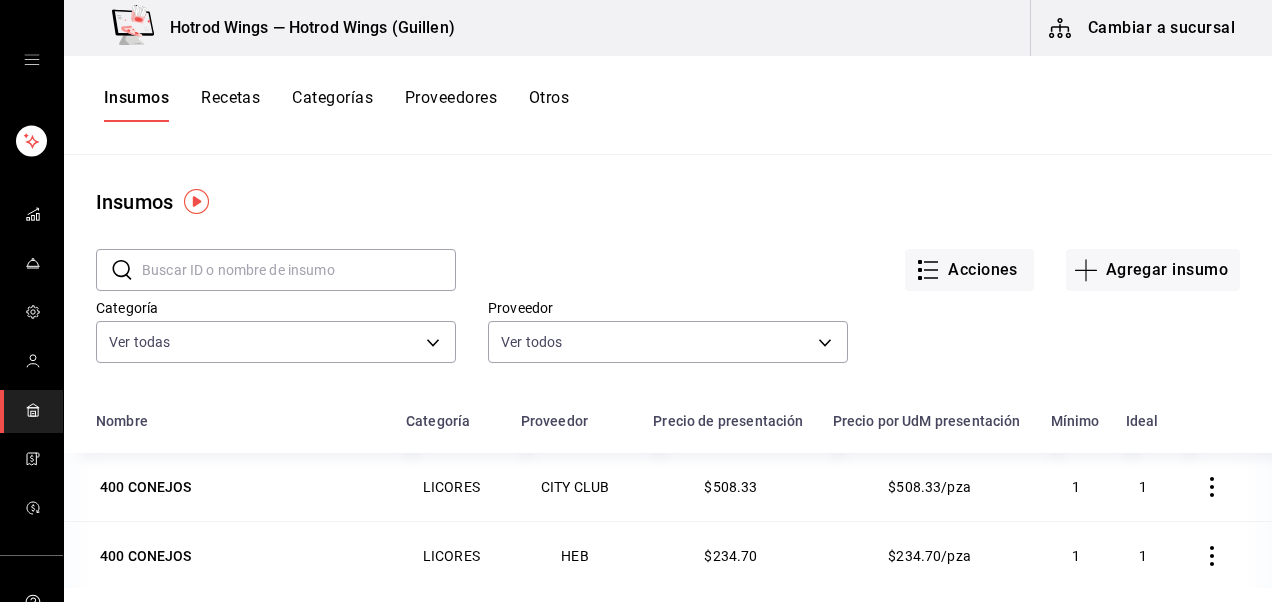 click at bounding box center (299, 270) 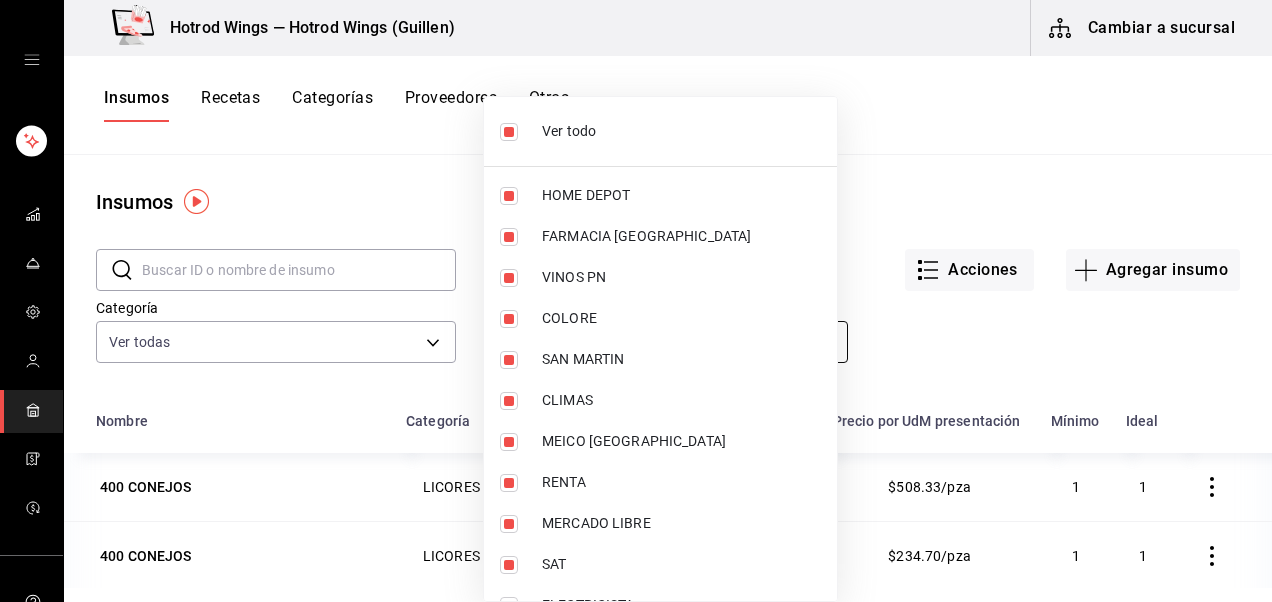 click on "Hotrod Wings — Hotrod Wings (Guillen) Cambiar a sucursal Insumos Recetas Categorías Proveedores Otros Insumos ​ ​ Acciones Agregar insumo Categoría Ver todas 61c7017c-1ce0-4482-a955-989d35d1be27,998d4352-5e72-43ce-b73f-6d2a8a17a717,533e15c3-7d52-4963-8193-51f3179950e4,2bd2081e-1bcb-4645-8a97-b22f8e83e098,d0e4a6fd-e031-4087-b2b2-32a5d1327094,1e2268a0-83d1-49dc-acce-340e08b9cb91,6859be4e-88e9-40b7-a94e-87d02b03fa91,17ad5422-597b-4a64-ad69-79a26e3c9486,05005349-7049-46f2-bc54-d30e39bdcd75,e2647b29-5678-4554-a7ba-97dca7448adc,90c7d896-8e13-4f87-9c72-430c550cc997,1e4ad19f-3a92-46c6-a536-9b9a0f5370c7,f15683b2-12fa-49ba-b698-e2e7deb0a11a,8d507814-4f12-488e-9bf2-fc3c3b9239d9,80d39db5-471d-4fd8-94cd-653aca6c9037,d58e19a1-7a7c-42af-a173-23a6fe981078,fc08e901-6a3c-4a1c-a636-7c3e2cec49f8,6f9b04d0-edc4-4798-b0f1-c3d68204aeb2,51138954-25ba-4416-acd1-7bfd384c98f2,7fbb65cb-f6de-4121-a9b3-10d3aba1b6cc Proveedor Ver todos Nombre Categoría Proveedor Precio de presentación Precio por UdM presentación Mínimo Ideal 1 1" at bounding box center [636, 294] 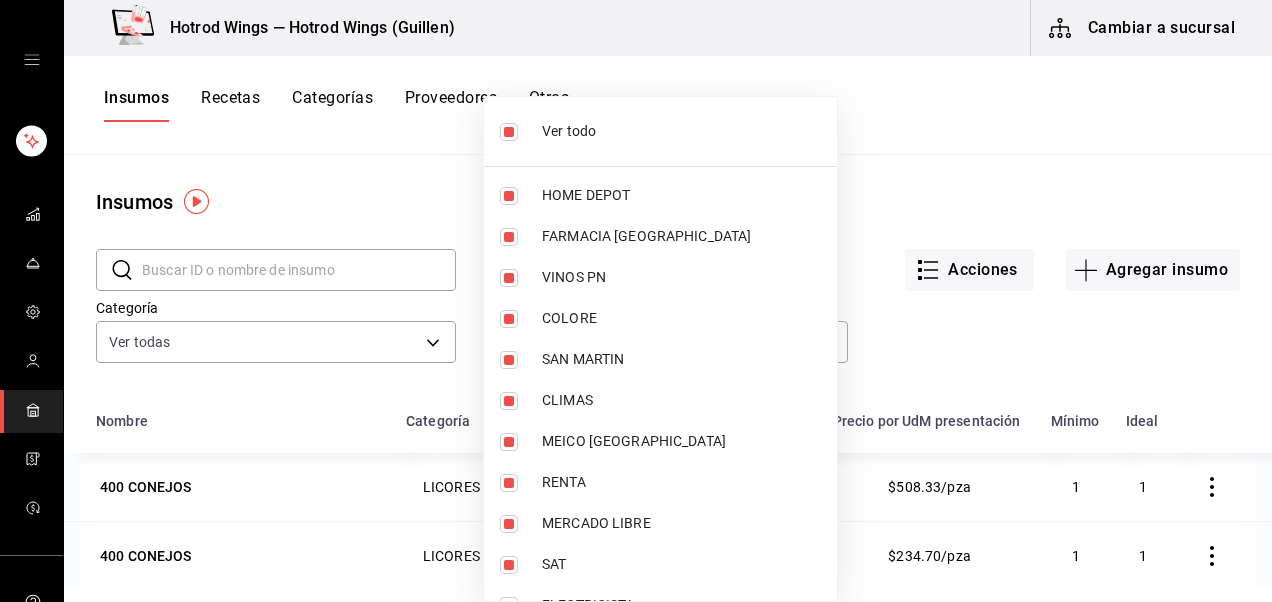 click on "Ver todo" at bounding box center (681, 131) 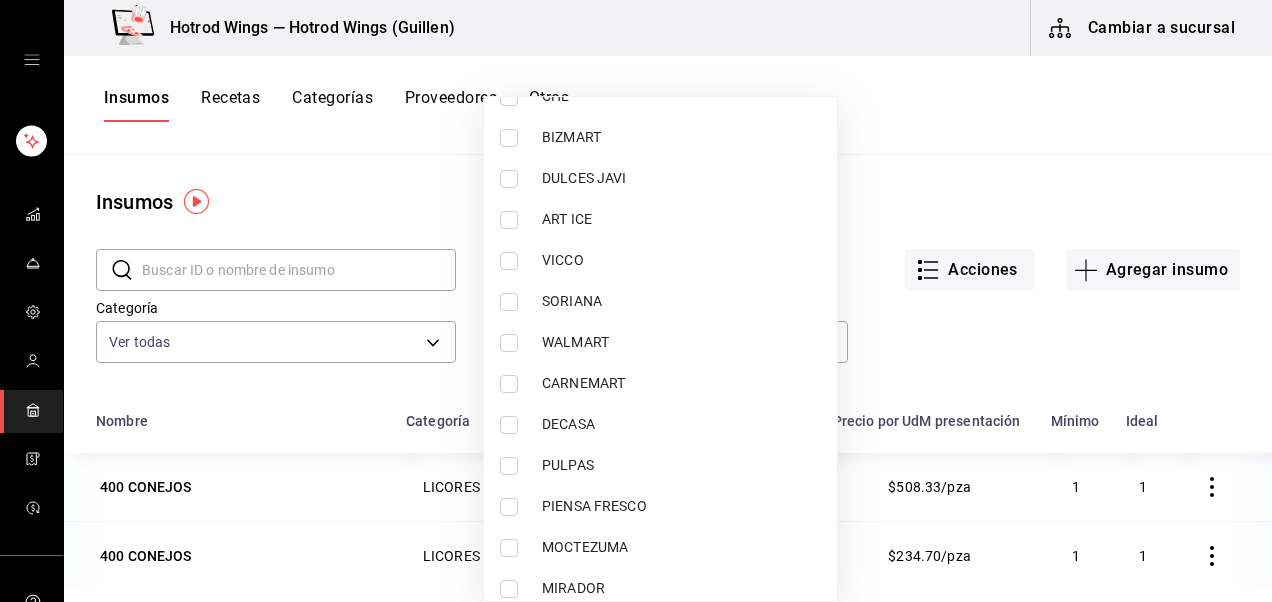 scroll, scrollTop: 1248, scrollLeft: 0, axis: vertical 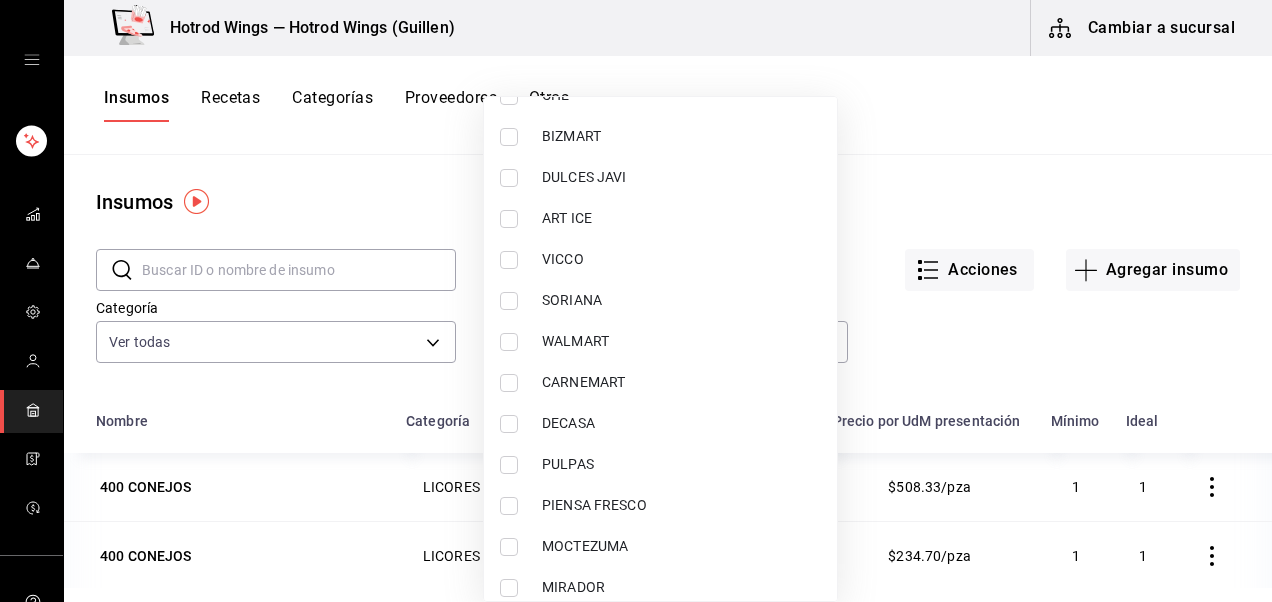 click on "WALMART" at bounding box center (660, 341) 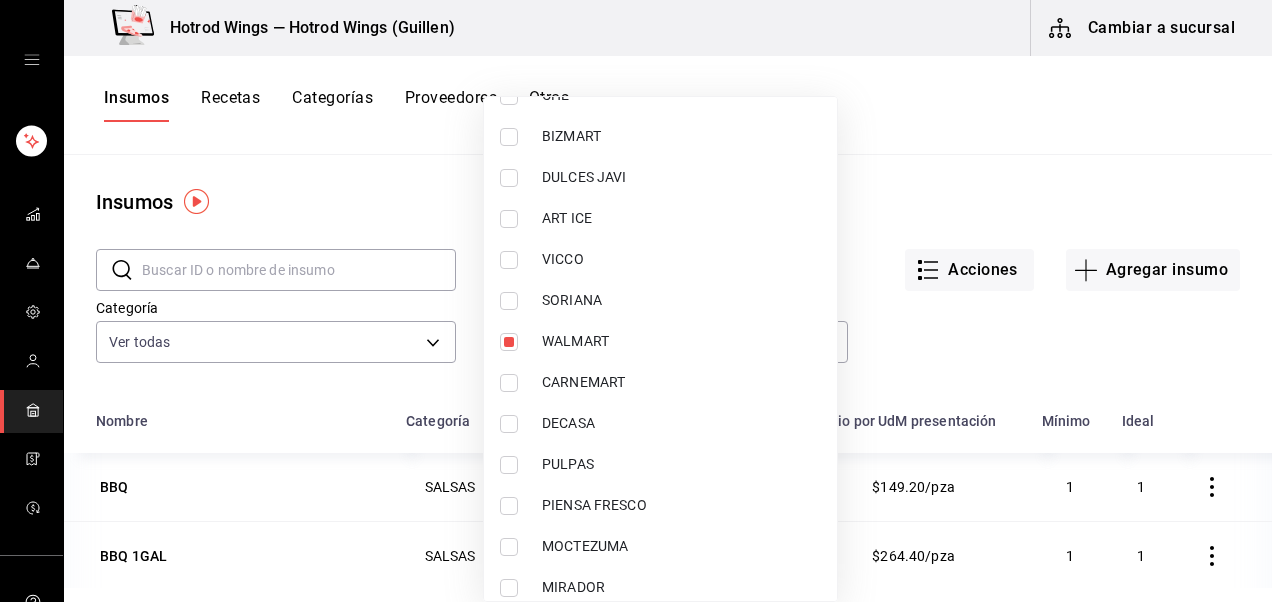 click at bounding box center [636, 301] 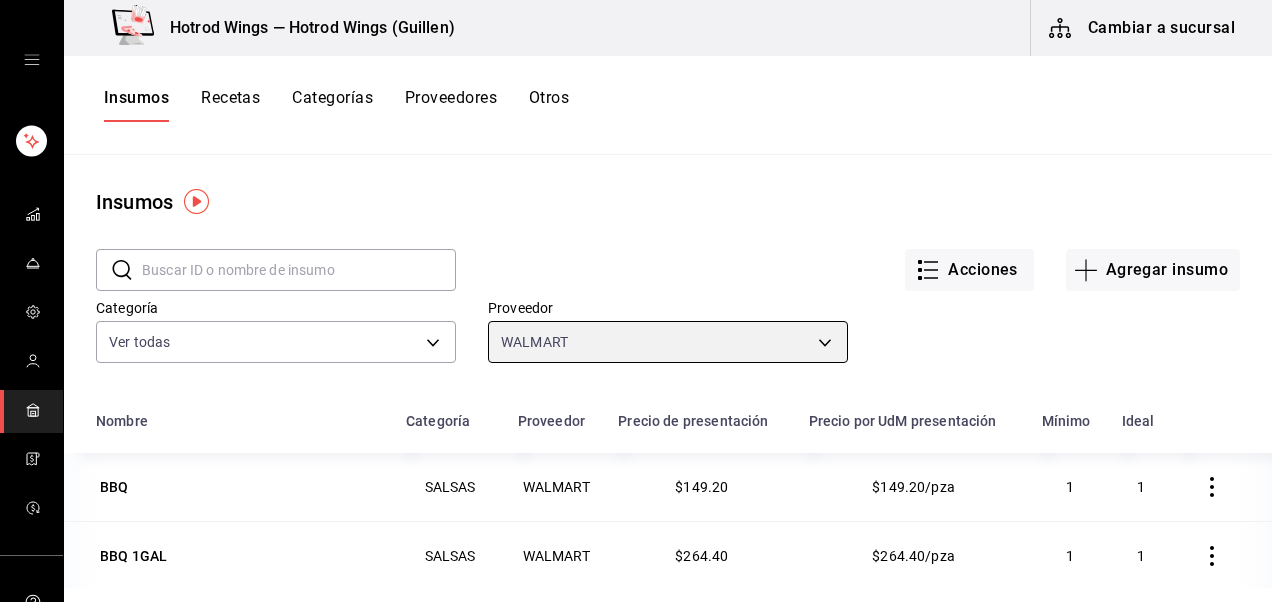 scroll, scrollTop: 246, scrollLeft: 0, axis: vertical 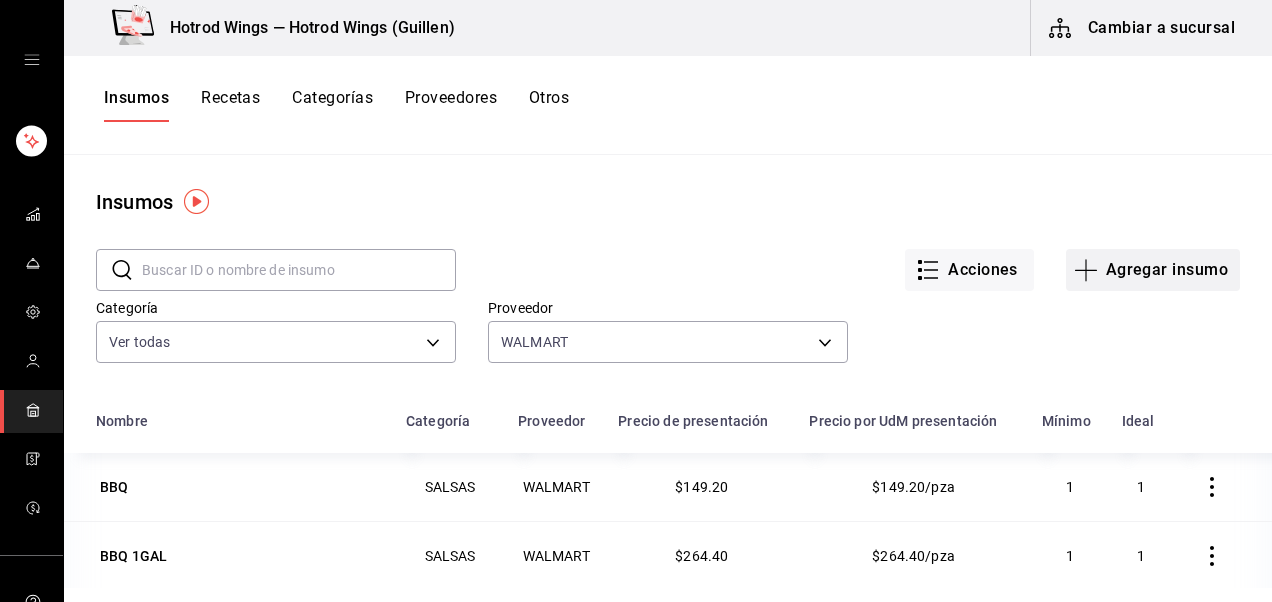 click on "Agregar insumo" at bounding box center [1153, 270] 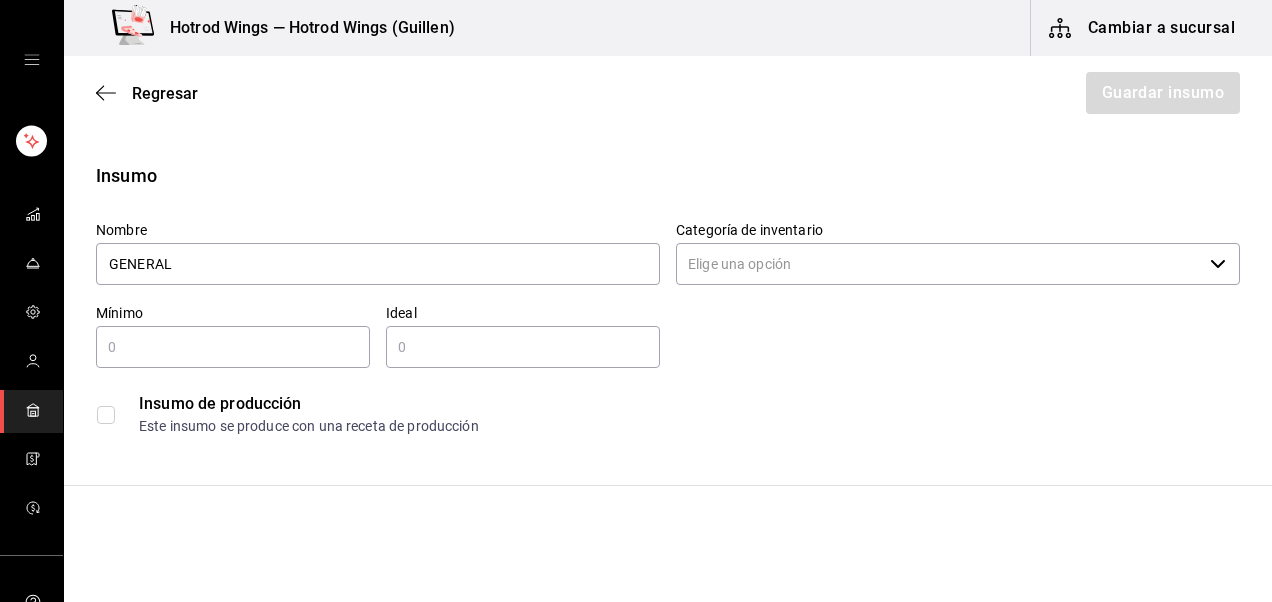 type on "GENERAL" 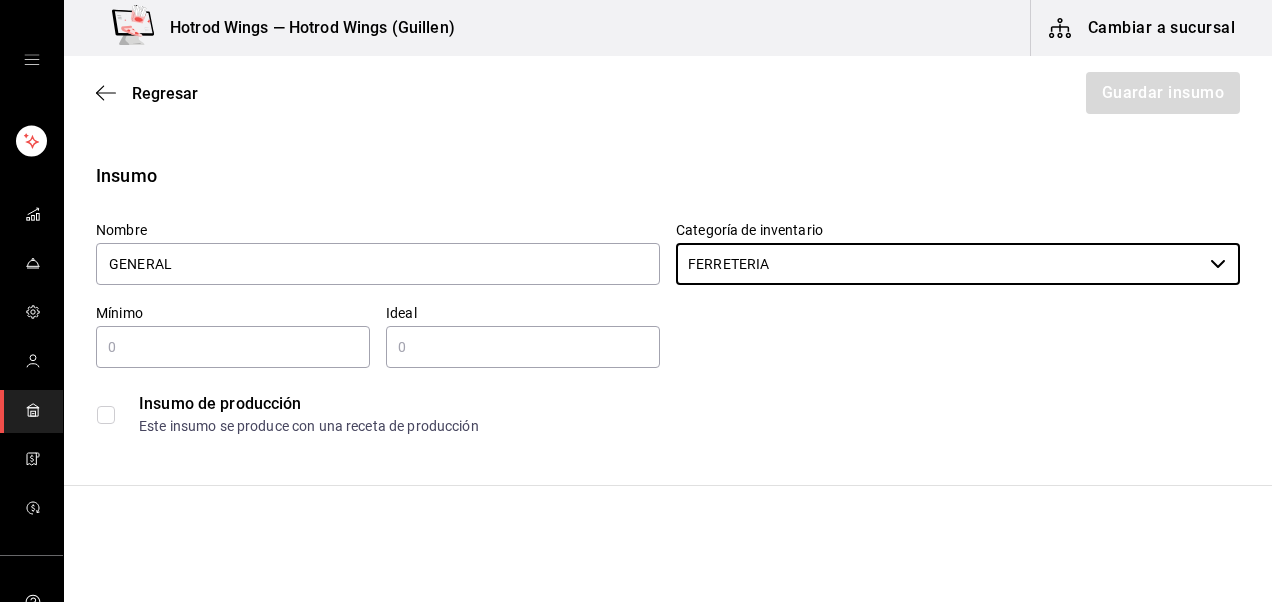 type on "FERRETERIA" 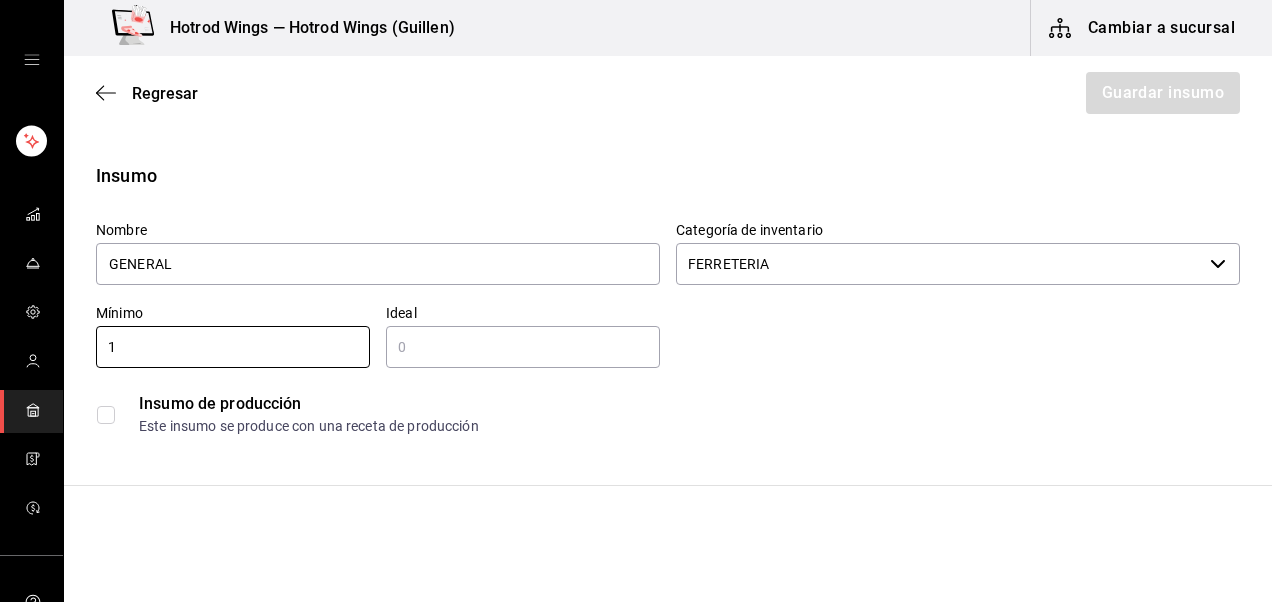 type on "1" 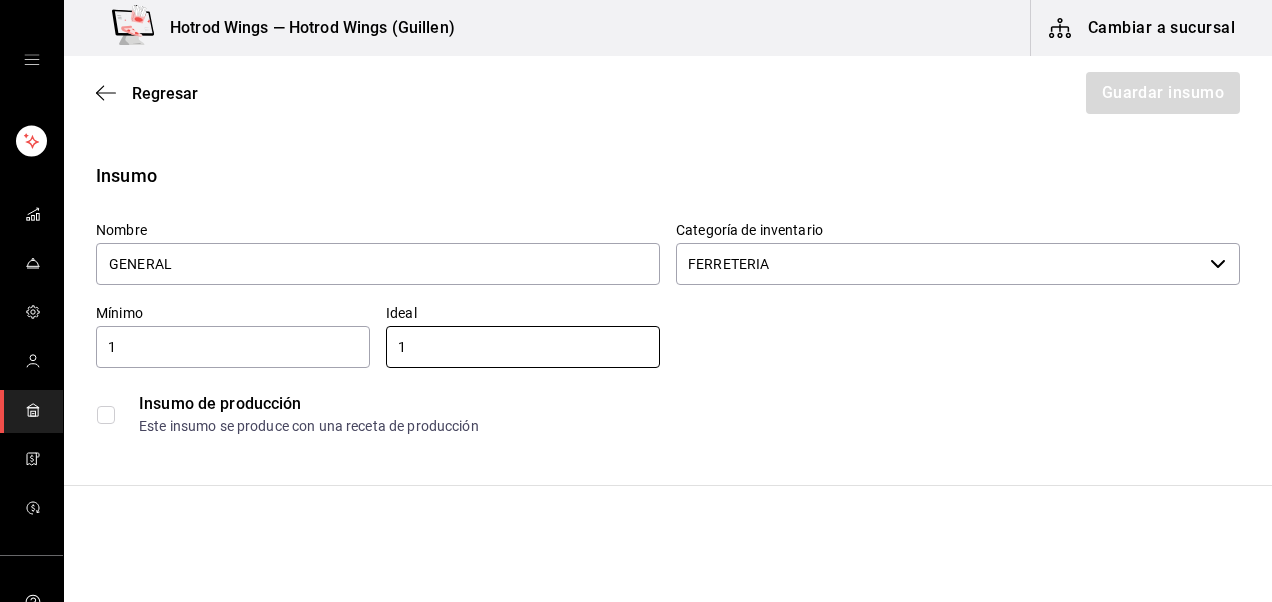 type on "1" 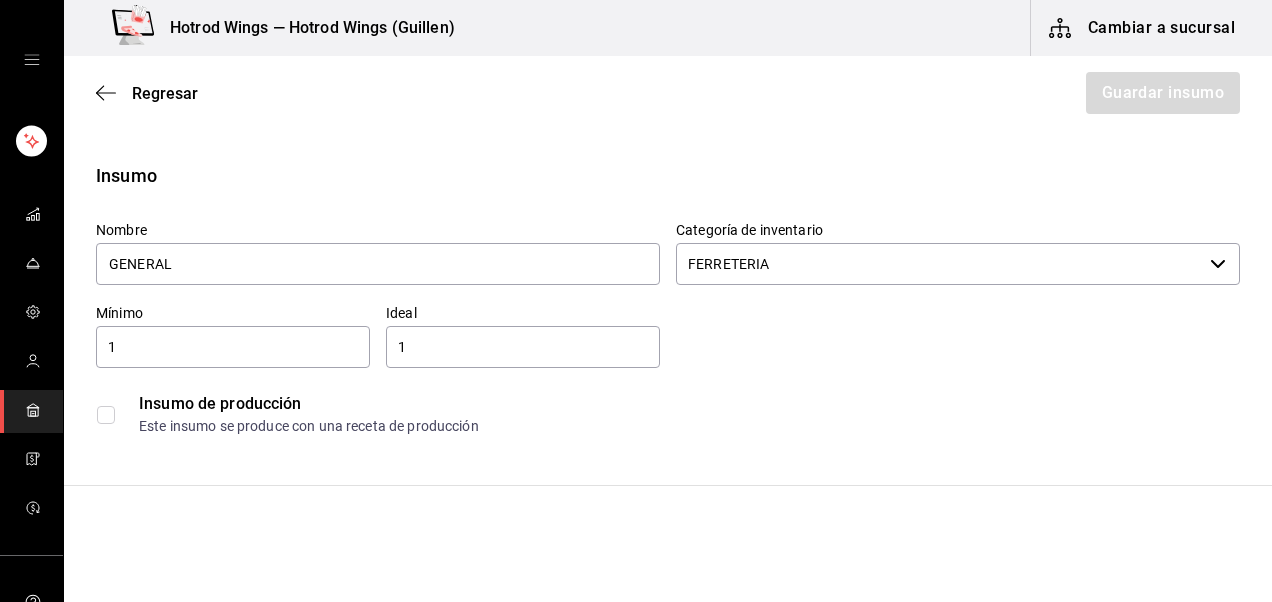 scroll, scrollTop: 347, scrollLeft: 0, axis: vertical 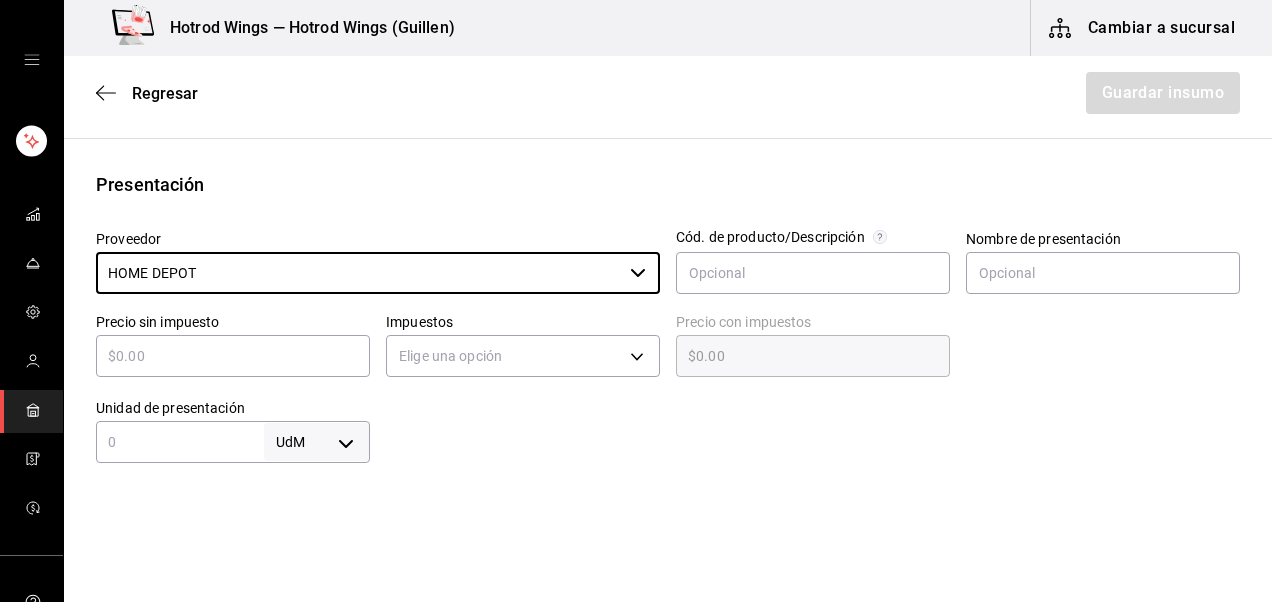 type on "HOME DEPOT" 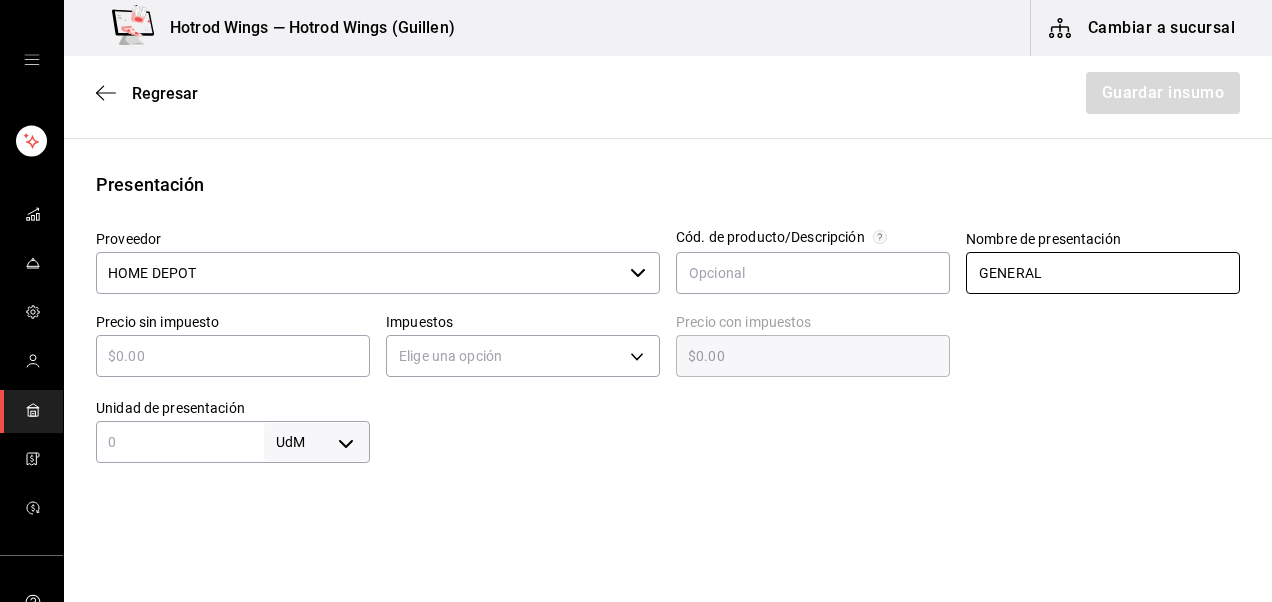 type on "GENERAL" 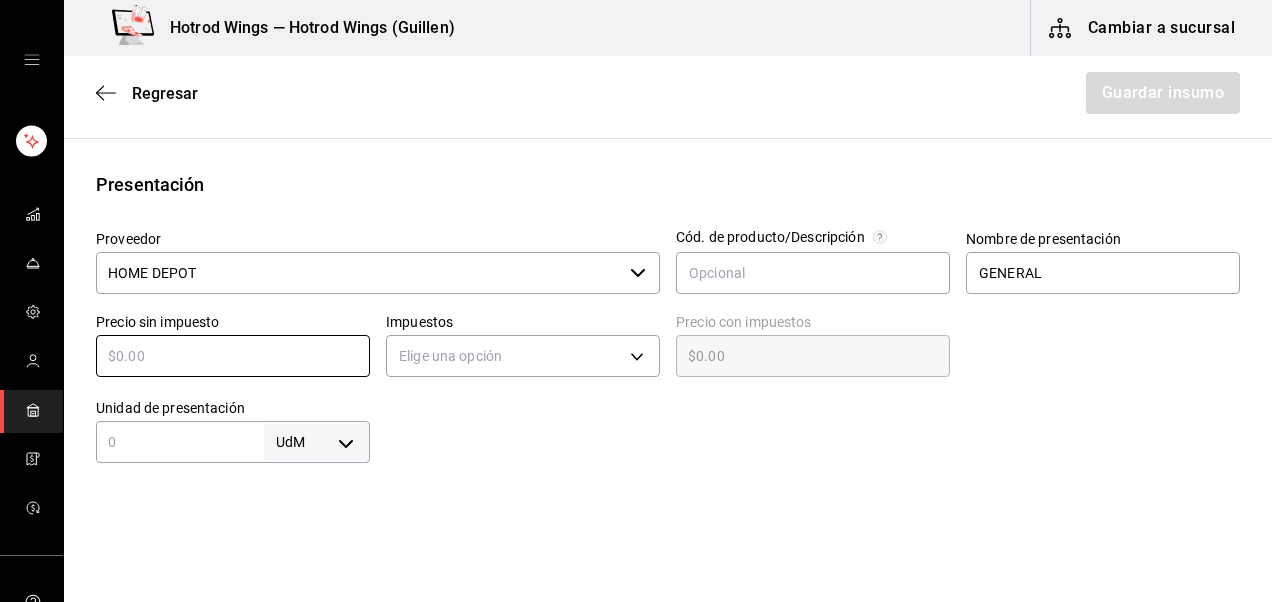 type on "$1" 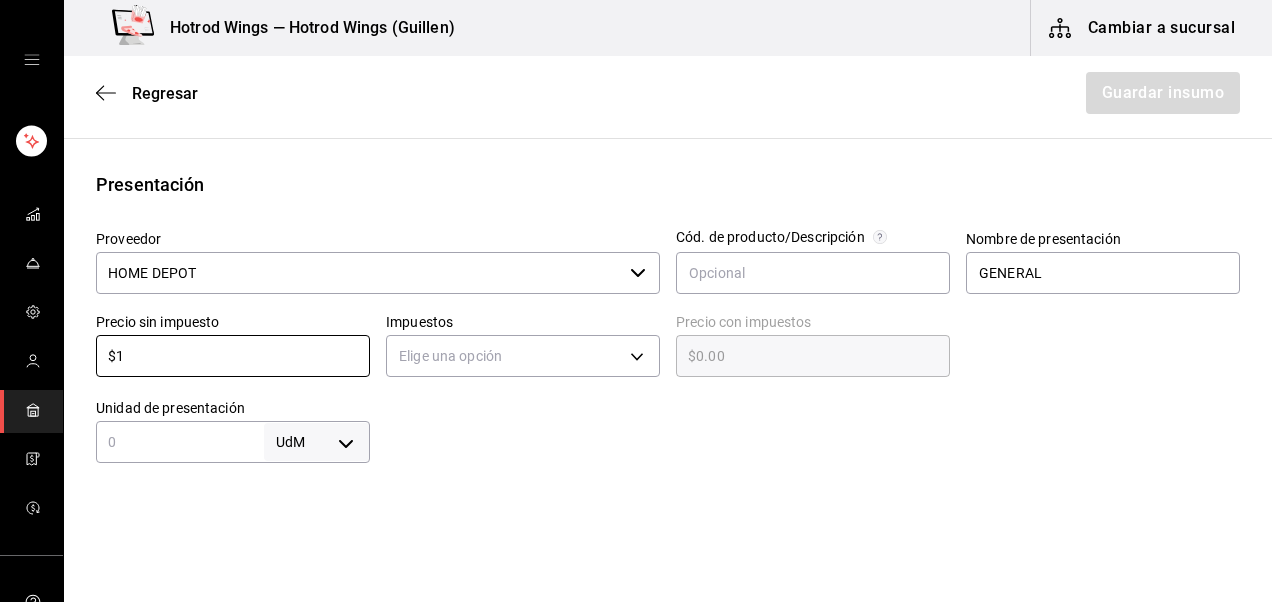 type on "$1.00" 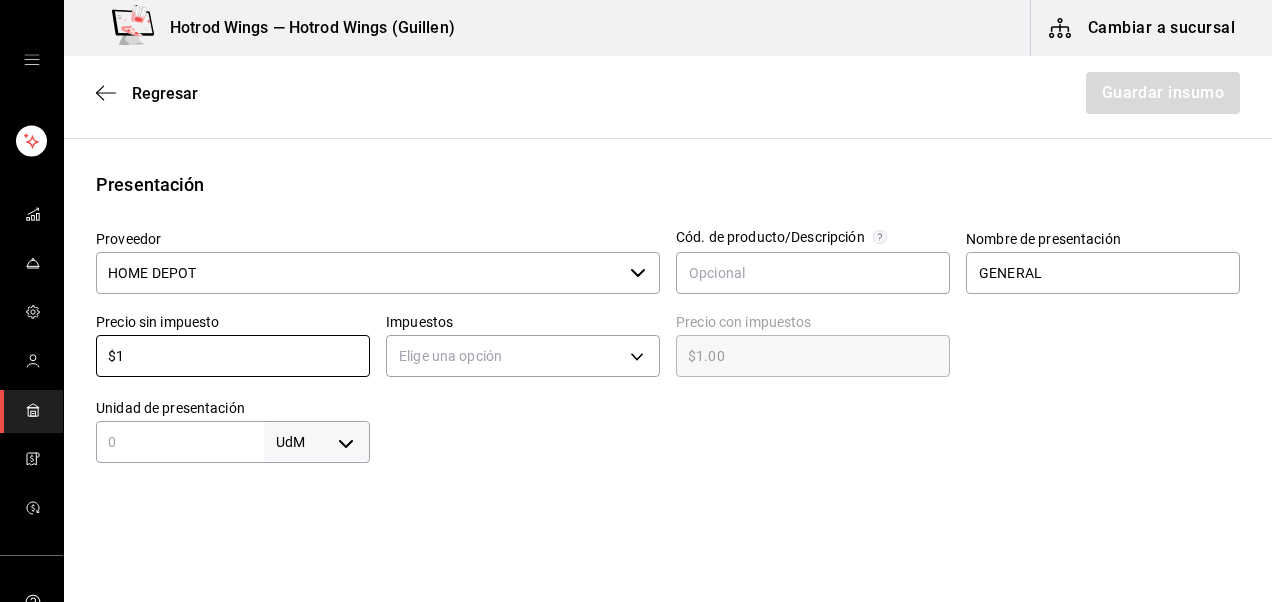type on "$1" 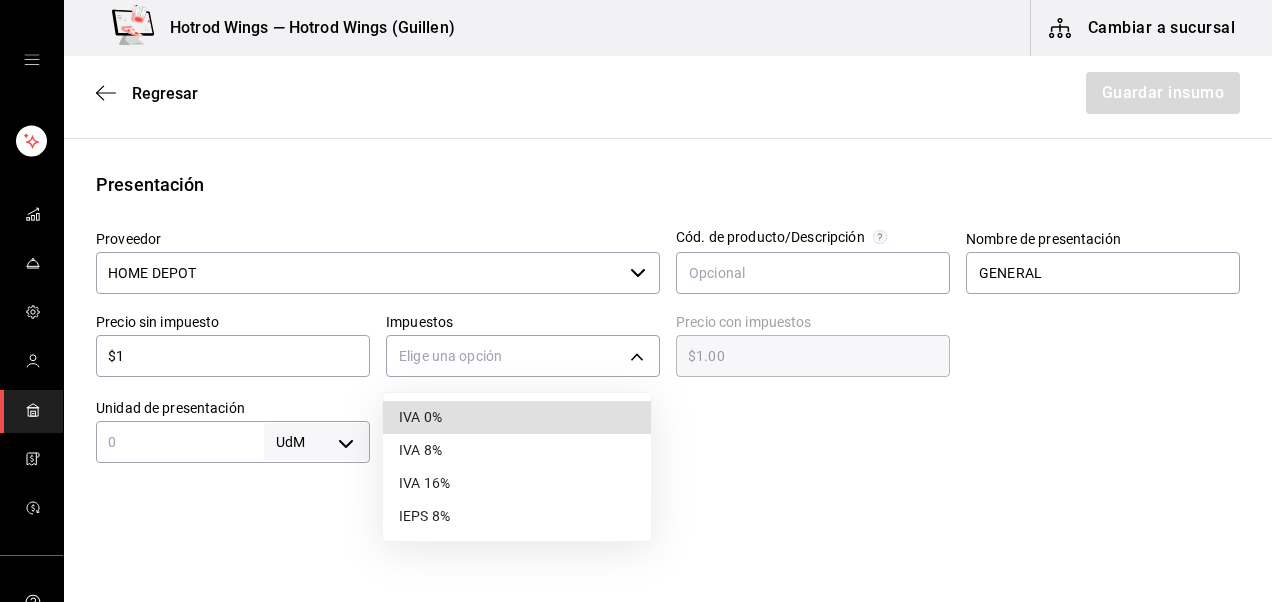 type 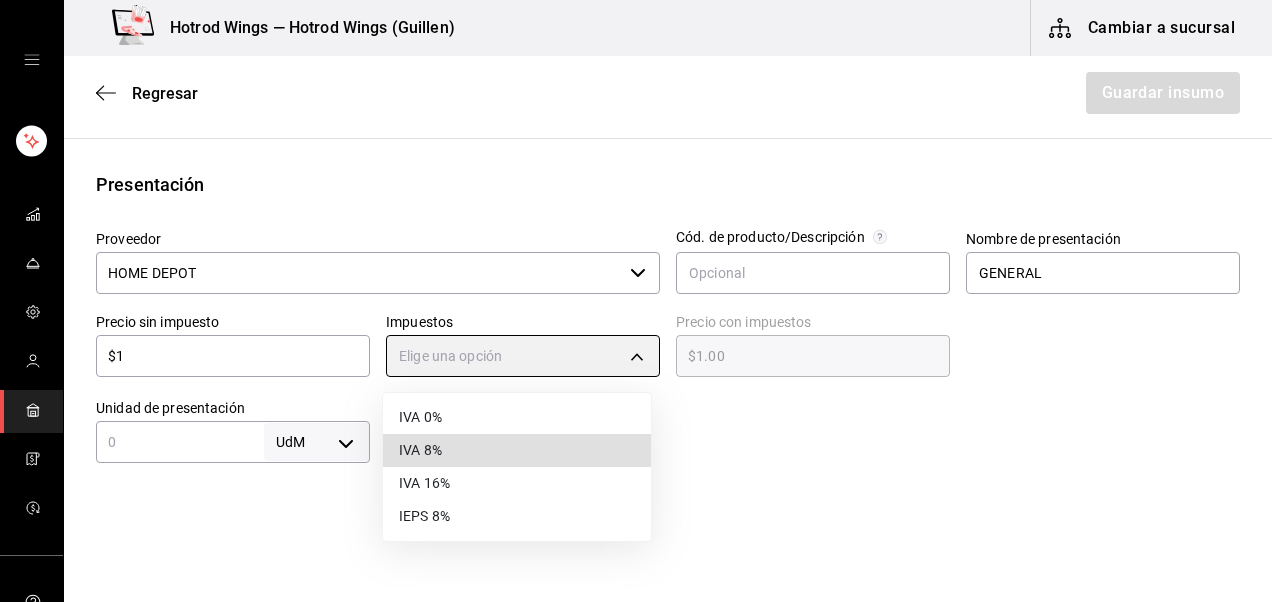 type on "IVA_8" 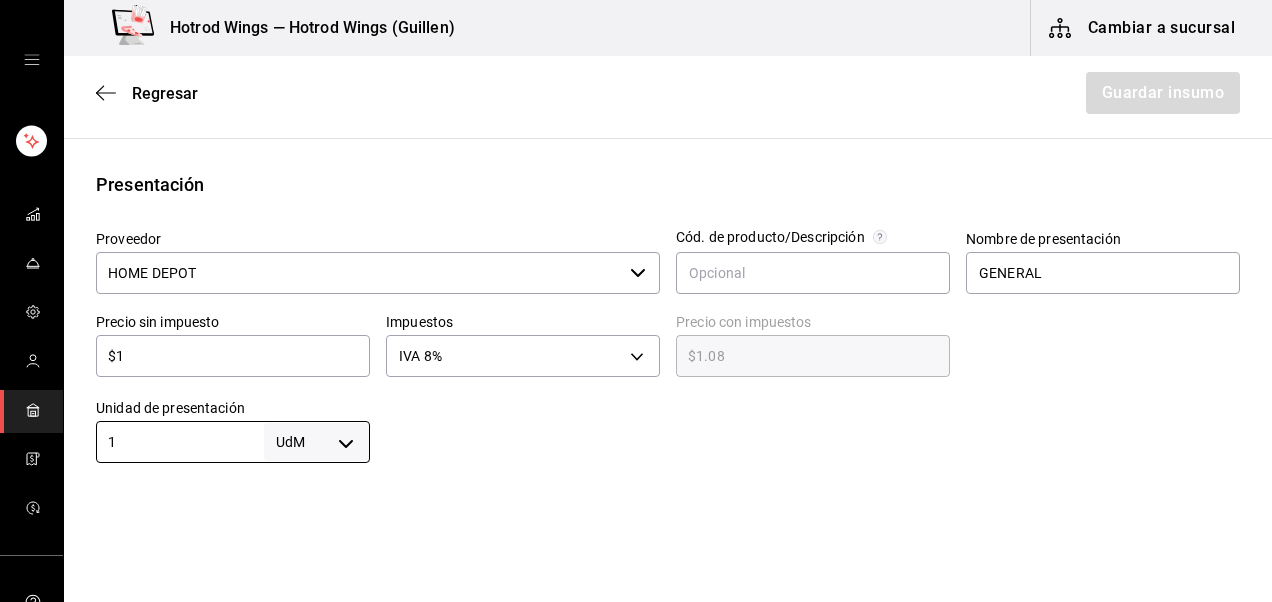 type on "1" 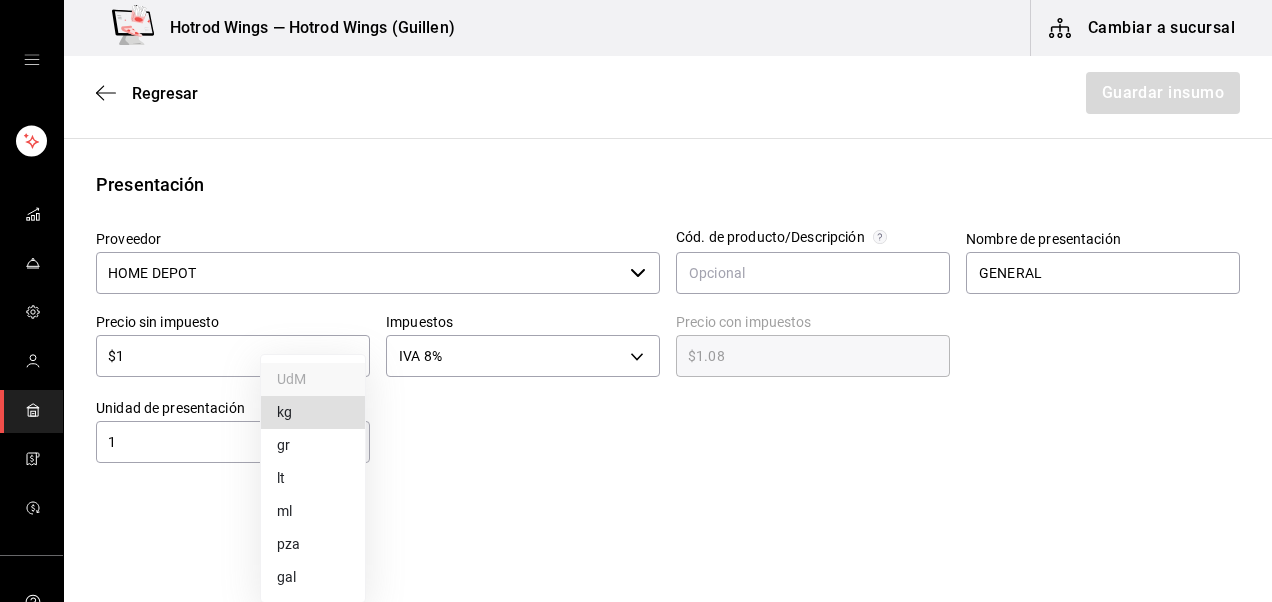 type 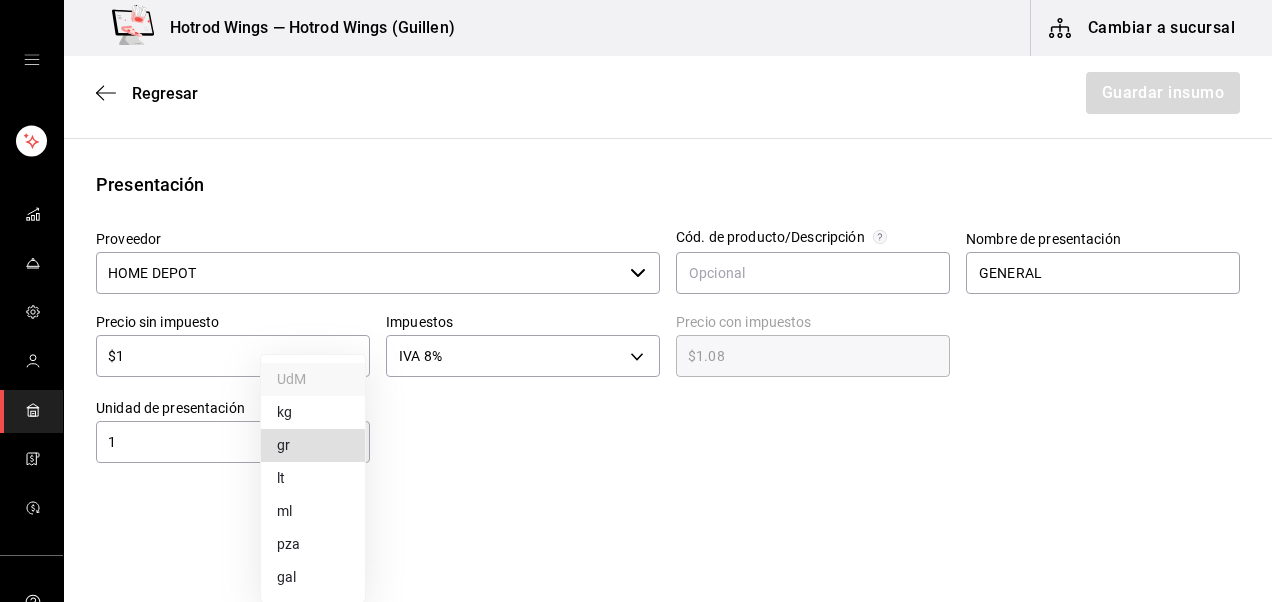 type 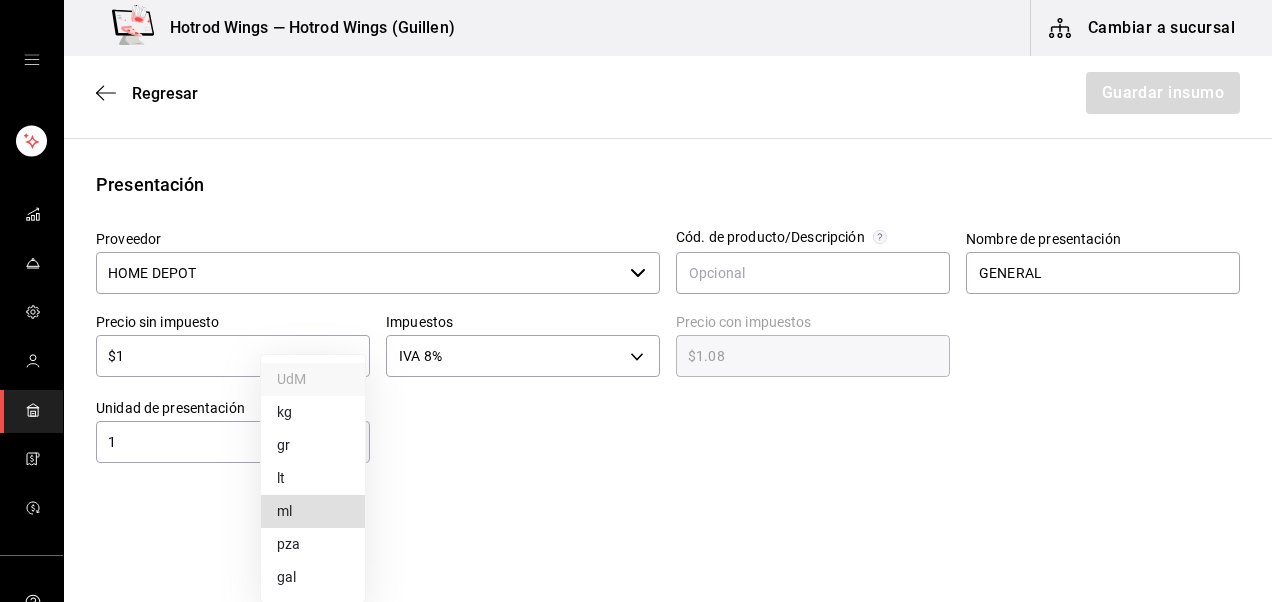 type 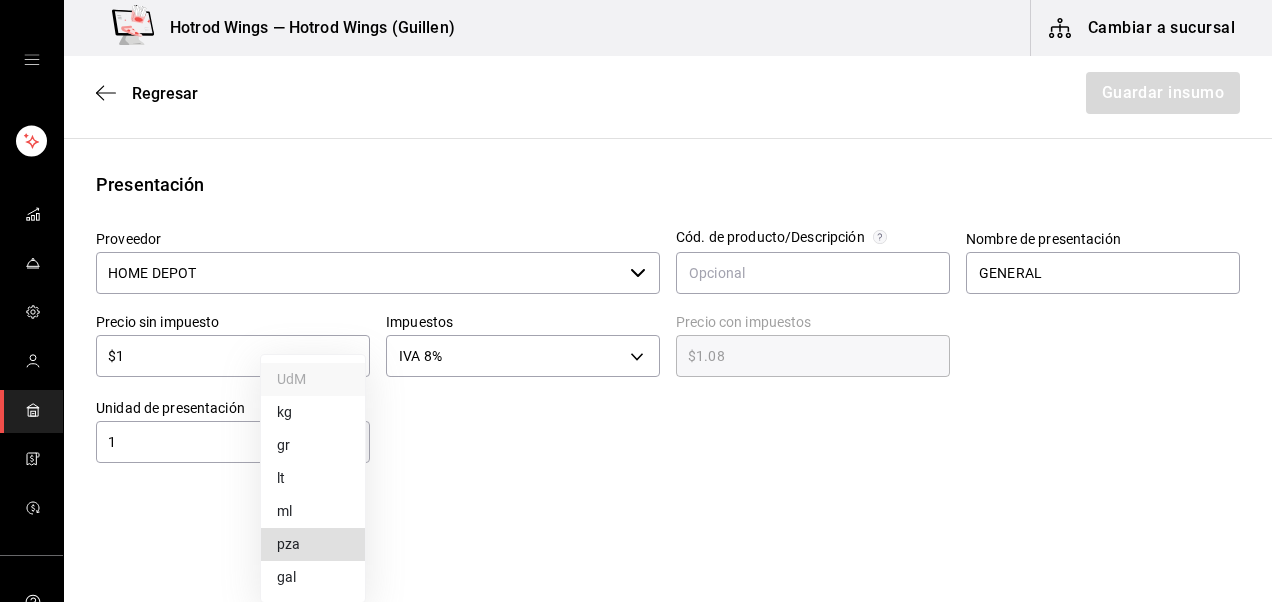 type 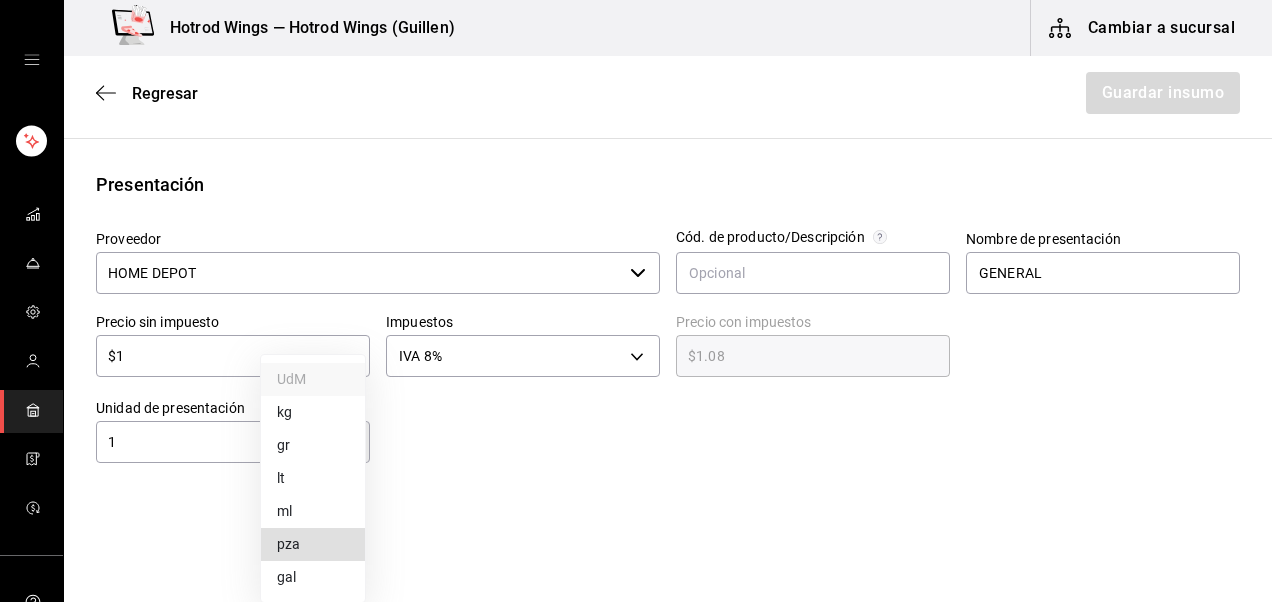 type on "UNIT" 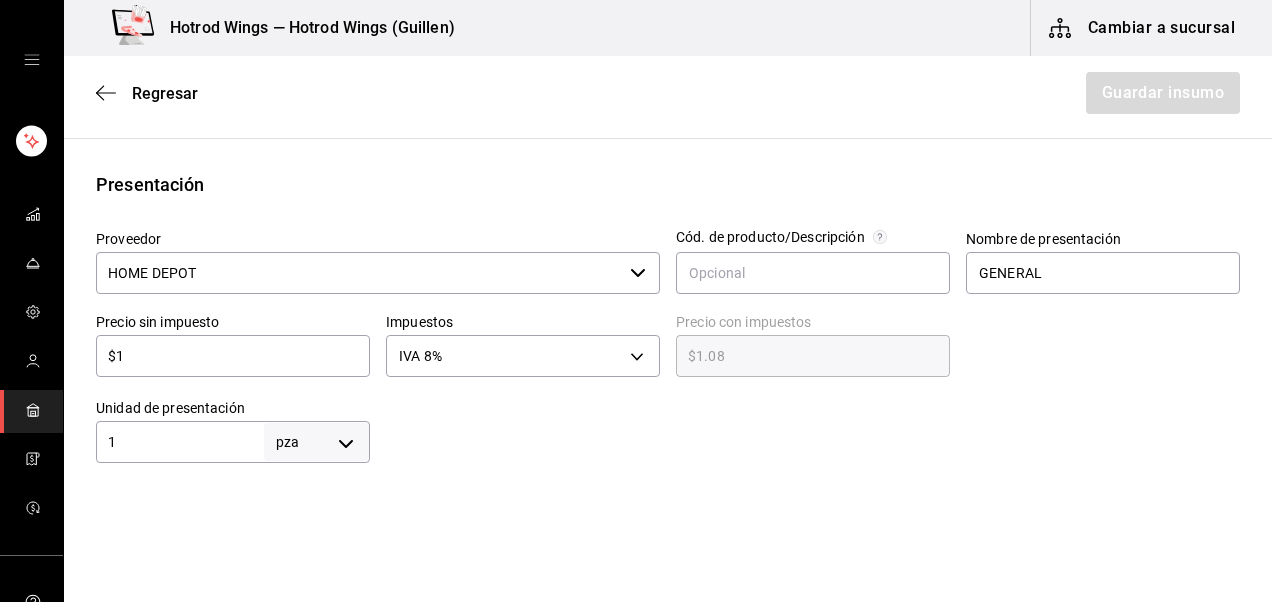 scroll, scrollTop: 671, scrollLeft: 0, axis: vertical 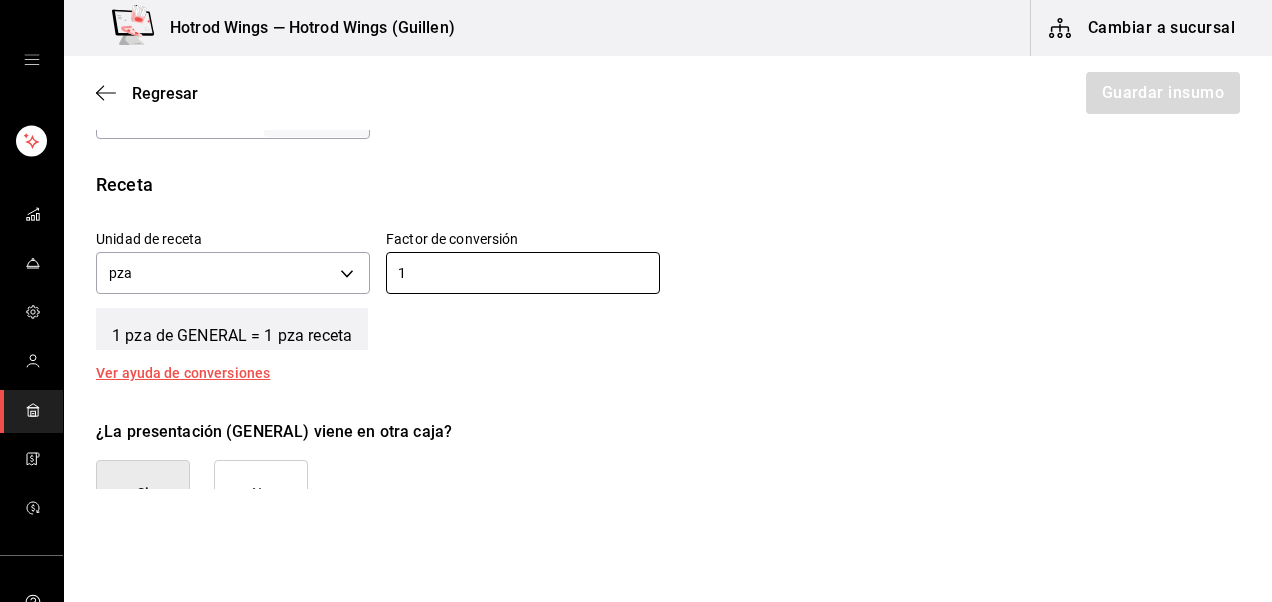 type on "1" 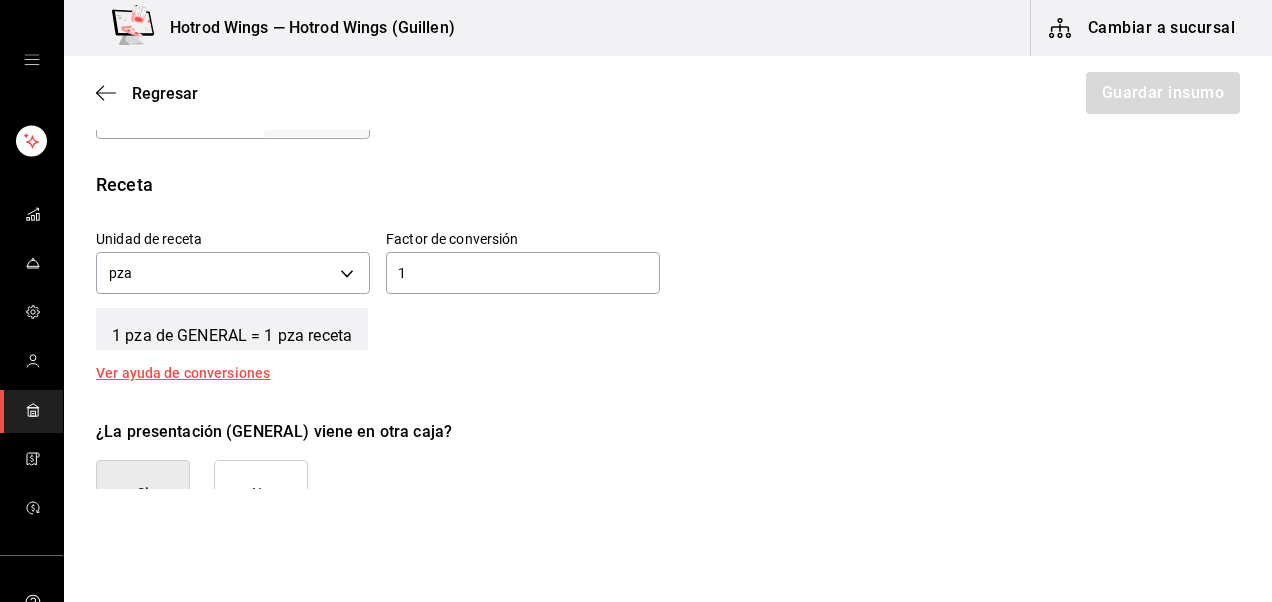 scroll, scrollTop: 707, scrollLeft: 0, axis: vertical 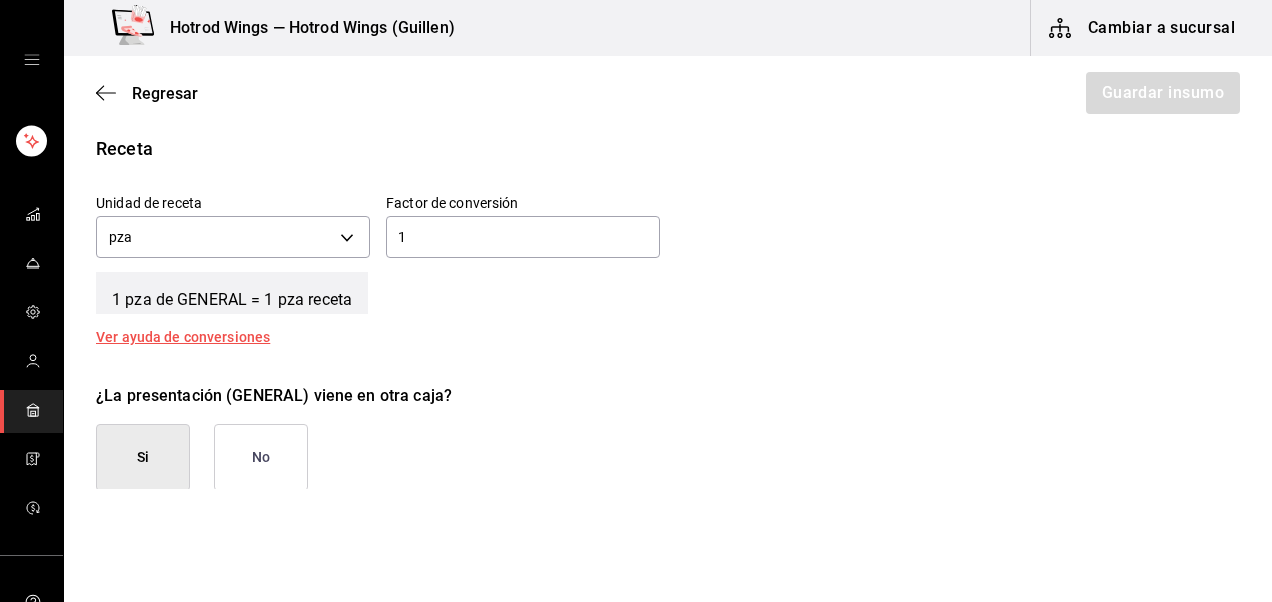 type on "true" 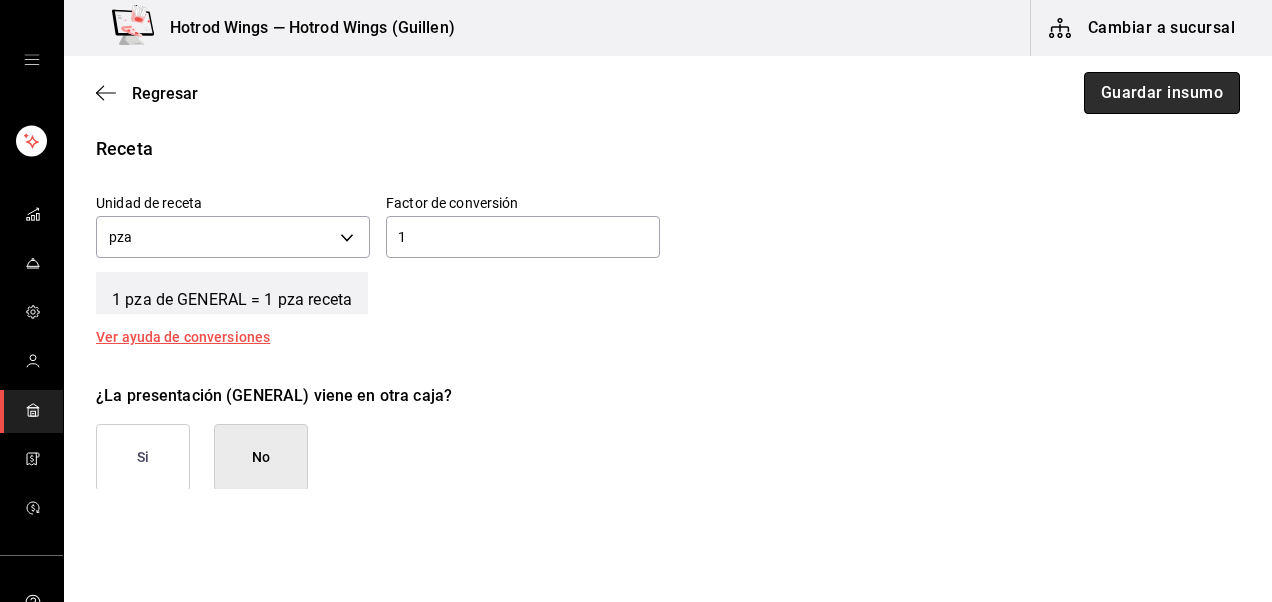 click on "Guardar insumo" at bounding box center [1162, 93] 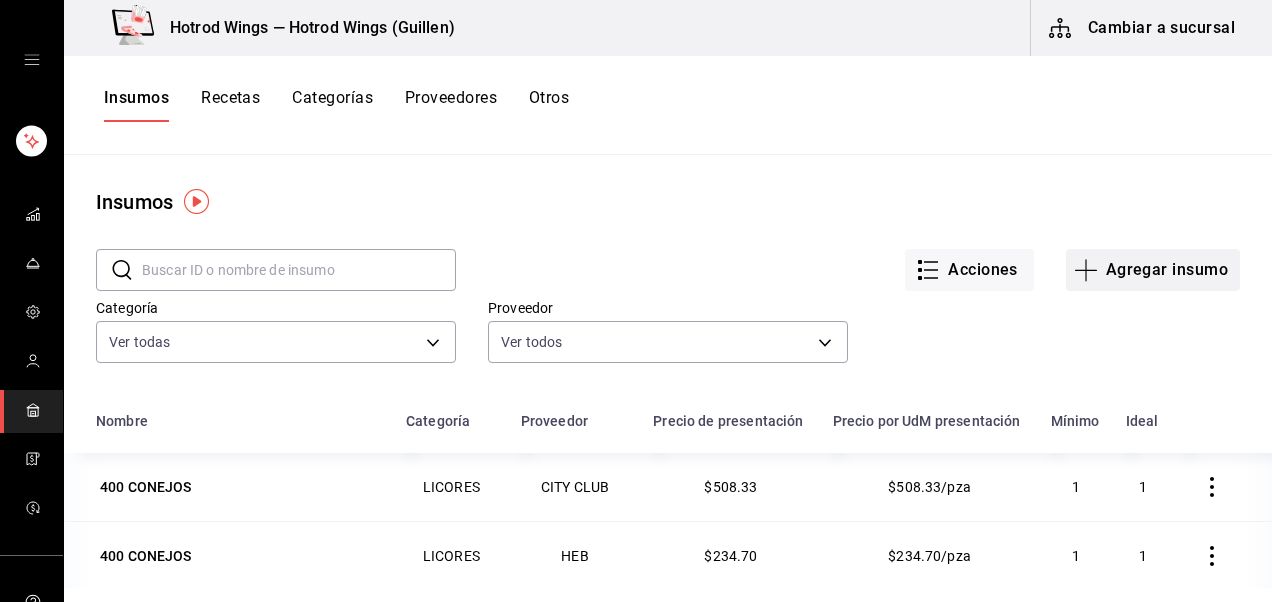 click on "Agregar insumo" at bounding box center [1153, 270] 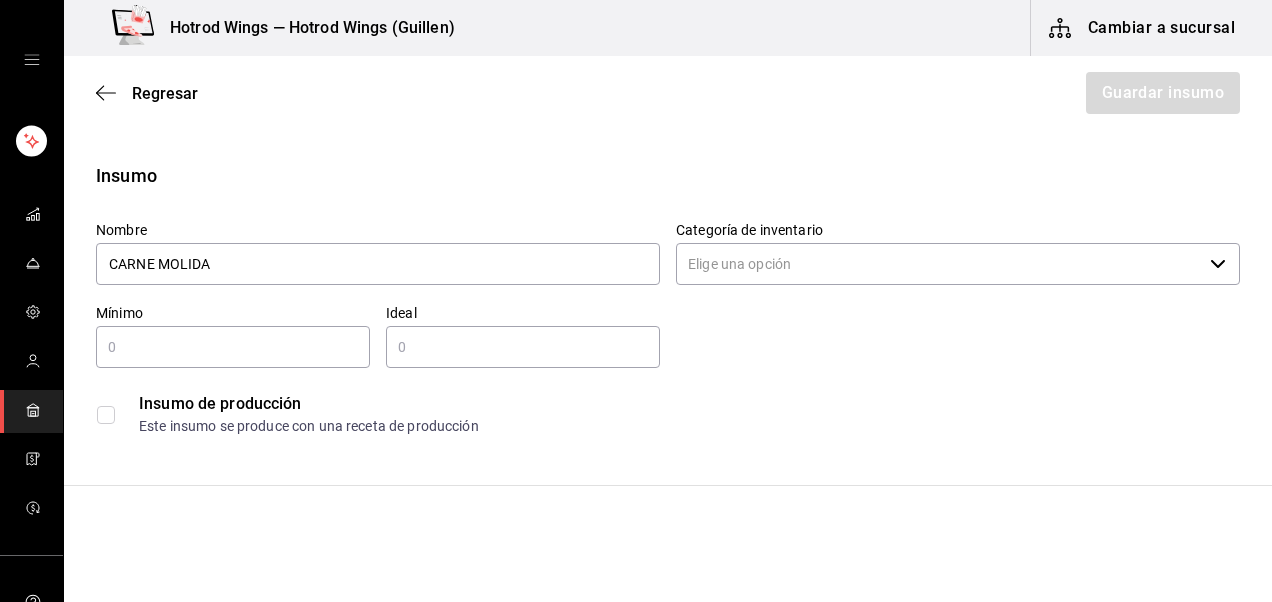 type on "CARNE MOLIDA" 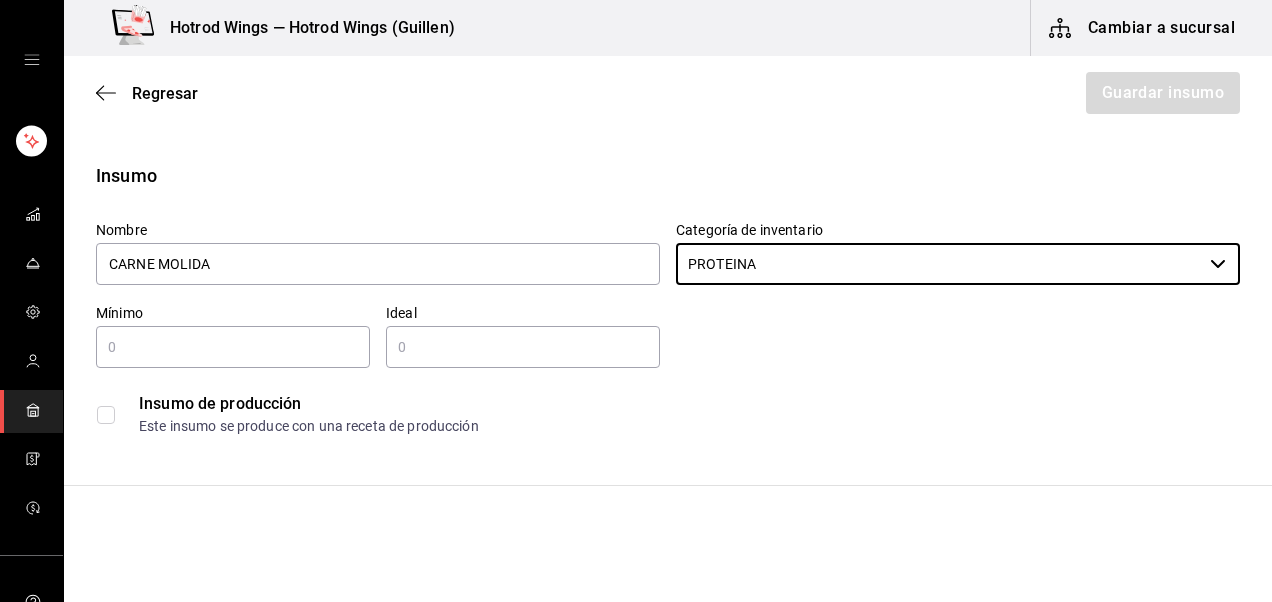 type on "PROTEINA" 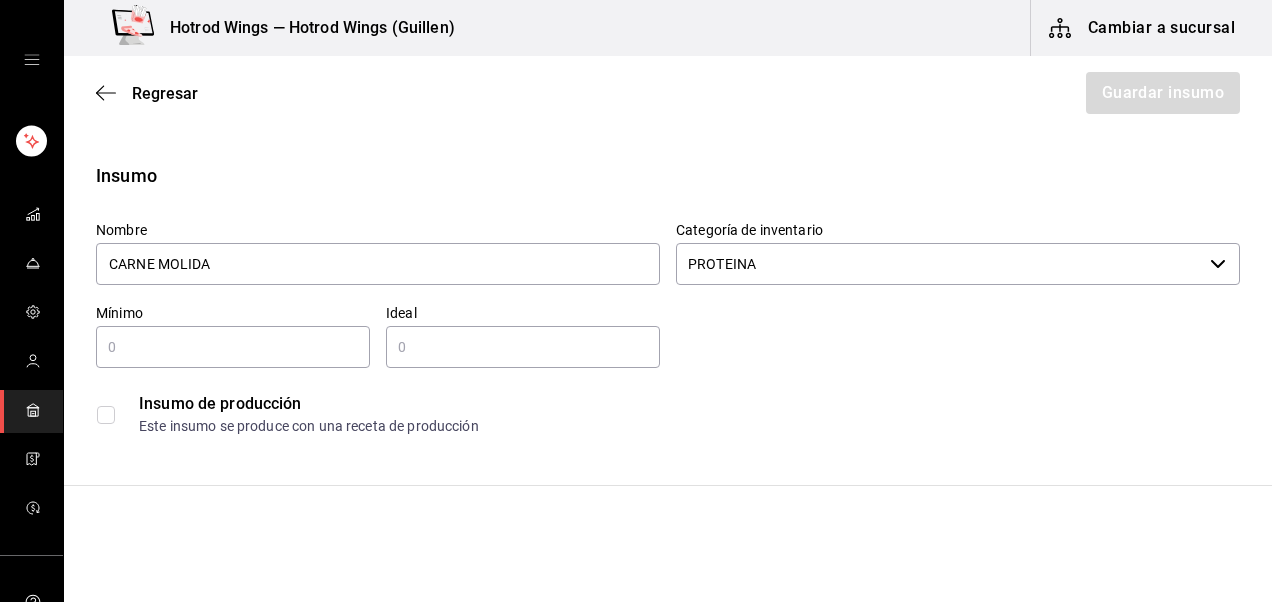 type 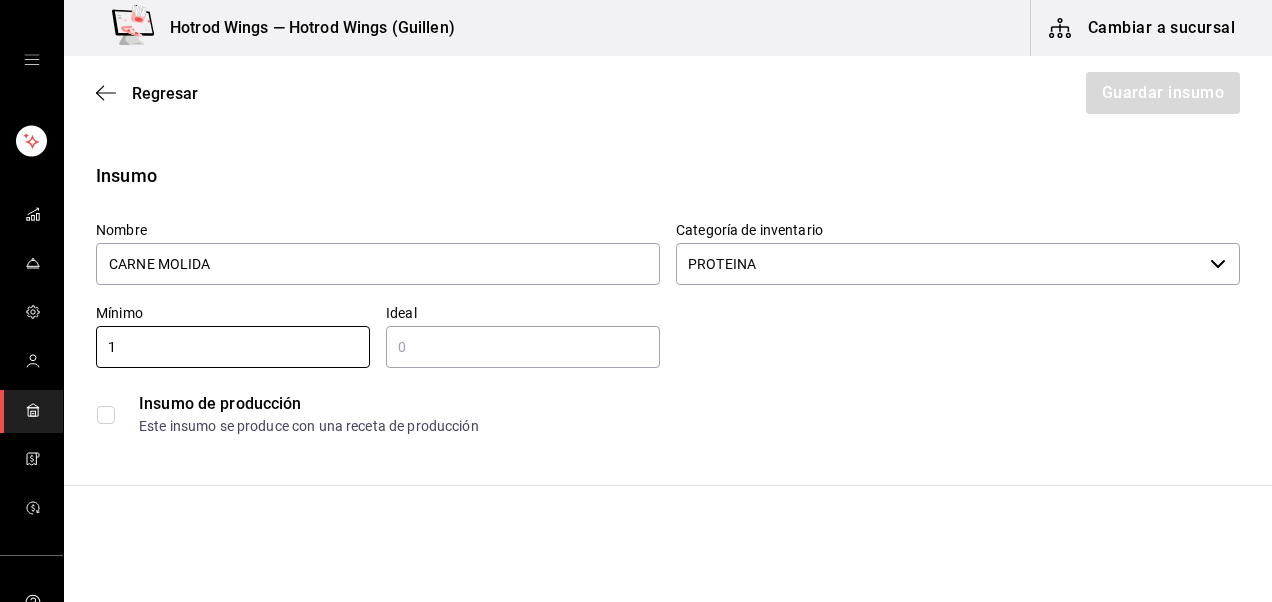 type on "1" 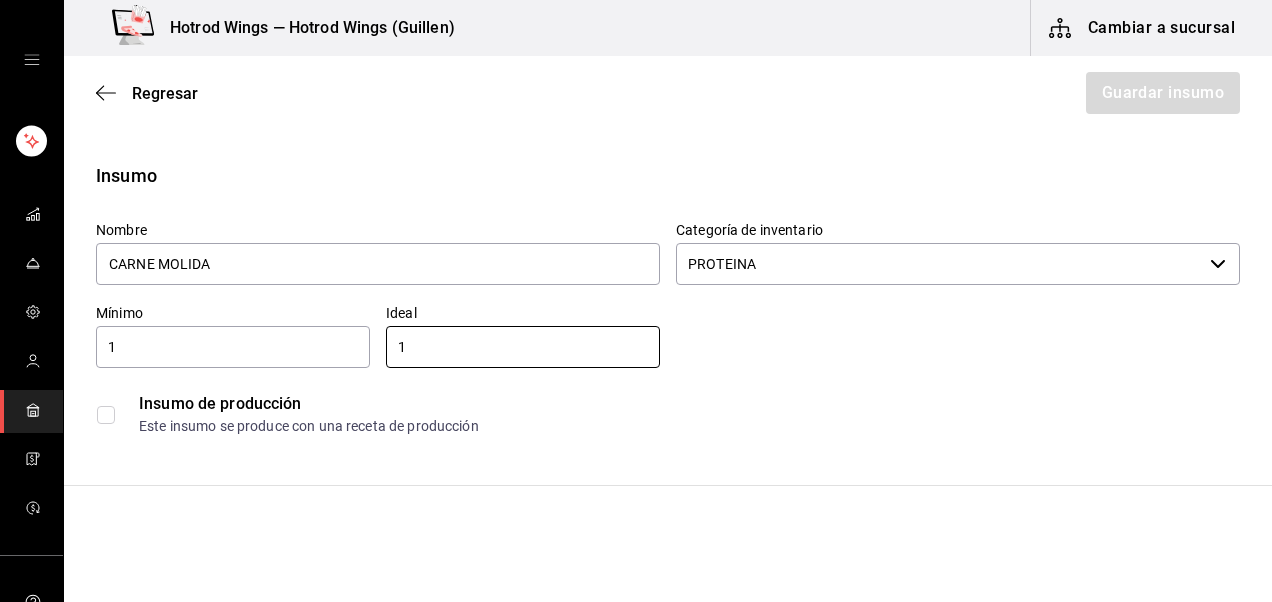 type on "1" 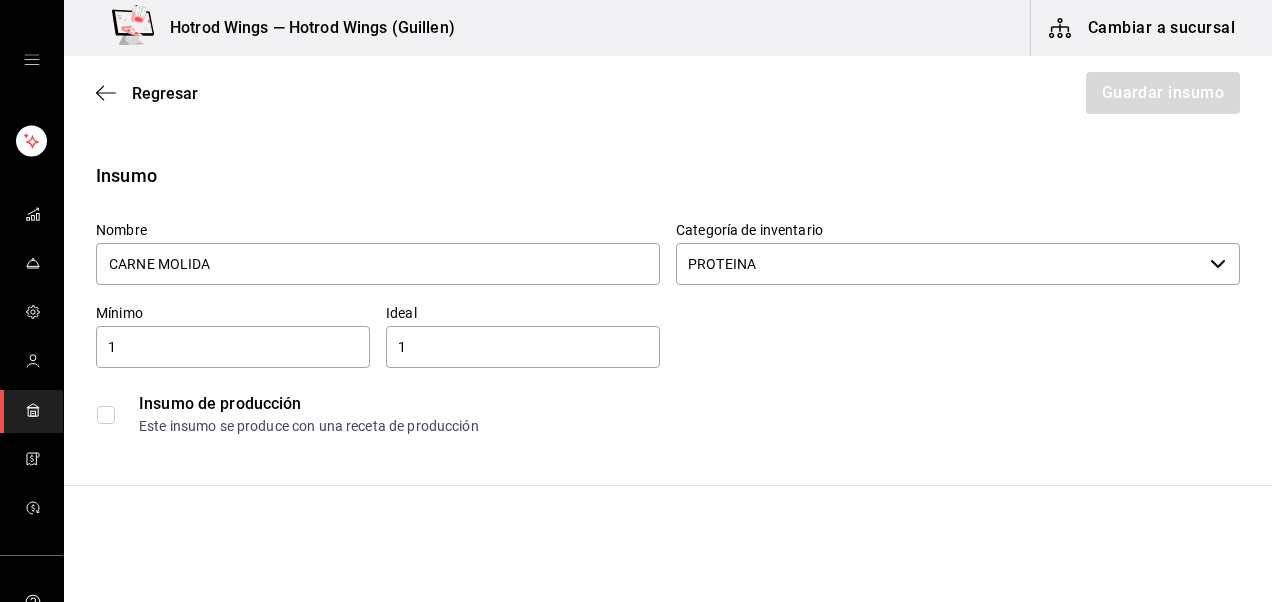 scroll, scrollTop: 347, scrollLeft: 0, axis: vertical 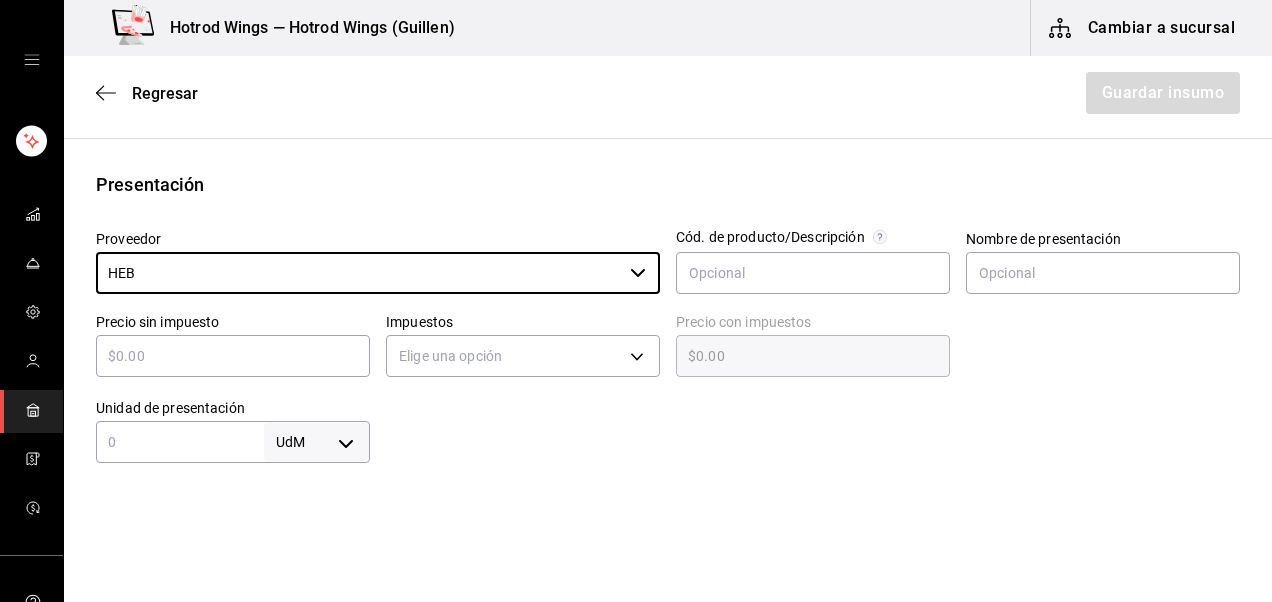 type on "HEB" 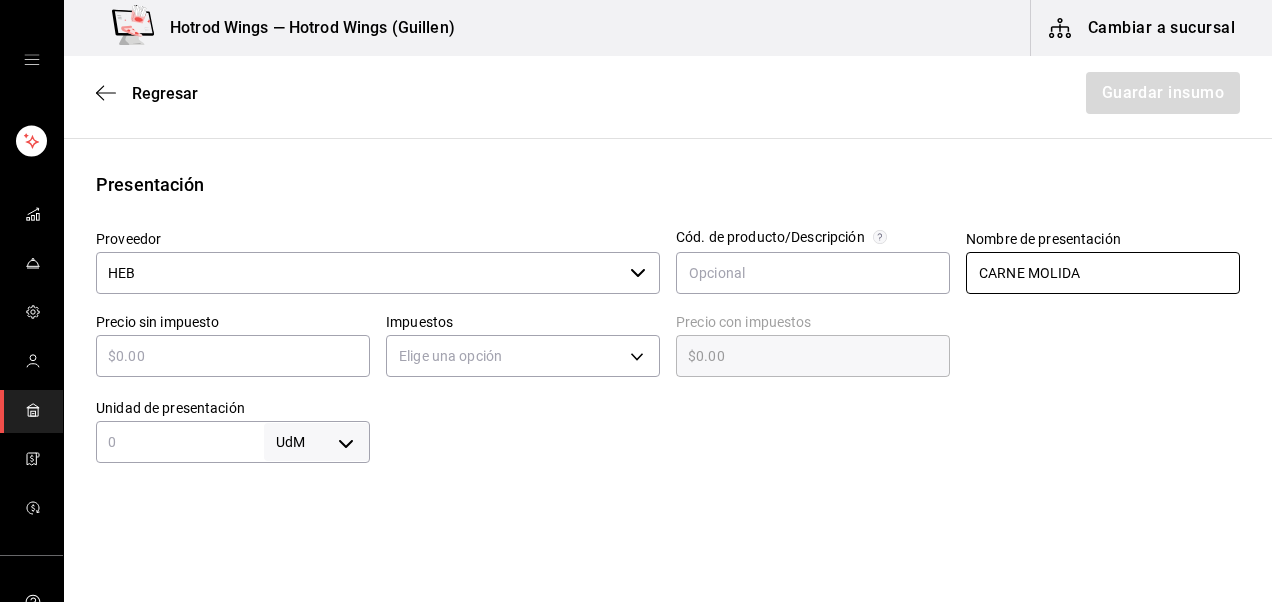 type on "CARNE MOLIDA" 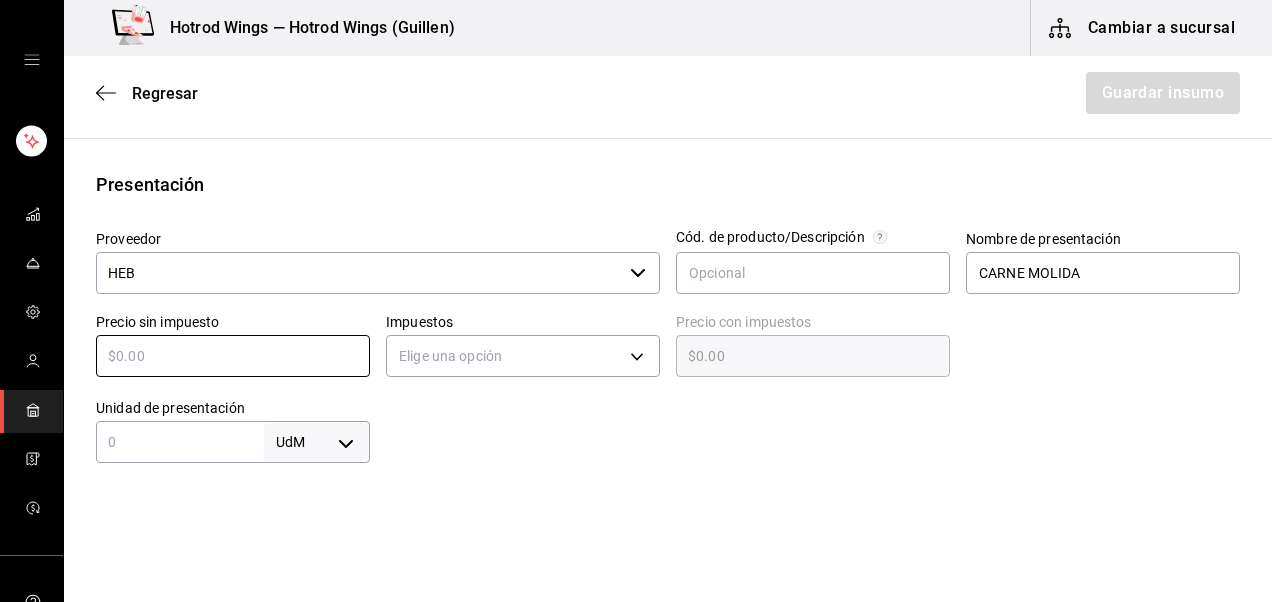type on "$6" 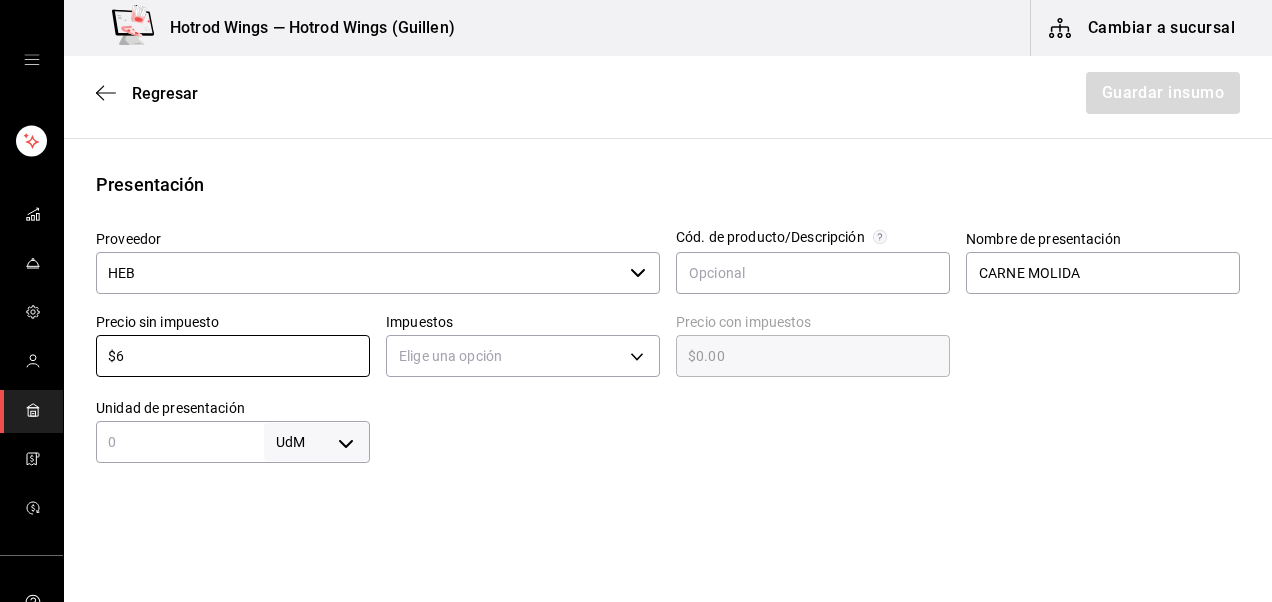 type on "$6.00" 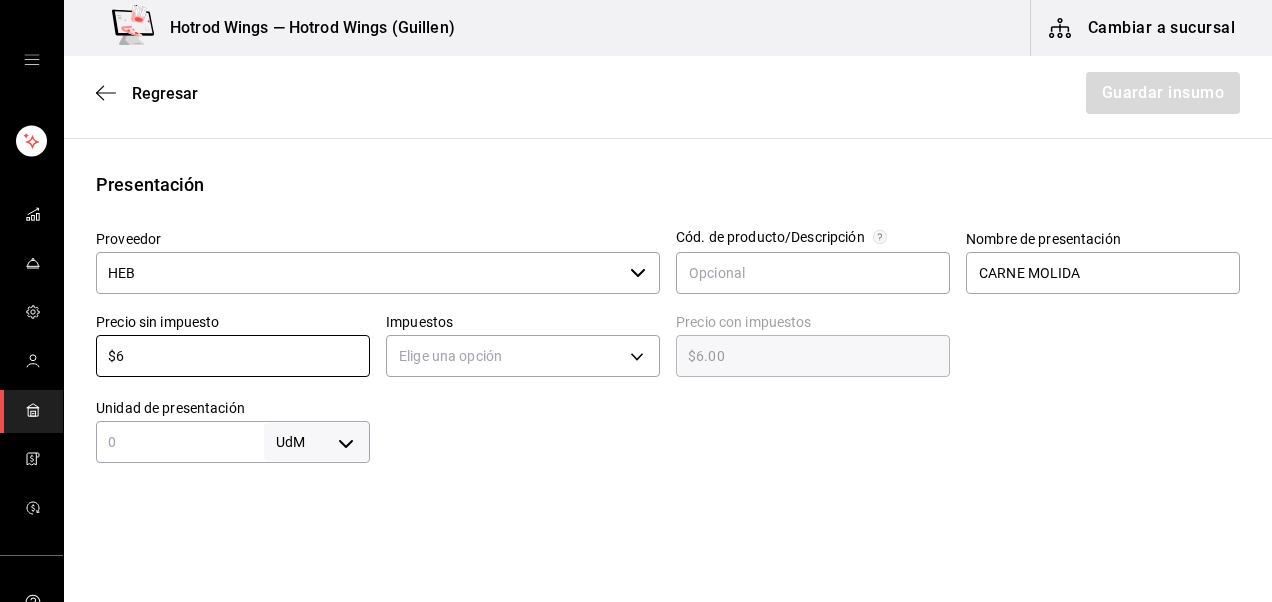 type on "$69" 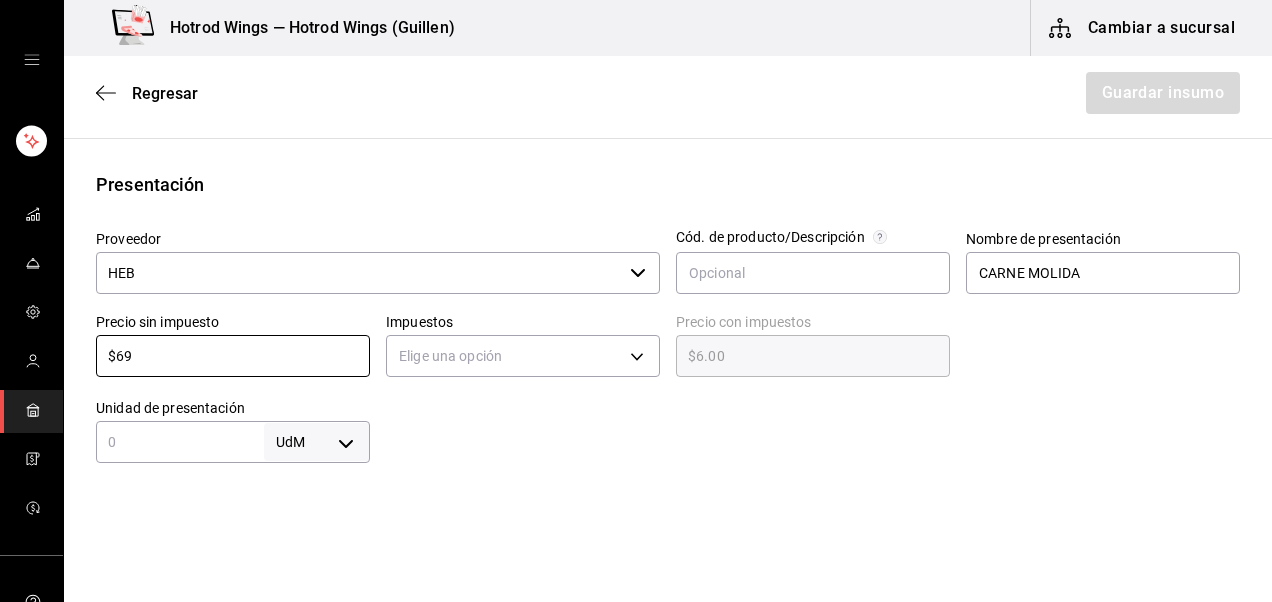 type on "$69.00" 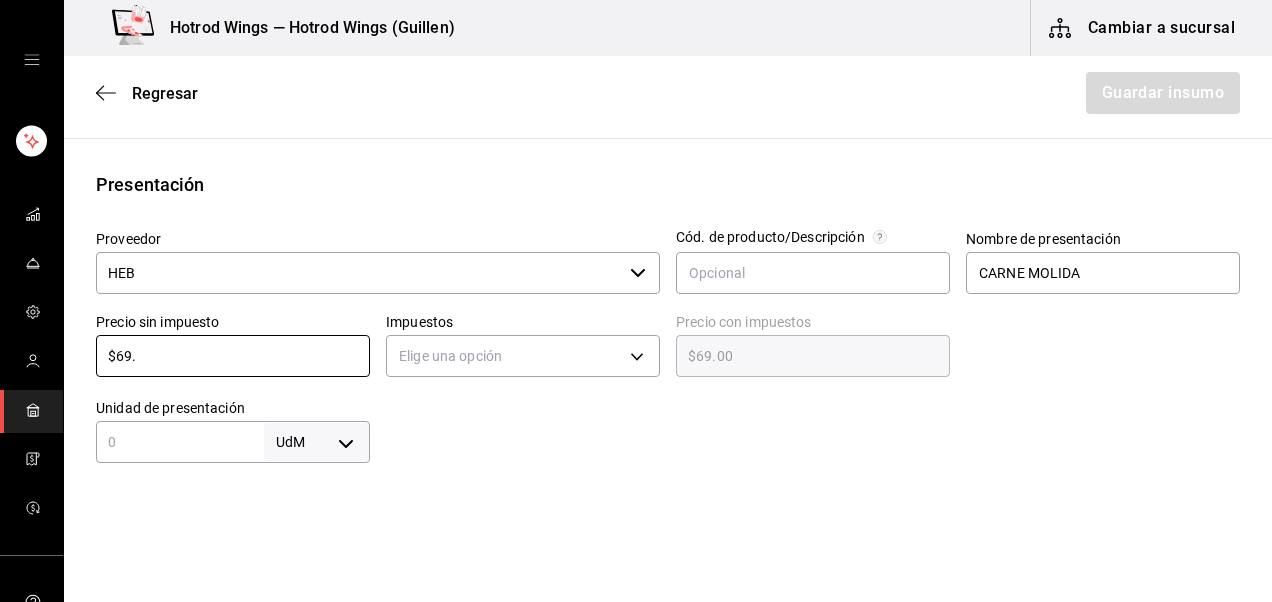 type on "$69.9" 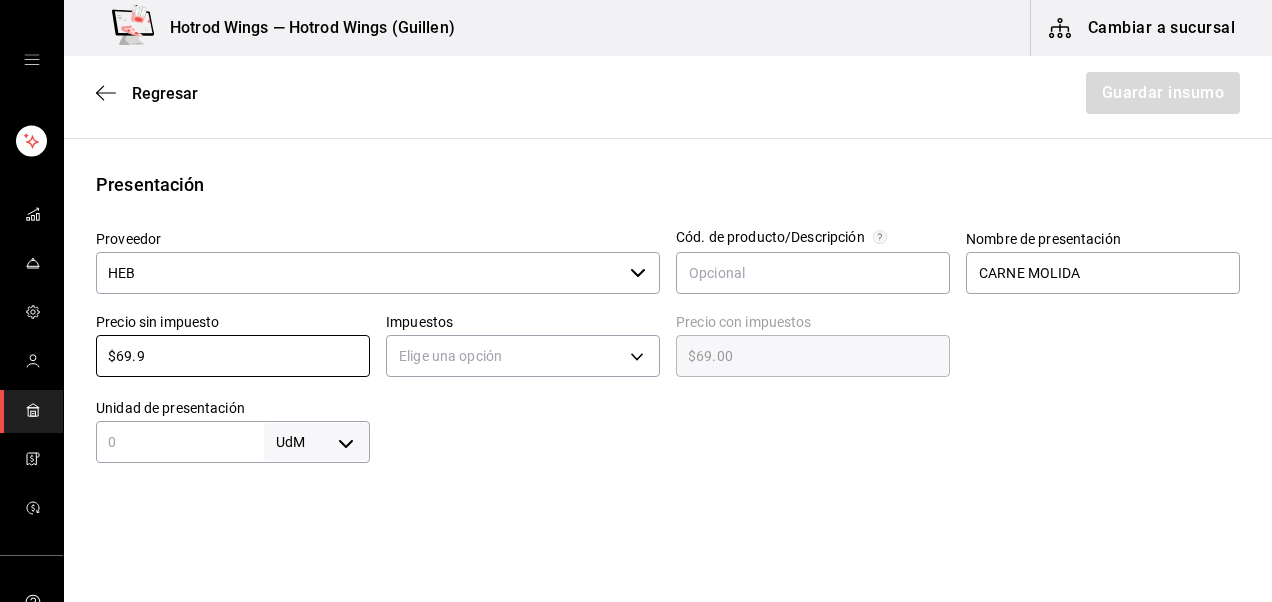 type on "$69.90" 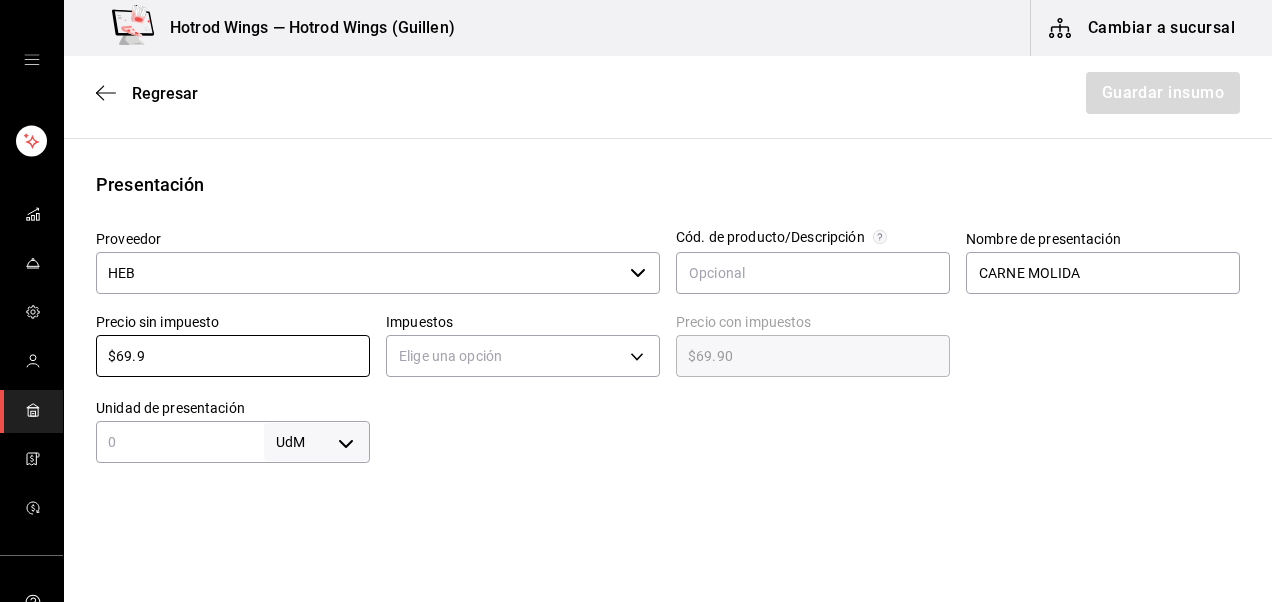 type on "$69.9" 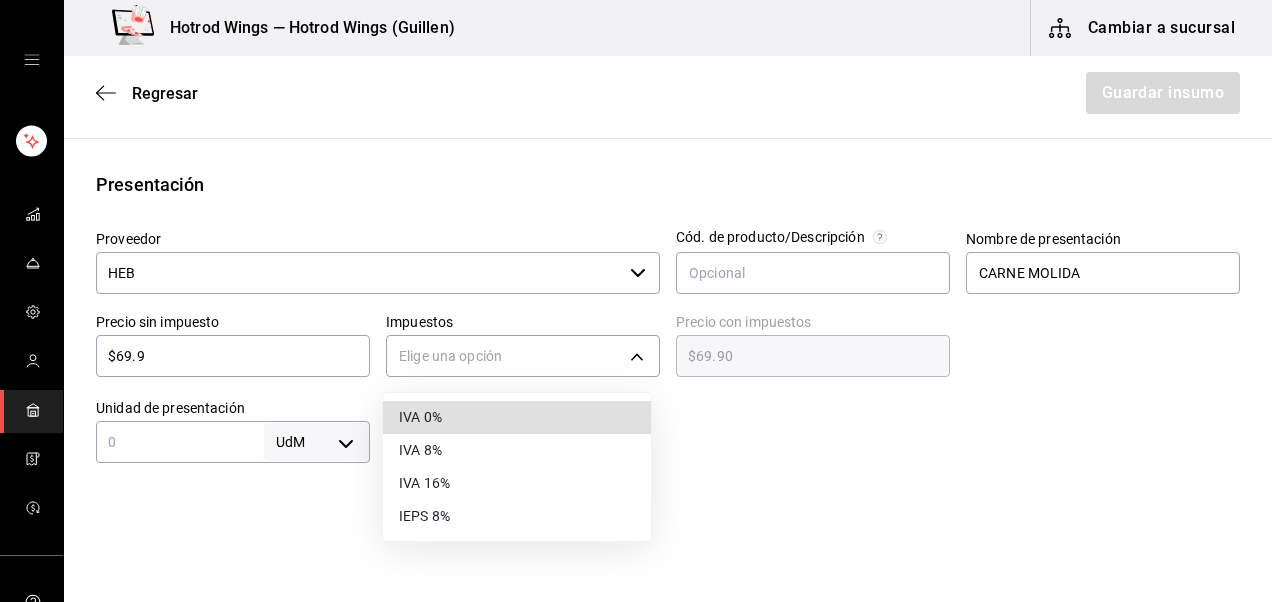 type 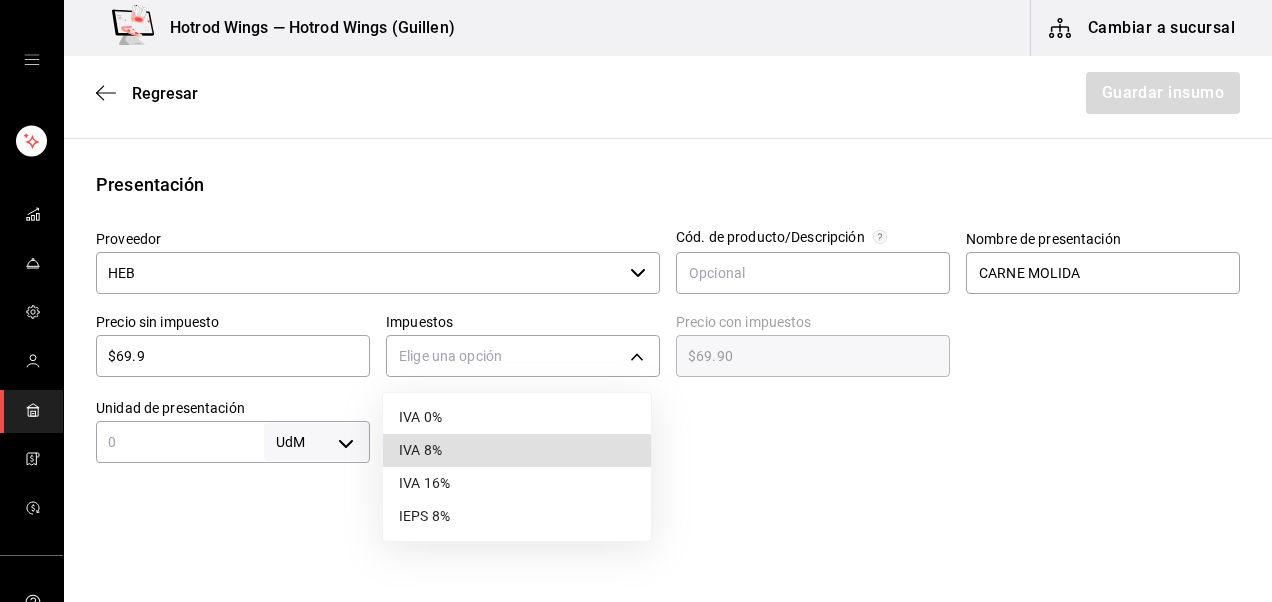 type 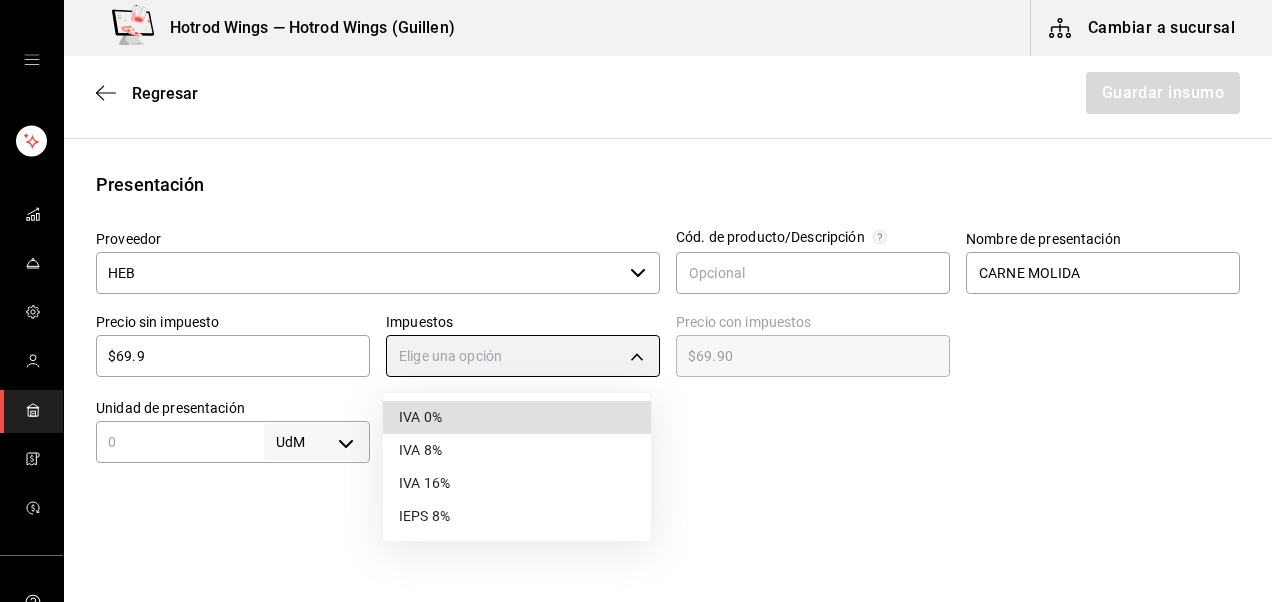 type on "IVA_0" 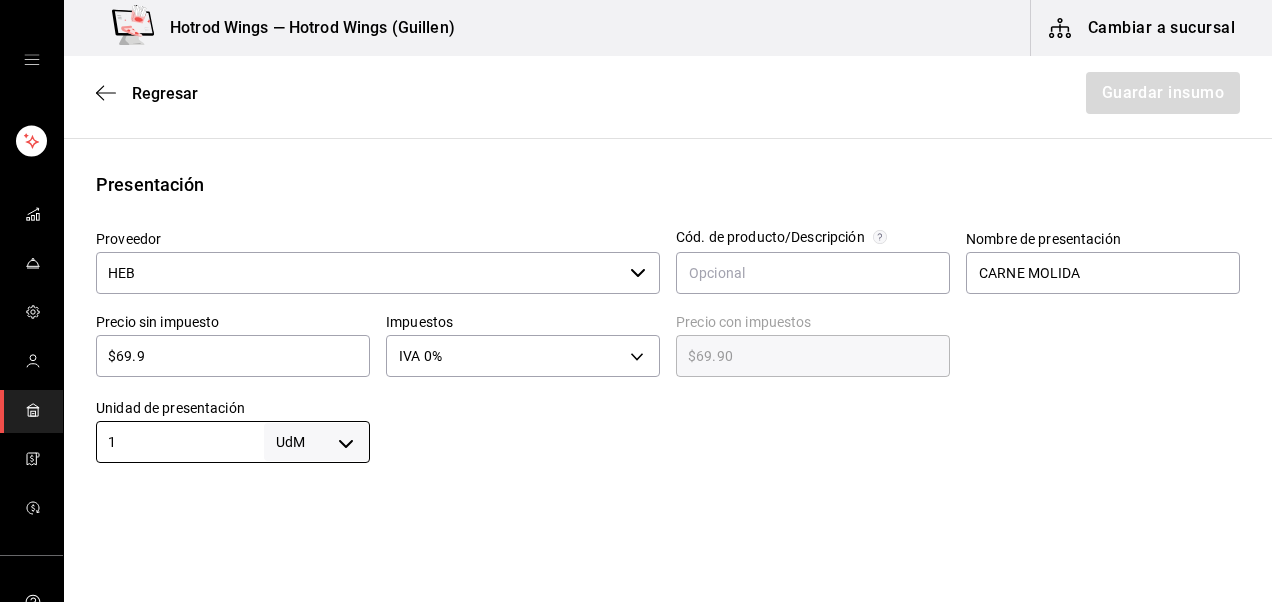 type on "1" 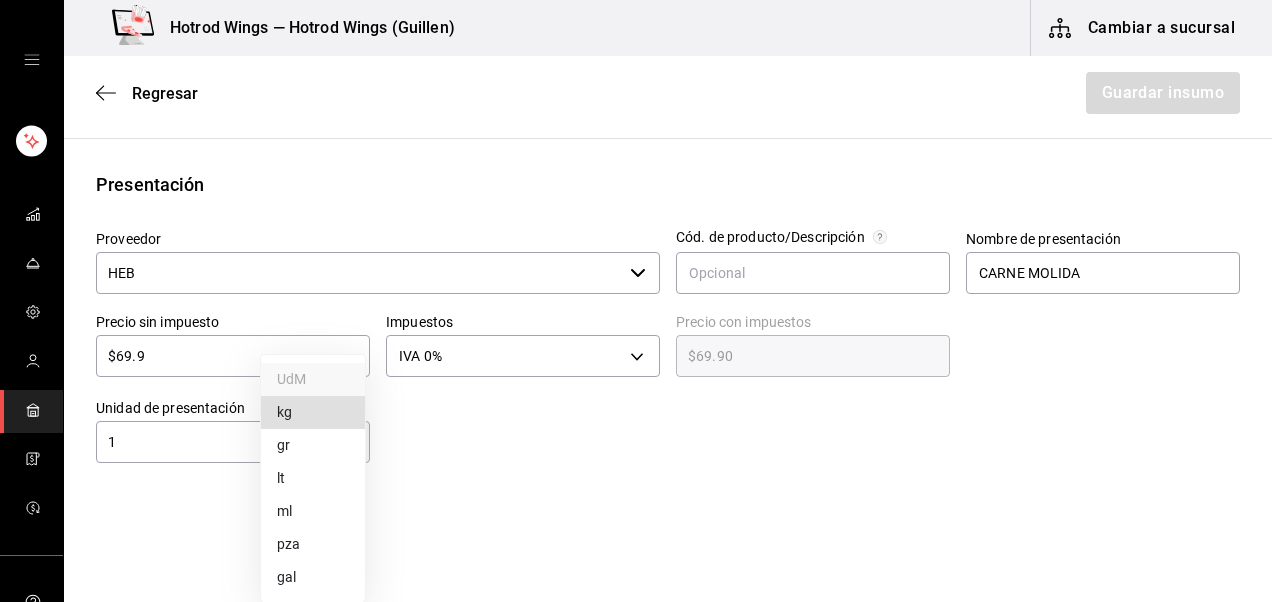 type 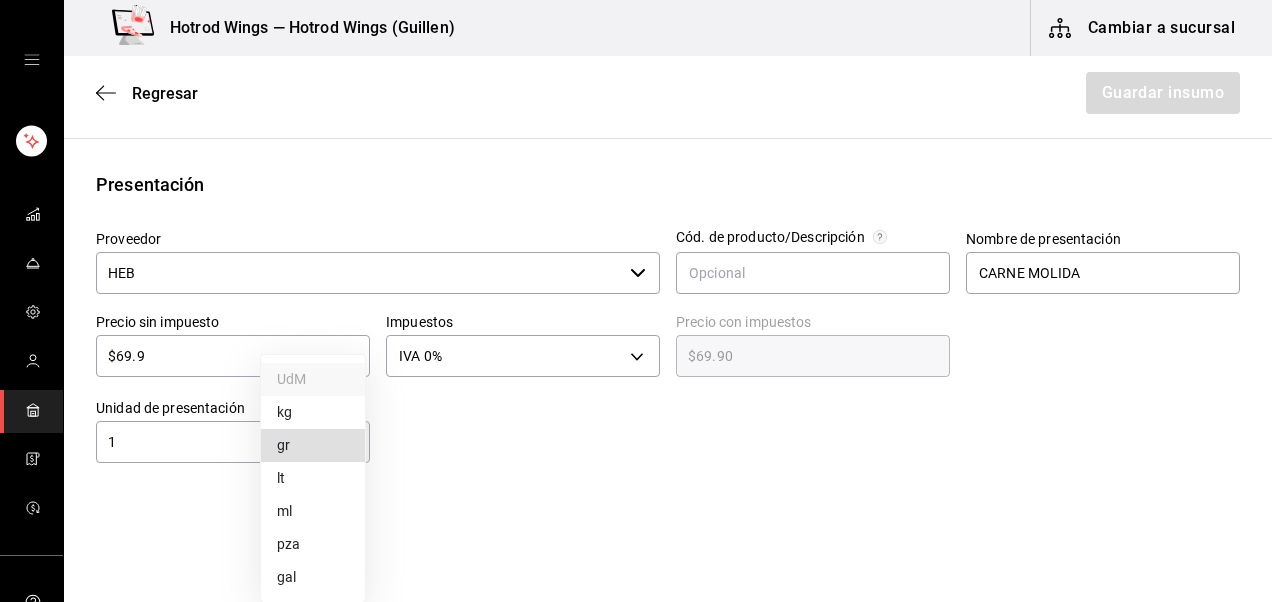 type 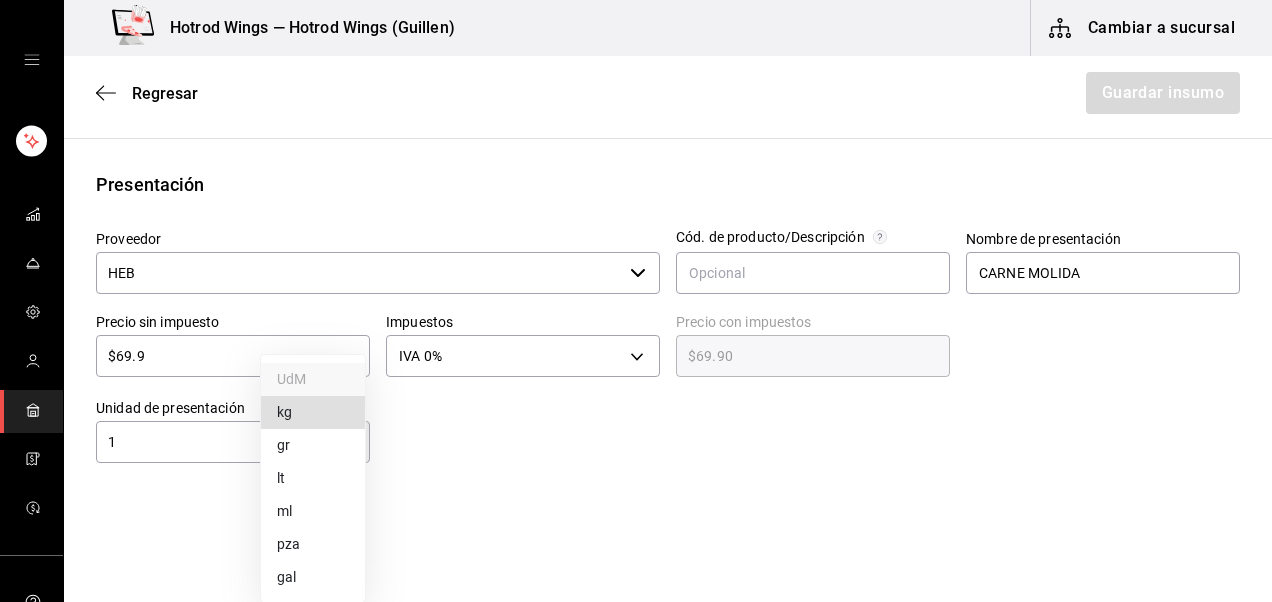 type on "KILOGRAM" 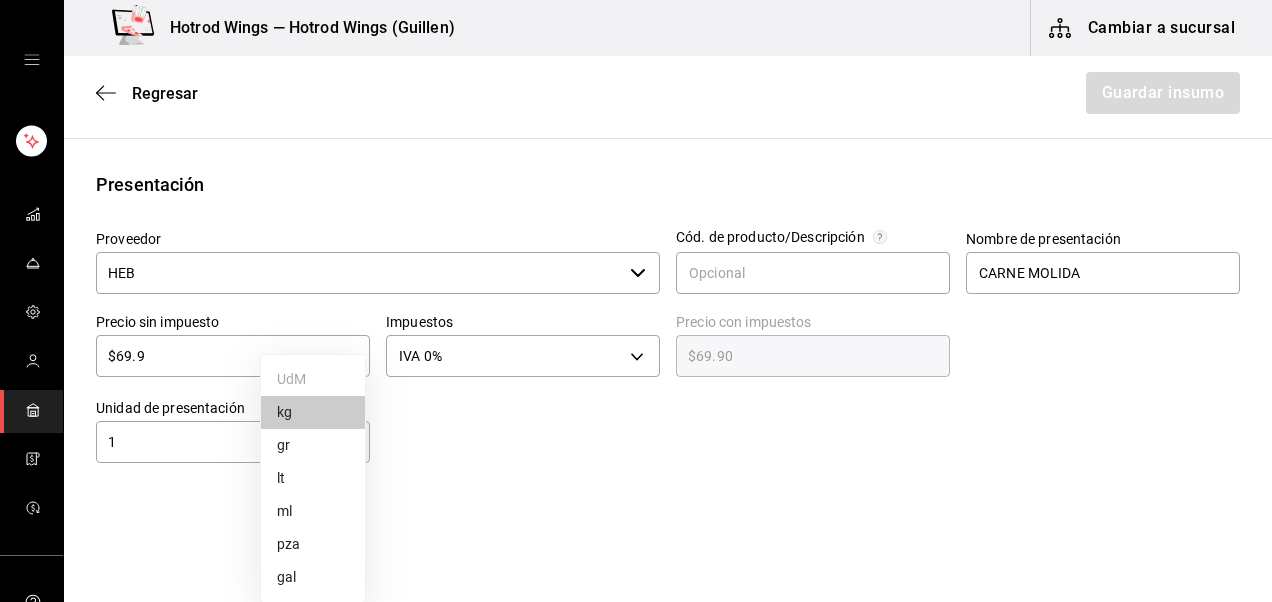 type 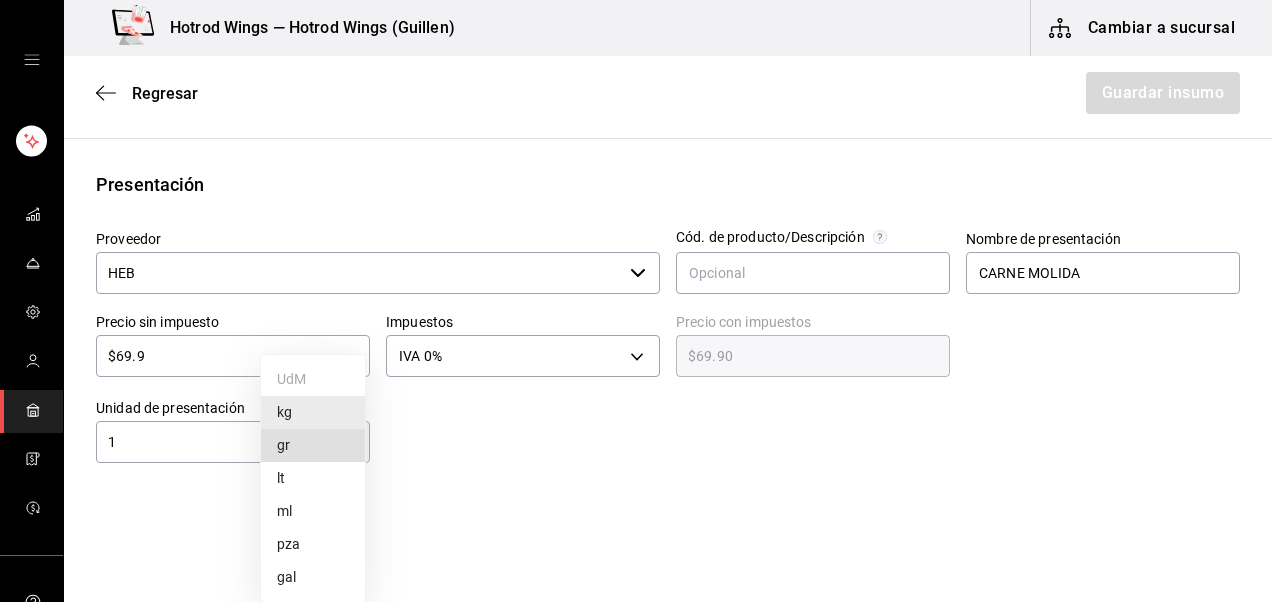 type 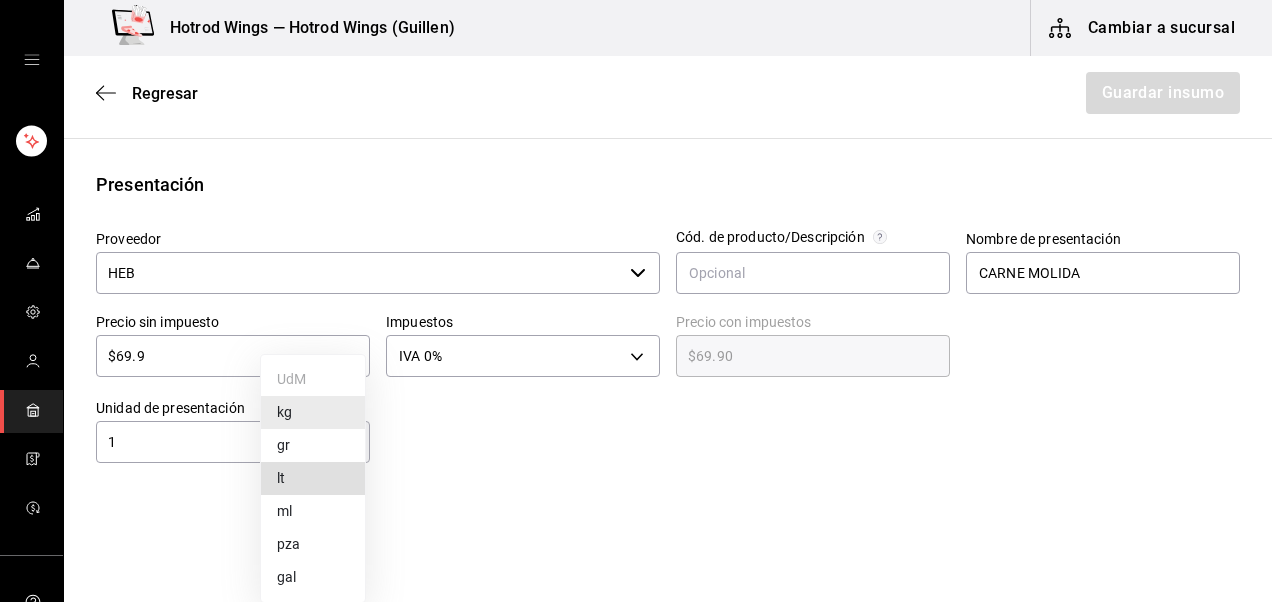 type 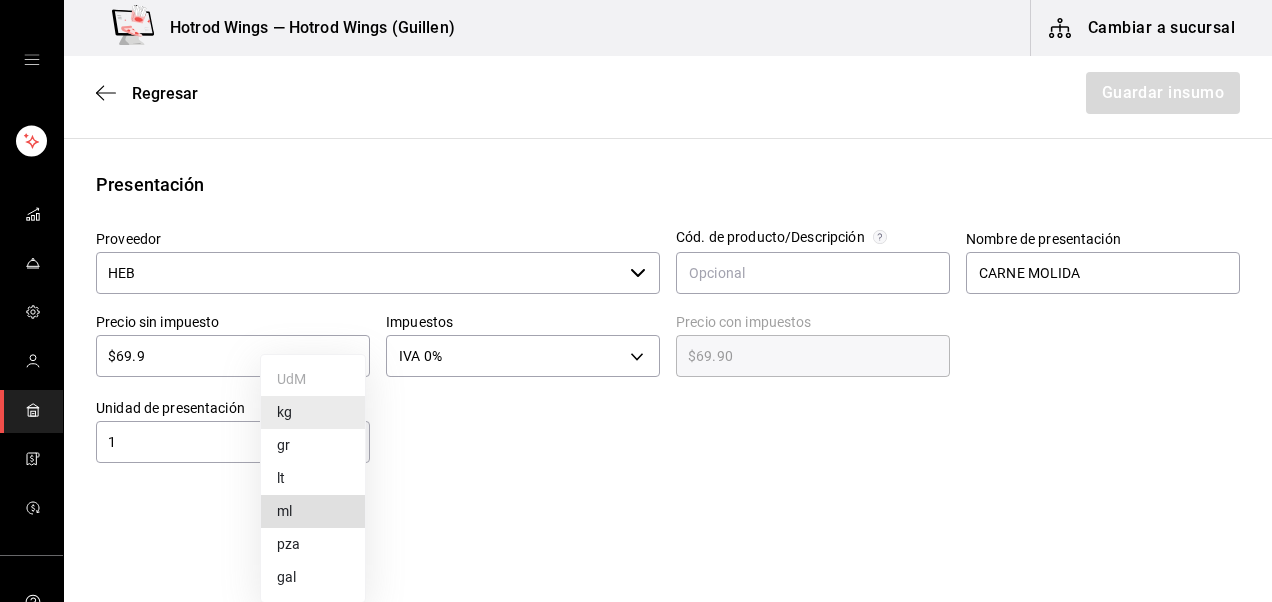 type 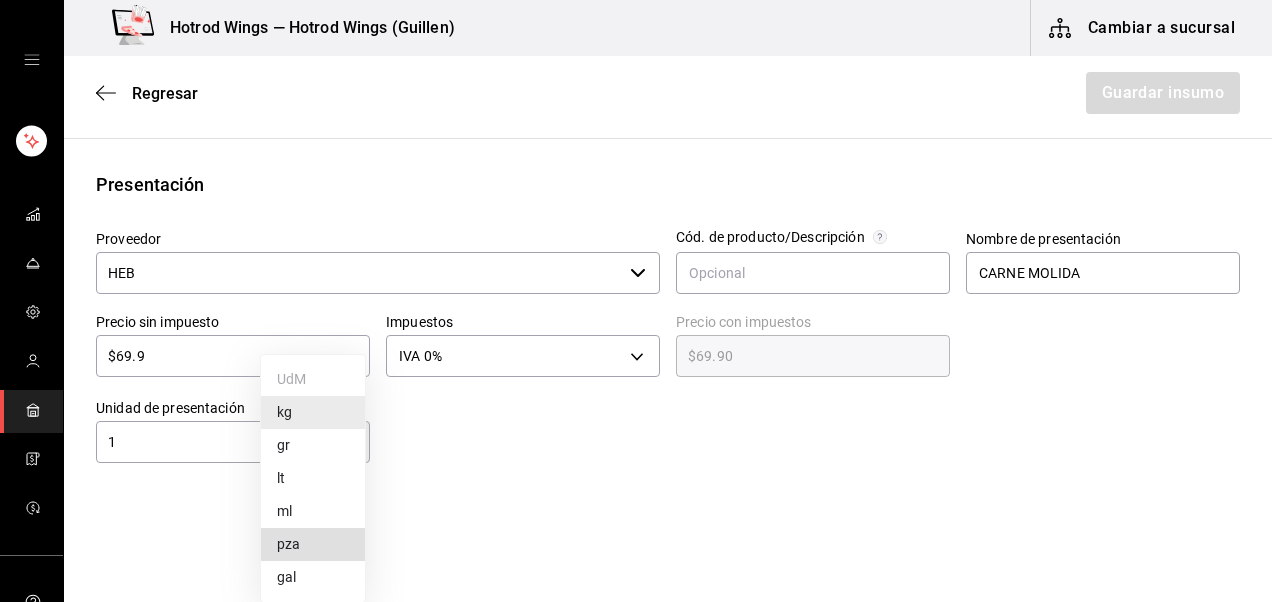 type on "UNIT" 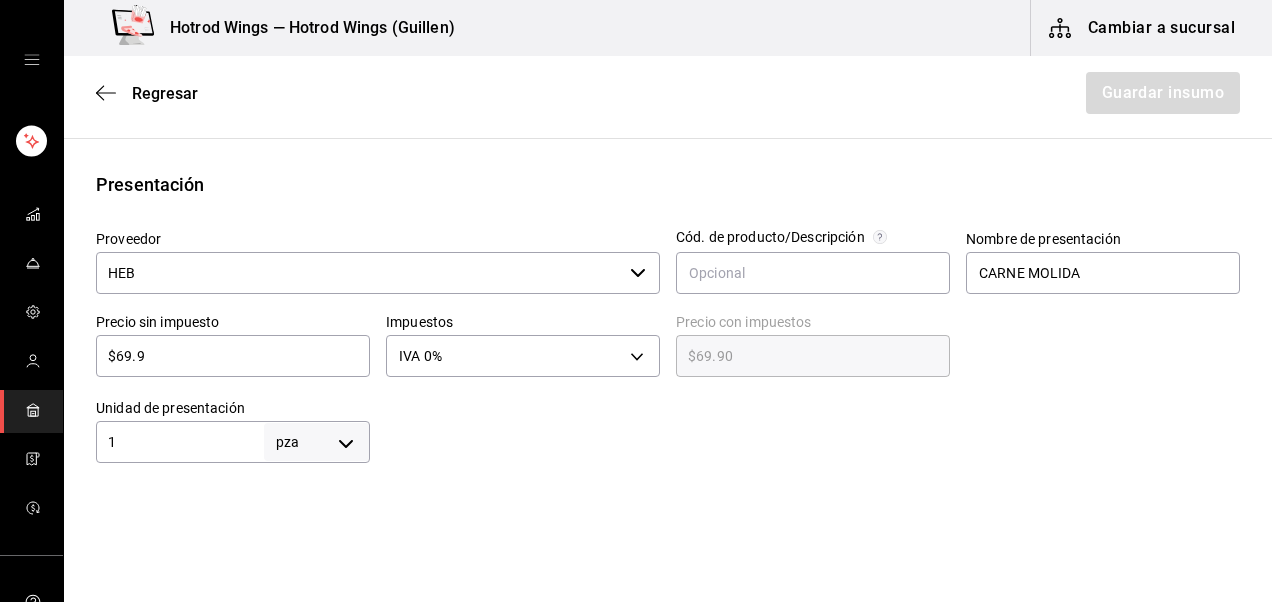 scroll, scrollTop: 671, scrollLeft: 0, axis: vertical 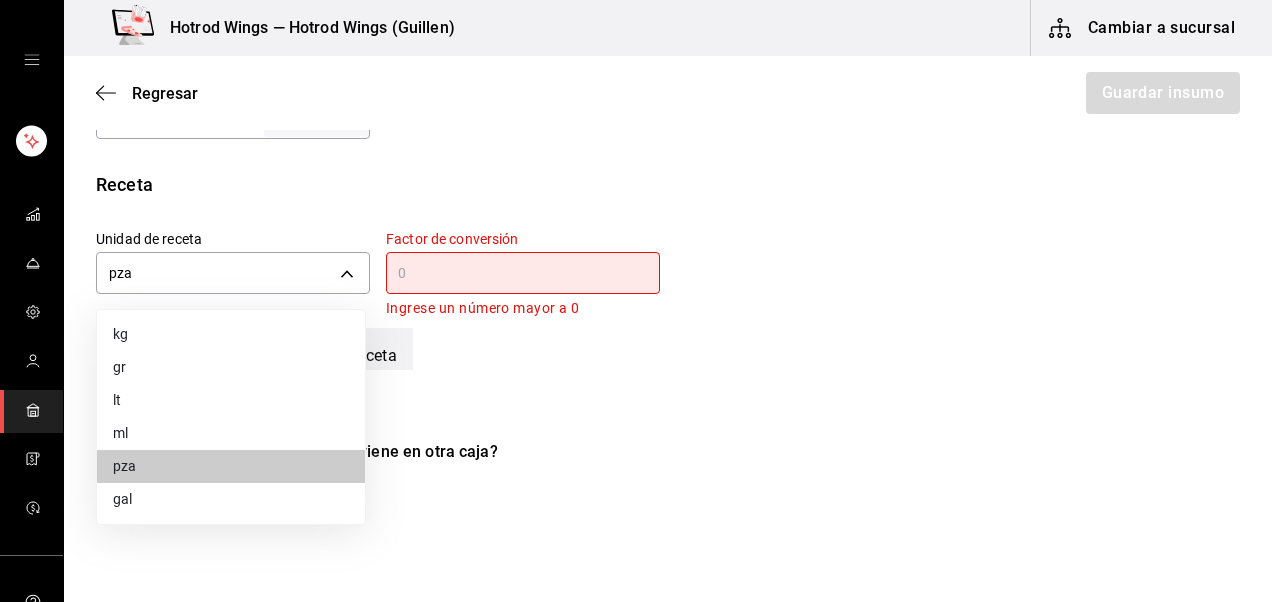 type 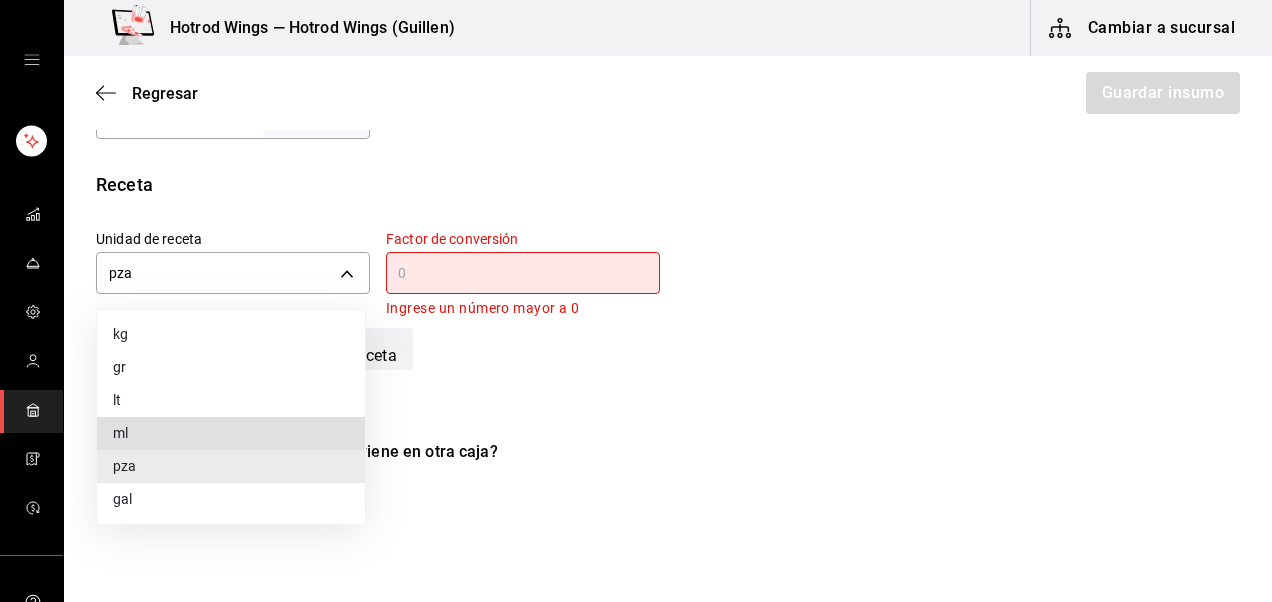 type 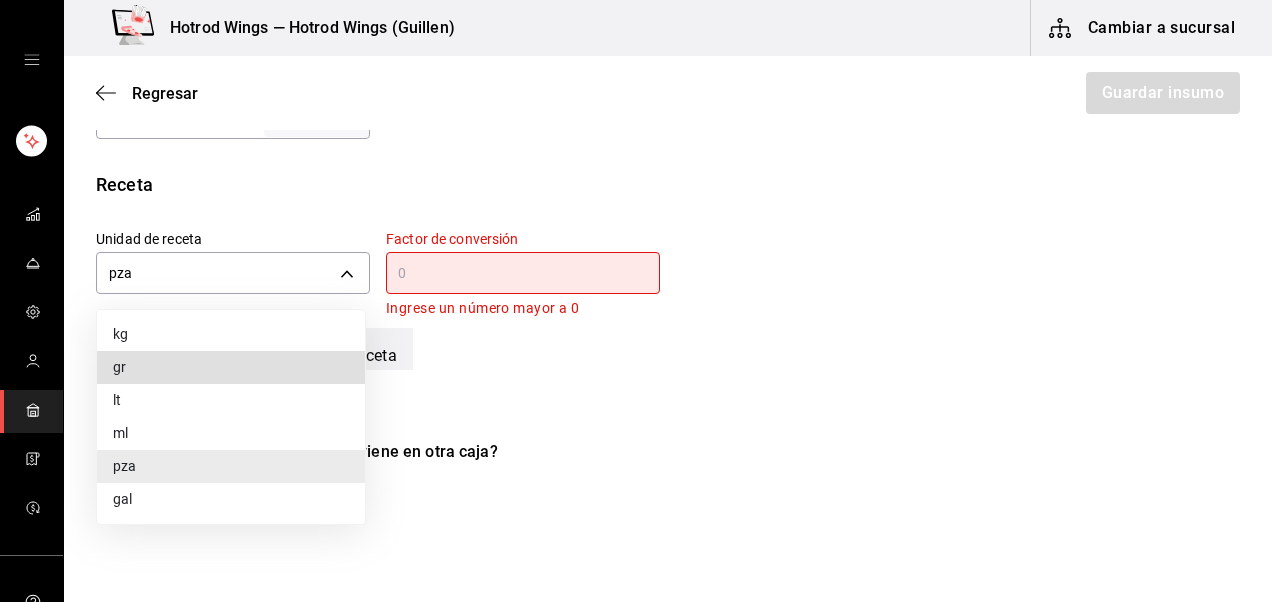 type 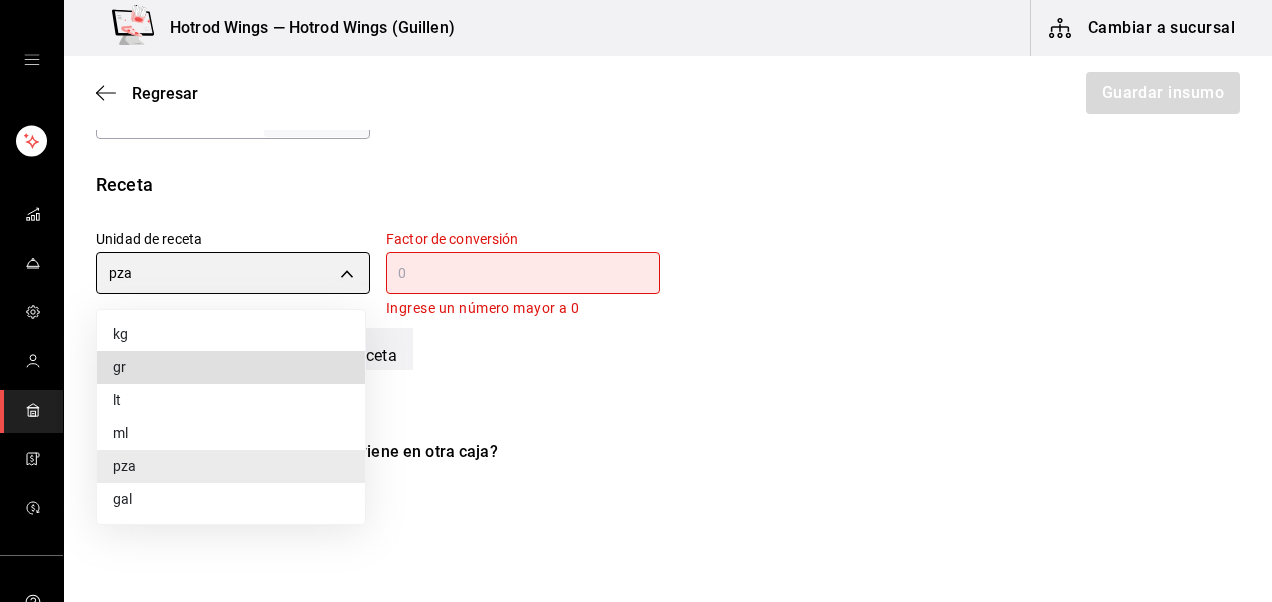 type on "GRAM" 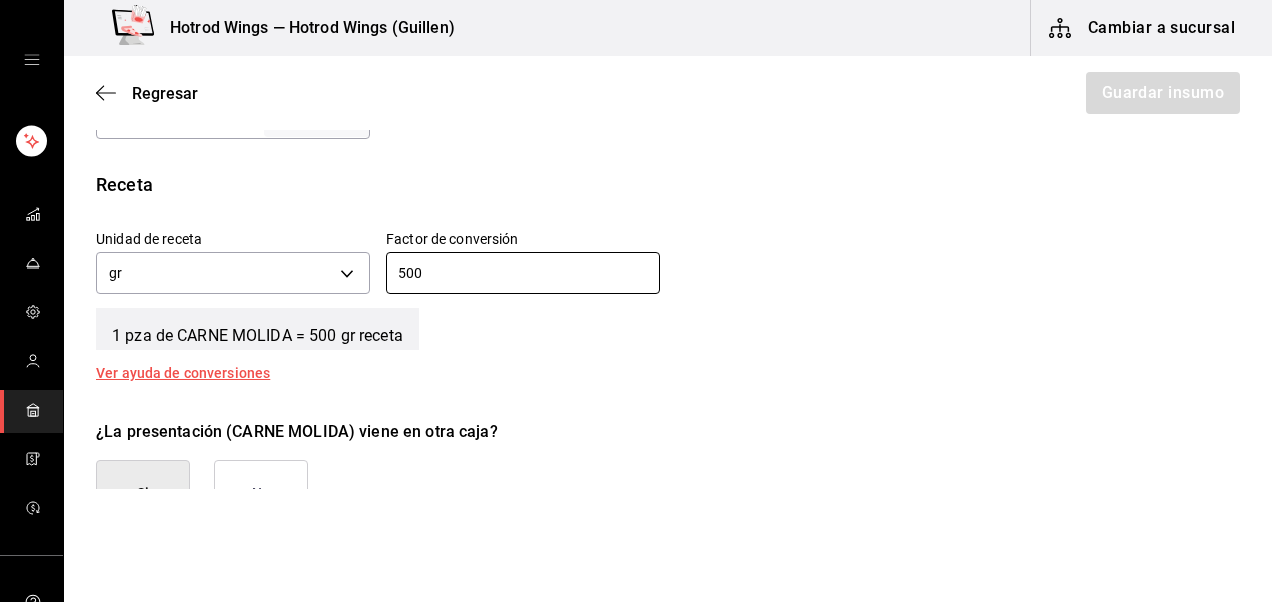 type on "500" 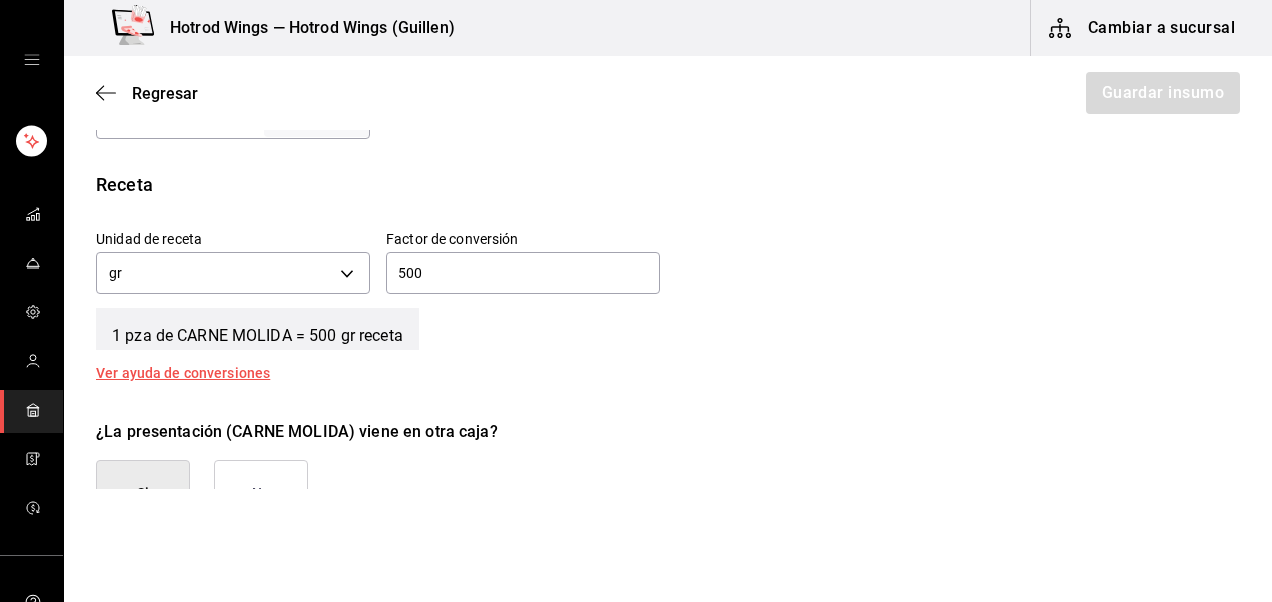 type on "true" 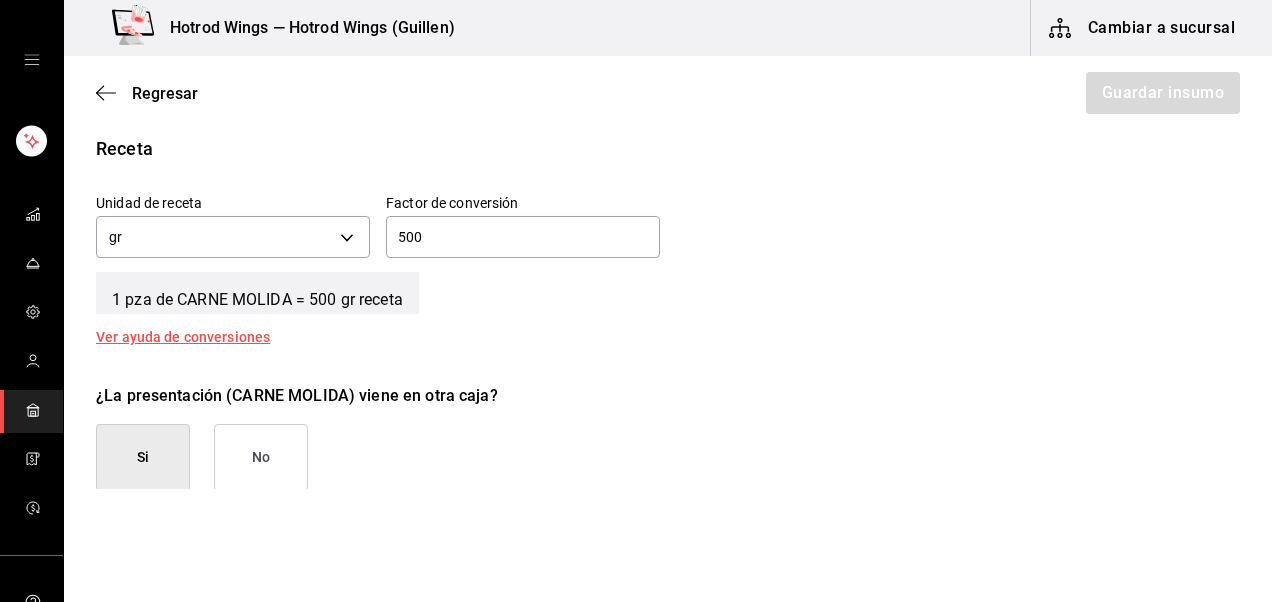 type on "false" 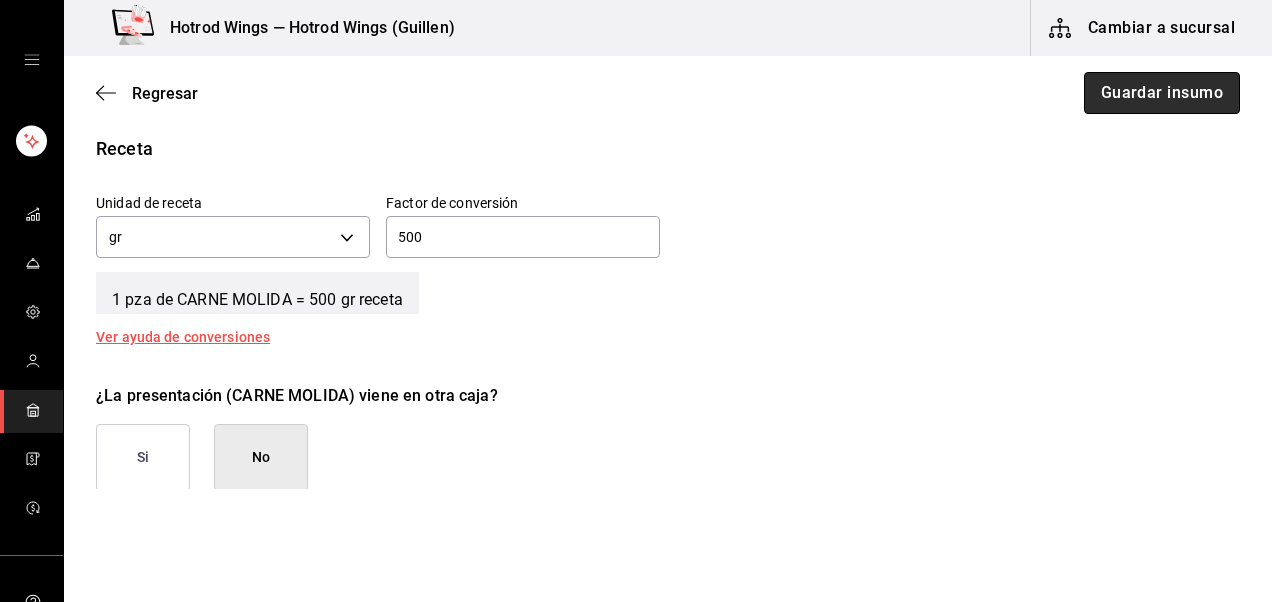 click on "Guardar insumo" at bounding box center [1162, 93] 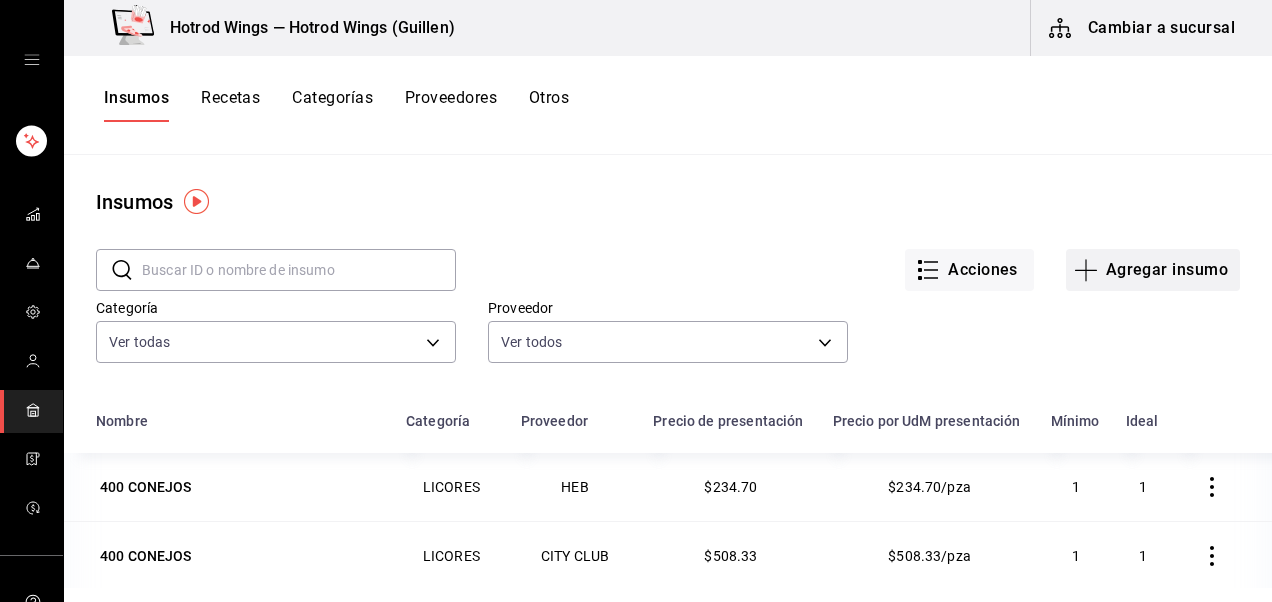 click on "Agregar insumo" at bounding box center (1153, 270) 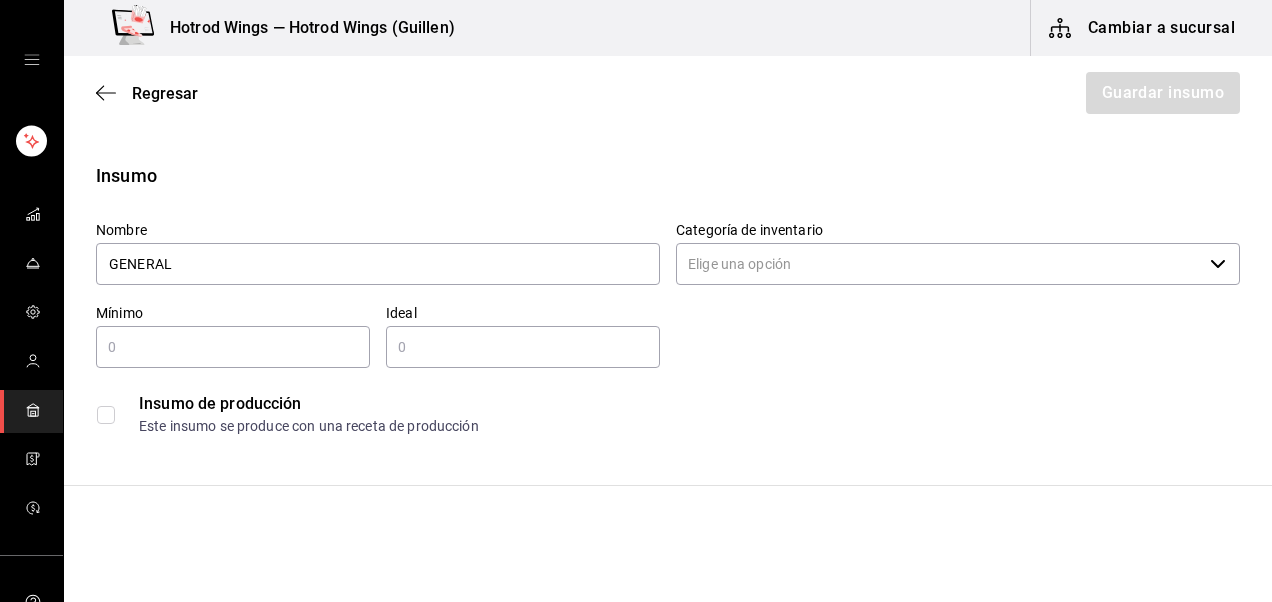 type on "GENERAL" 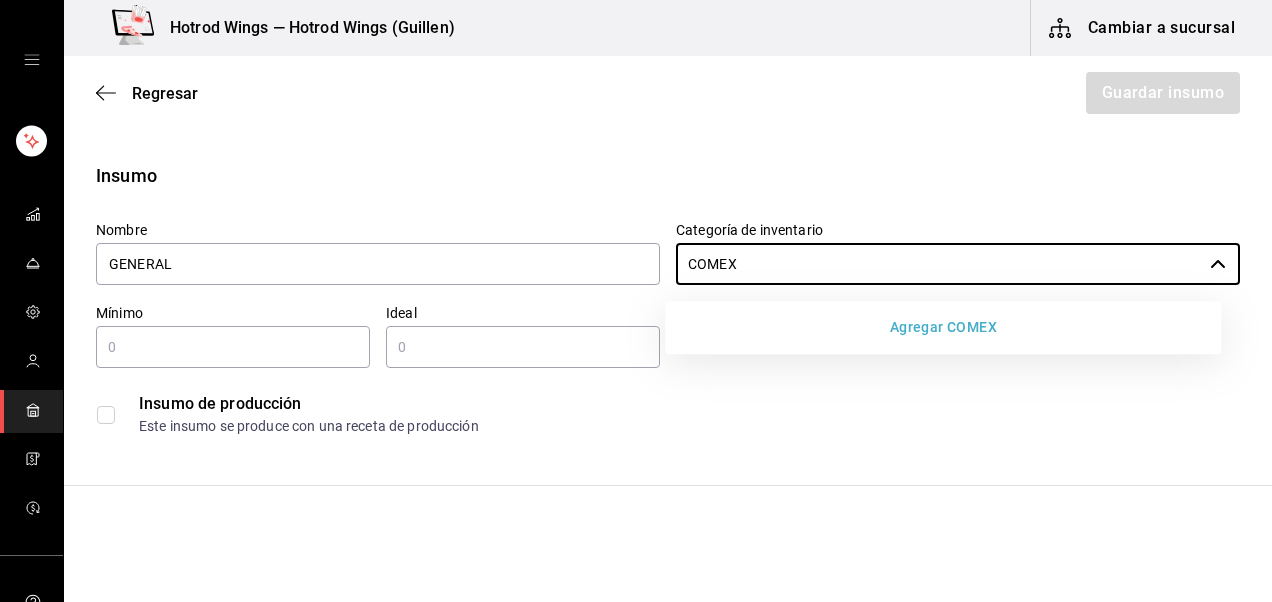 type on "COMEX" 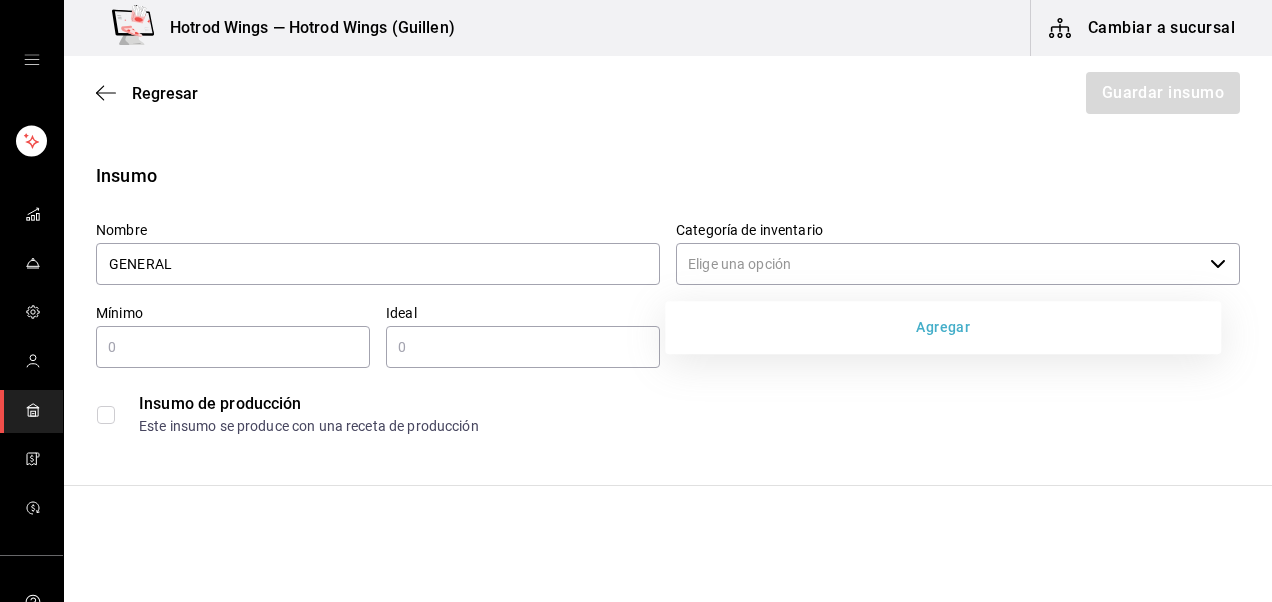 click on "Agregar" at bounding box center (943, 327) 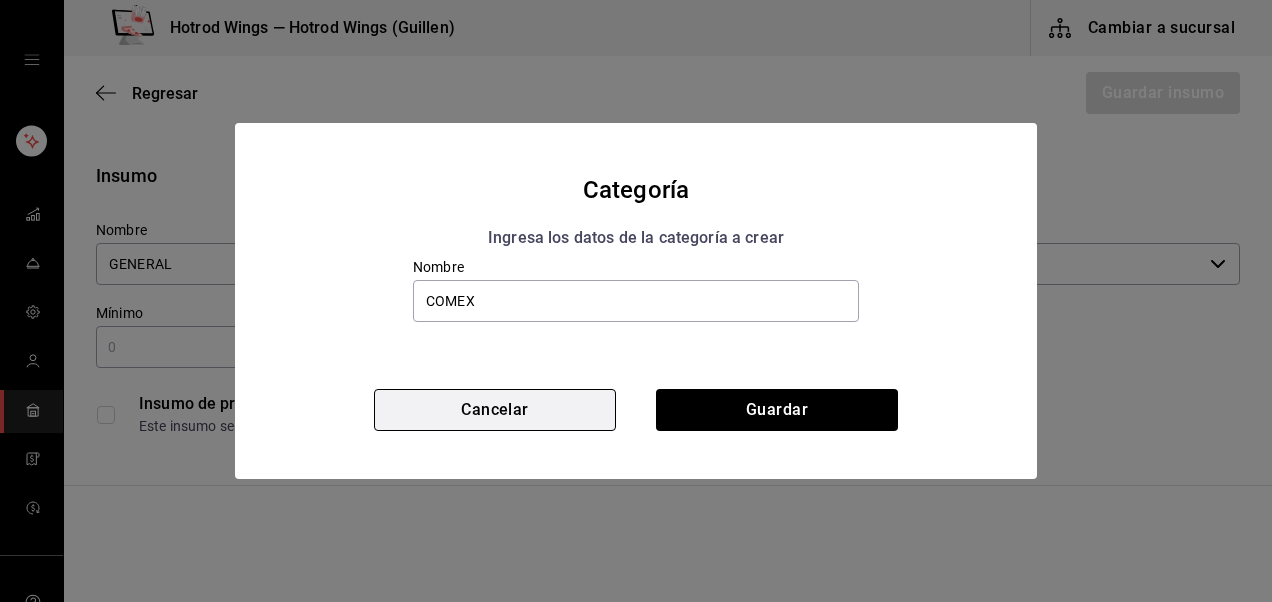 type on "COMEX" 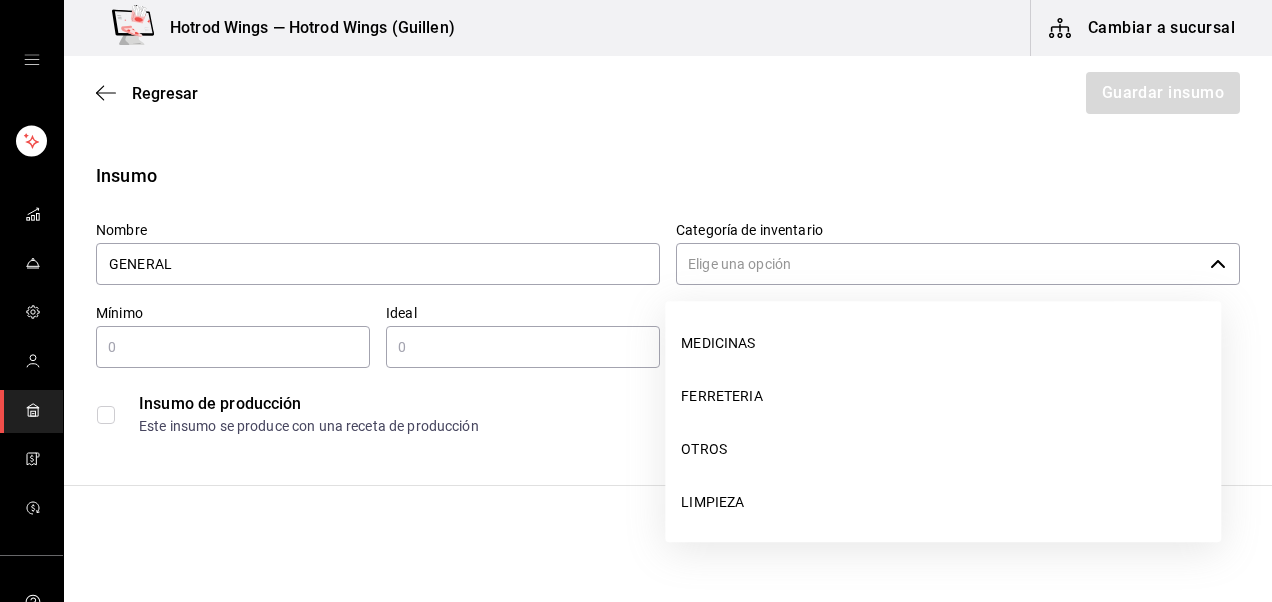 click on "Categoría de inventario" at bounding box center [939, 264] 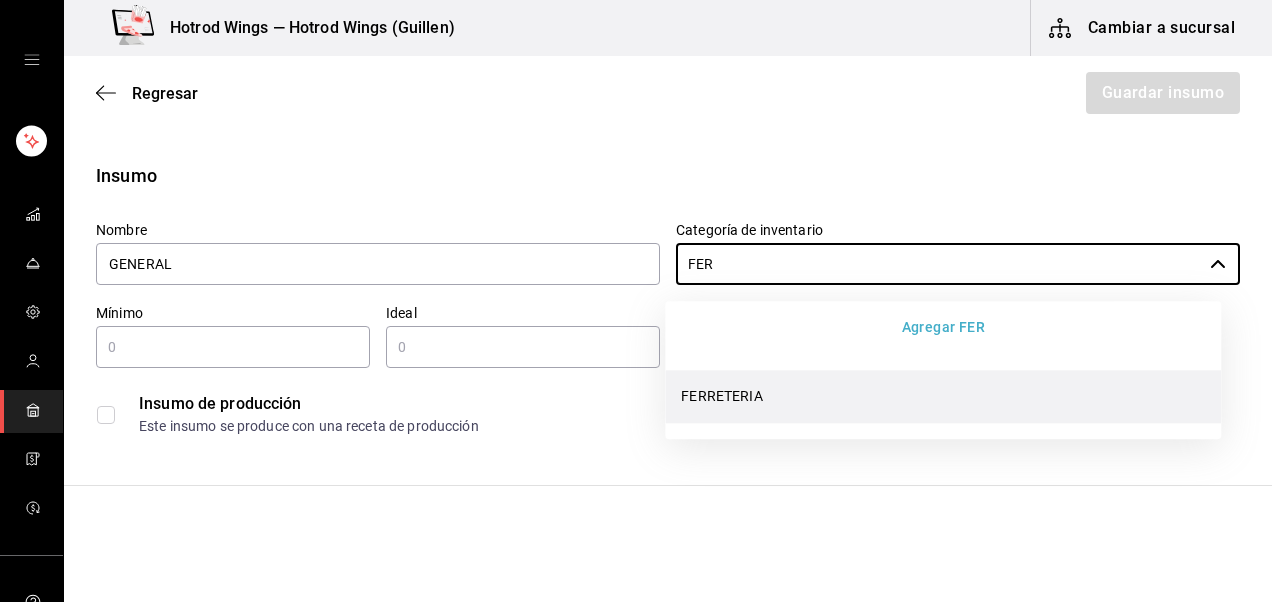 click on "FERRETERIA" at bounding box center [943, 396] 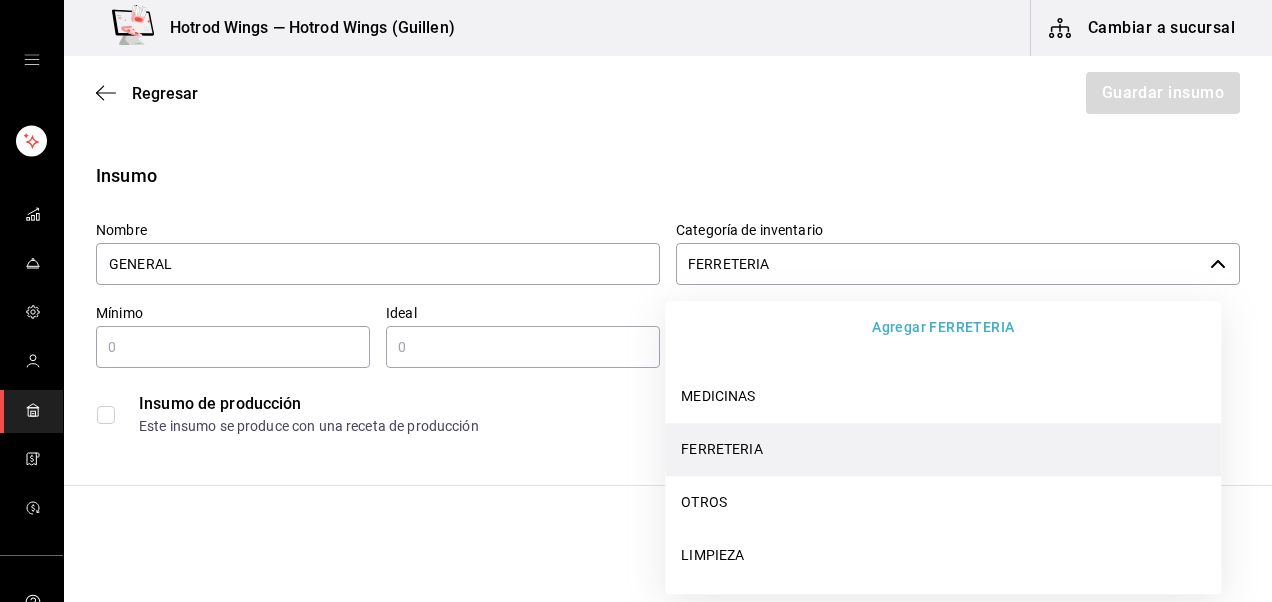 click on "FERRETERIA" at bounding box center [939, 264] 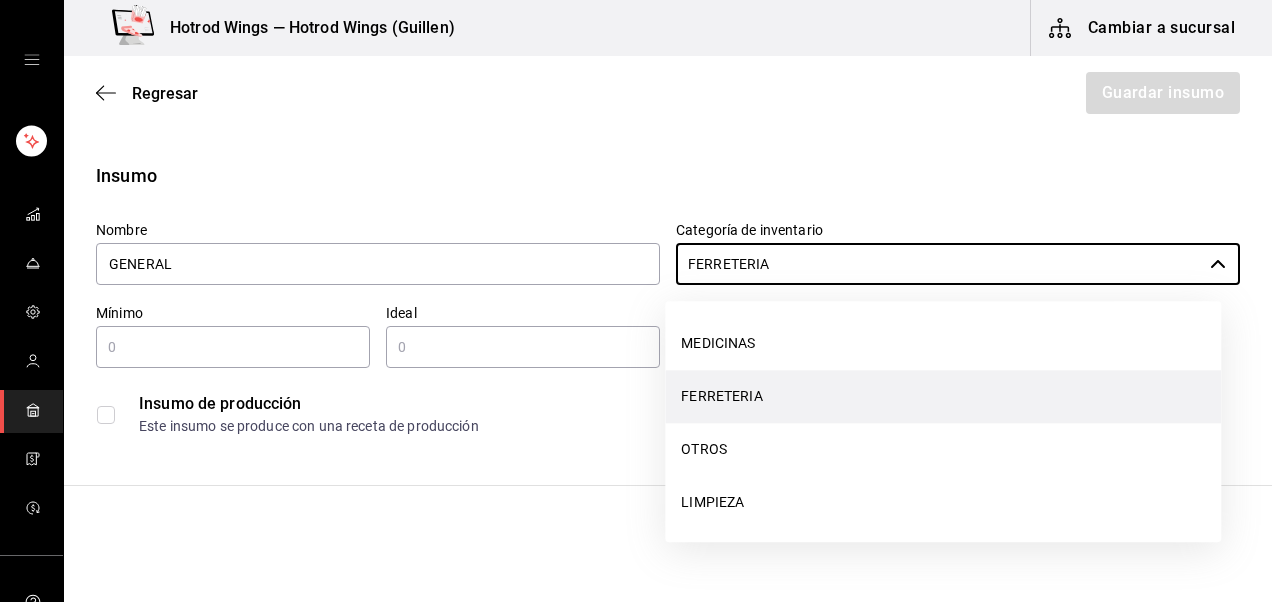 click on "FERRETERIA" at bounding box center [943, 396] 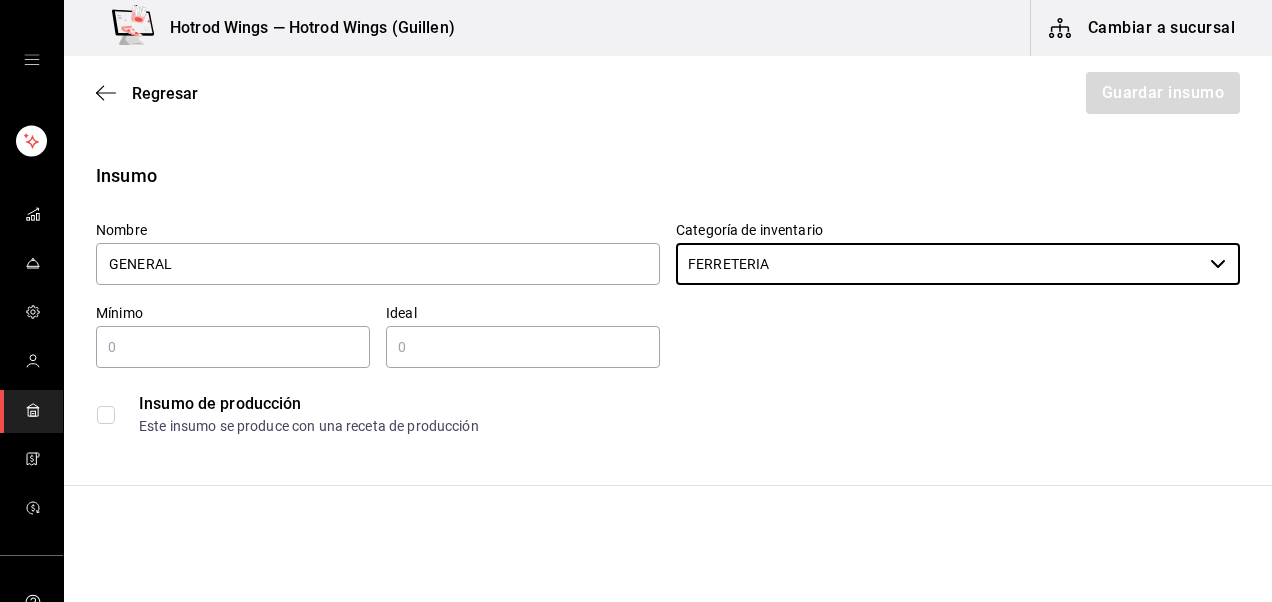 type on "FERRETERIA" 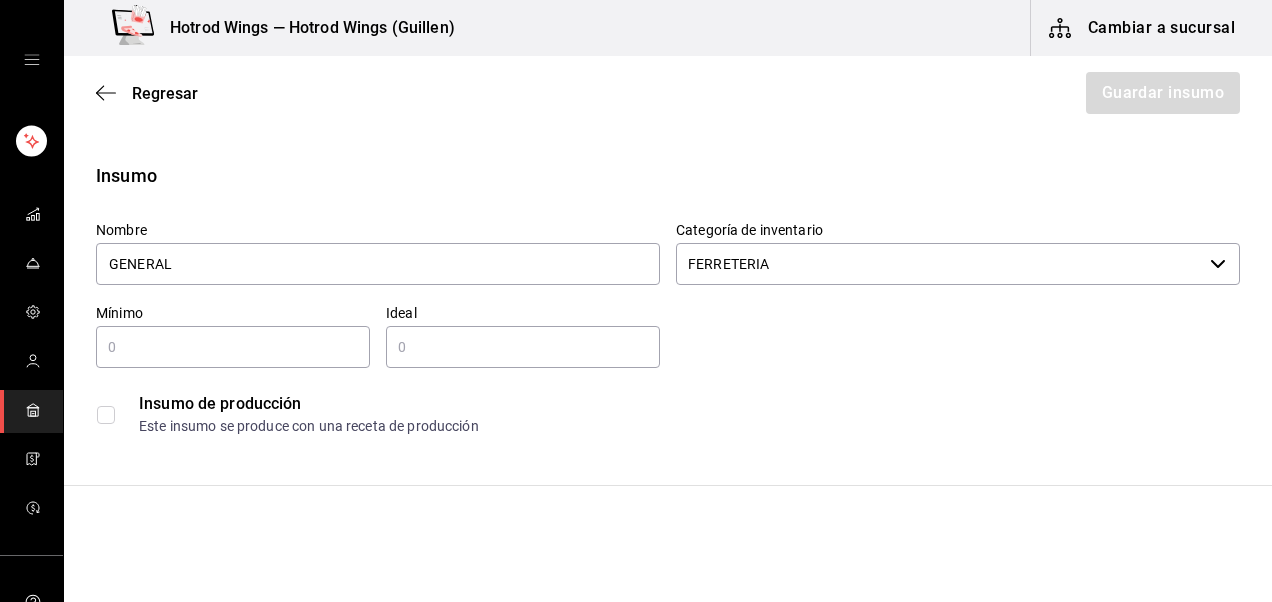 type 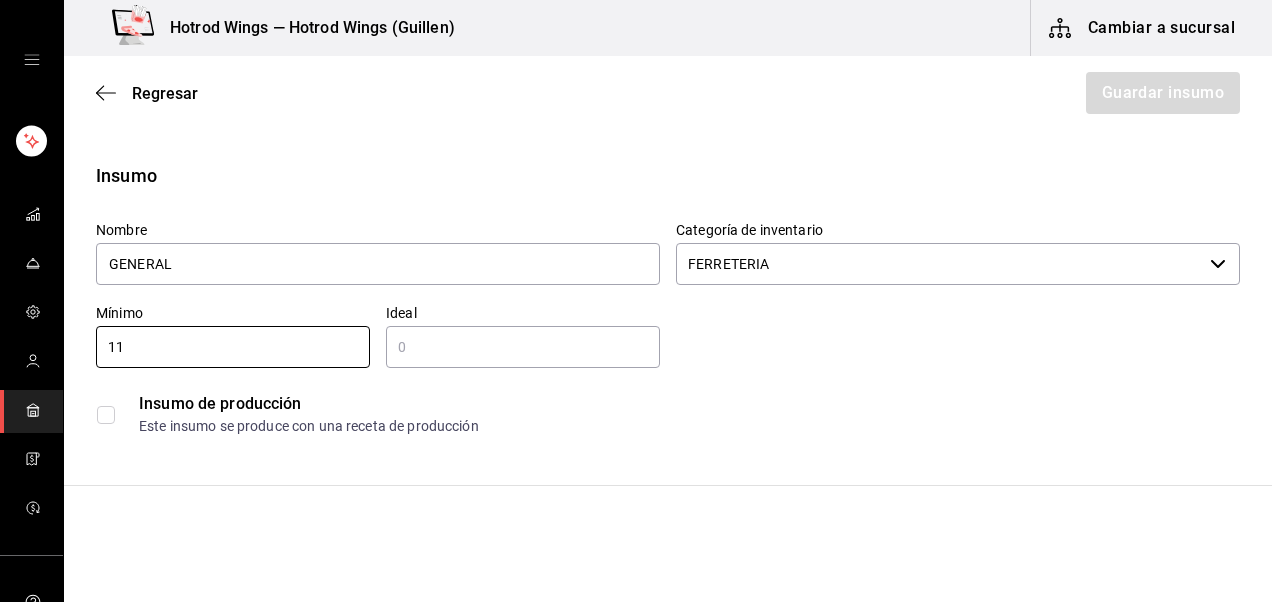 type on "11" 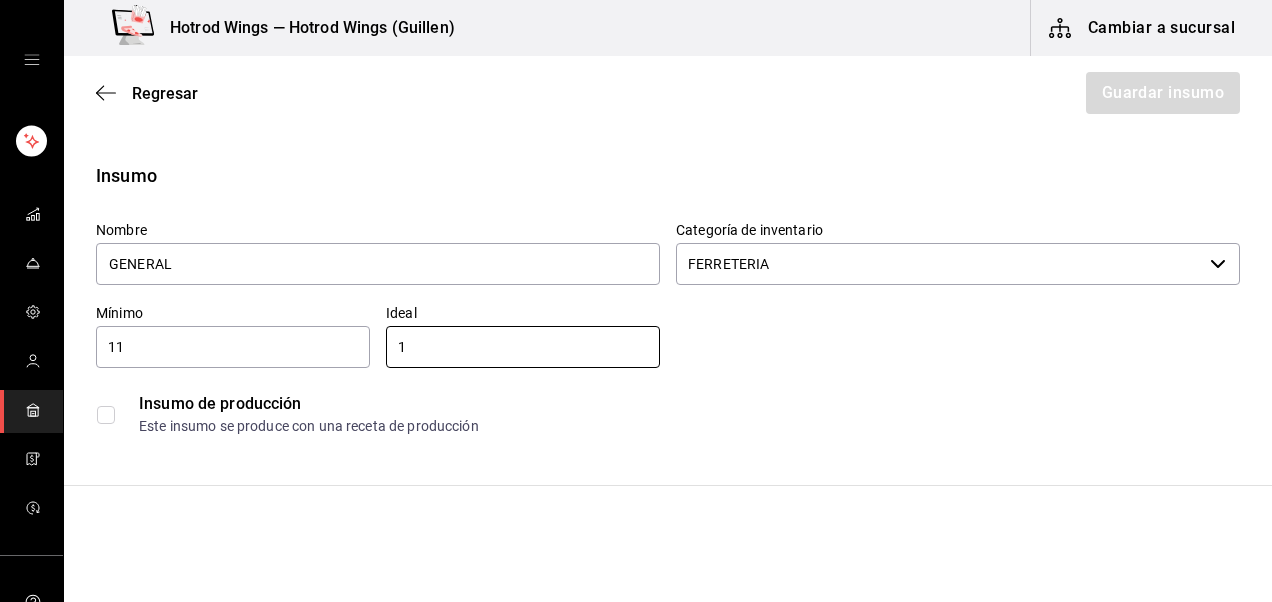 type on "1" 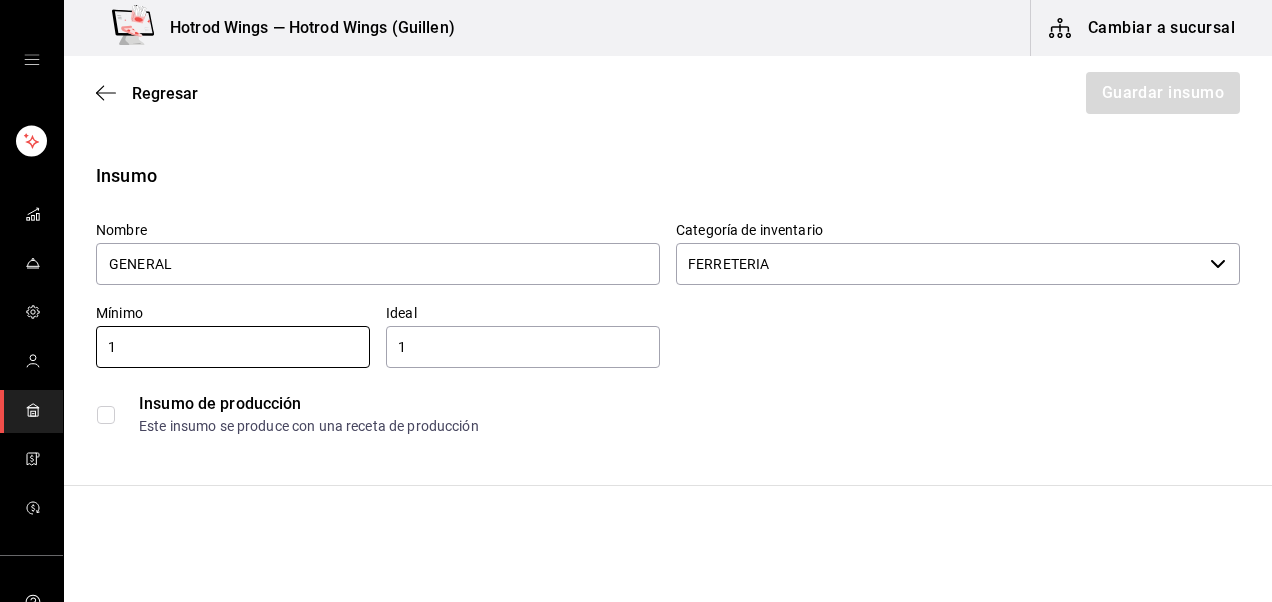 type on "1" 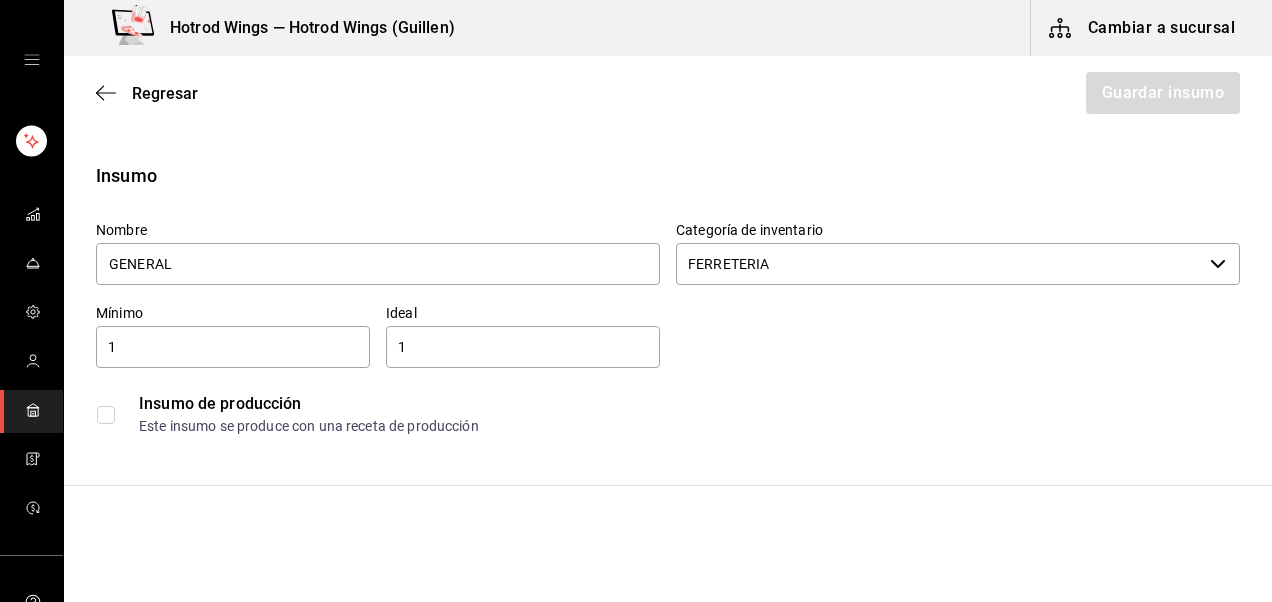 scroll, scrollTop: 347, scrollLeft: 0, axis: vertical 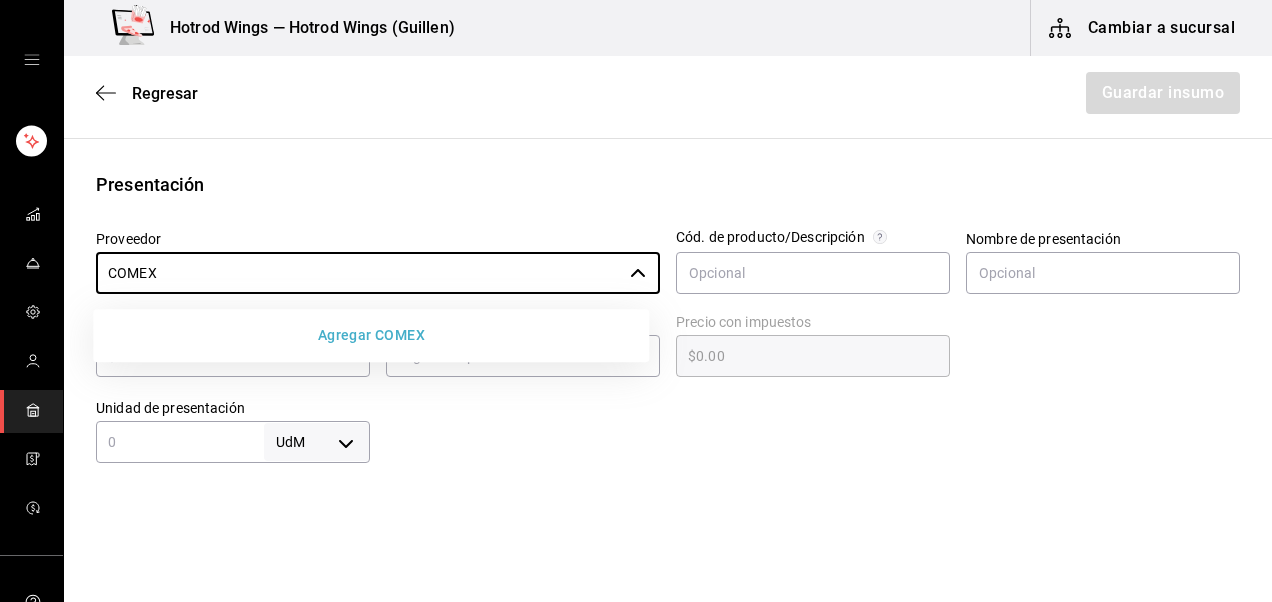 type on "COMEX" 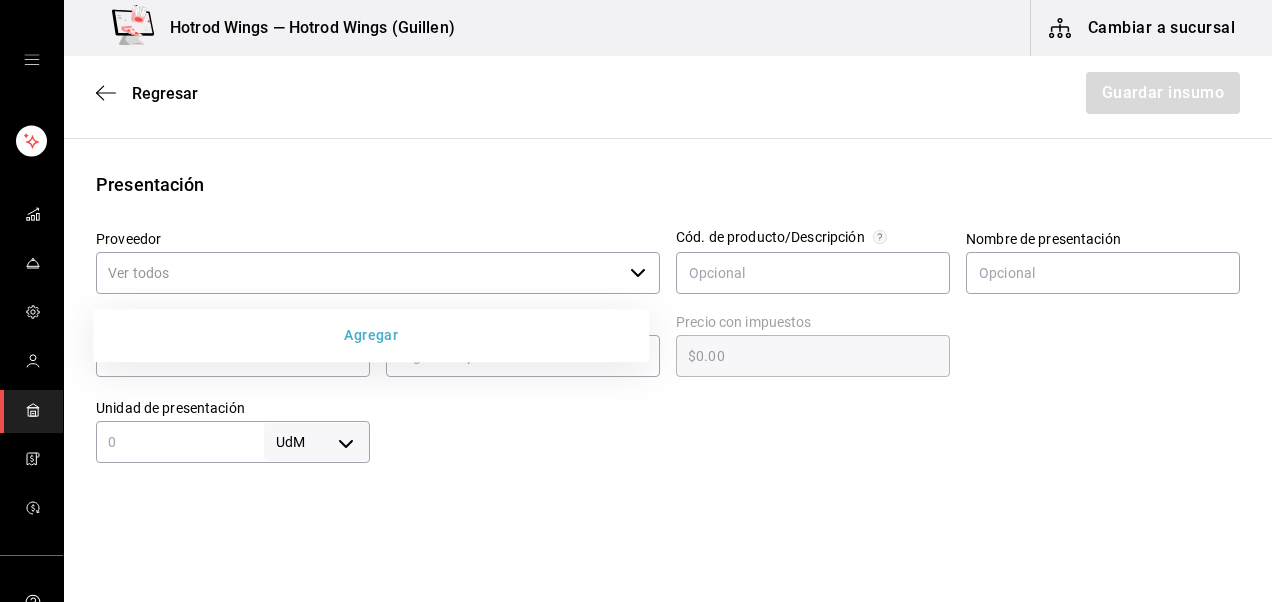 click on "Agregar" at bounding box center [371, 335] 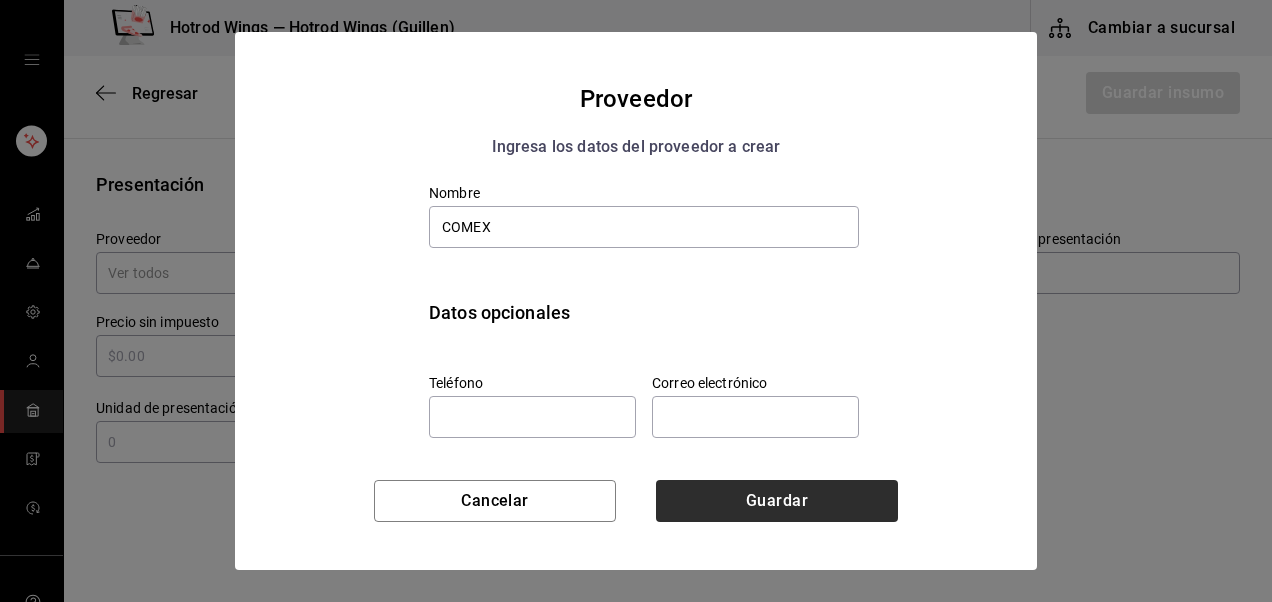 type on "COMEX" 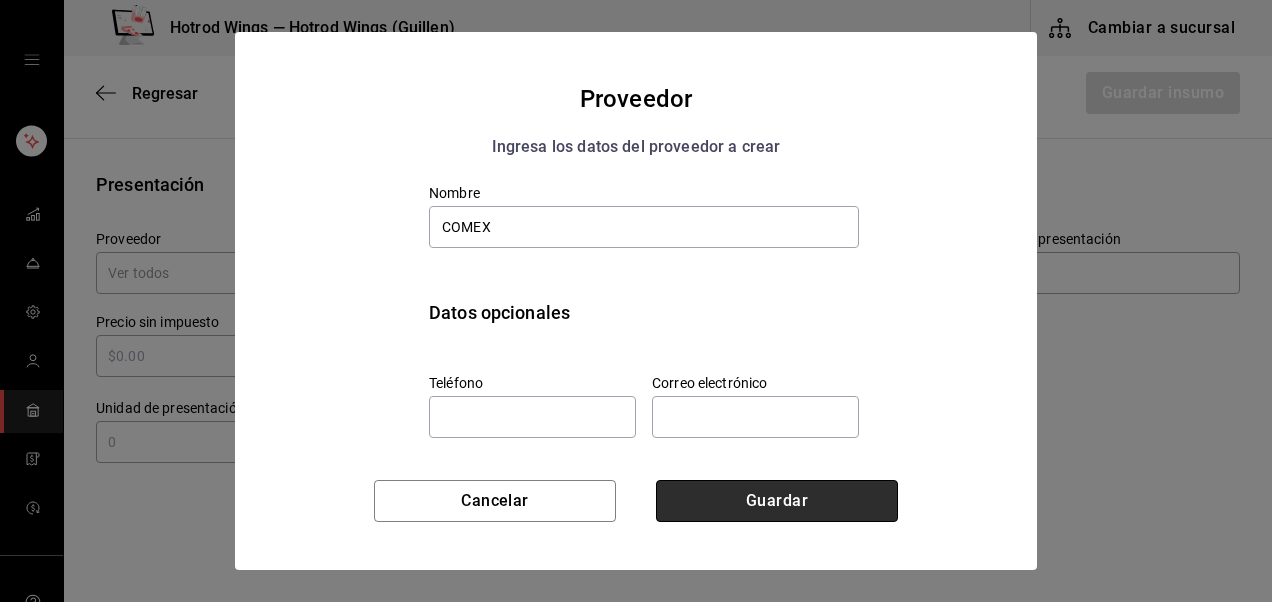 click on "Guardar" at bounding box center [777, 501] 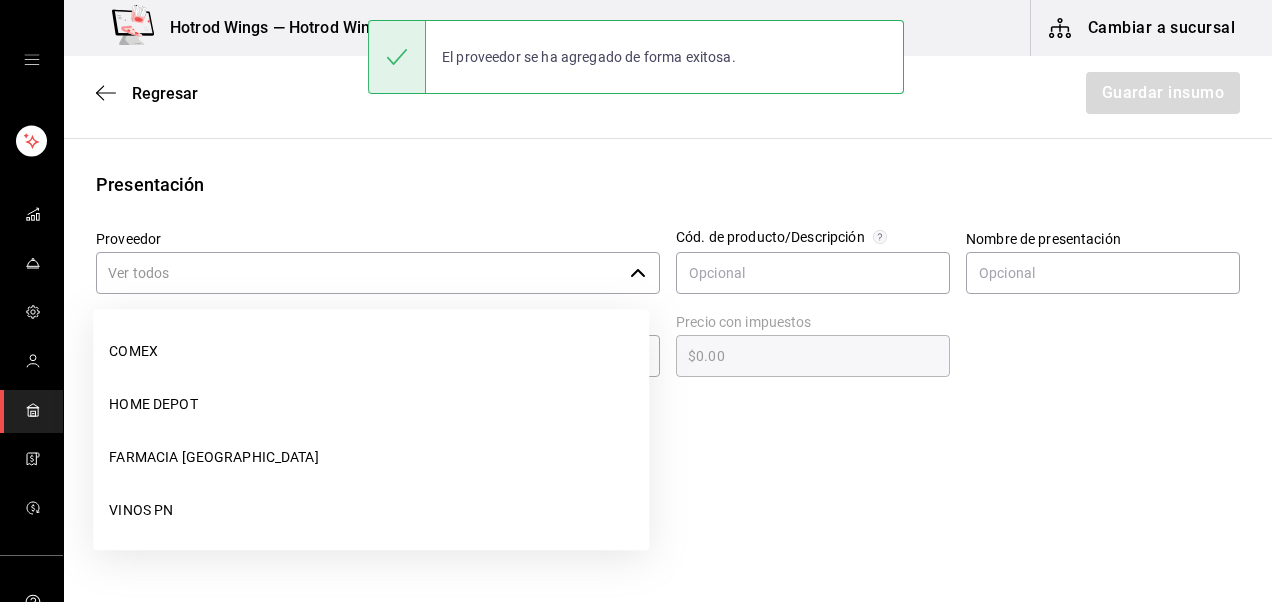 click on "Proveedor" at bounding box center [359, 273] 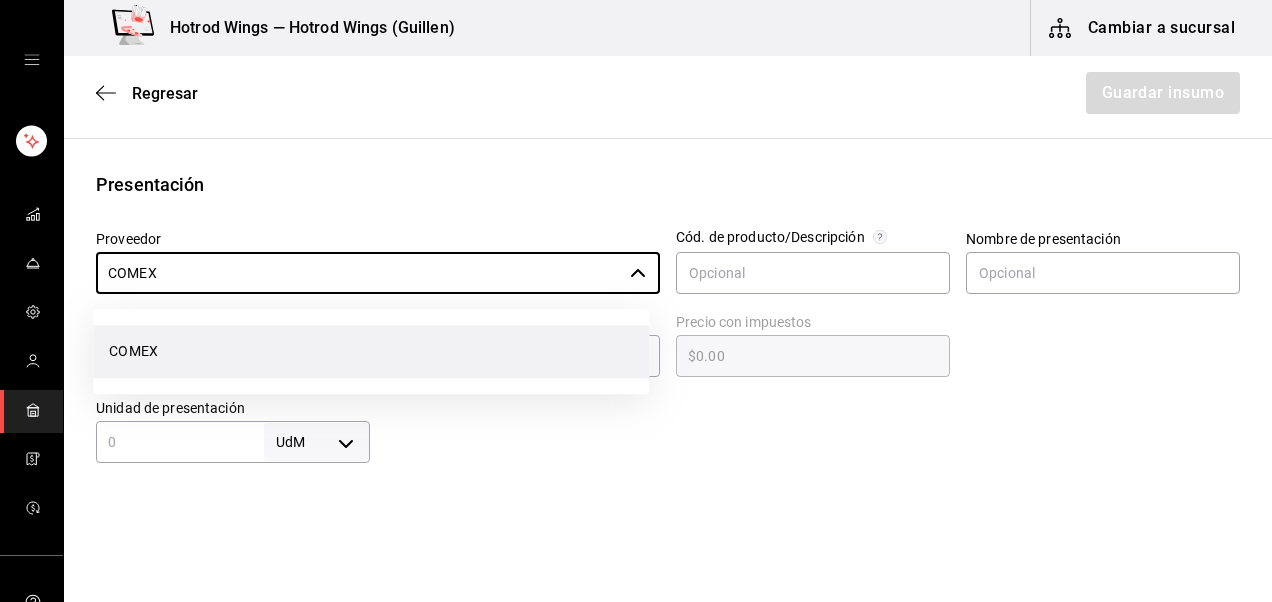 click on "COMEX" at bounding box center [371, 351] 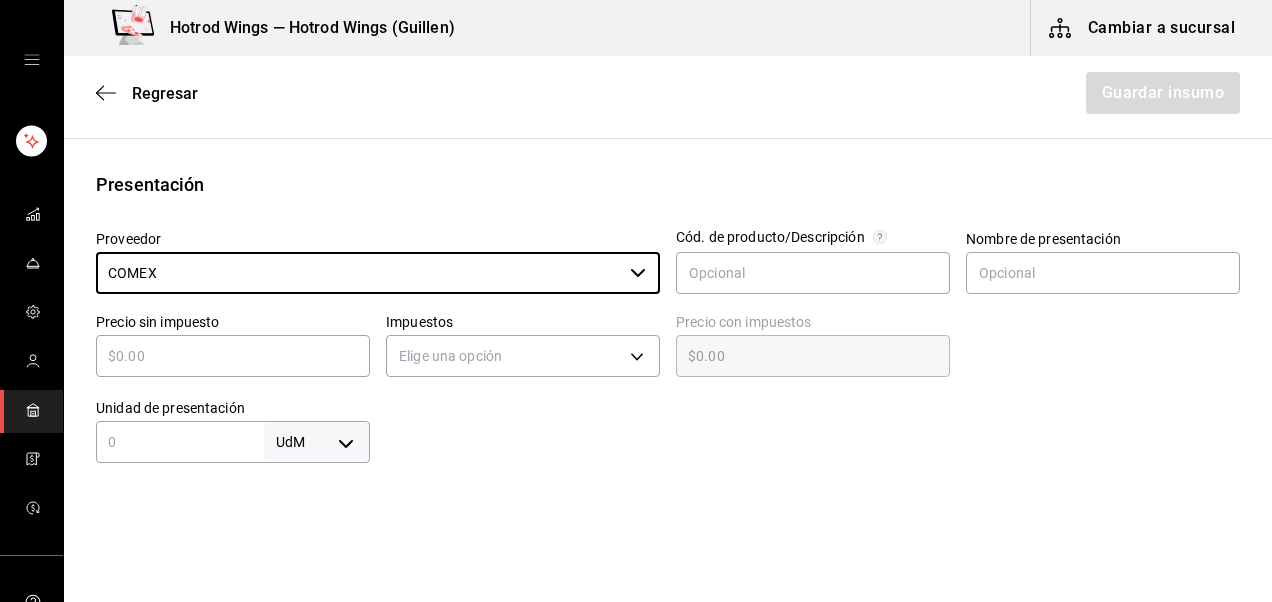 type on "COMEX" 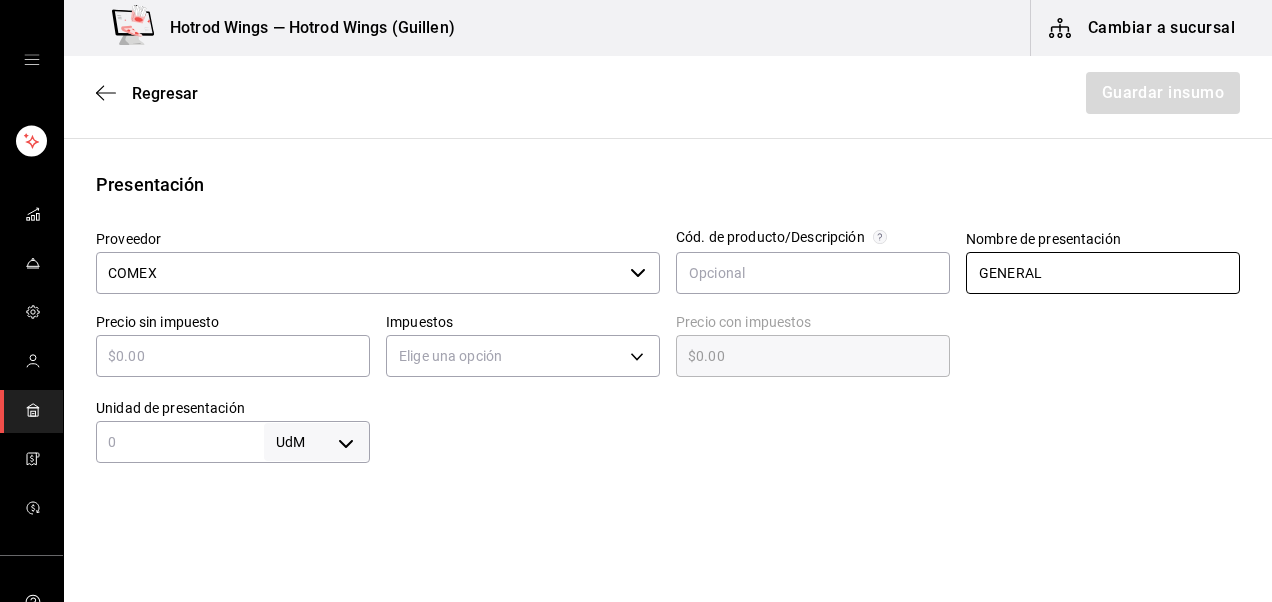 type on "GENERAL" 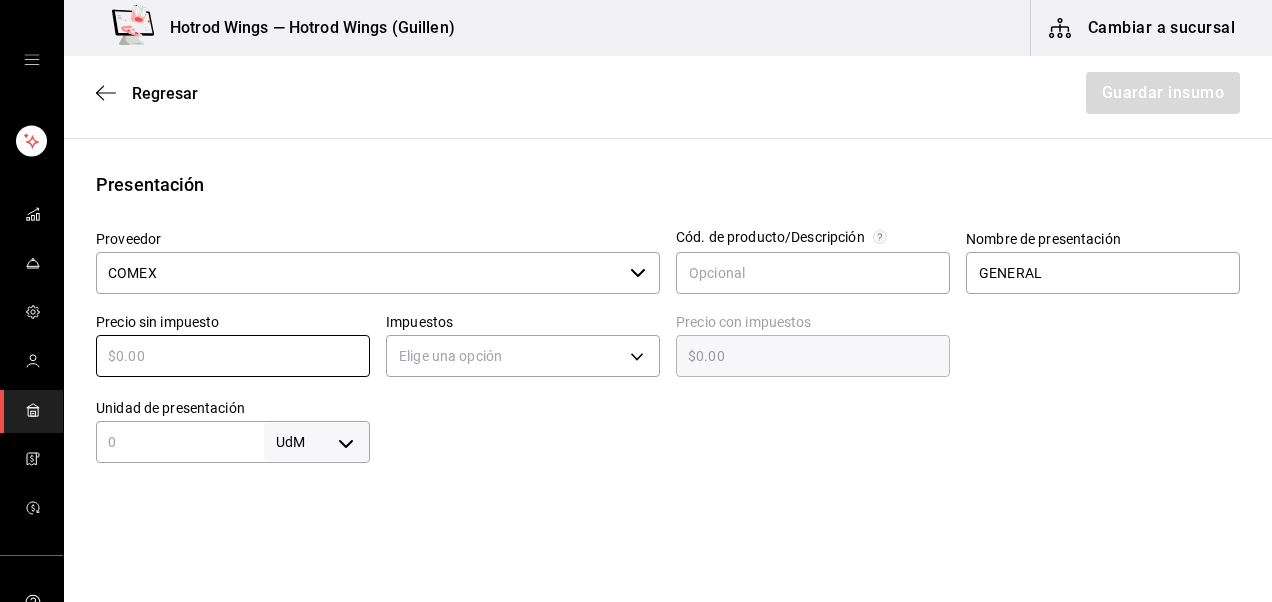 type on "$1" 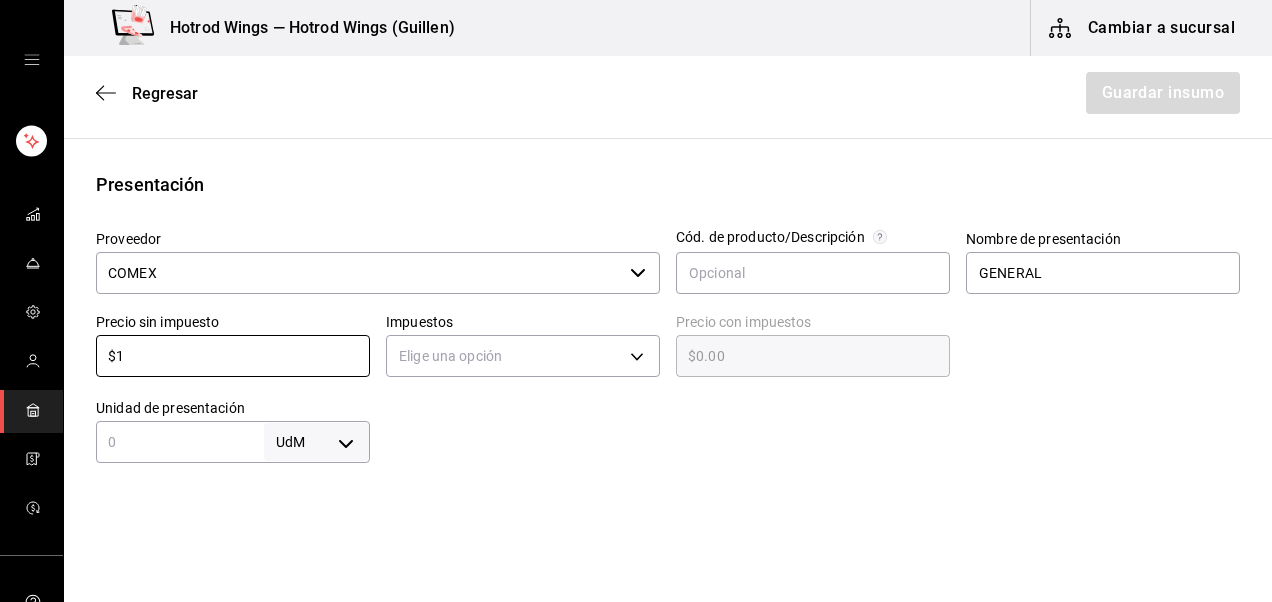 type on "$1.00" 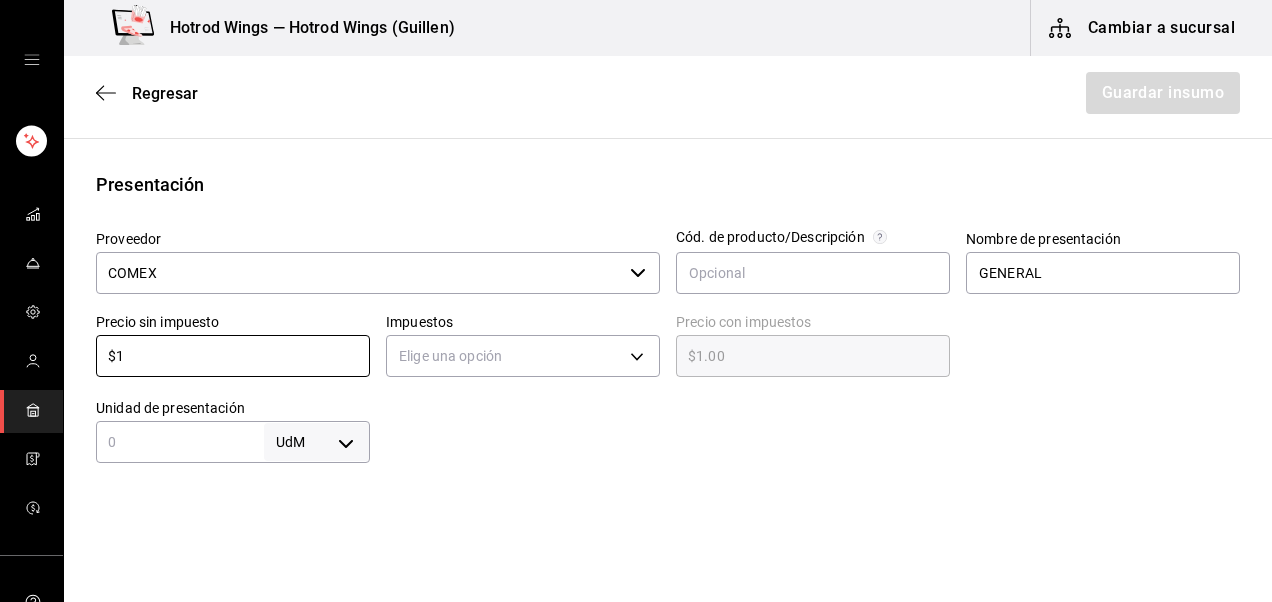 type on "$1" 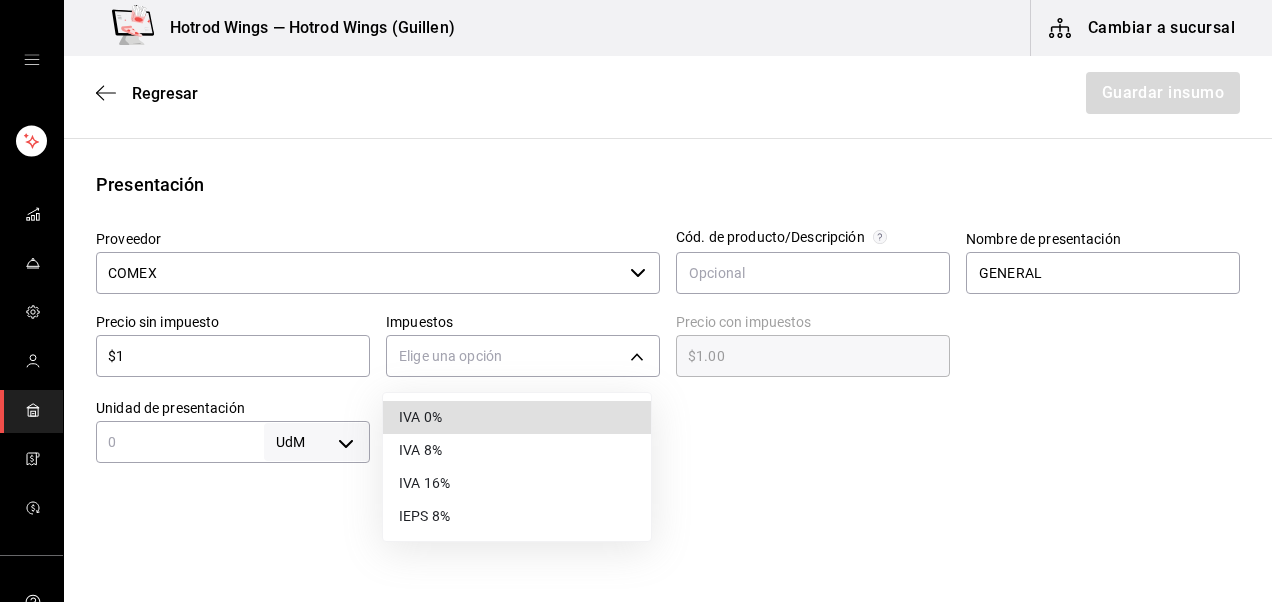 type 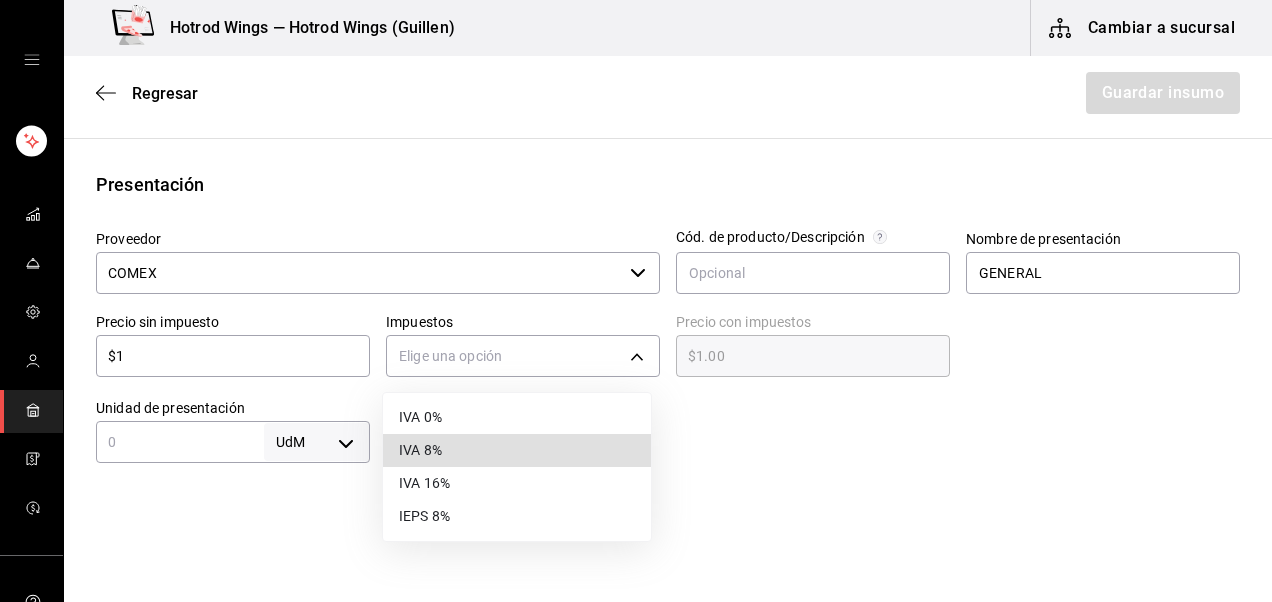 type 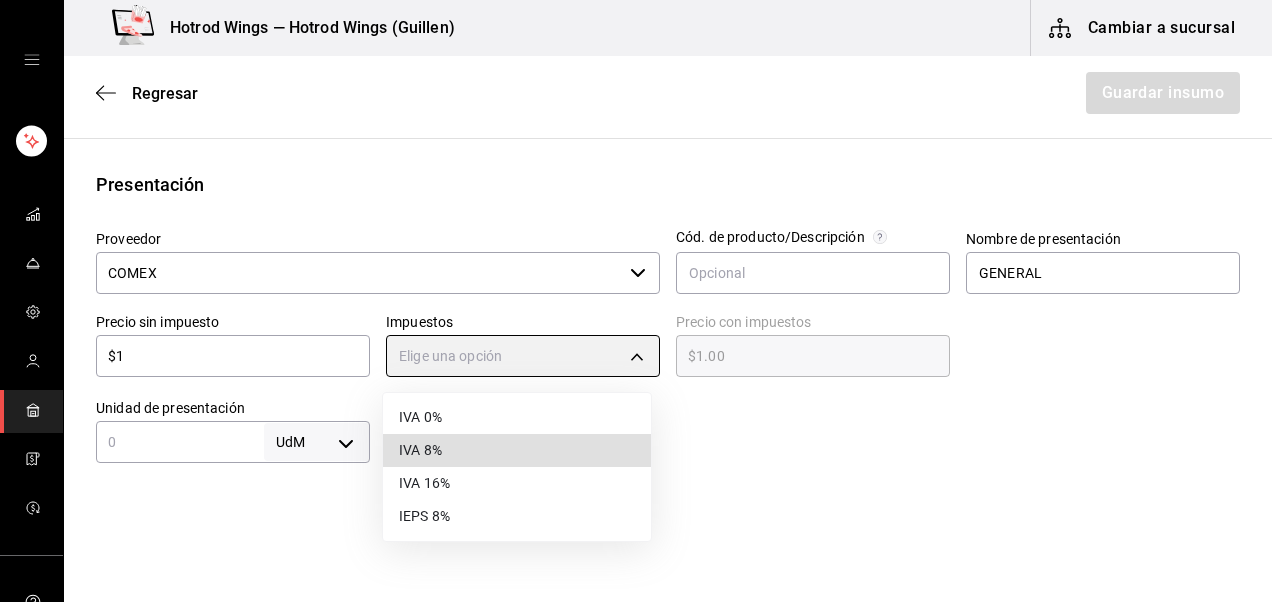 type on "IVA_8" 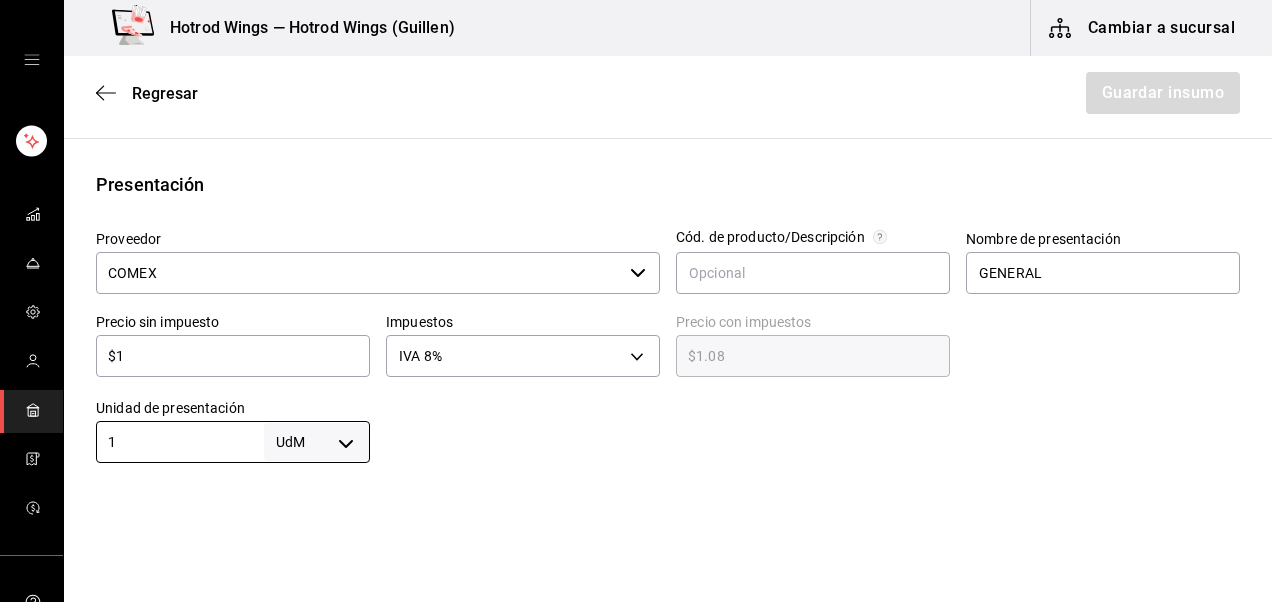type on "1" 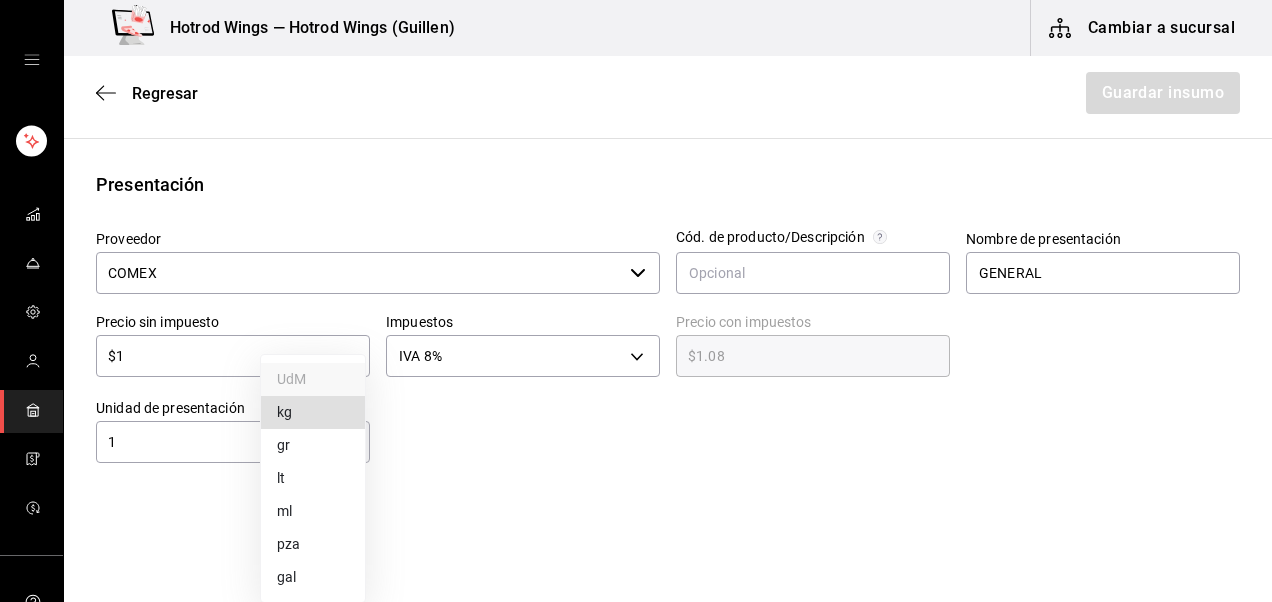 type 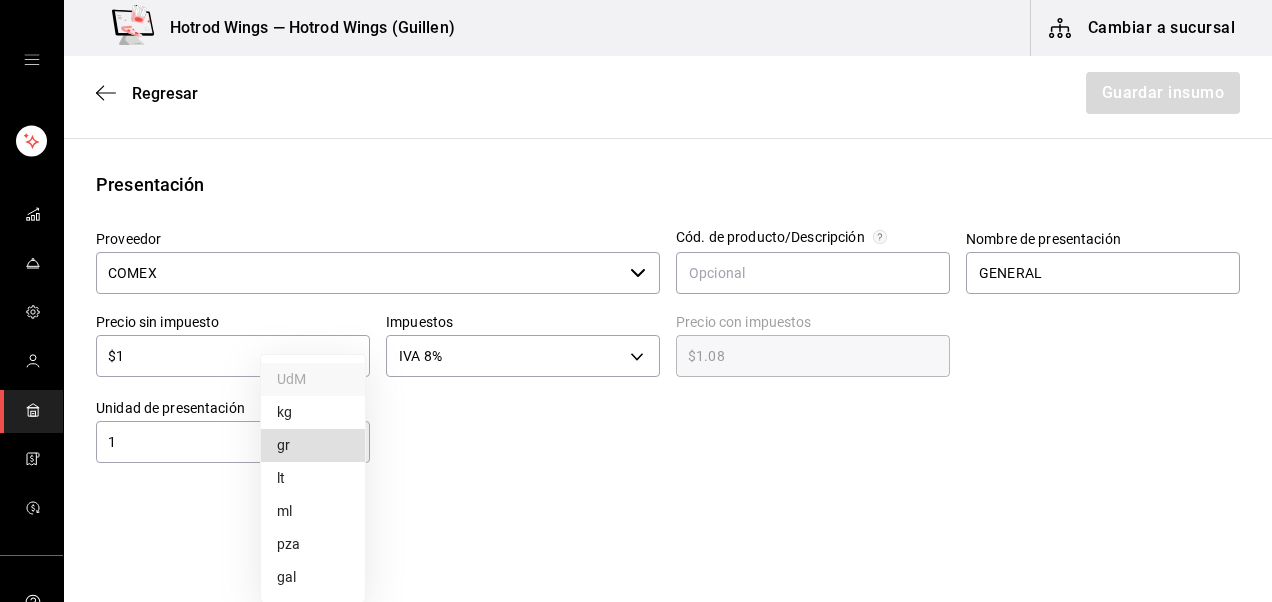 type 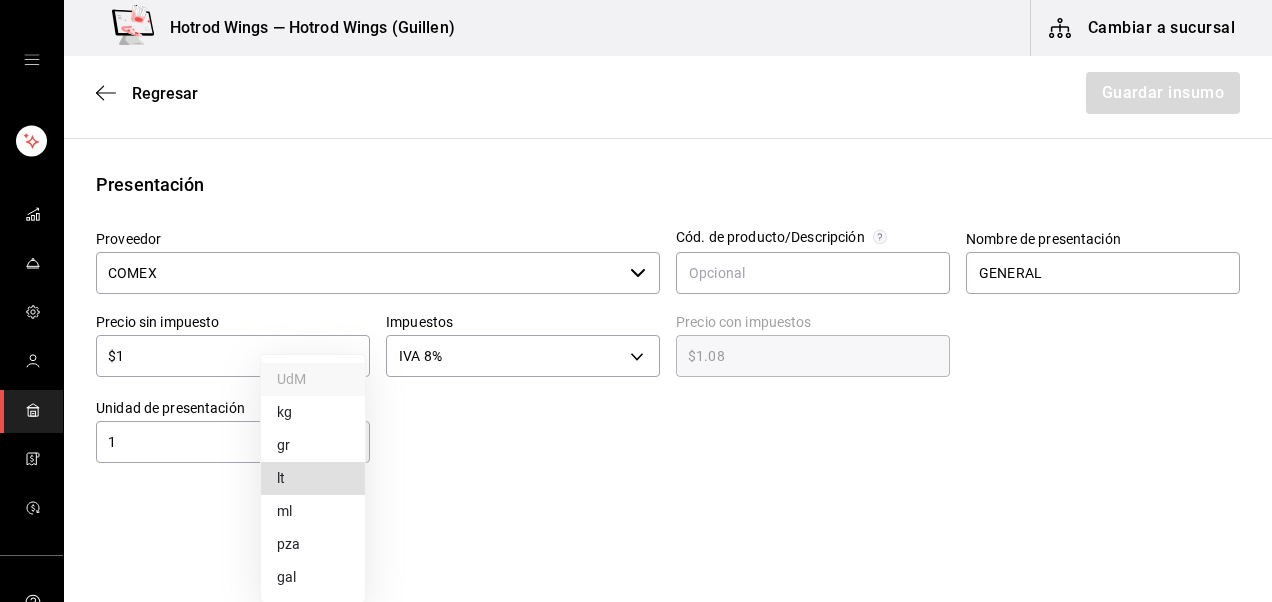 type 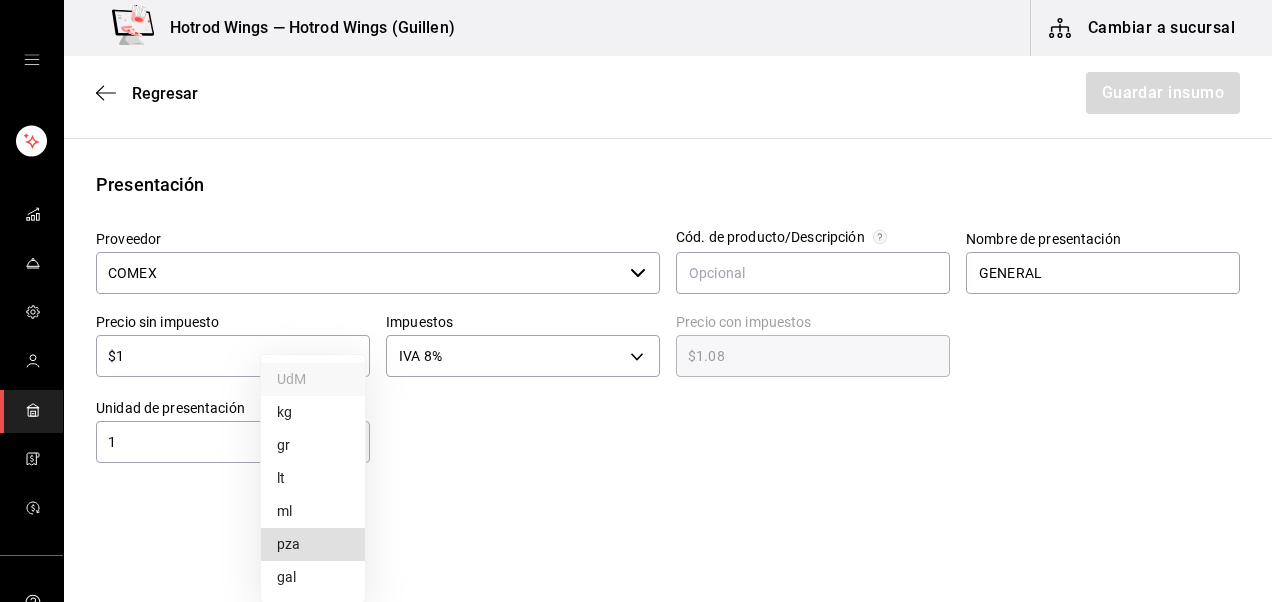 type 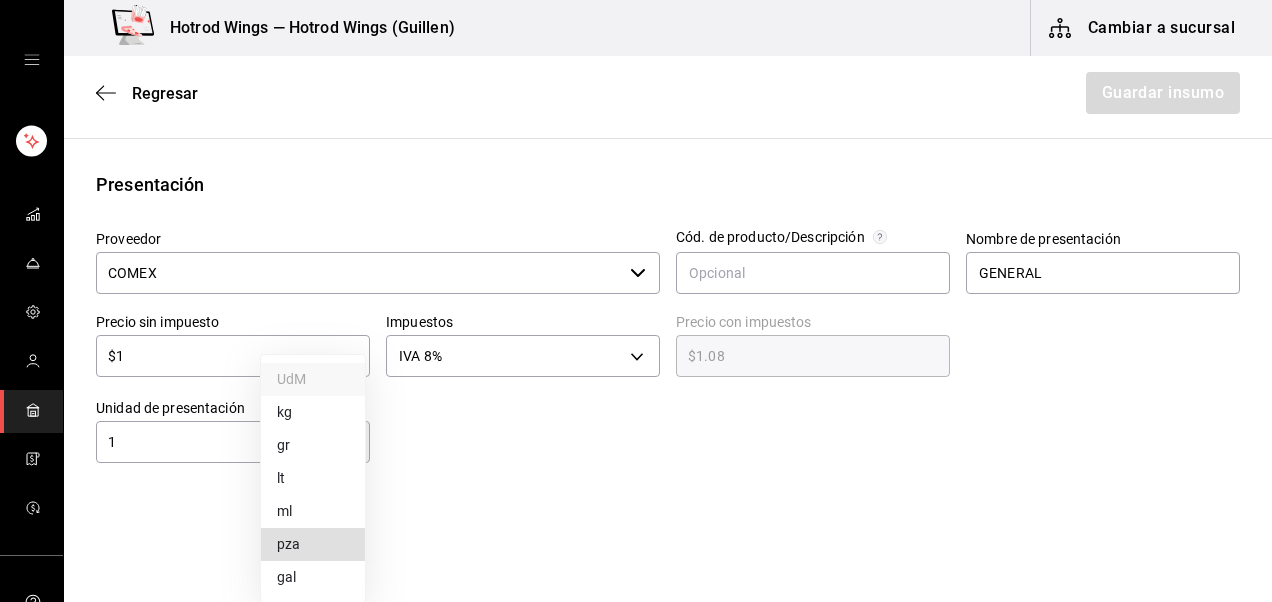 type on "UNIT" 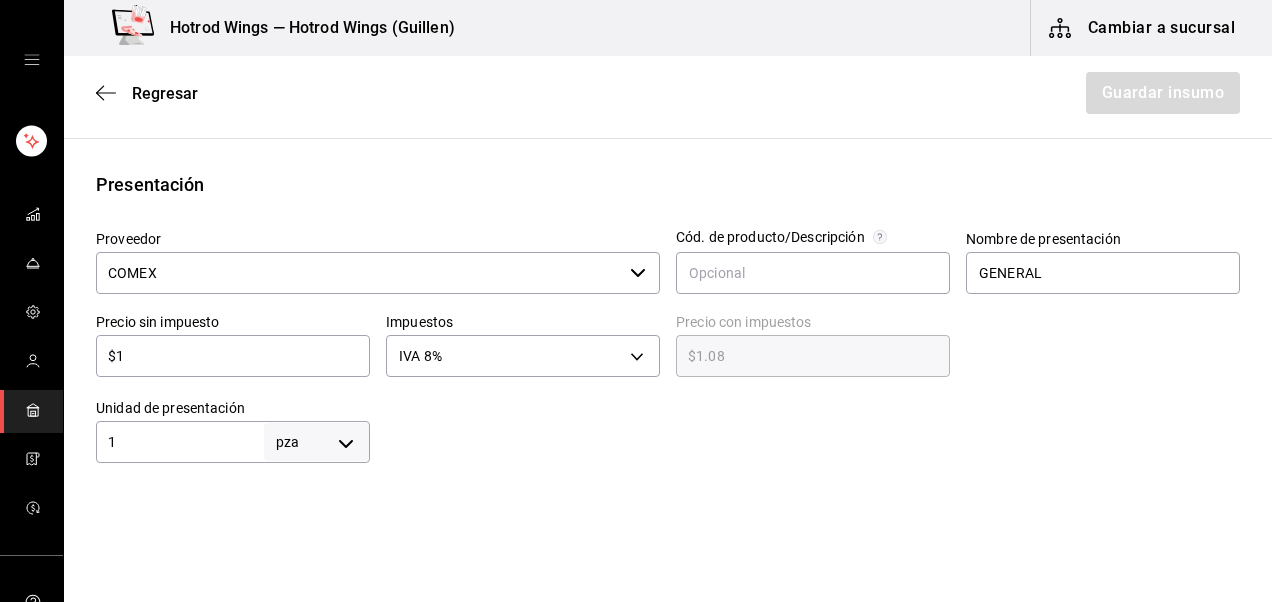 scroll, scrollTop: 671, scrollLeft: 0, axis: vertical 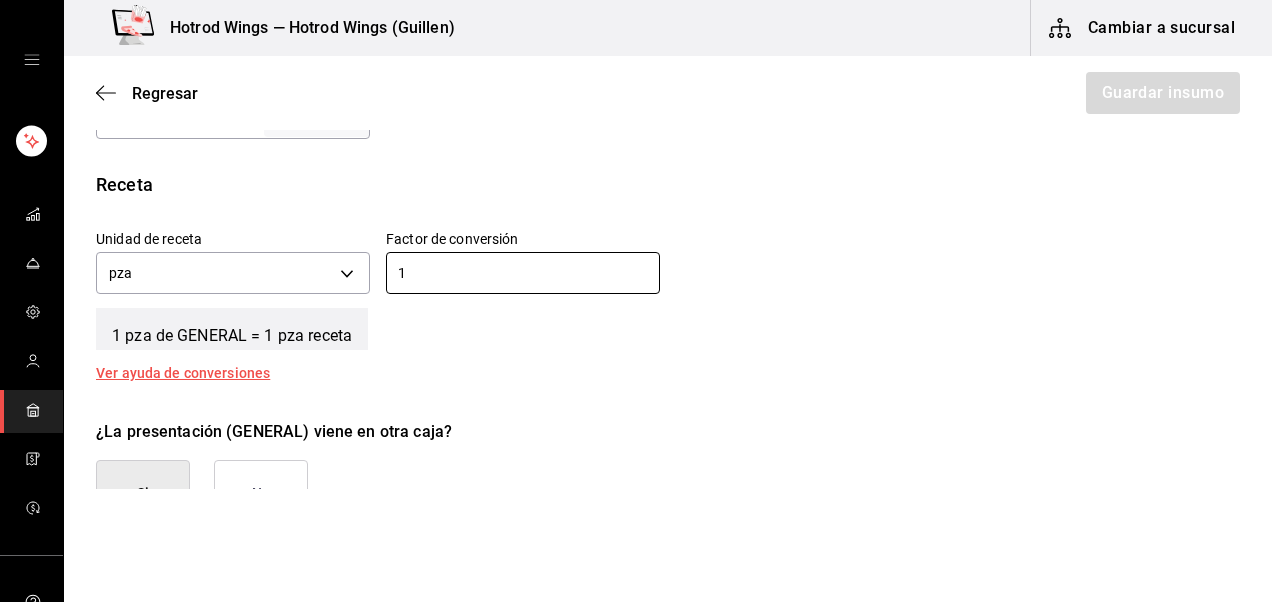 type on "1" 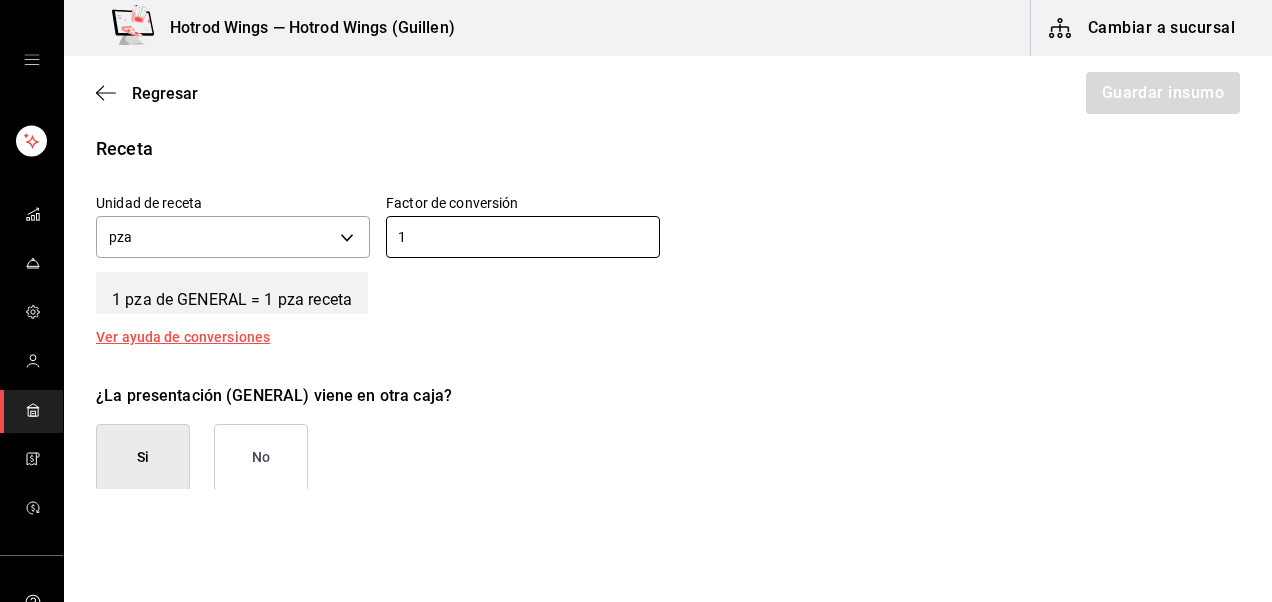 type on "true" 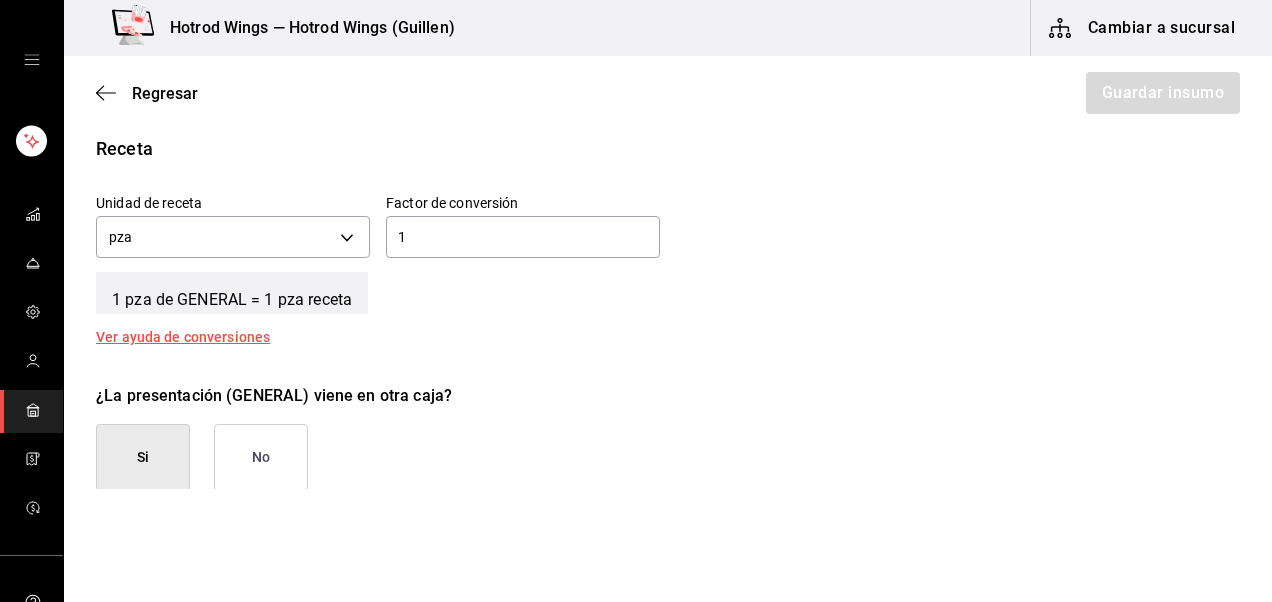 type on "false" 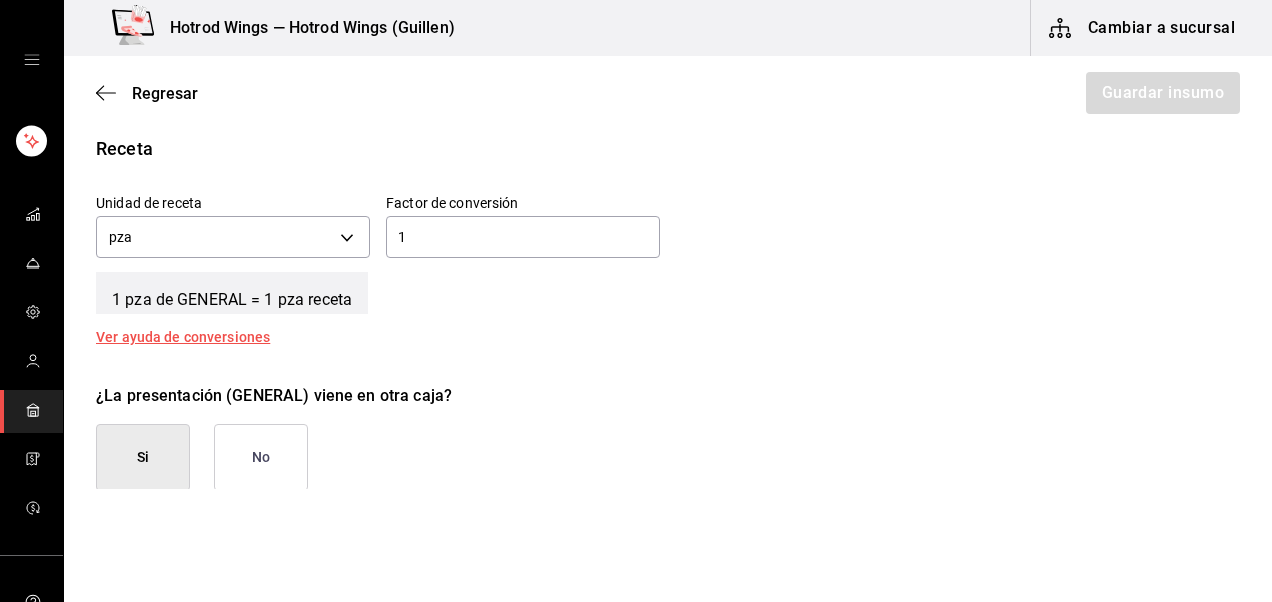 click on "No" at bounding box center (261, 457) 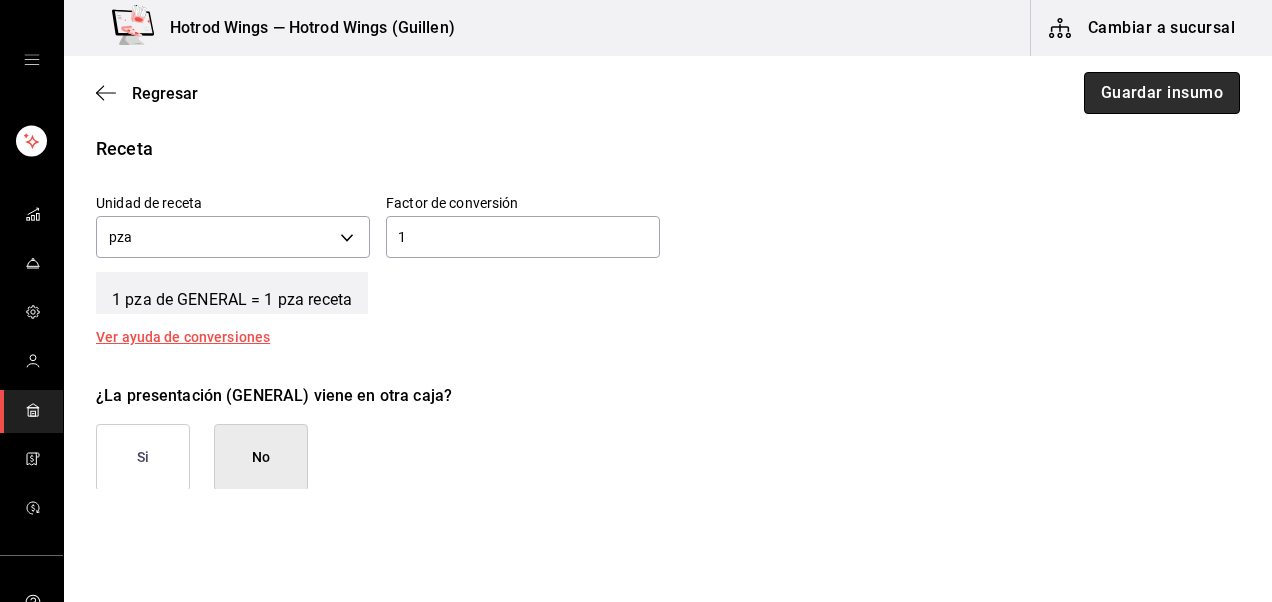 click on "Guardar insumo" at bounding box center (1162, 93) 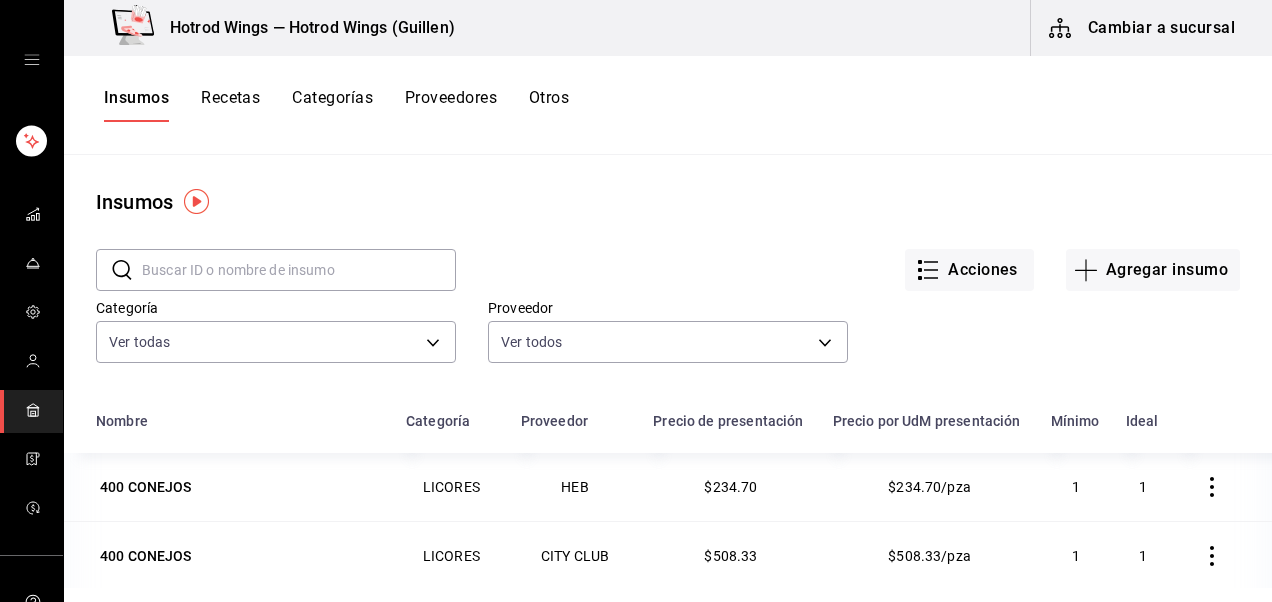 click at bounding box center (299, 270) 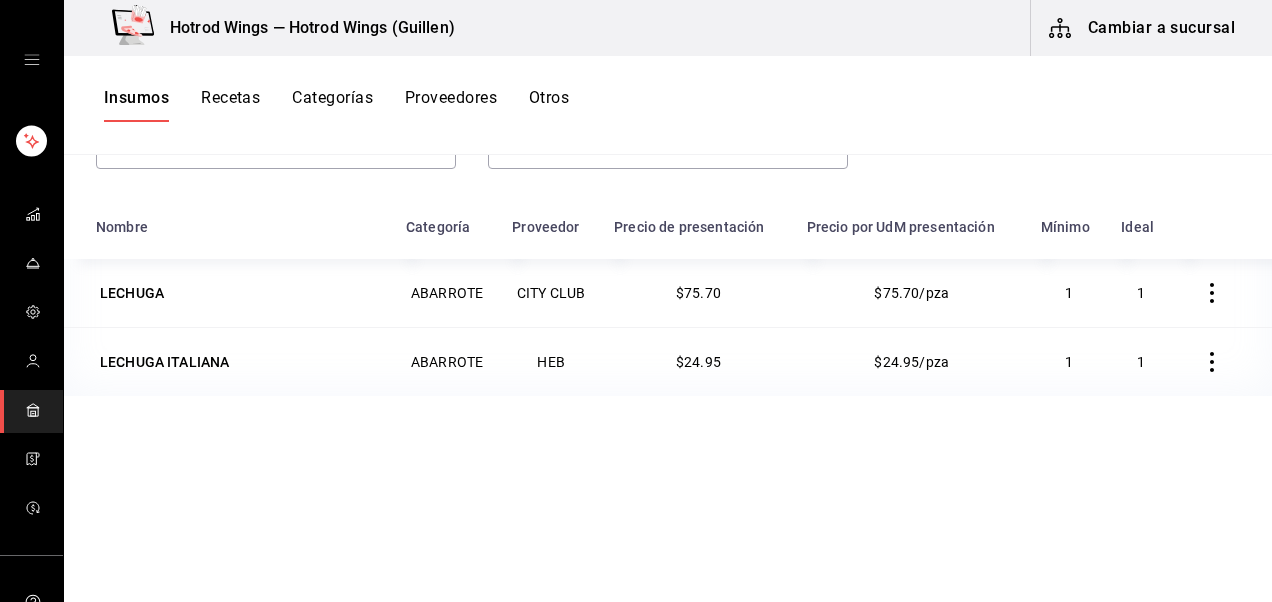 scroll, scrollTop: 0, scrollLeft: 0, axis: both 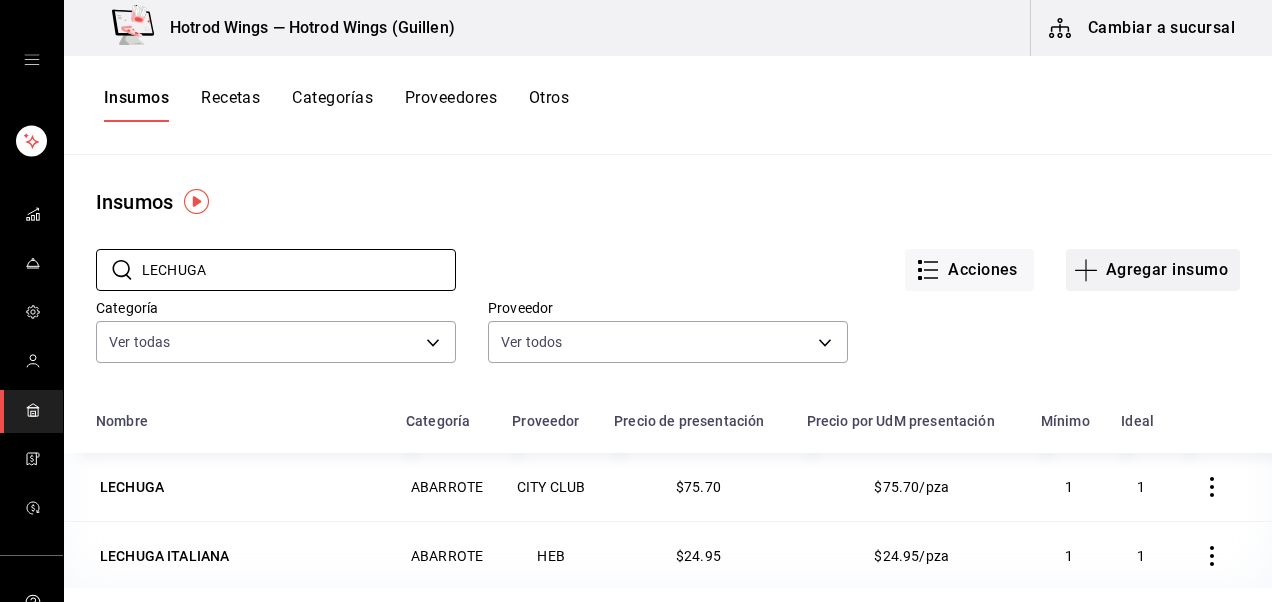 type on "LECHUGA" 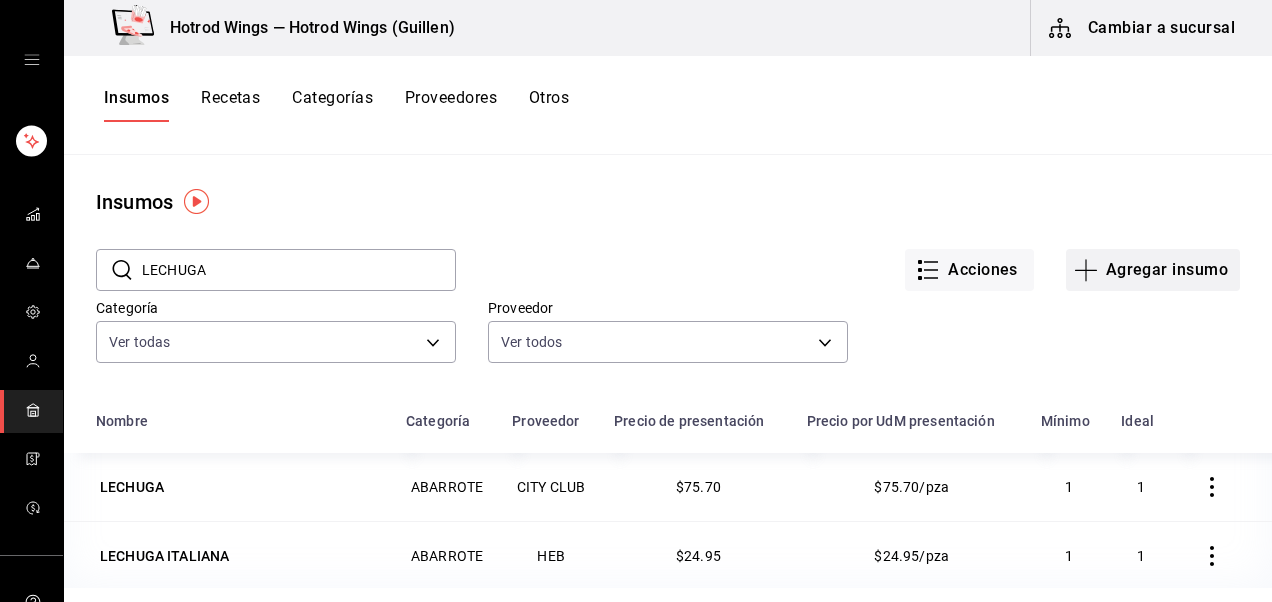 click on "Agregar insumo" at bounding box center [1153, 270] 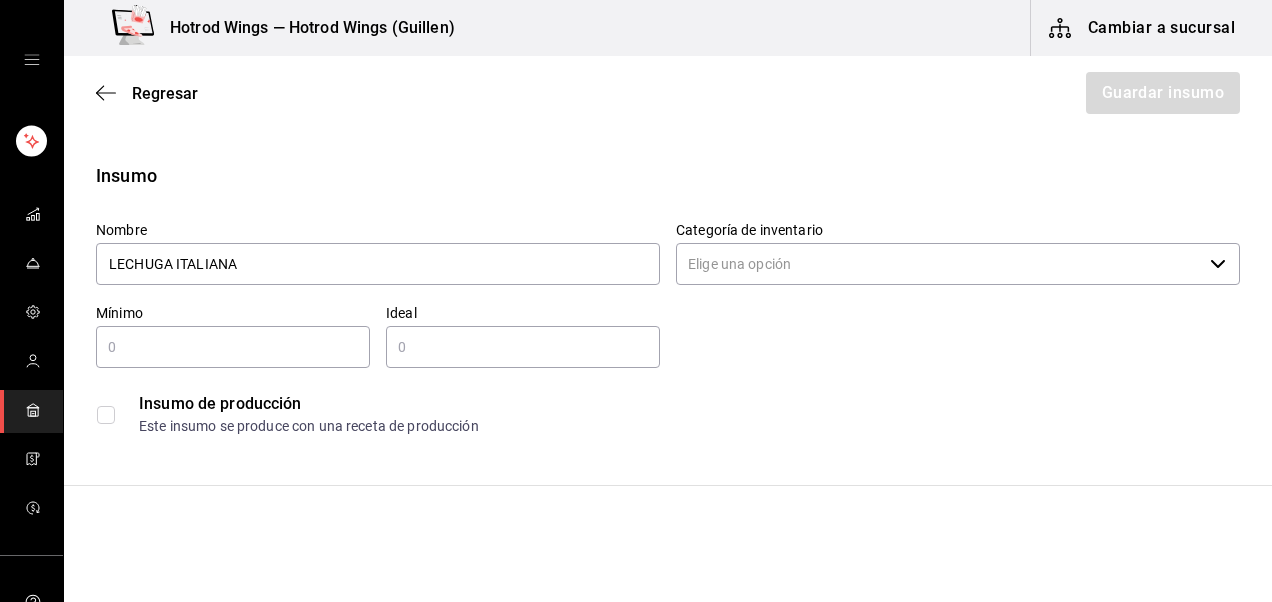 type on "LECHUGA ITALIANA" 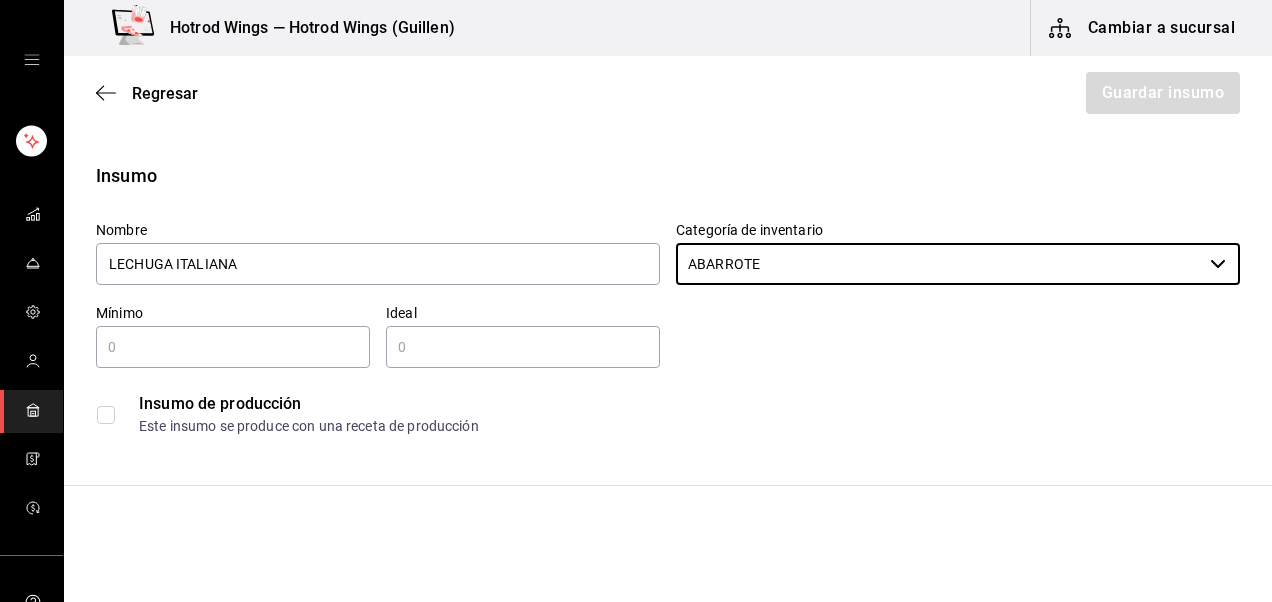 type on "ABARROTE" 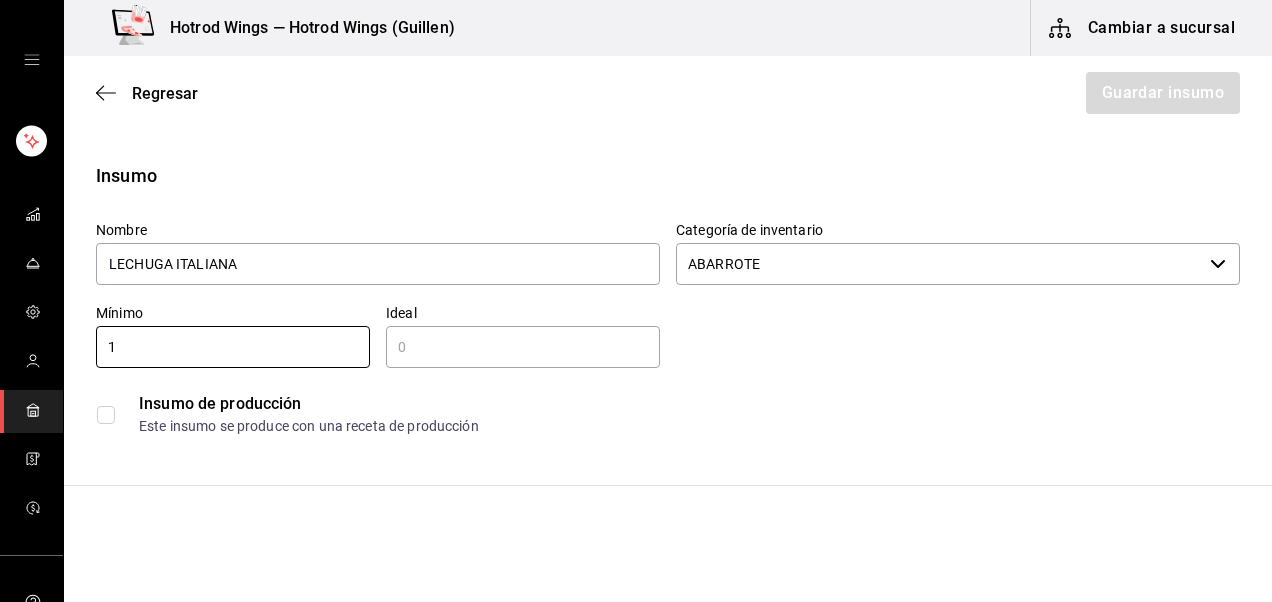 type on "1" 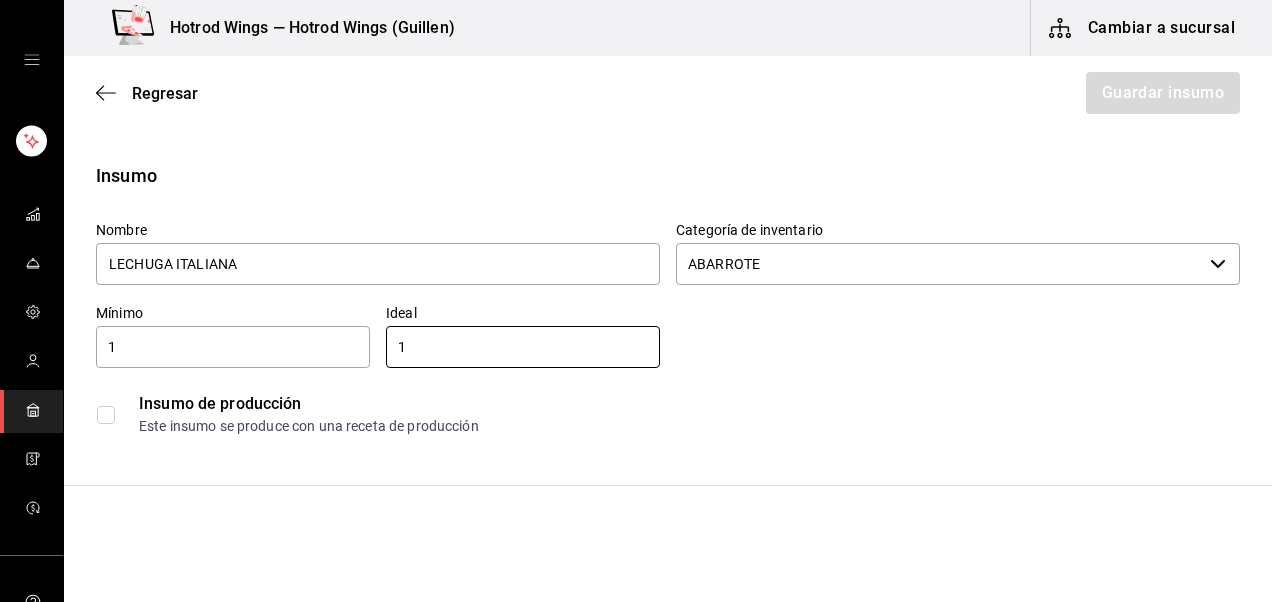 type on "1" 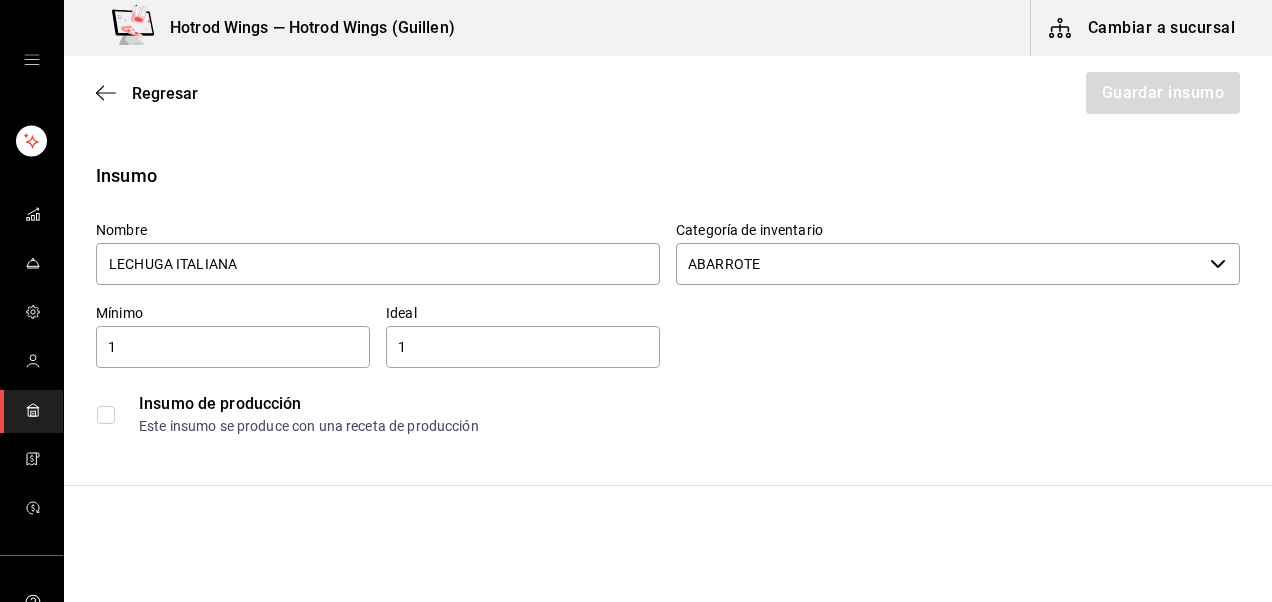scroll, scrollTop: 347, scrollLeft: 0, axis: vertical 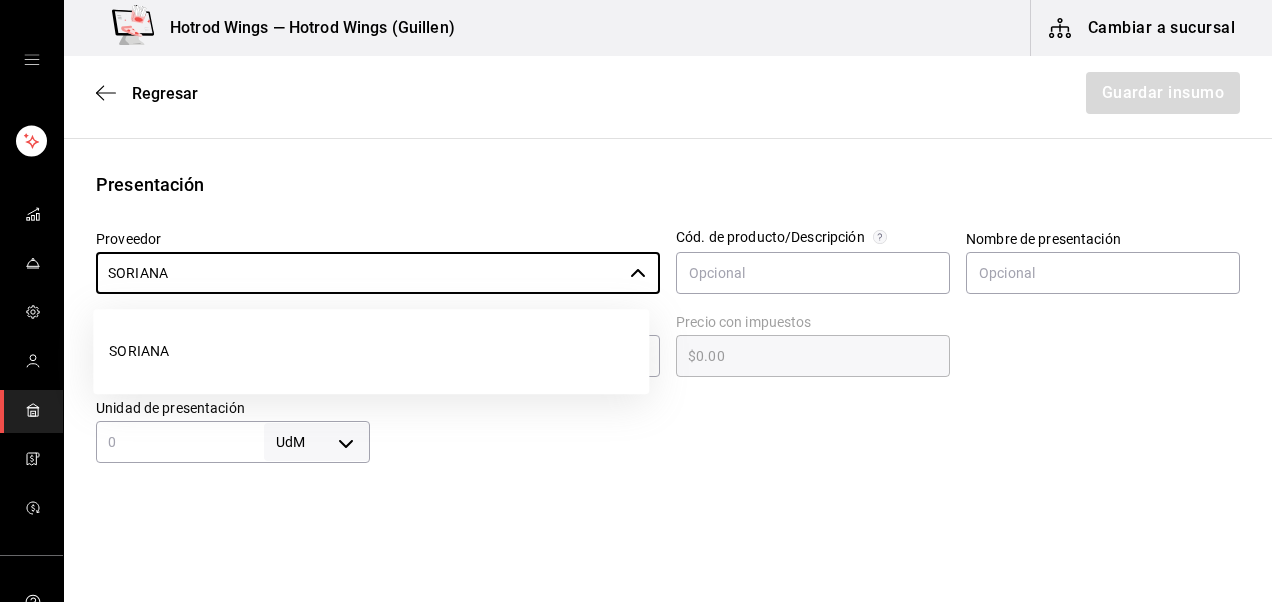 type on "SORIANA" 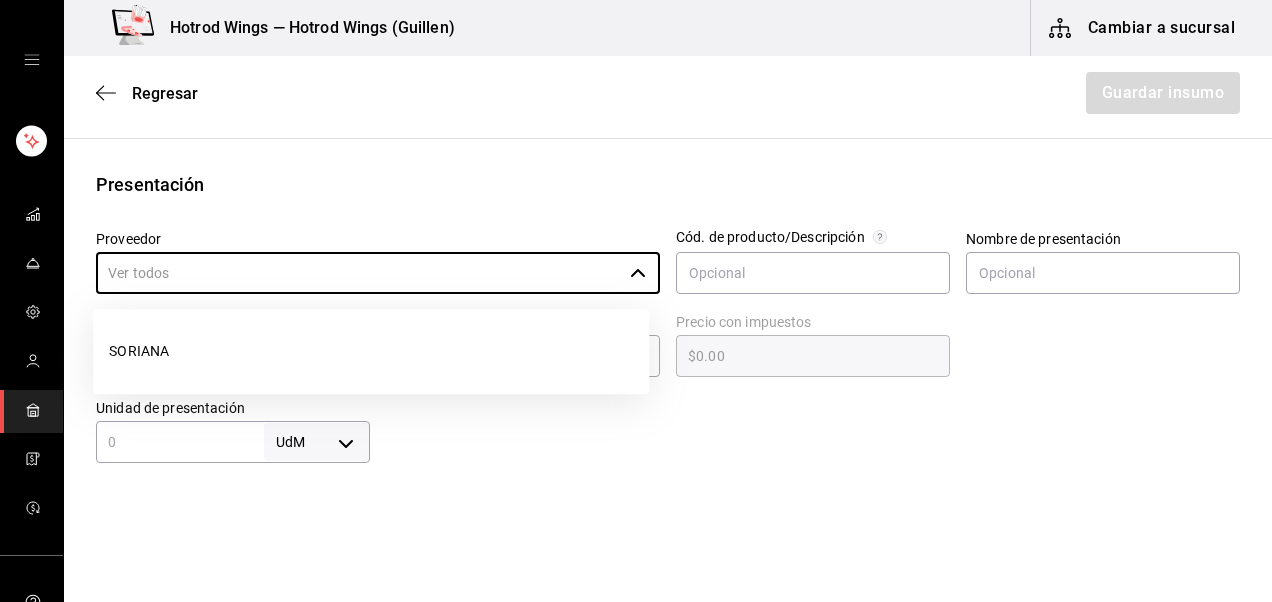 type 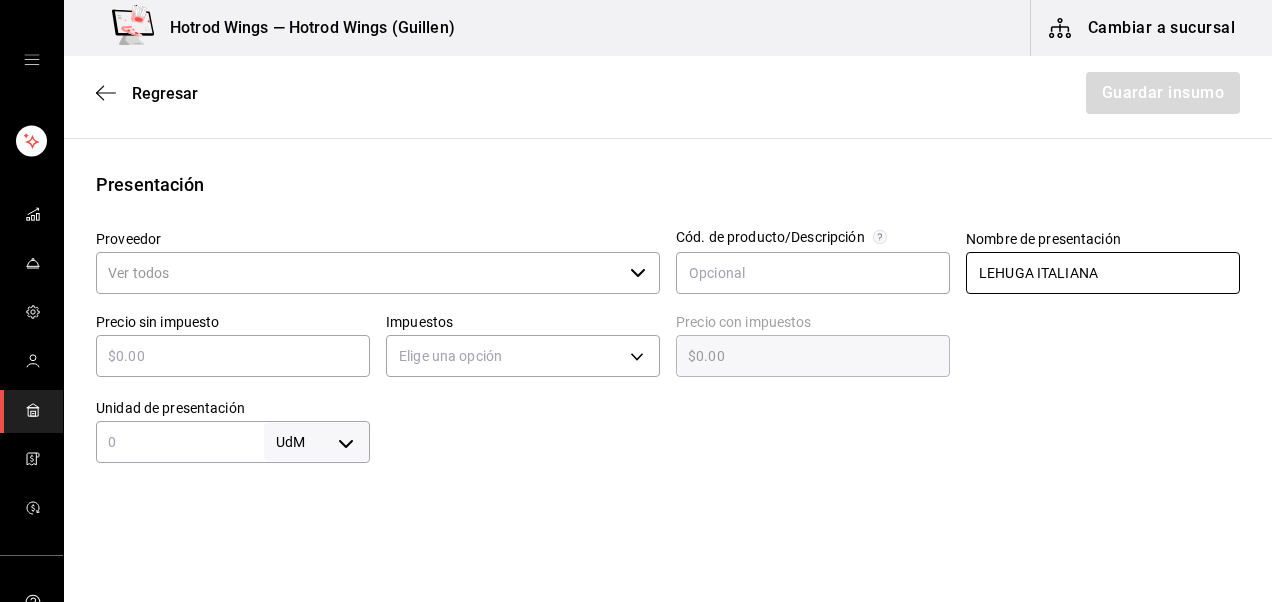 type on "LEHUGA ITALIANA" 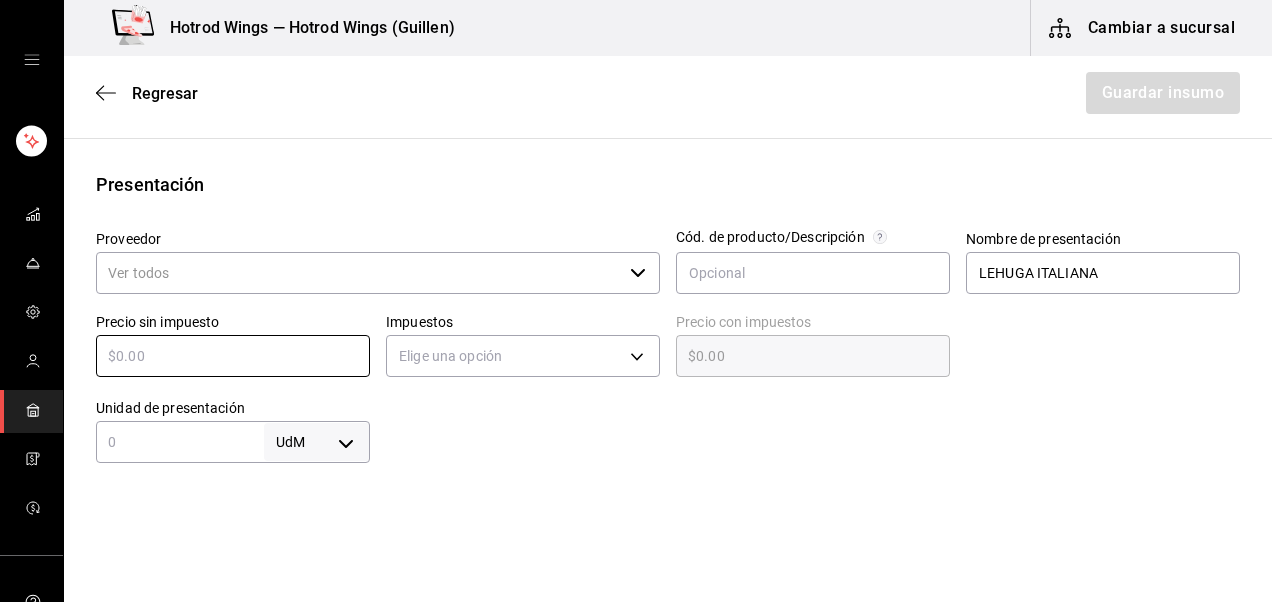 type on "$4" 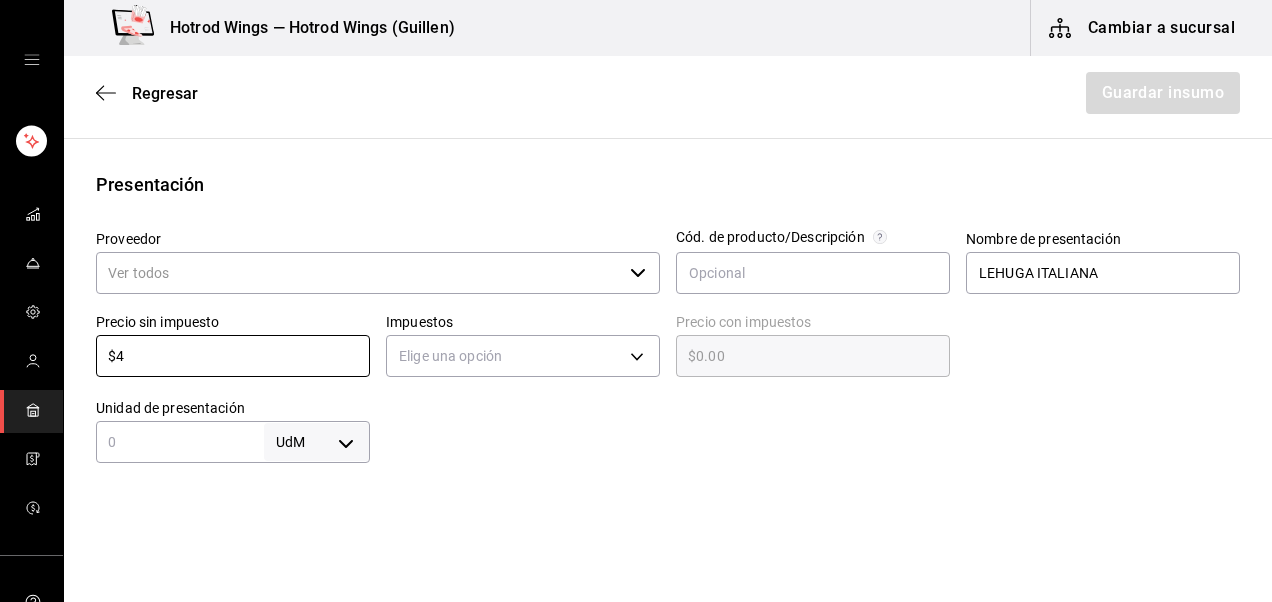 type on "$4.00" 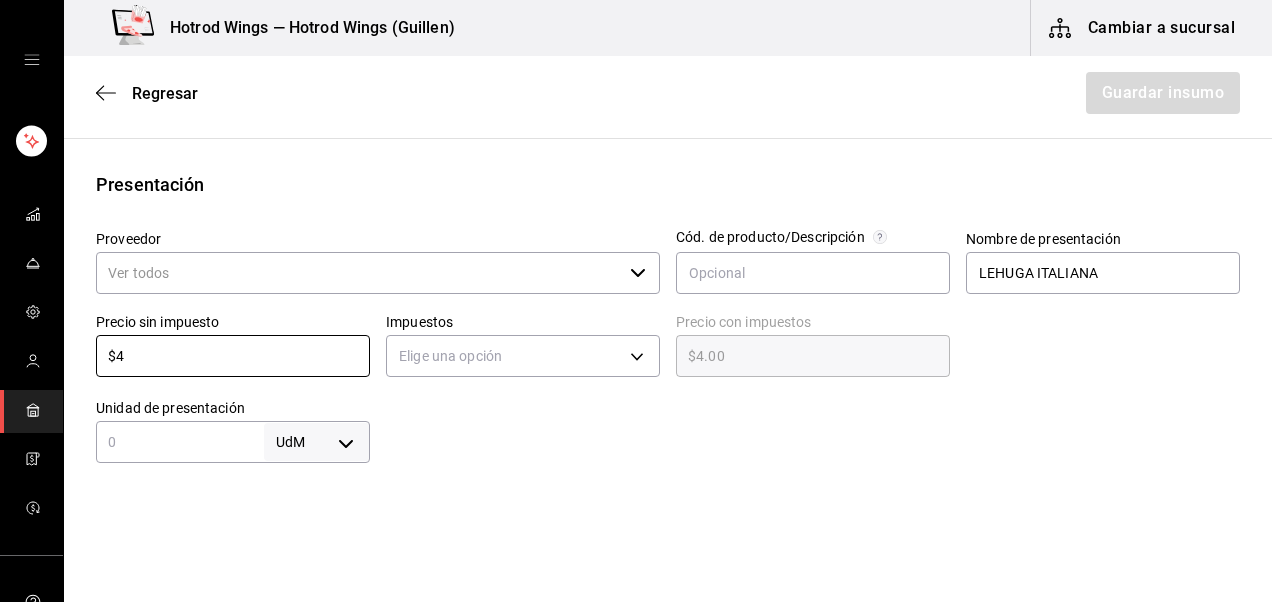type on "$41" 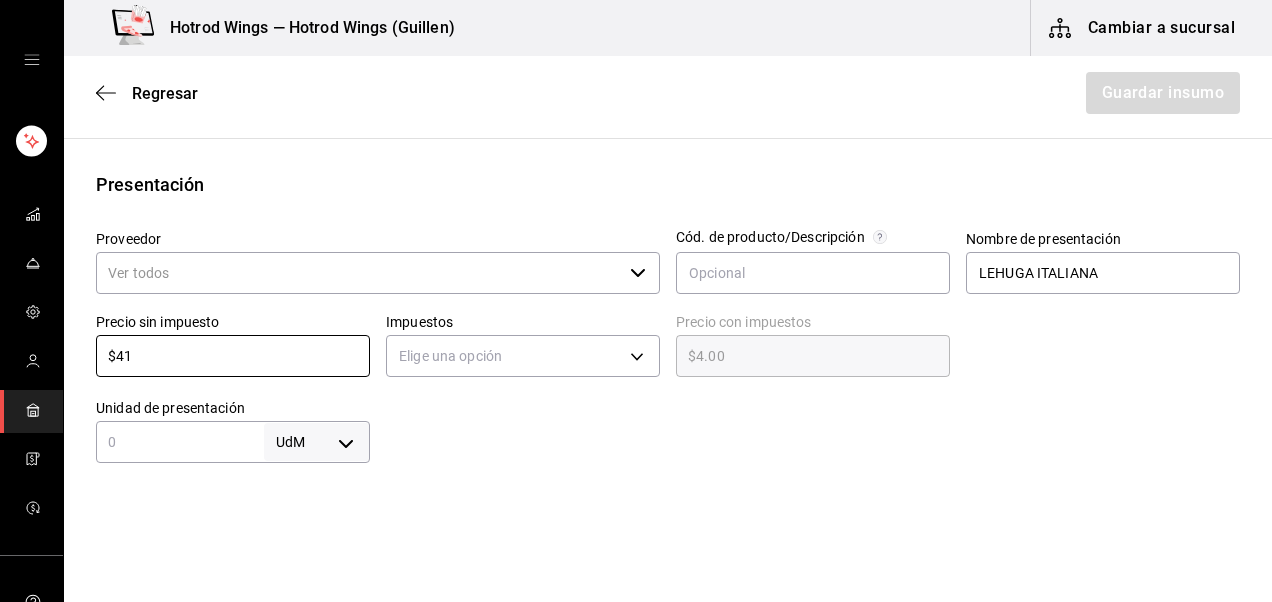 type on "$41.00" 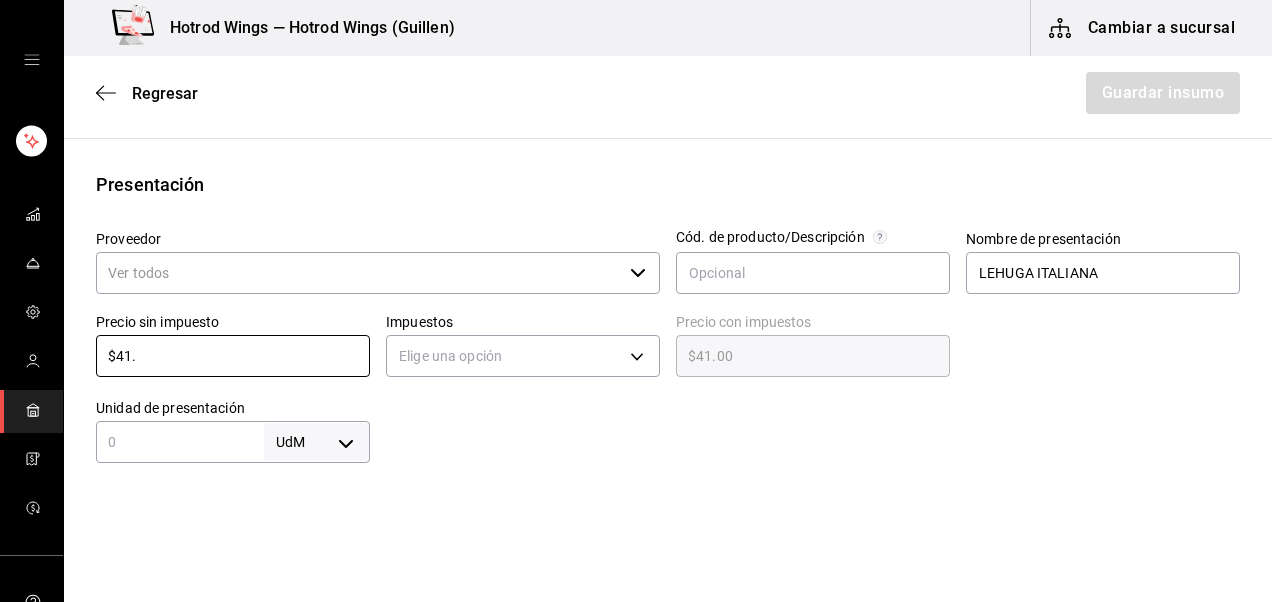type on "$41.8" 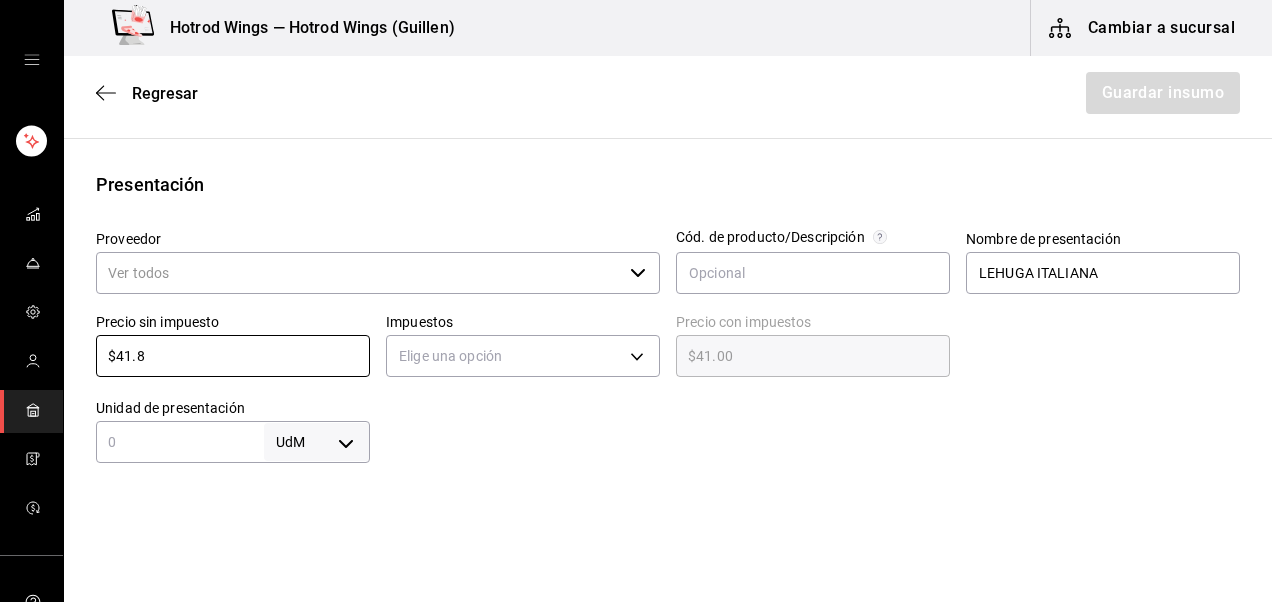 type on "$41.80" 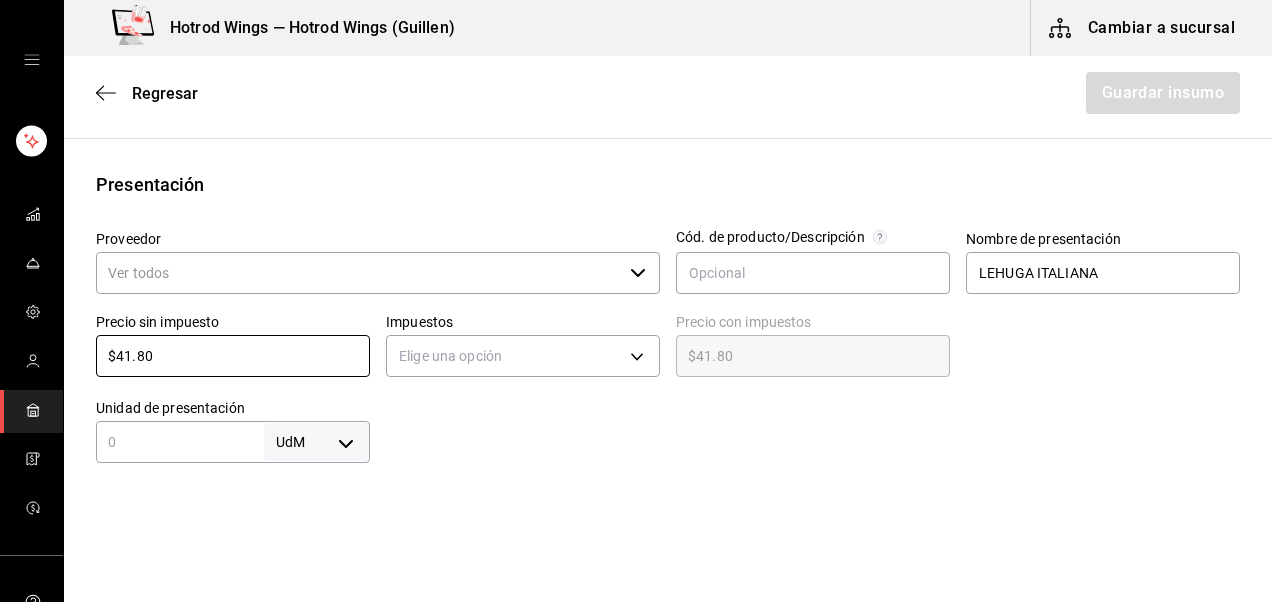 type on "$41.80" 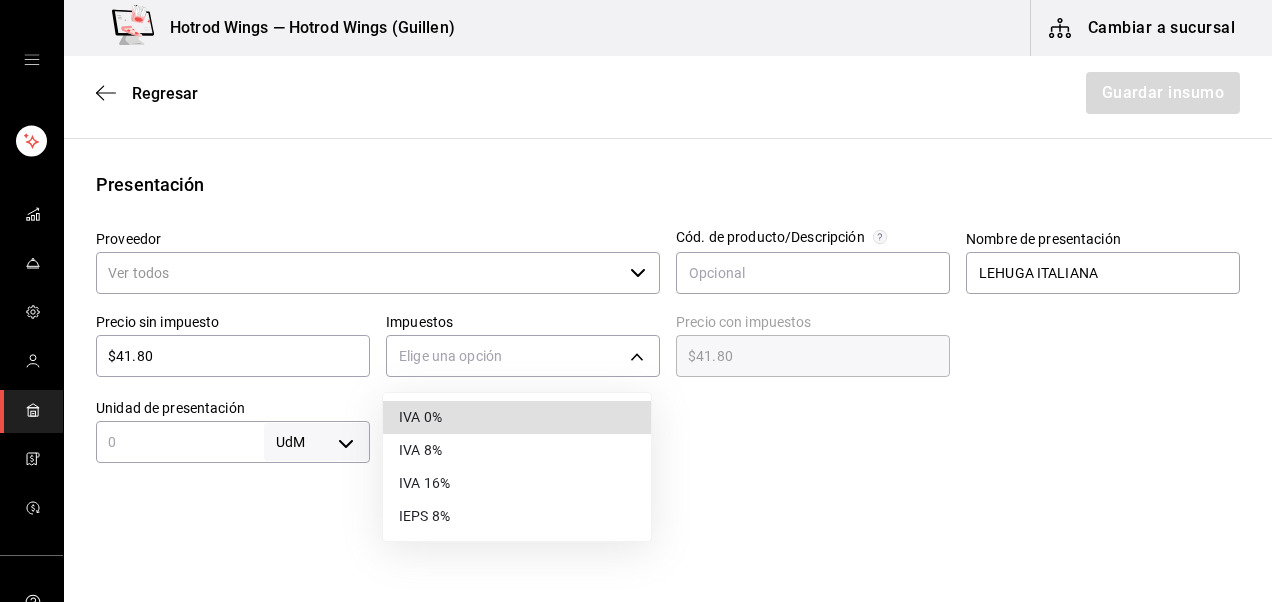 type 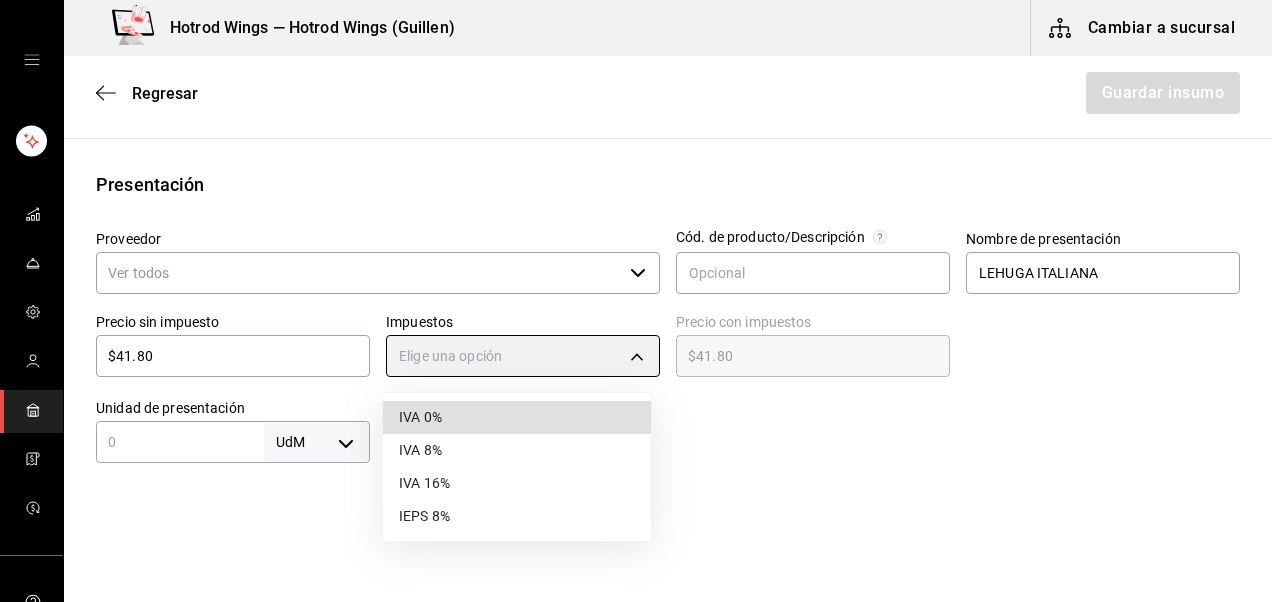 type on "IVA_0" 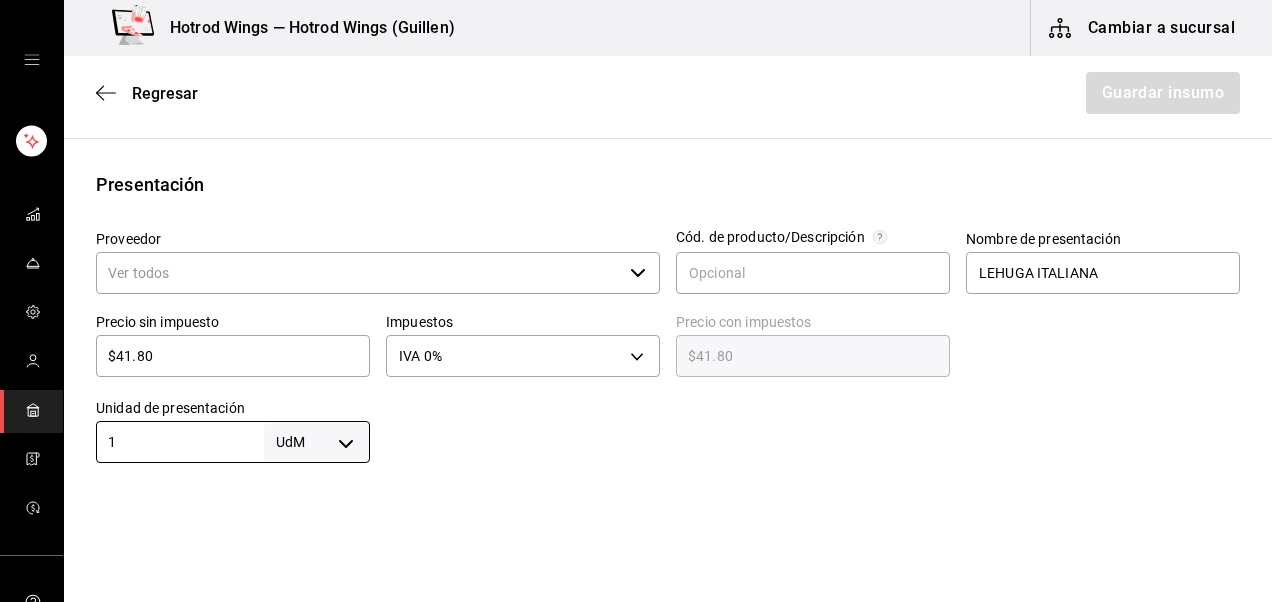 type on "1" 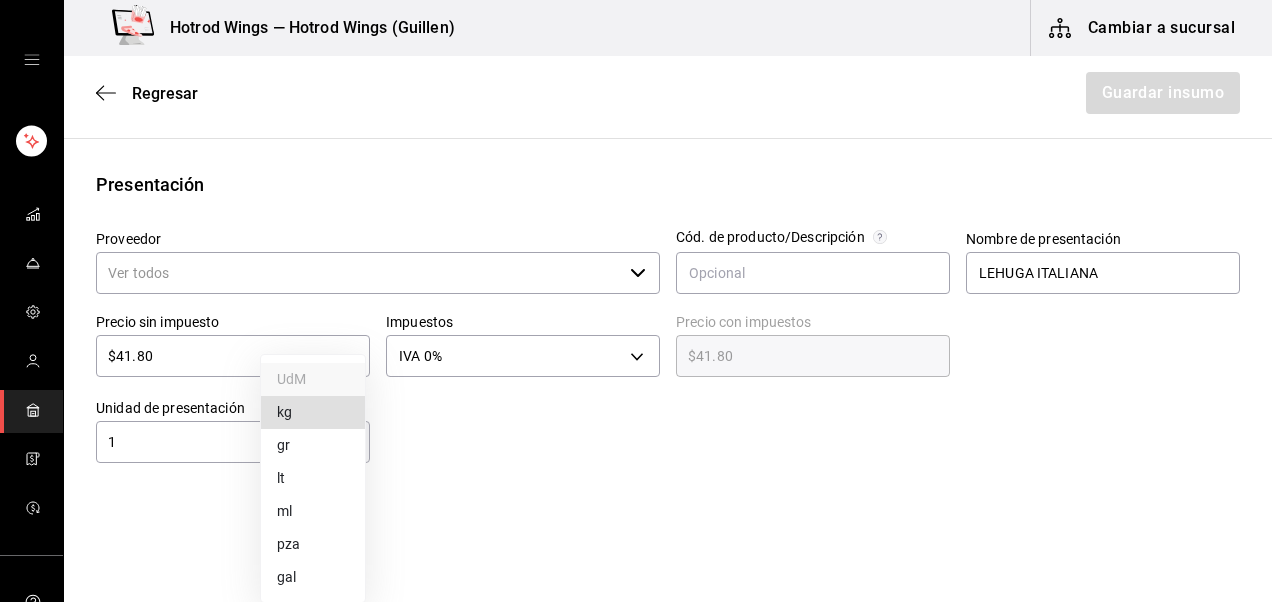 type 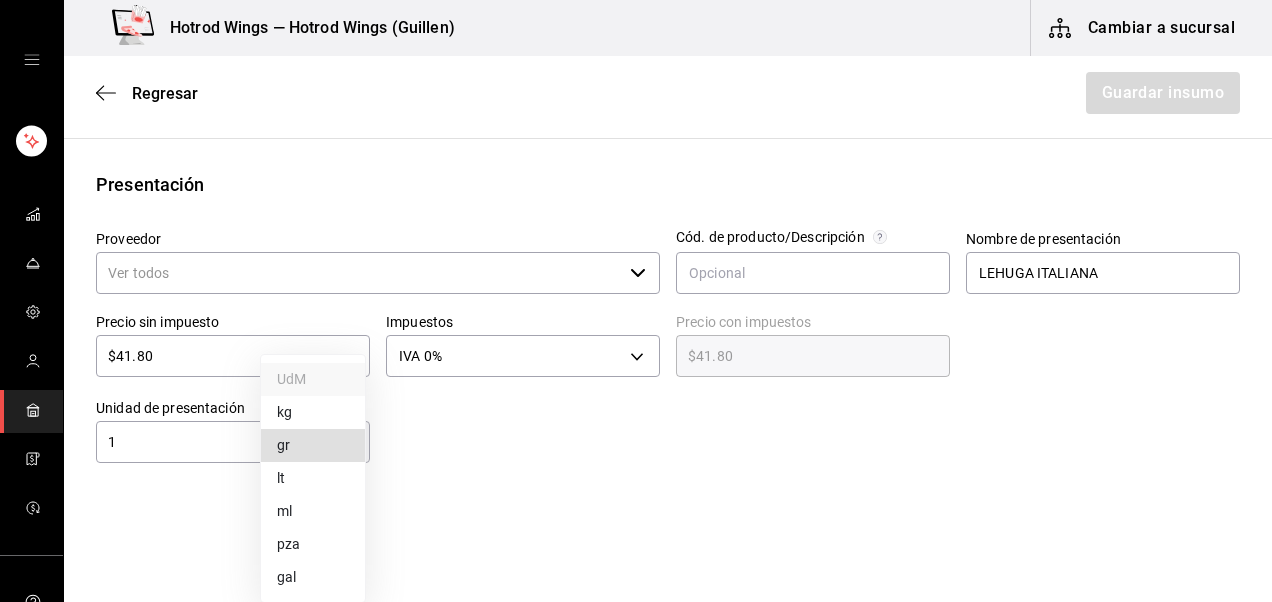 type 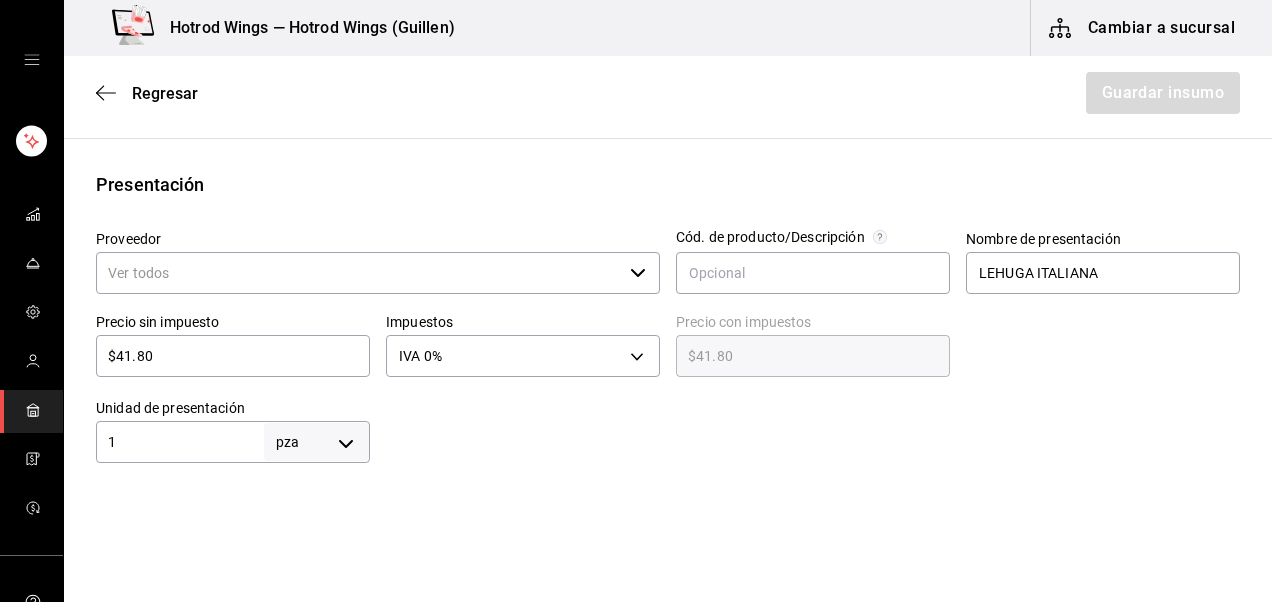 scroll, scrollTop: 671, scrollLeft: 0, axis: vertical 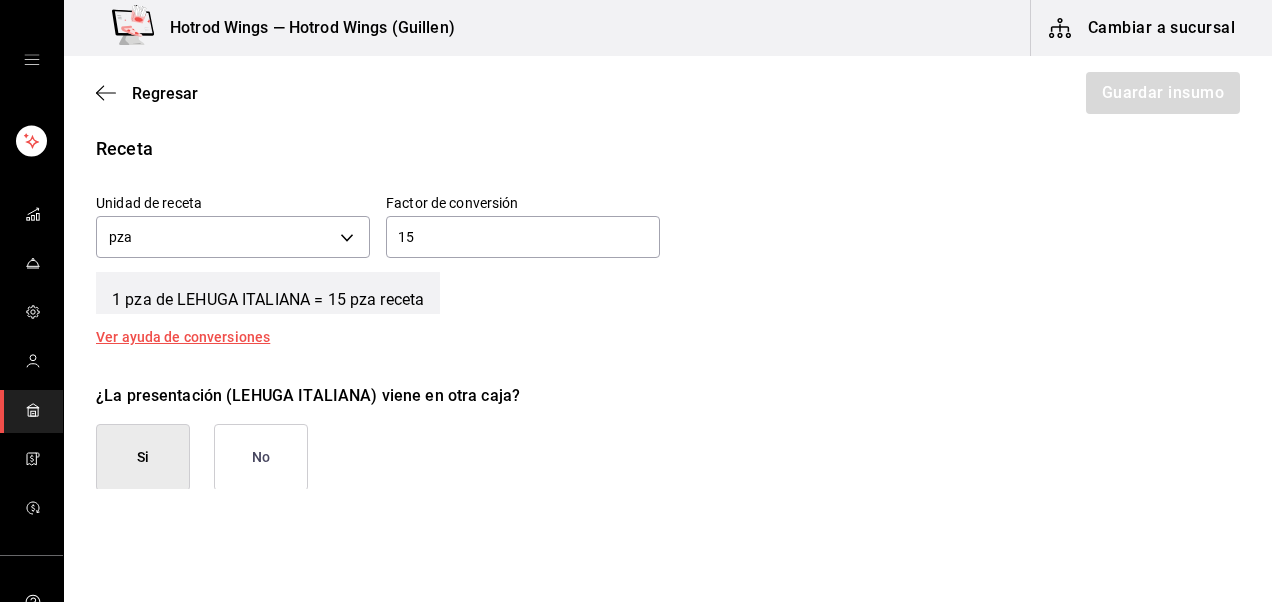 click on "No" at bounding box center (261, 457) 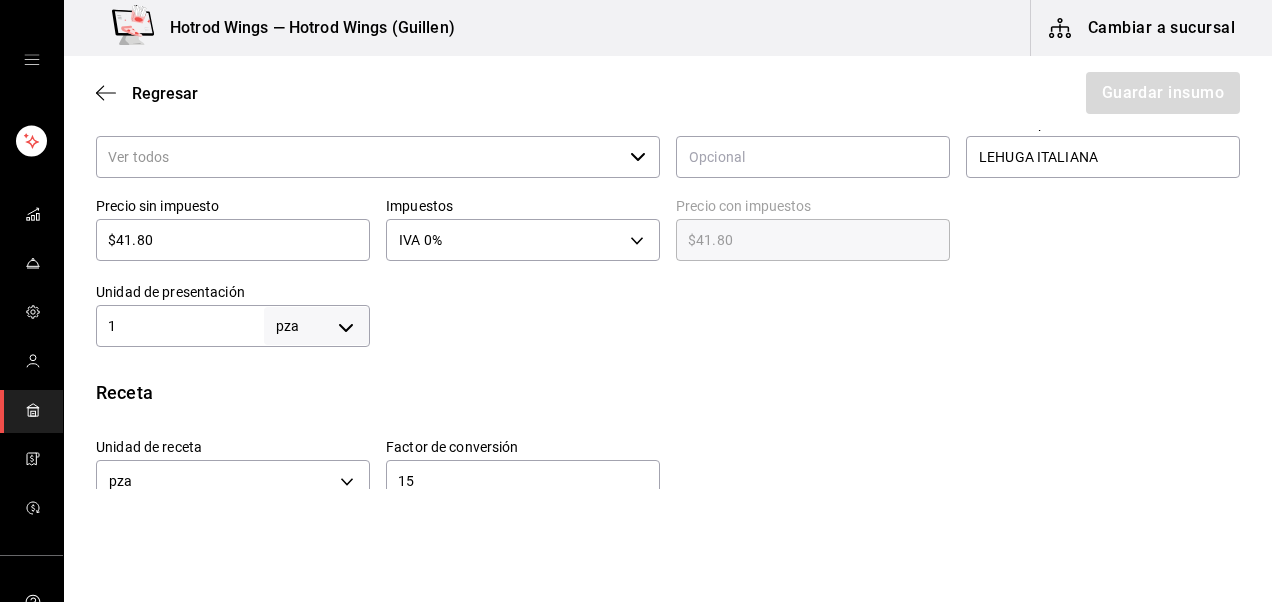 scroll, scrollTop: 391, scrollLeft: 0, axis: vertical 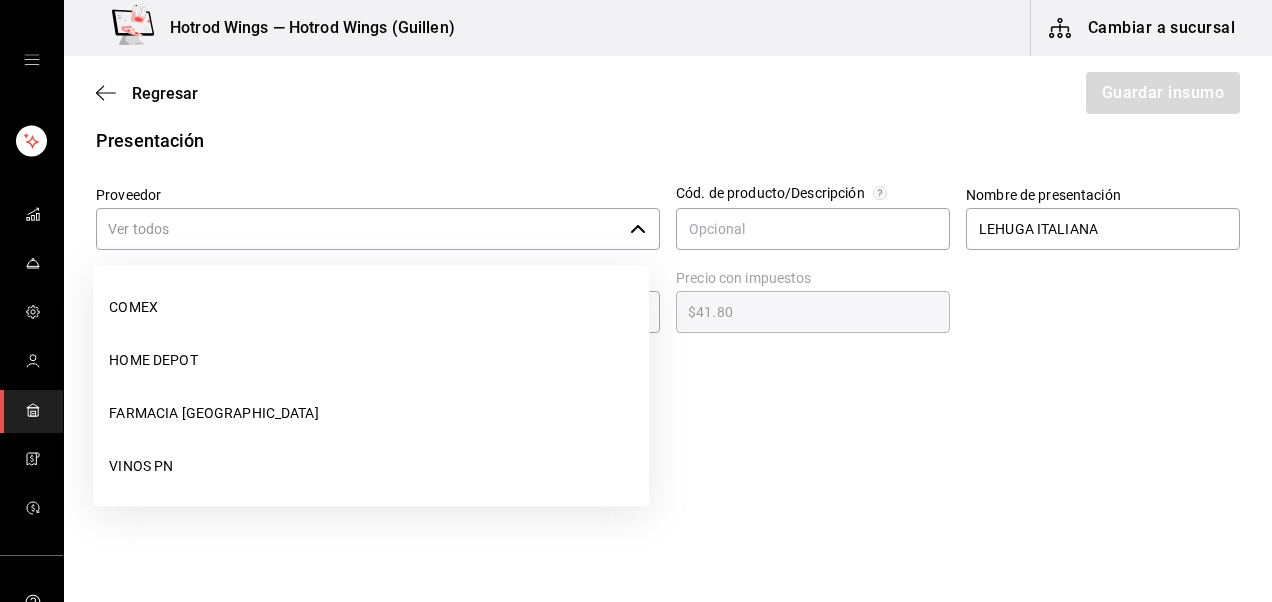 click on "Proveedor" at bounding box center (359, 229) 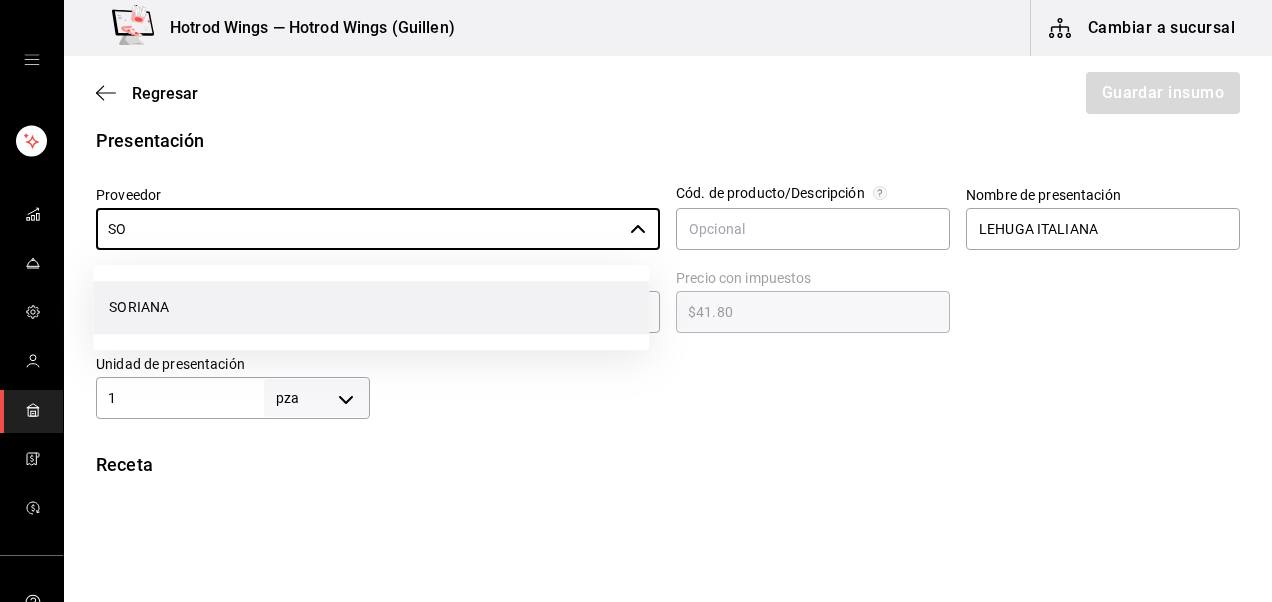 click on "SORIANA" at bounding box center (371, 307) 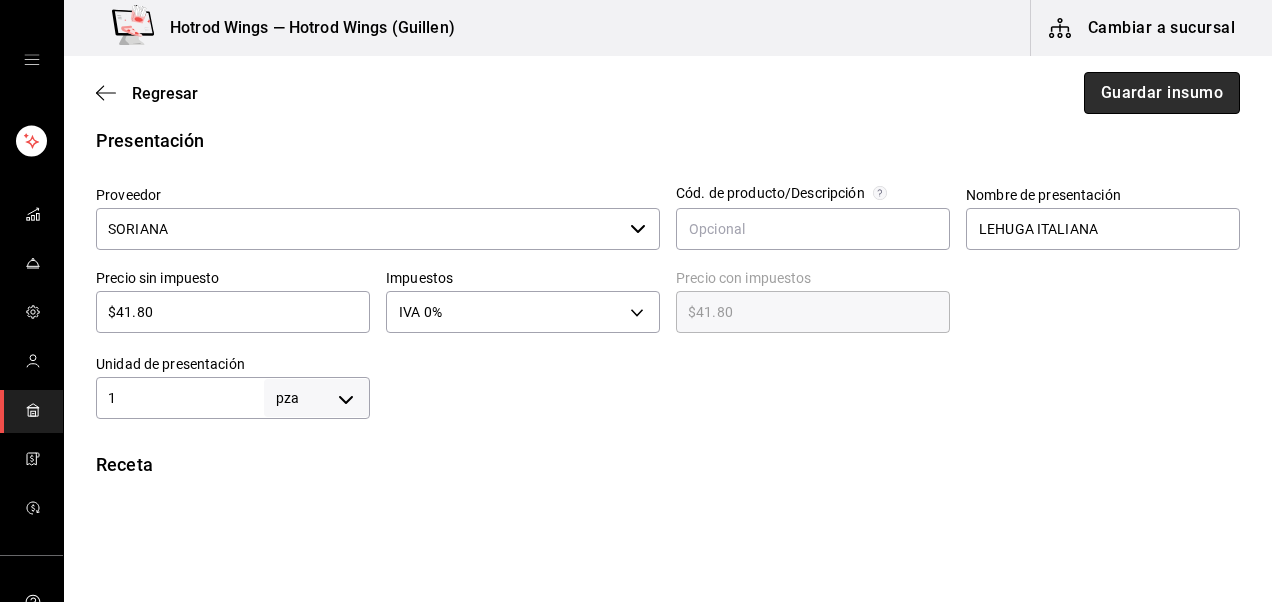 click on "Guardar insumo" at bounding box center [1162, 93] 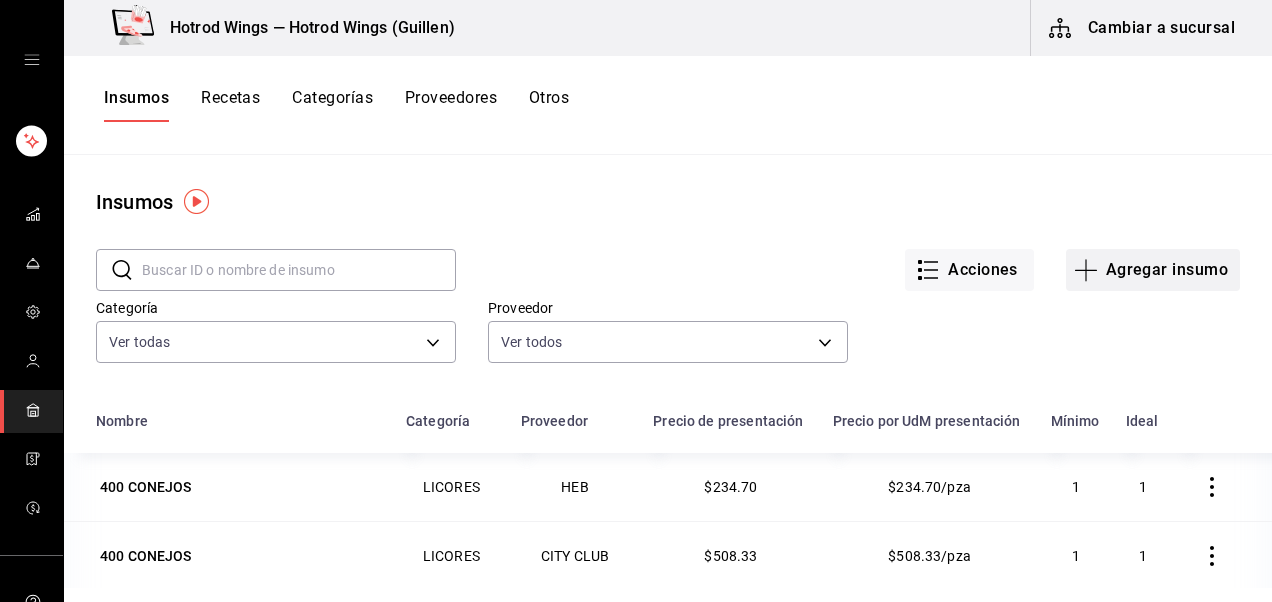 click on "Agregar insumo" at bounding box center [1153, 270] 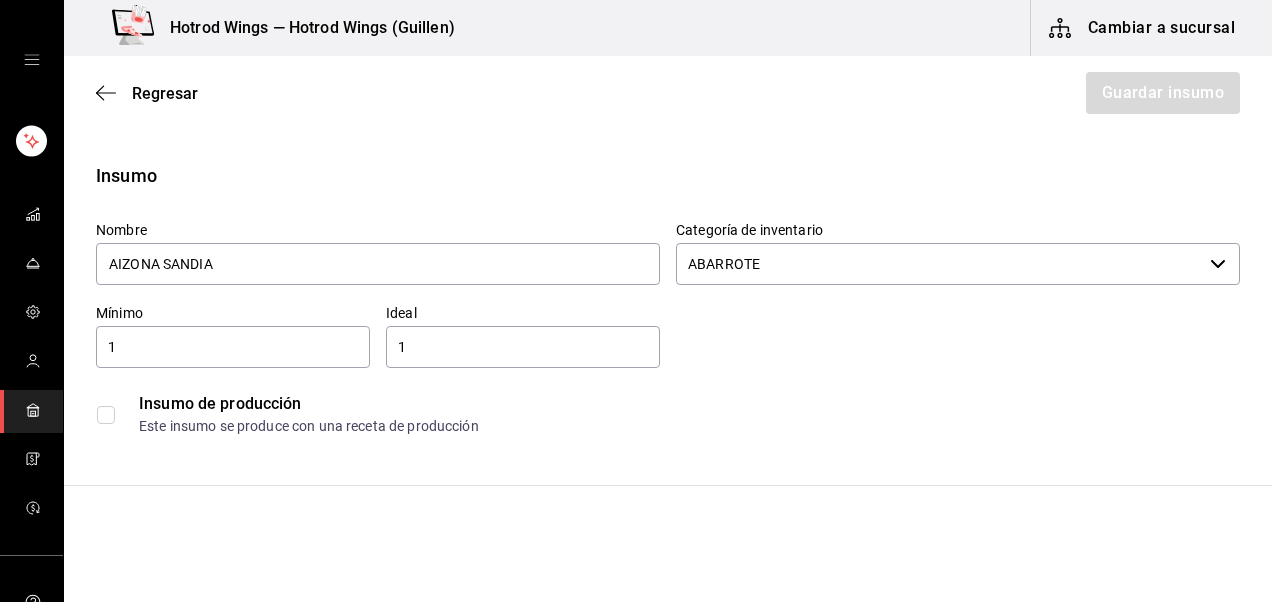scroll, scrollTop: 347, scrollLeft: 0, axis: vertical 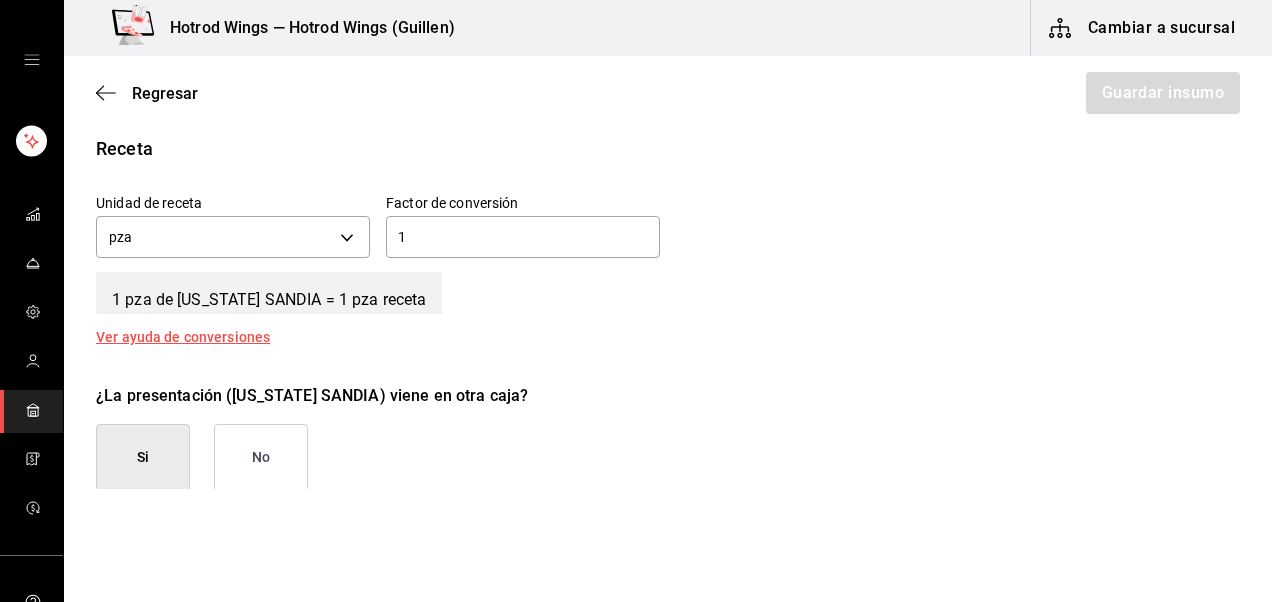 click on "No" at bounding box center [261, 457] 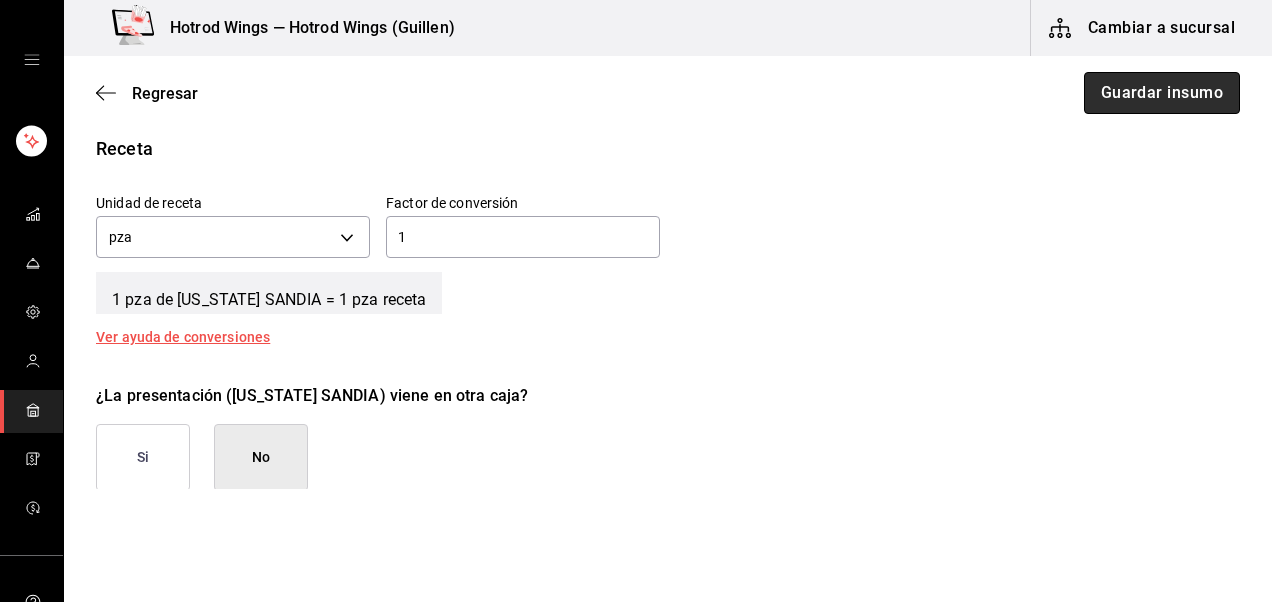 click on "Guardar insumo" at bounding box center [1162, 93] 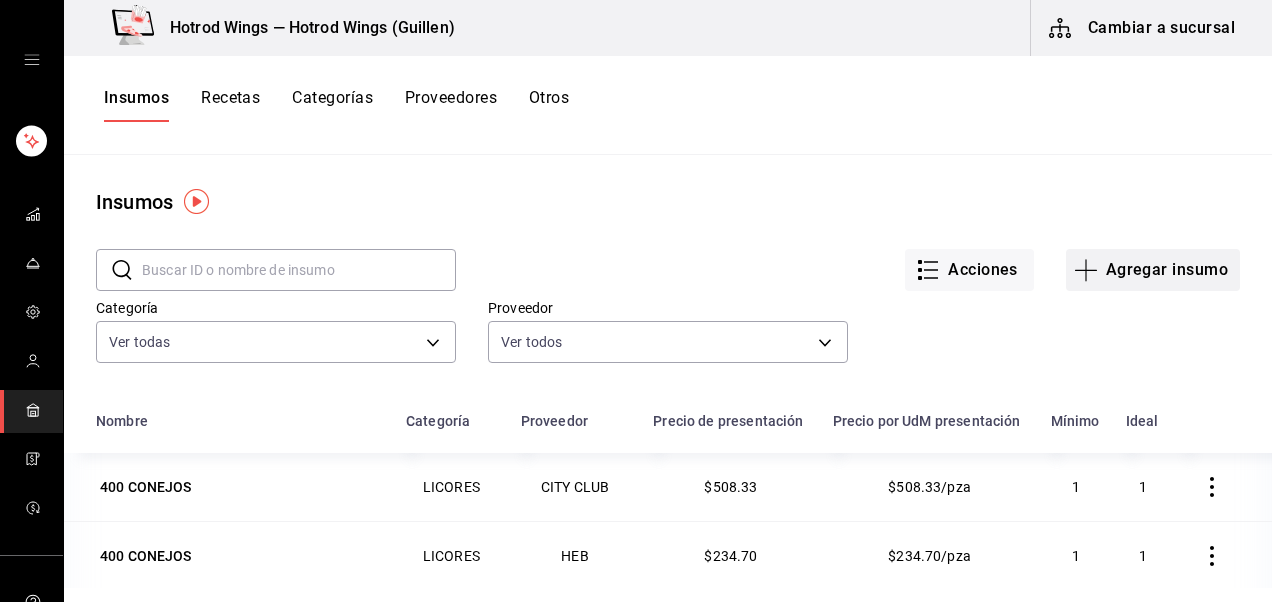 click on "Agregar insumo" at bounding box center (1153, 270) 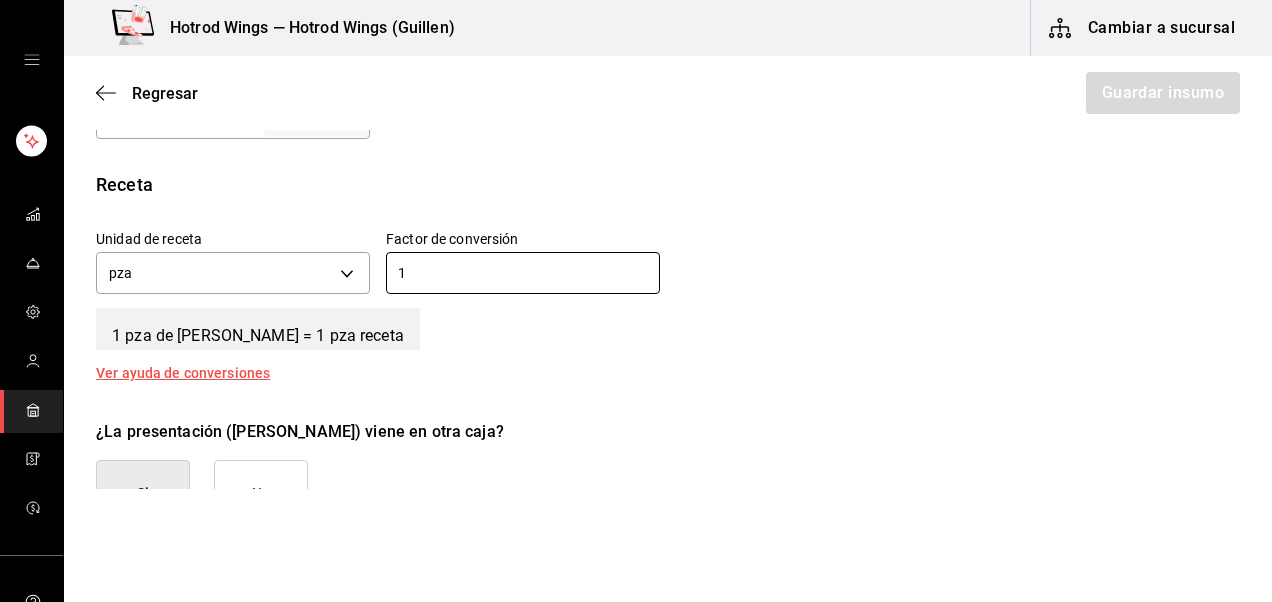 scroll, scrollTop: 707, scrollLeft: 0, axis: vertical 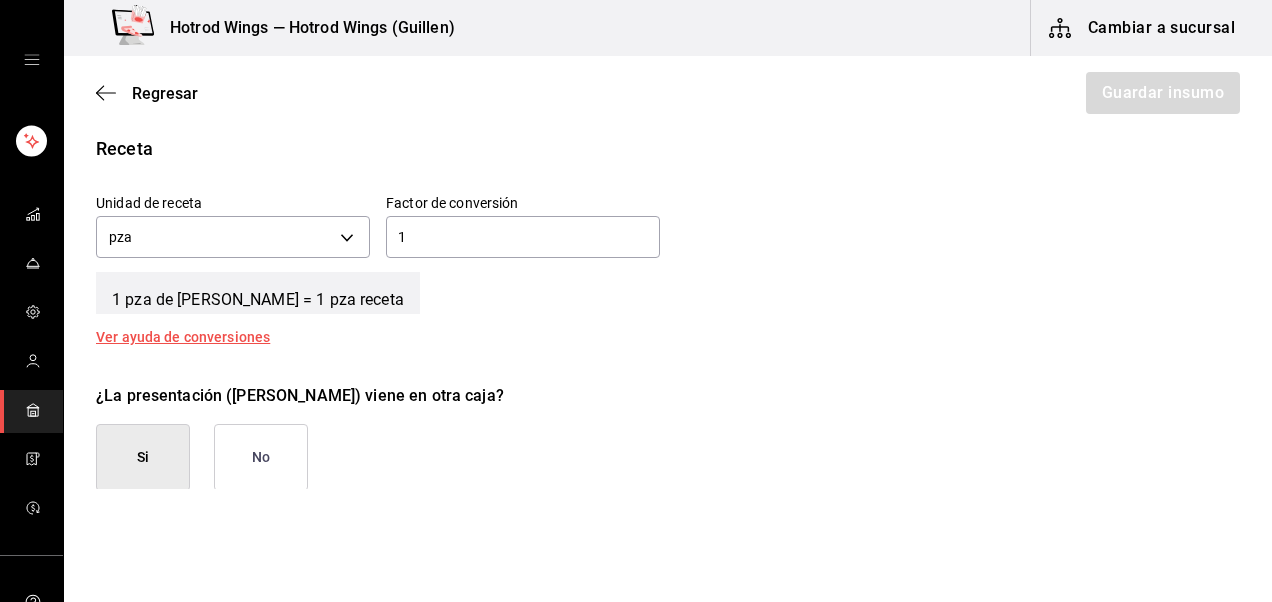 click on "No" at bounding box center [261, 457] 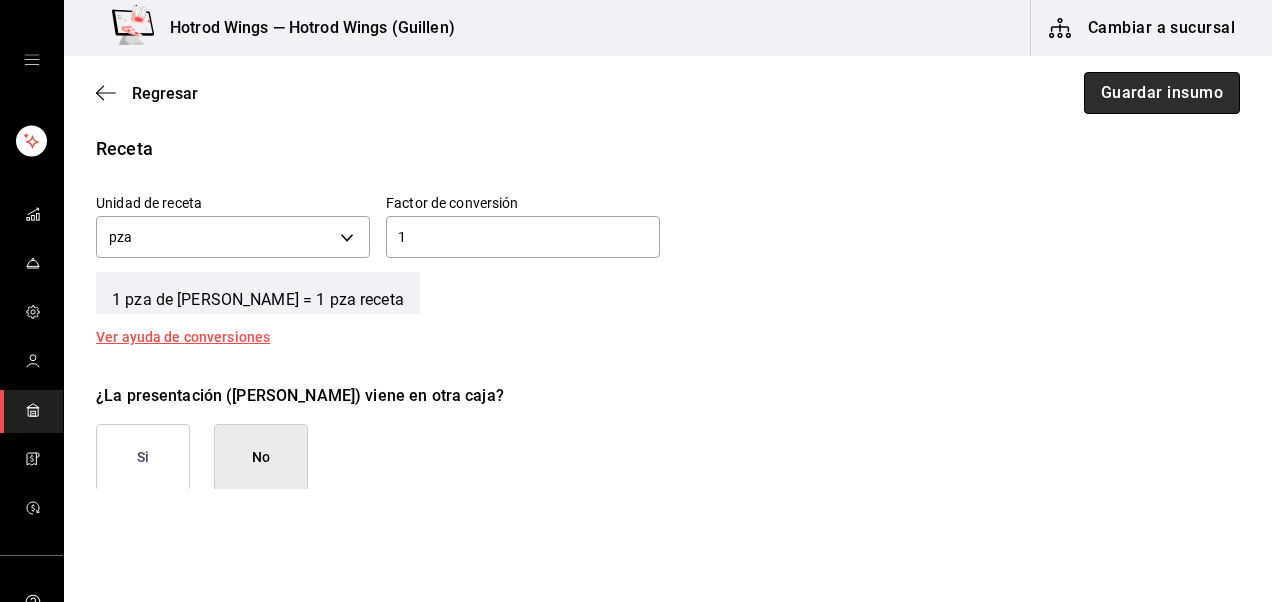 click on "Guardar insumo" at bounding box center (1162, 93) 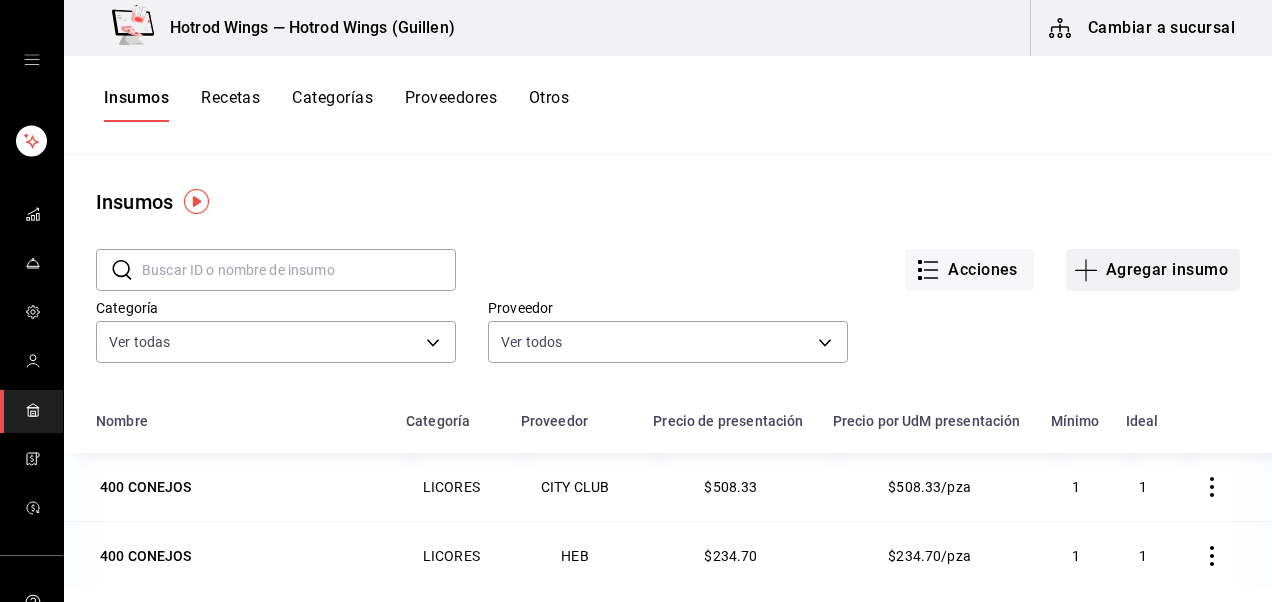 click on "Agregar insumo" at bounding box center (1153, 270) 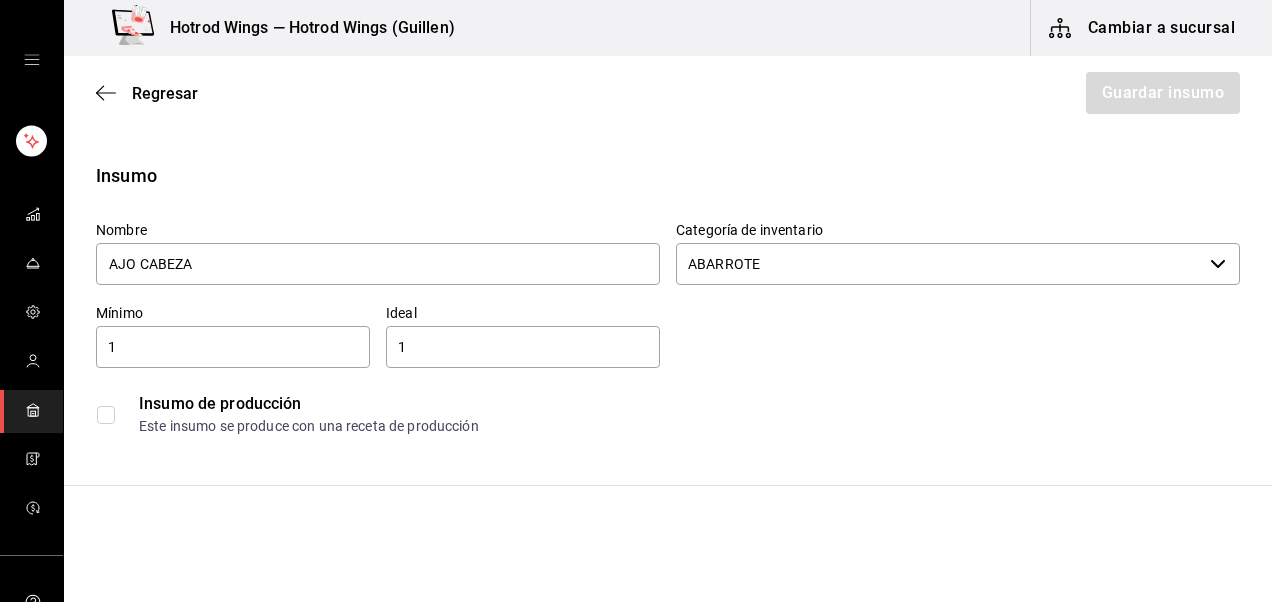 scroll, scrollTop: 347, scrollLeft: 0, axis: vertical 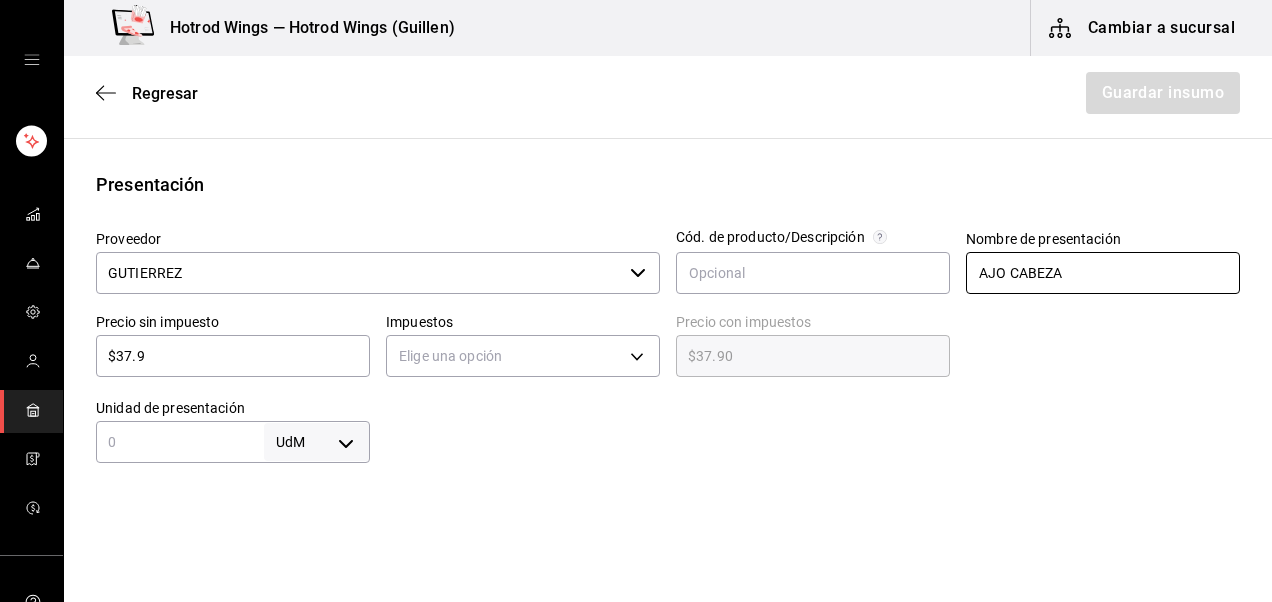 click on "AJO CABEZA" at bounding box center (1103, 273) 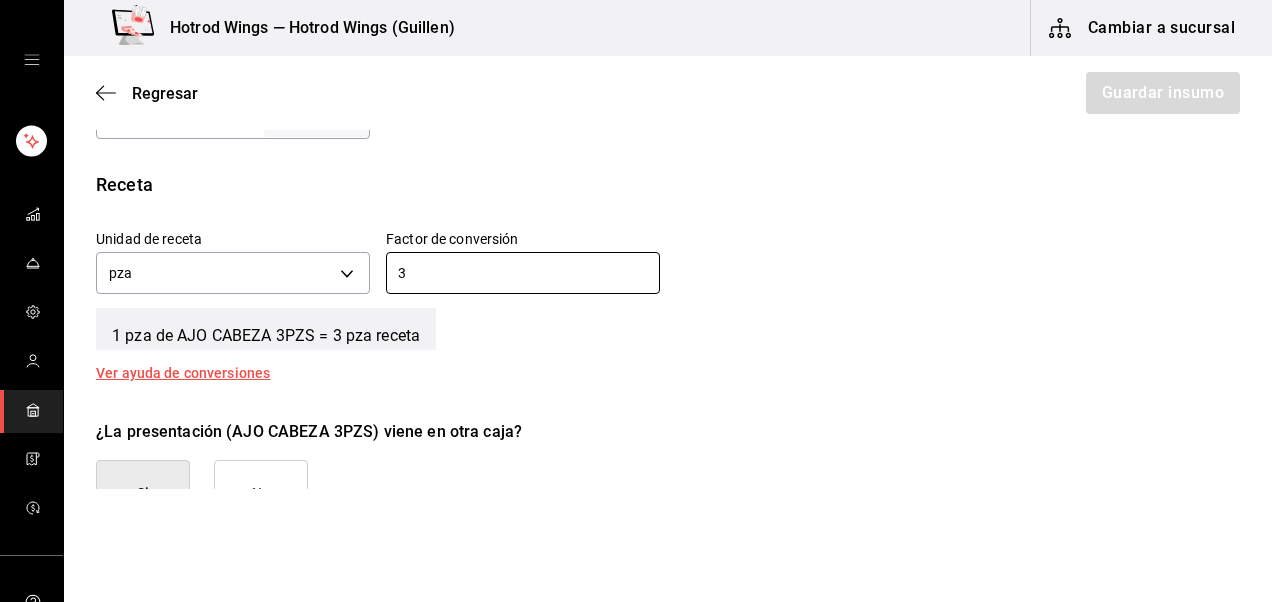 scroll, scrollTop: 707, scrollLeft: 0, axis: vertical 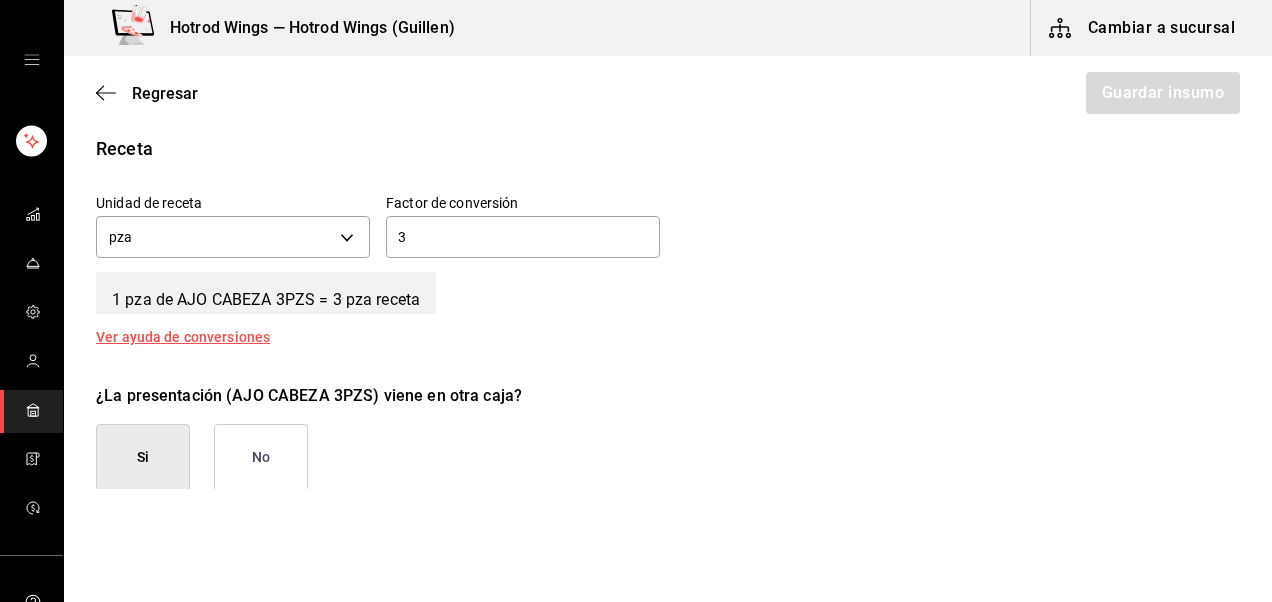 click on "No" at bounding box center (261, 457) 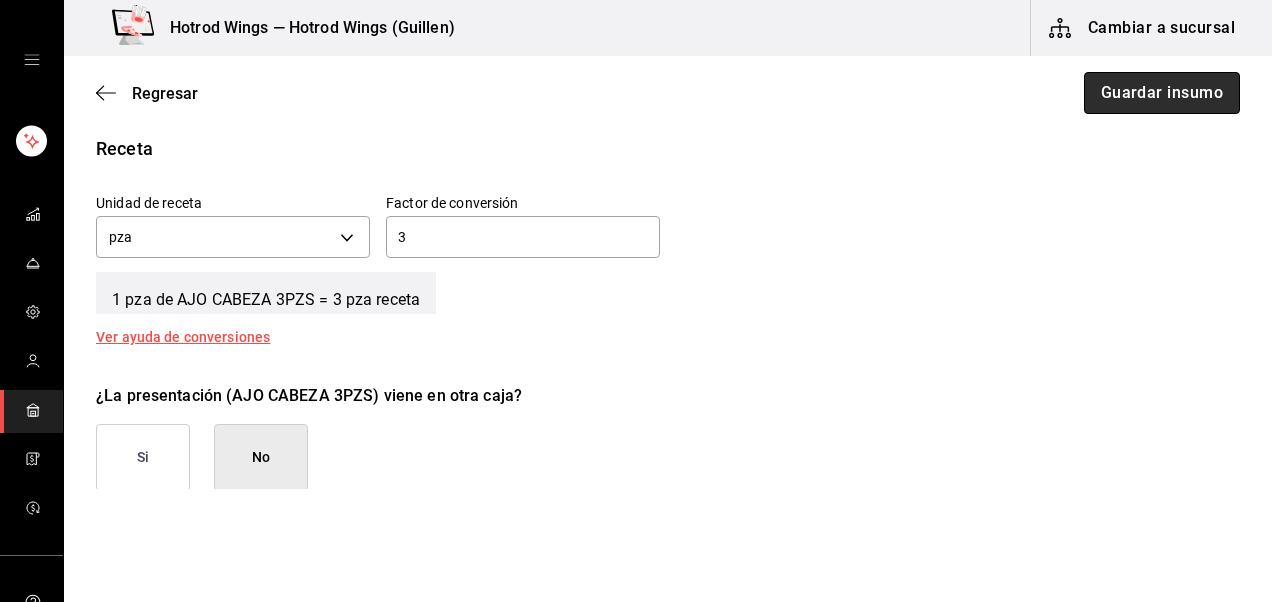 click on "Guardar insumo" at bounding box center (1162, 93) 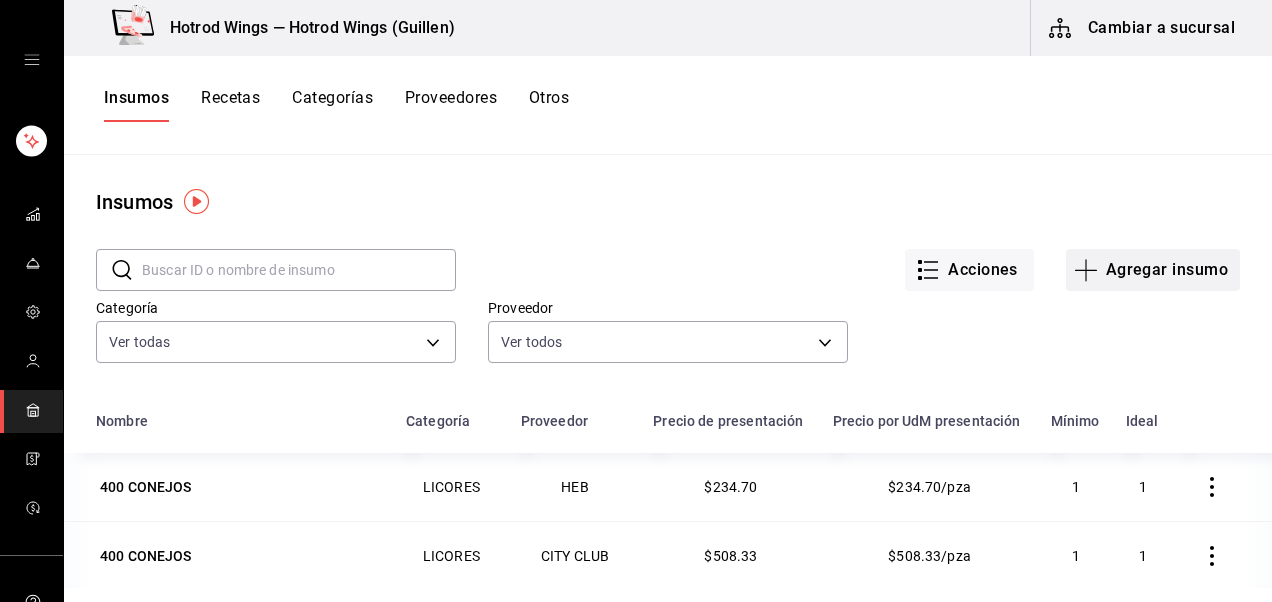 click on "Agregar insumo" at bounding box center (1153, 270) 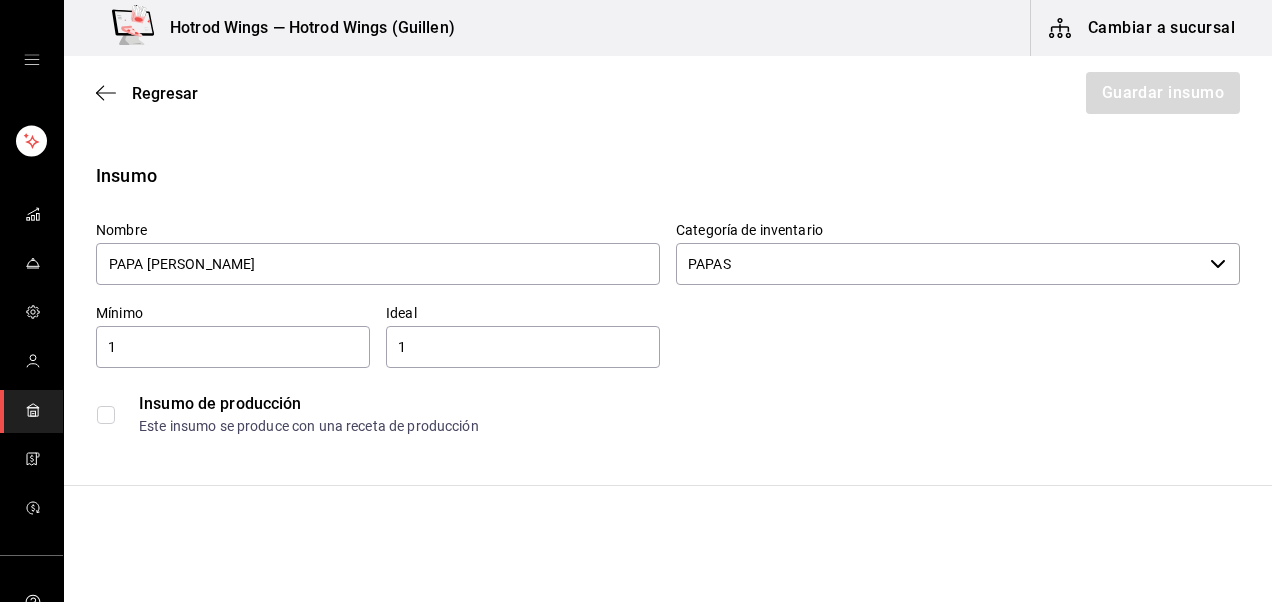 scroll, scrollTop: 347, scrollLeft: 0, axis: vertical 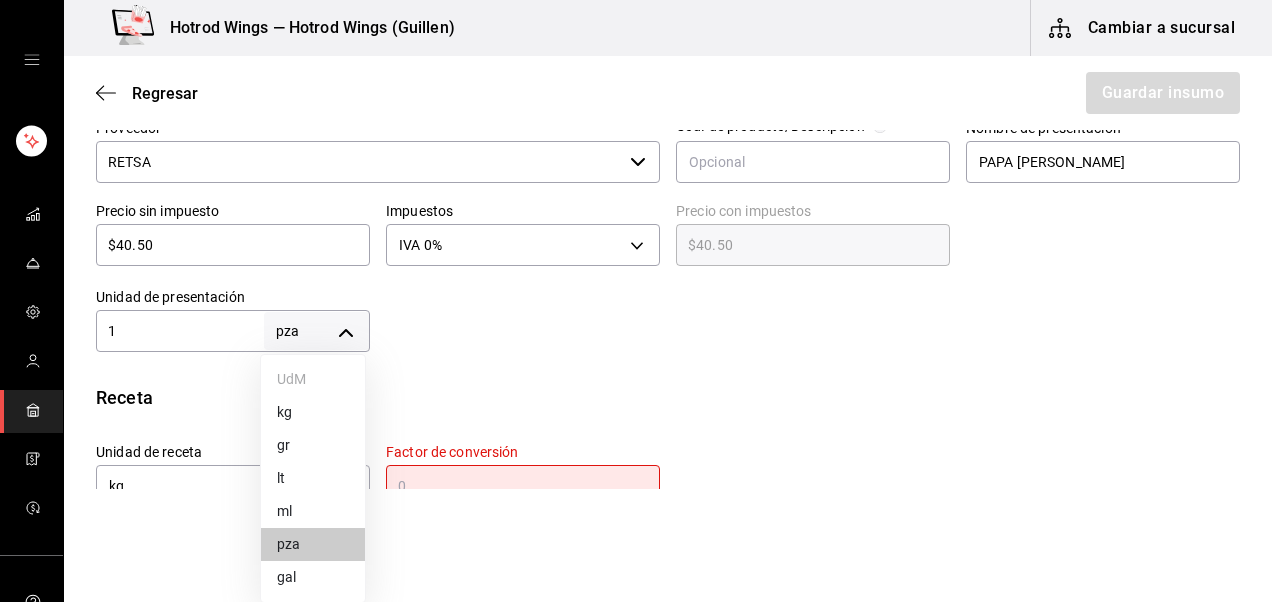 click on "Hotrod Wings — Hotrod Wings (Guillen) Cambiar a sucursal Regresar Guardar insumo Insumo Nombre PAPA LISA Categoría de inventario PAPAS ​ Mínimo 1 ​ Ideal 1 ​ Insumo de producción Este insumo se produce con una receta de producción Presentación Proveedor RETSA ​ Cód. de producto/Descripción Nombre de presentación PAPA LISA Precio sin impuesto $40.50 ​ Impuestos IVA 0% IVA_0 Precio con impuestos $40.50 ​ Unidad de presentación 1 pza UNIT ​ Receta Unidad de receta kg KILOGRAM Factor de conversión ​ Ingrese un número mayor a 0 1 pza de PAPA LISA = 0 kg receta Ver ayuda de conversiones ¿La presentación (PAPA LISA) viene en otra caja? Si No Presentaciones por caja ​  PAPA LISA de 1 pza Unidades de conteo pza PAPA LISA (1 pza) GANA 1 MES GRATIS EN TU SUSCRIPCIÓN AQUÍ Visitar centro de ayuda (81) 2046 6363 soporte@parrotsoftware.io Visitar centro de ayuda (81) 2046 6363 soporte@parrotsoftware.io UdM kg gr lt ml pza gal" at bounding box center [636, 244] 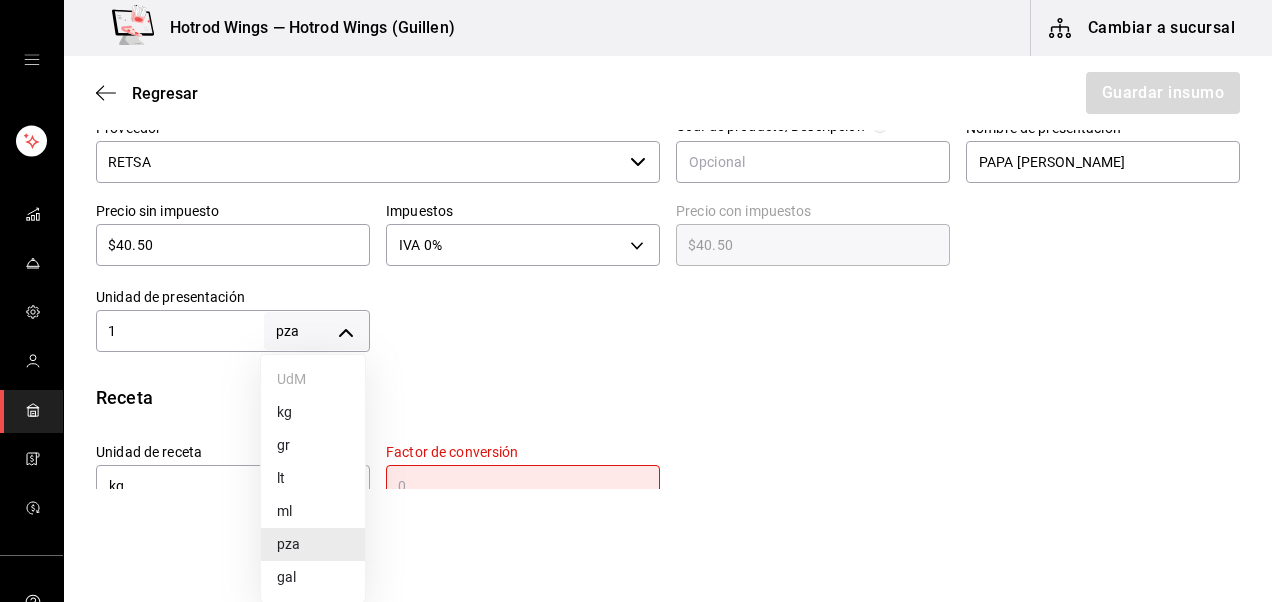 click on "kg" at bounding box center (313, 412) 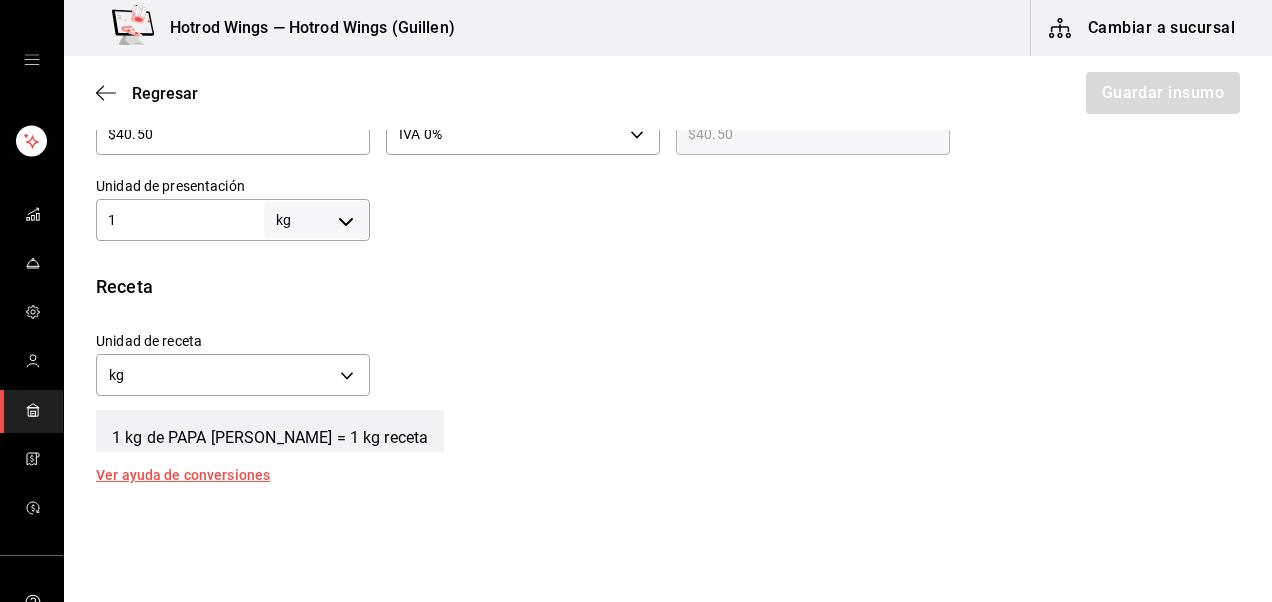 scroll, scrollTop: 570, scrollLeft: 0, axis: vertical 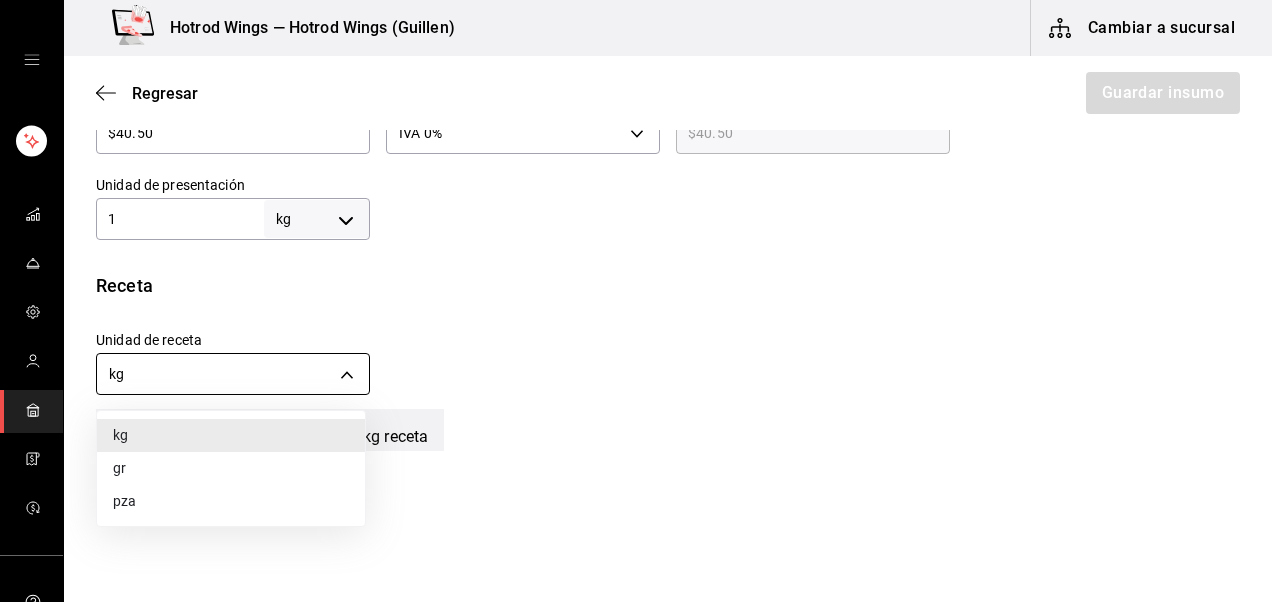 click on "Hotrod Wings — Hotrod Wings (Guillen) Cambiar a sucursal Regresar Guardar insumo Insumo Nombre PAPA LISA Categoría de inventario PAPAS ​ Mínimo 1 ​ Ideal 1 ​ Insumo de producción Este insumo se produce con una receta de producción Presentación Proveedor RETSA ​ Cód. de producto/Descripción Nombre de presentación PAPA LISA Precio sin impuesto $40.50 ​ Impuestos IVA 0% IVA_0 Precio con impuestos $40.50 ​ Unidad de presentación 1 kg KILOGRAM ​ Receta Unidad de receta kg KILOGRAM Factor de conversión 1 ​ 1 kg de PAPA LISA = 1 kg receta Ver ayuda de conversiones ¿La presentación (PAPA LISA) viene en otra caja? Si No Presentaciones por caja ​  PAPA LISA de 1 kg Unidades de conteo kg PAPA LISA (1 kg) GANA 1 MES GRATIS EN TU SUSCRIPCIÓN AQUÍ Visitar centro de ayuda (81) 2046 6363 soporte@parrotsoftware.io Visitar centro de ayuda (81) 2046 6363 soporte@parrotsoftware.io kg gr pza" at bounding box center [636, 244] 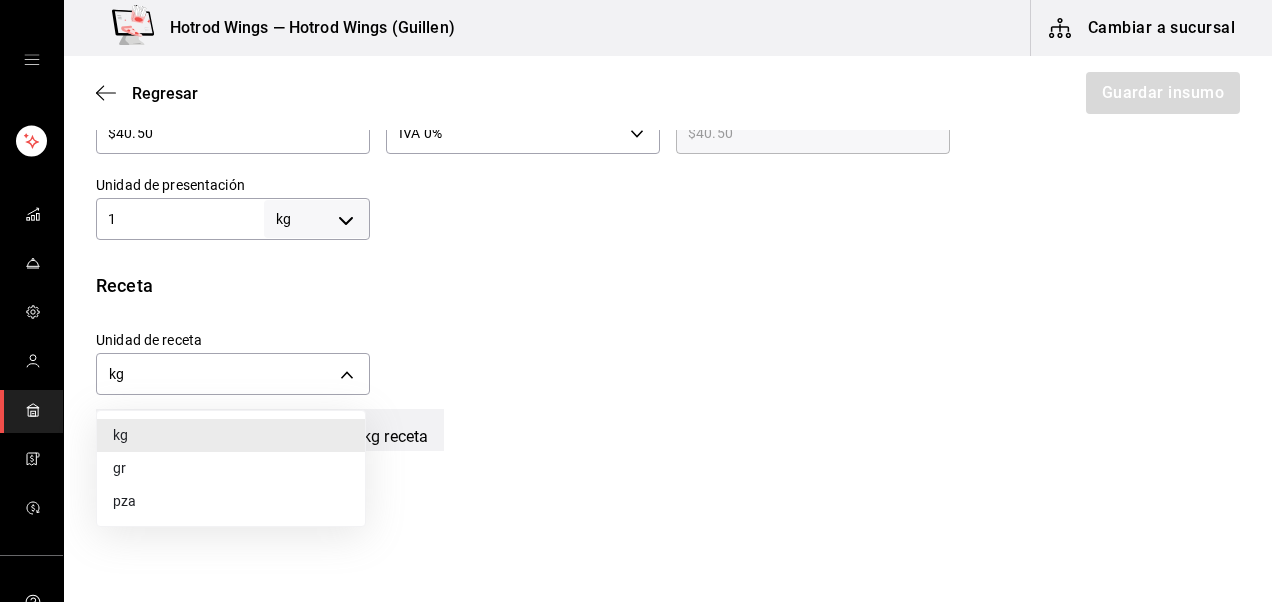 click on "gr" at bounding box center (231, 468) 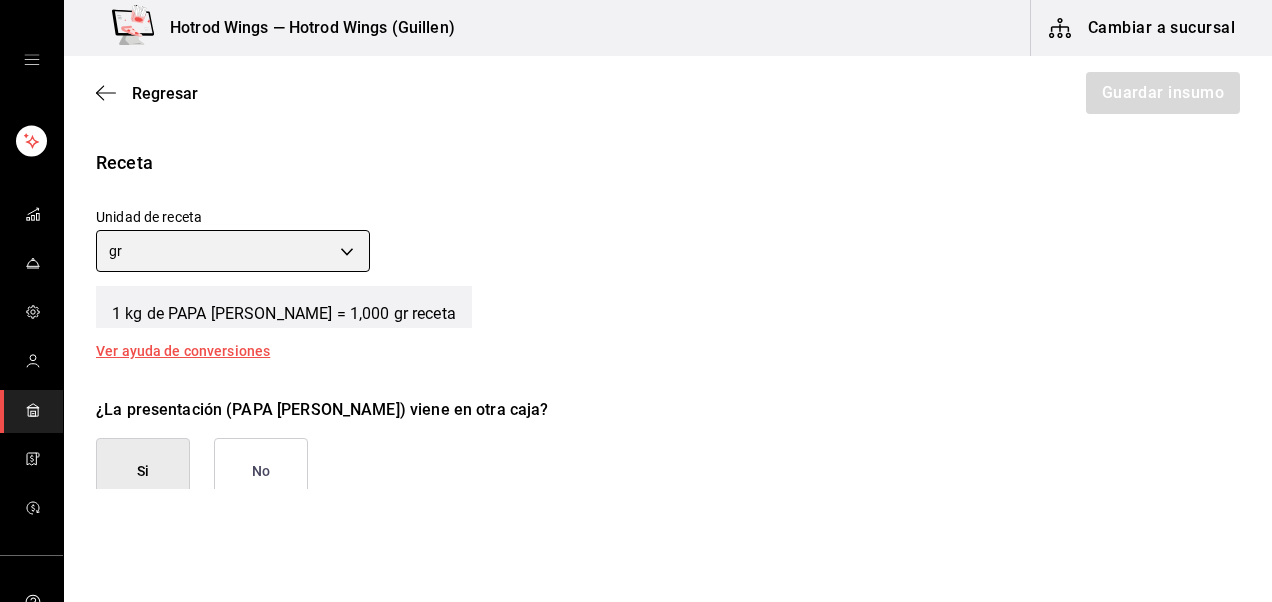scroll, scrollTop: 724, scrollLeft: 0, axis: vertical 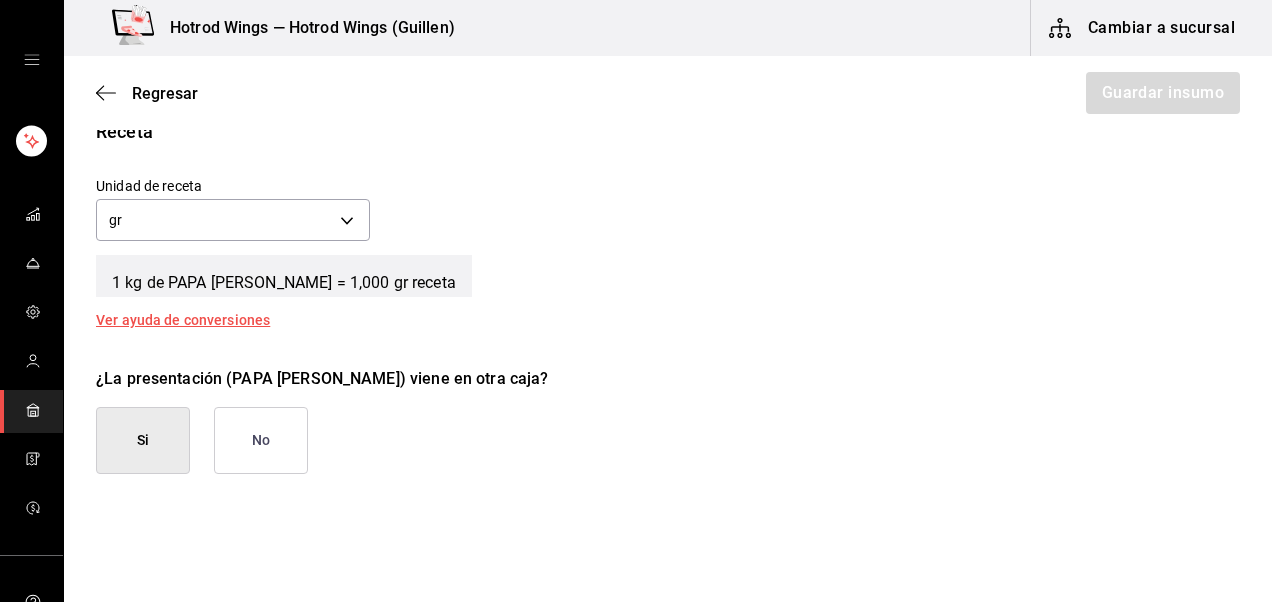 click on "No" at bounding box center (261, 440) 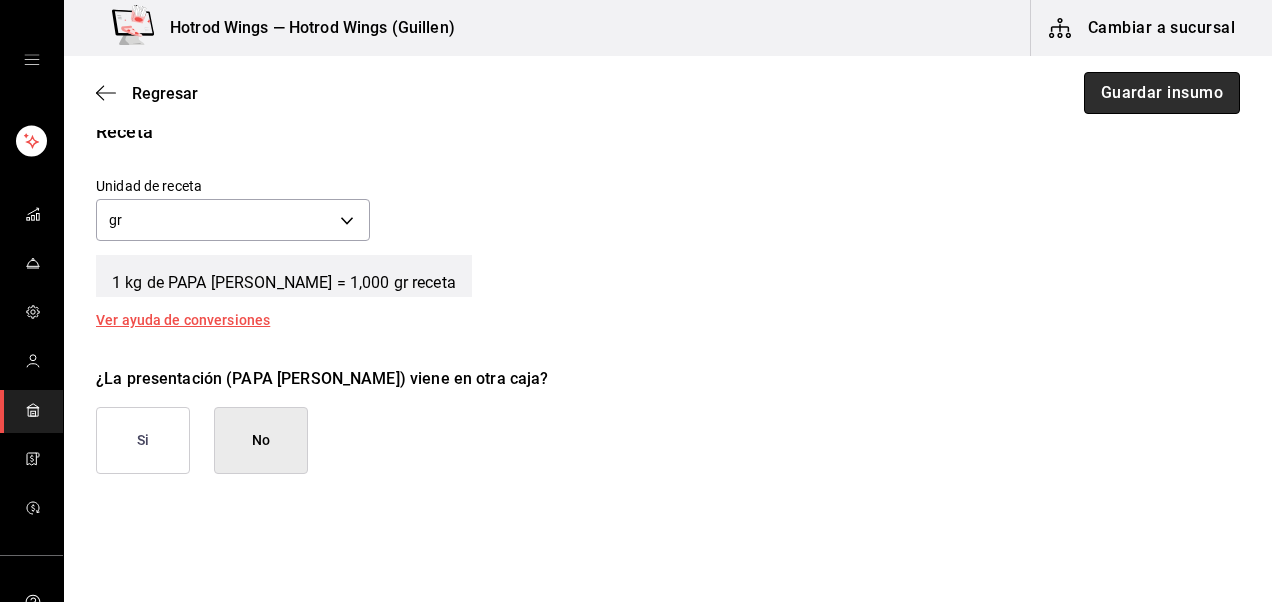 click on "Guardar insumo" at bounding box center (1162, 93) 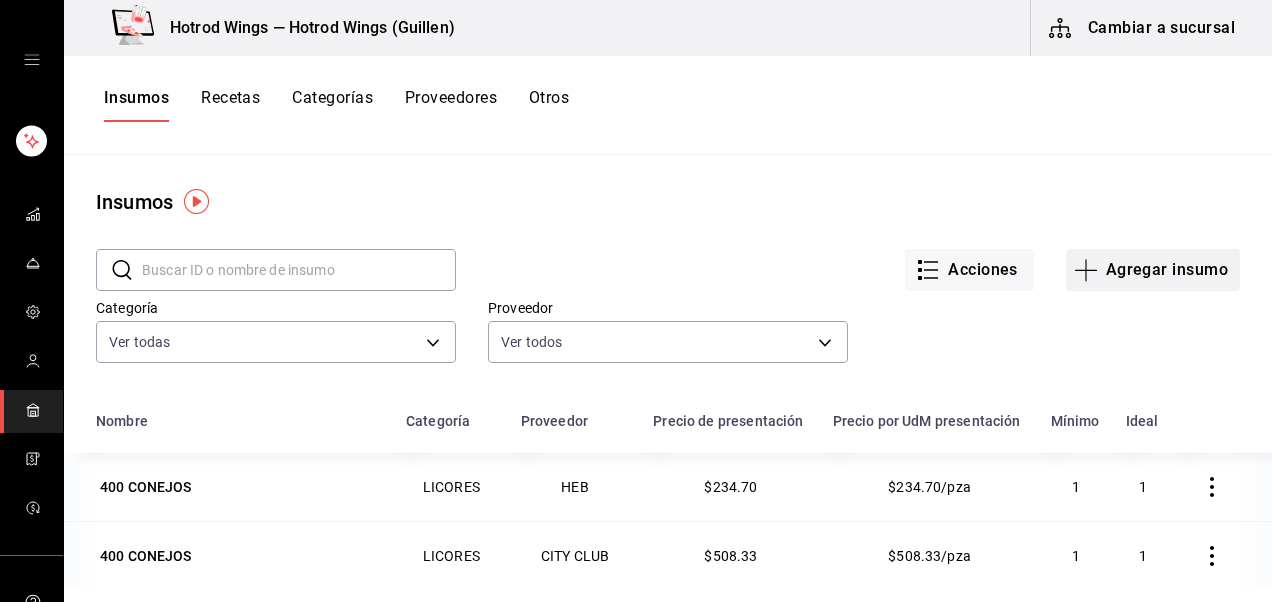 click on "Agregar insumo" at bounding box center (1153, 270) 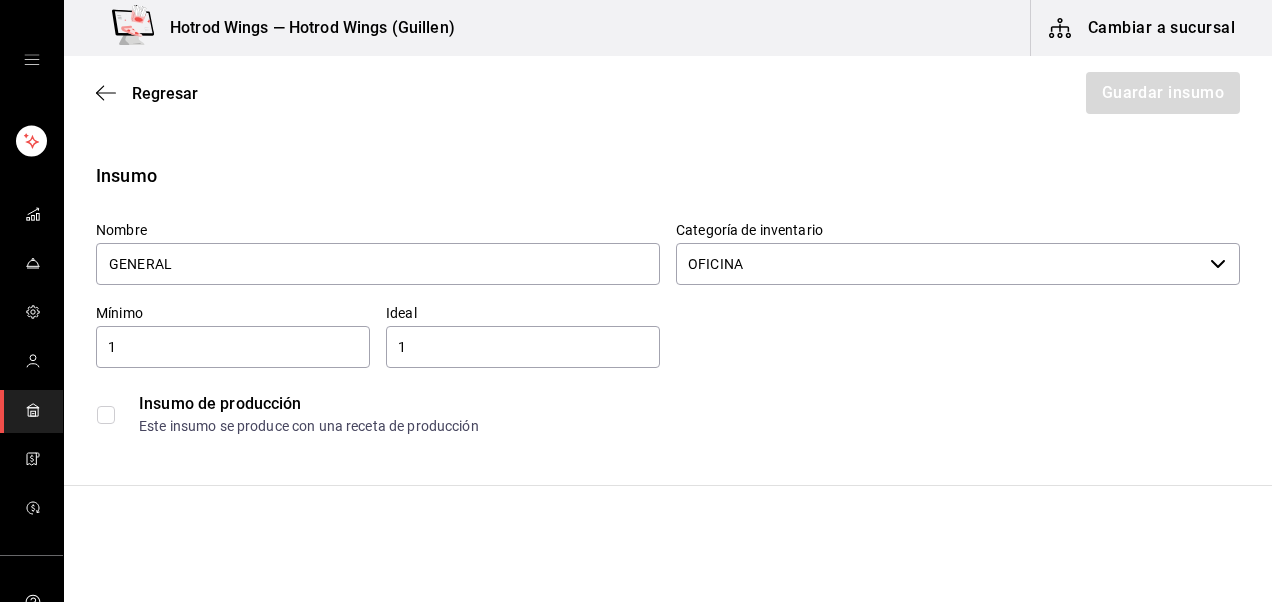 scroll, scrollTop: 347, scrollLeft: 0, axis: vertical 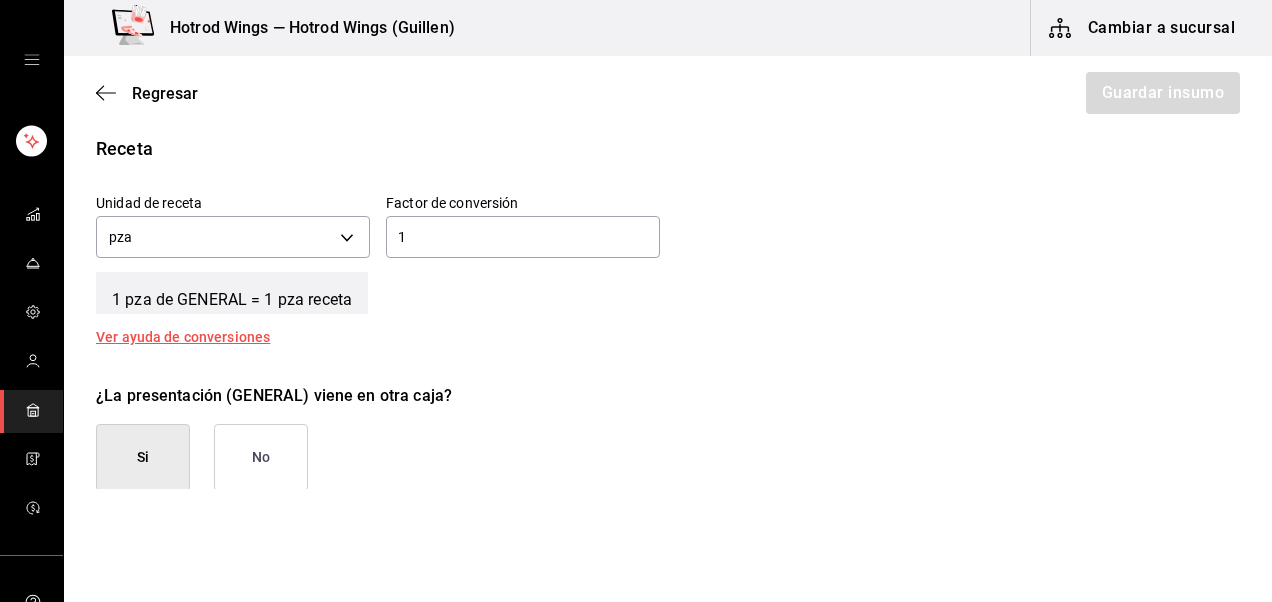 click on "No" at bounding box center (261, 457) 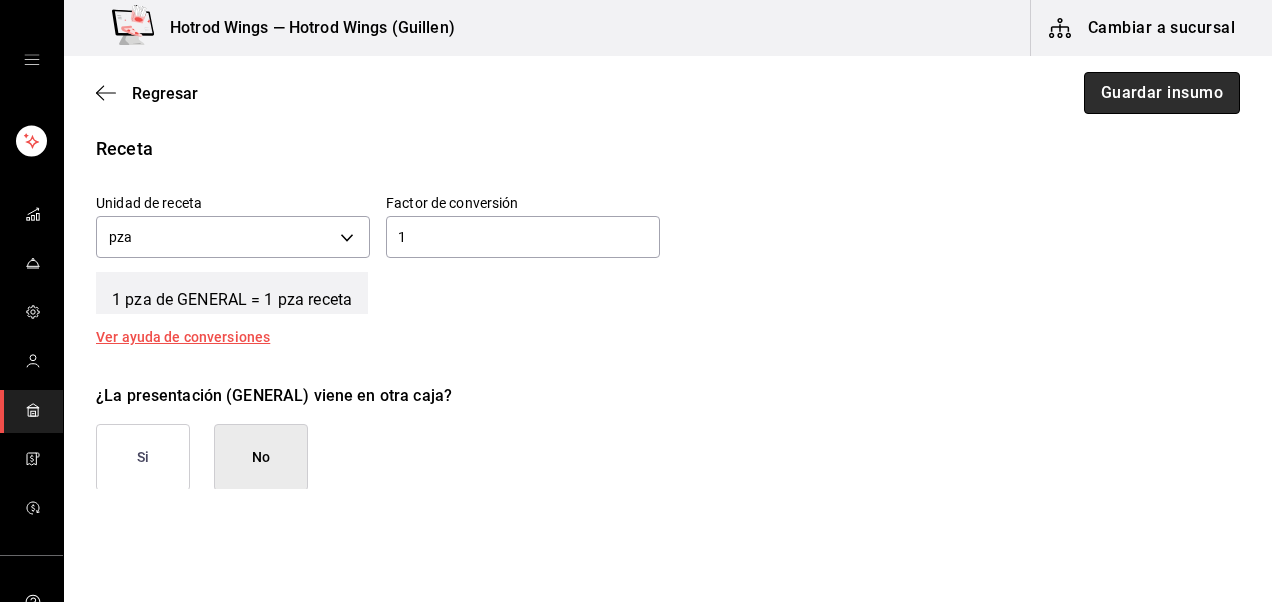 click on "Guardar insumo" at bounding box center (1162, 93) 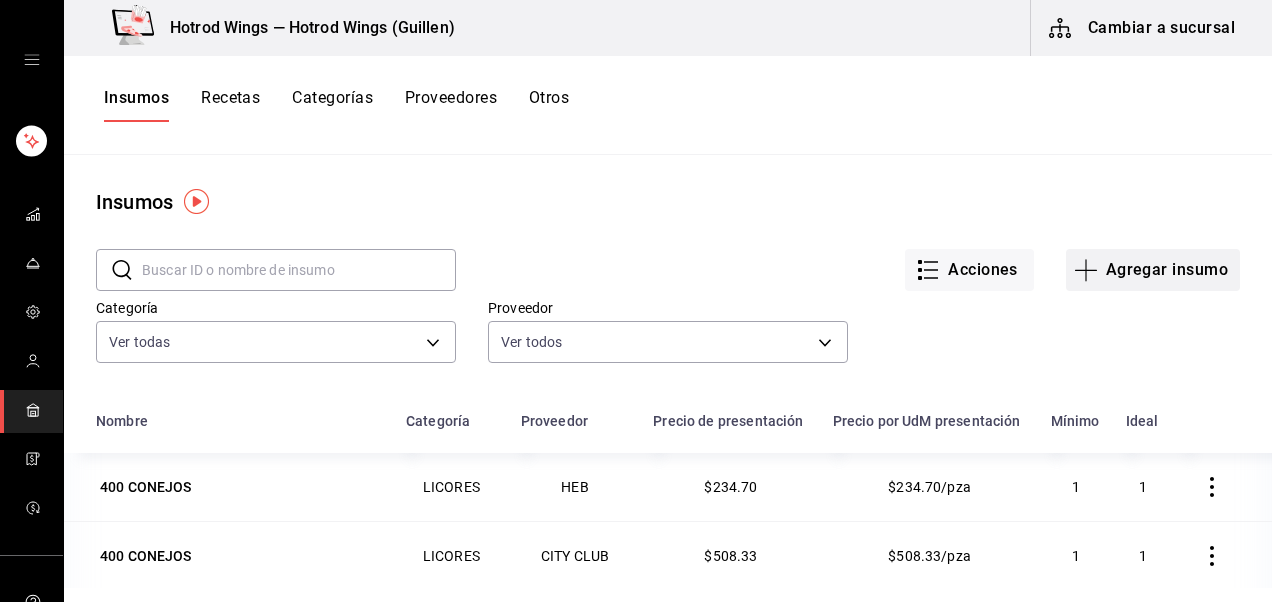 click on "Agregar insumo" at bounding box center (1153, 270) 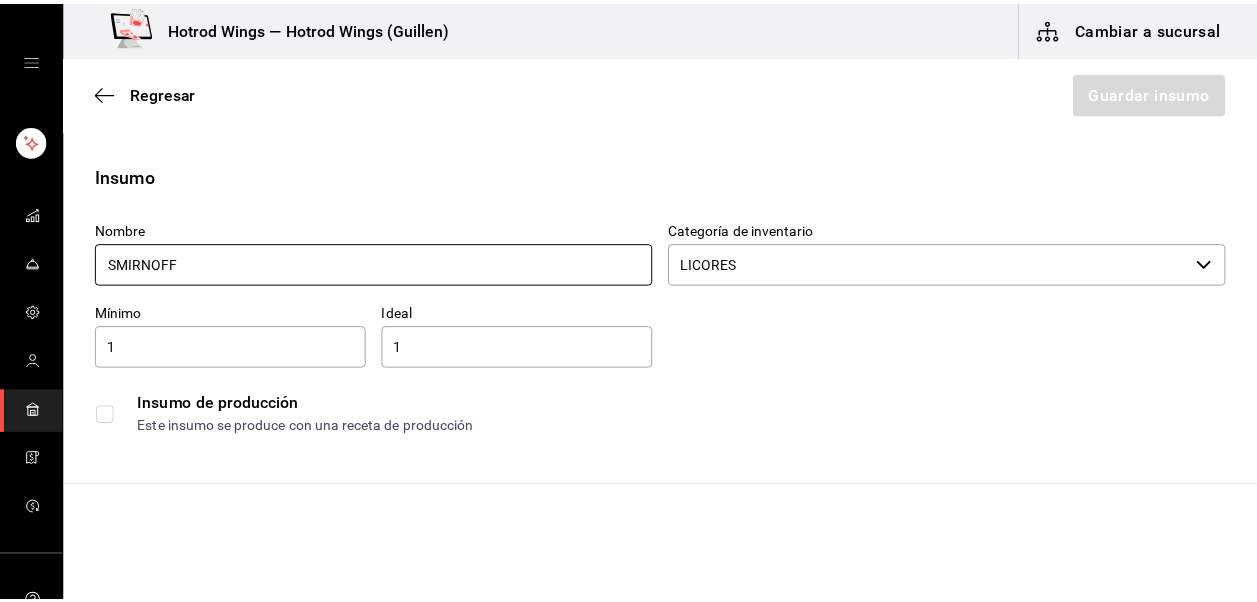 scroll, scrollTop: 347, scrollLeft: 0, axis: vertical 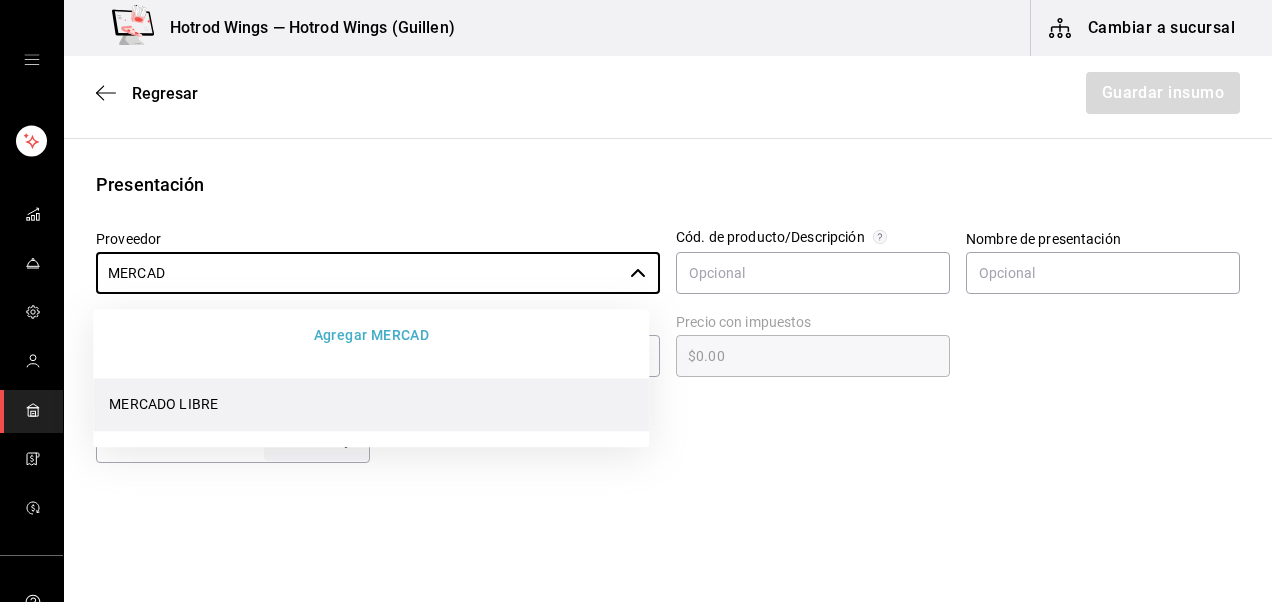 click on "MERCADO LIBRE" at bounding box center (371, 404) 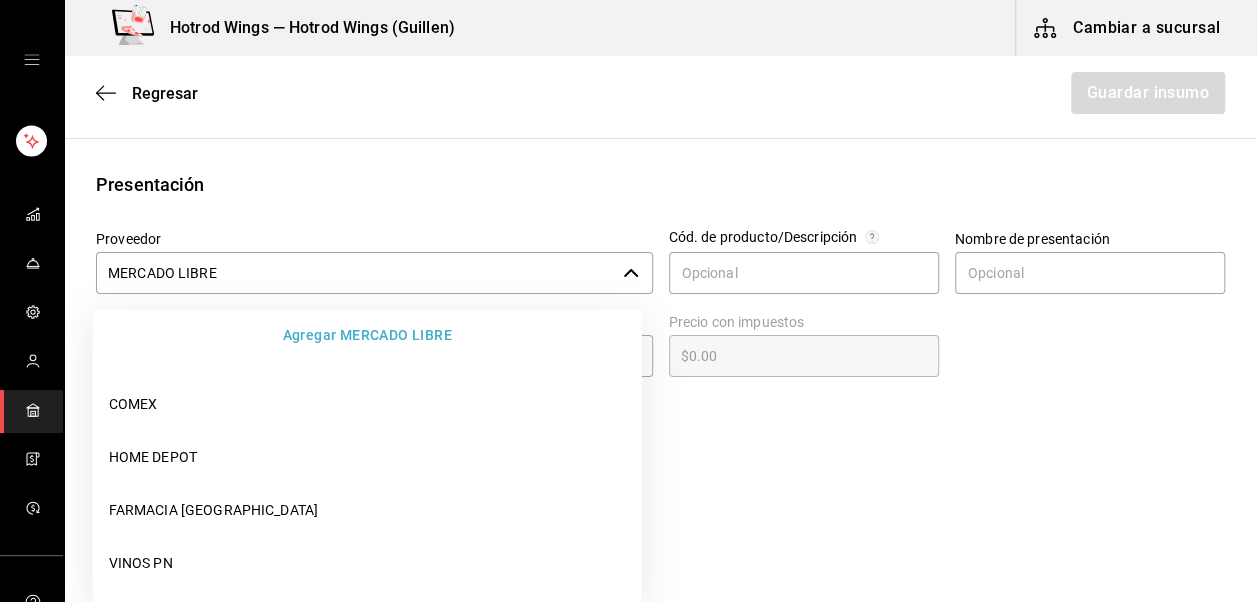 click on "MERCADO LIBRE" at bounding box center [355, 273] 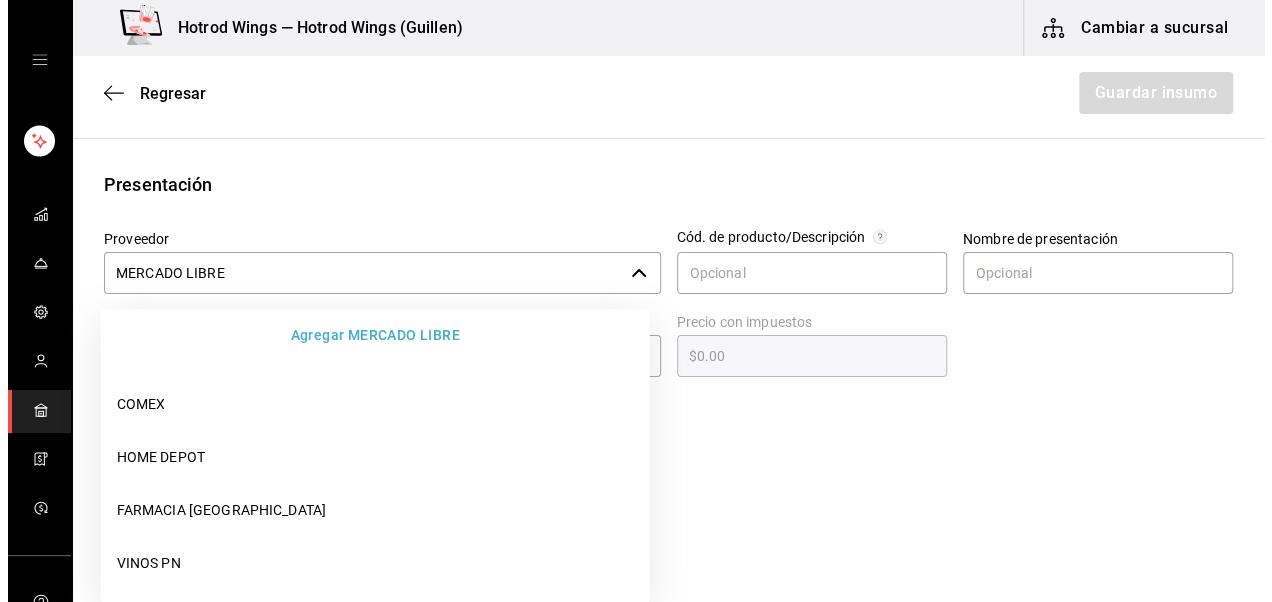 scroll, scrollTop: 374, scrollLeft: 0, axis: vertical 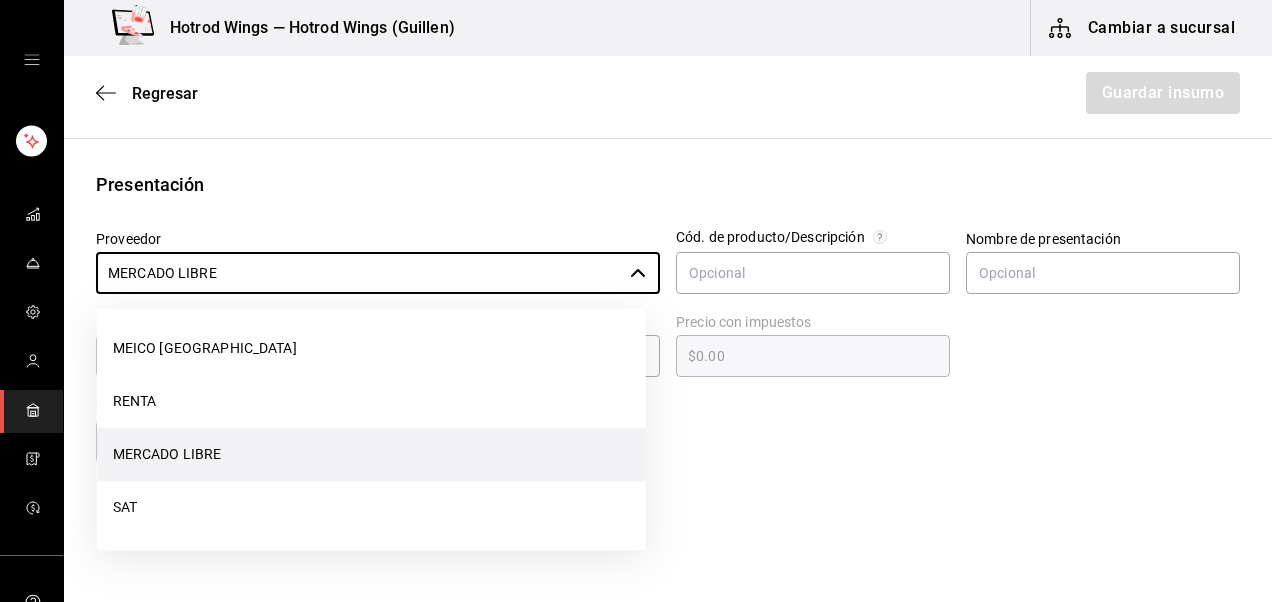 click on "MERCADO LIBRE" at bounding box center (371, 454) 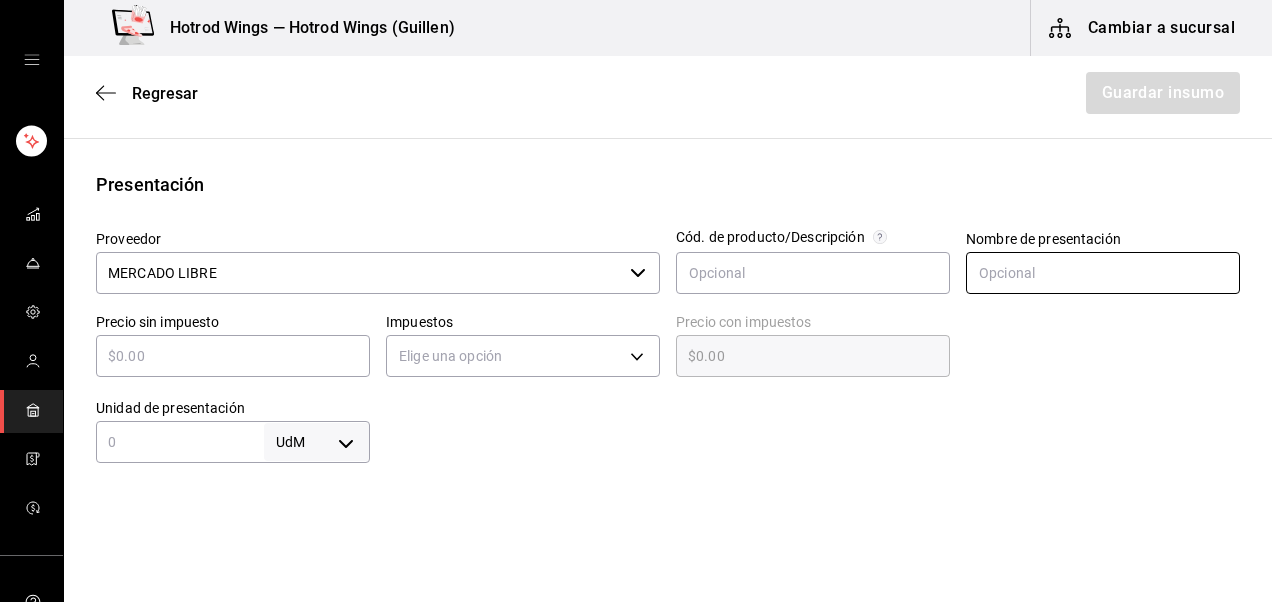 click at bounding box center [1103, 273] 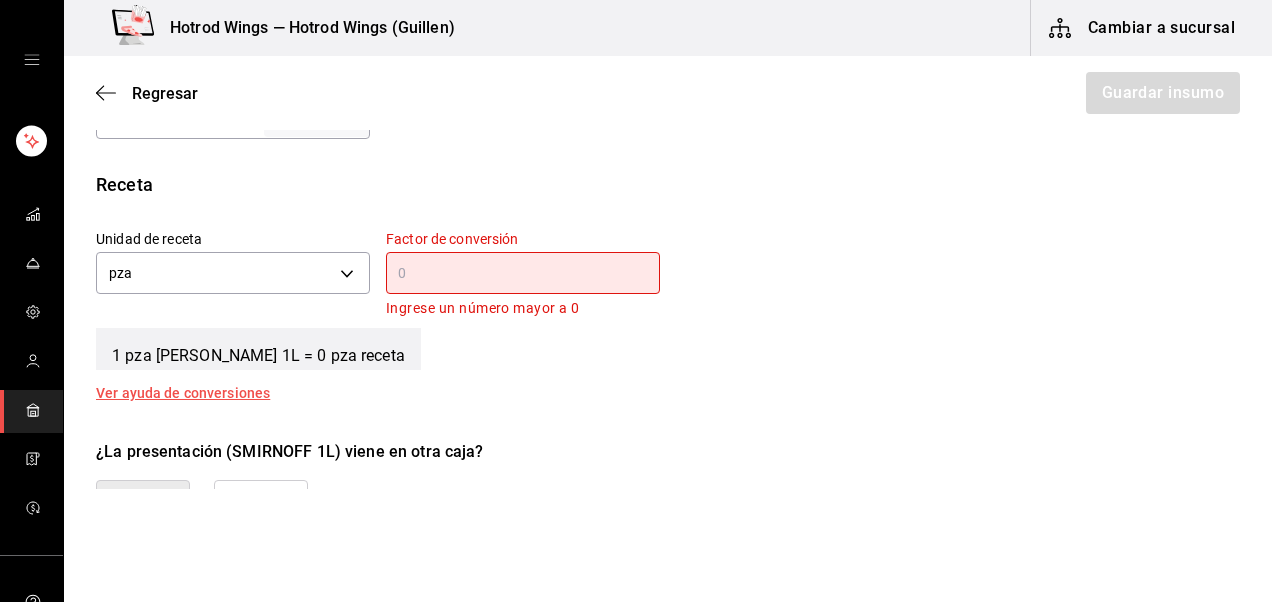 scroll, scrollTop: 728, scrollLeft: 0, axis: vertical 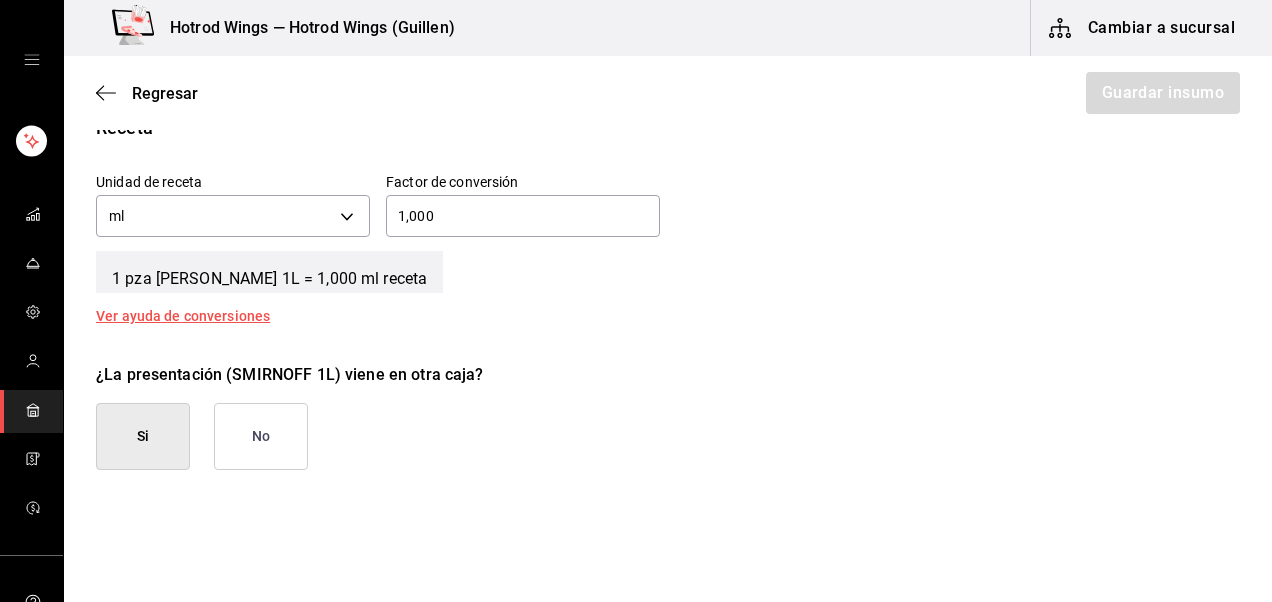 click on "No" at bounding box center (261, 436) 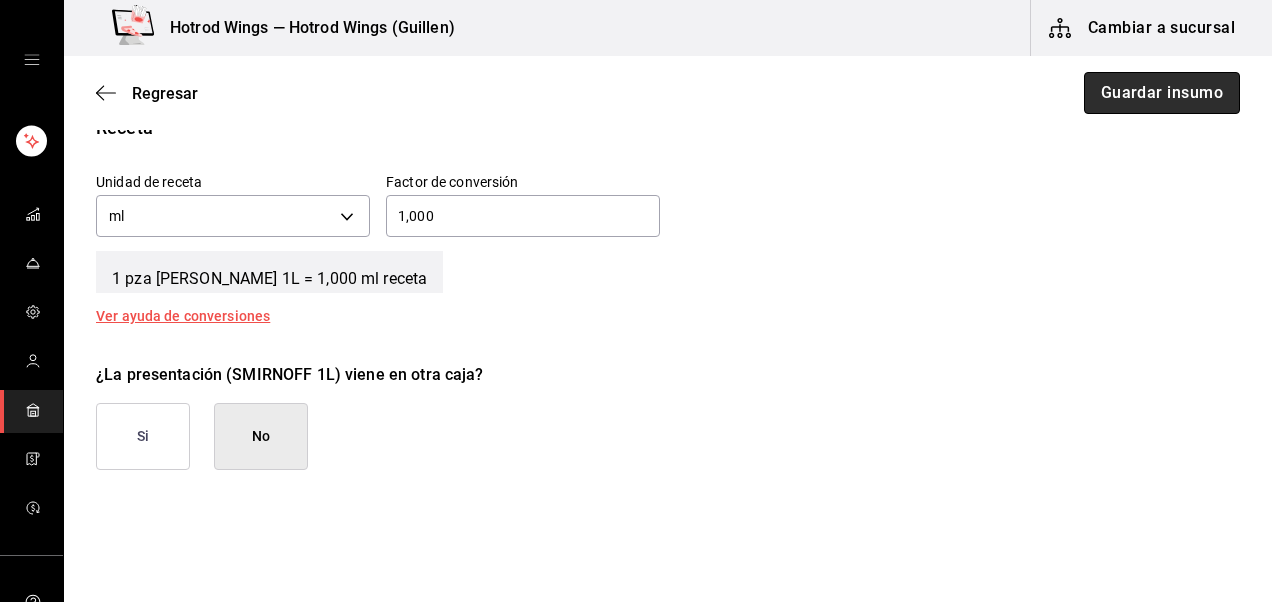 click on "Guardar insumo" at bounding box center [1162, 93] 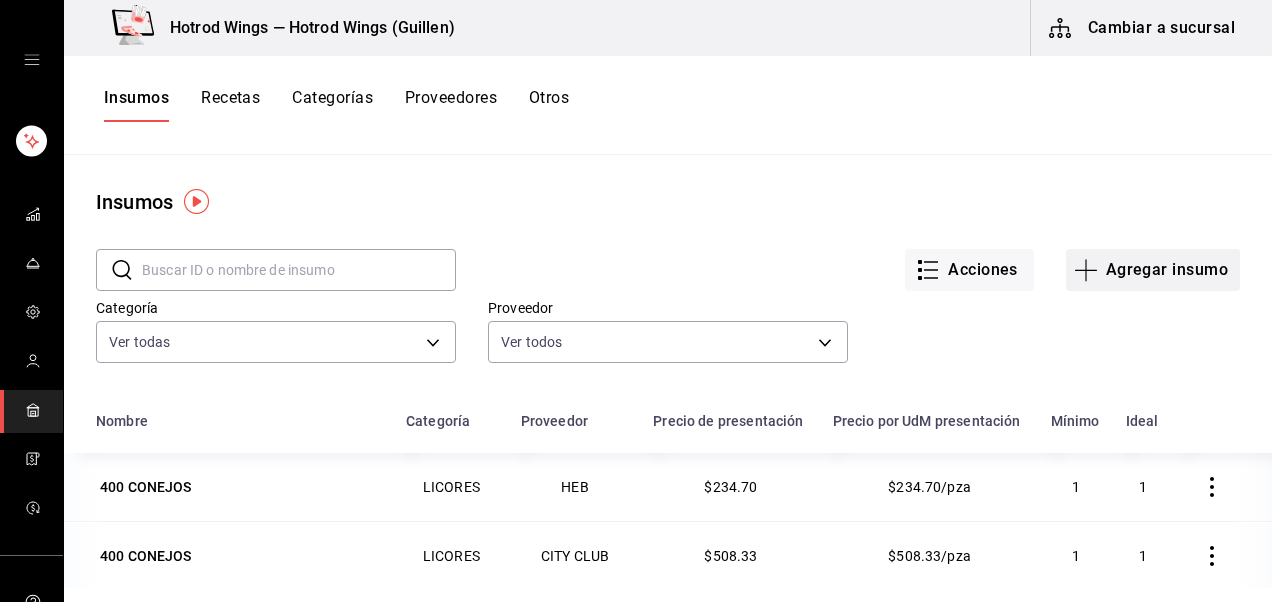 click on "Agregar insumo" at bounding box center [1153, 270] 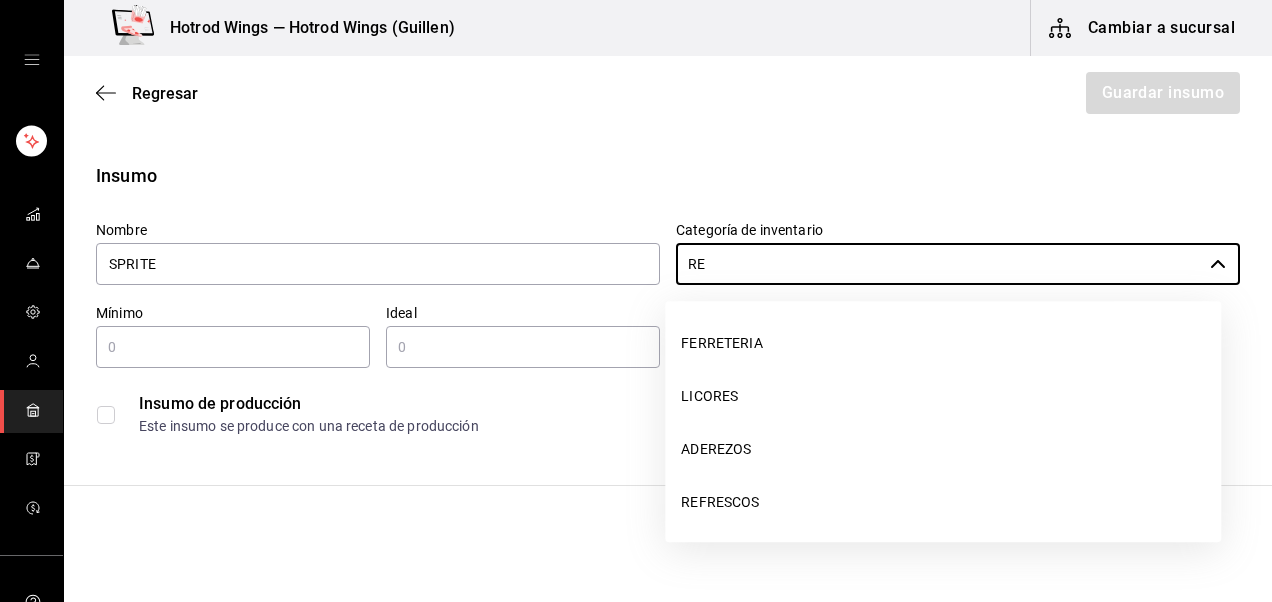 scroll, scrollTop: 3, scrollLeft: 0, axis: vertical 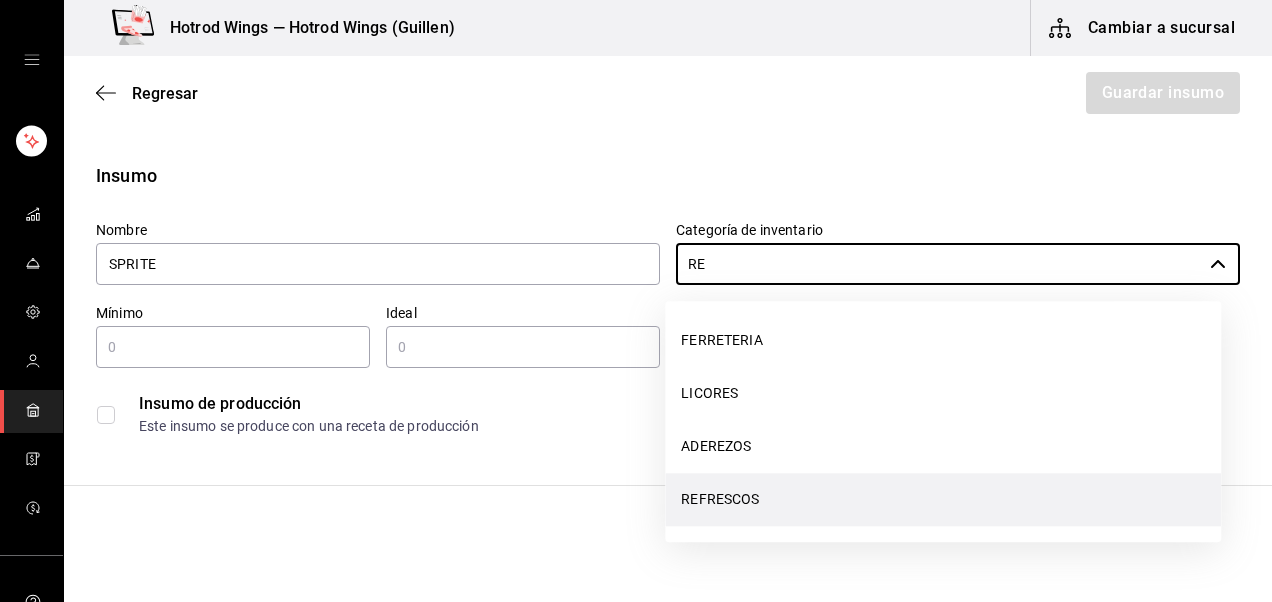 click on "REFRESCOS" at bounding box center [943, 499] 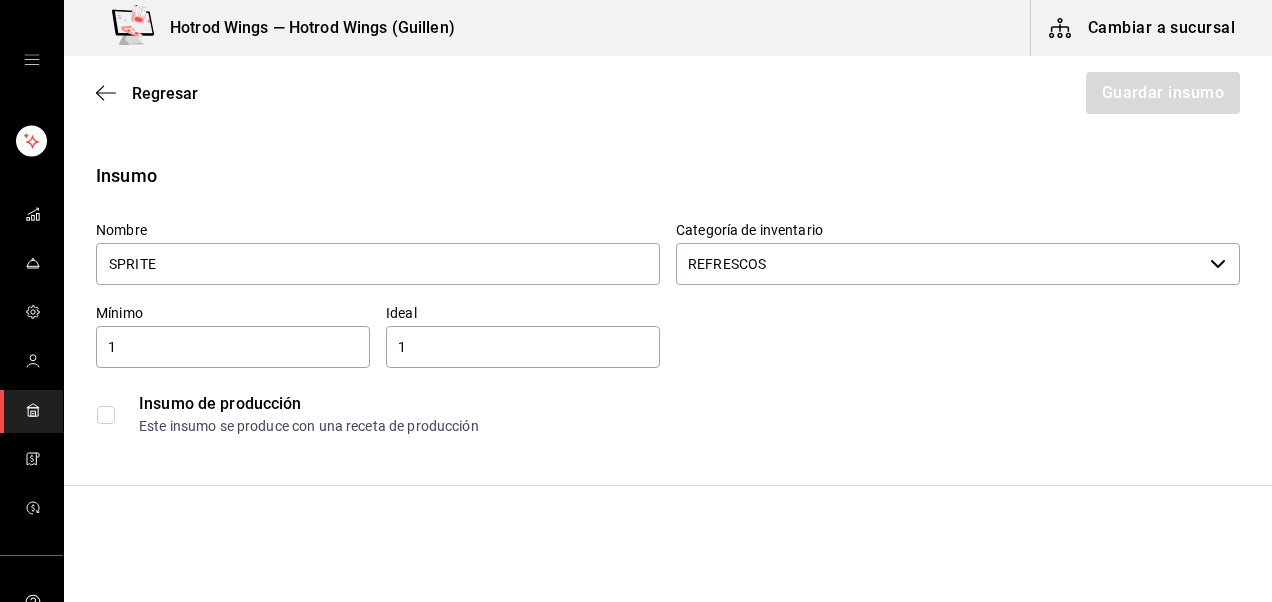 scroll, scrollTop: 347, scrollLeft: 0, axis: vertical 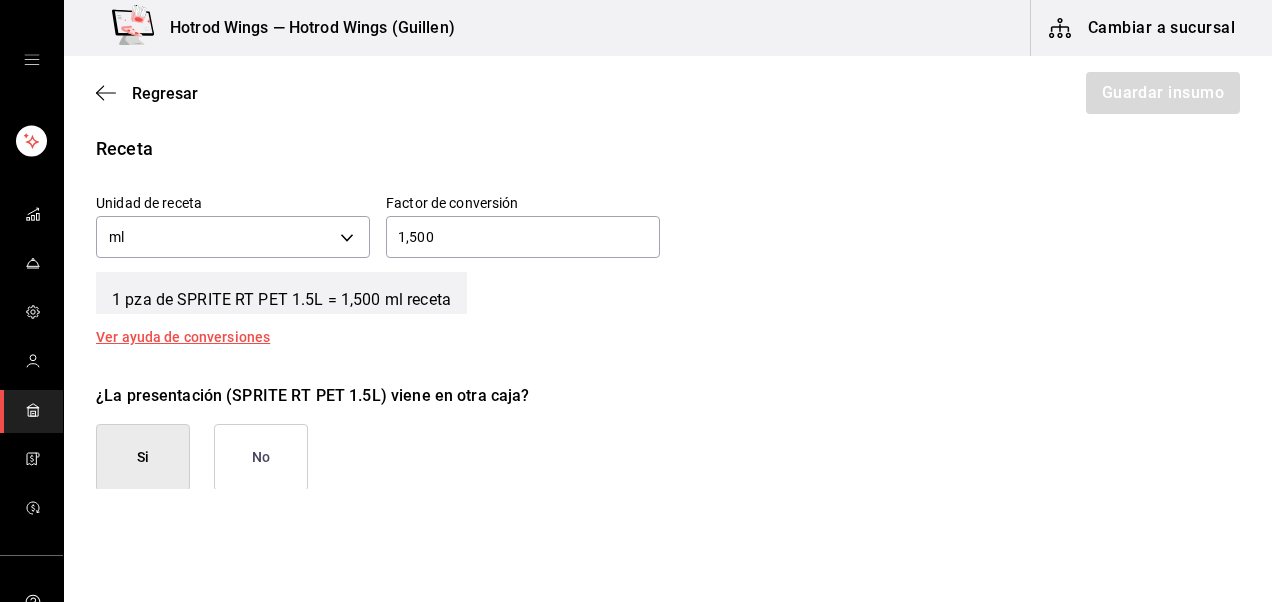 click on "Si" at bounding box center (143, 457) 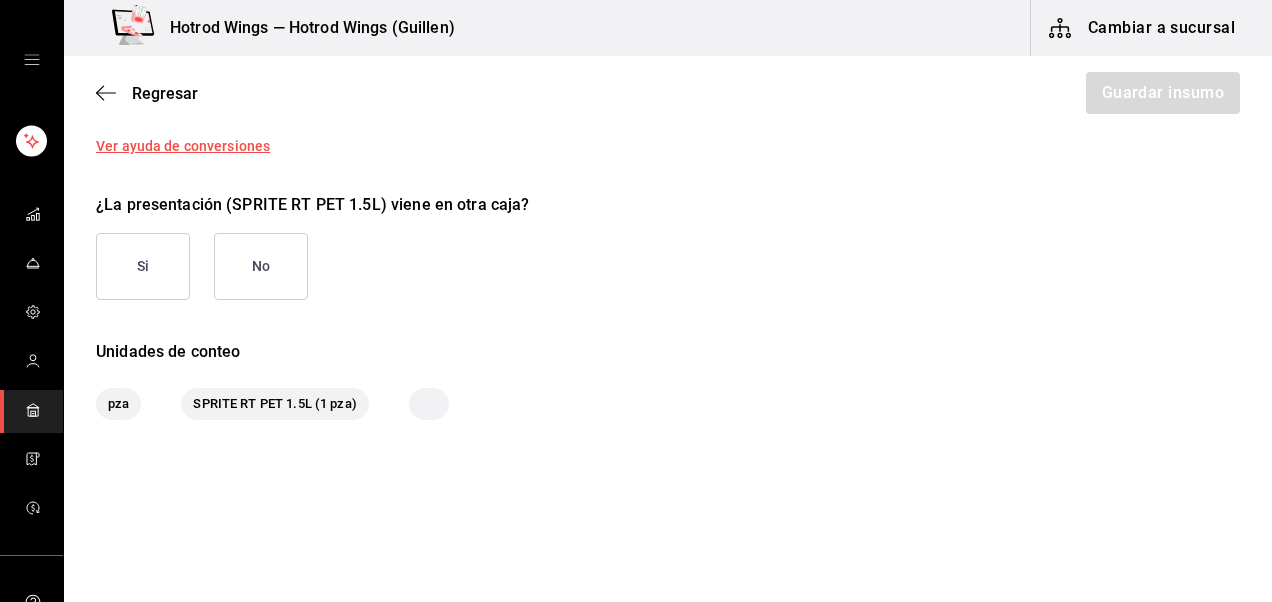 scroll, scrollTop: 923, scrollLeft: 0, axis: vertical 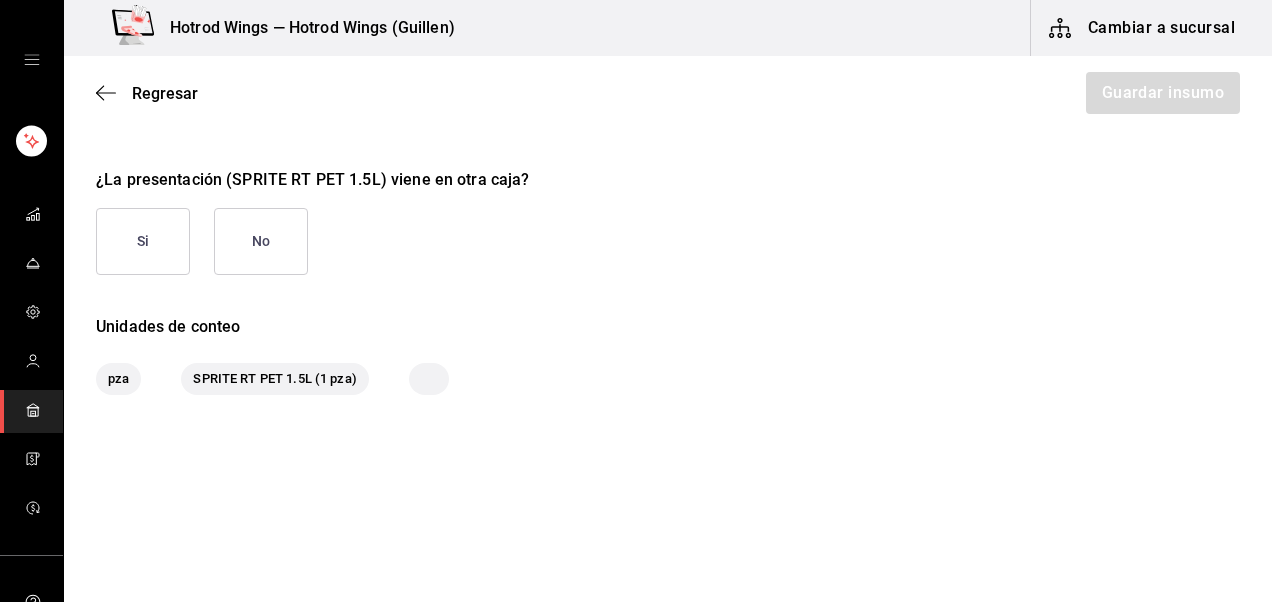 click on "Si" at bounding box center [143, 241] 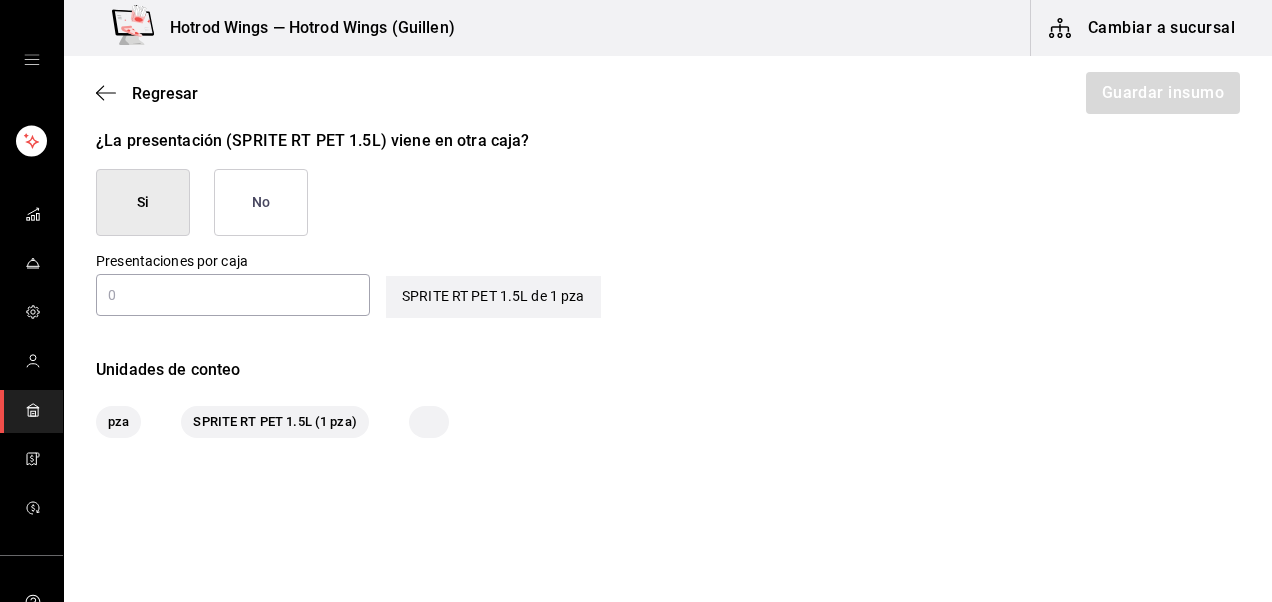 scroll, scrollTop: 974, scrollLeft: 0, axis: vertical 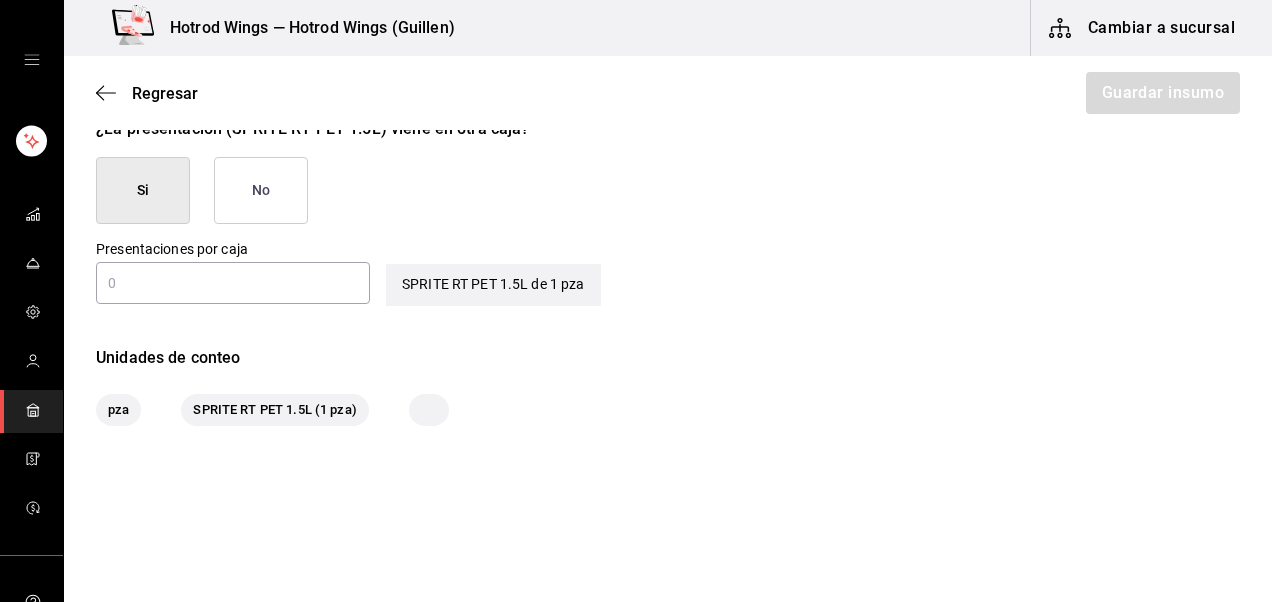 click at bounding box center [233, 283] 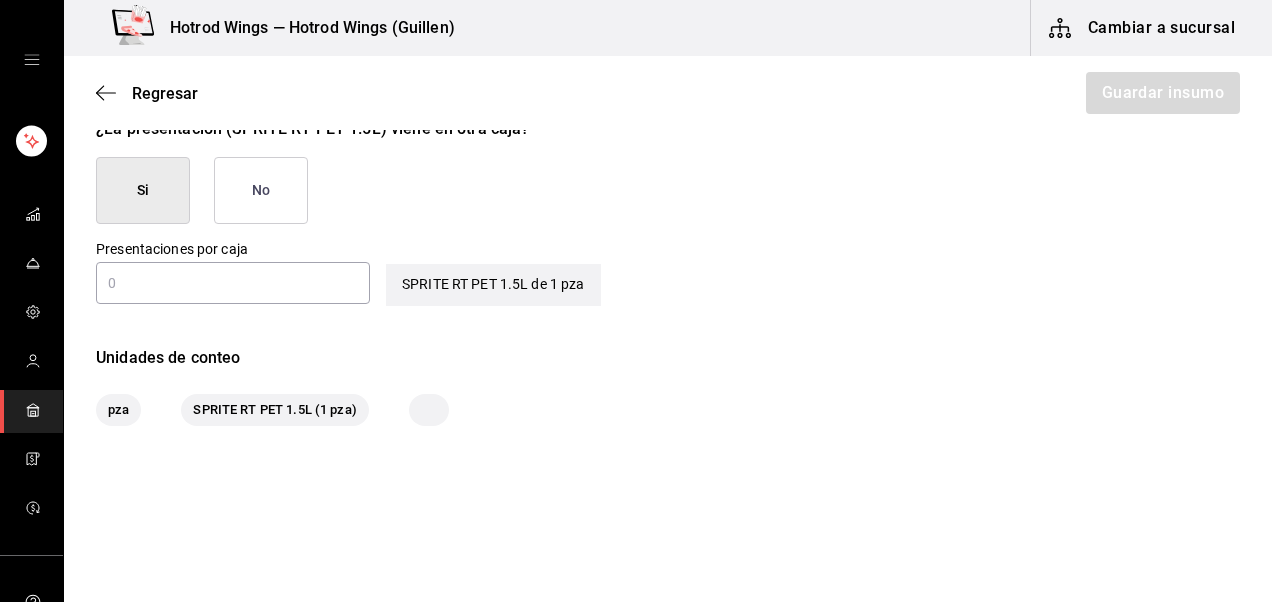 click on "No" at bounding box center [261, 190] 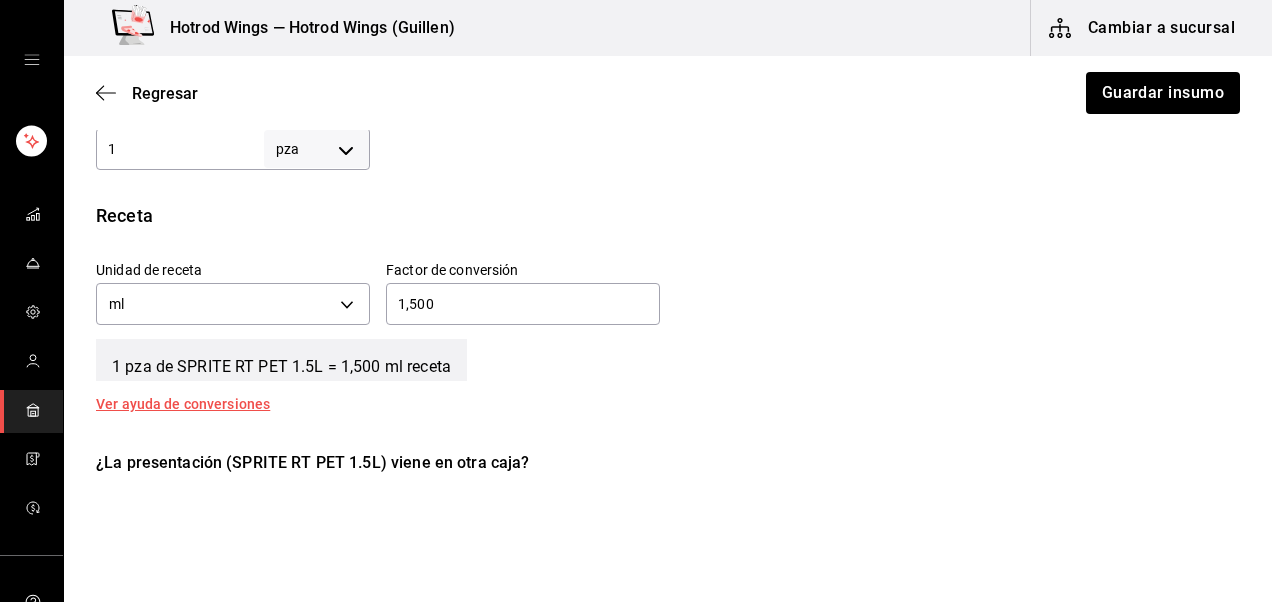 scroll, scrollTop: 634, scrollLeft: 0, axis: vertical 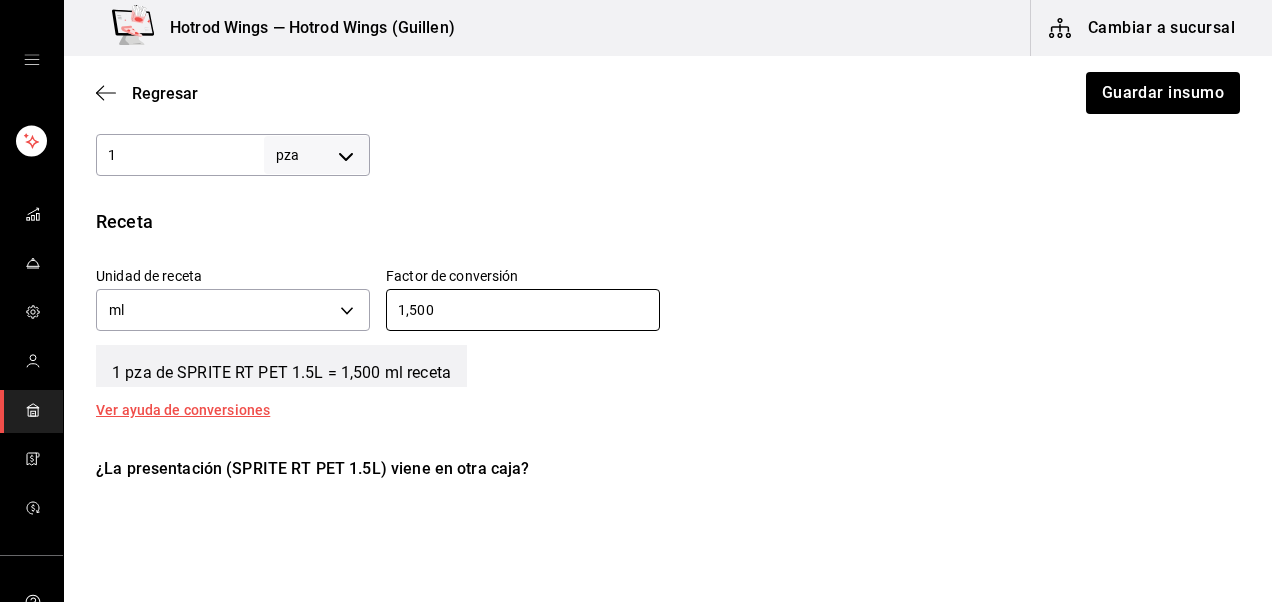drag, startPoint x: 472, startPoint y: 304, endPoint x: 368, endPoint y: 300, distance: 104.0769 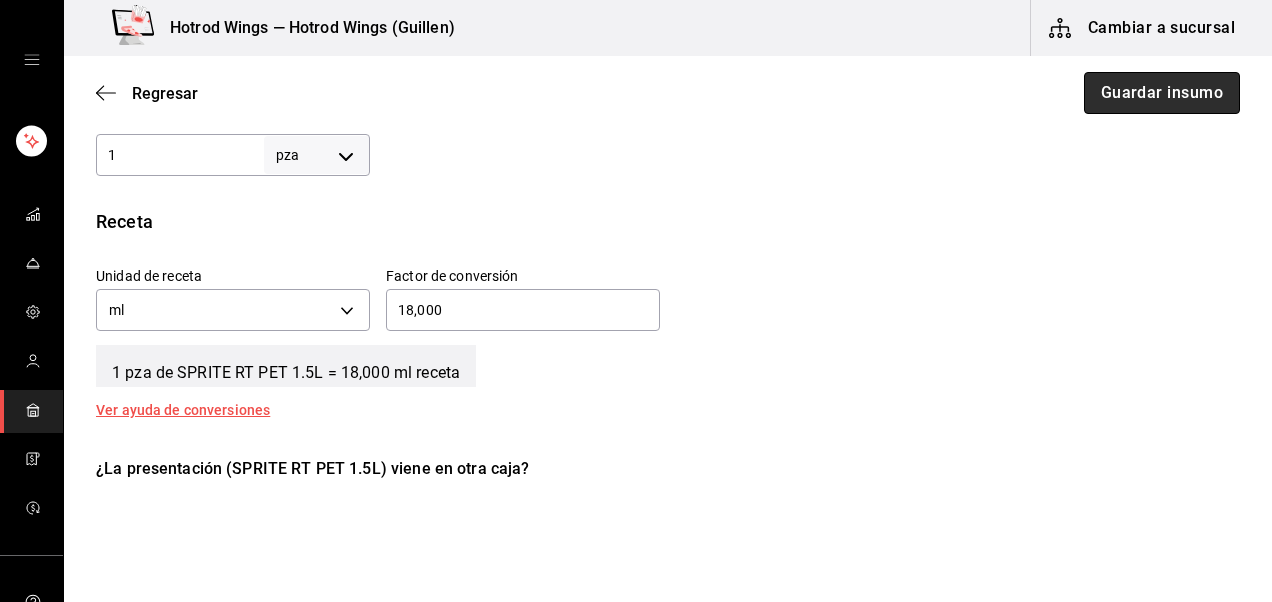 click on "Guardar insumo" at bounding box center (1162, 93) 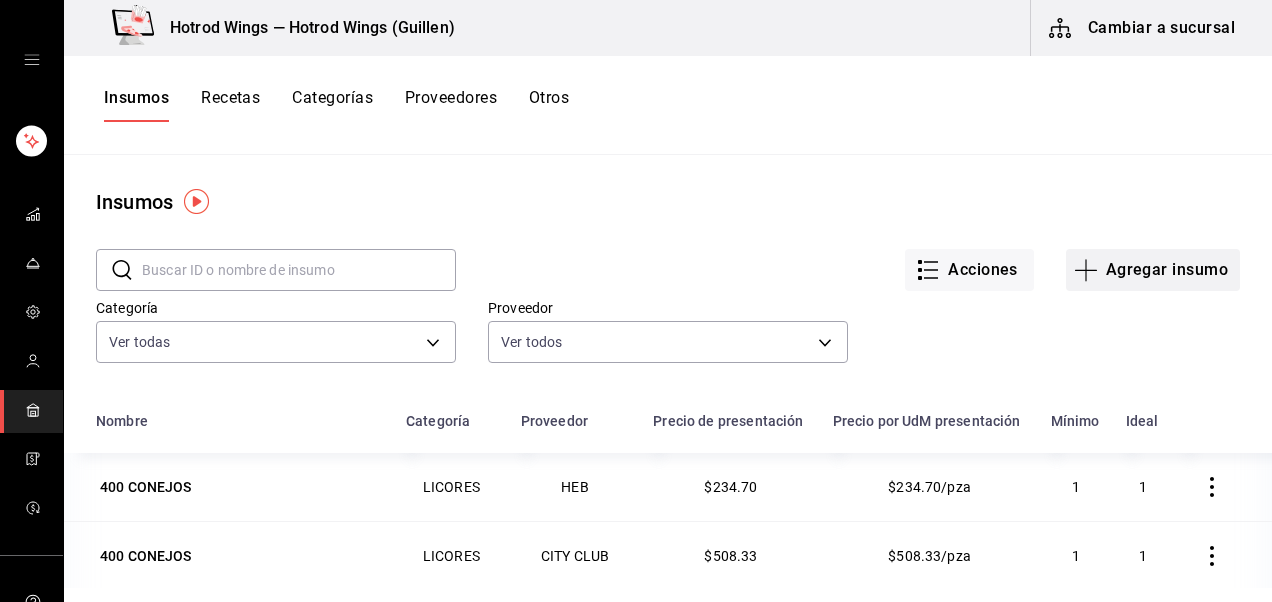click on "Agregar insumo" at bounding box center (1153, 270) 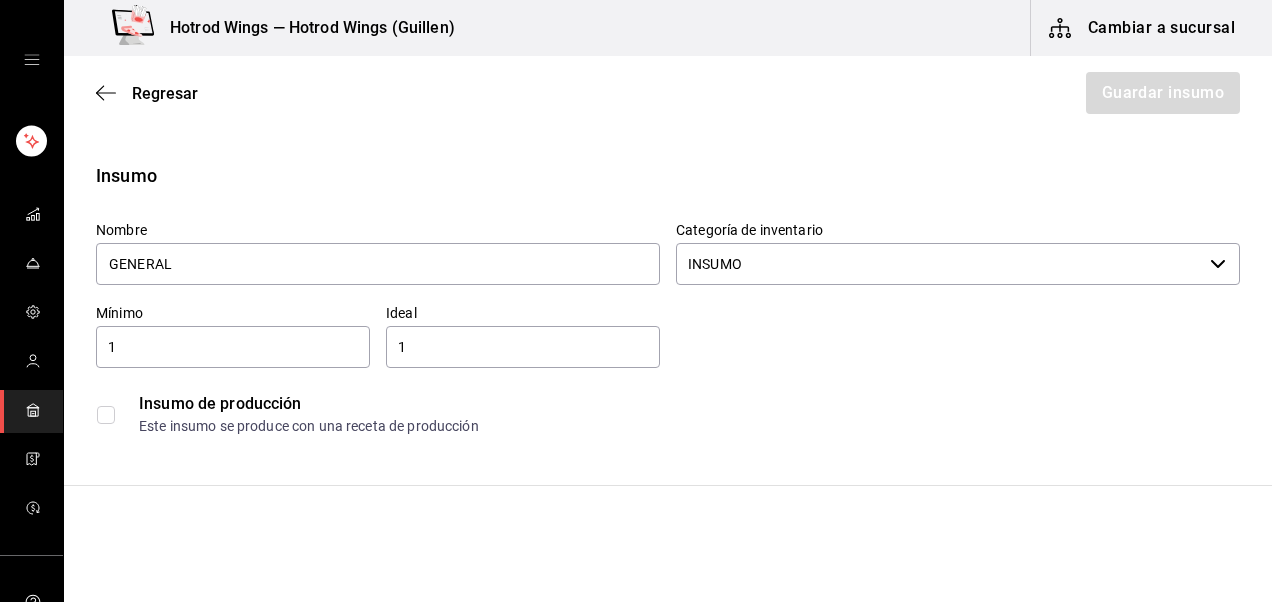 scroll, scrollTop: 347, scrollLeft: 0, axis: vertical 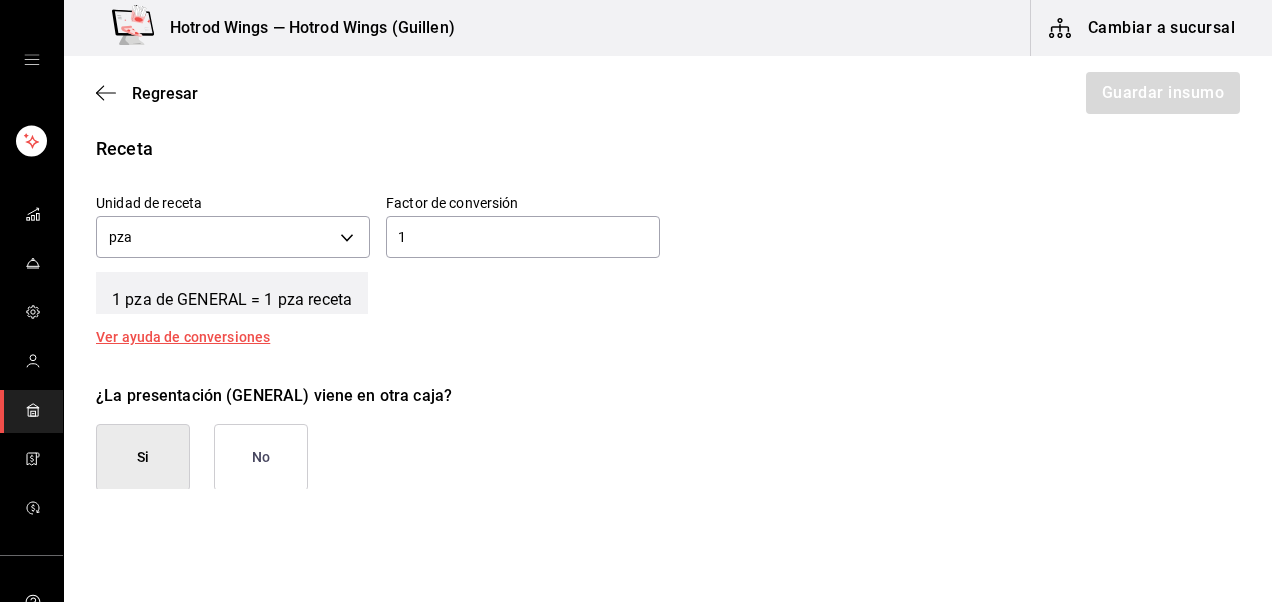 click on "No" at bounding box center [261, 457] 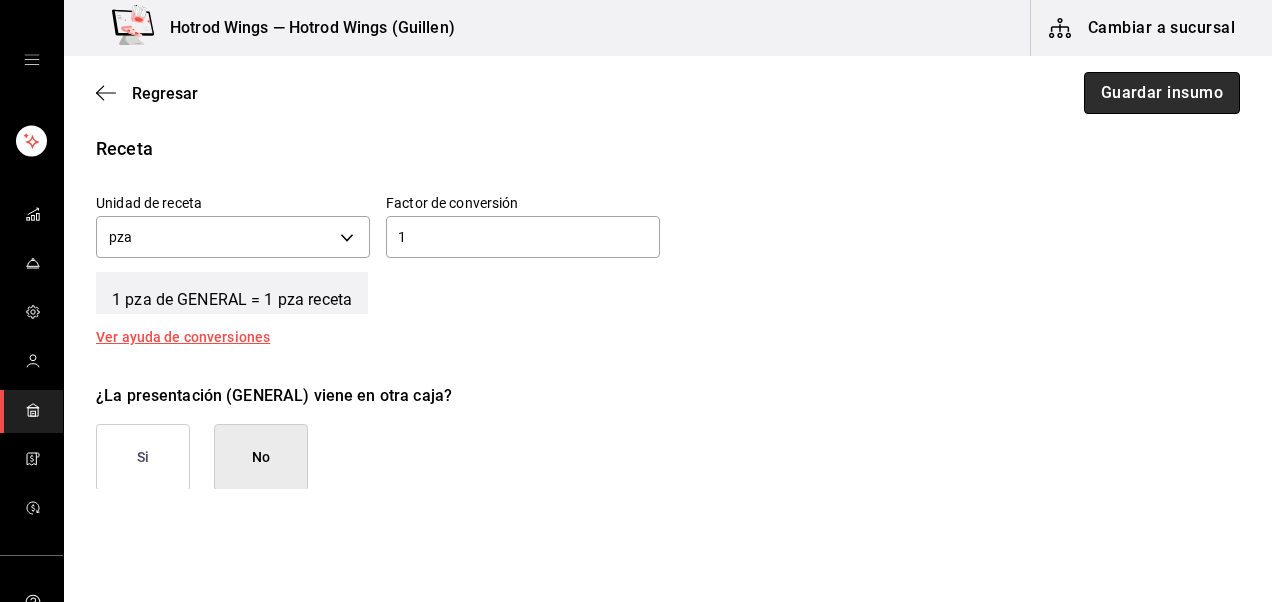 click on "Guardar insumo" at bounding box center [1162, 93] 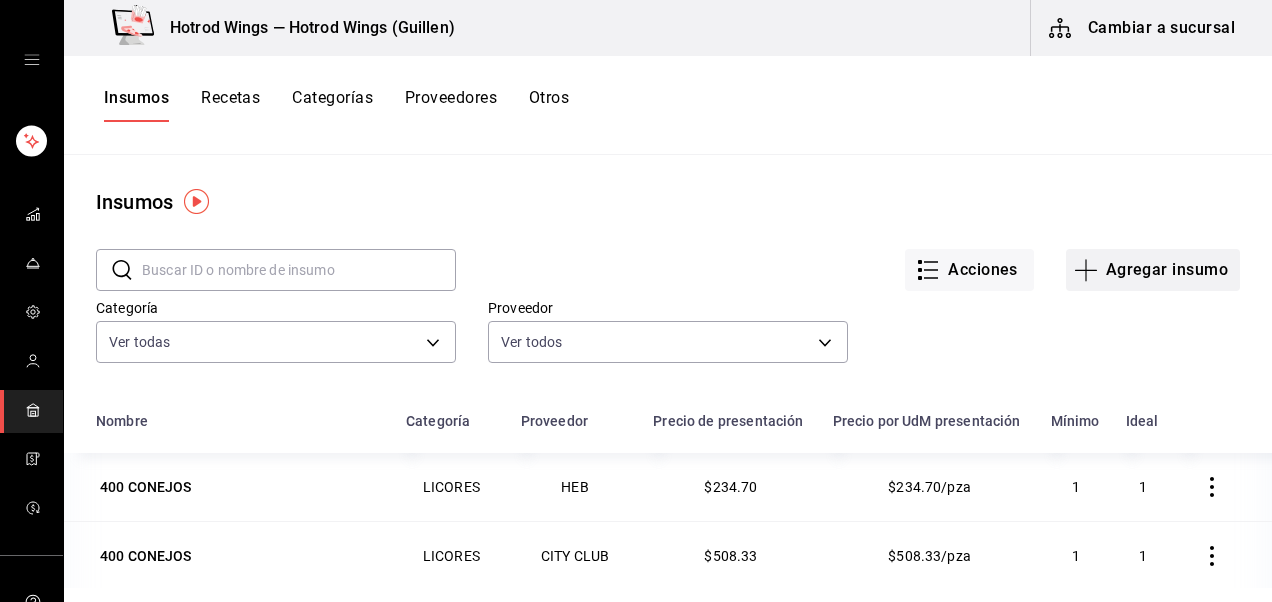 click on "Agregar insumo" at bounding box center [1153, 270] 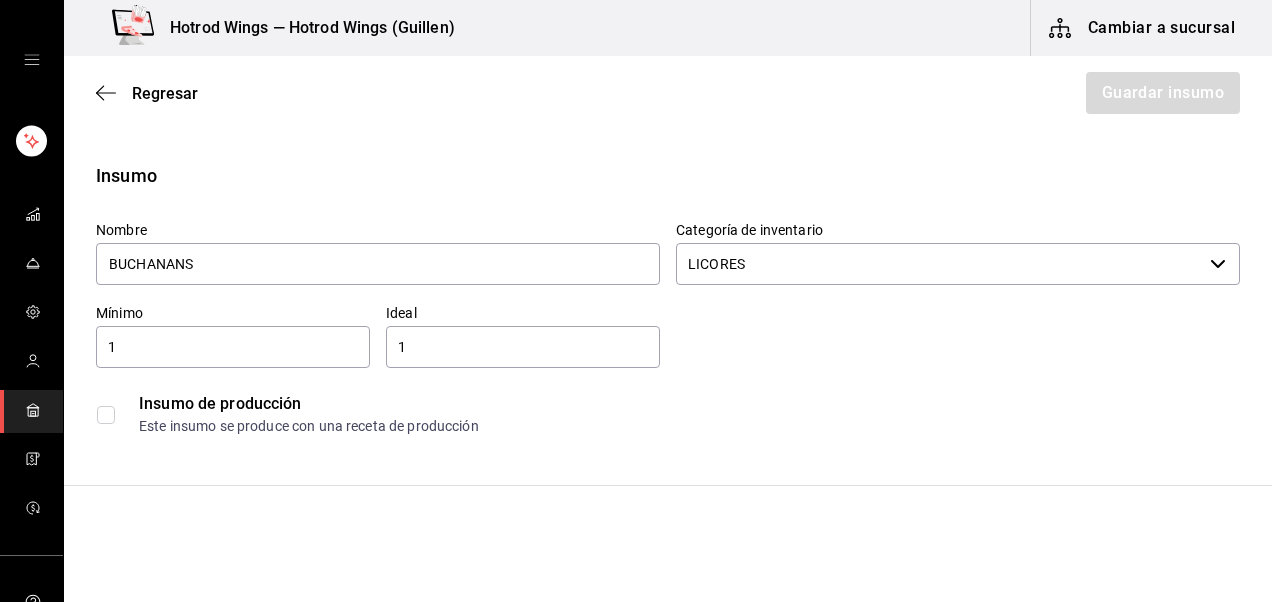 scroll, scrollTop: 347, scrollLeft: 0, axis: vertical 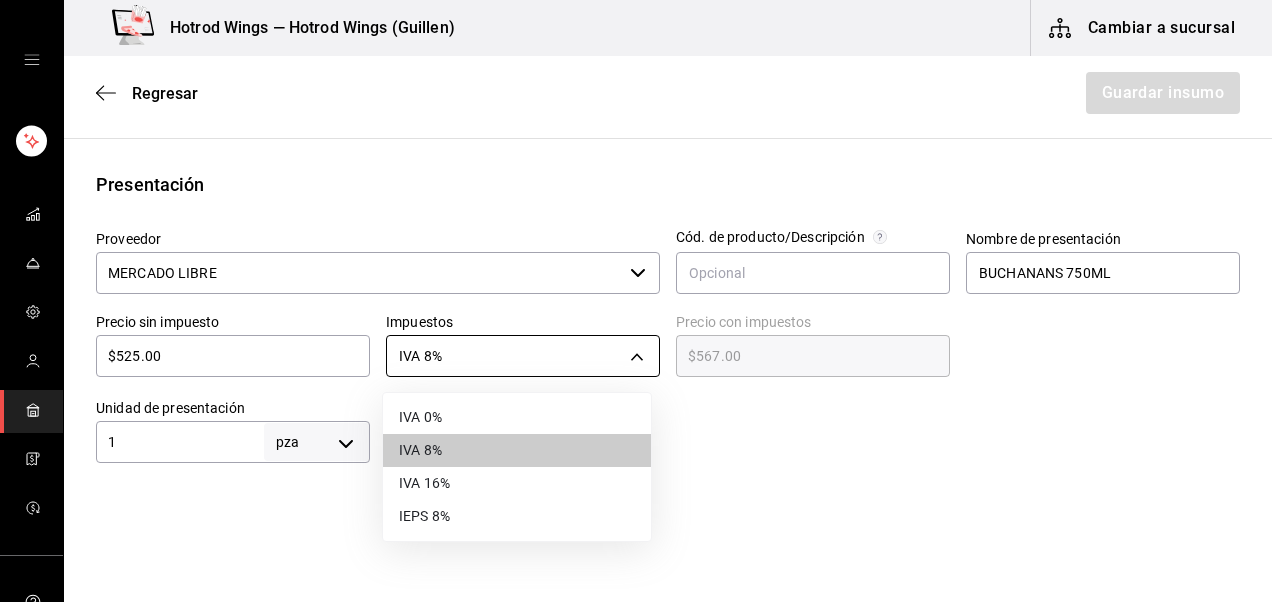 click on "Hotrod Wings — Hotrod Wings (Guillen) Cambiar a sucursal Regresar Guardar insumo Insumo Nombre BUCHANANS Categoría de inventario LICORES ​ Mínimo 1 ​ Ideal 1 ​ Insumo de producción Este insumo se produce con una receta de producción Presentación Proveedor MERCADO LIBRE ​ Cód. de producto/Descripción Nombre de presentación BUCHANANS 750ML Precio sin impuesto $525.00 ​ Impuestos IVA 8% IVA_8 Precio con impuestos $567.00 ​ Unidad de presentación 1 pza UNIT ​ Receta Unidad de receta pza UNIT Factor de conversión ​ Ingrese un número mayor a 0 1 pza de BUCHANANS 750ML = 0 pza receta Ver ayuda de conversiones ¿La presentación (BUCHANANS 750ML) viene en otra caja? Si No Presentaciones por caja ​  BUCHANANS 750ML de 1 pza Unidades de conteo pza BUCHANANS 750ML (1 pza) GANA 1 MES GRATIS EN TU SUSCRIPCIÓN AQUÍ Visitar centro de ayuda (81) 2046 6363 soporte@parrotsoftware.io Visitar centro de ayuda (81) 2046 6363 soporte@parrotsoftware.io IVA 0% IVA 8% IVA 16% IEPS 8%" at bounding box center [636, 244] 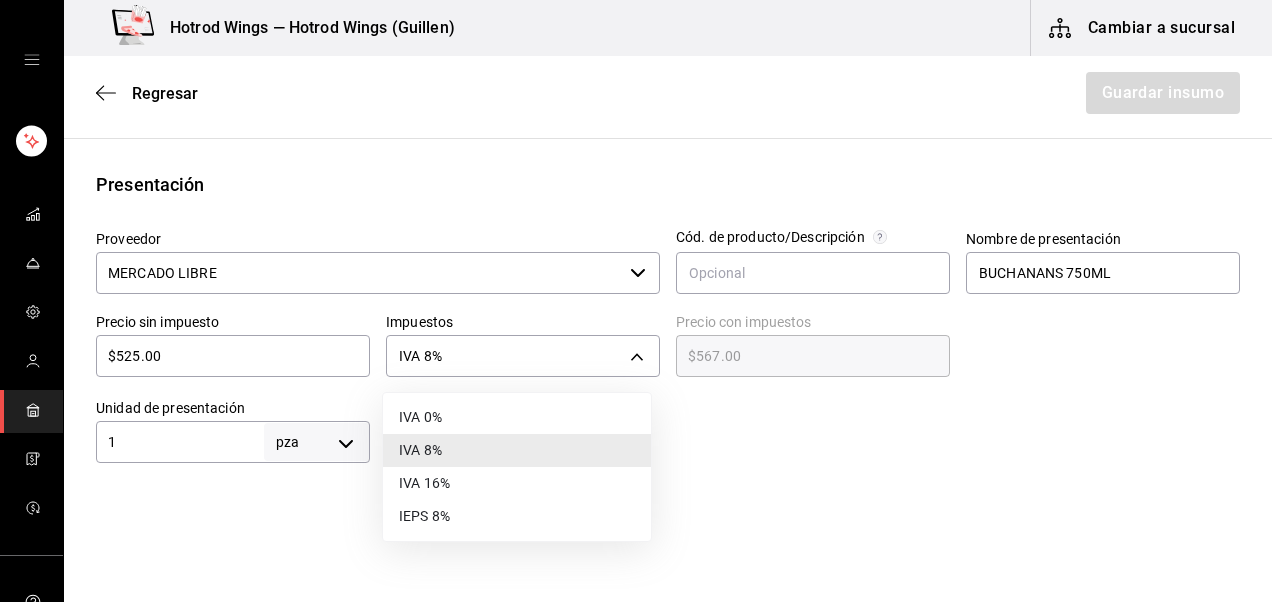 click on "IVA 16%" at bounding box center (517, 483) 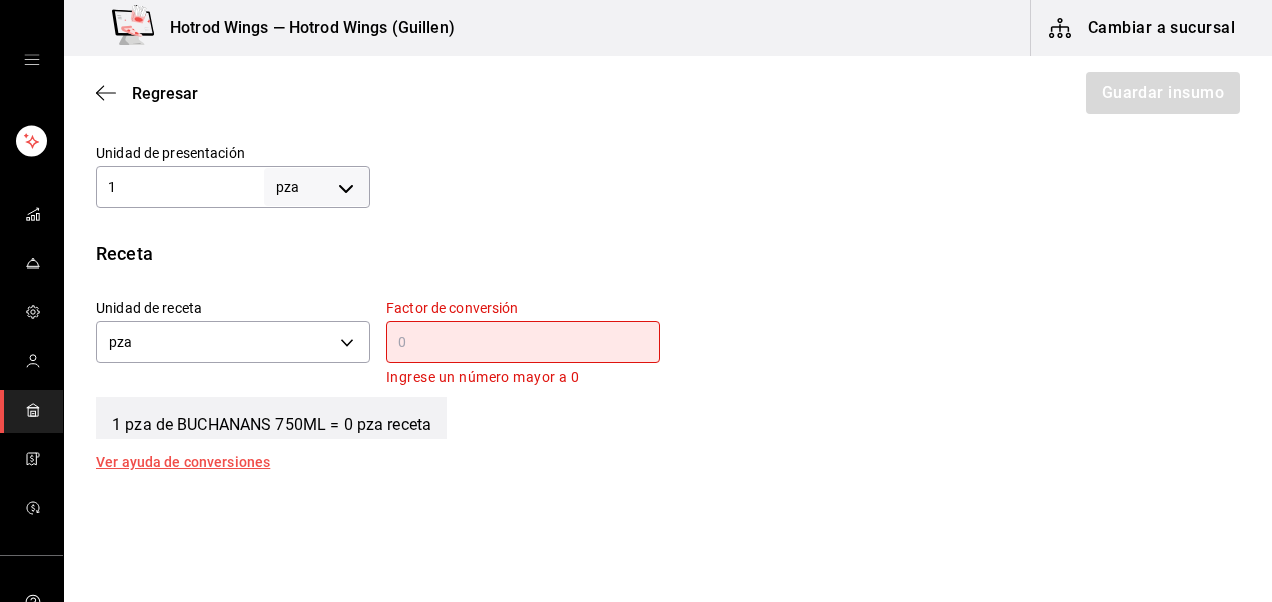 scroll, scrollTop: 603, scrollLeft: 0, axis: vertical 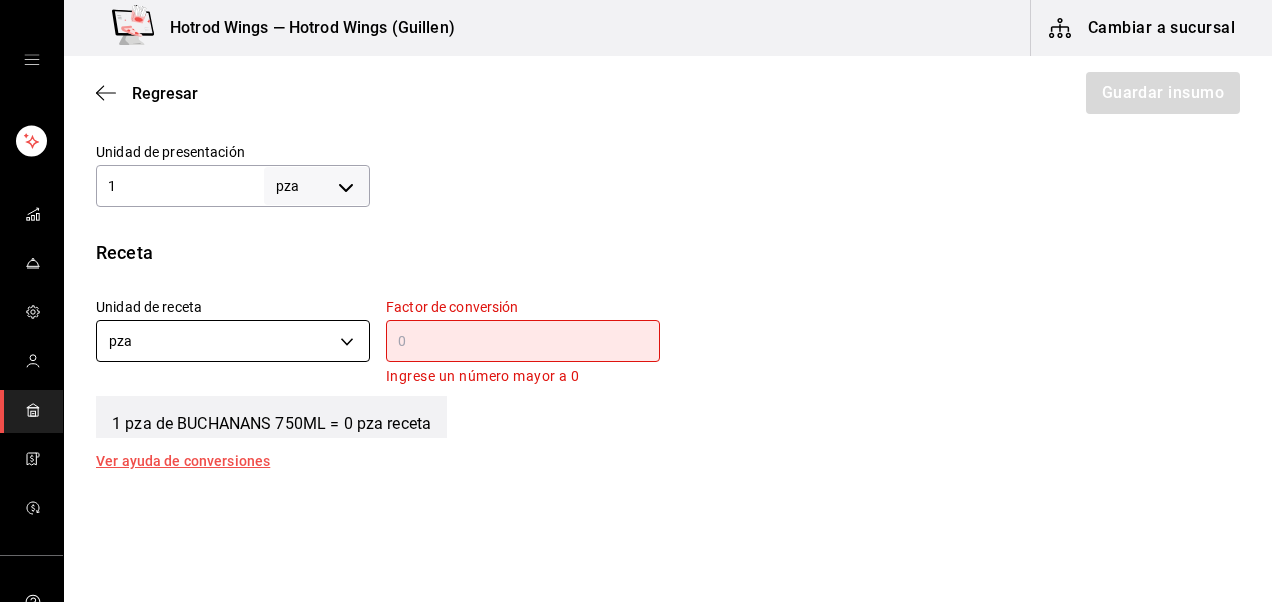 click on "Hotrod Wings — Hotrod Wings (Guillen) Cambiar a sucursal Regresar Guardar insumo Insumo Nombre BUCHANANS Categoría de inventario LICORES ​ Mínimo 1 ​ Ideal 1 ​ Insumo de producción Este insumo se produce con una receta de producción Presentación Proveedor MERCADO LIBRE ​ Cód. de producto/Descripción Nombre de presentación BUCHANANS 750ML Precio sin impuesto $525.00 ​ Impuestos IVA 16% IVA_16 Precio con impuestos $609.00 ​ Unidad de presentación 1 pza UNIT ​ Receta Unidad de receta pza UNIT Factor de conversión ​ Ingrese un número mayor a 0 1 pza de BUCHANANS 750ML = 0 pza receta Ver ayuda de conversiones ¿La presentación (BUCHANANS 750ML) viene en otra caja? Si No Presentaciones por caja ​  BUCHANANS 750ML de 1 pza Unidades de conteo pza BUCHANANS 750ML (1 pza) GANA 1 MES GRATIS EN TU SUSCRIPCIÓN AQUÍ Visitar centro de ayuda (81) 2046 6363 soporte@parrotsoftware.io Visitar centro de ayuda (81) 2046 6363 soporte@parrotsoftware.io" at bounding box center (636, 244) 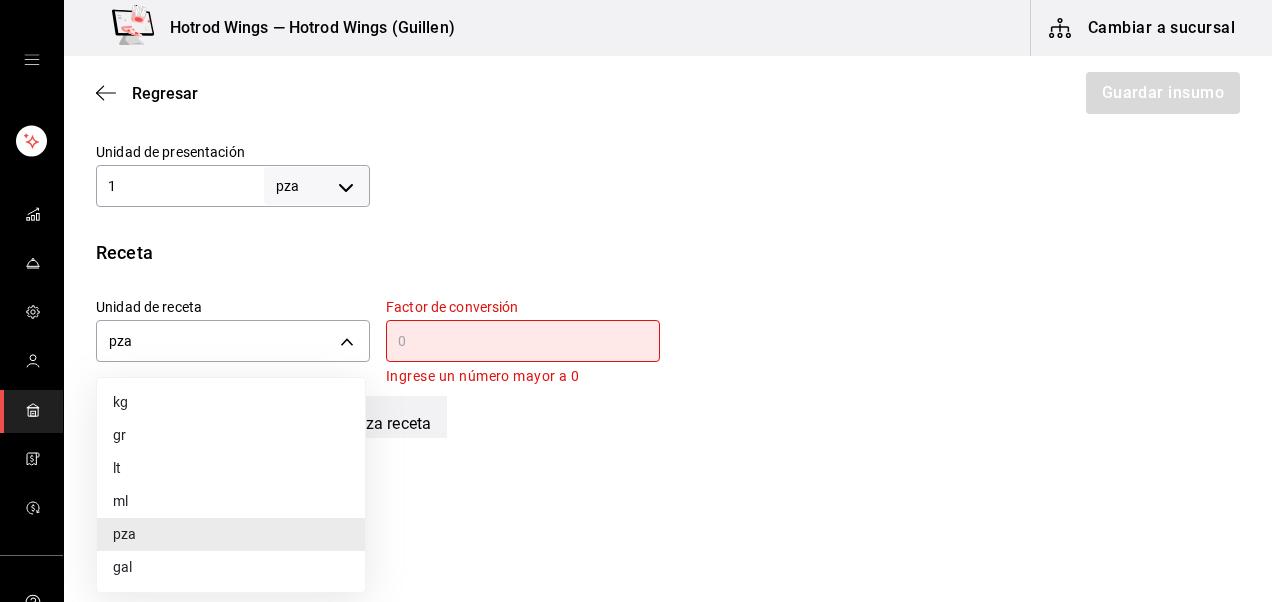 click on "ml" at bounding box center (231, 501) 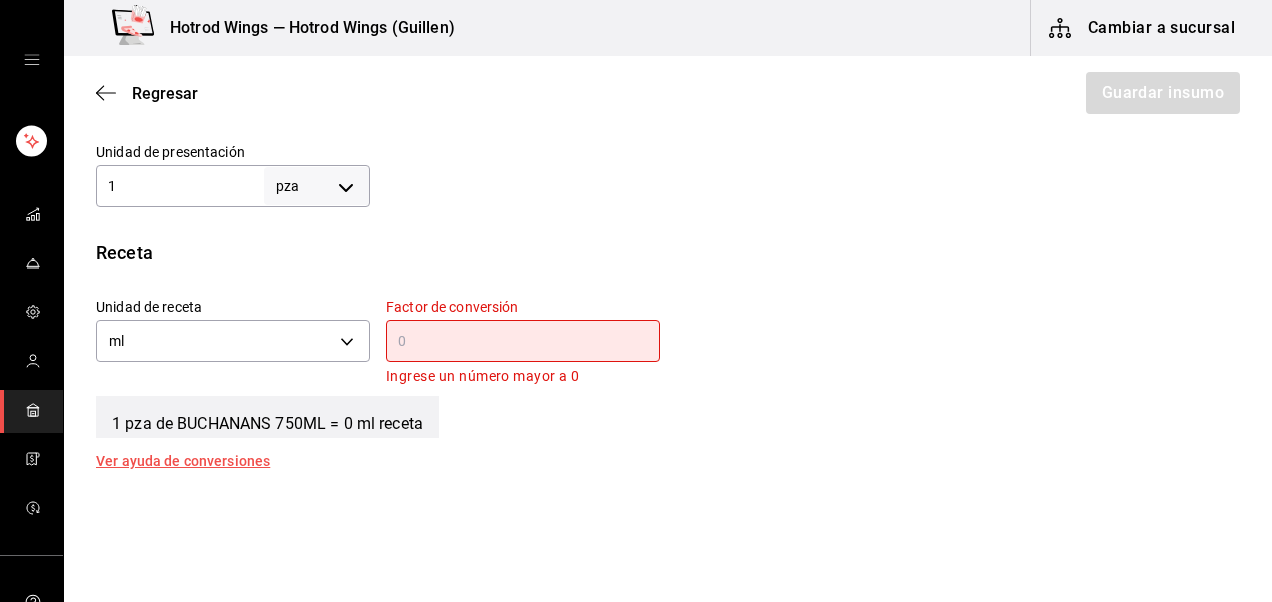 click on "​" at bounding box center (523, 341) 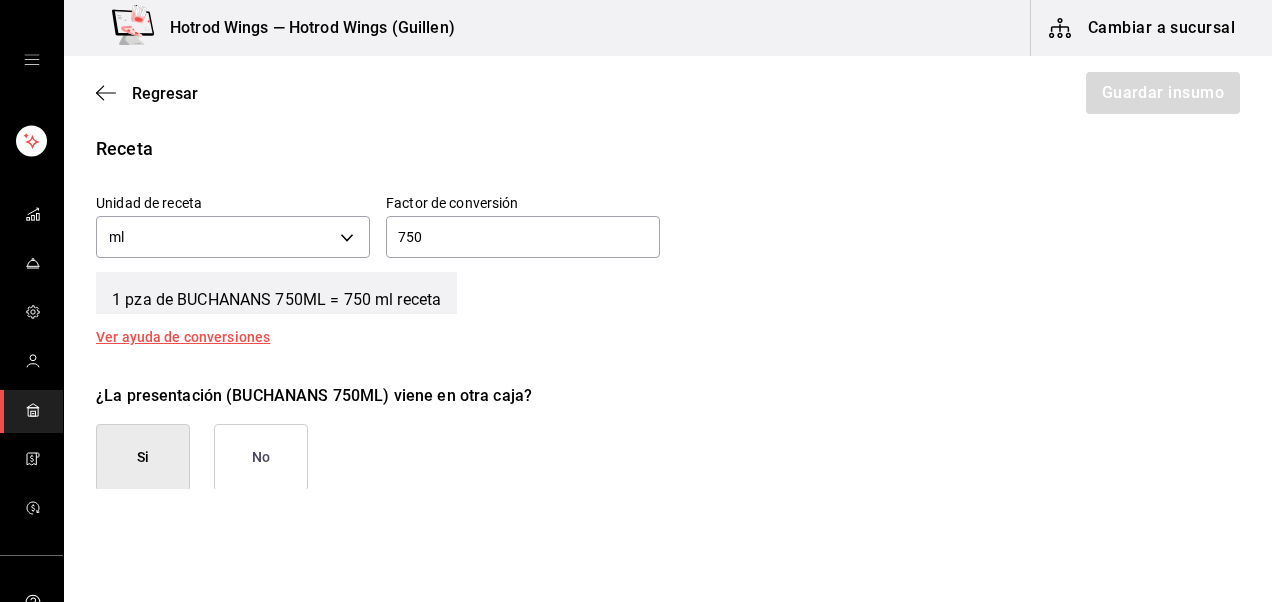 scroll, scrollTop: 719, scrollLeft: 0, axis: vertical 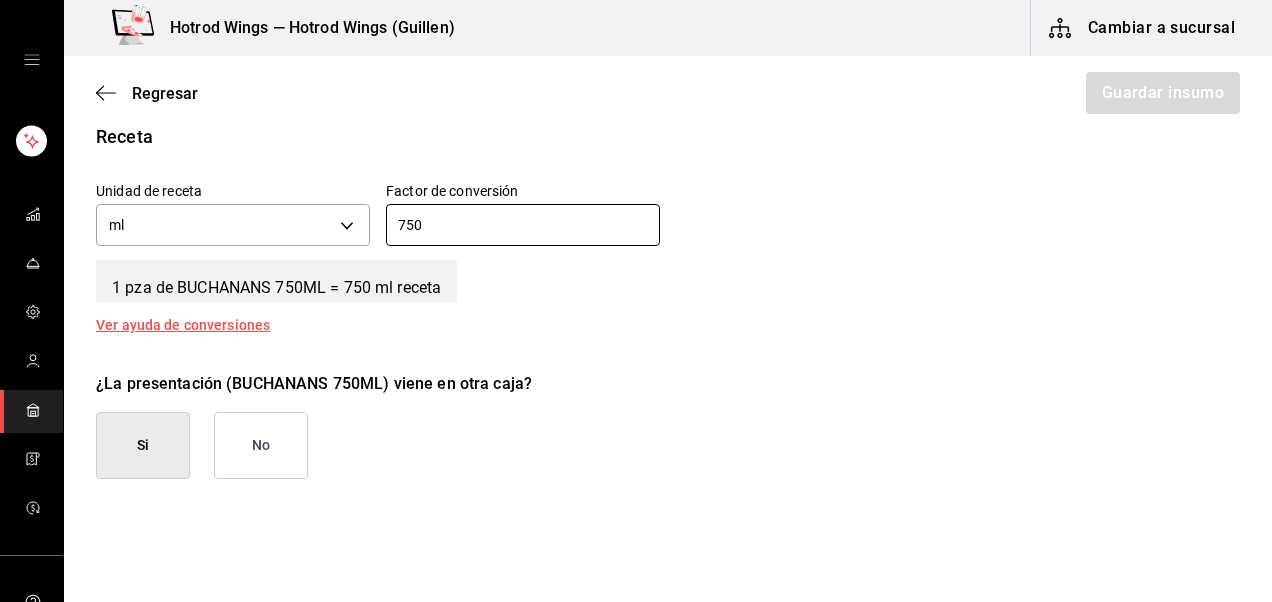 click on "No" at bounding box center (261, 445) 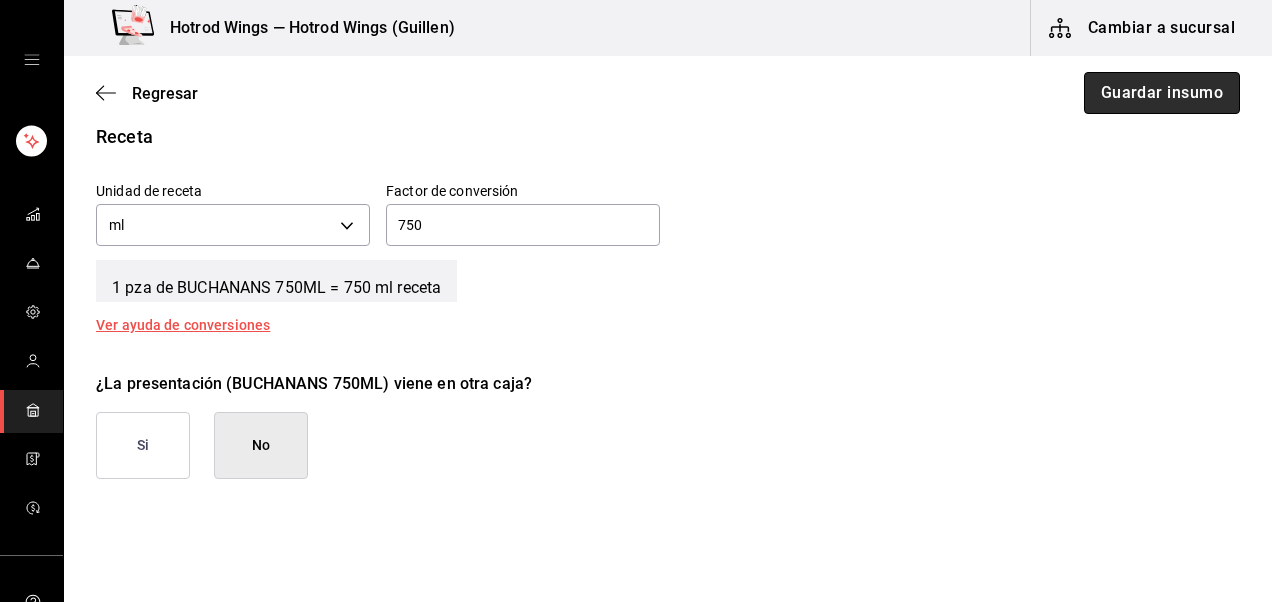 click on "Guardar insumo" at bounding box center [1162, 93] 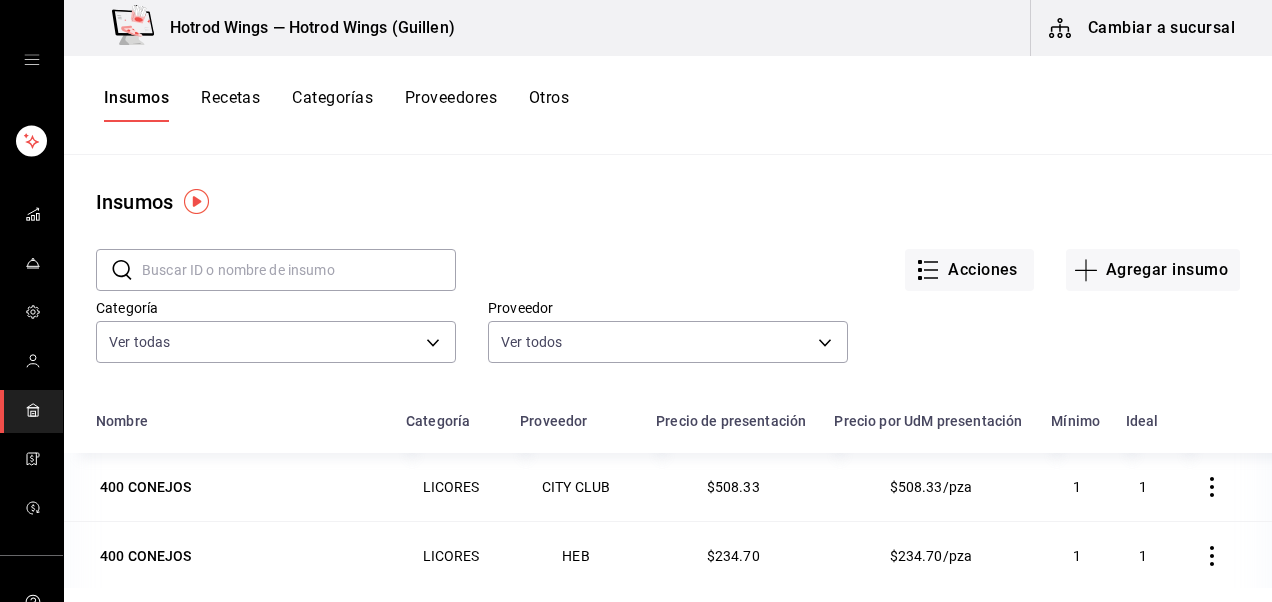 click at bounding box center (299, 270) 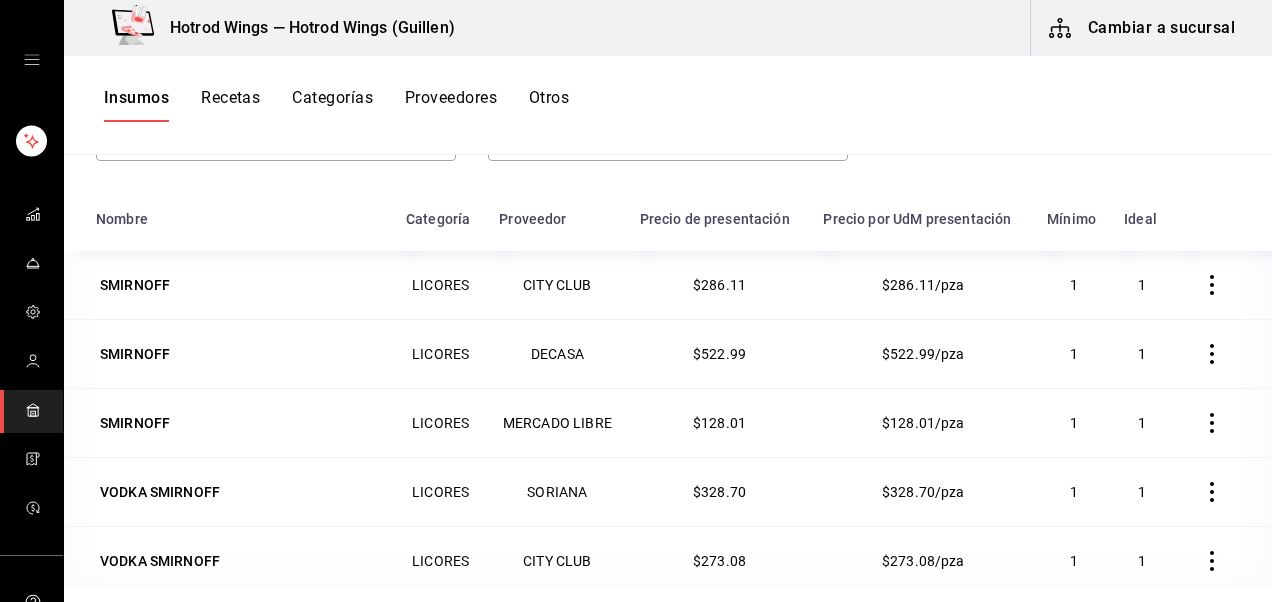 scroll, scrollTop: 246, scrollLeft: 0, axis: vertical 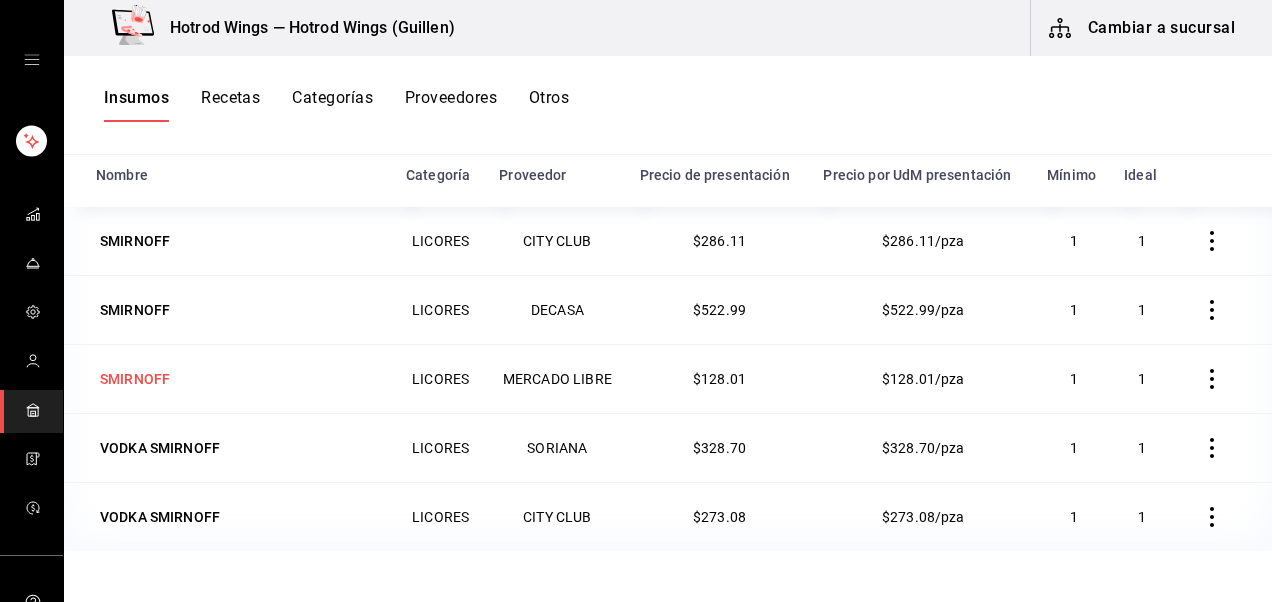 click on "SMIRNOFF" at bounding box center (135, 379) 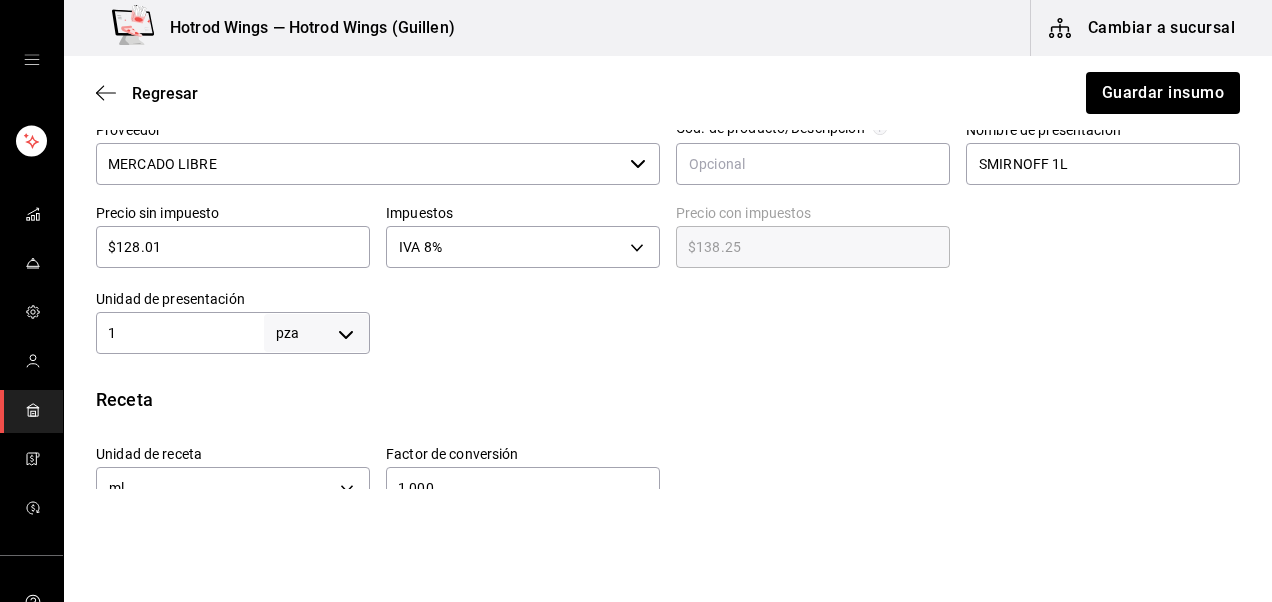 scroll, scrollTop: 478, scrollLeft: 0, axis: vertical 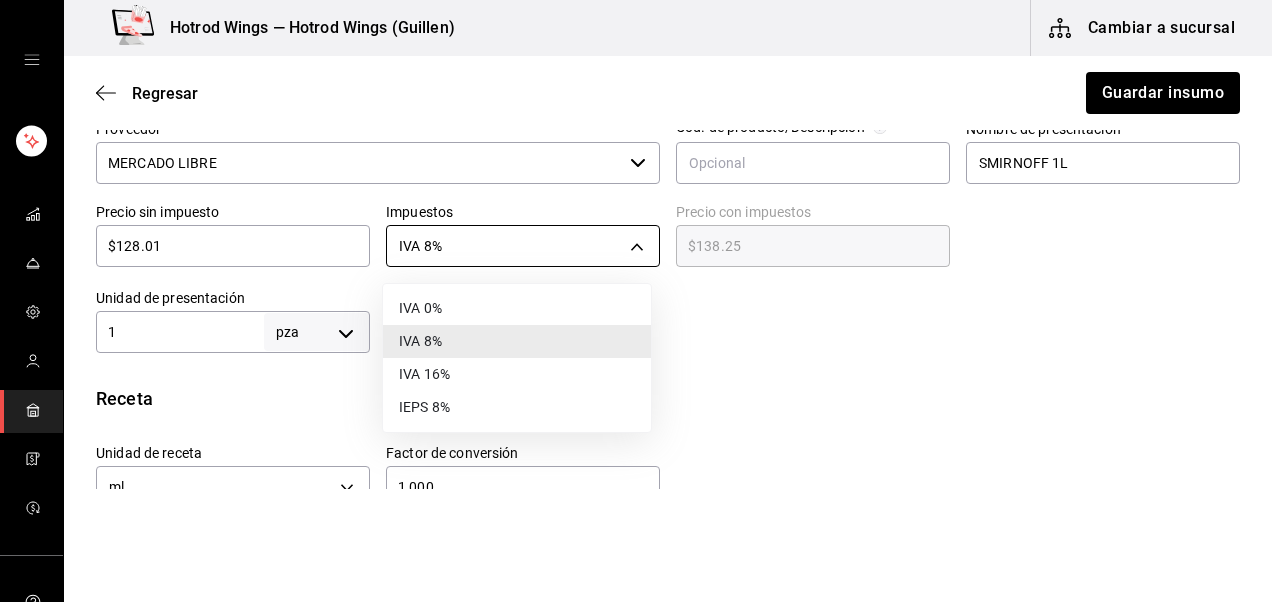 click on "Hotrod Wings — Hotrod Wings (Guillen) Cambiar a sucursal Regresar Guardar insumo Insumo IN-1752432727121 Nombre SMIRNOFF Categoría de inventario LICORES ​ Mínimo 1 ​ Ideal 1 ​ Insumo de producción Este insumo se produce con una receta de producción Presentación Proveedor MERCADO LIBRE ​ Cód. de producto/Descripción Nombre de presentación SMIRNOFF 1L Precio sin impuesto $128.01 ​ Impuestos IVA 8% IVA_8 Precio con impuestos $138.25 ​ Unidad de presentación 1 pza UNIT ​ Receta Unidad de receta ml MILLILITER Factor de conversión 1,000 ​ 1 pza de SMIRNOFF 1L = 1,000 ml receta Ver ayuda de conversiones ¿La presentación (SMIRNOFF 1L) viene en otra caja? Si No Unidades de conteo pza SMIRNOFF 1L (1 pza) Caja (0*1 pza) ; GANA 1 MES GRATIS EN TU SUSCRIPCIÓN AQUÍ Ver video tutorial Ir a video Visitar centro de ayuda (81) 2046 6363 soporte@parrotsoftware.io Visitar centro de ayuda (81) 2046 6363 soporte@parrotsoftware.io IVA 0% IVA 8% IVA 16% IEPS 8%" at bounding box center [636, 244] 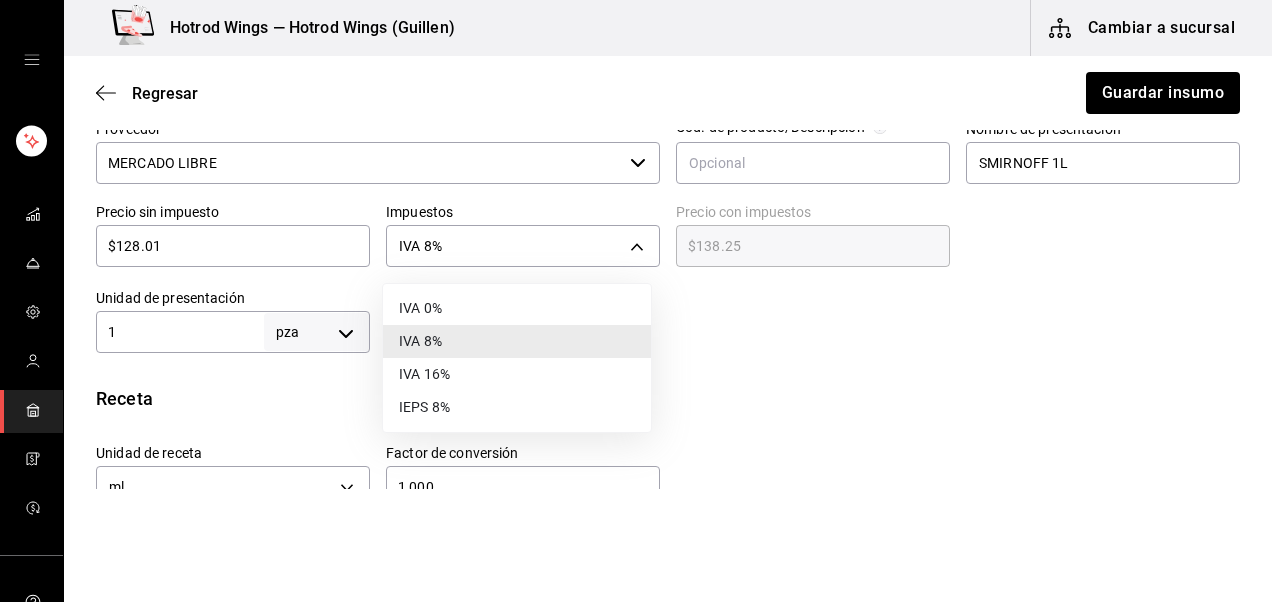 click on "IVA 16%" at bounding box center (517, 374) 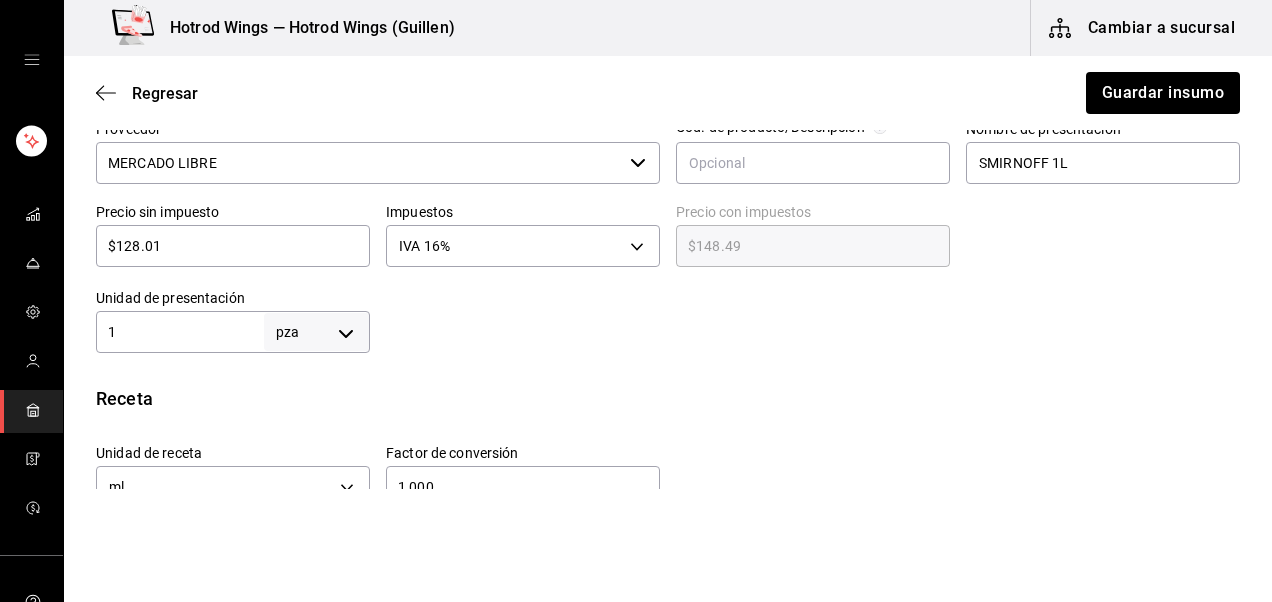 click on "Insumo IN-1752432727121 Nombre SMIRNOFF Categoría de inventario LICORES ​ Mínimo 1 ​ Ideal 1 ​ Insumo de producción Este insumo se produce con una receta de producción Presentación Proveedor MERCADO LIBRE ​ Cód. de producto/Descripción Nombre de presentación SMIRNOFF 1L Precio sin impuesto $128.01 ​ Impuestos IVA 16% IVA_16 Precio con impuestos $148.49 ​ Unidad de presentación 1 pza UNIT ​ Receta Unidad de receta ml MILLILITER Factor de conversión 1,000 ​ 1 pza de SMIRNOFF 1L = 1,000 ml receta Ver ayuda de conversiones ¿La presentación (SMIRNOFF 1L) viene en otra caja? Si No Unidades de conteo pza SMIRNOFF 1L (1 pza) Caja (0*1 pza)" at bounding box center (668, 272) 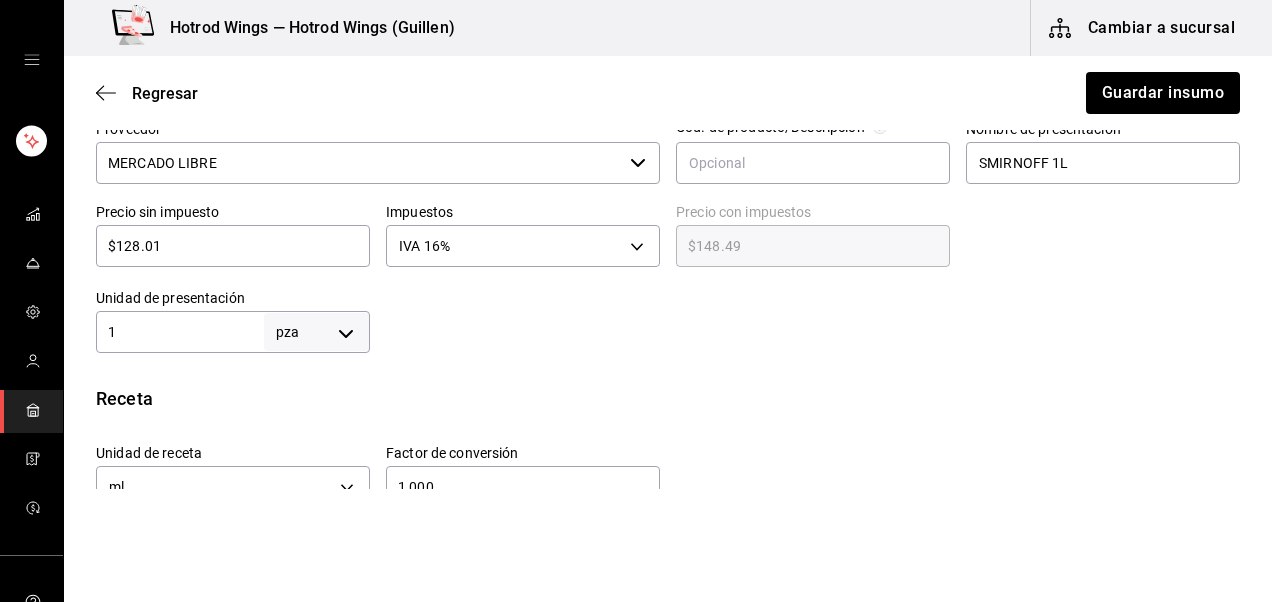 click on "$128.01 ​" at bounding box center [233, 246] 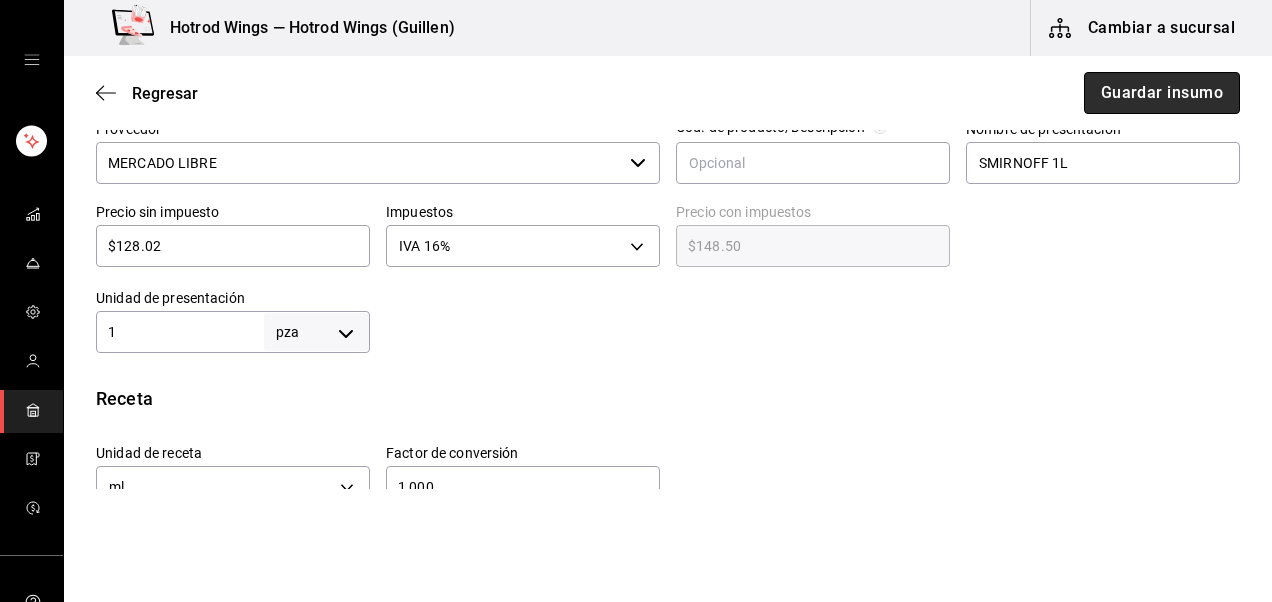 click on "Guardar insumo" at bounding box center (1162, 93) 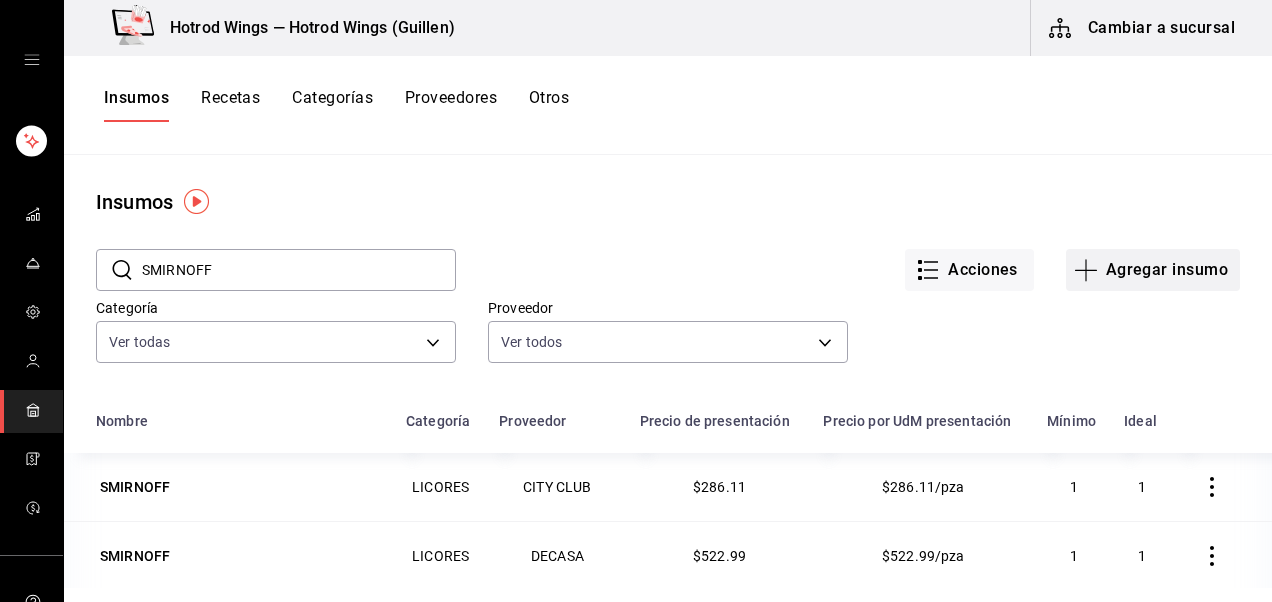 click on "Agregar insumo" at bounding box center [1153, 270] 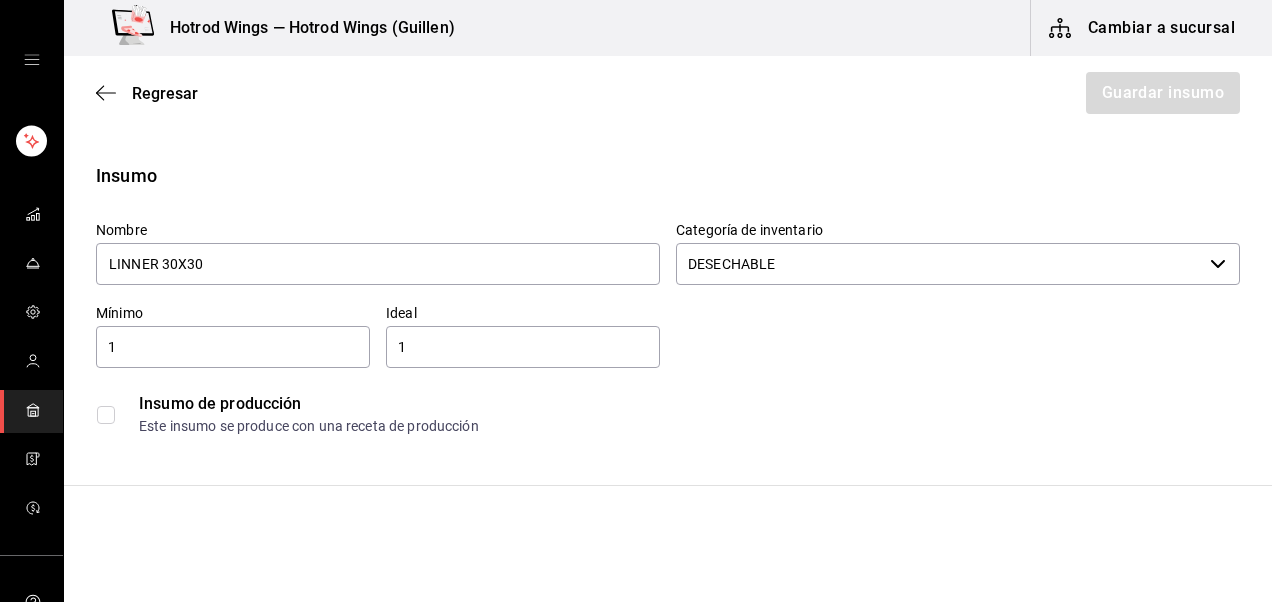 scroll, scrollTop: 347, scrollLeft: 0, axis: vertical 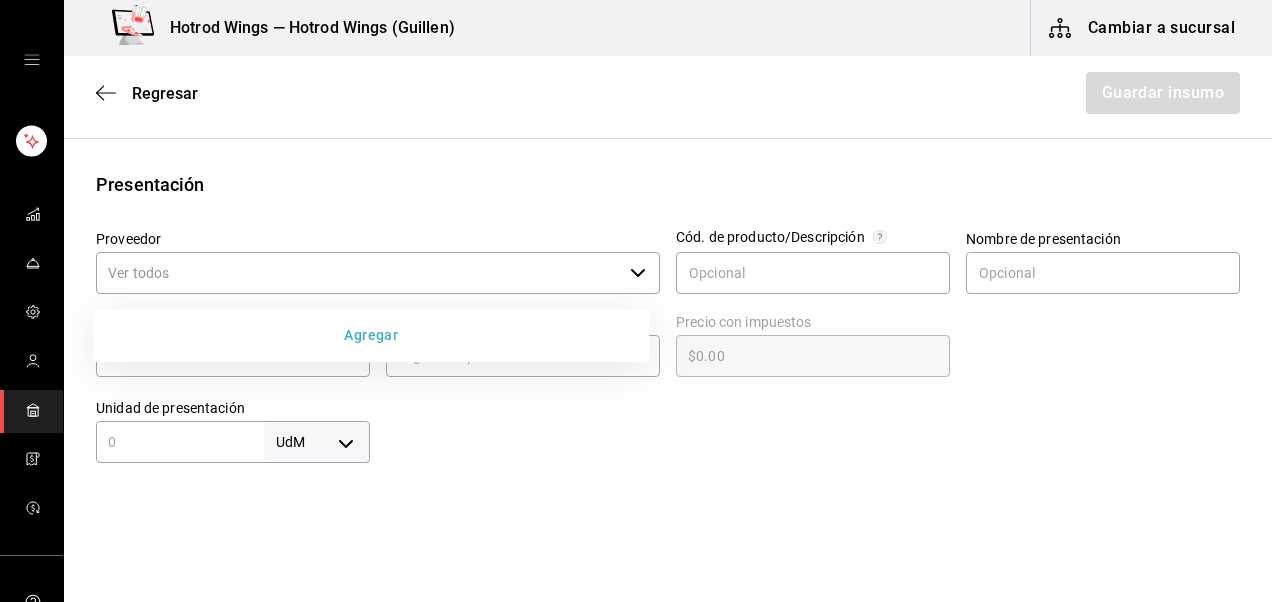 click on "Agregar" at bounding box center [371, 335] 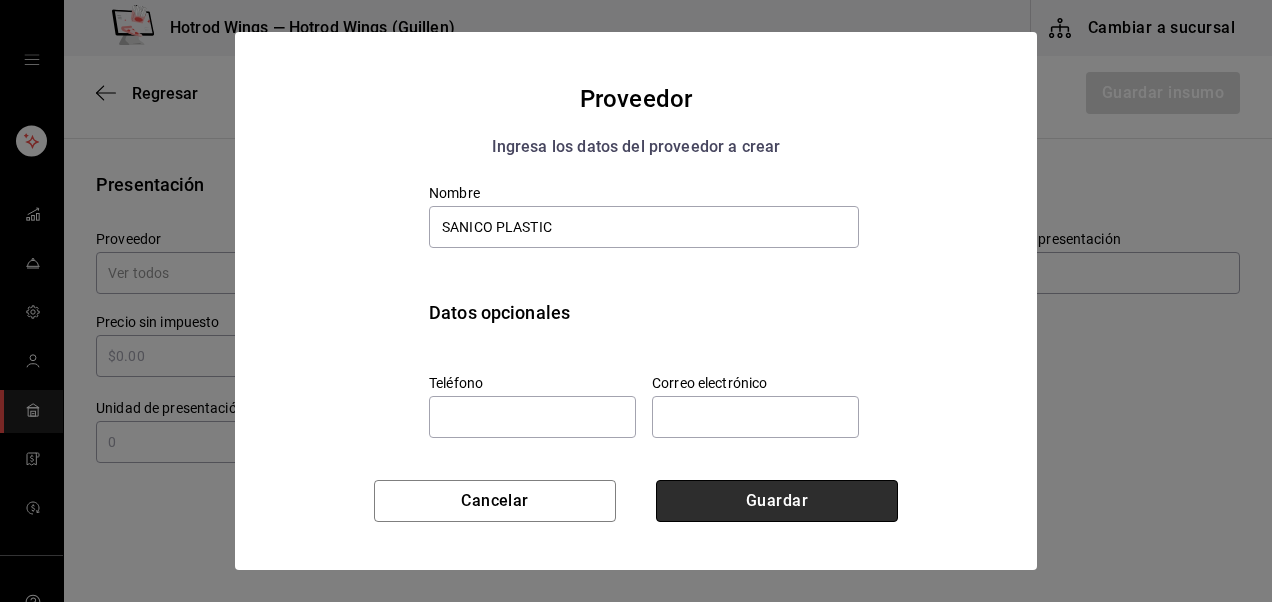 click on "Guardar" at bounding box center [777, 501] 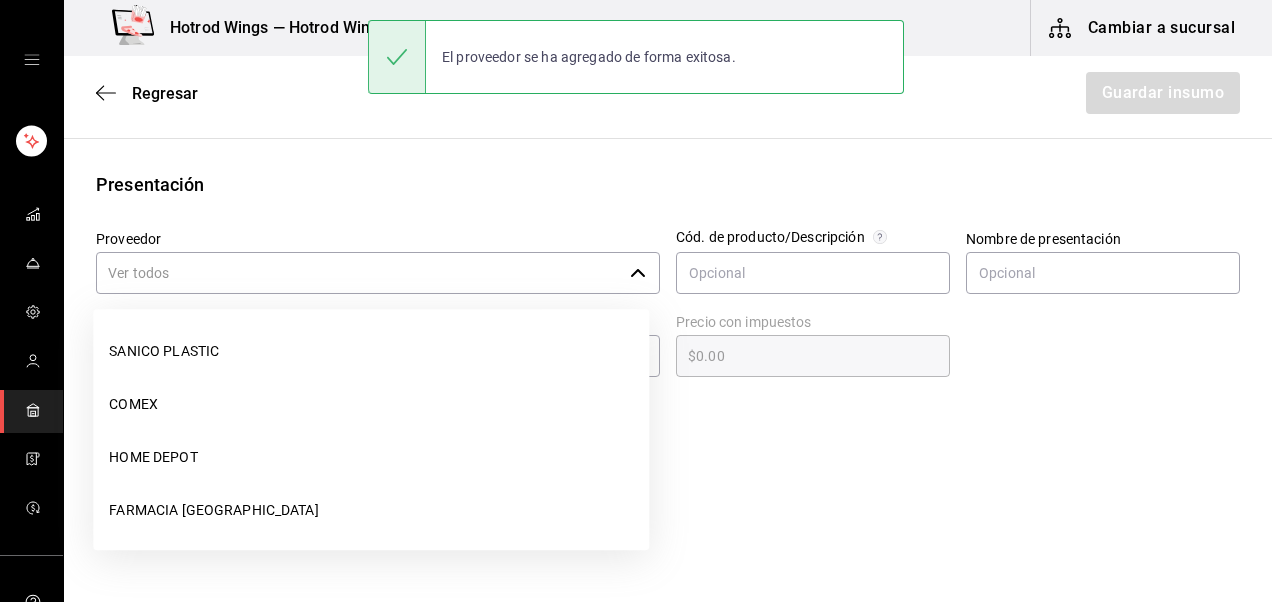 click on "Proveedor" at bounding box center [359, 273] 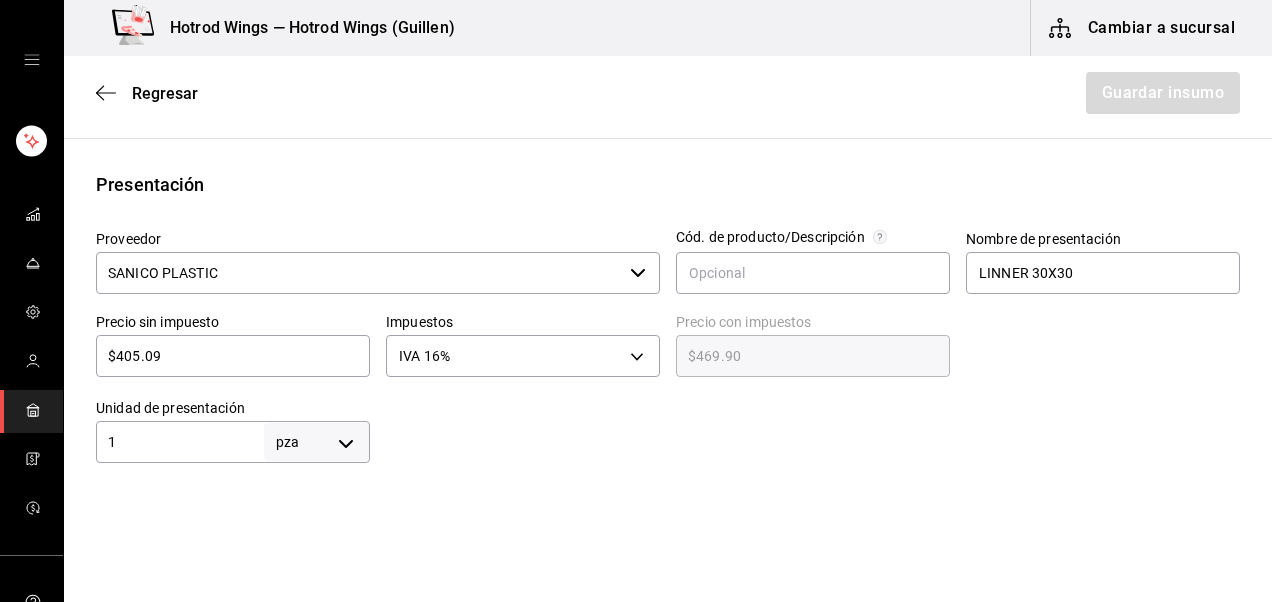 scroll, scrollTop: 671, scrollLeft: 0, axis: vertical 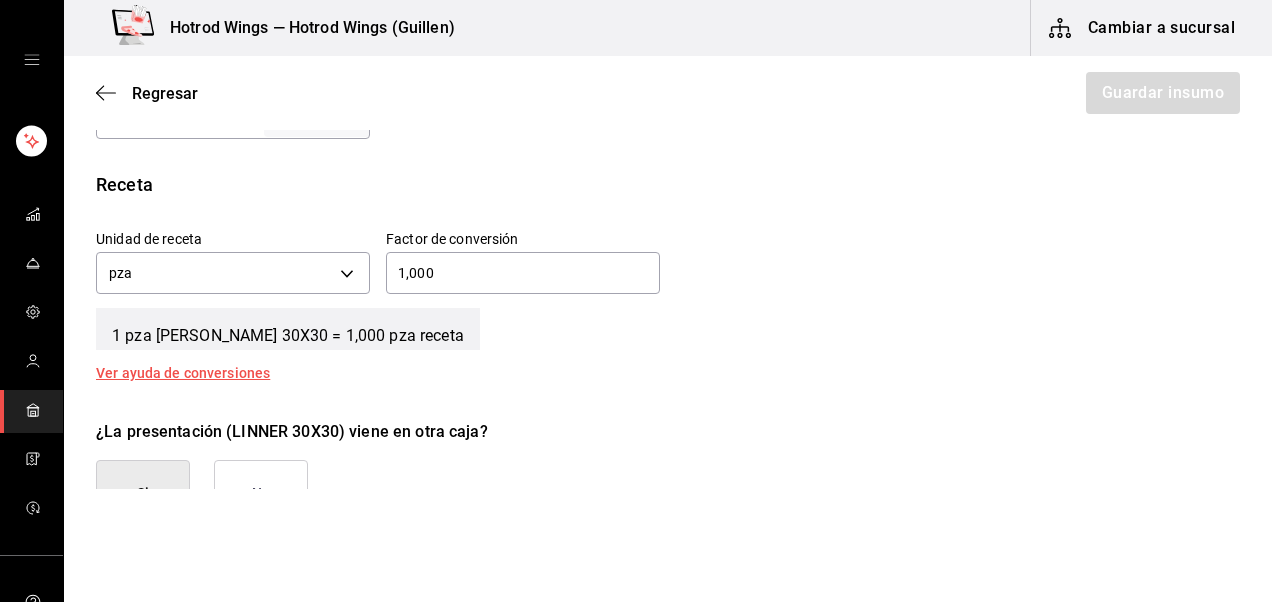 click on "No" at bounding box center (261, 493) 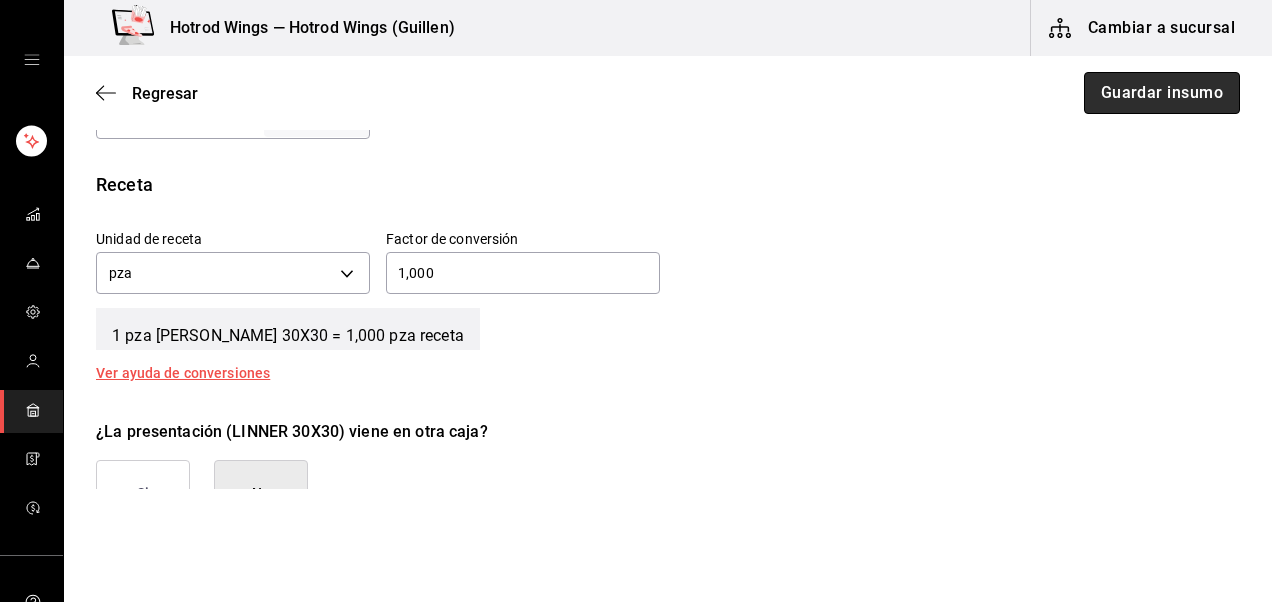 click on "Guardar insumo" at bounding box center [1162, 93] 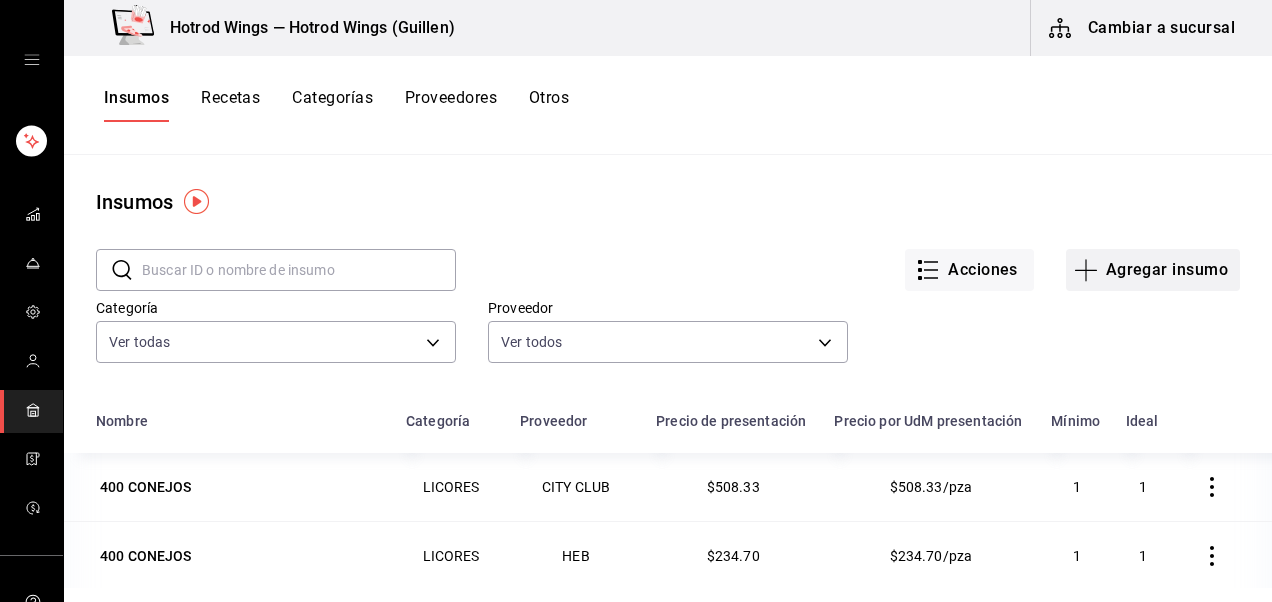 click on "Agregar insumo" at bounding box center [1153, 270] 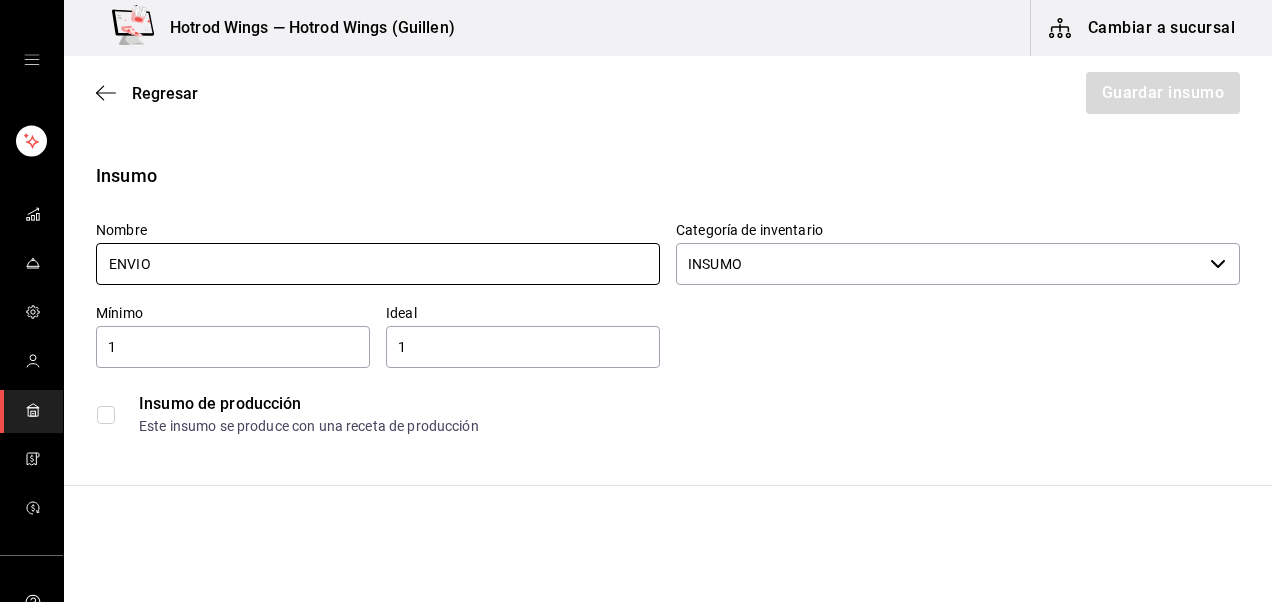 scroll, scrollTop: 347, scrollLeft: 0, axis: vertical 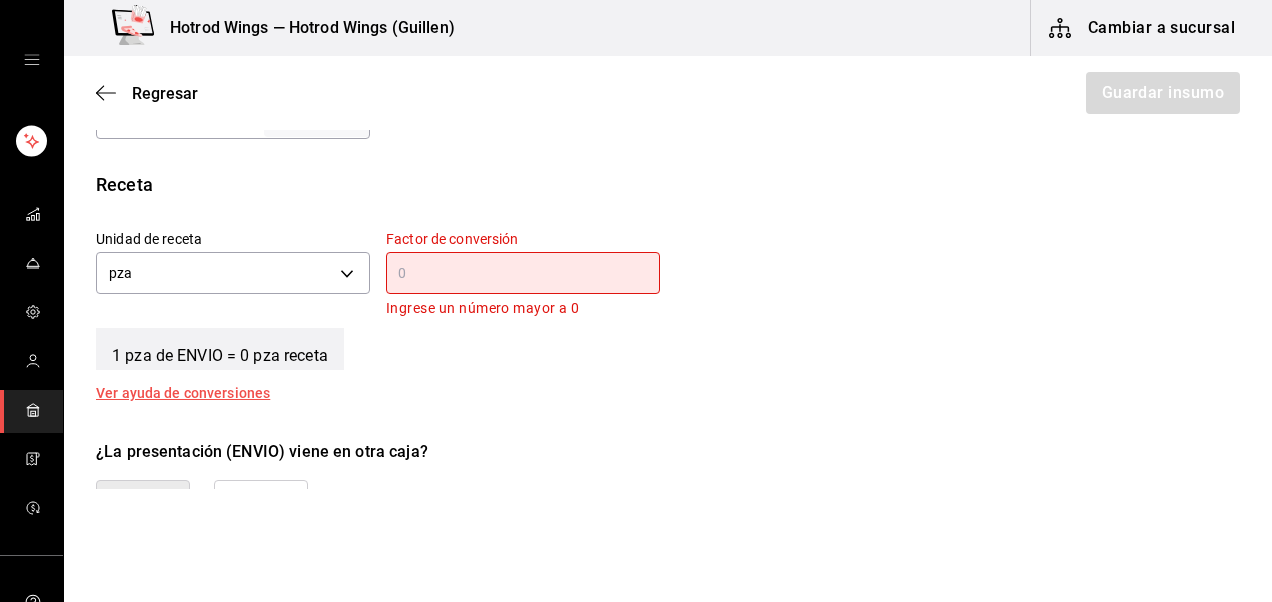 click at bounding box center [523, 273] 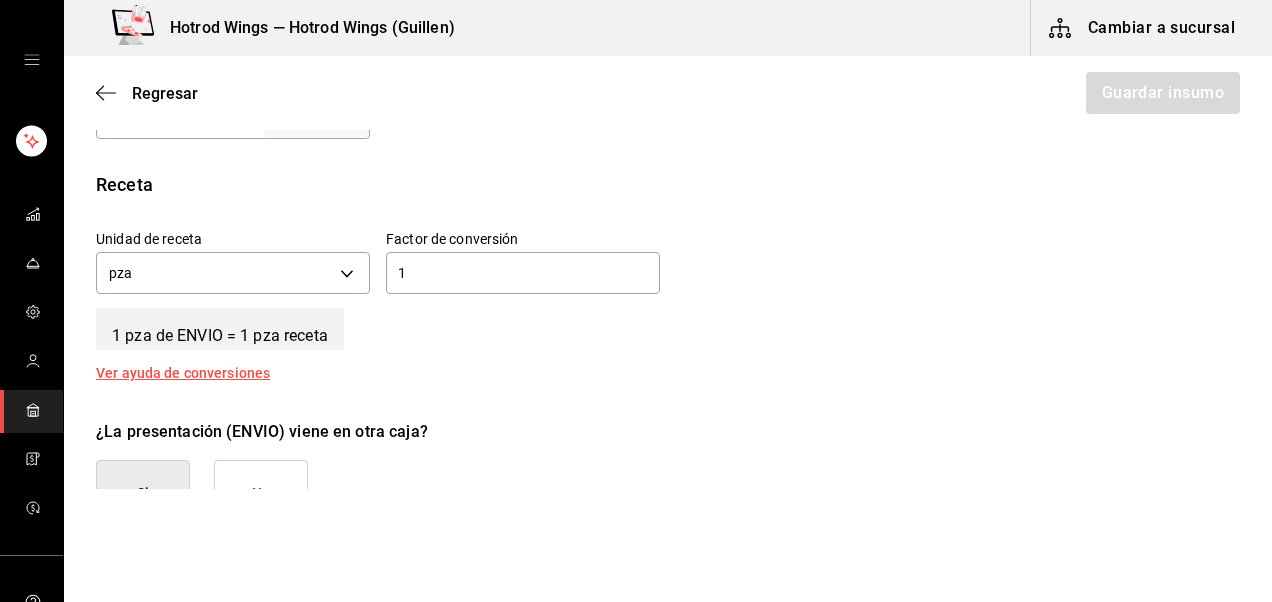 click on "No" at bounding box center [261, 493] 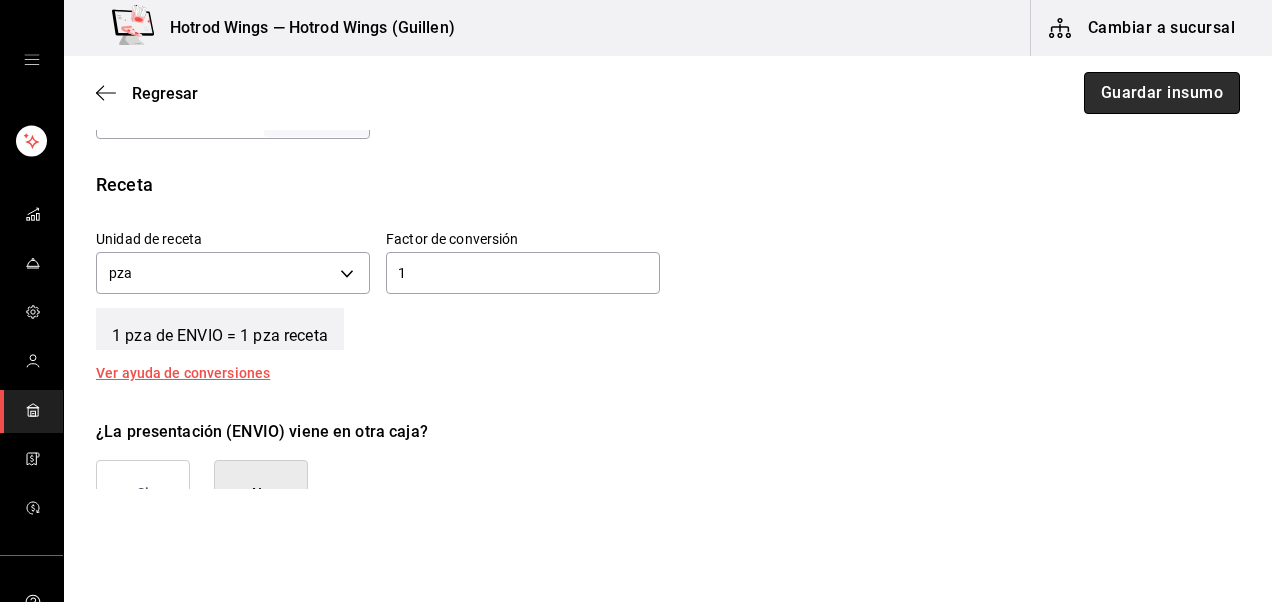 click on "Guardar insumo" at bounding box center [1162, 93] 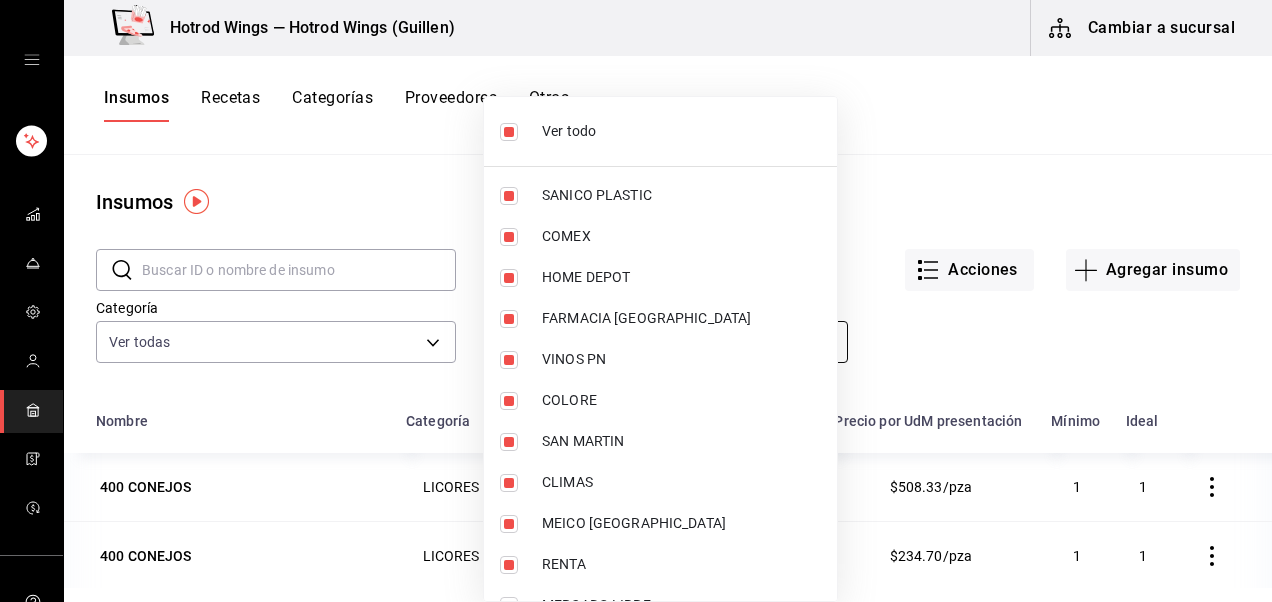 click on "Hotrod Wings — Hotrod Wings (Guillen) Cambiar a sucursal Insumos Recetas Categorías Proveedores Otros Insumos ​ ​ Acciones Agregar insumo Categoría Ver todas 61c7017c-1ce0-4482-a955-989d35d1be27,998d4352-5e72-43ce-b73f-6d2a8a17a717,533e15c3-7d52-4963-8193-51f3179950e4,2bd2081e-1bcb-4645-8a97-b22f8e83e098,d0e4a6fd-e031-4087-b2b2-32a5d1327094,1e2268a0-83d1-49dc-acce-340e08b9cb91,6859be4e-88e9-40b7-a94e-87d02b03fa91,17ad5422-597b-4a64-ad69-79a26e3c9486,05005349-7049-46f2-bc54-d30e39bdcd75,e2647b29-5678-4554-a7ba-97dca7448adc,90c7d896-8e13-4f87-9c72-430c550cc997,1e4ad19f-3a92-46c6-a536-9b9a0f5370c7,f15683b2-12fa-49ba-b698-e2e7deb0a11a,8d507814-4f12-488e-9bf2-fc3c3b9239d9,80d39db5-471d-4fd8-94cd-653aca6c9037,d58e19a1-7a7c-42af-a173-23a6fe981078,fc08e901-6a3c-4a1c-a636-7c3e2cec49f8,6f9b04d0-edc4-4798-b0f1-c3d68204aeb2,51138954-25ba-4416-acd1-7bfd384c98f2,7fbb65cb-f6de-4121-a9b3-10d3aba1b6cc Proveedor Ver todos Nombre Categoría Proveedor Precio de presentación Precio por UdM presentación Mínimo Ideal 1 1" at bounding box center [636, 294] 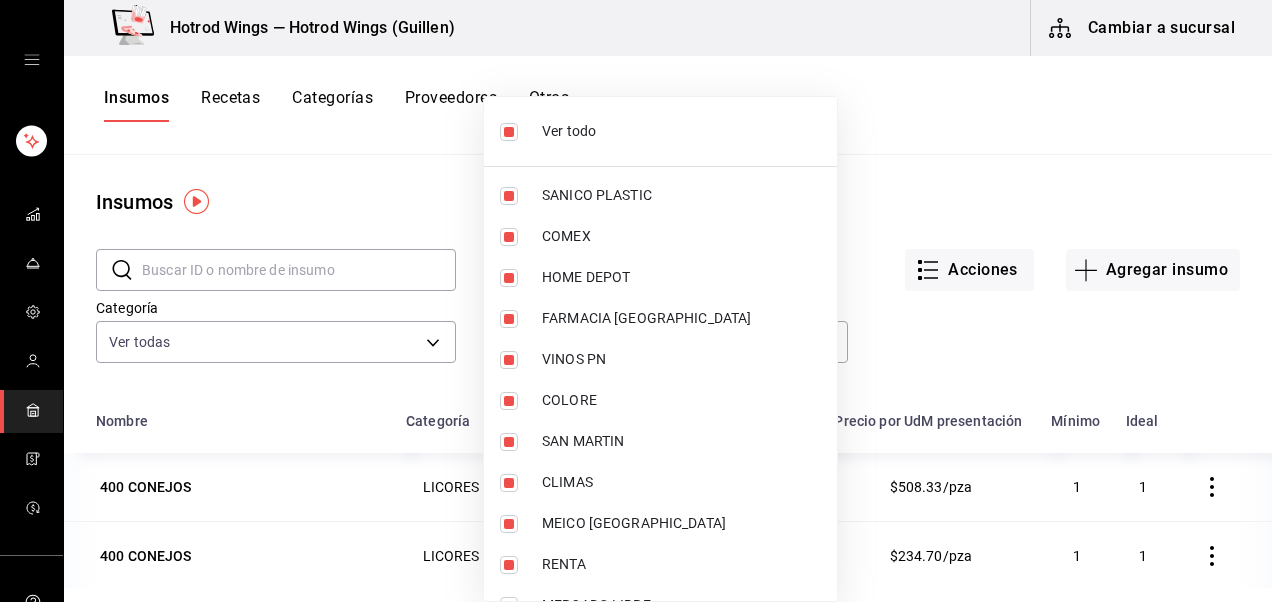 drag, startPoint x: 650, startPoint y: 158, endPoint x: 668, endPoint y: 136, distance: 28.42534 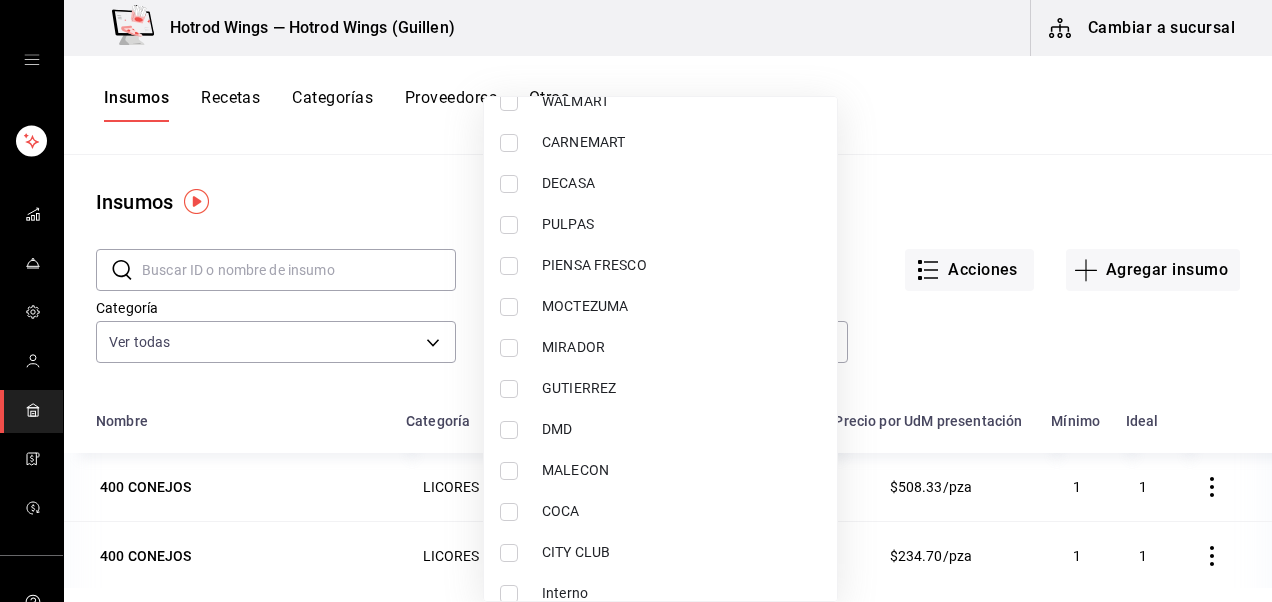 scroll, scrollTop: 1571, scrollLeft: 0, axis: vertical 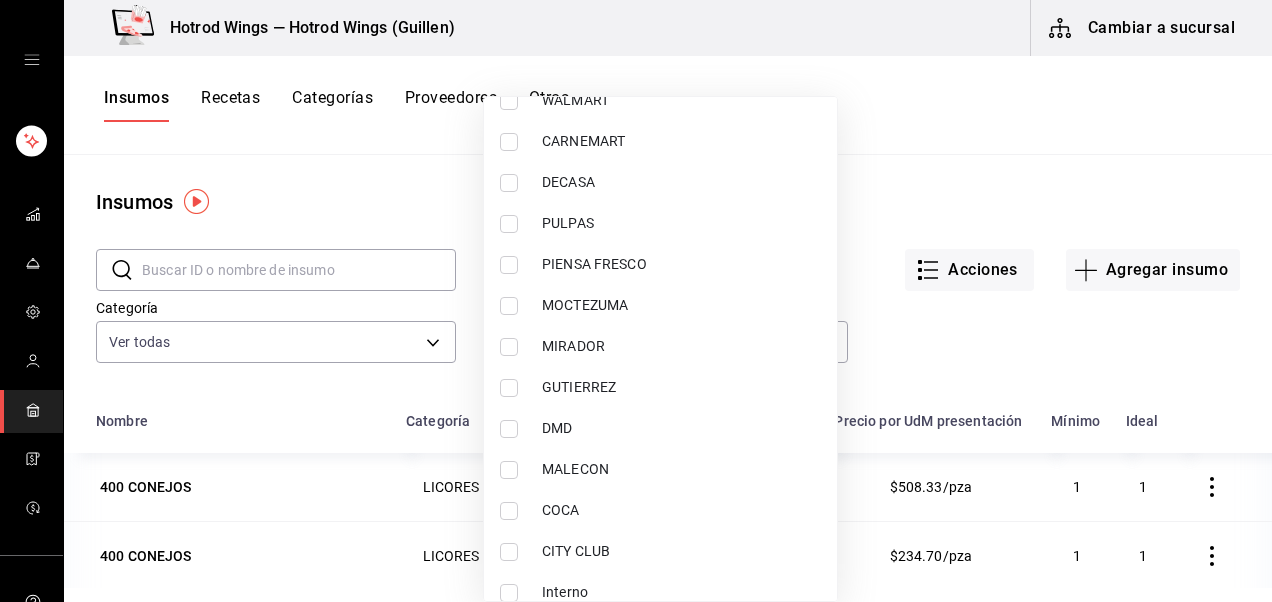 click on "CITY CLUB" at bounding box center (660, 551) 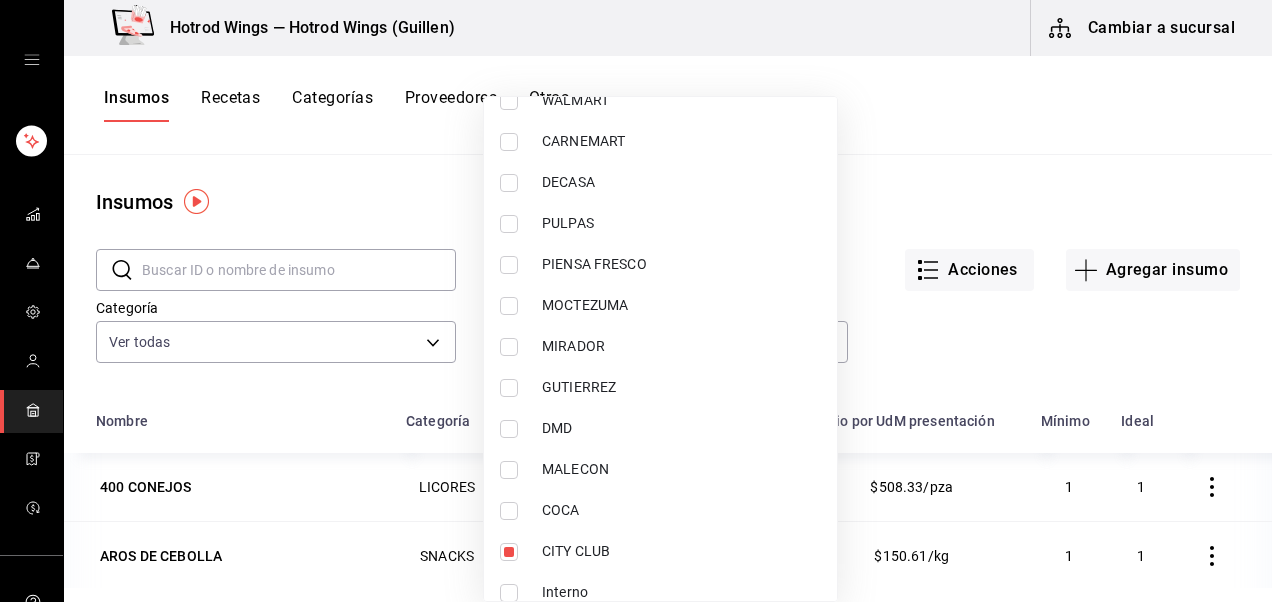 click at bounding box center [636, 301] 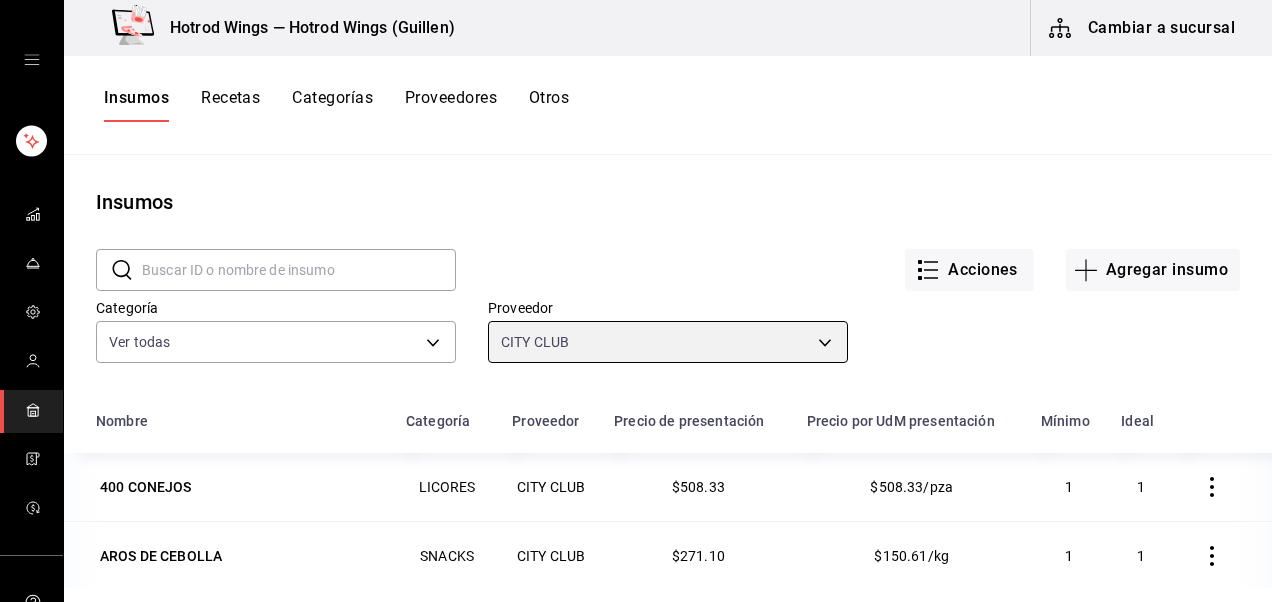 scroll, scrollTop: 246, scrollLeft: 0, axis: vertical 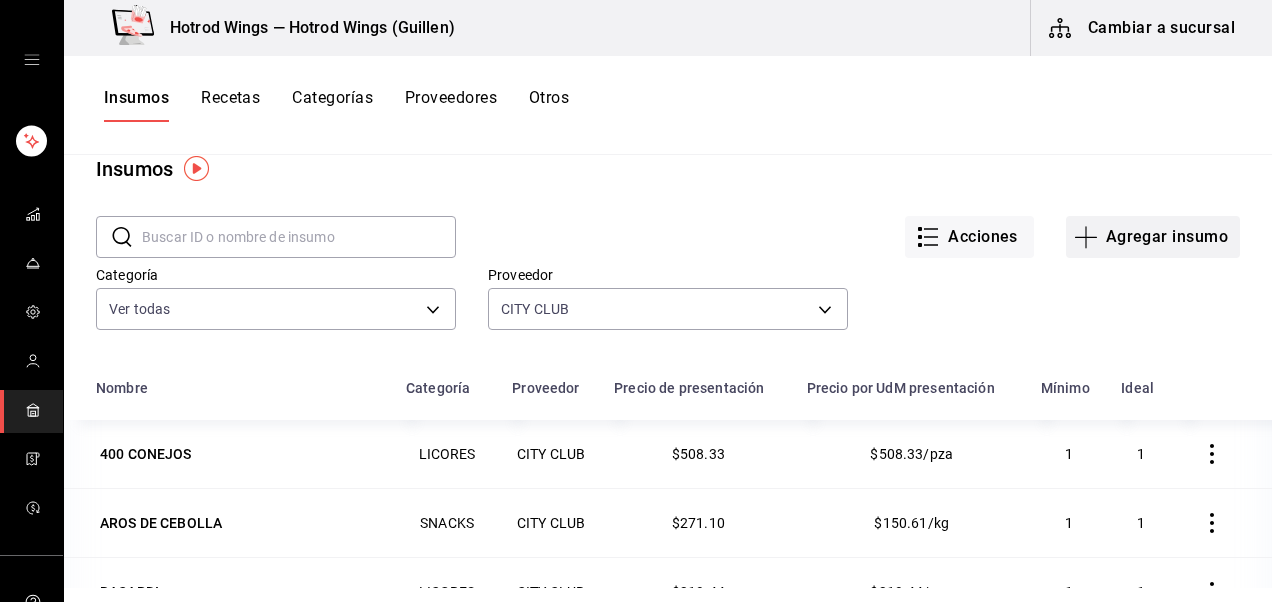 click on "Agregar insumo" at bounding box center (1153, 237) 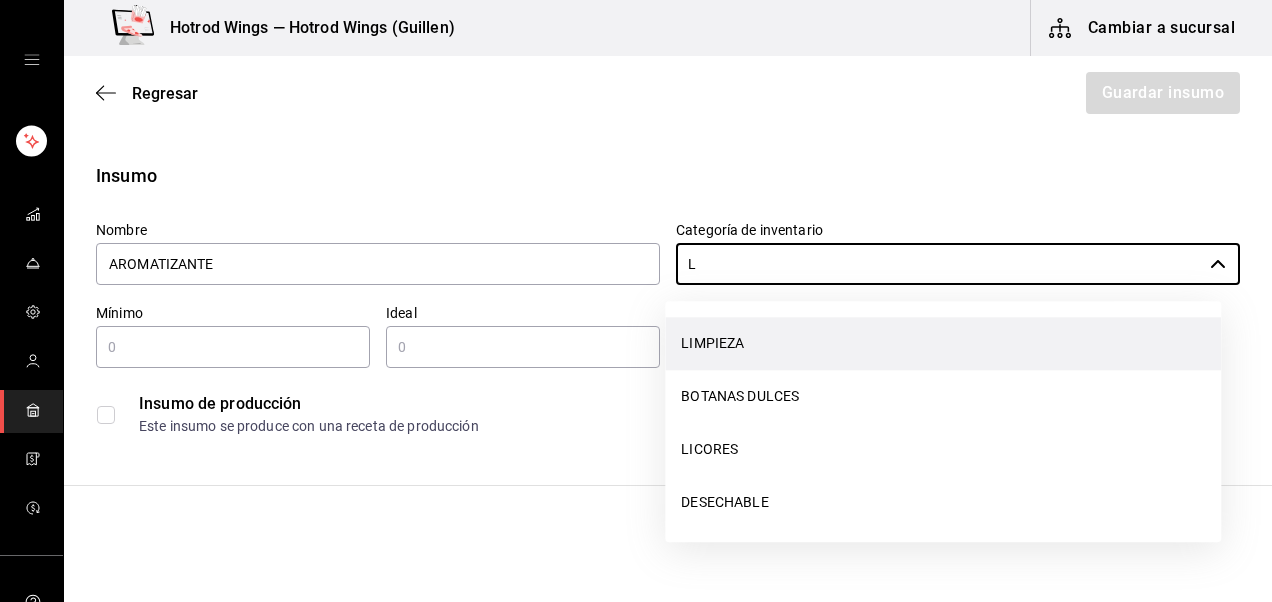 click on "LIMPIEZA" at bounding box center (943, 343) 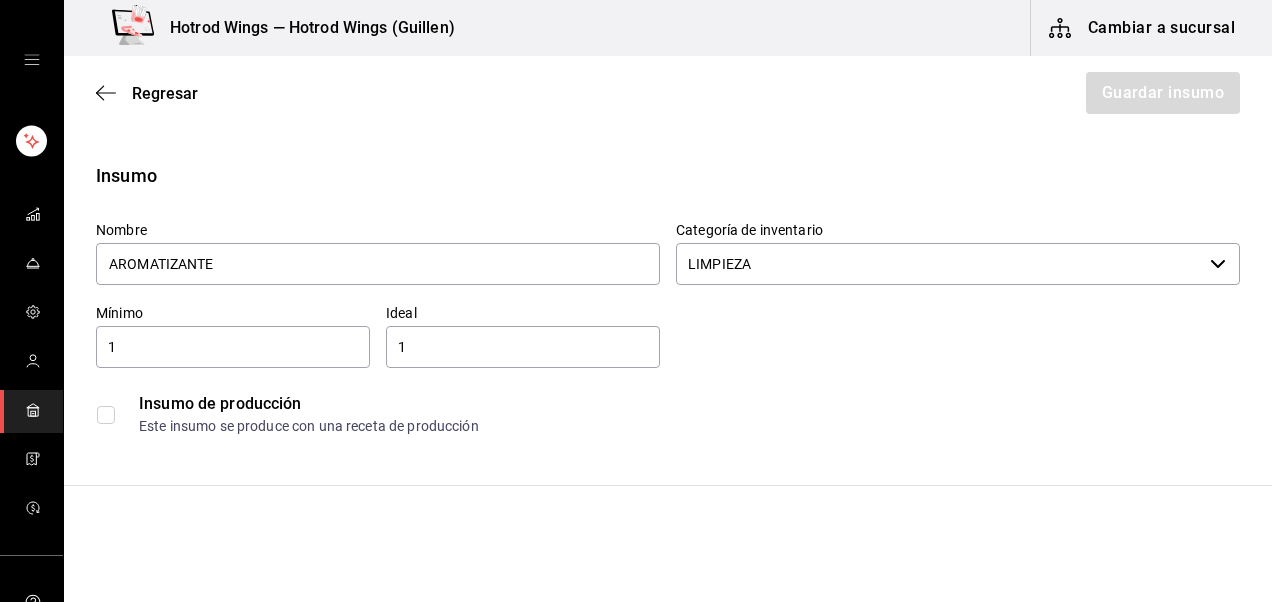scroll, scrollTop: 347, scrollLeft: 0, axis: vertical 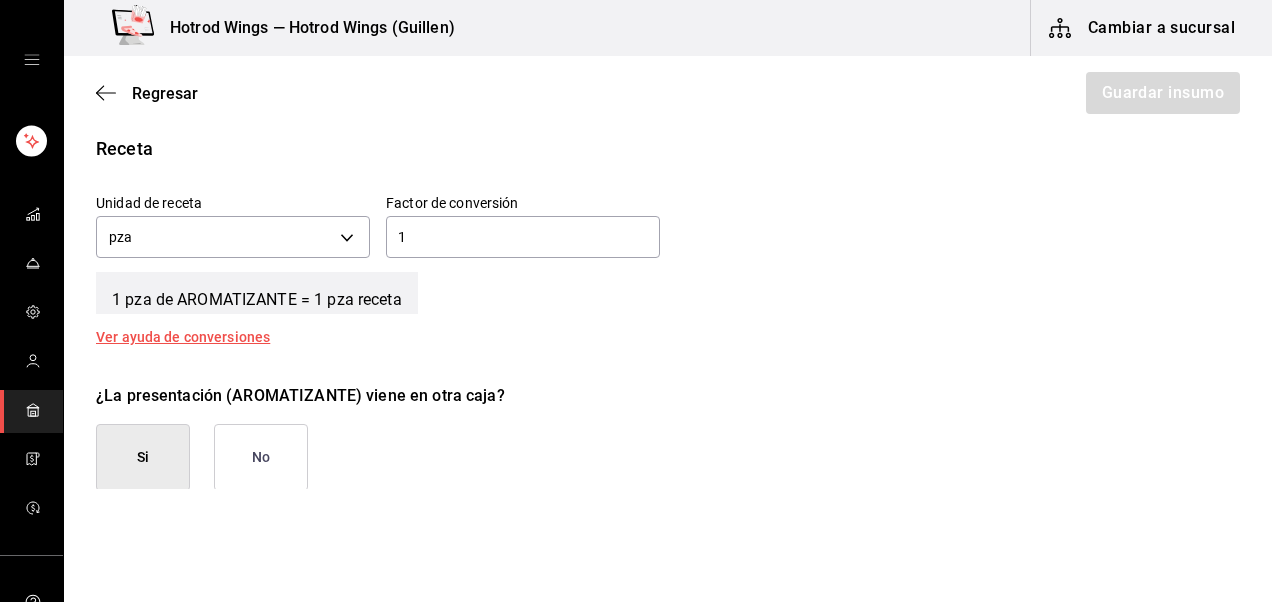 click on "No" at bounding box center (261, 457) 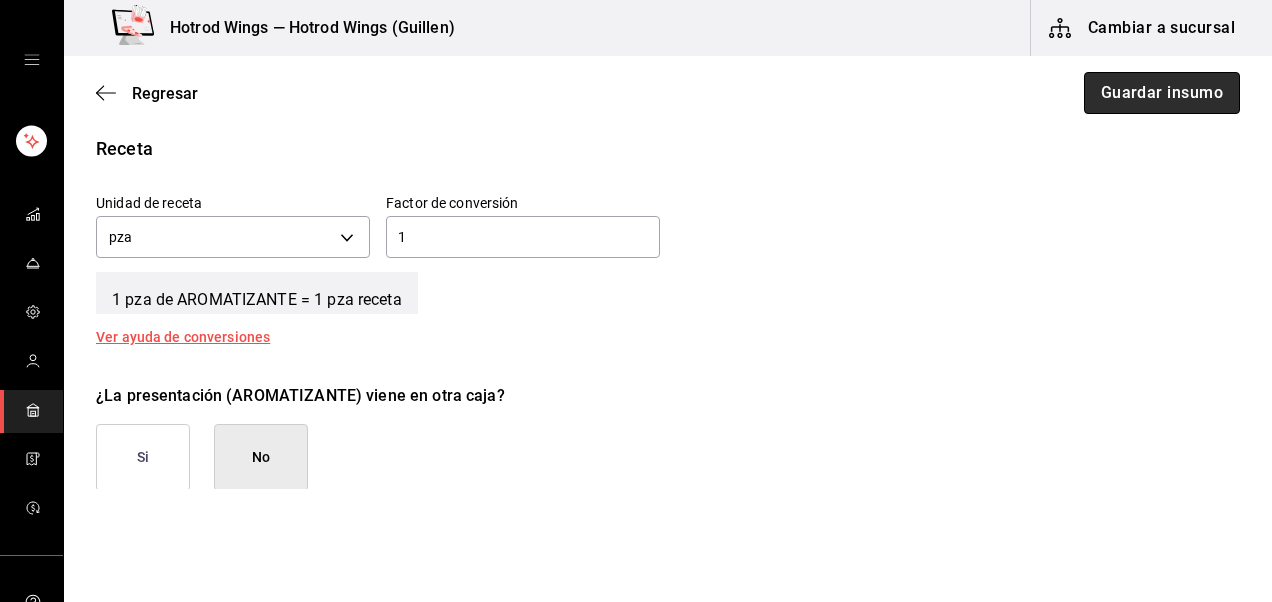 click on "Guardar insumo" at bounding box center (1162, 93) 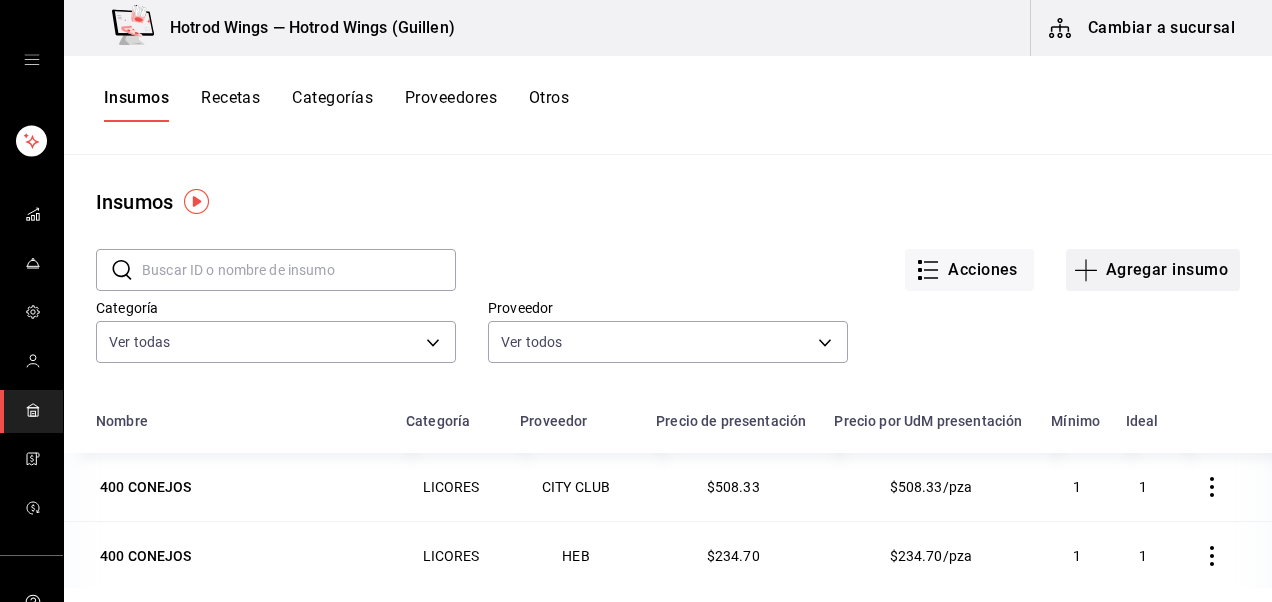 click on "Agregar insumo" at bounding box center [1153, 270] 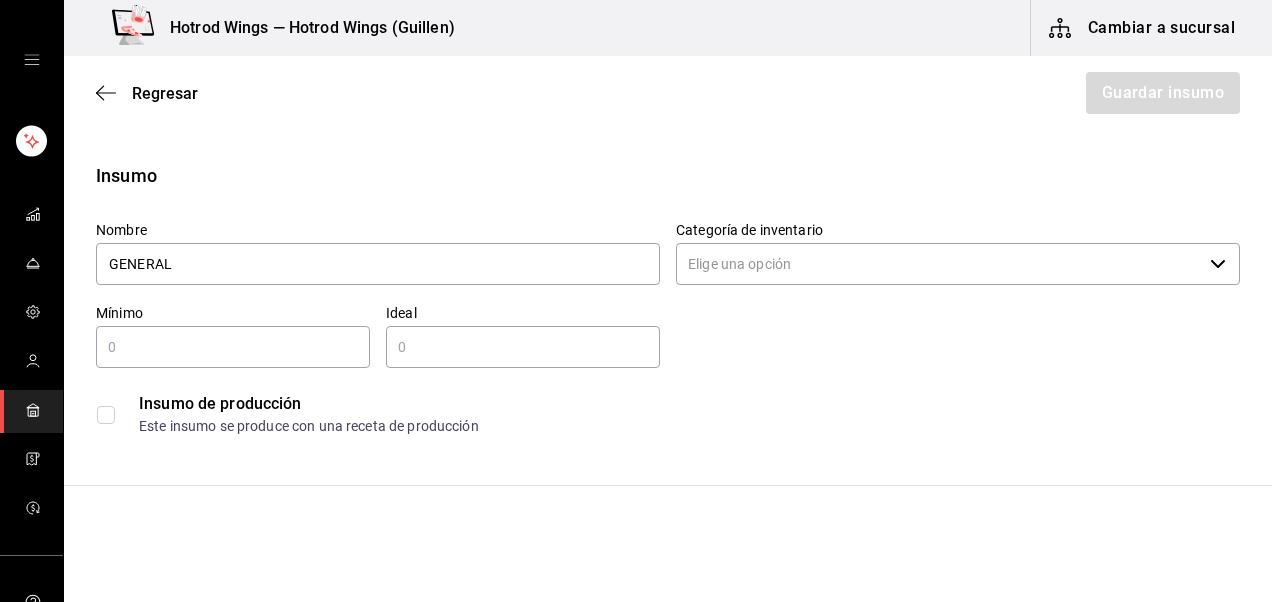scroll, scrollTop: 0, scrollLeft: 0, axis: both 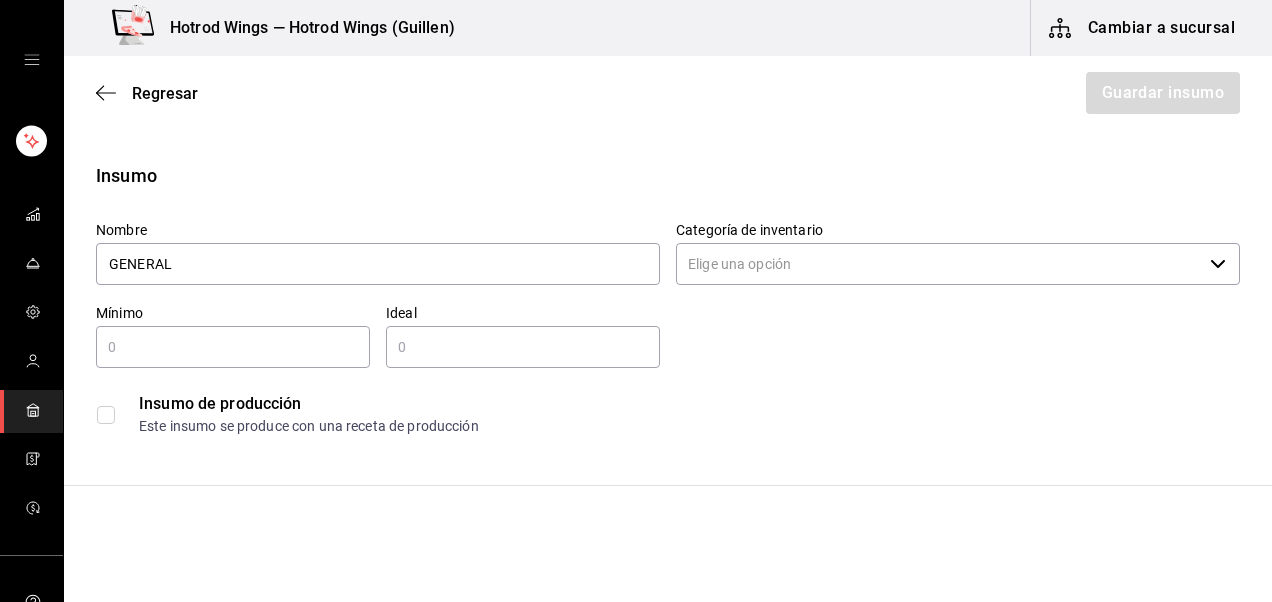 type on "GENERAL" 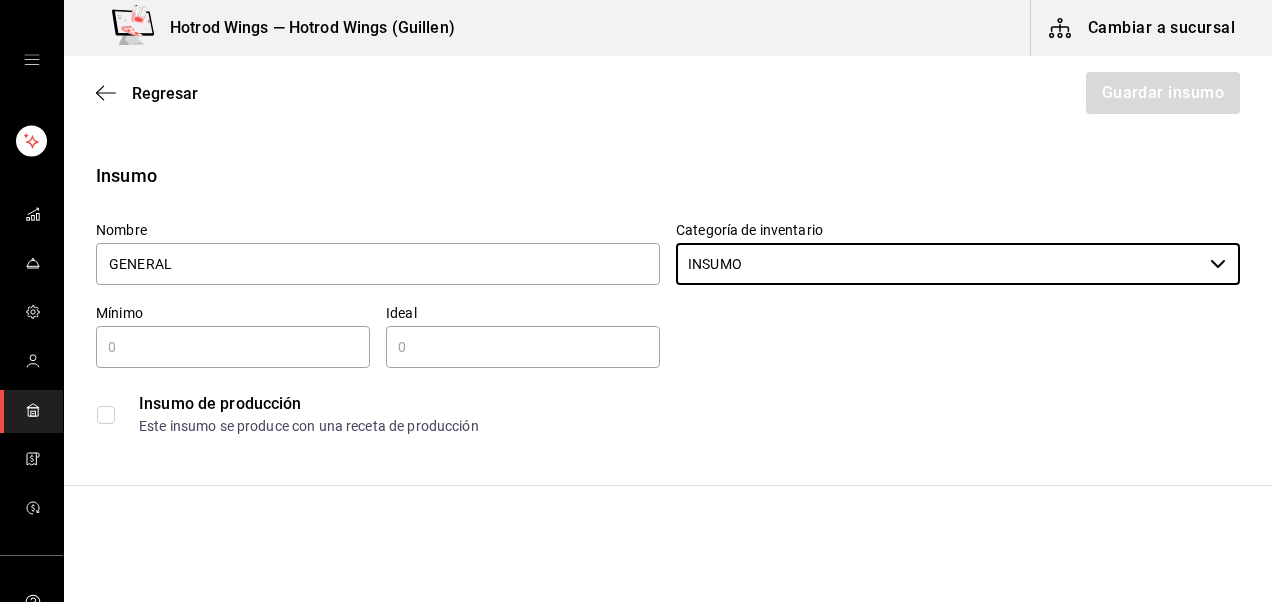 type on "INSUMO" 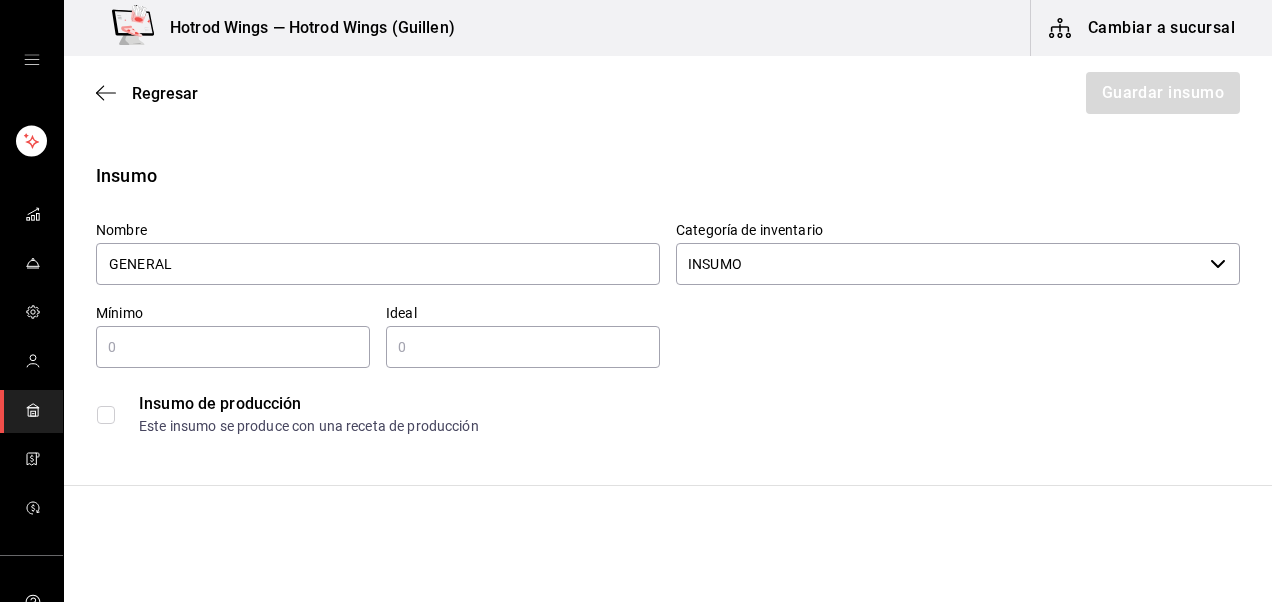 type 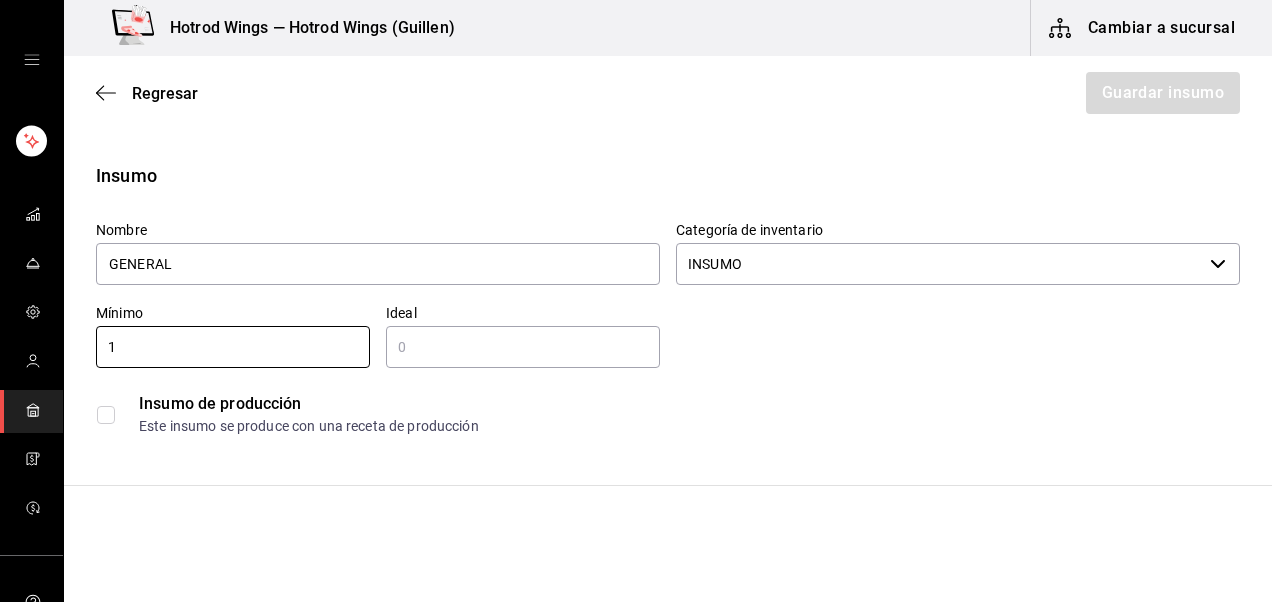 type on "1" 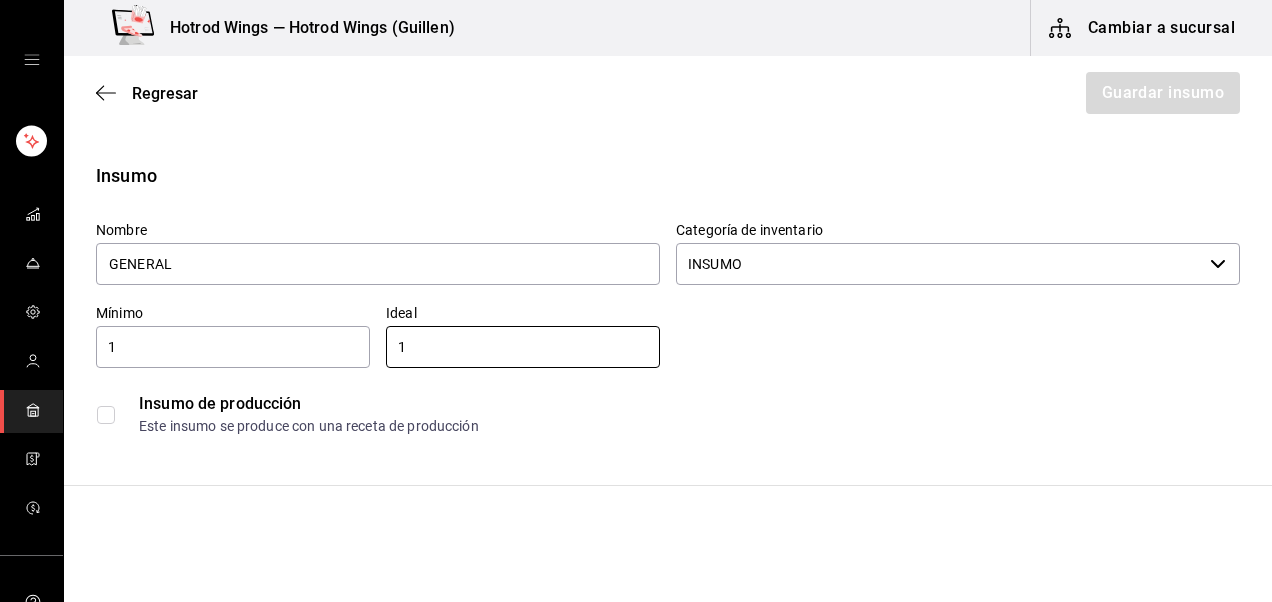 type on "1" 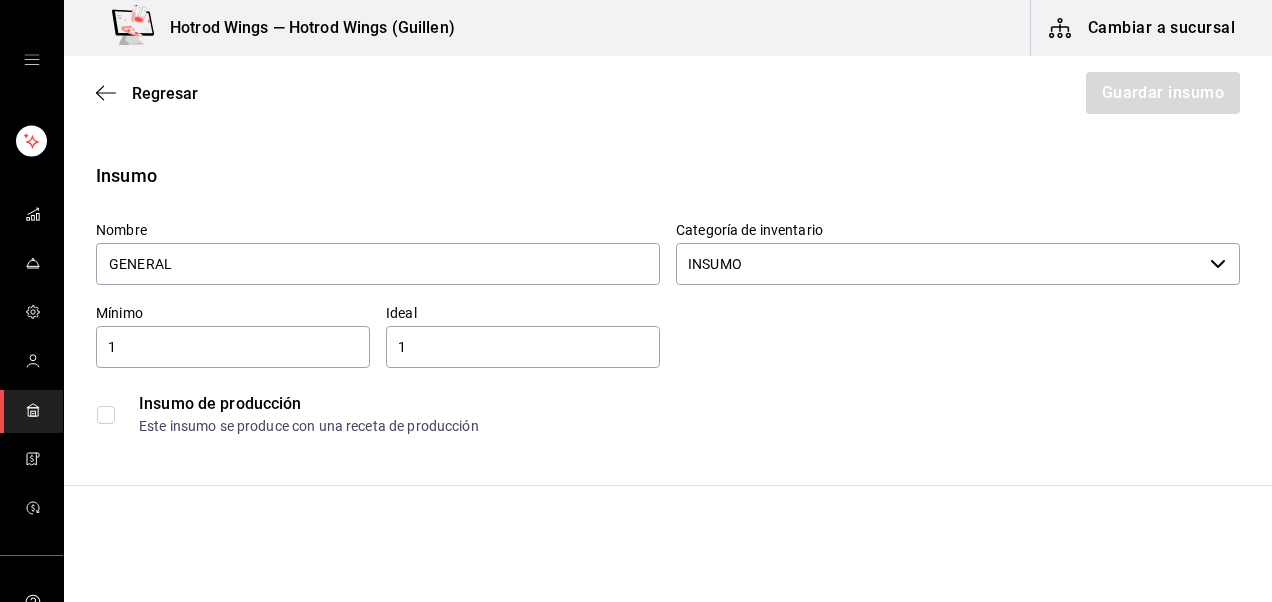 scroll, scrollTop: 347, scrollLeft: 0, axis: vertical 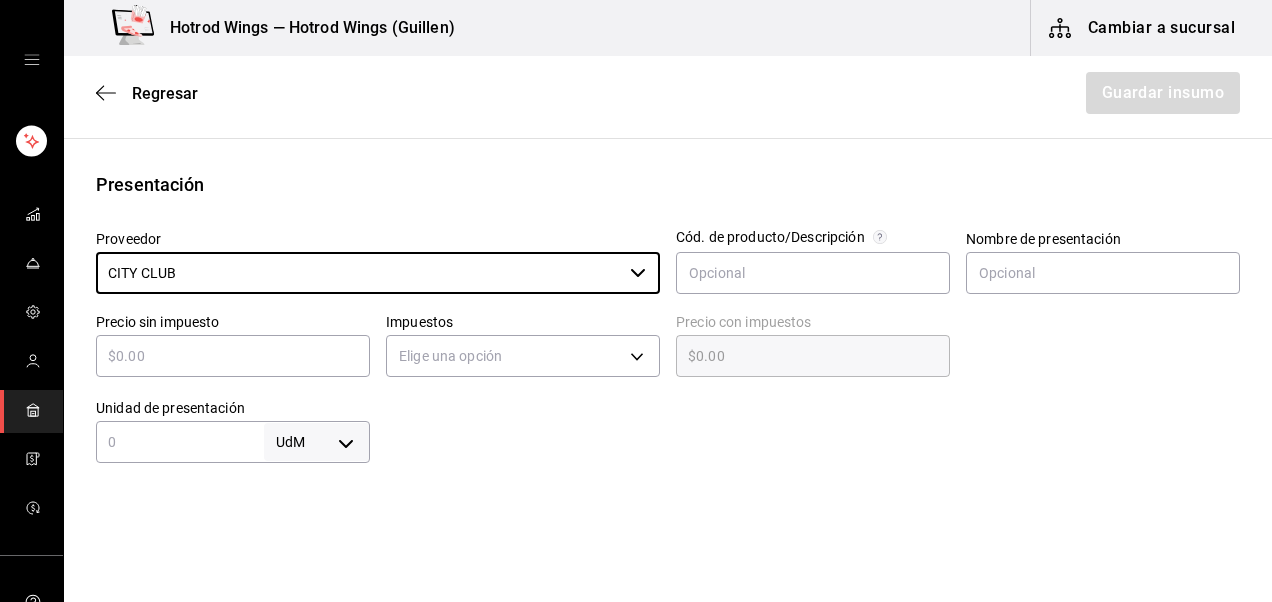 type on "CITY CLUB" 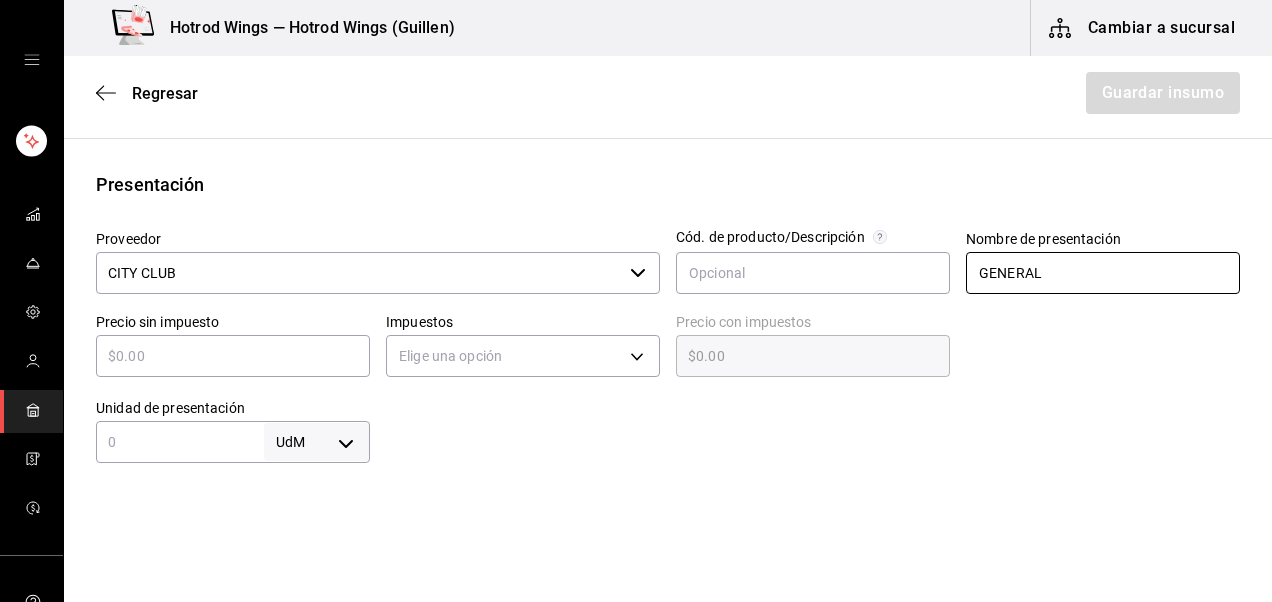 type on "GENERAL" 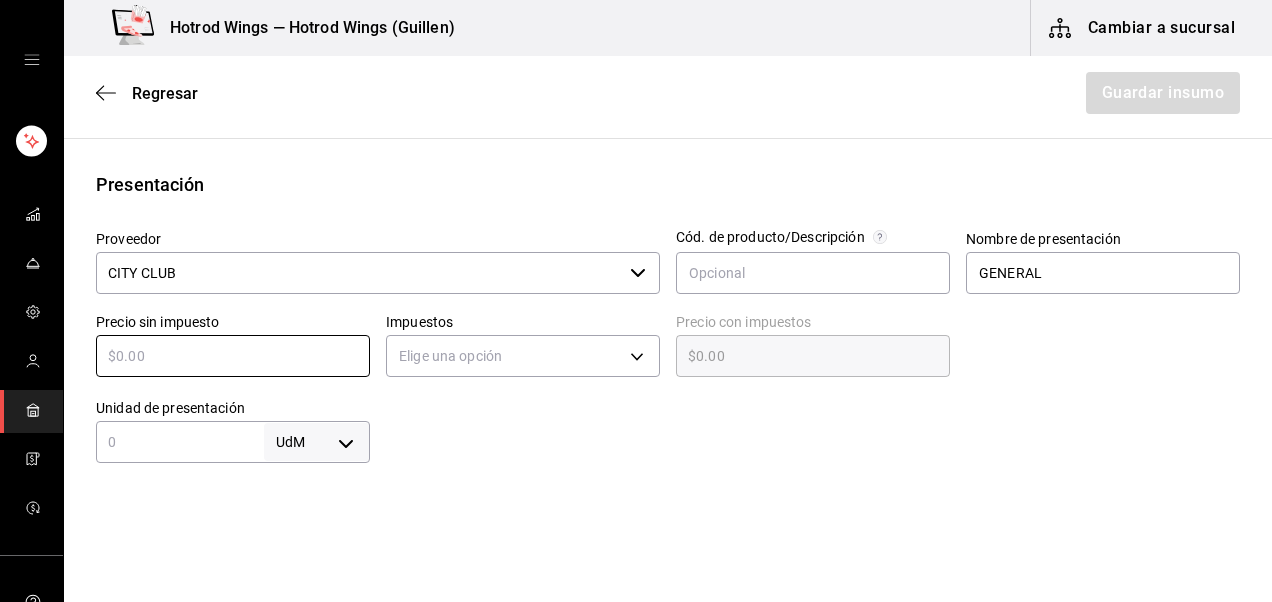 type on "$1" 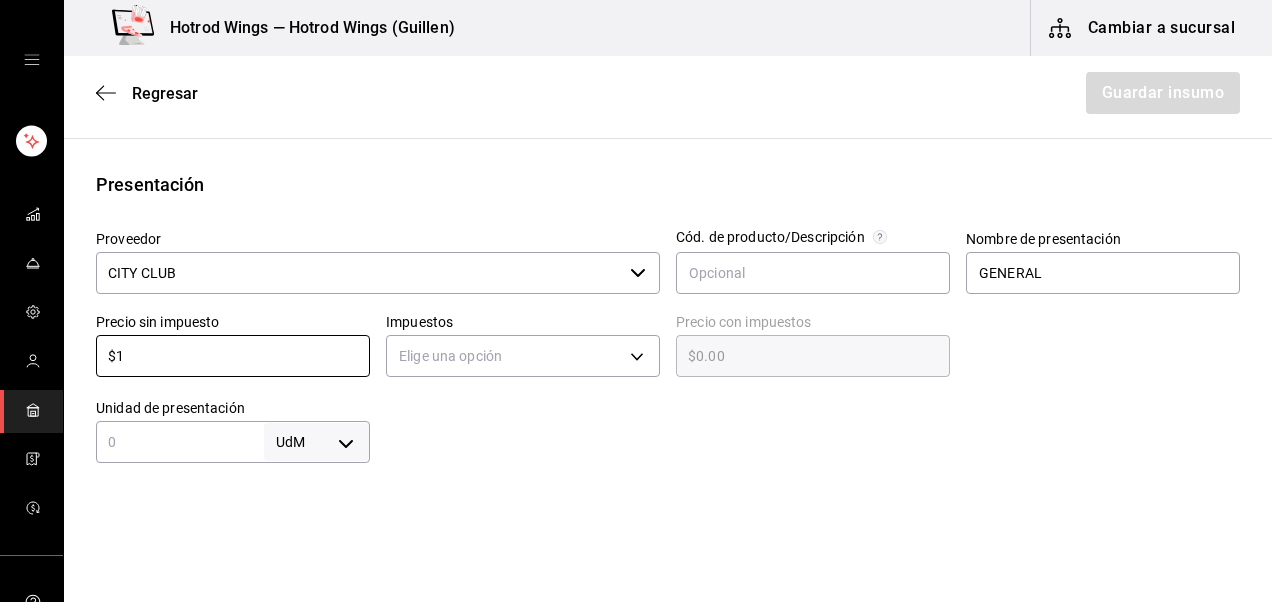type on "$1.00" 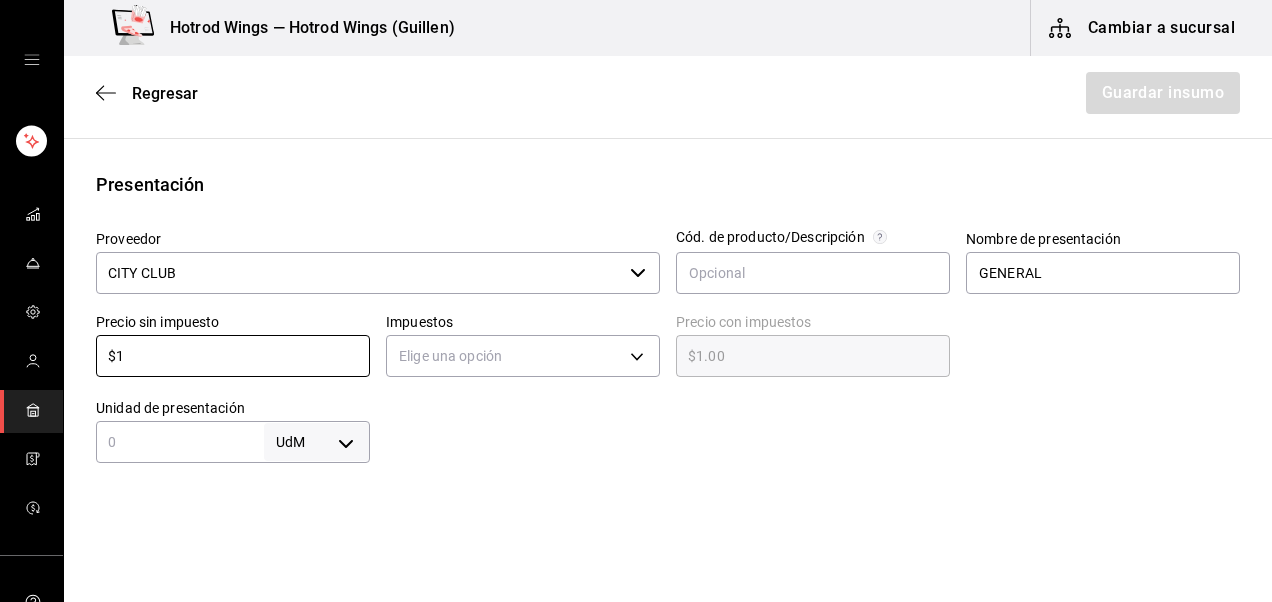 type on "$1" 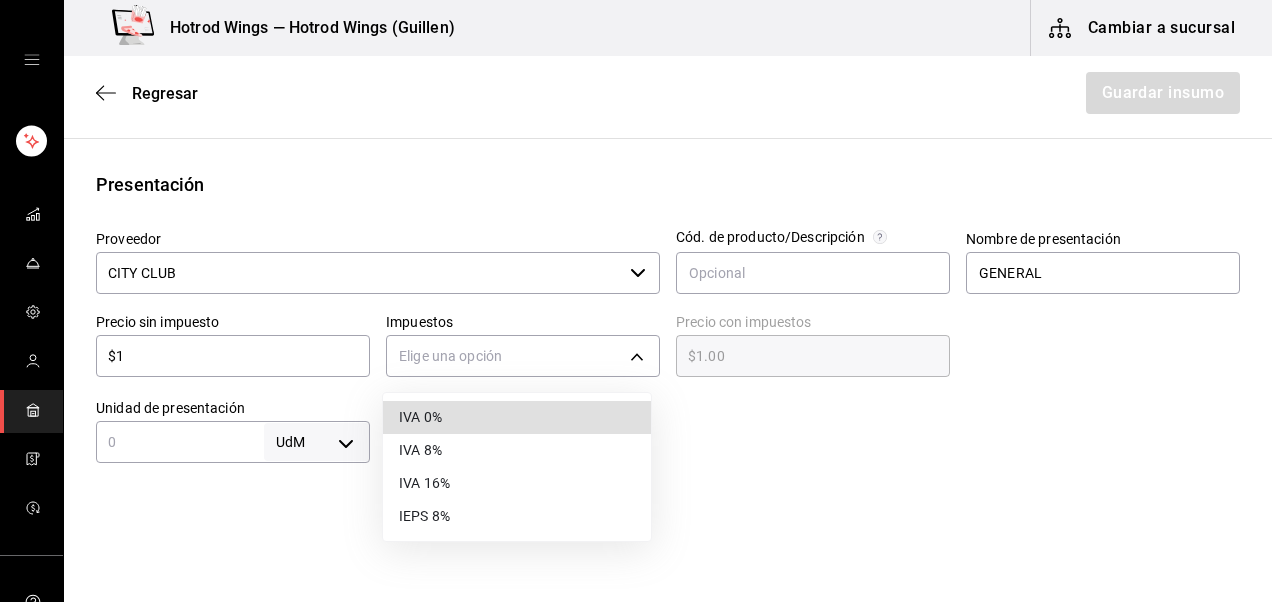 type 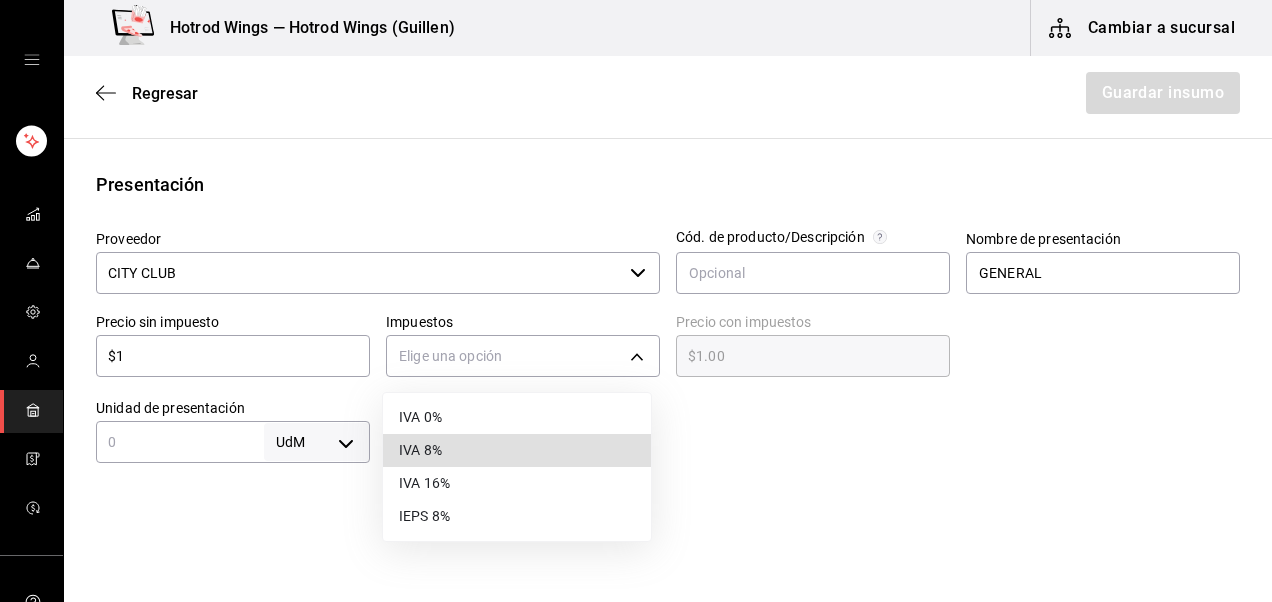 type 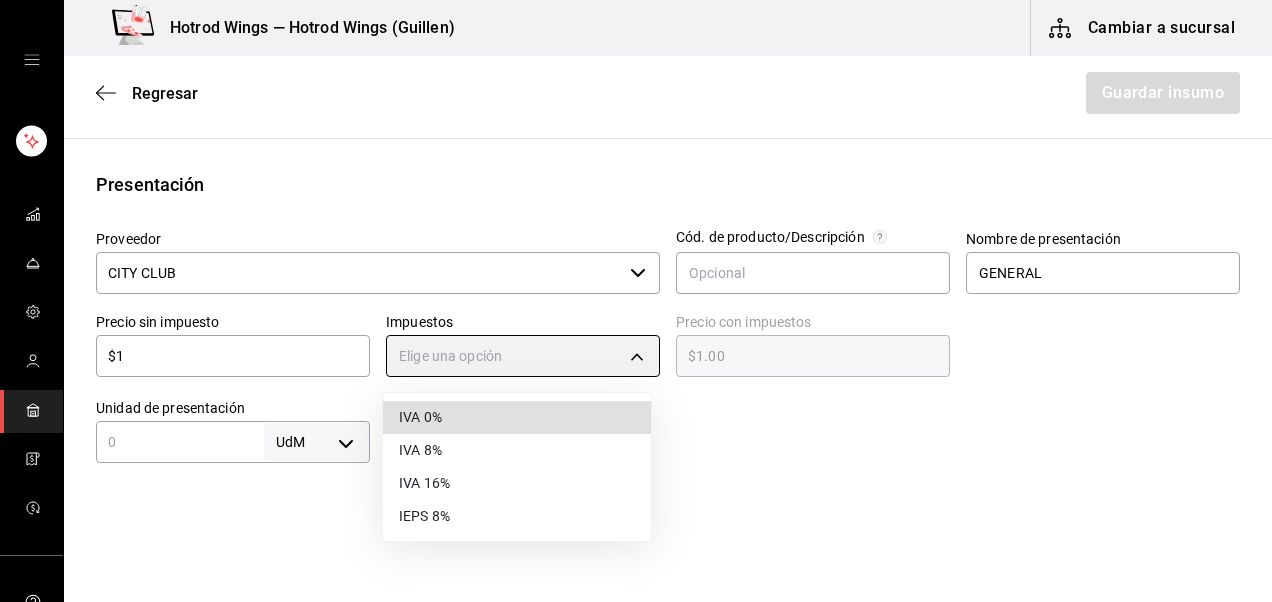 type on "IVA_0" 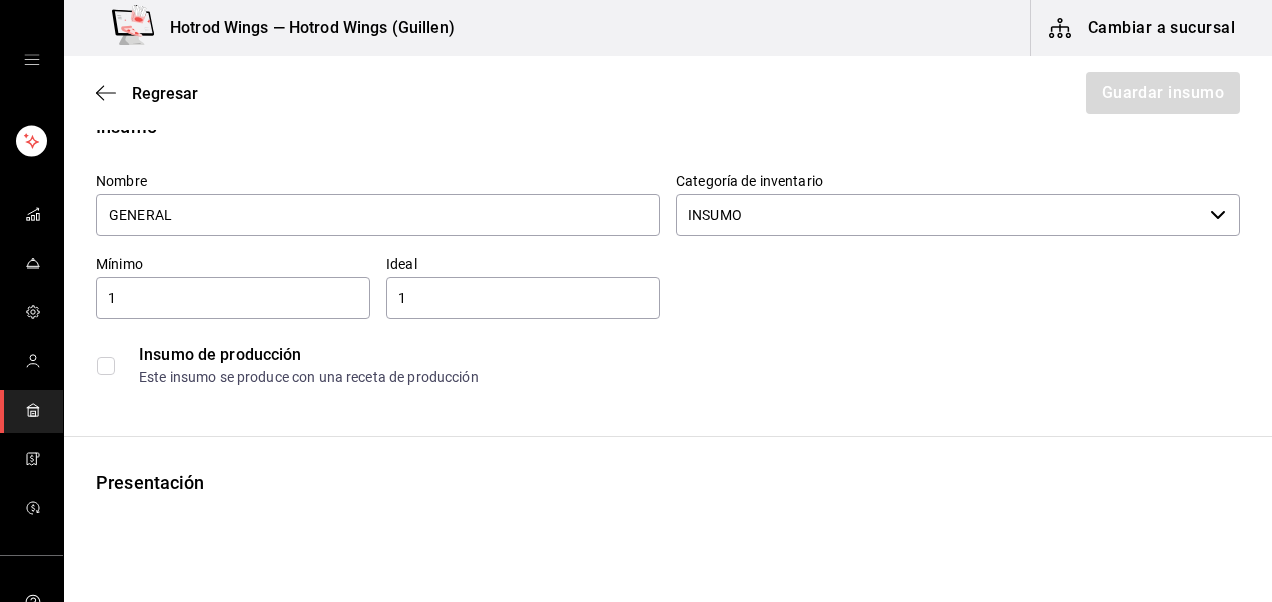 scroll, scrollTop: 0, scrollLeft: 0, axis: both 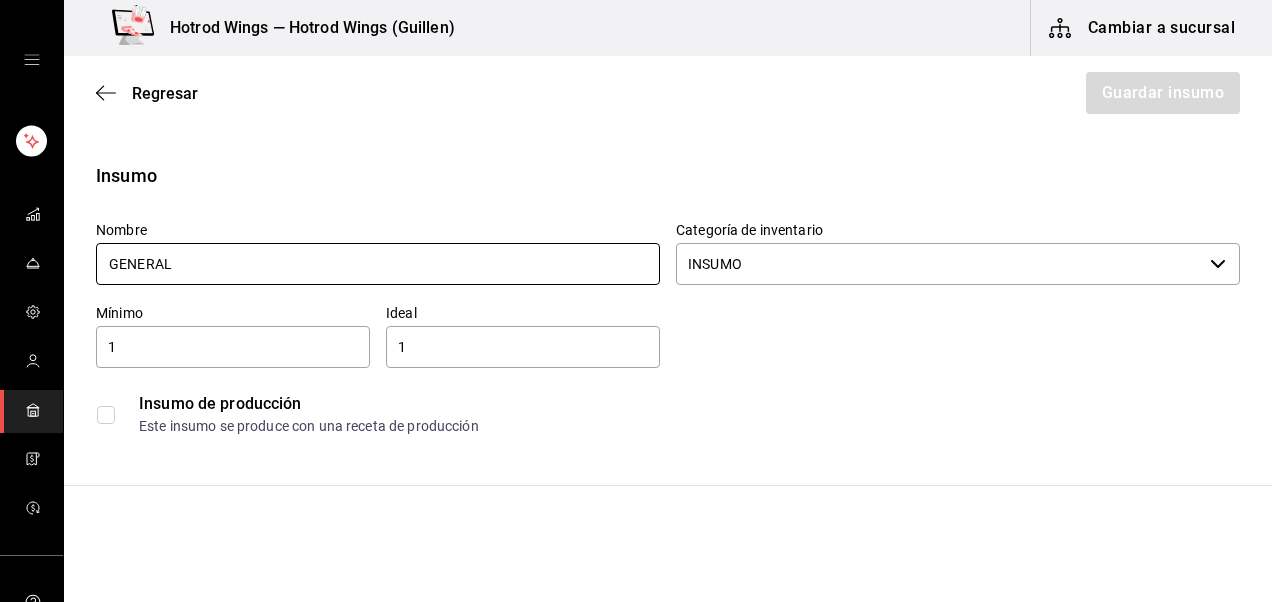 click on "GENERAL" at bounding box center [378, 264] 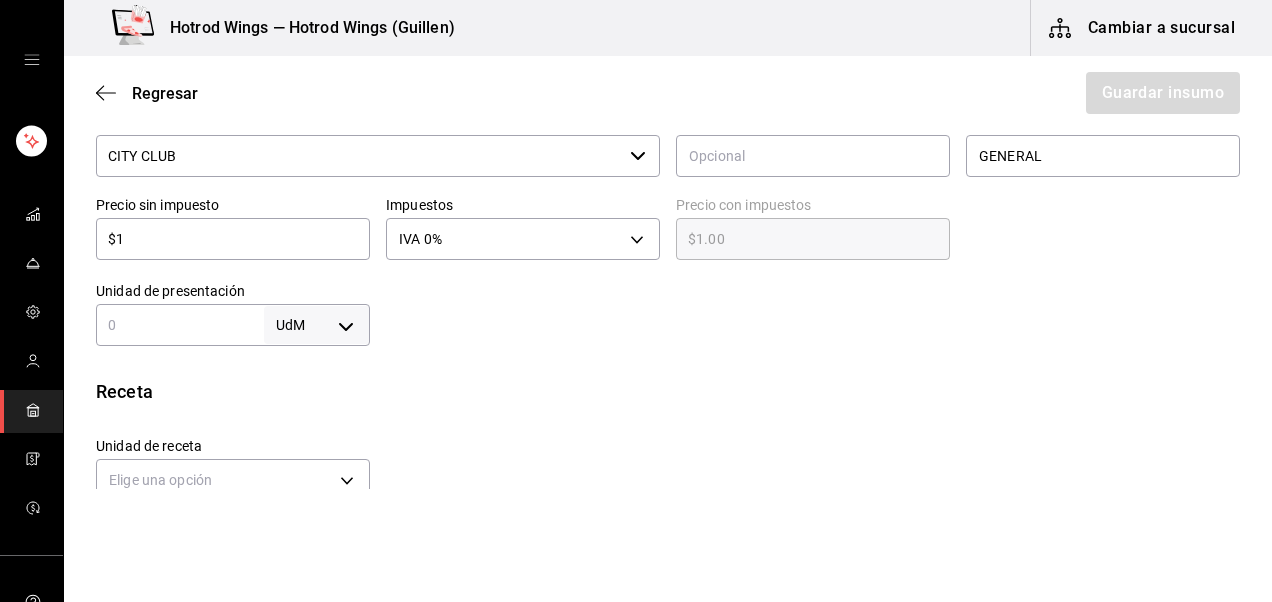 scroll, scrollTop: 465, scrollLeft: 0, axis: vertical 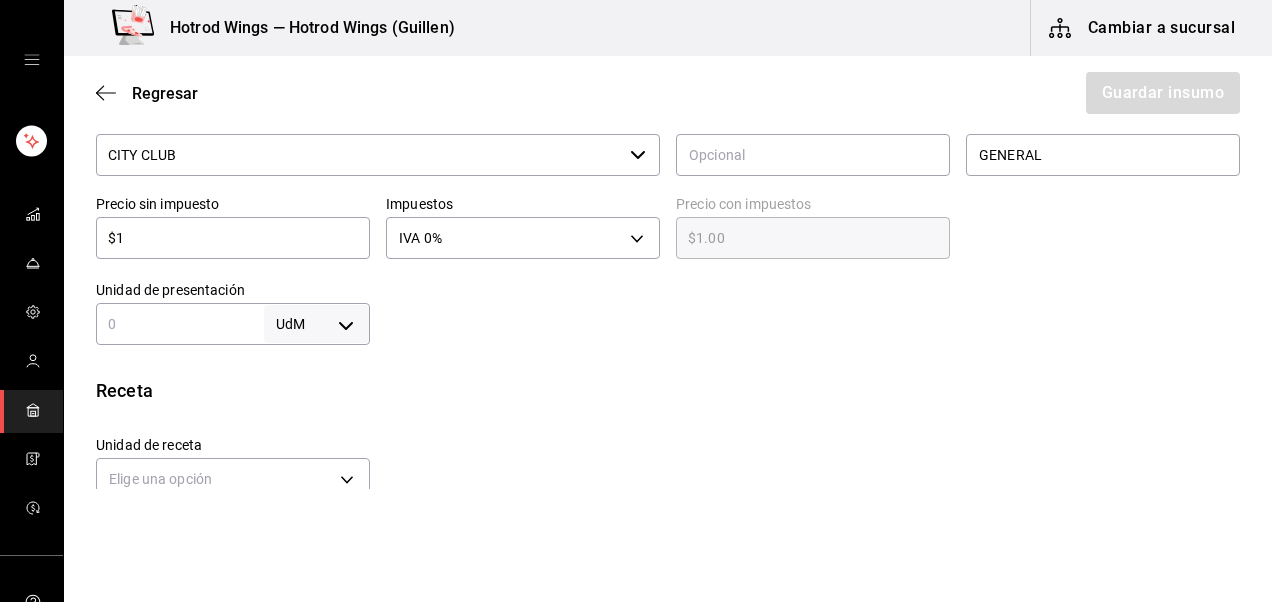type on "GENERAL 0%" 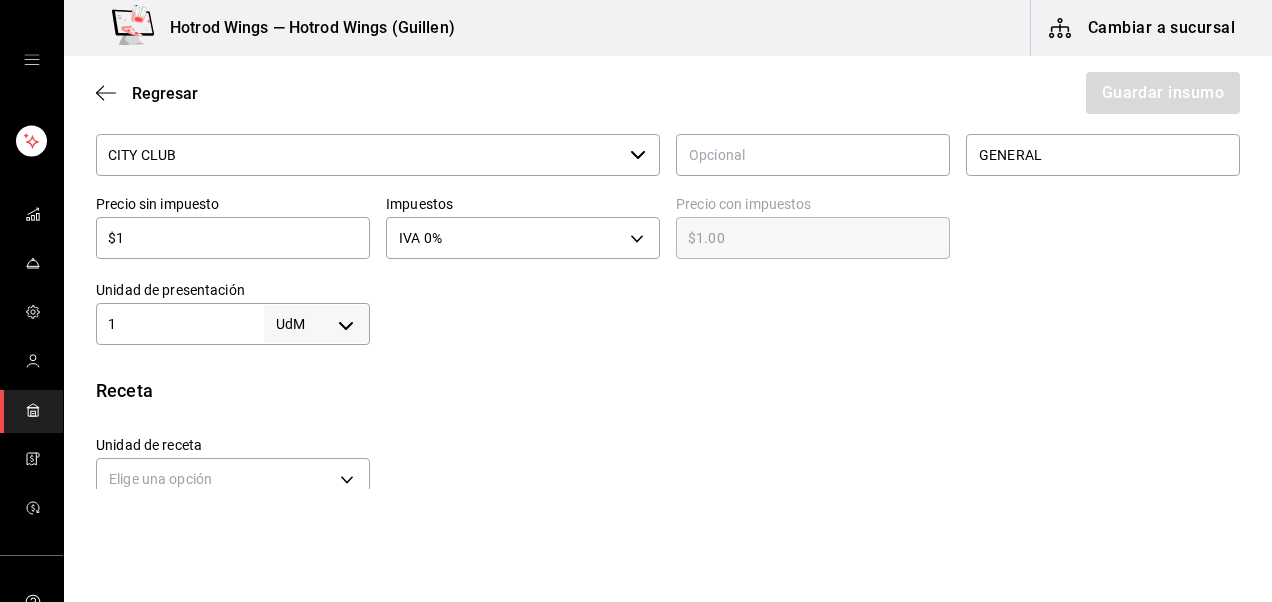 type on "1" 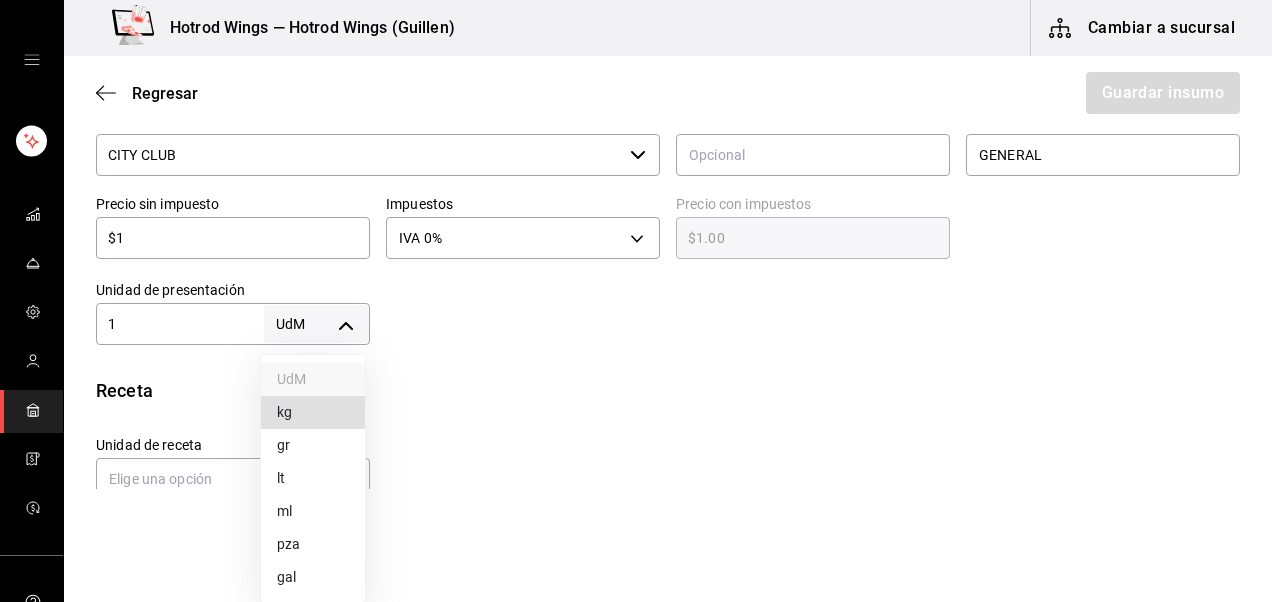 type 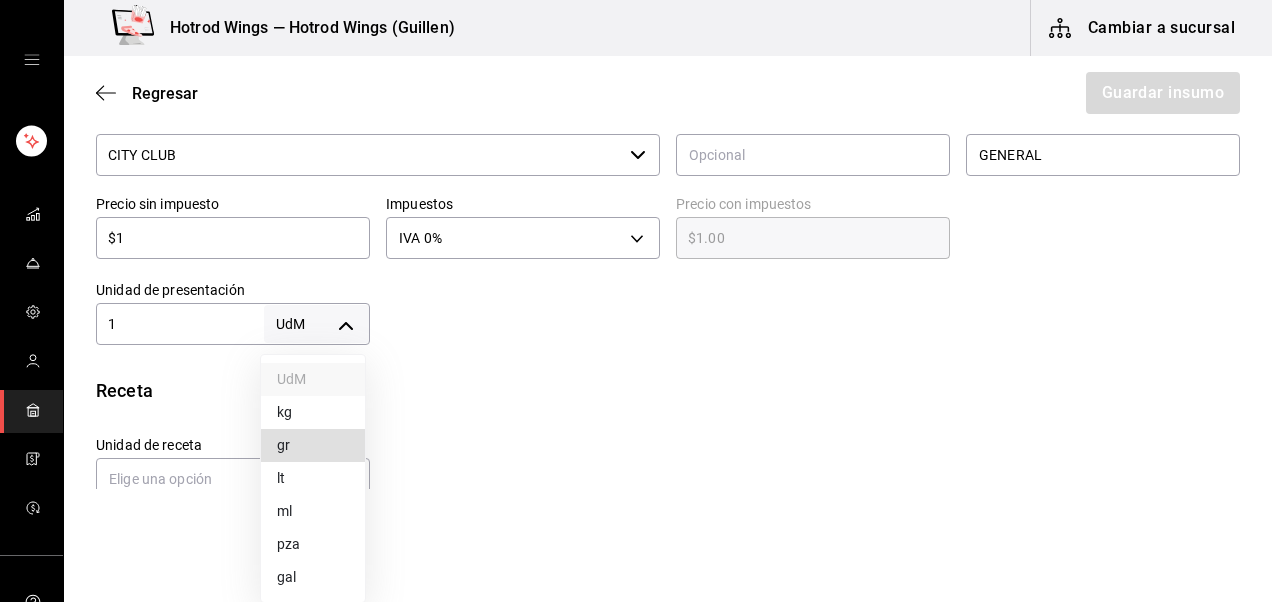 type 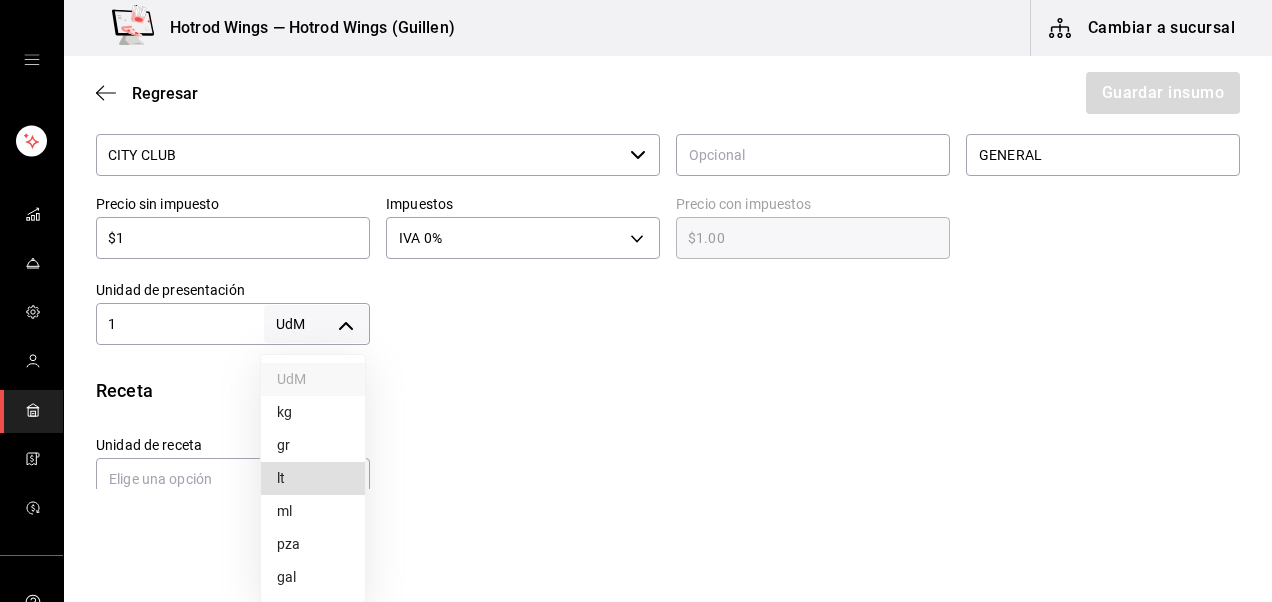 type 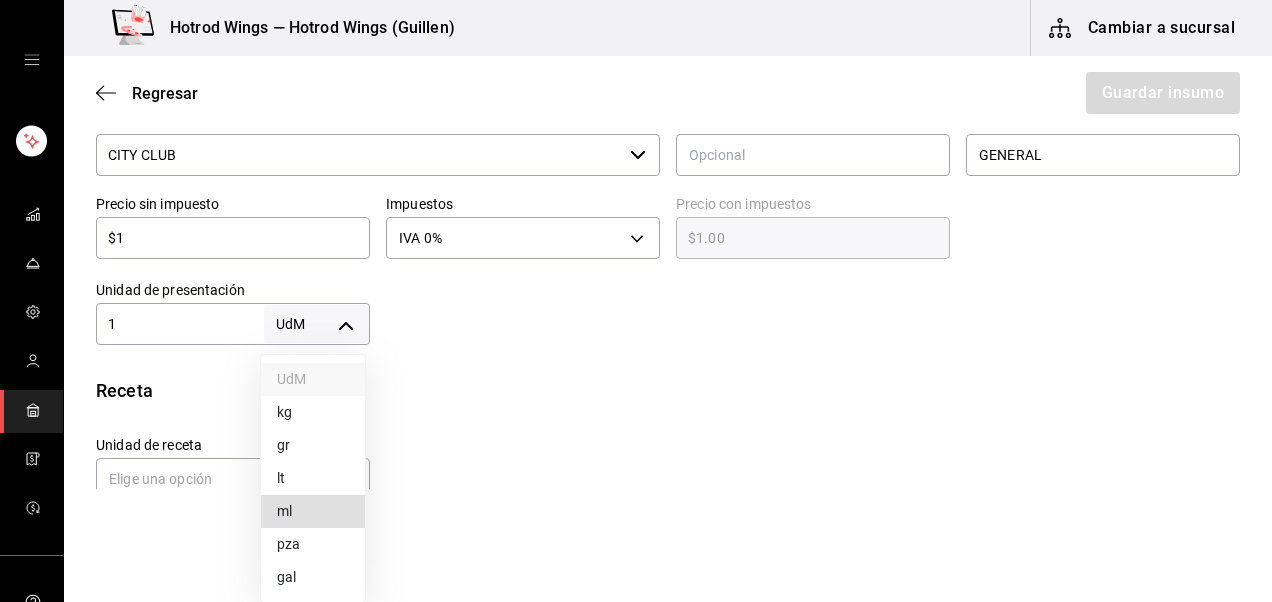 type 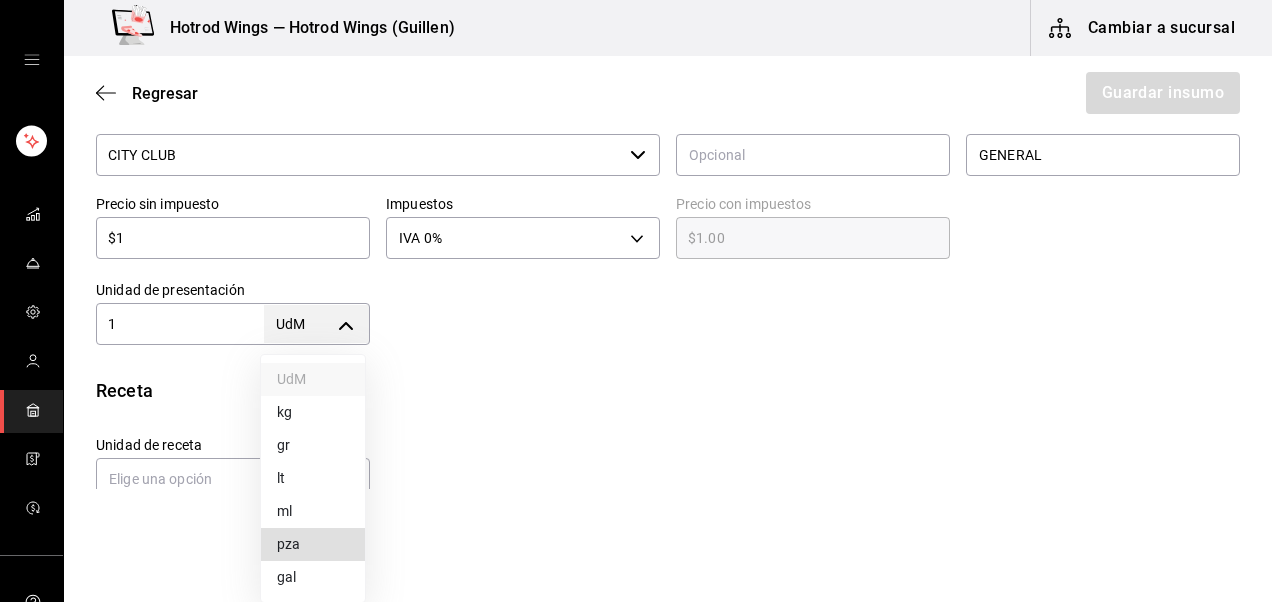 type on "UNIT" 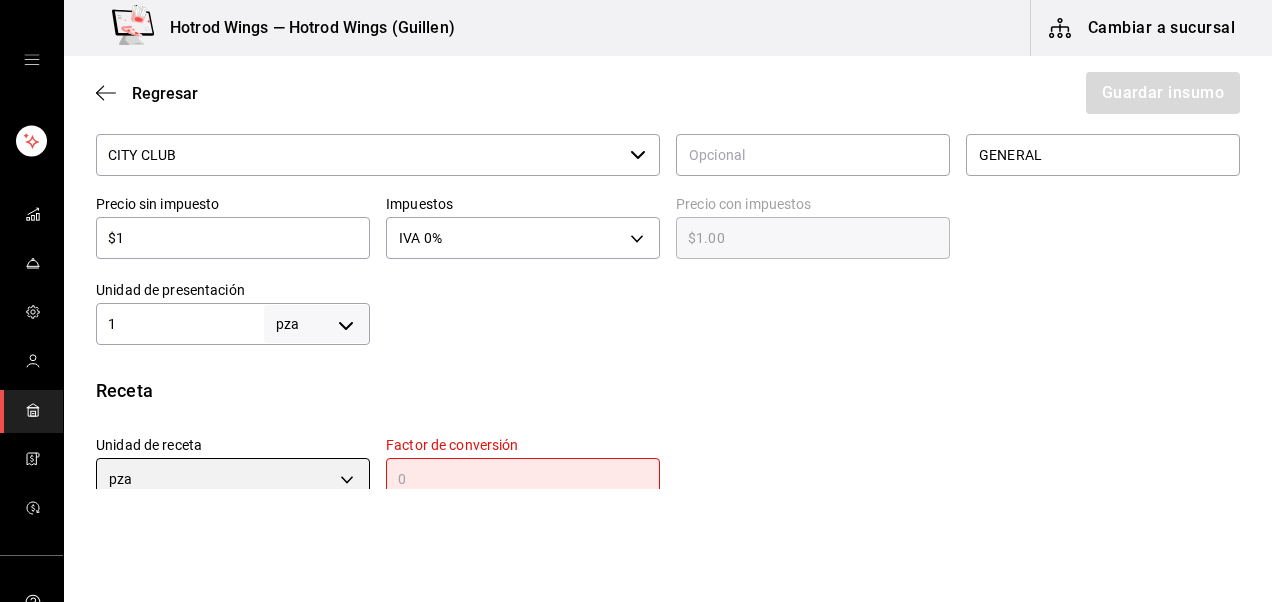 scroll, scrollTop: 475, scrollLeft: 0, axis: vertical 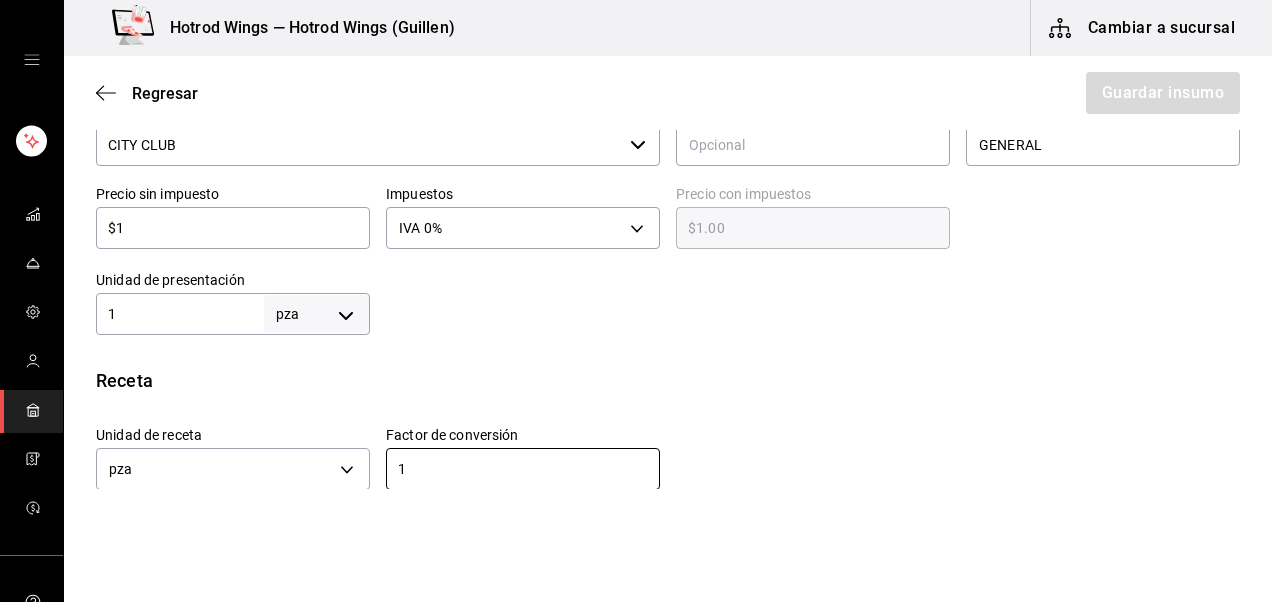 type on "1" 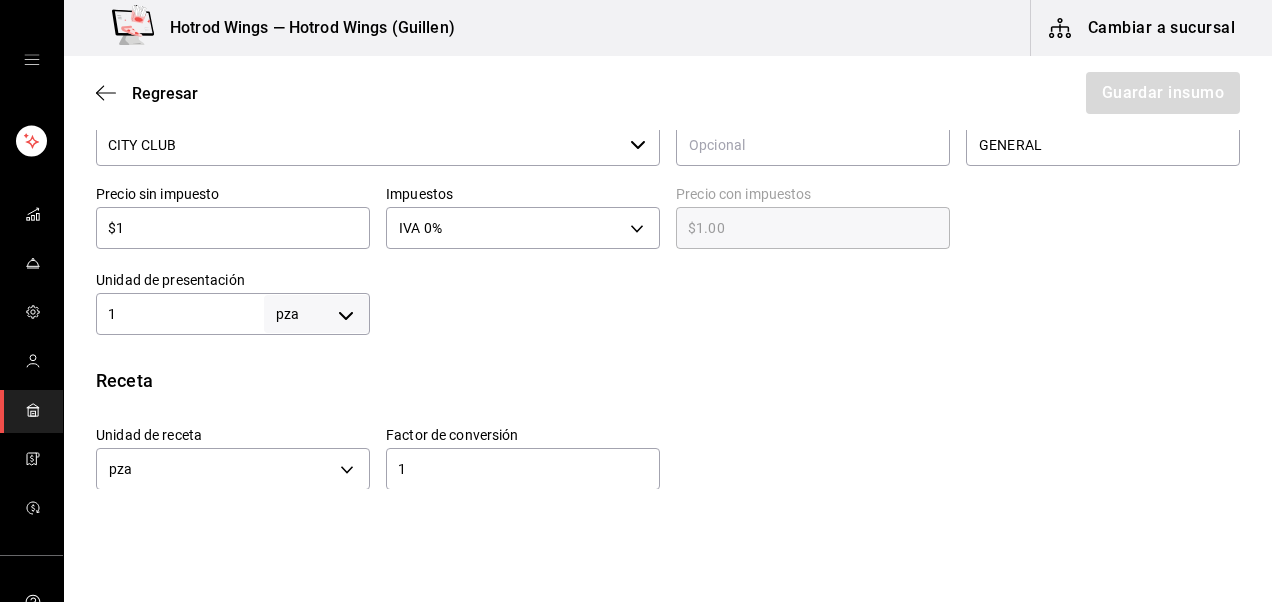 type on "true" 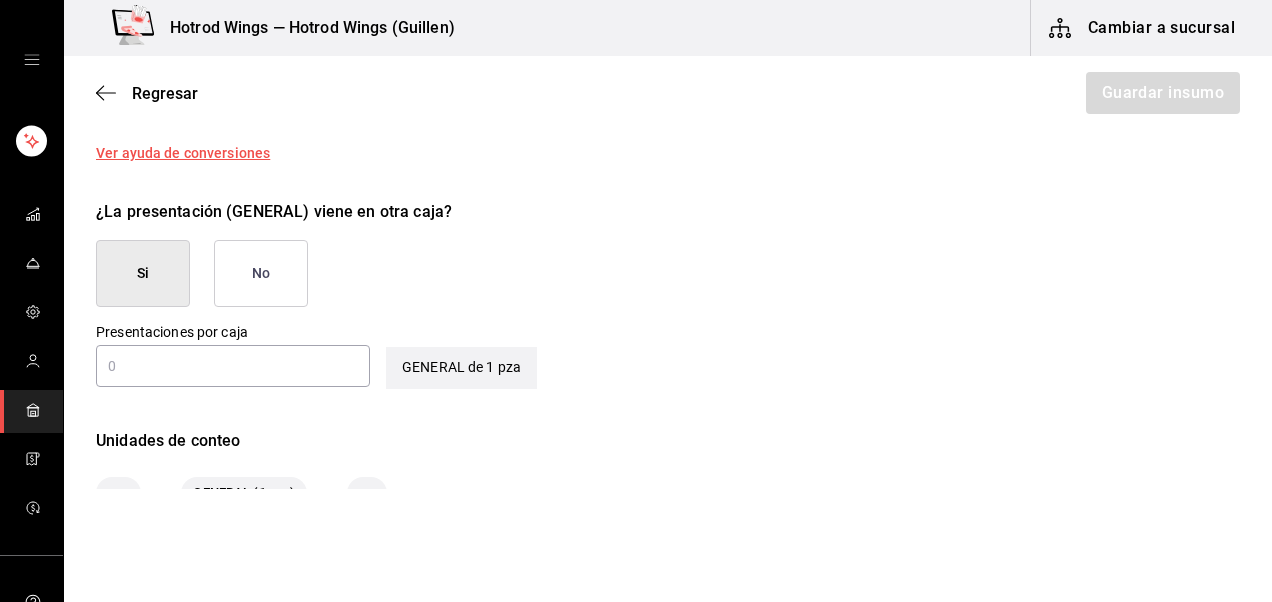 type on "false" 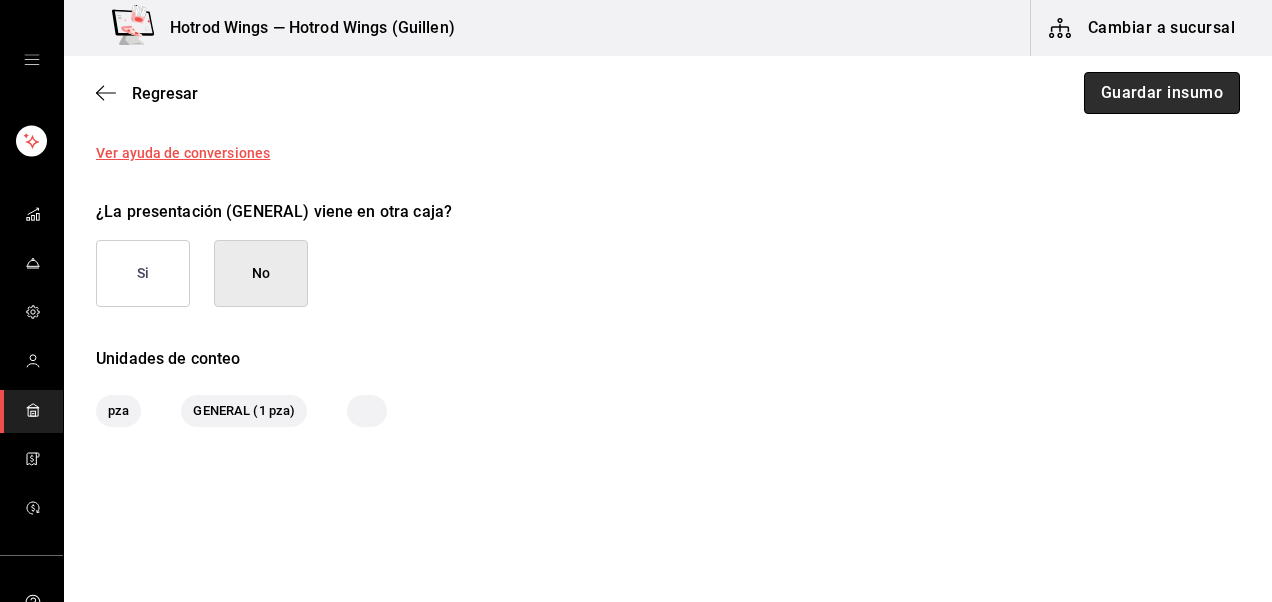 click on "Guardar insumo" at bounding box center (1162, 93) 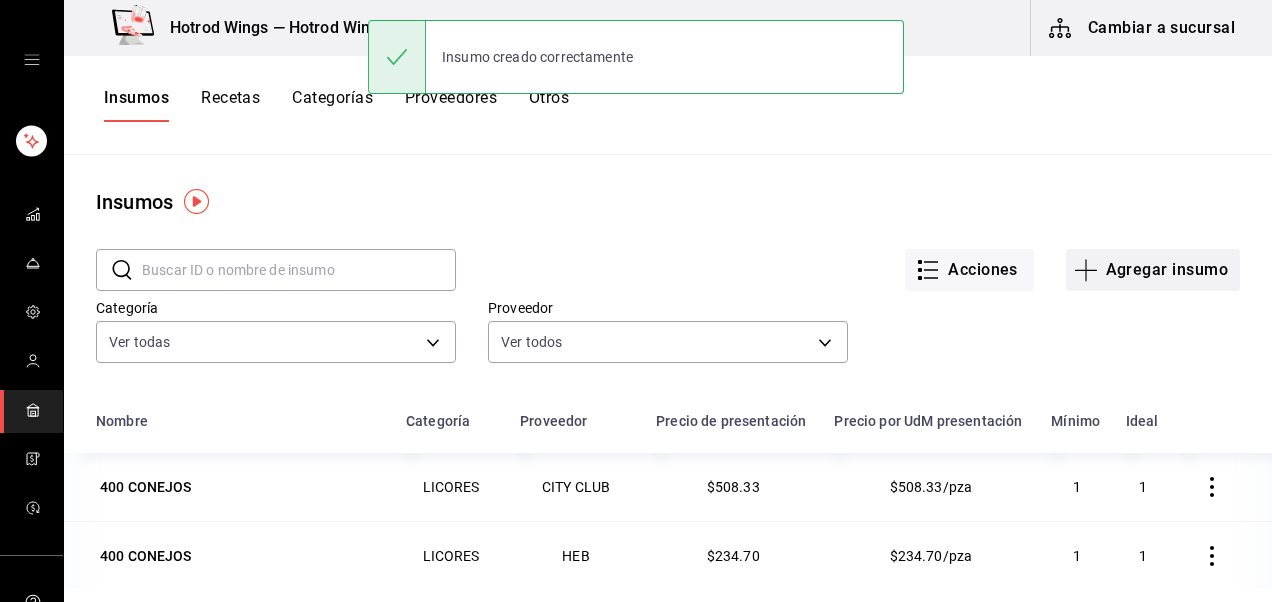 click on "Agregar insumo" at bounding box center (1153, 270) 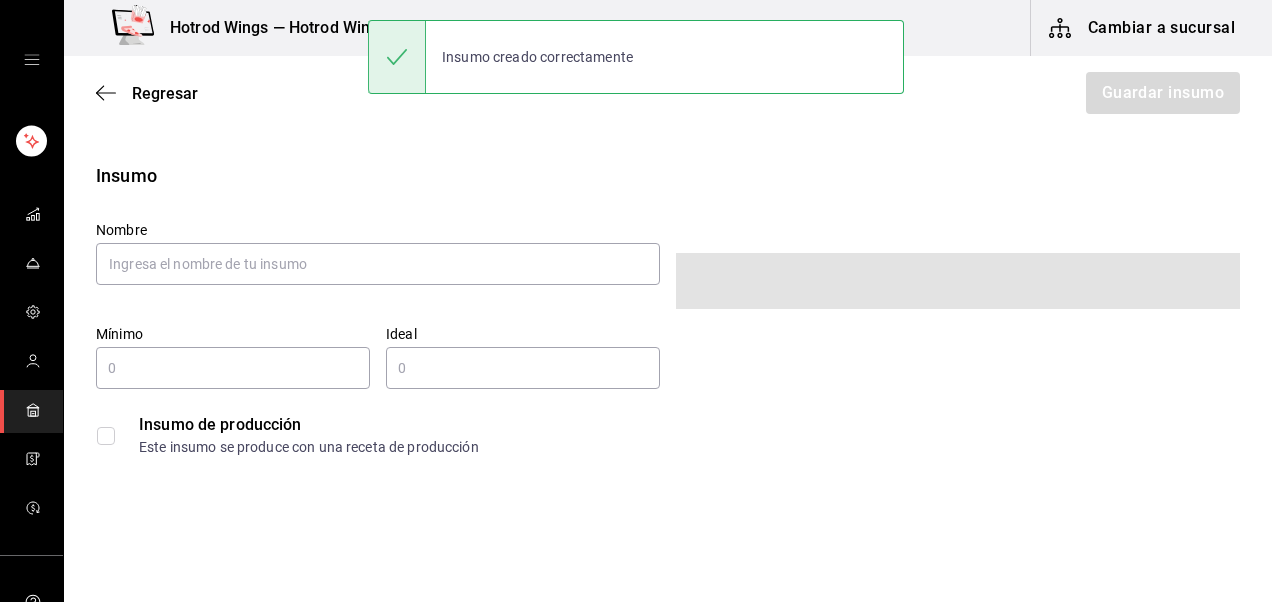 type on "$0.00" 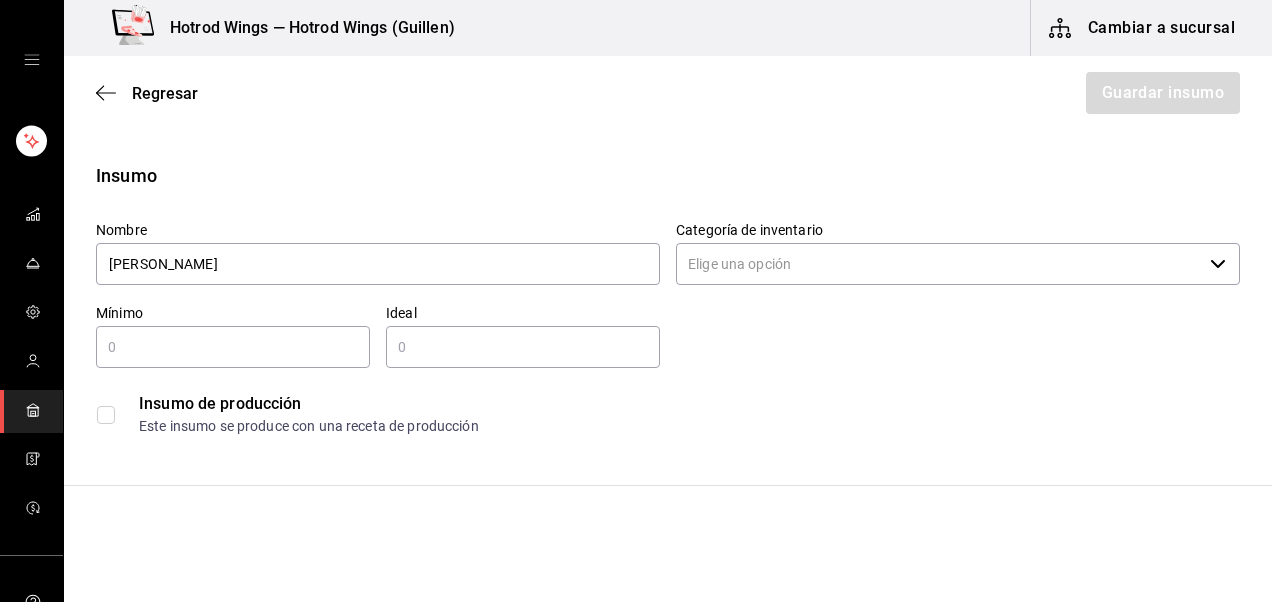 type on "TORITALL DE HARINA" 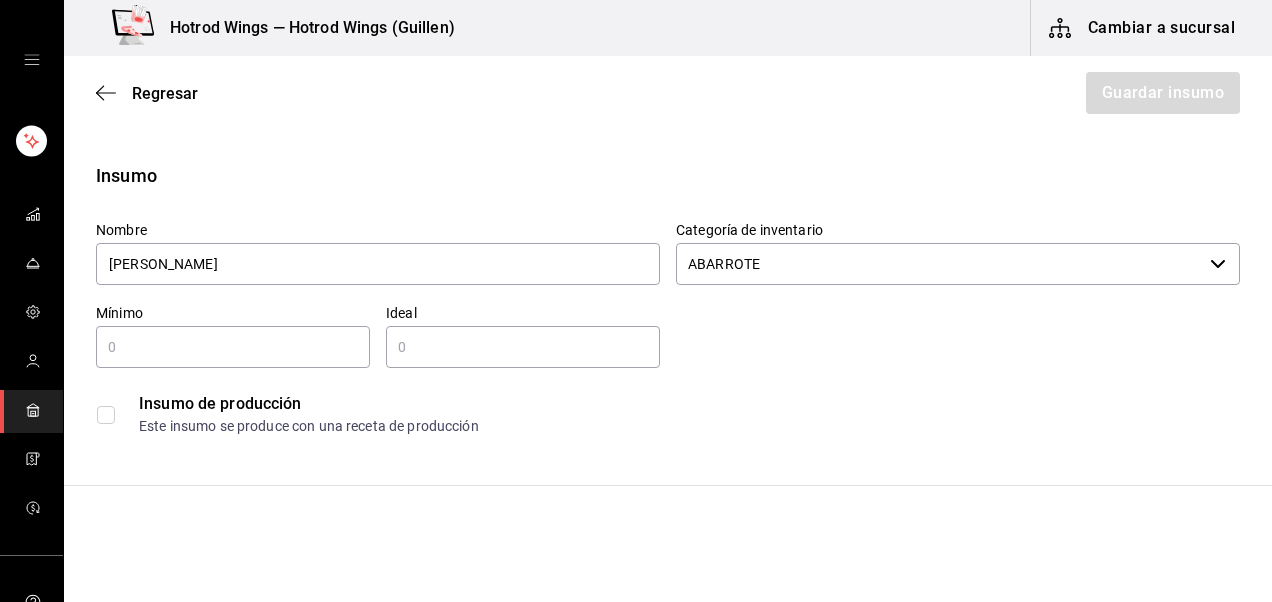 type on "ABARROTE" 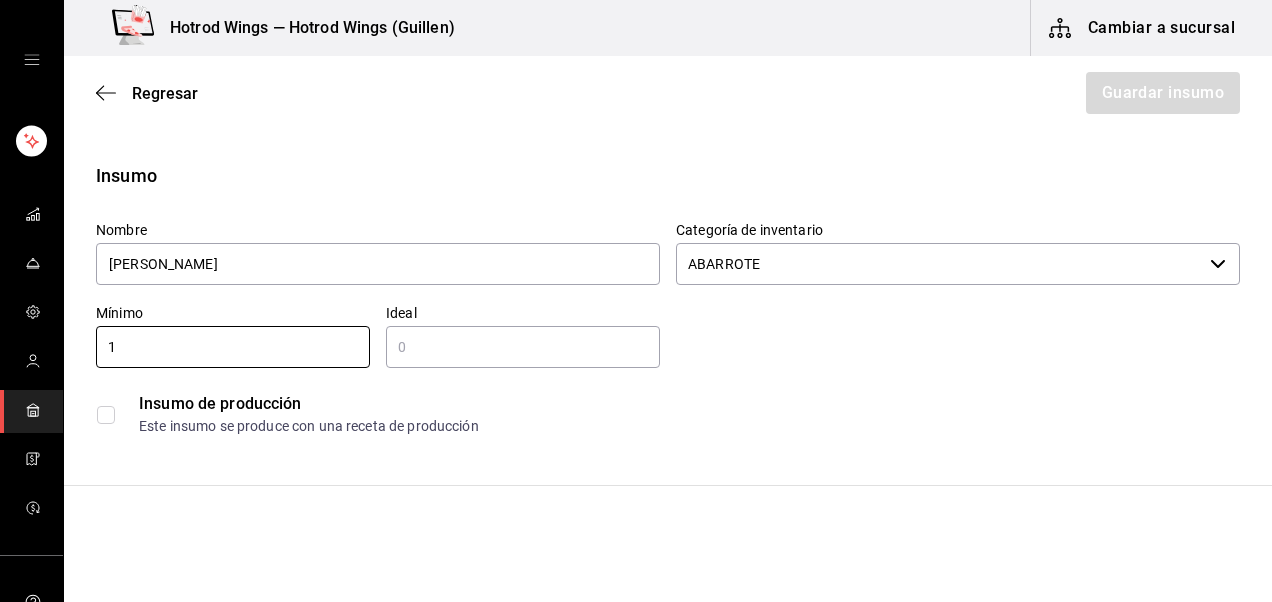 type on "1" 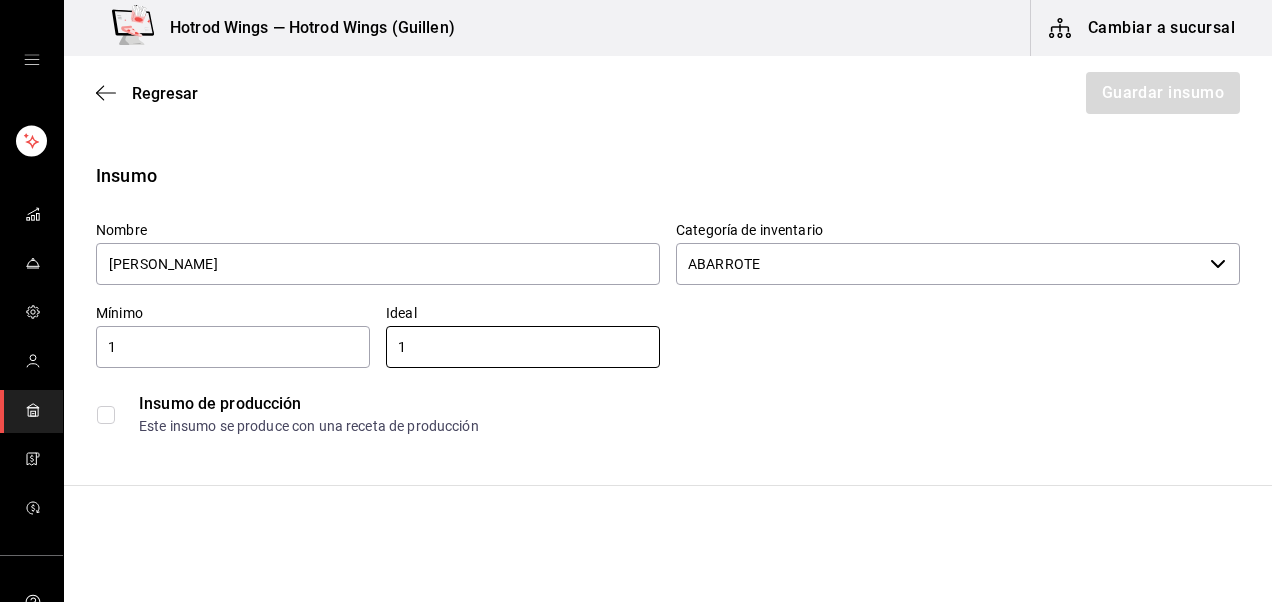 type on "1" 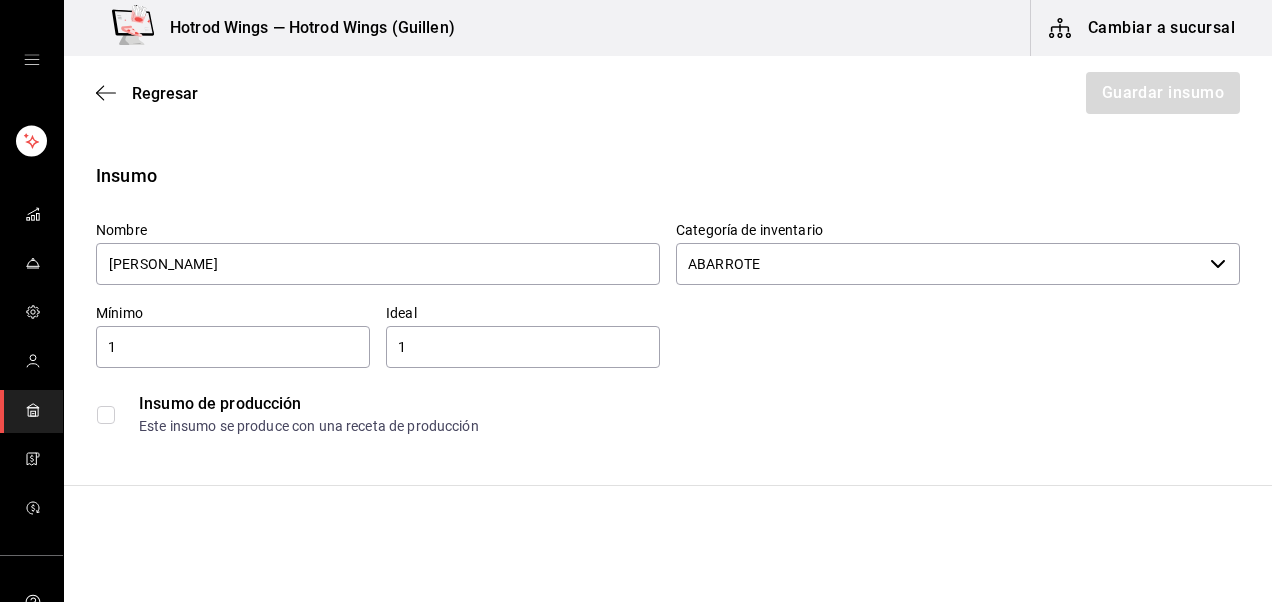 scroll, scrollTop: 347, scrollLeft: 0, axis: vertical 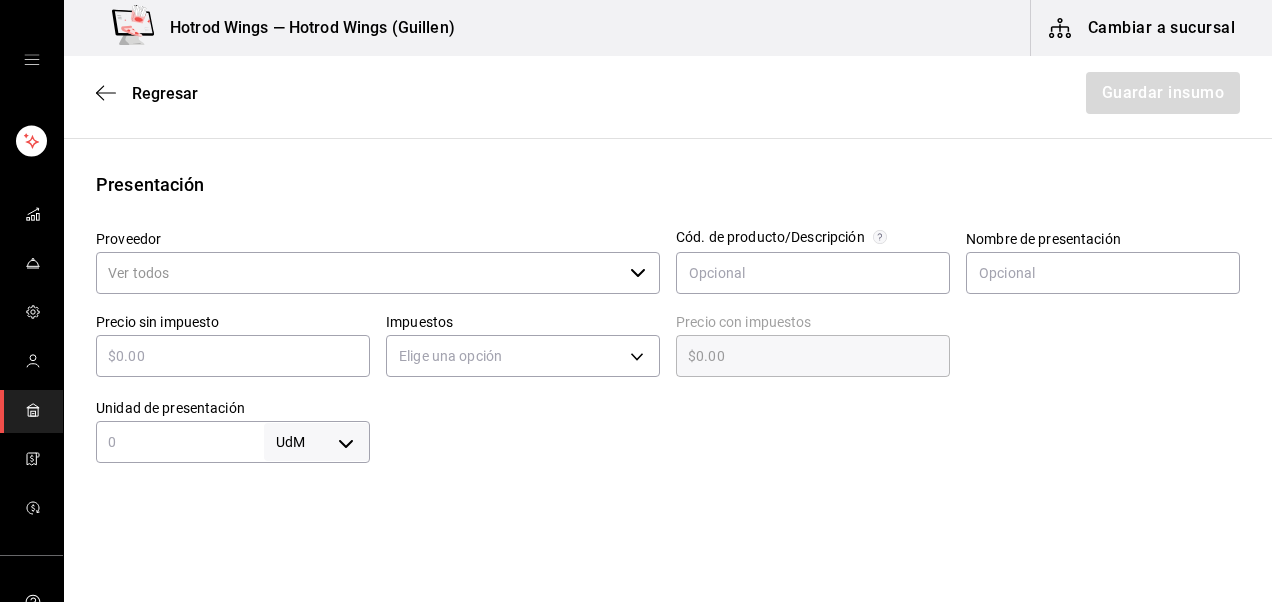 type 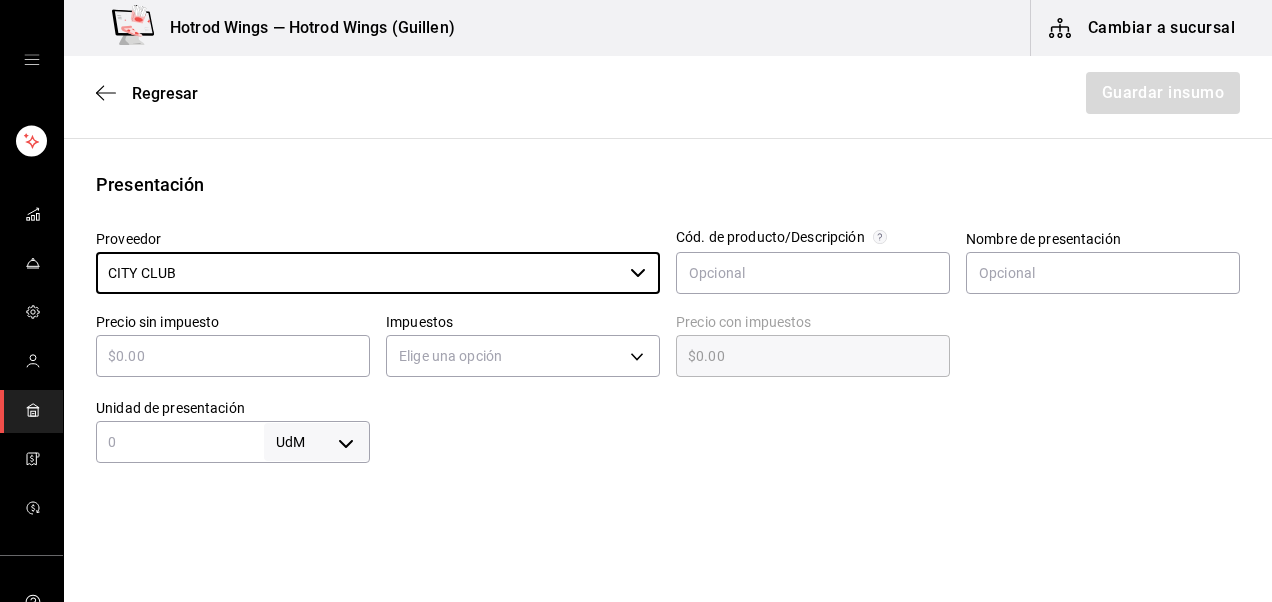 type on "CITY CLUB" 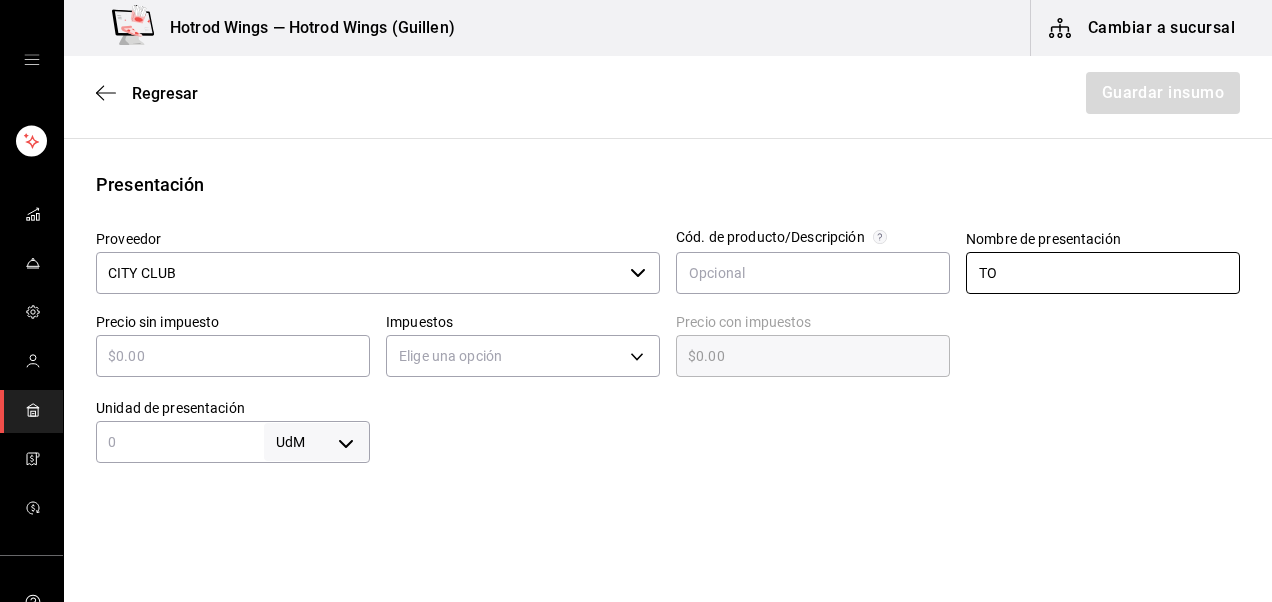 type on "T" 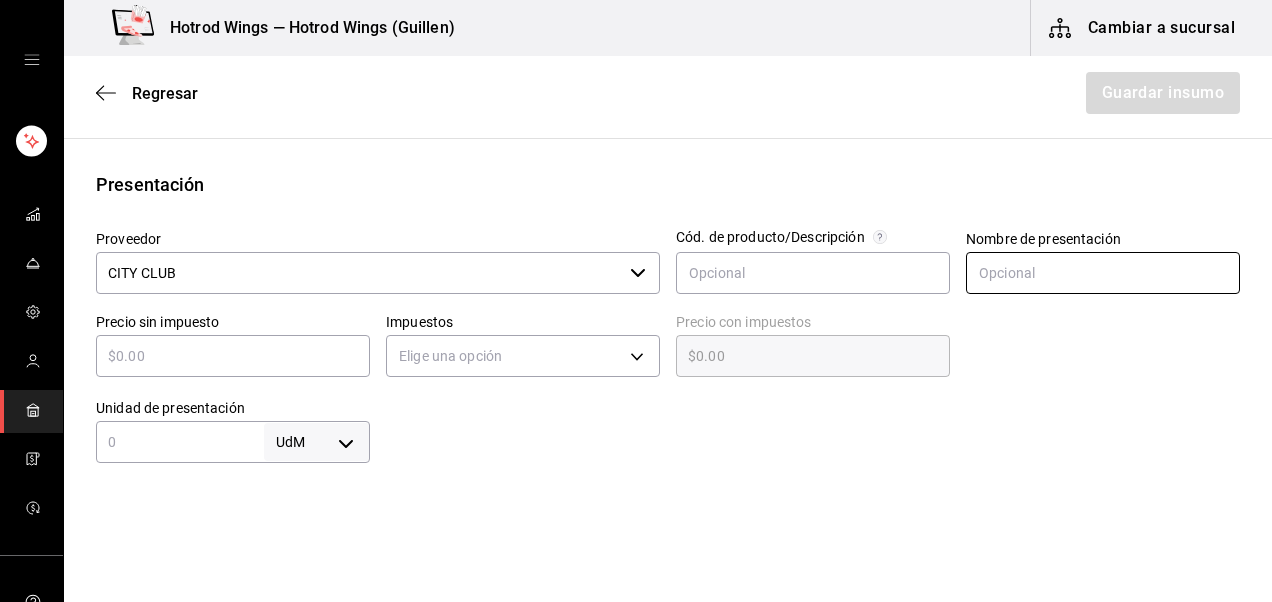 paste on "TORITALL DE HARINA" 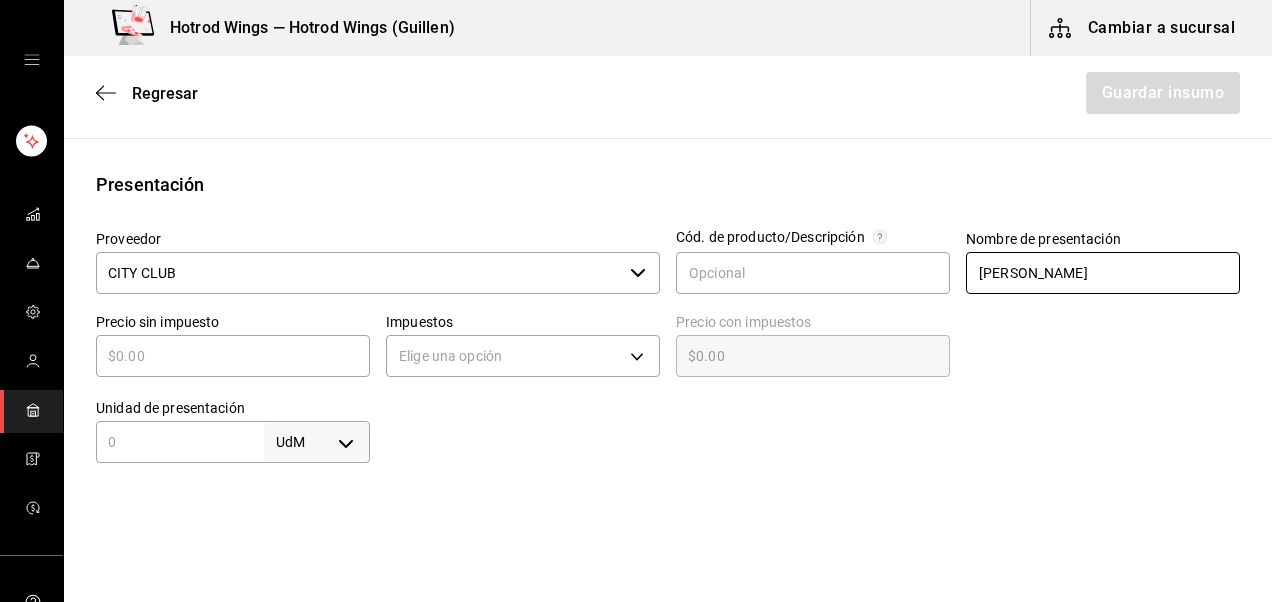 type on "TORITALL DE HARINA" 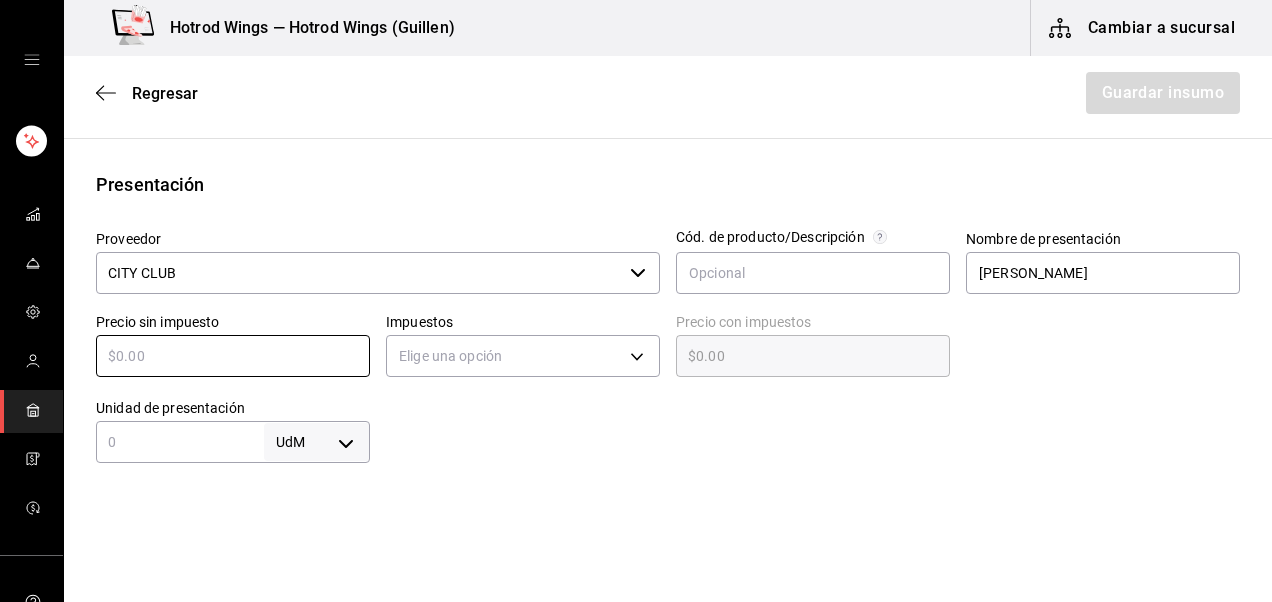 type on "$6" 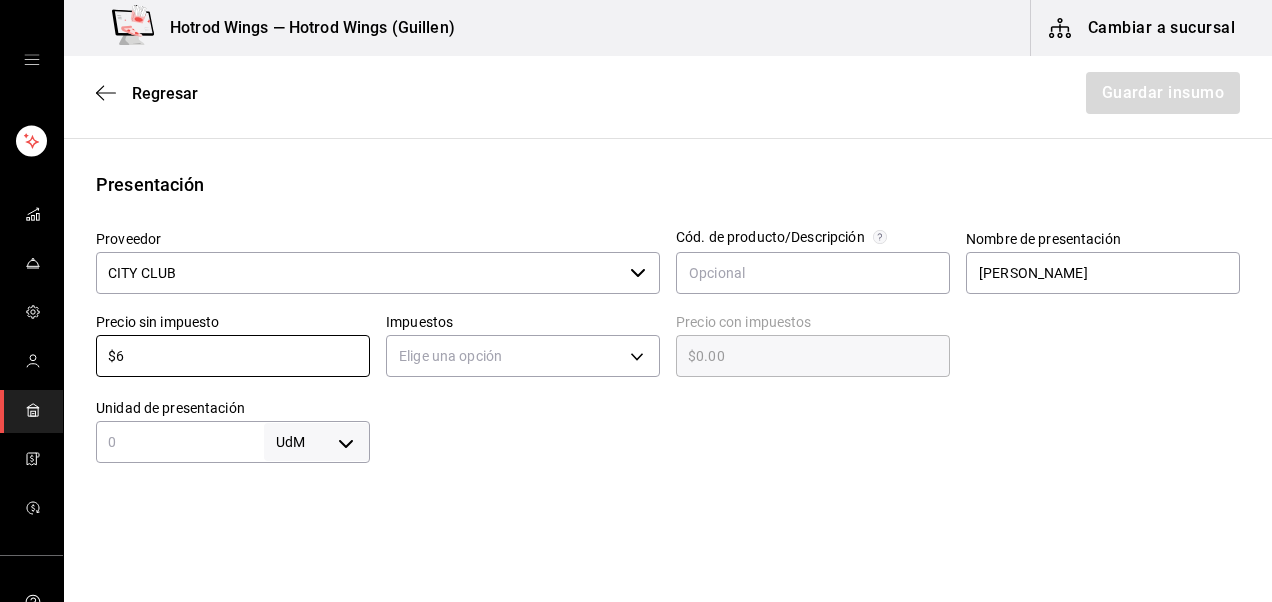 type on "$6.00" 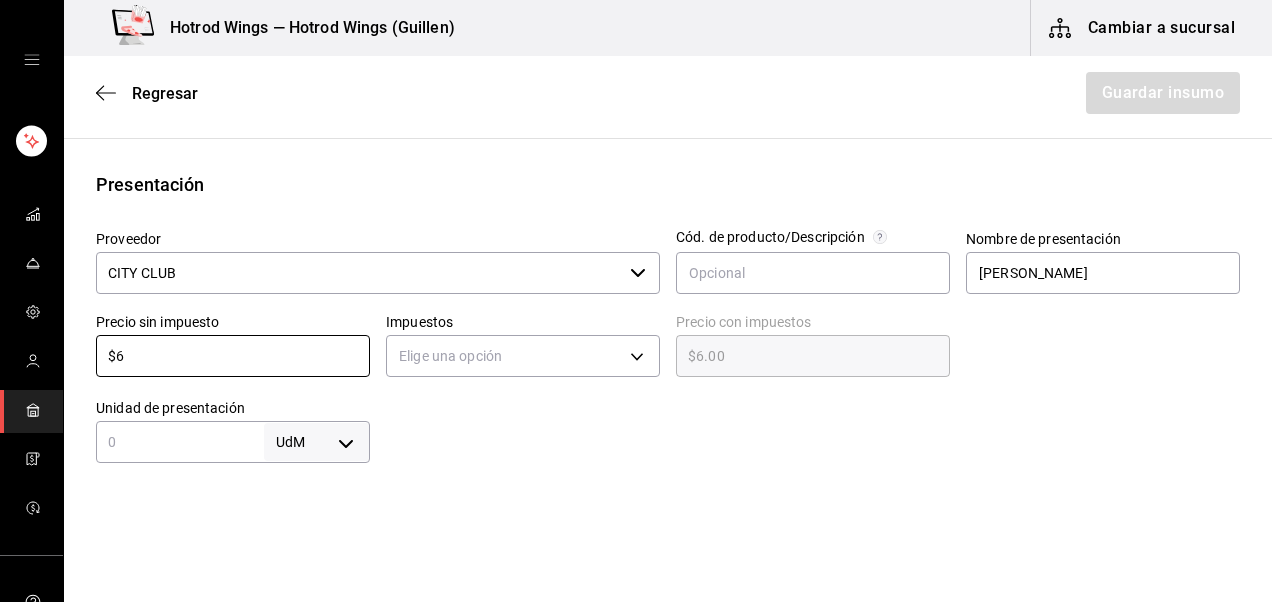 type on "$62" 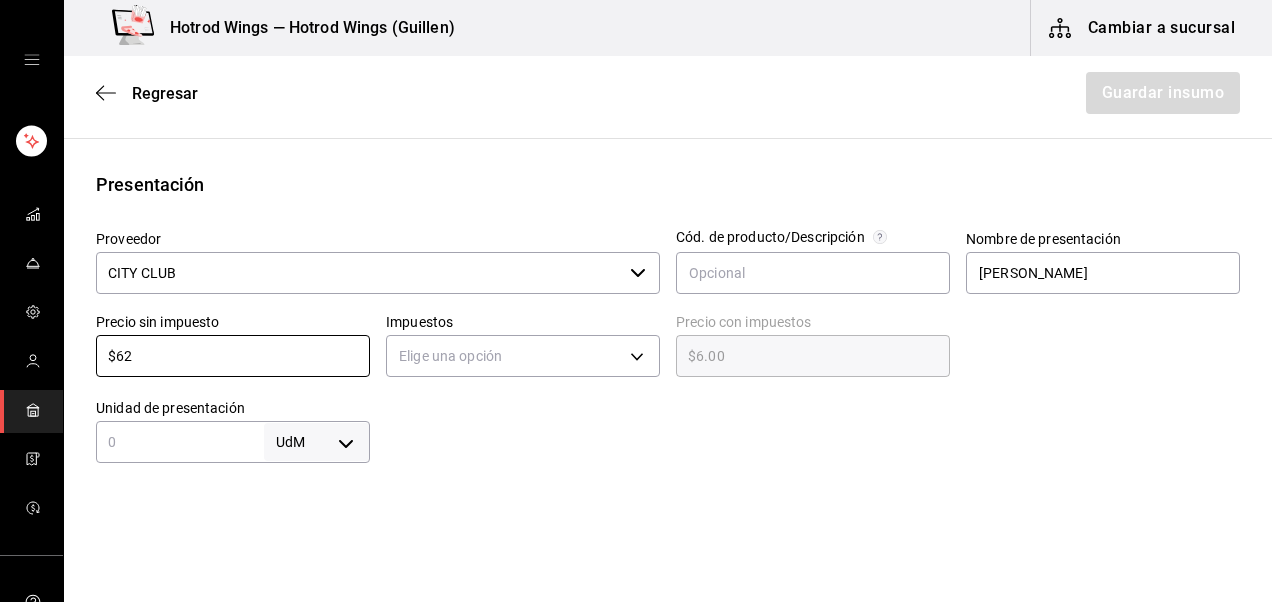 type on "$62.00" 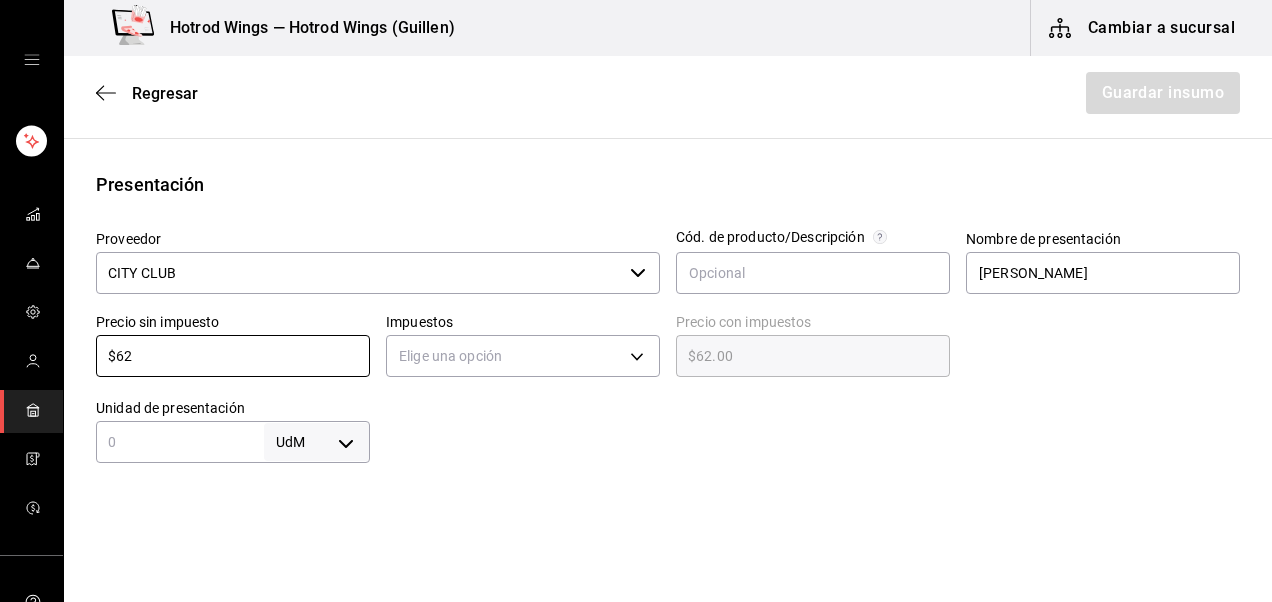 type on "$62" 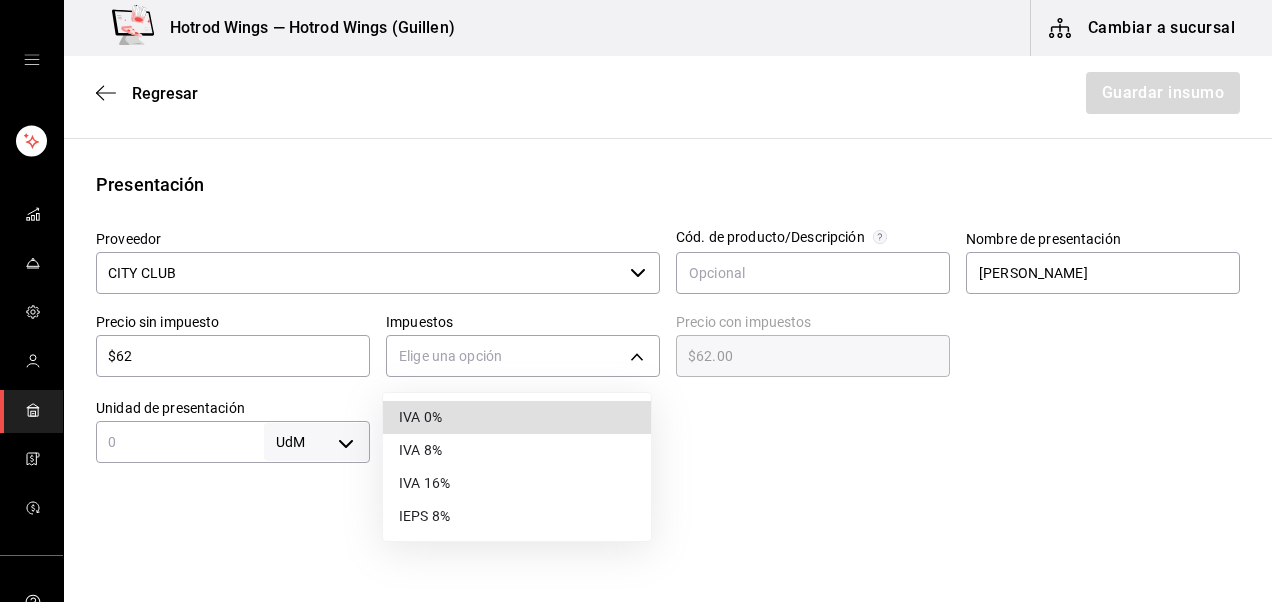 type 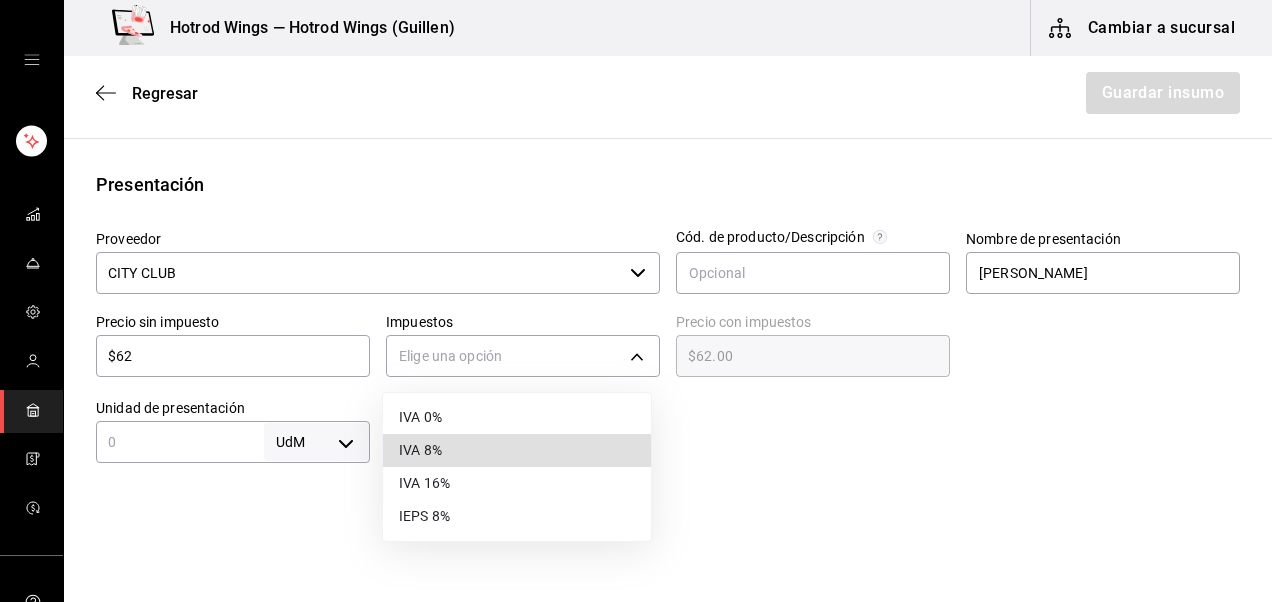 type 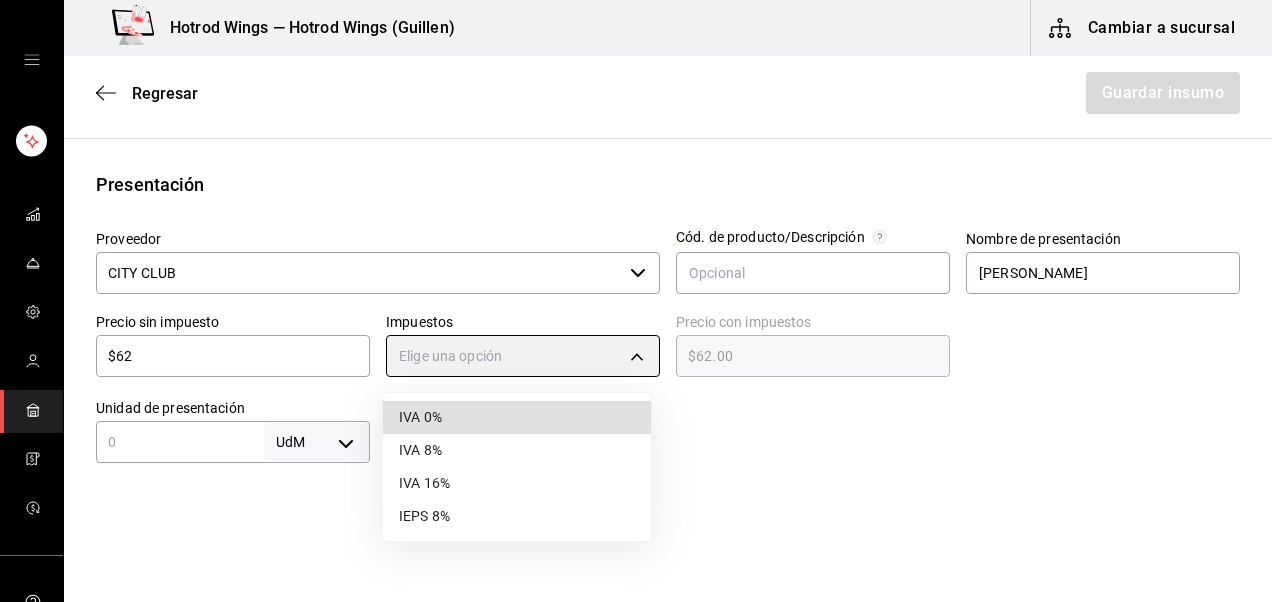 type on "IVA_0" 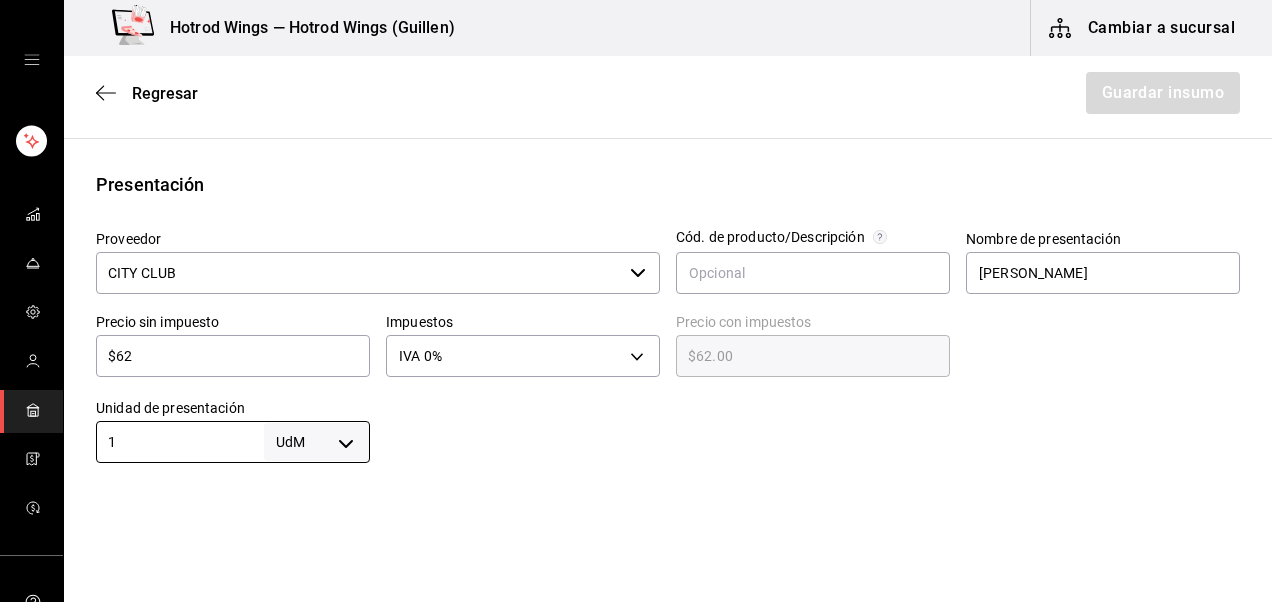 type on "1" 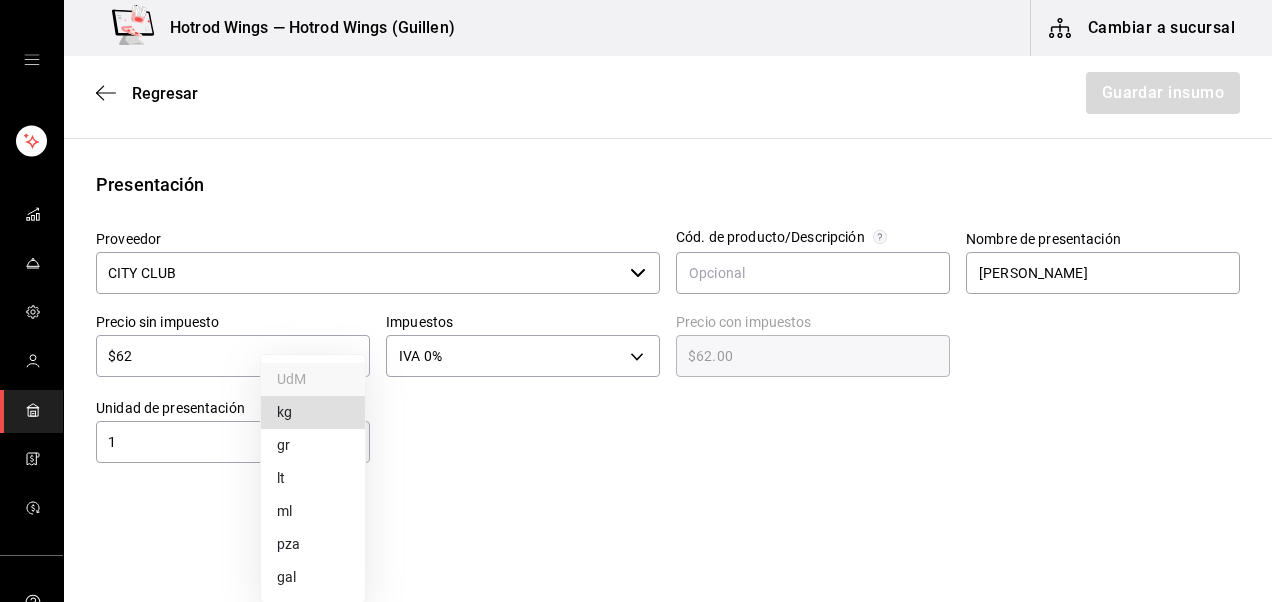 type 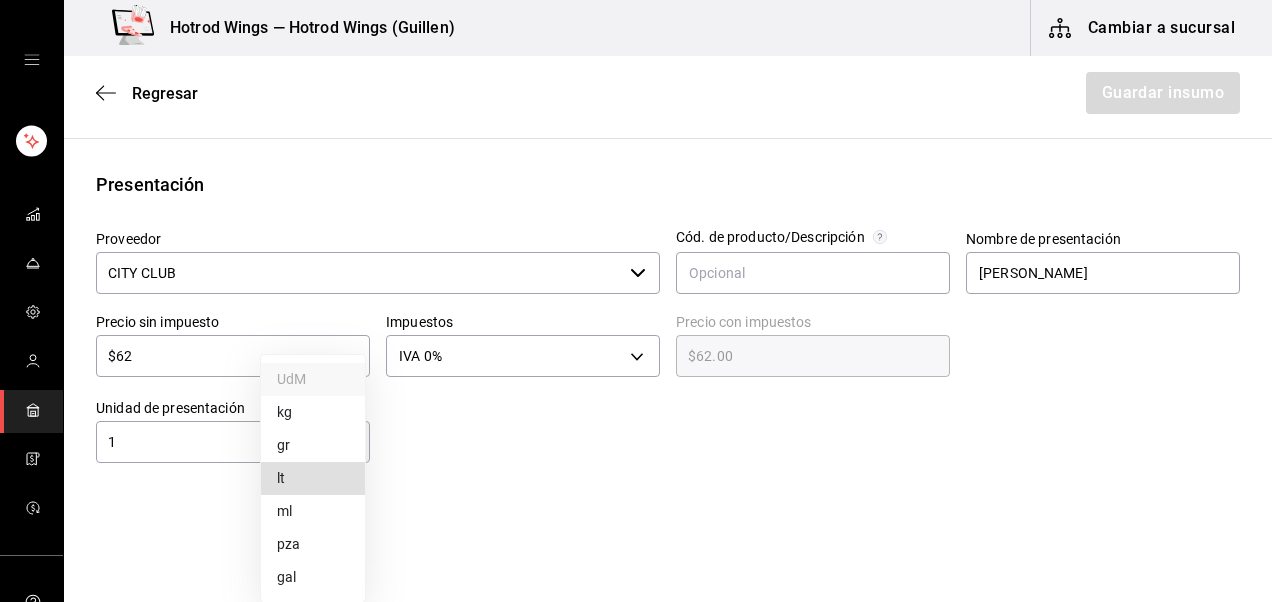 type 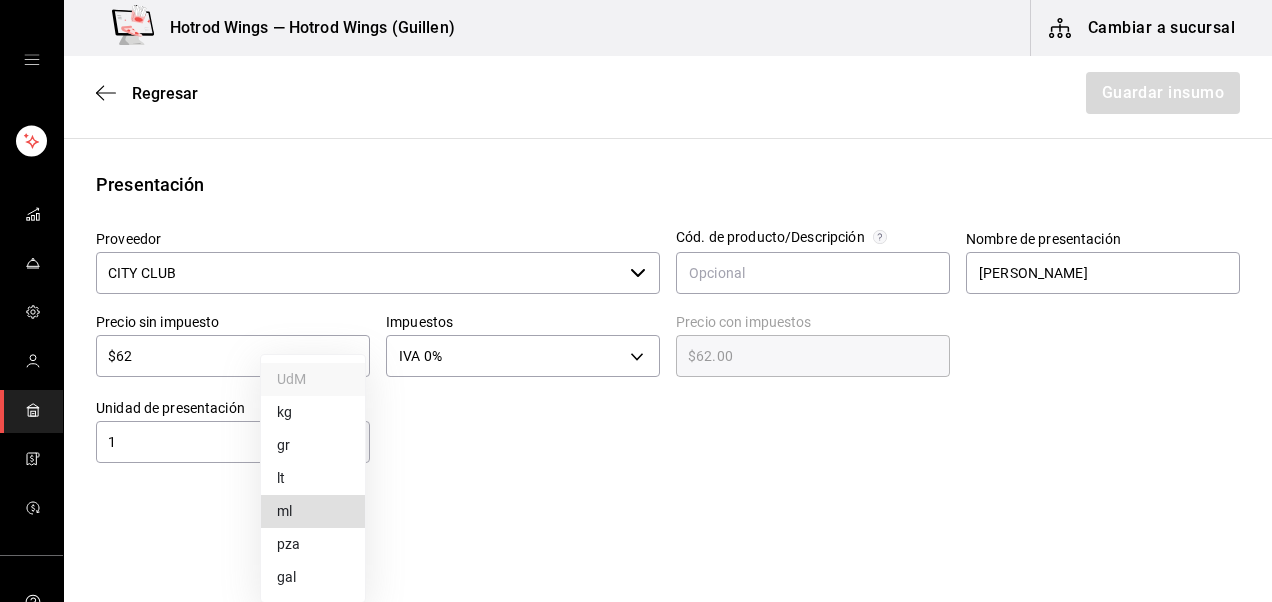 type 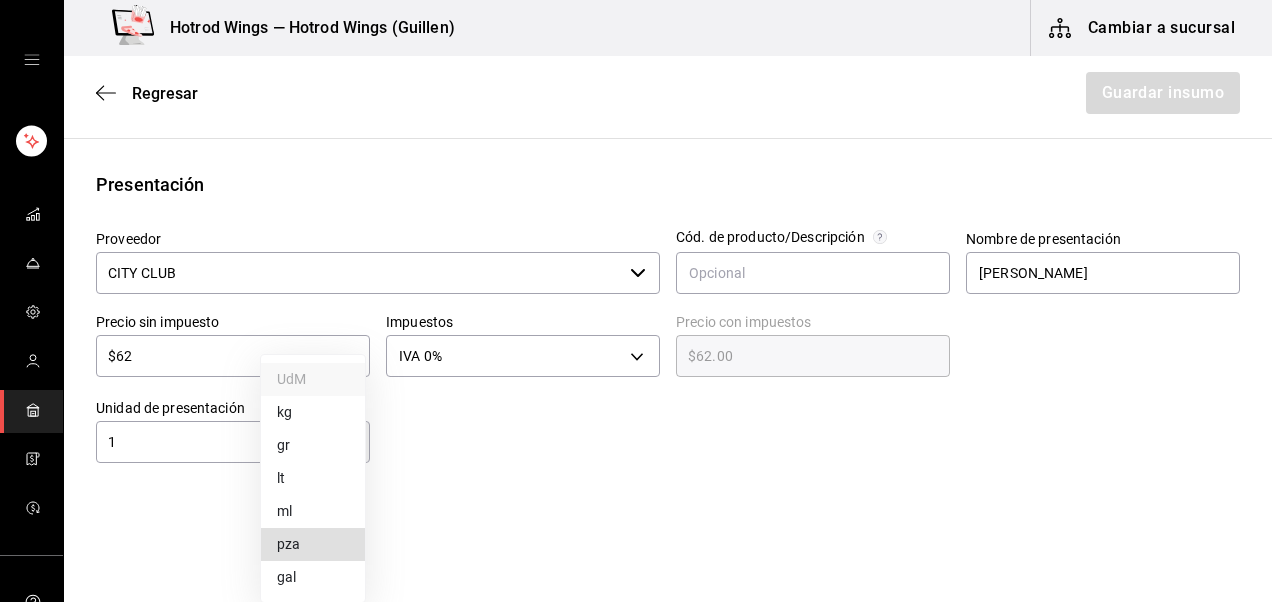 type on "UNIT" 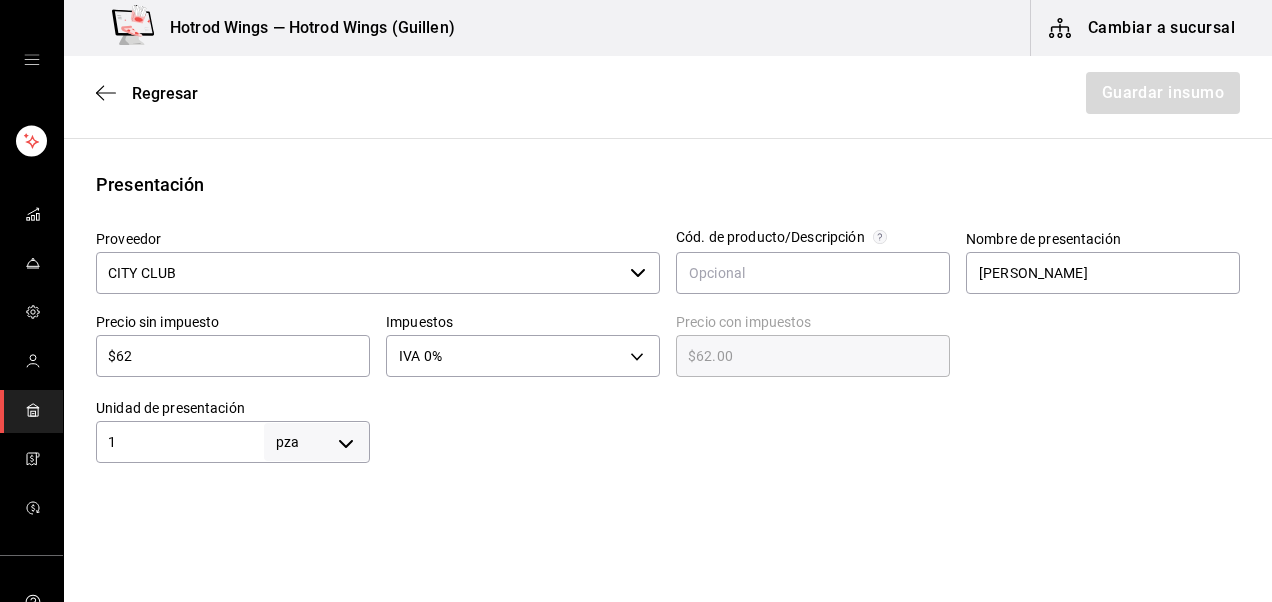scroll, scrollTop: 671, scrollLeft: 0, axis: vertical 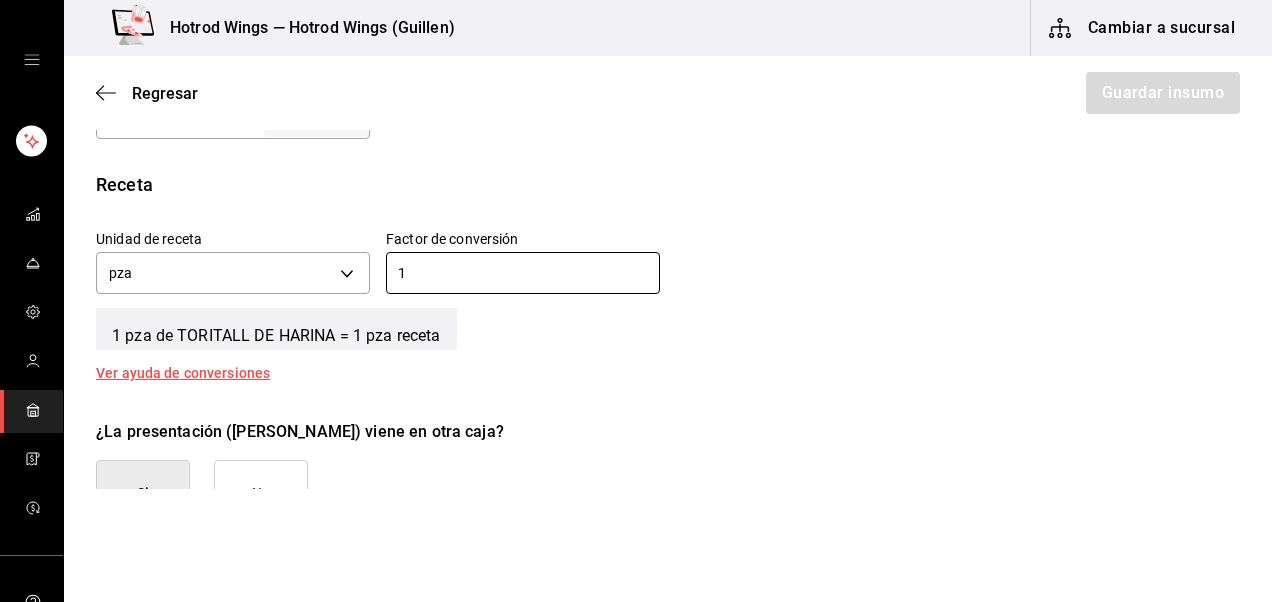 type on "1" 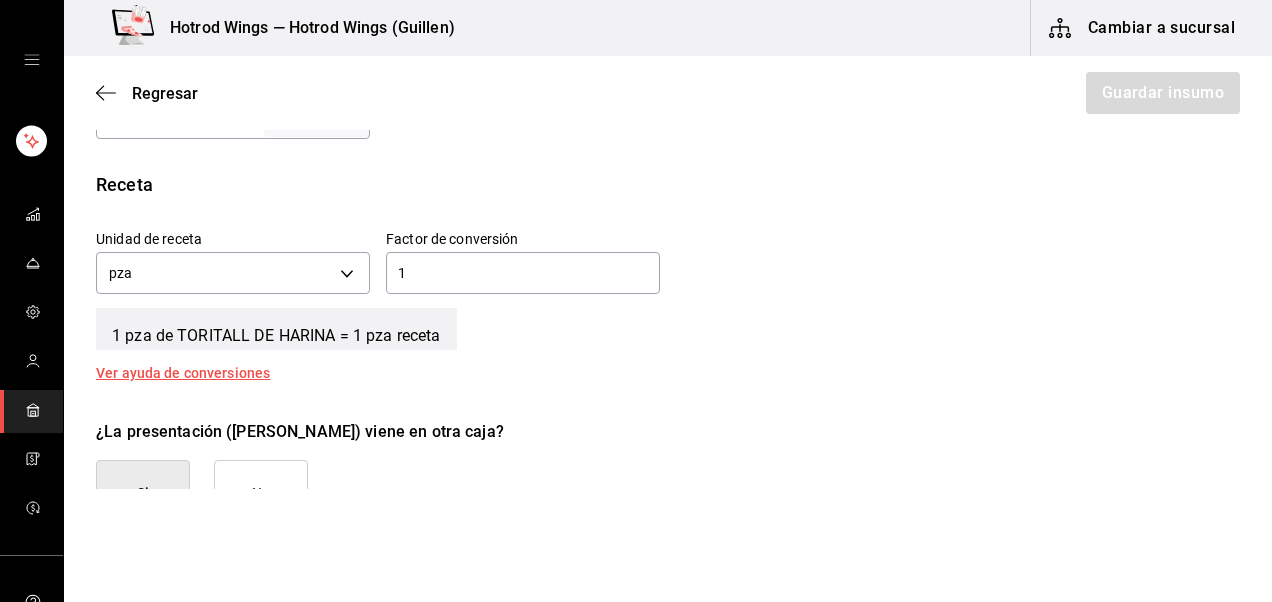 scroll, scrollTop: 707, scrollLeft: 0, axis: vertical 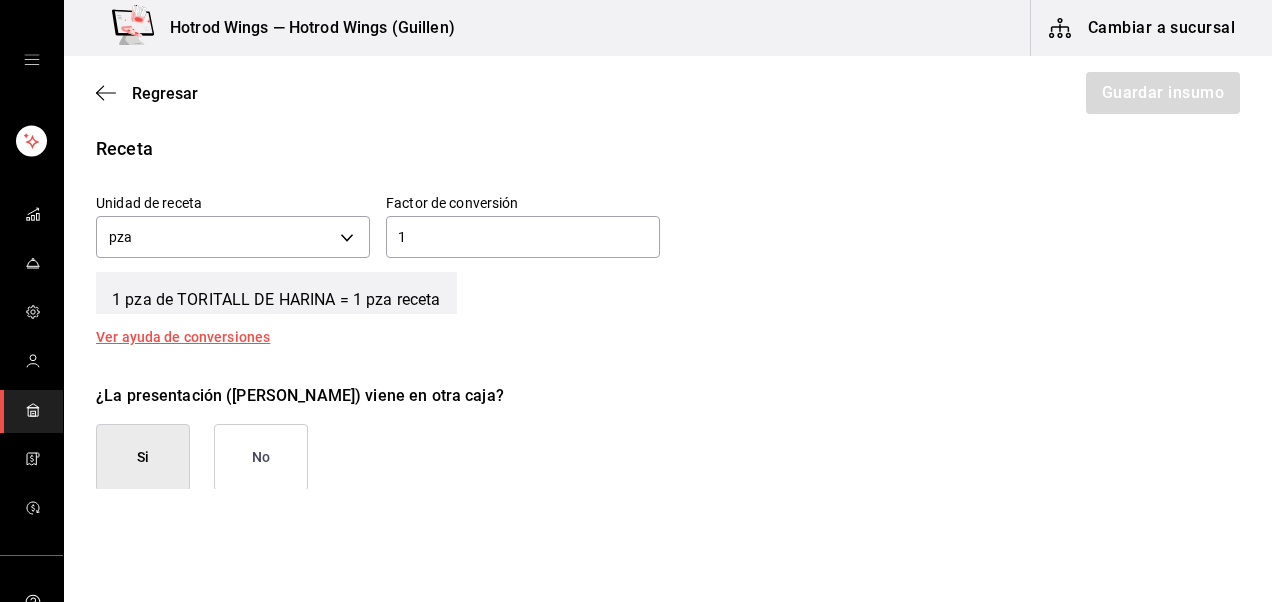 type on "false" 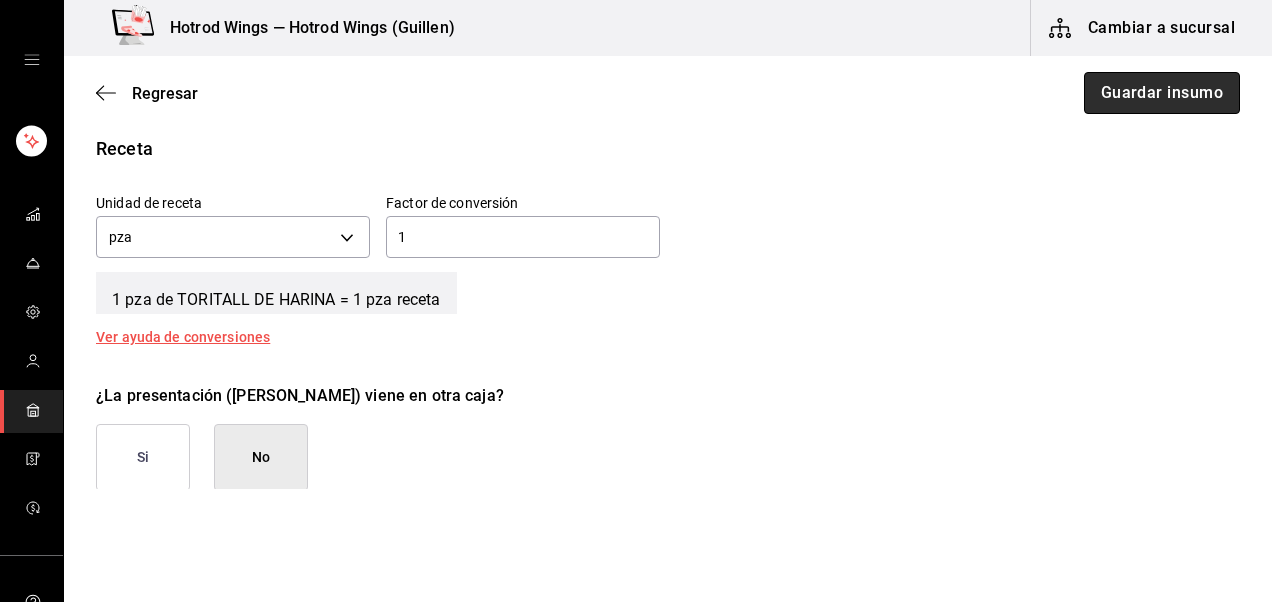 click on "Guardar insumo" at bounding box center [1162, 93] 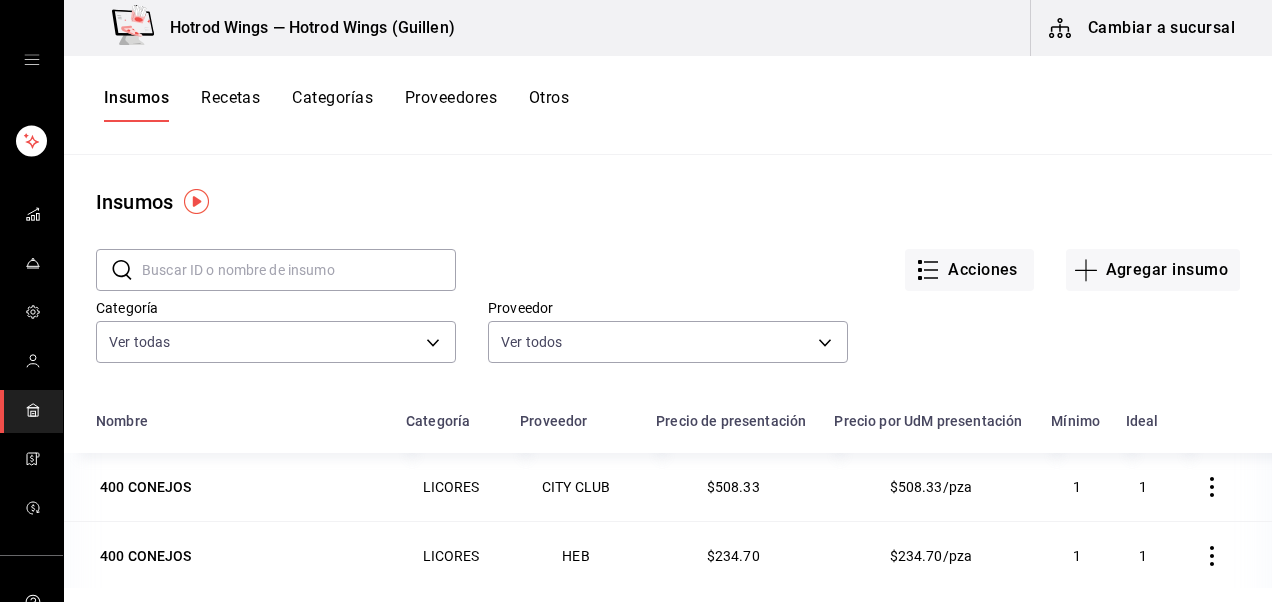 click at bounding box center (299, 270) 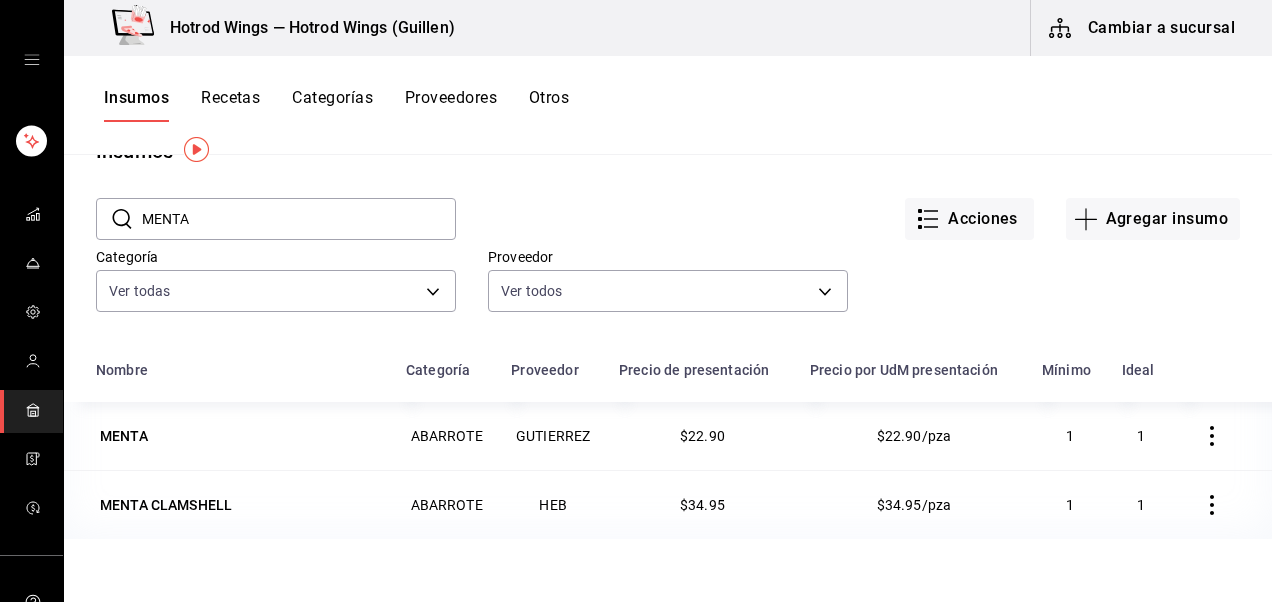 scroll, scrollTop: 51, scrollLeft: 0, axis: vertical 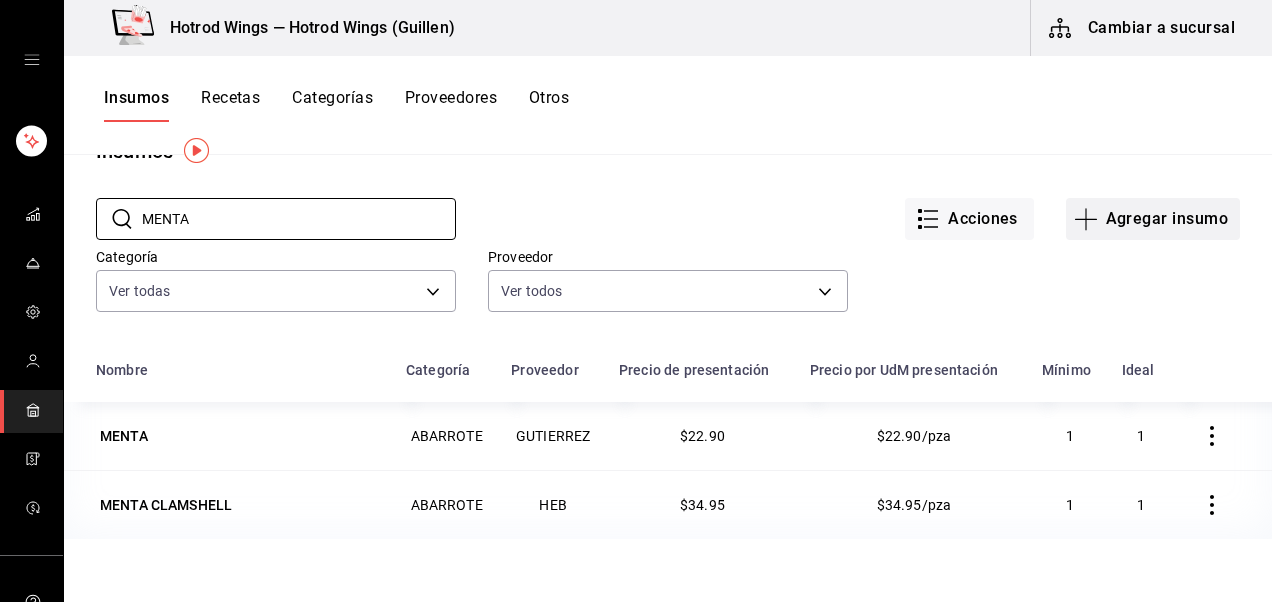 type on "MENTA" 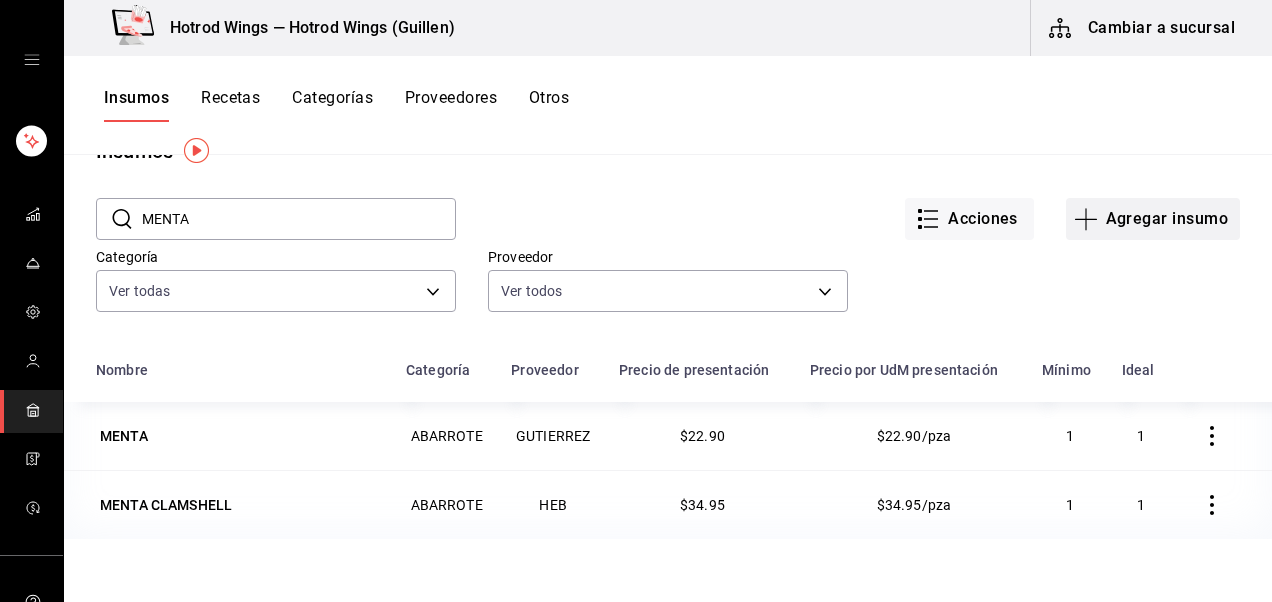 click on "Agregar insumo" at bounding box center [1153, 219] 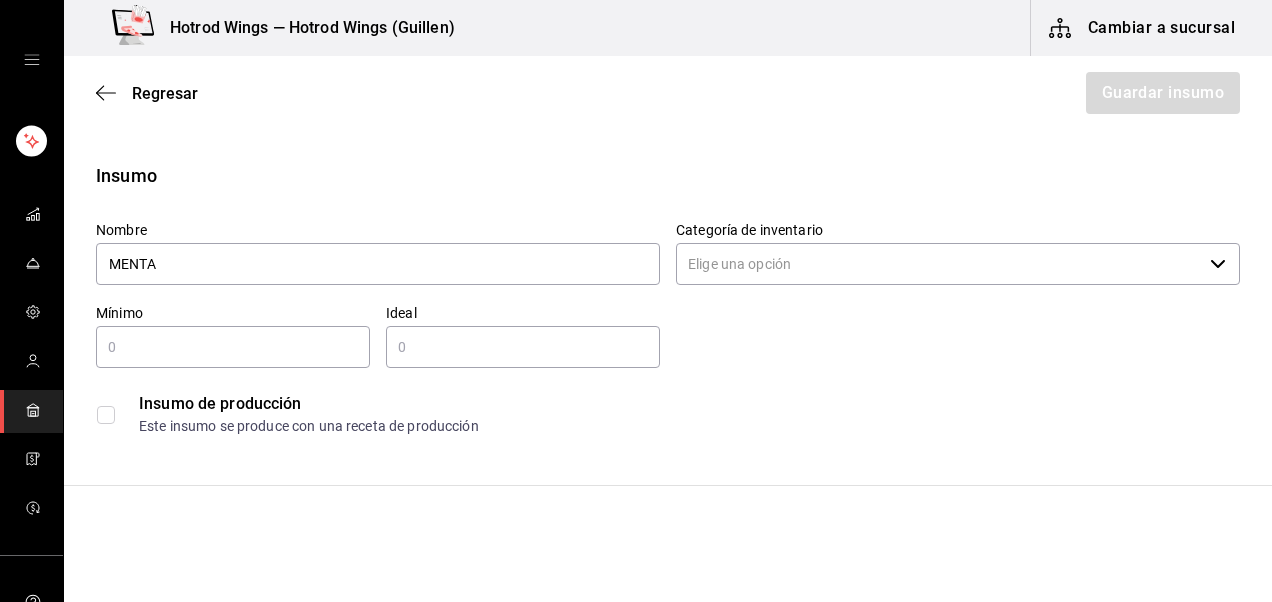 type on "MENTA" 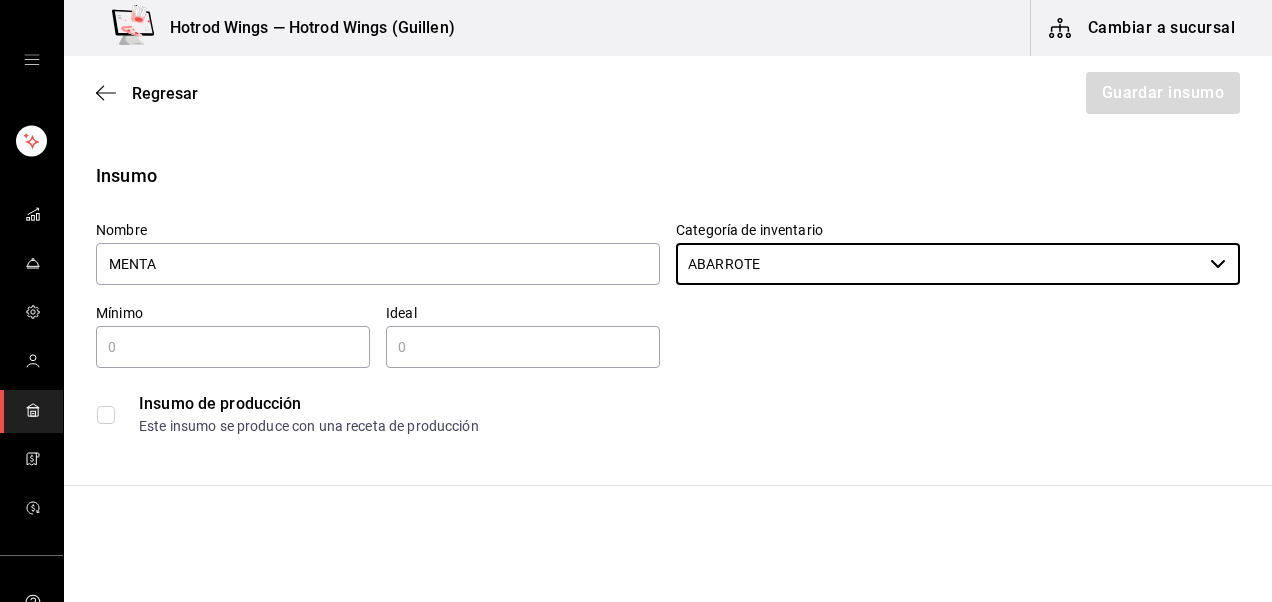 type on "ABARROTE" 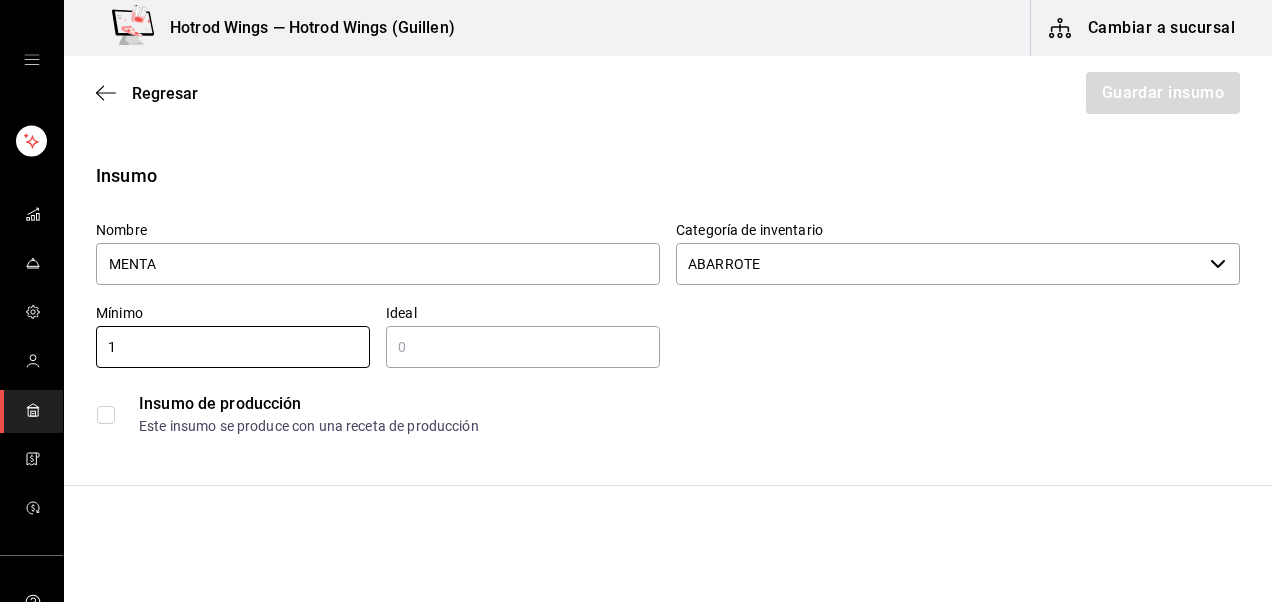 type on "1" 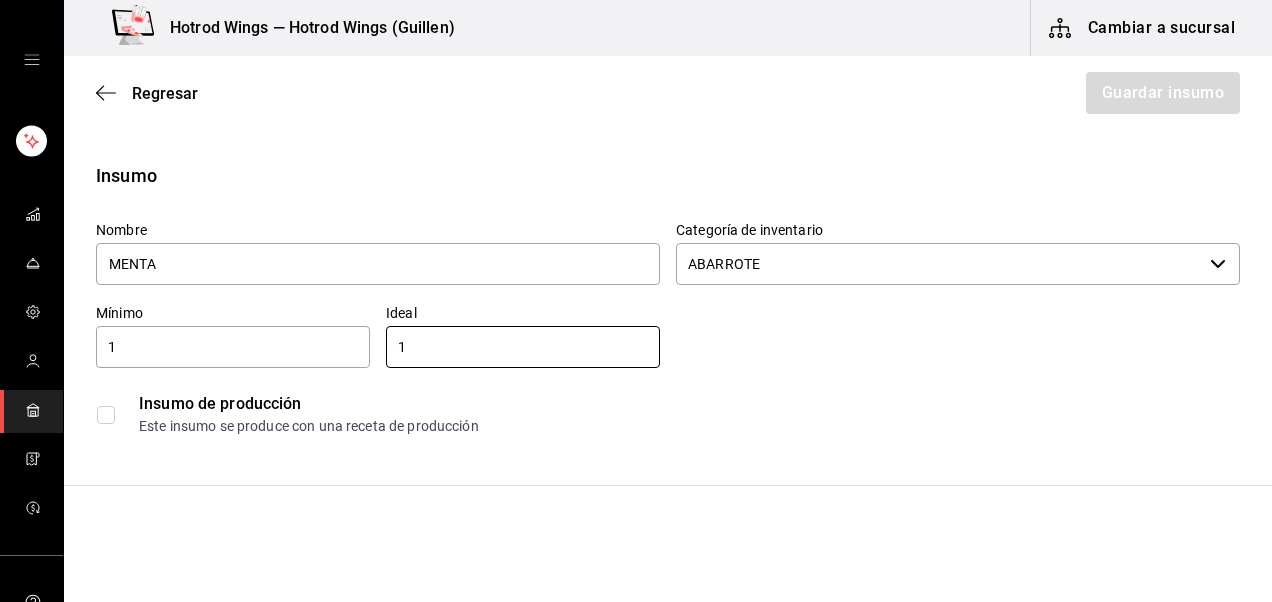 type on "1" 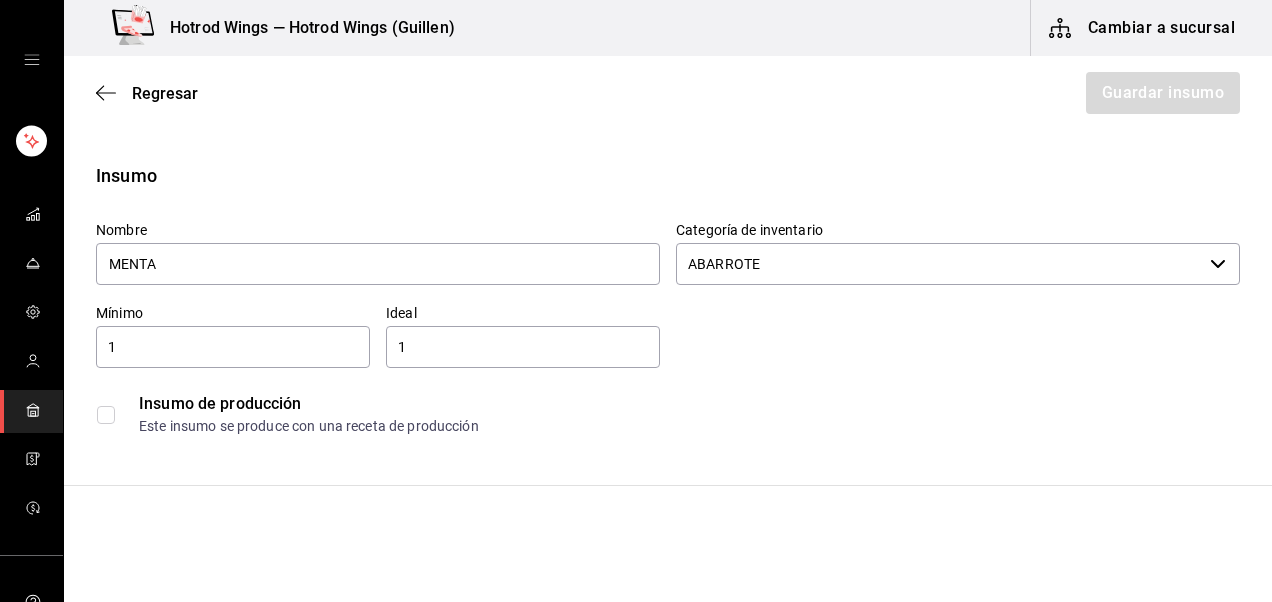 scroll, scrollTop: 347, scrollLeft: 0, axis: vertical 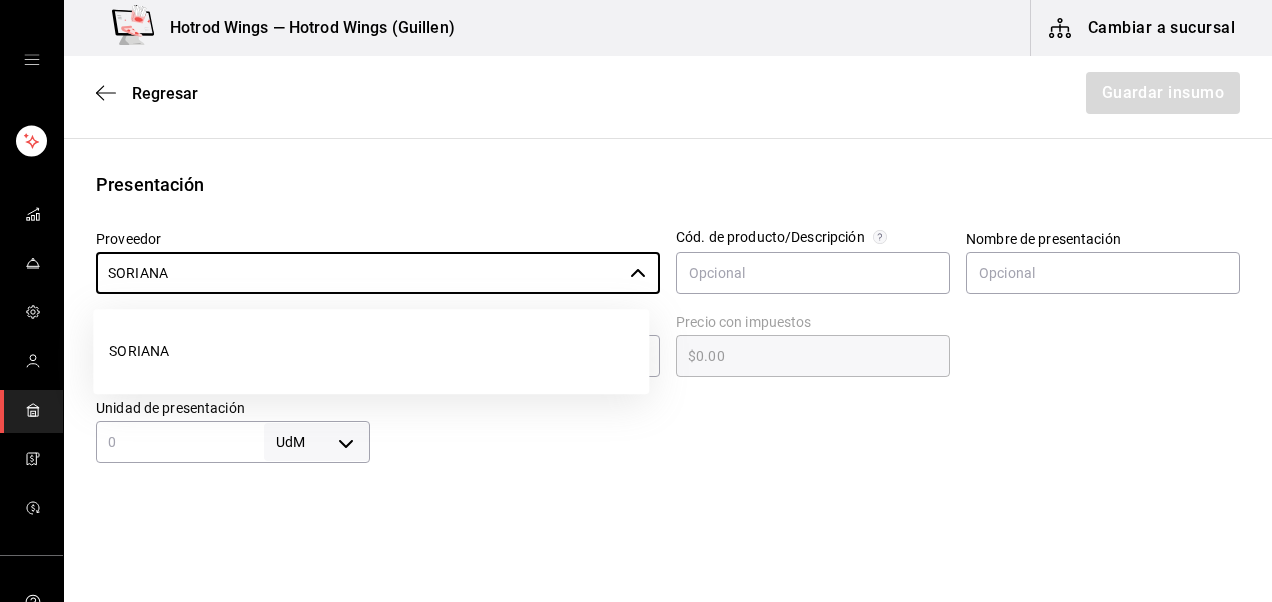 type on "SORIANA" 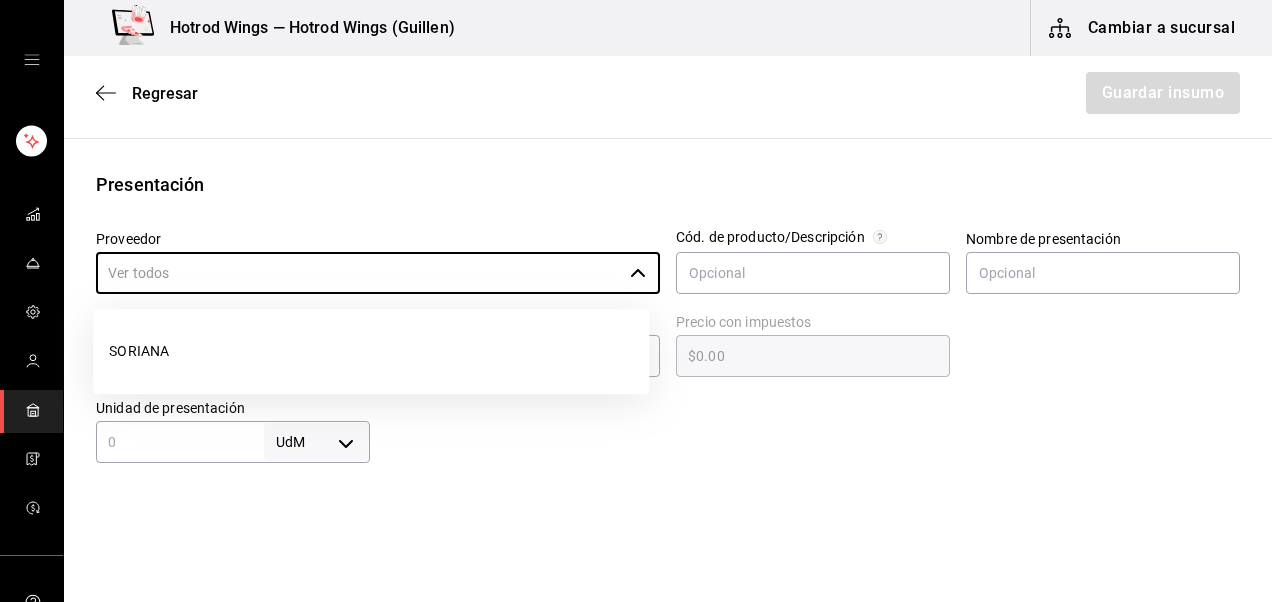 type 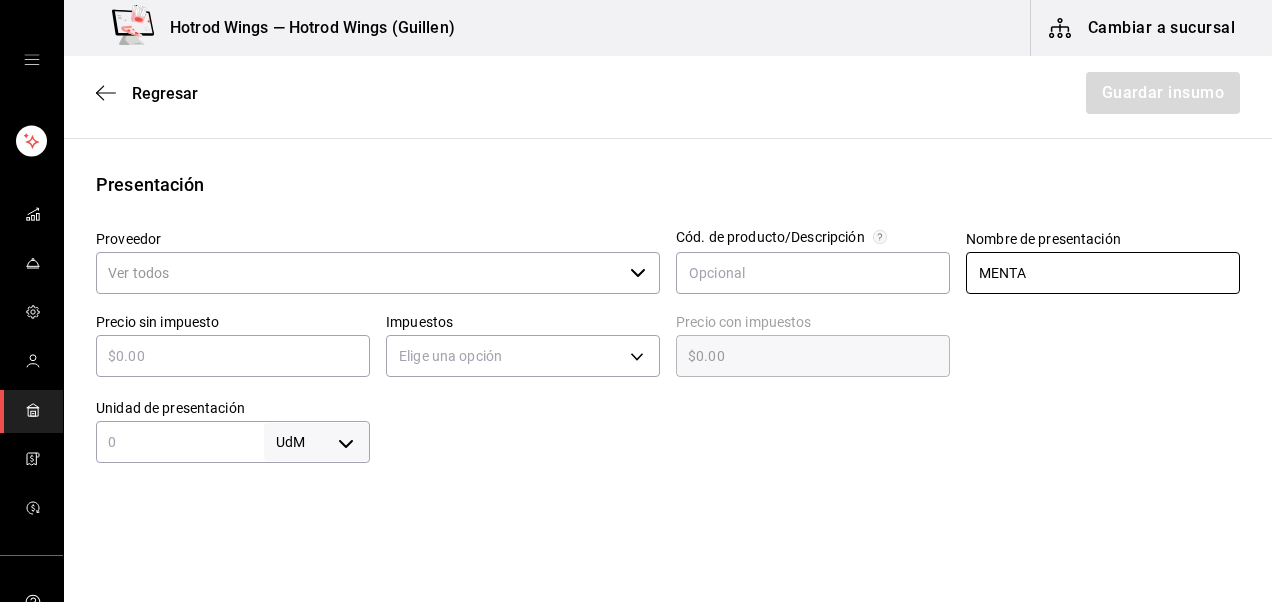 type on "MENTA" 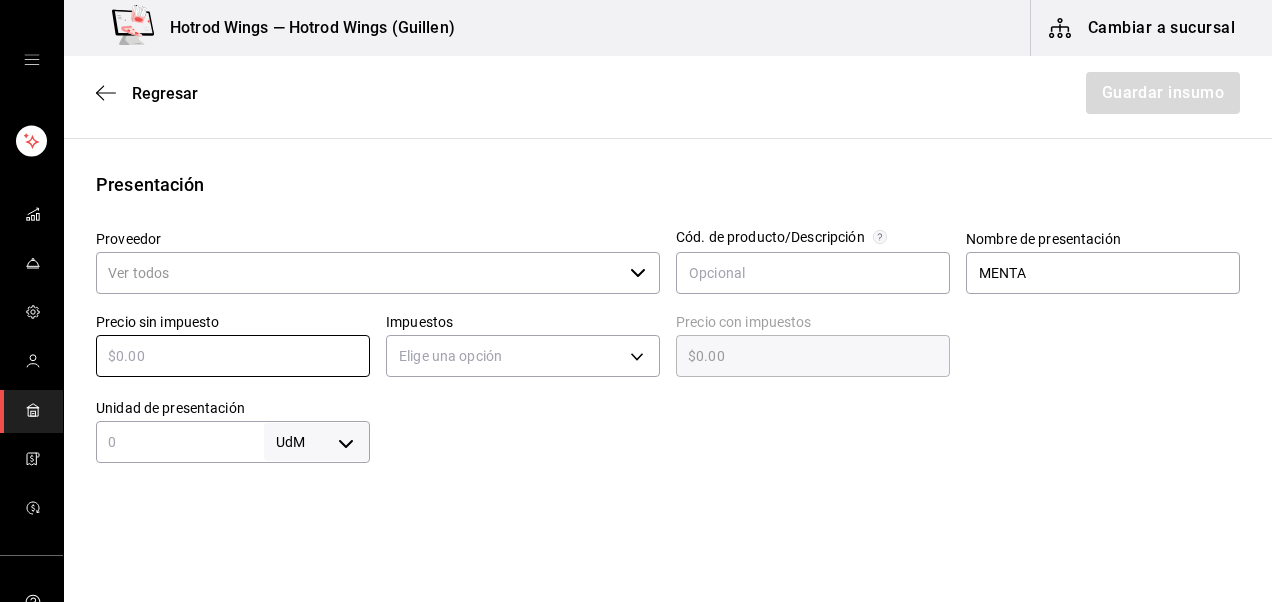 type on "$2" 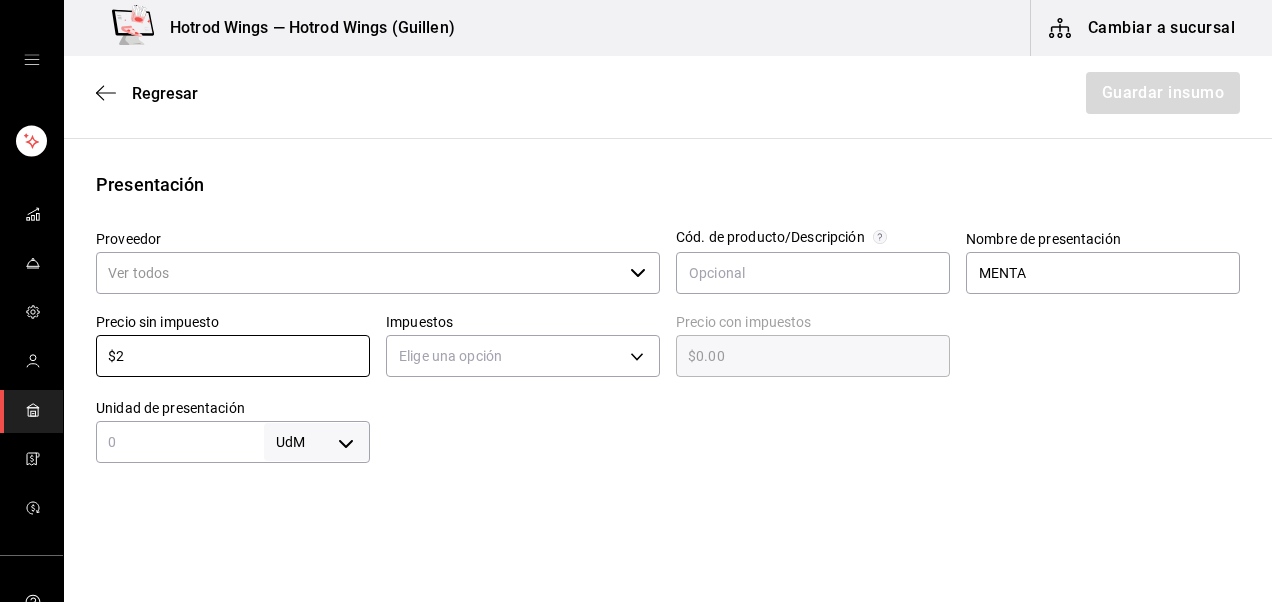 type on "$2.00" 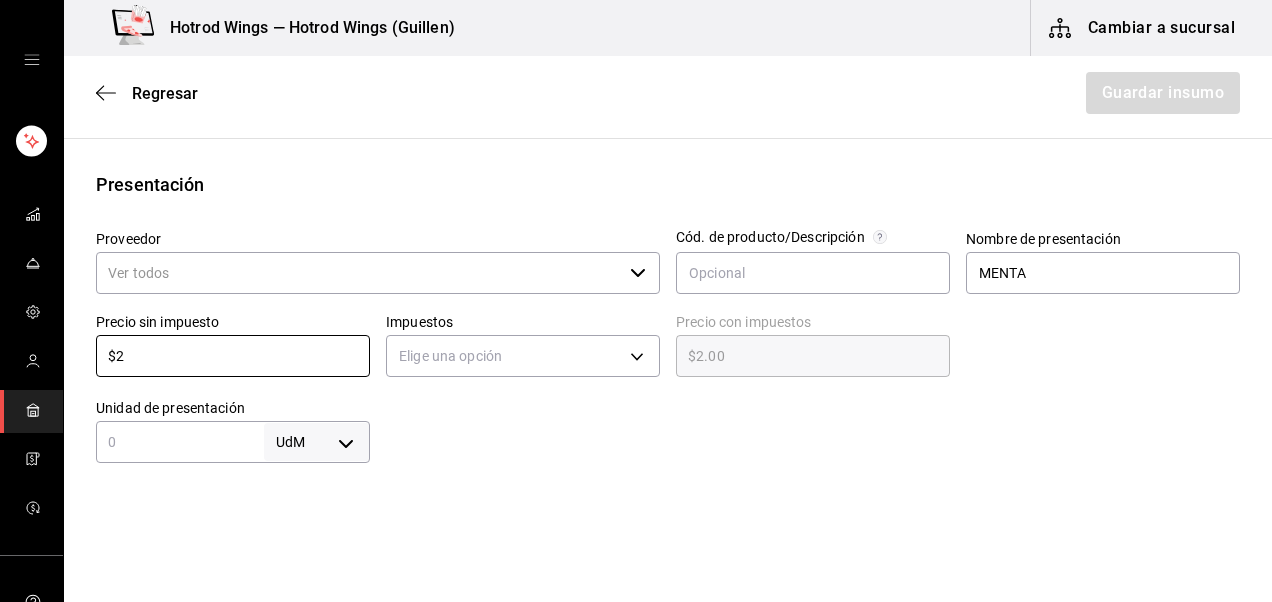type on "$21" 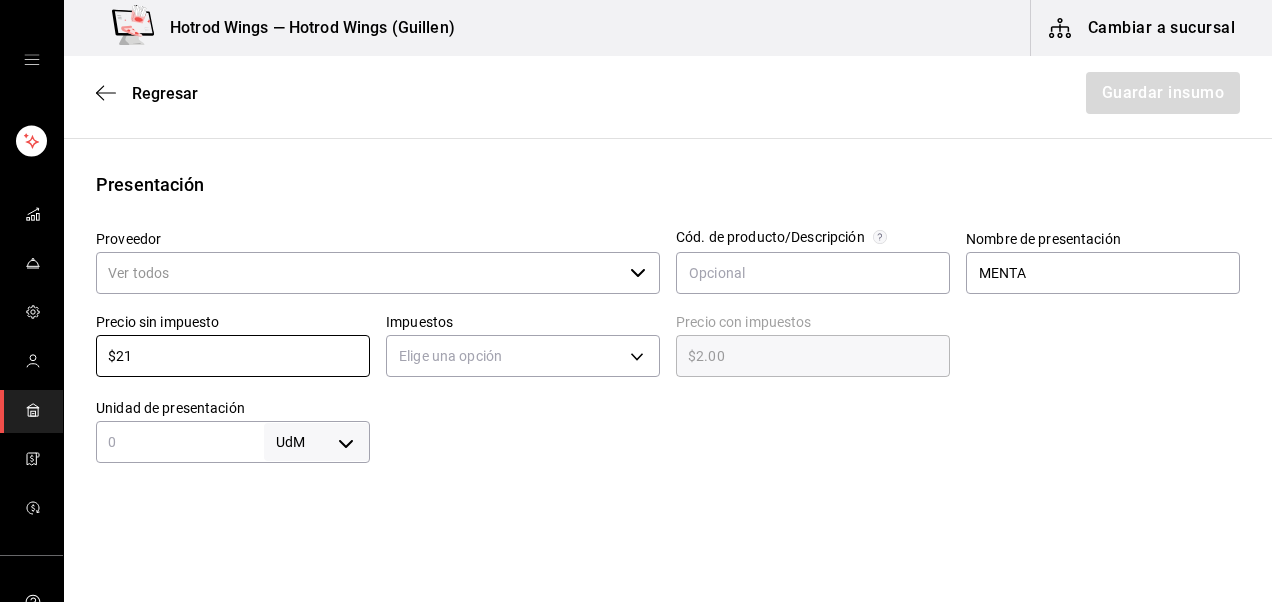 type on "$21.00" 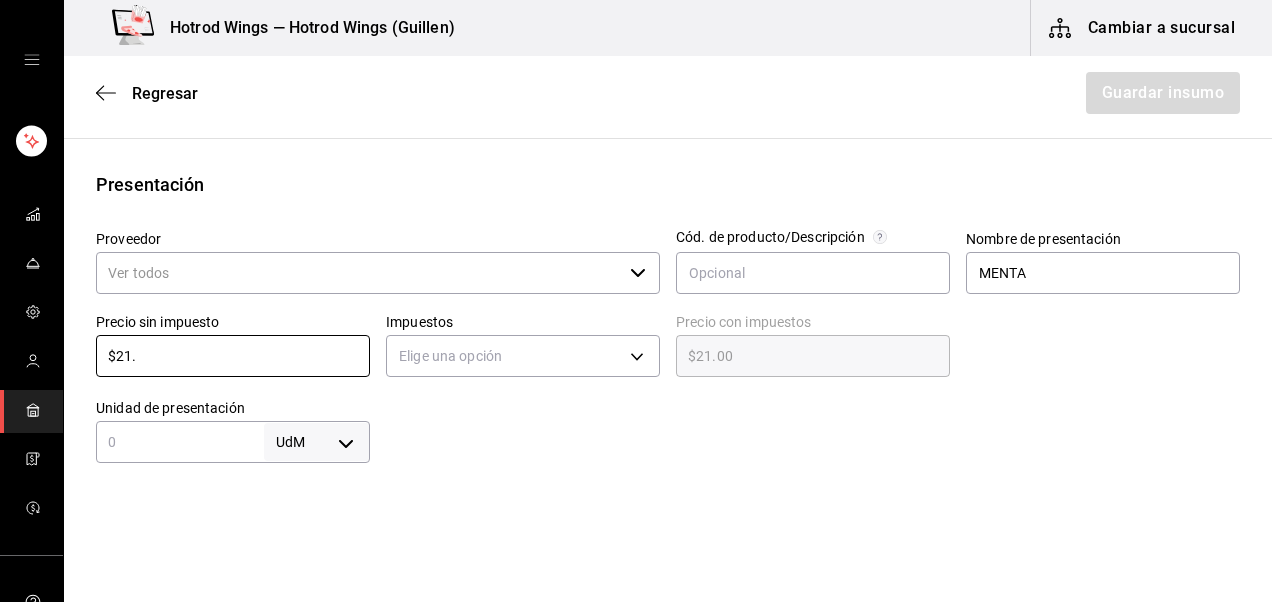 type on "$21.9" 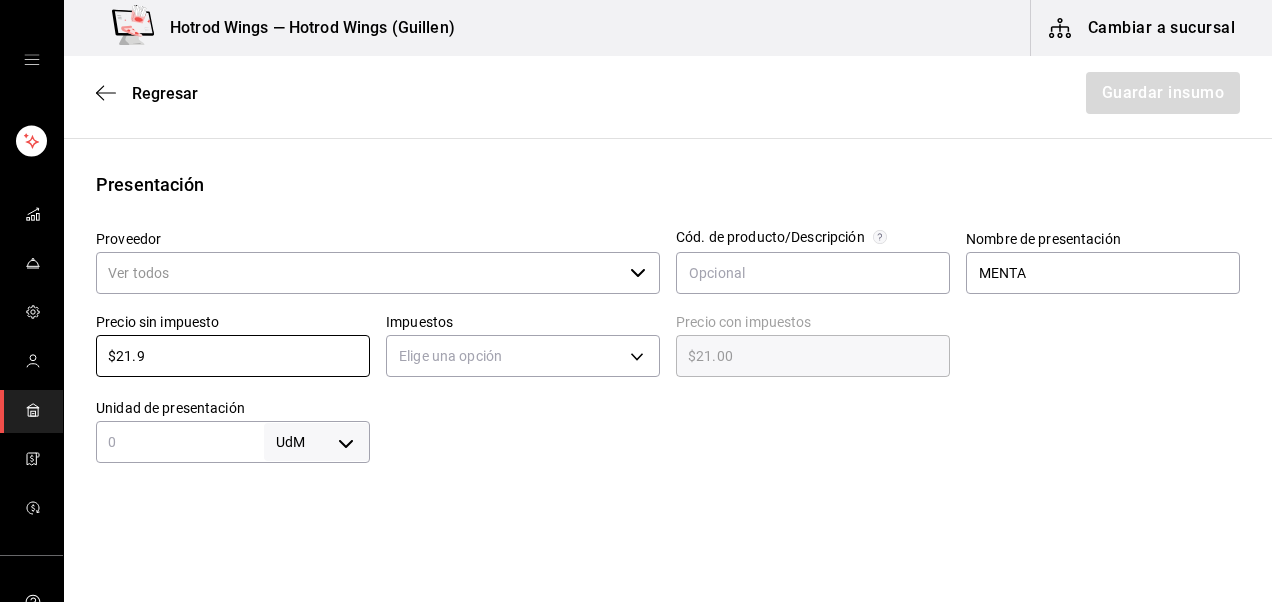 type on "$21.90" 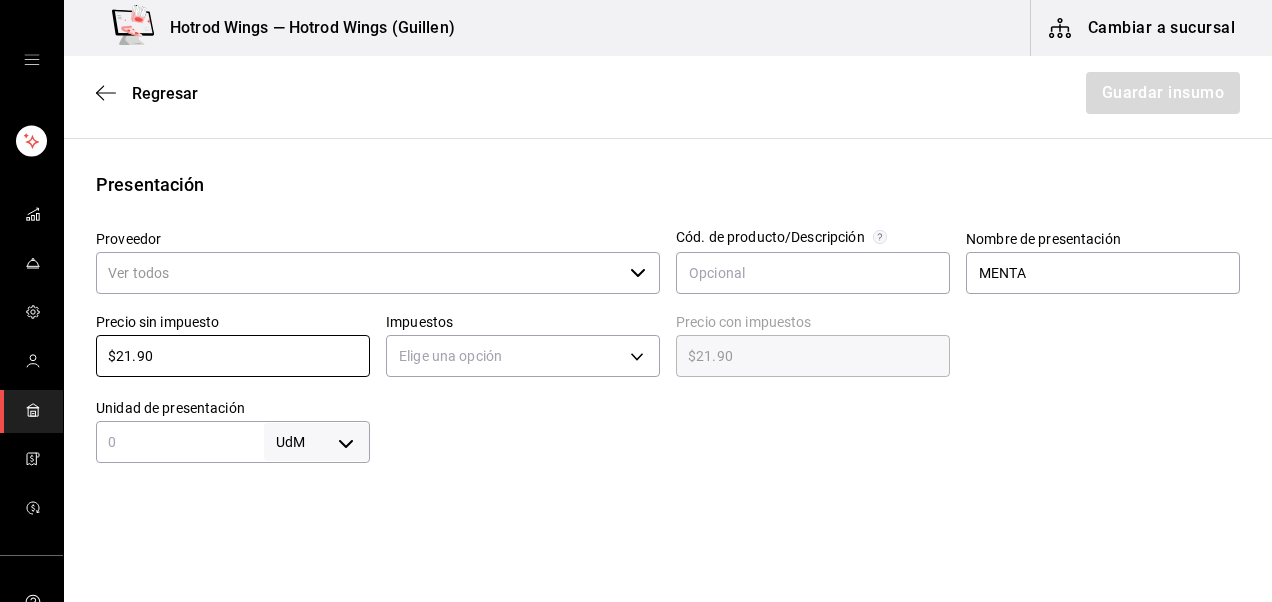 type on "$21.90" 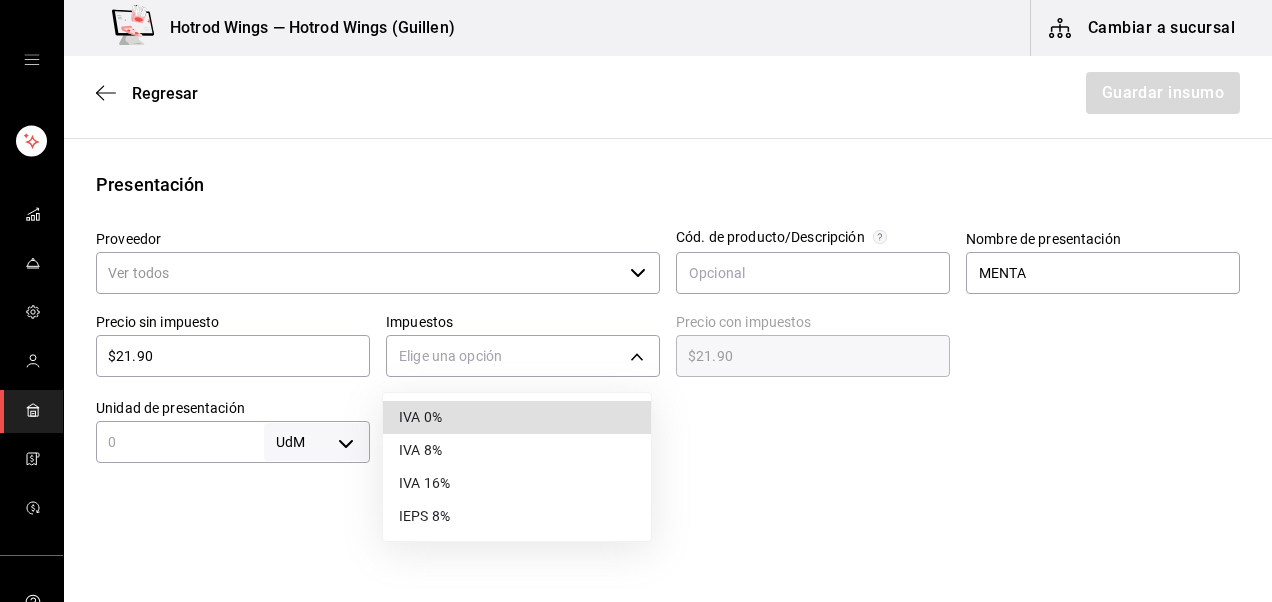 type 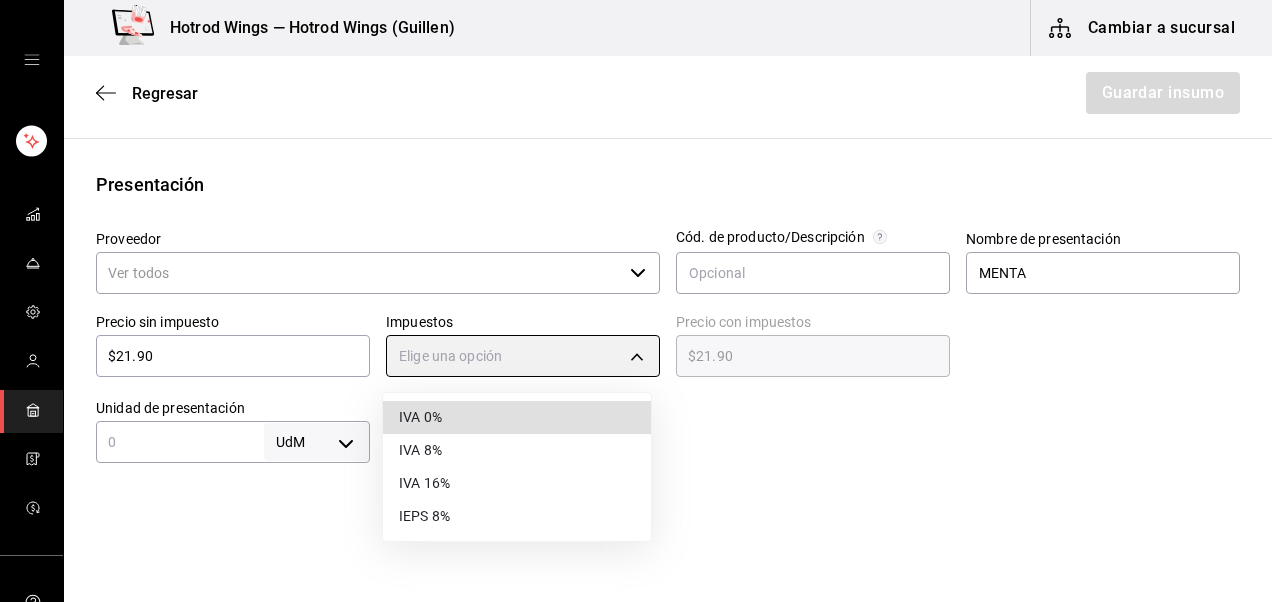 type on "IVA_0" 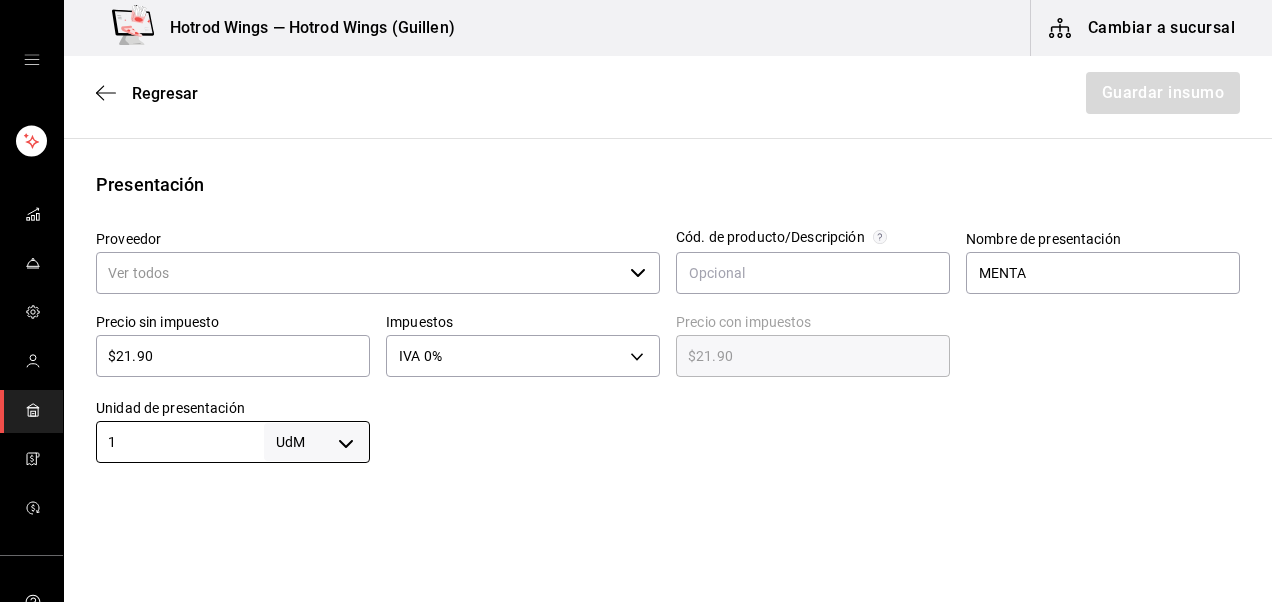 type on "1" 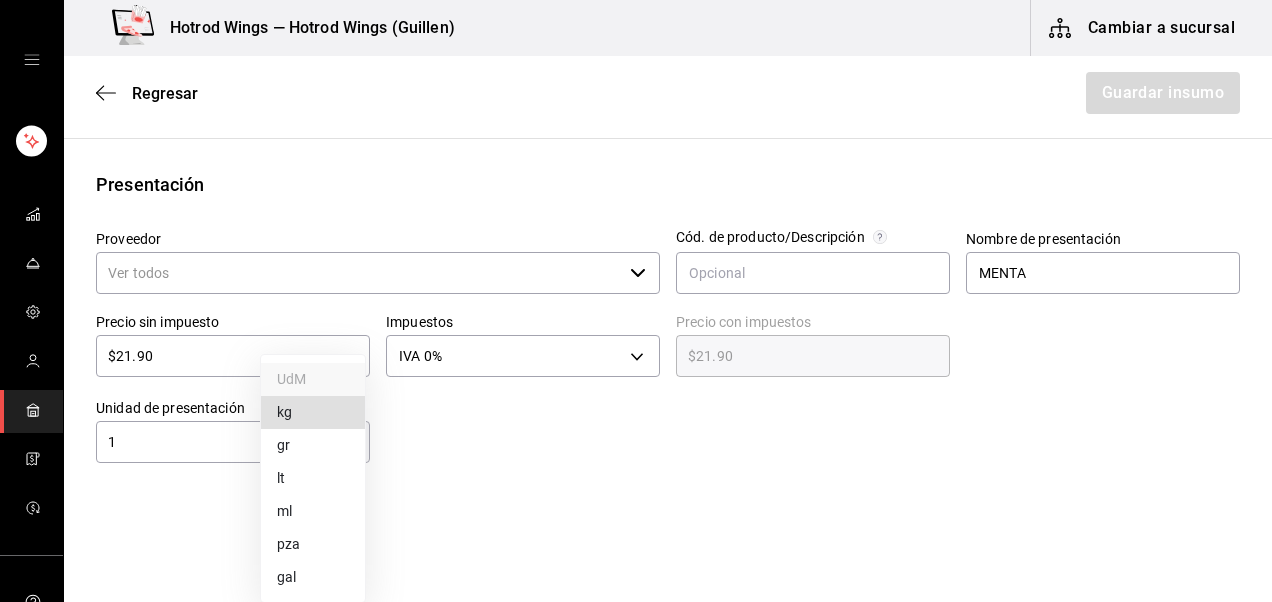 type 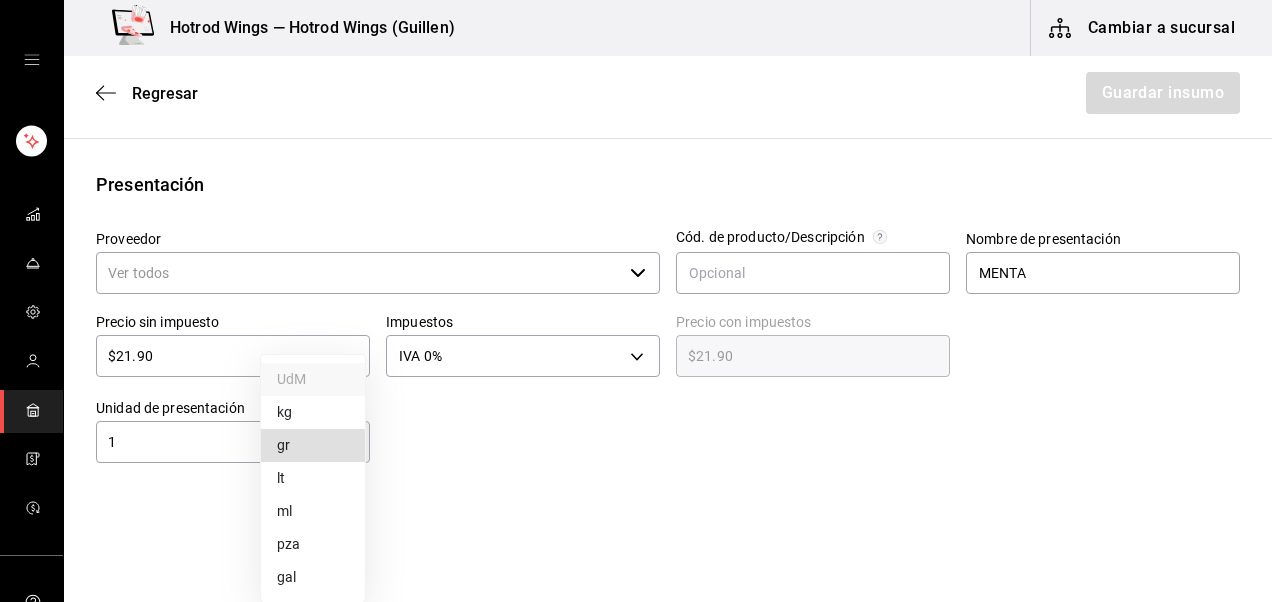 type 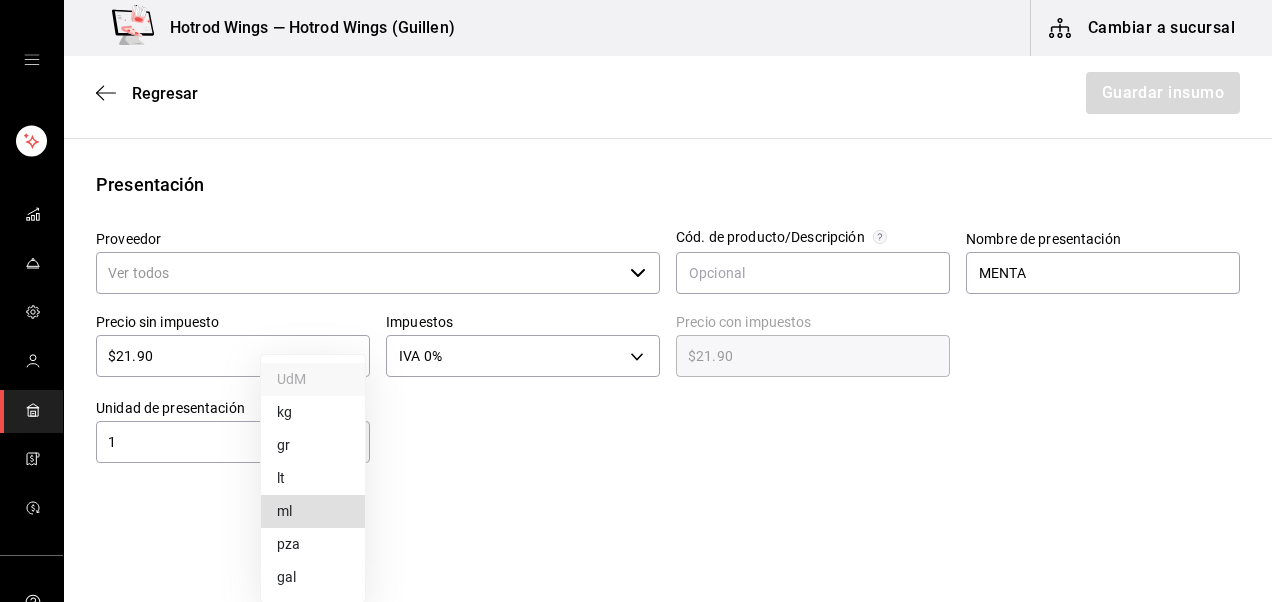 type 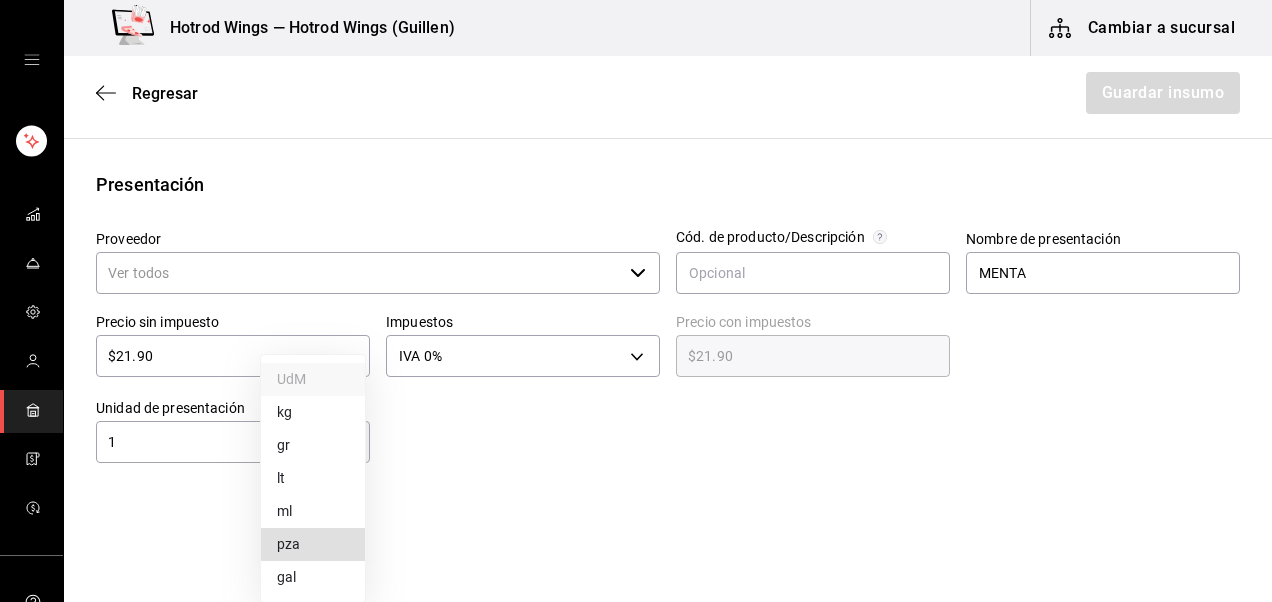 type 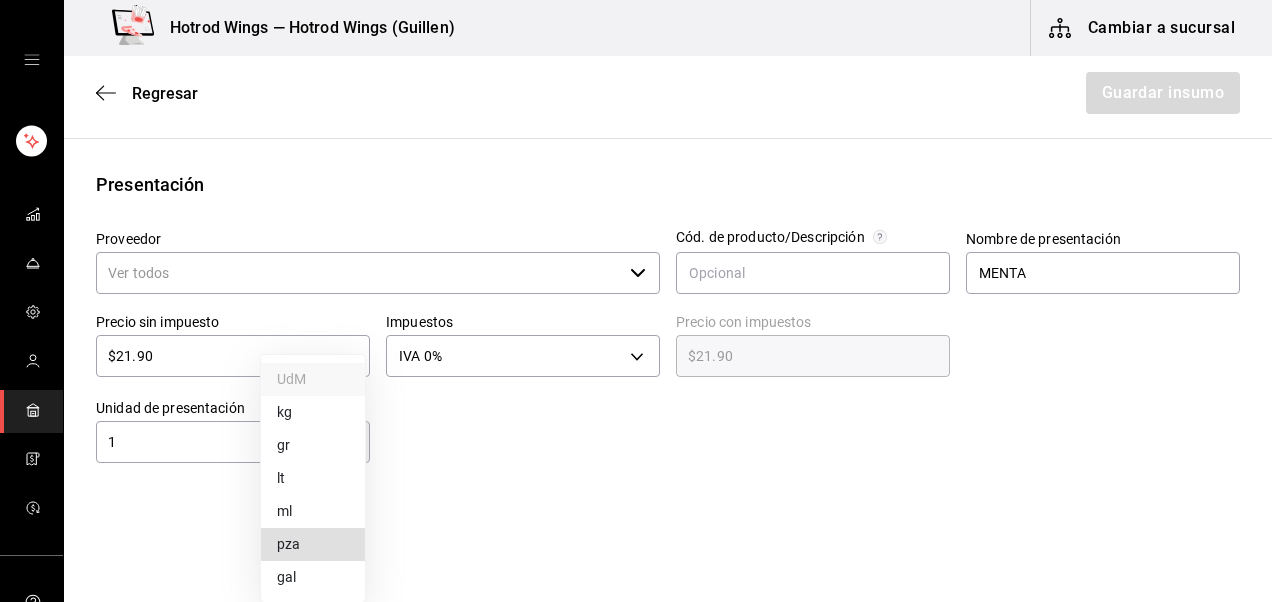 type on "UNIT" 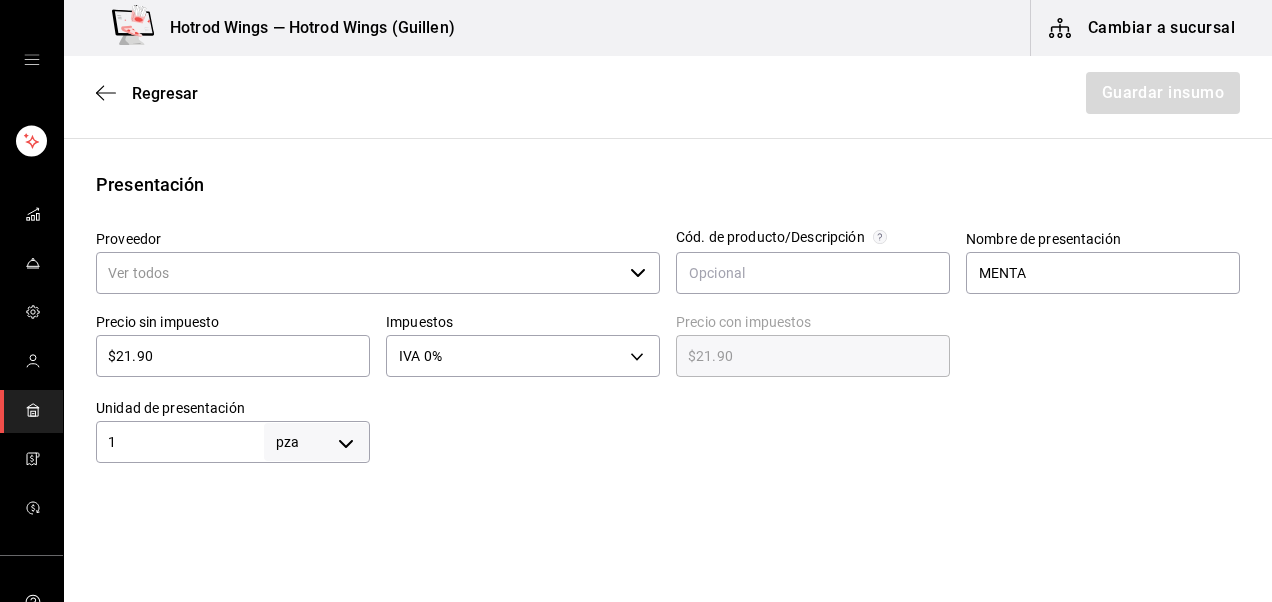 scroll, scrollTop: 671, scrollLeft: 0, axis: vertical 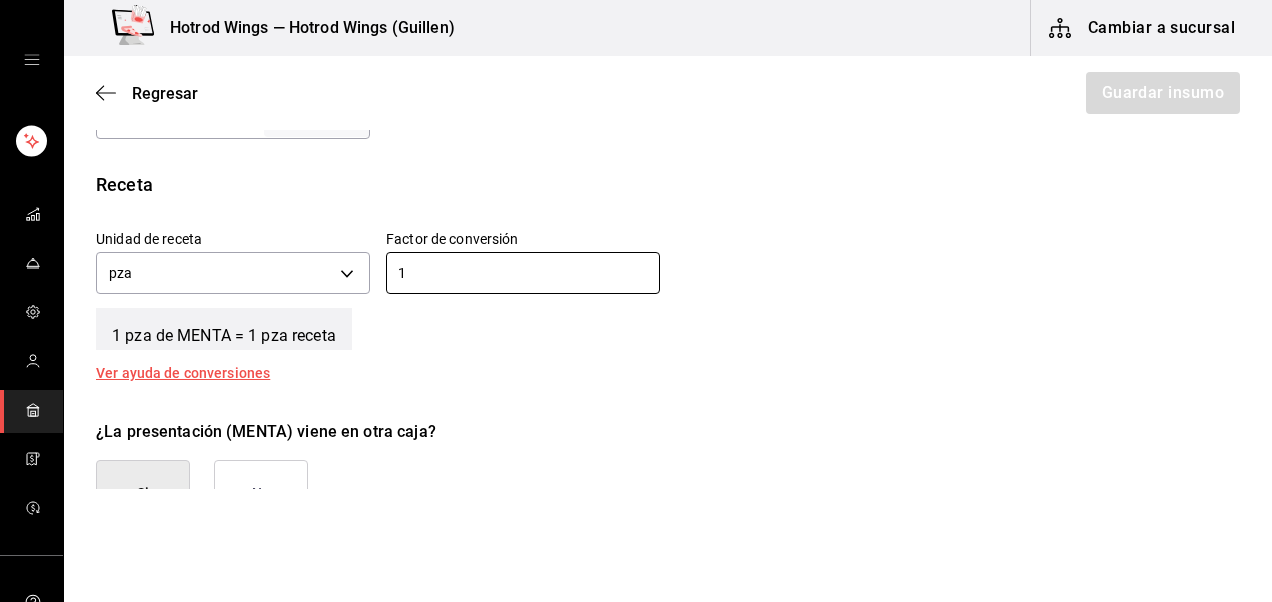 type on "1" 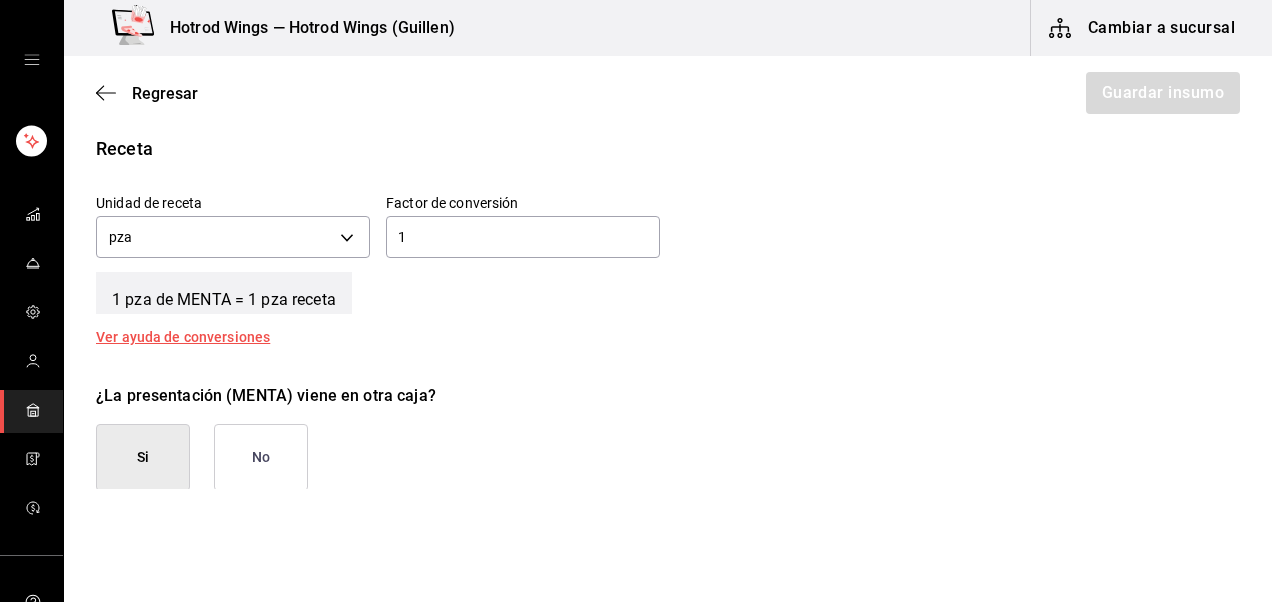 type on "false" 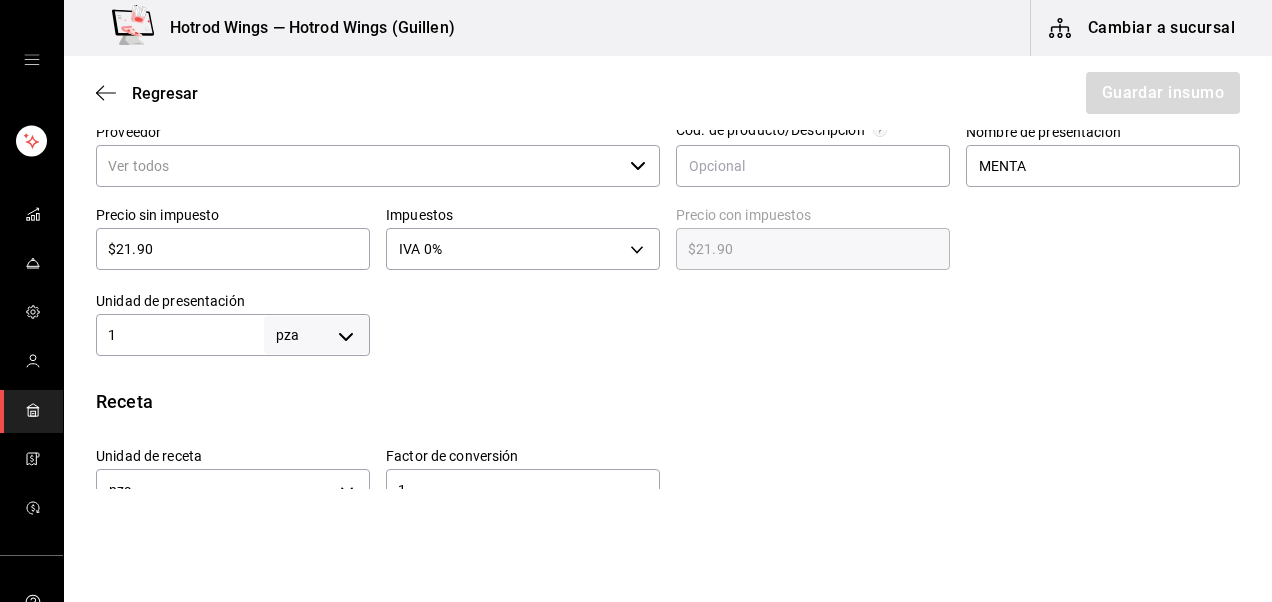scroll, scrollTop: 412, scrollLeft: 0, axis: vertical 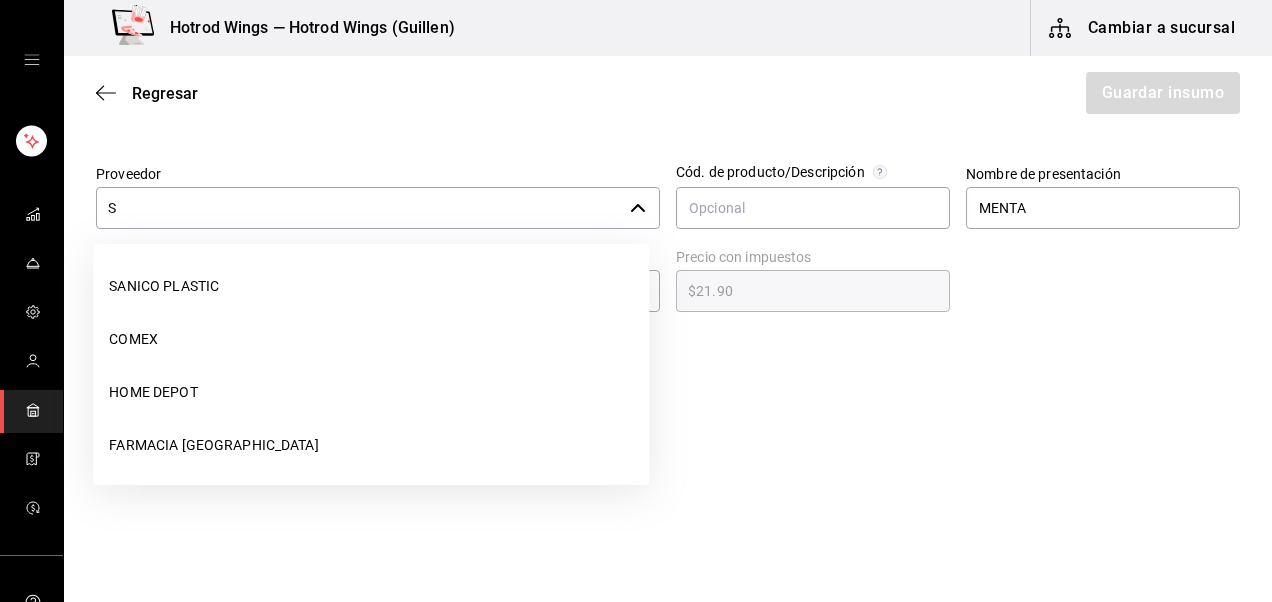 click on "S" at bounding box center (359, 208) 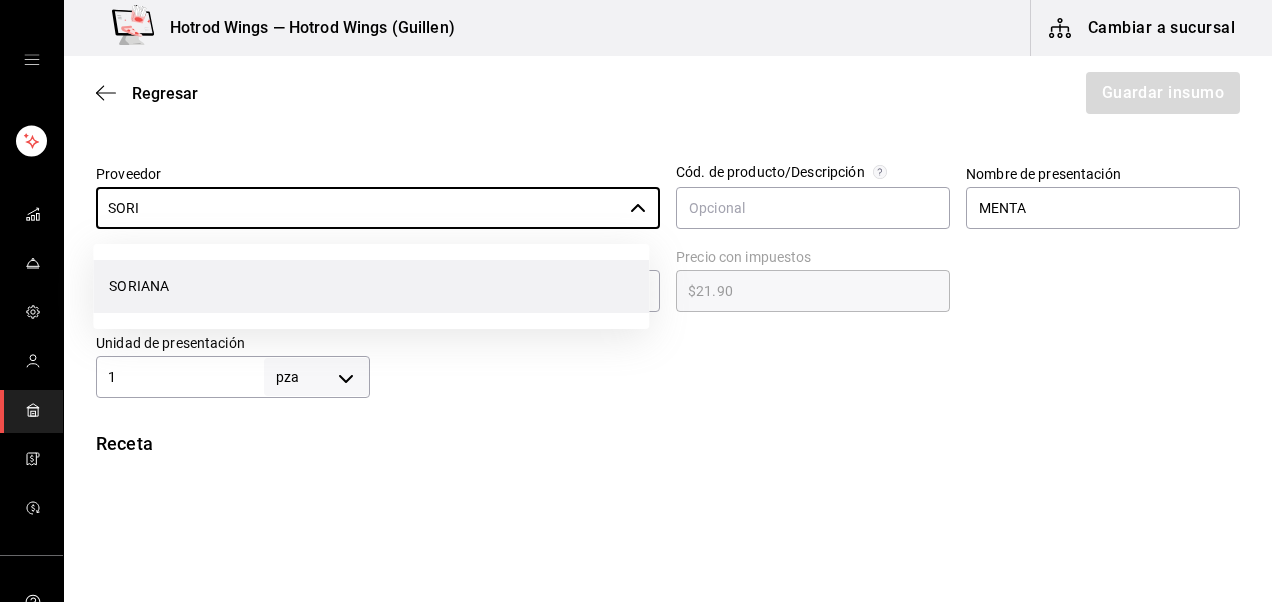 click on "SORIANA" at bounding box center (371, 286) 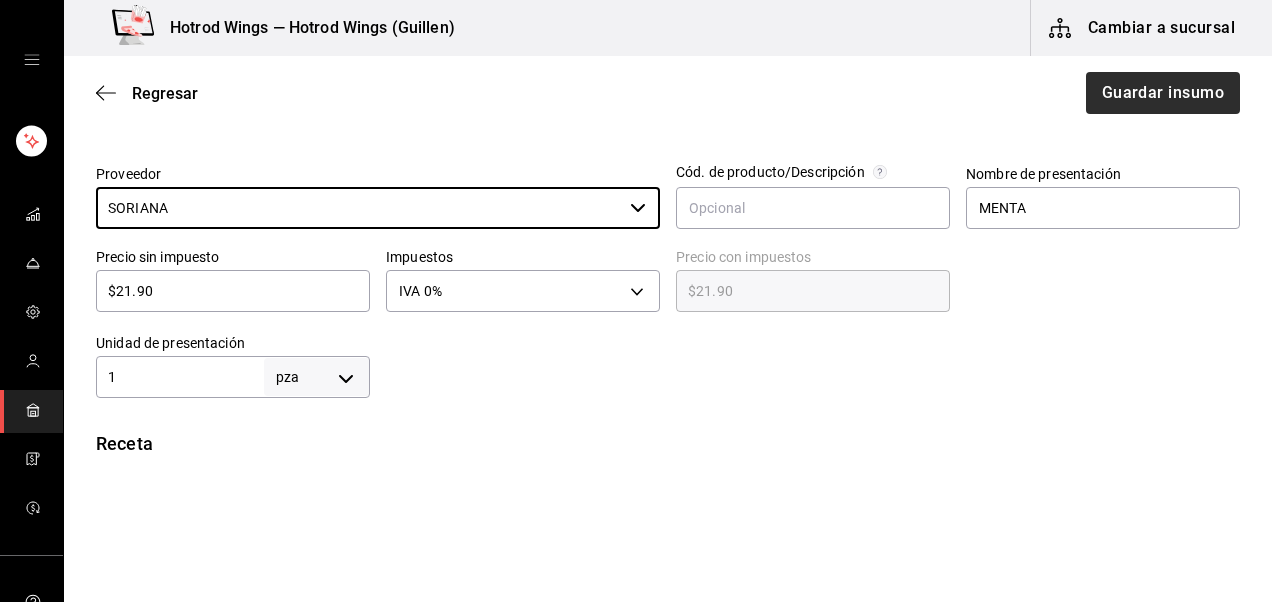 type on "SORIANA" 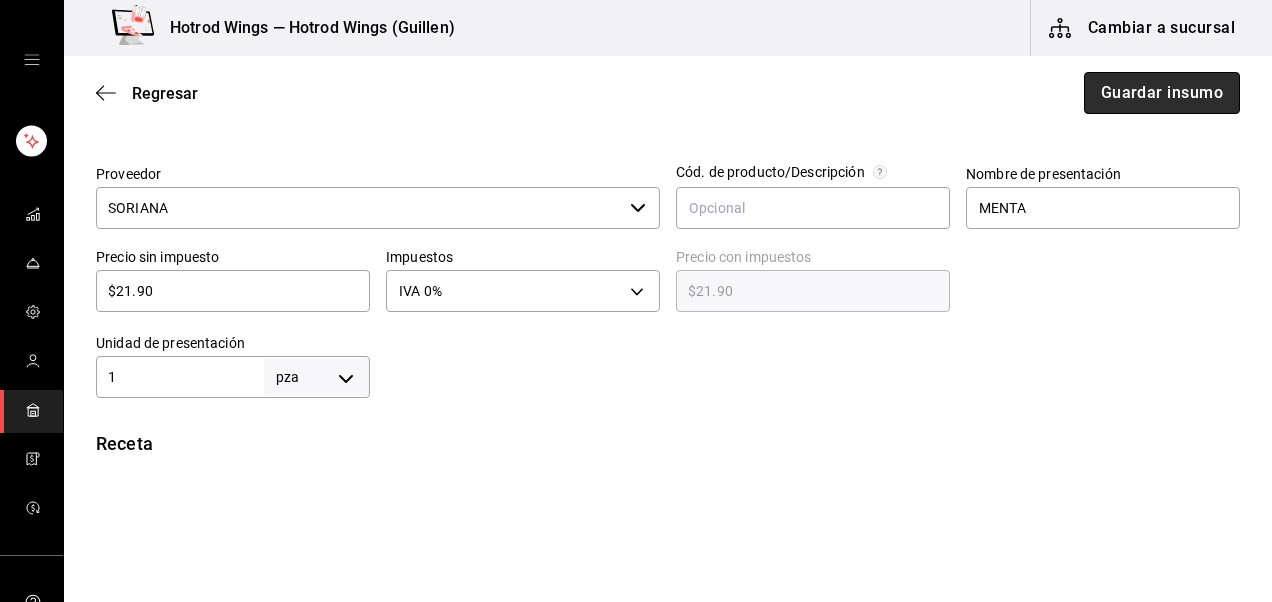 click on "Guardar insumo" at bounding box center [1162, 93] 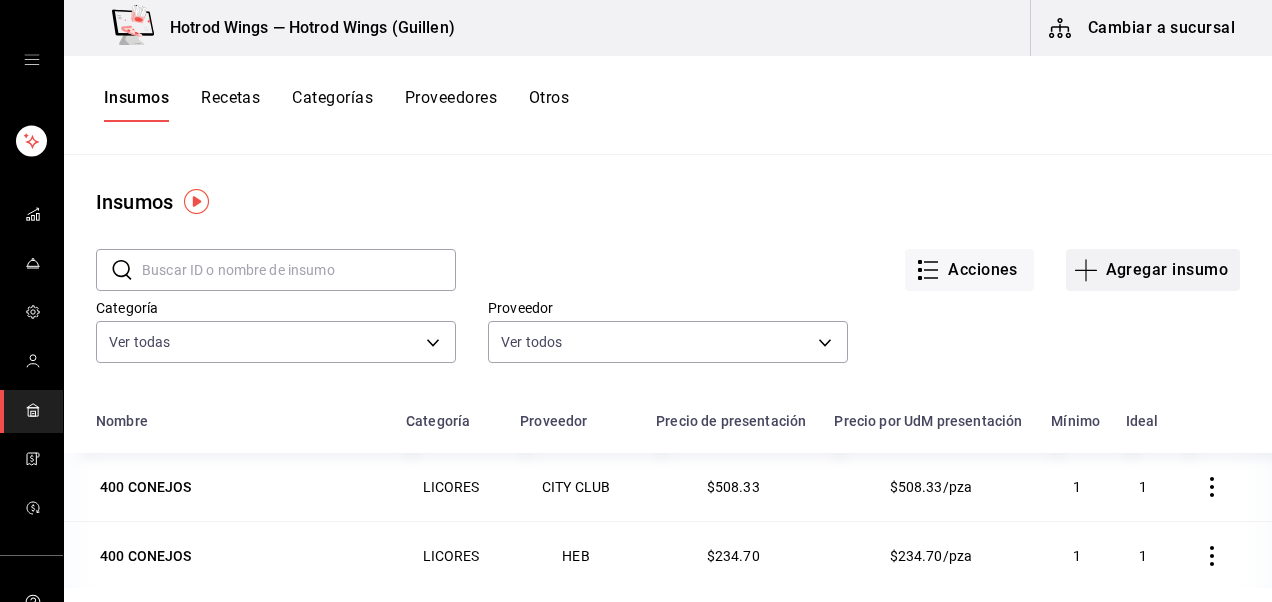 click on "Agregar insumo" at bounding box center [1153, 270] 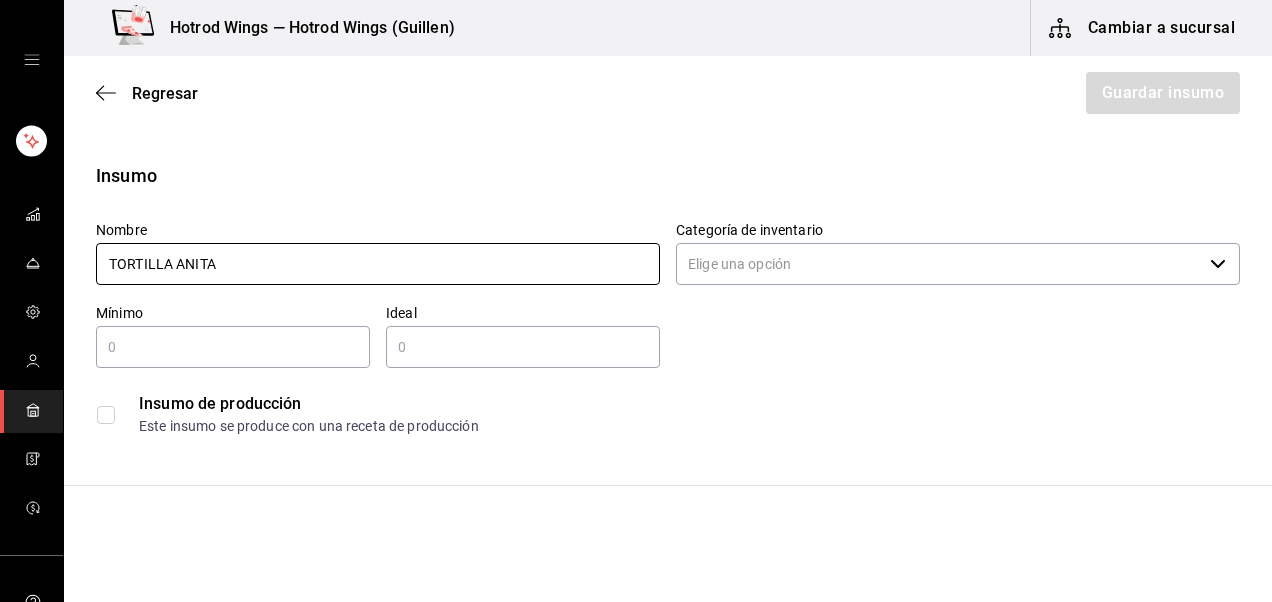 type on "TORTILLA ANITA" 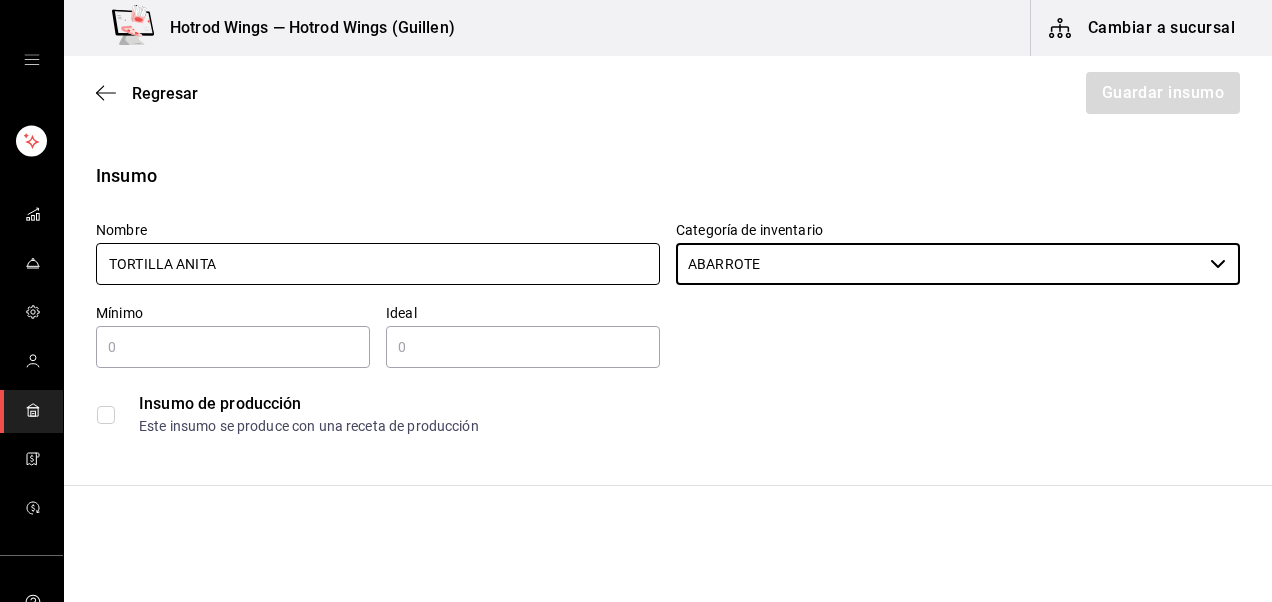 type on "ABARROTE" 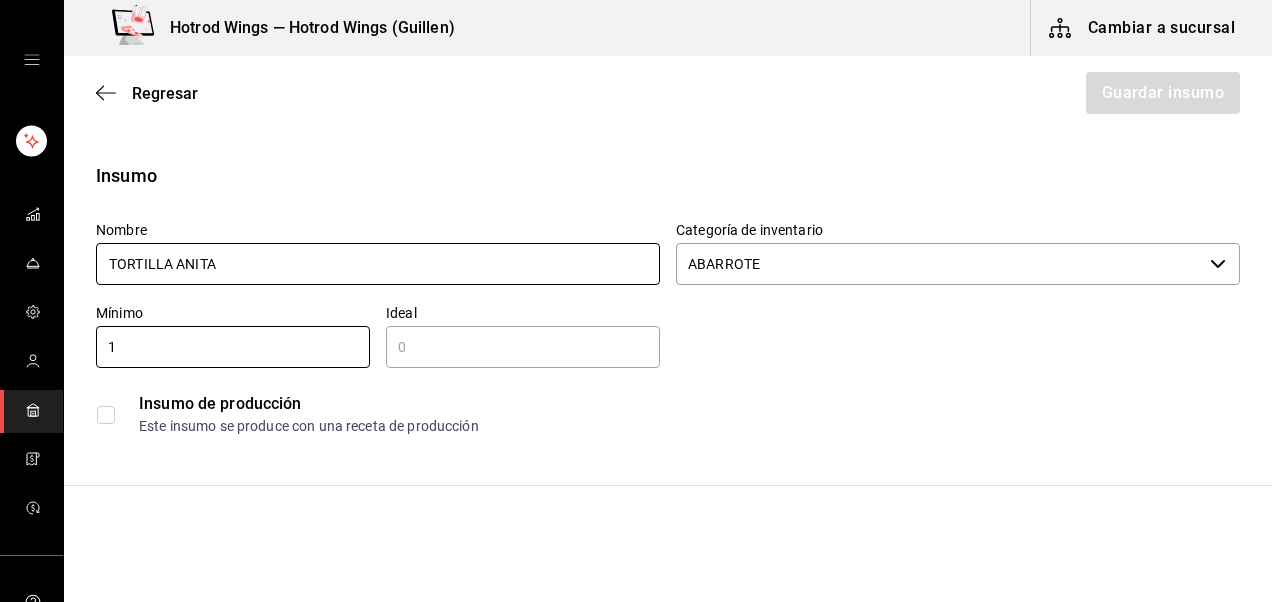 type on "1" 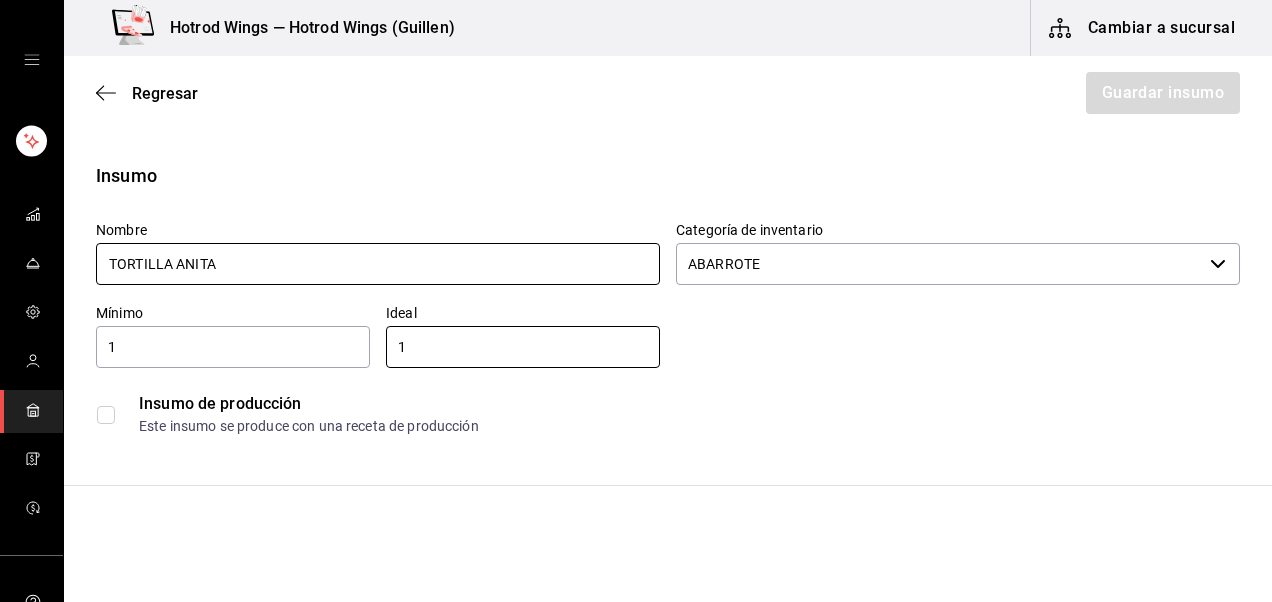 type on "1" 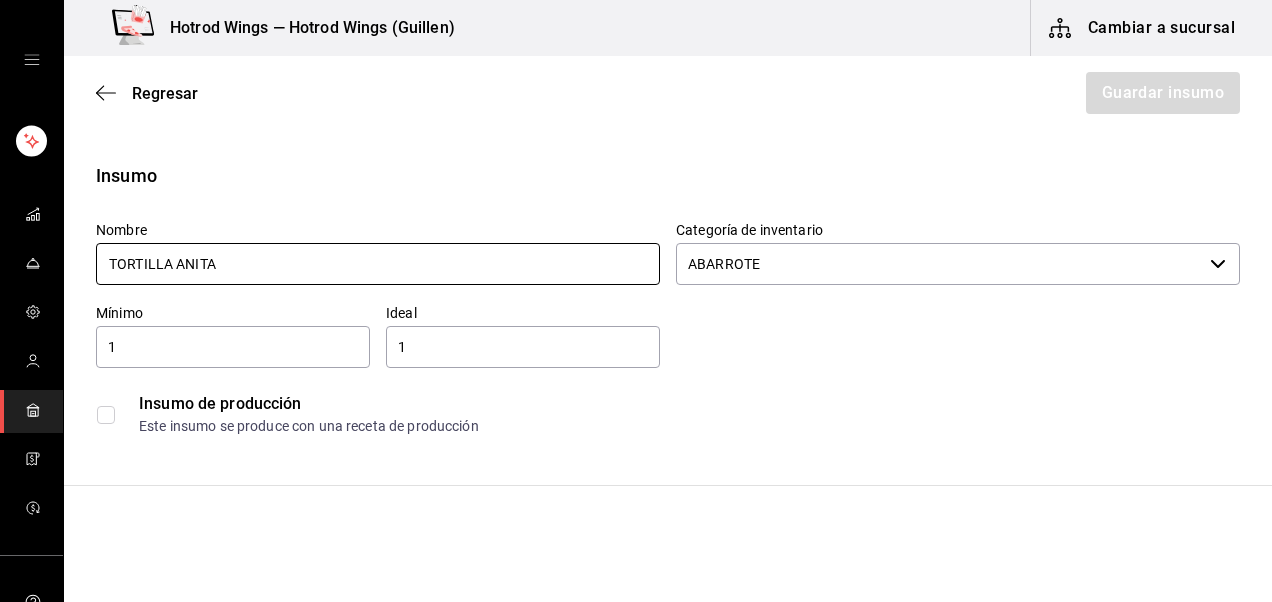 scroll, scrollTop: 347, scrollLeft: 0, axis: vertical 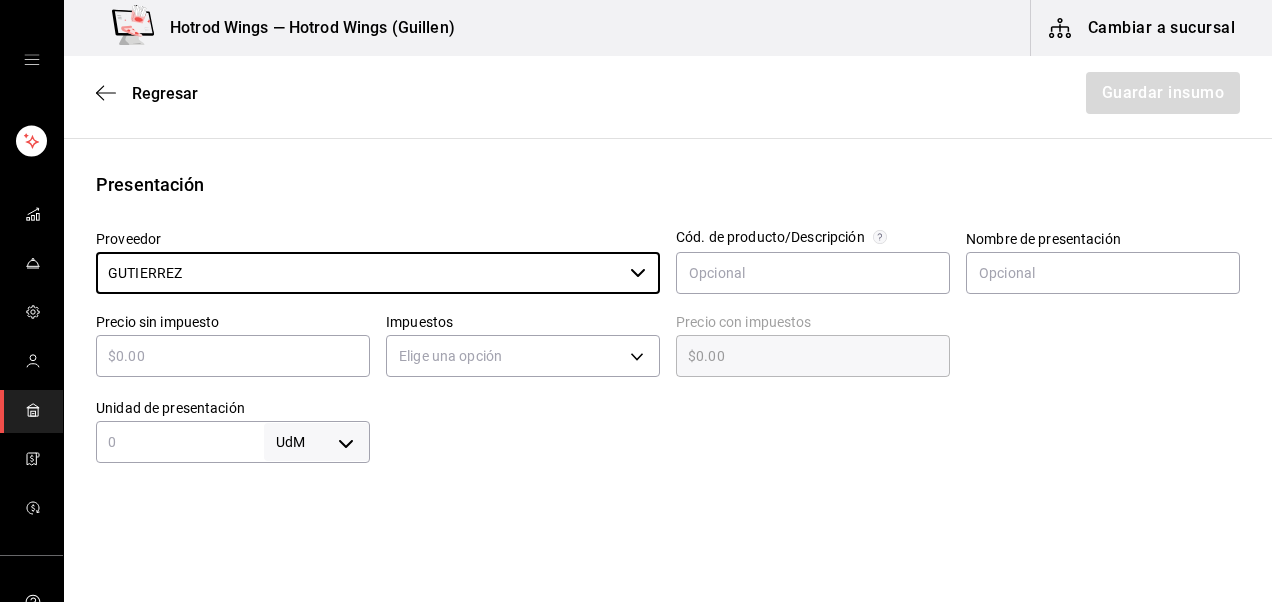 type on "GUTIERREZ" 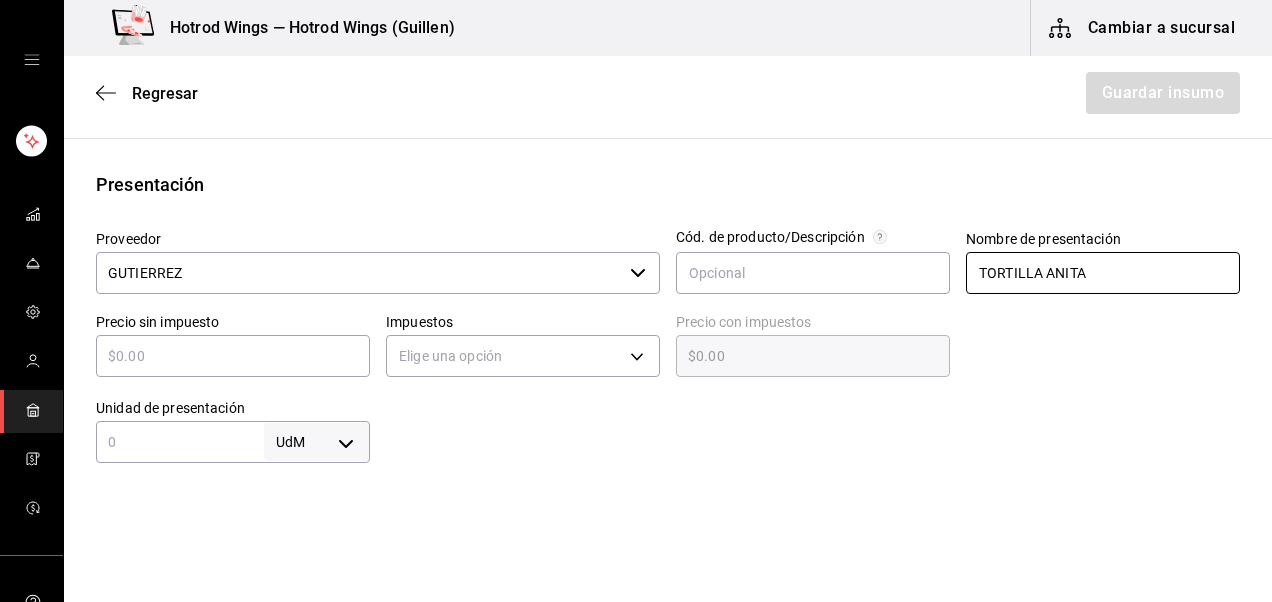 type on "TORTILLA ANITA" 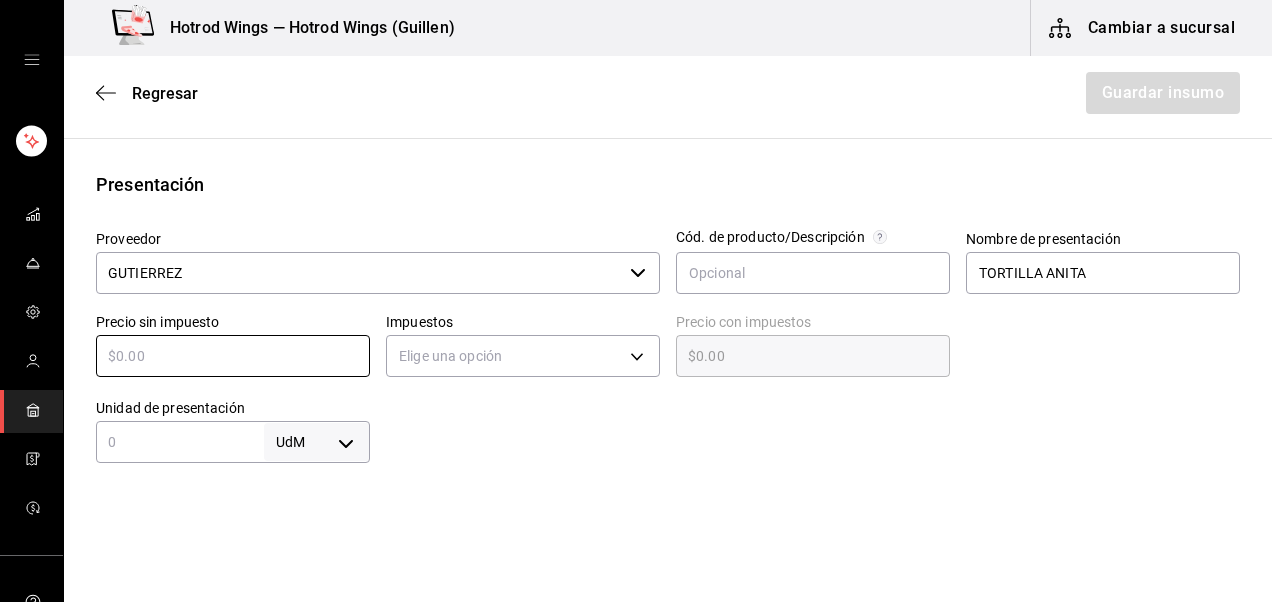 type on "$4" 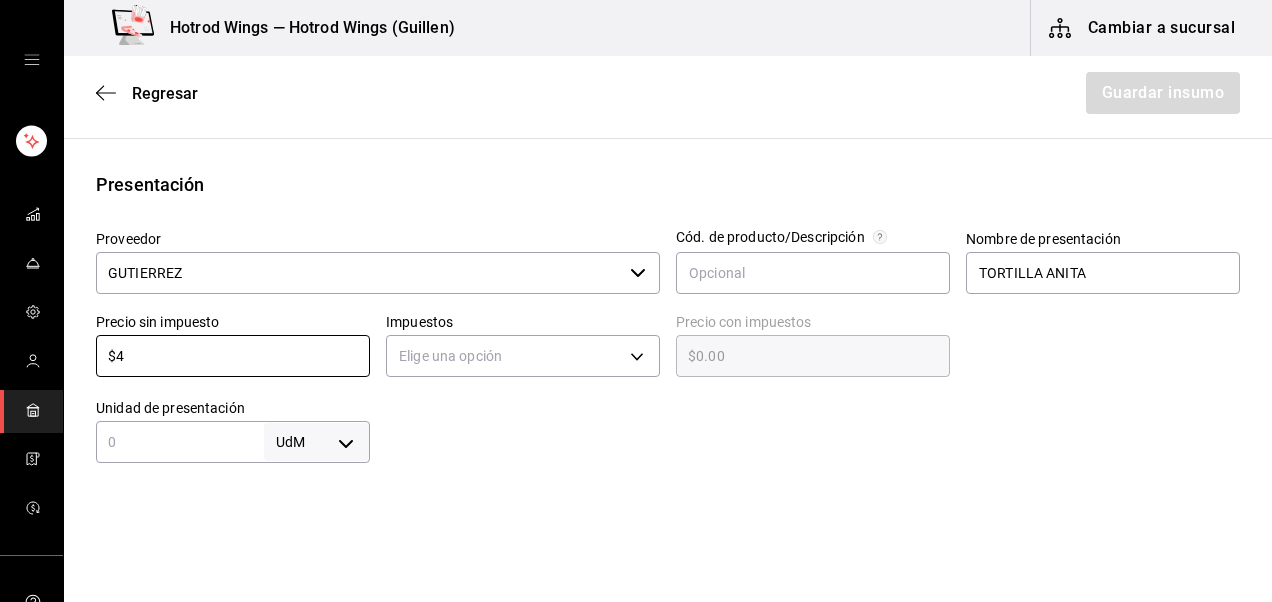 type on "$4.00" 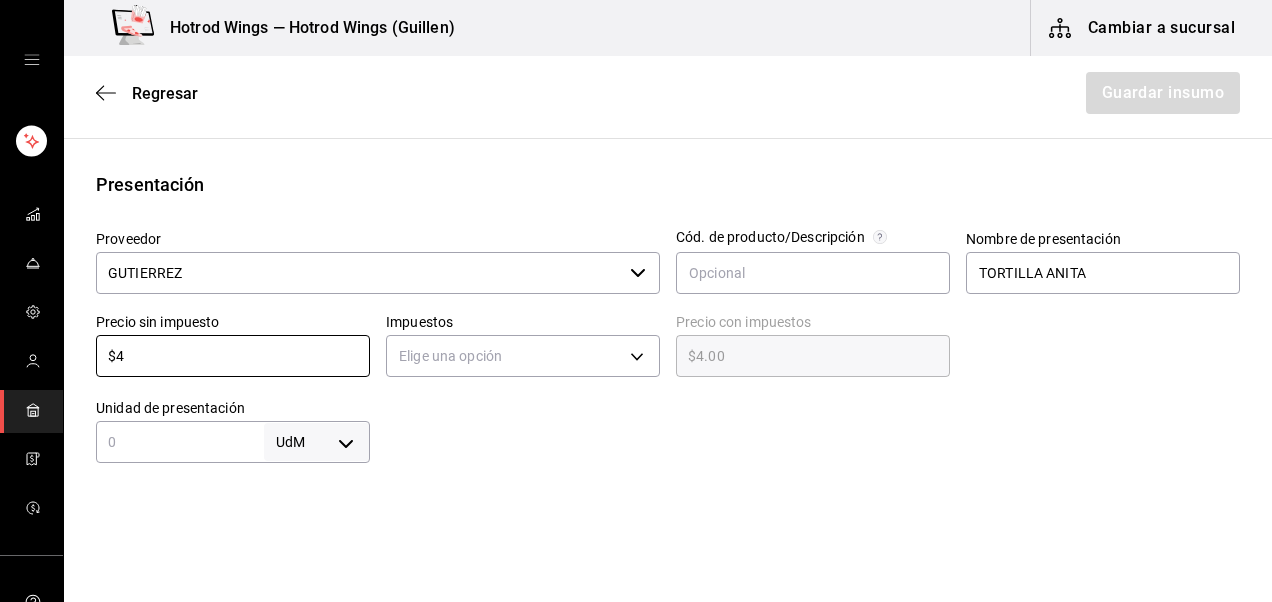 type on "$49" 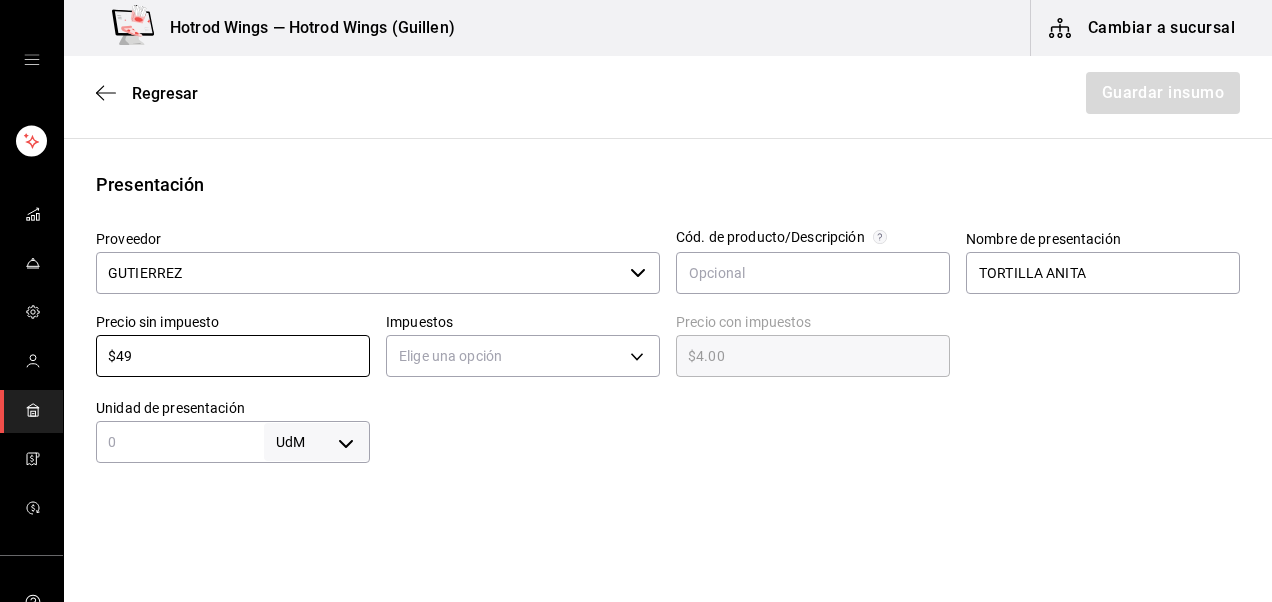 type on "$49.00" 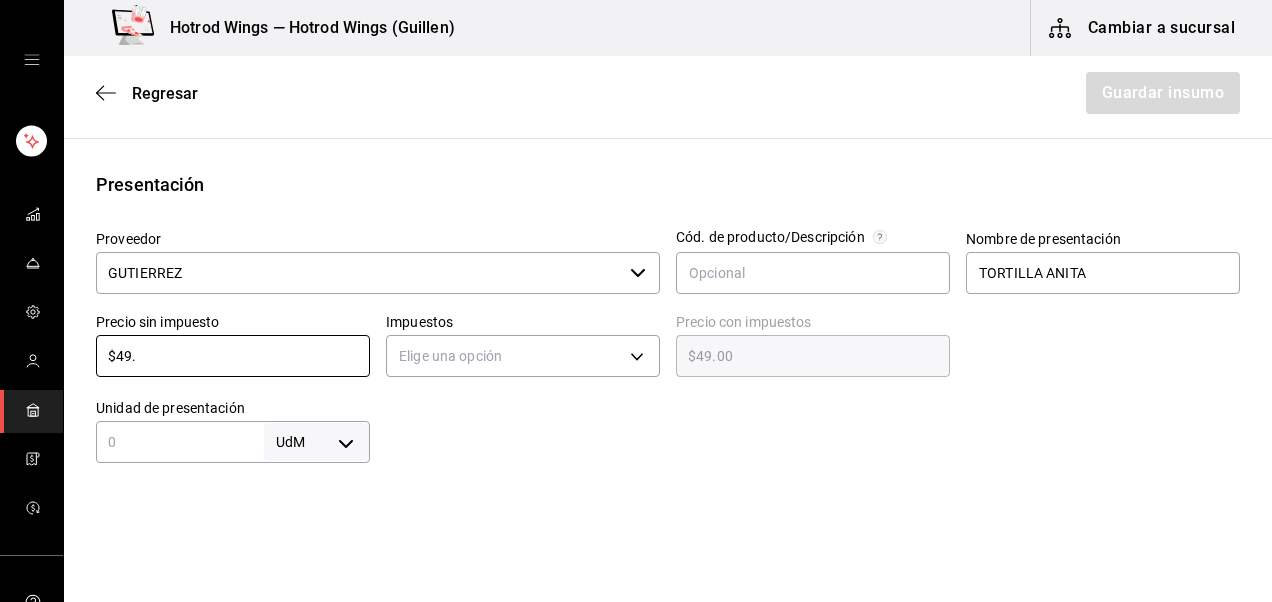 type on "$49.9" 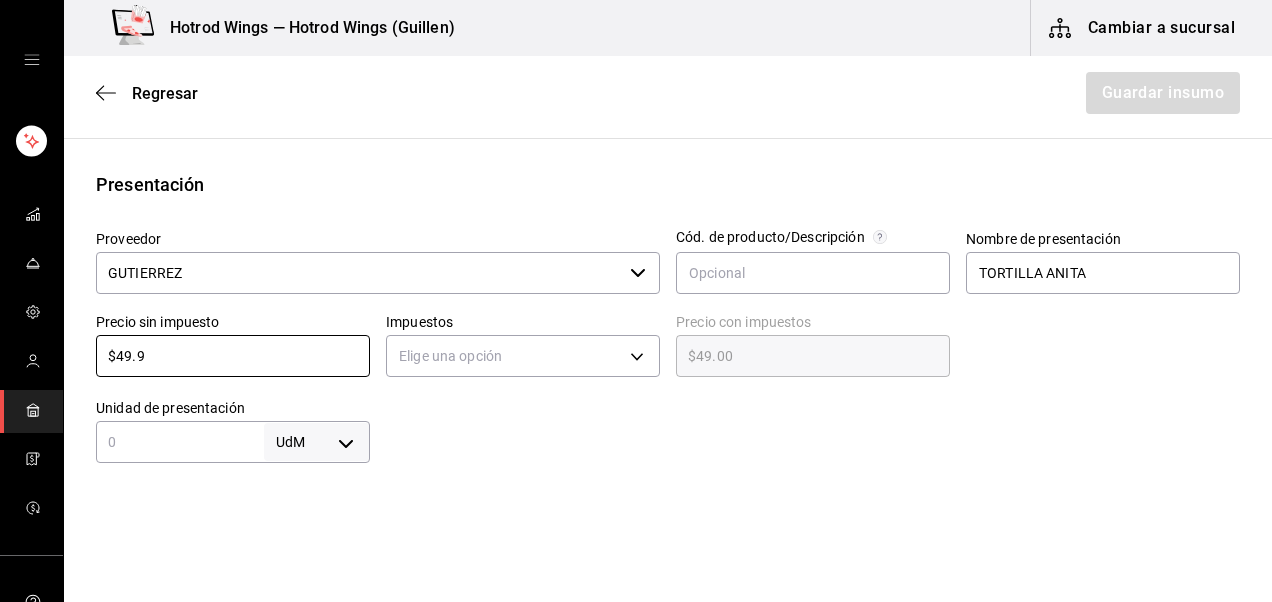 type on "$49.90" 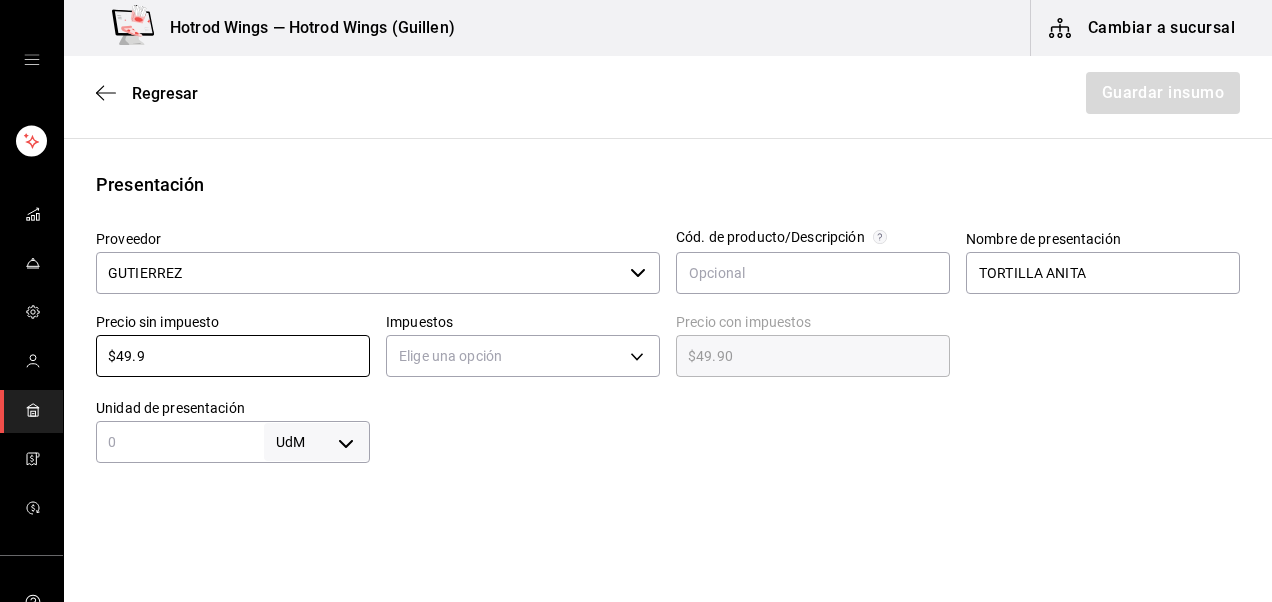 type on "$49.9" 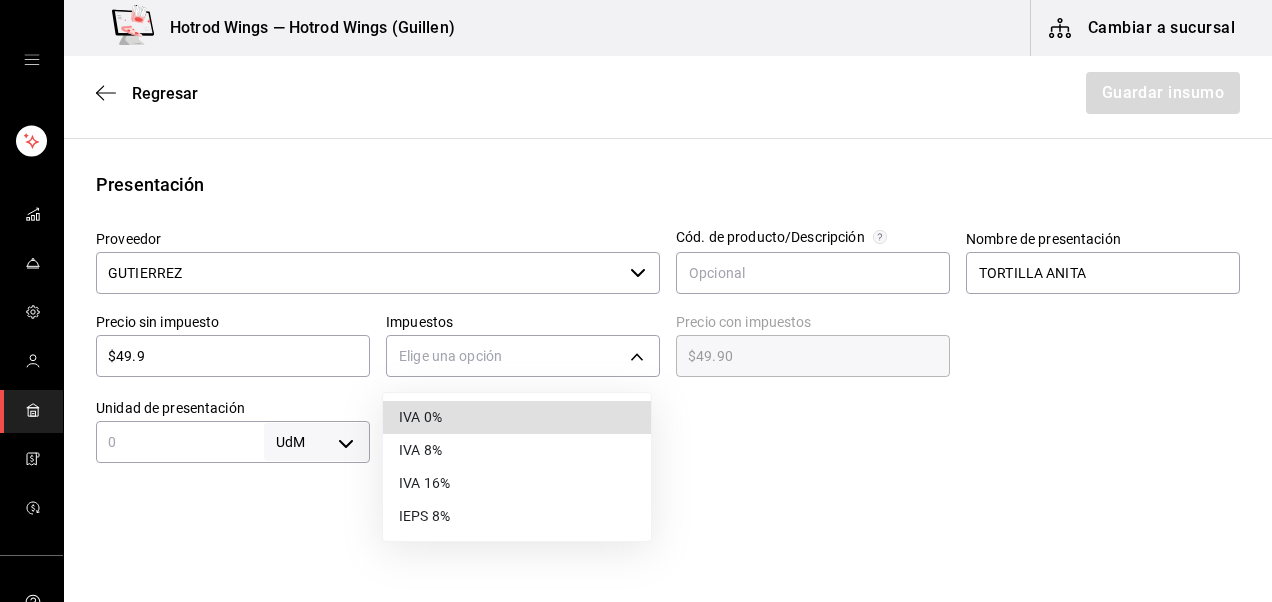 type 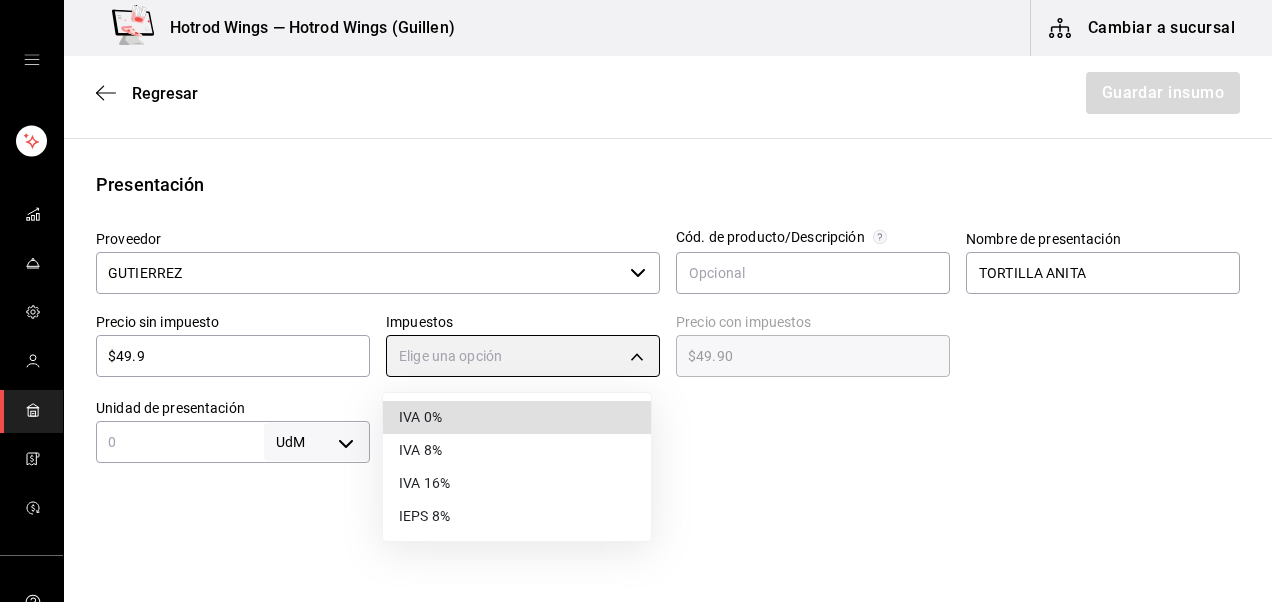 type on "IVA_0" 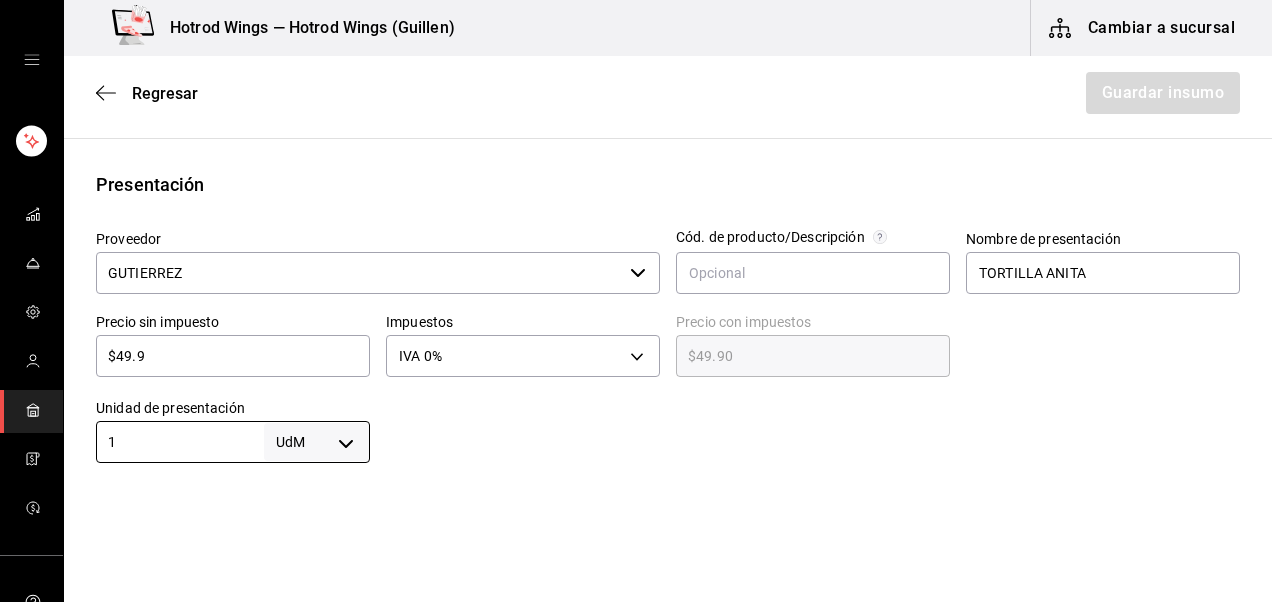 type on "1" 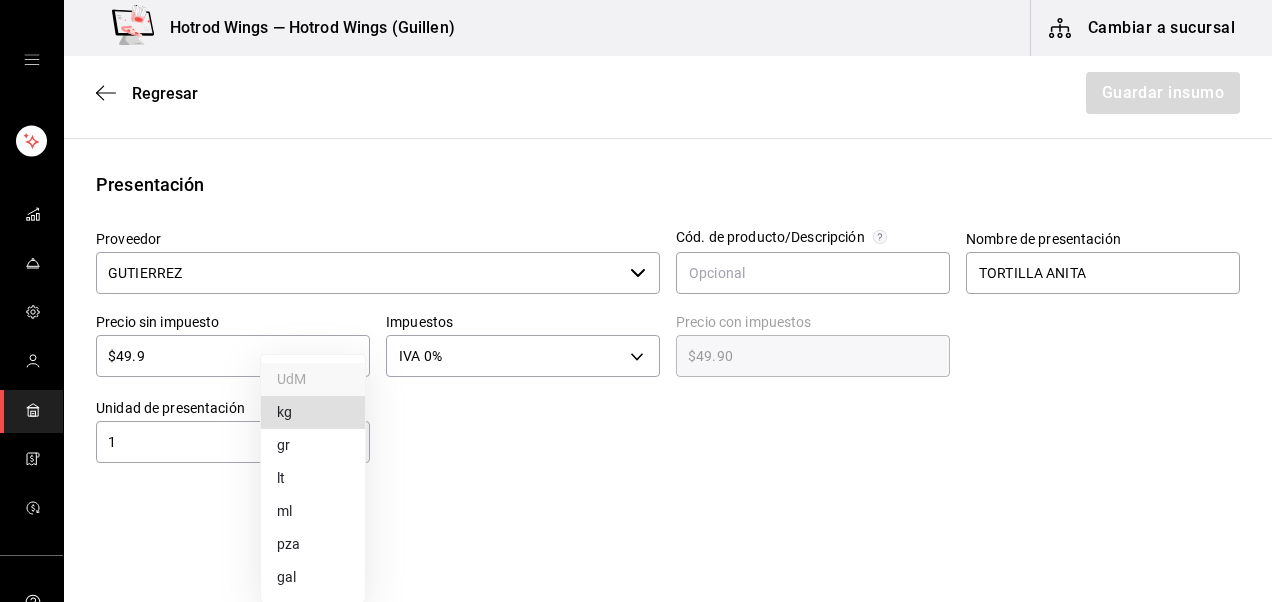 type 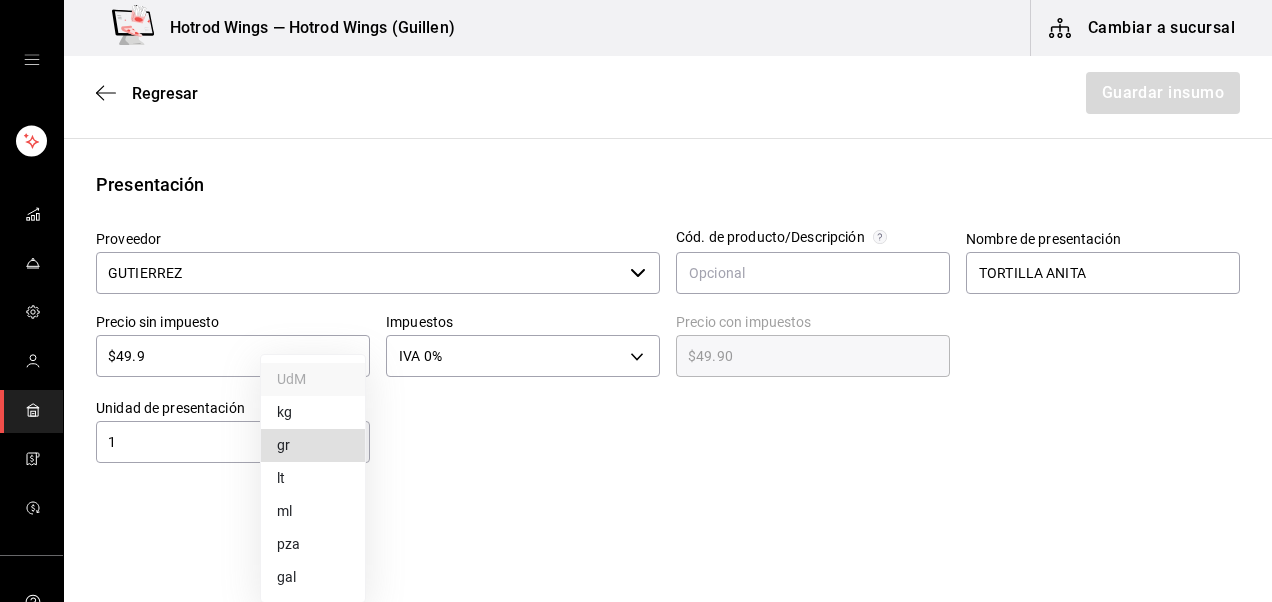 type 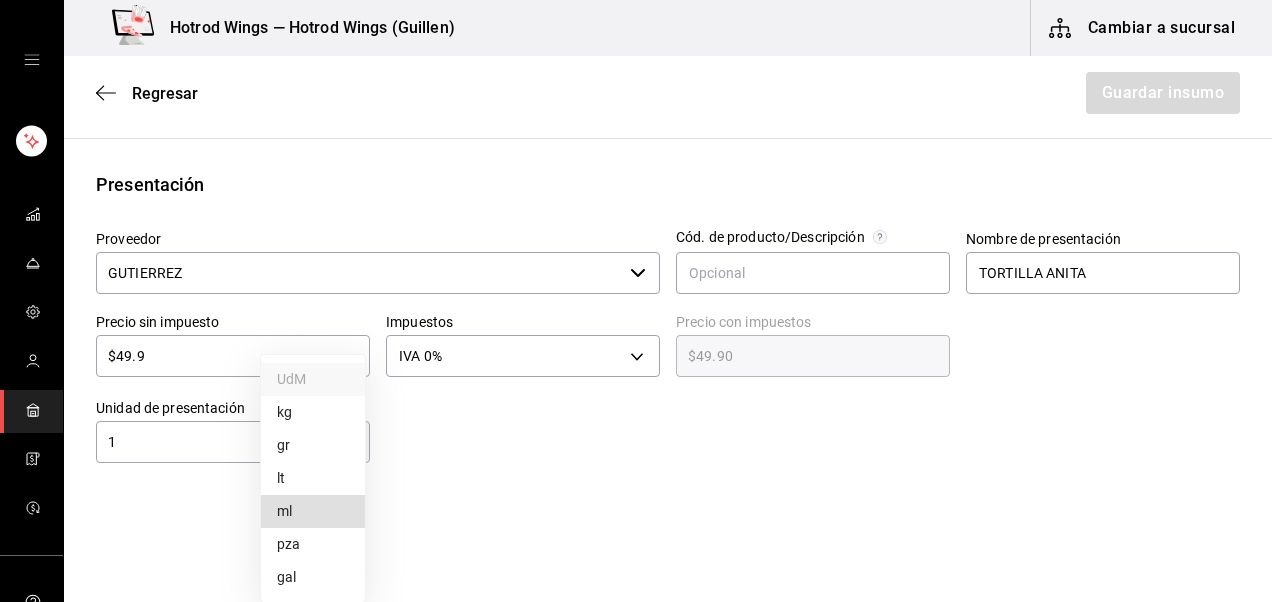 type 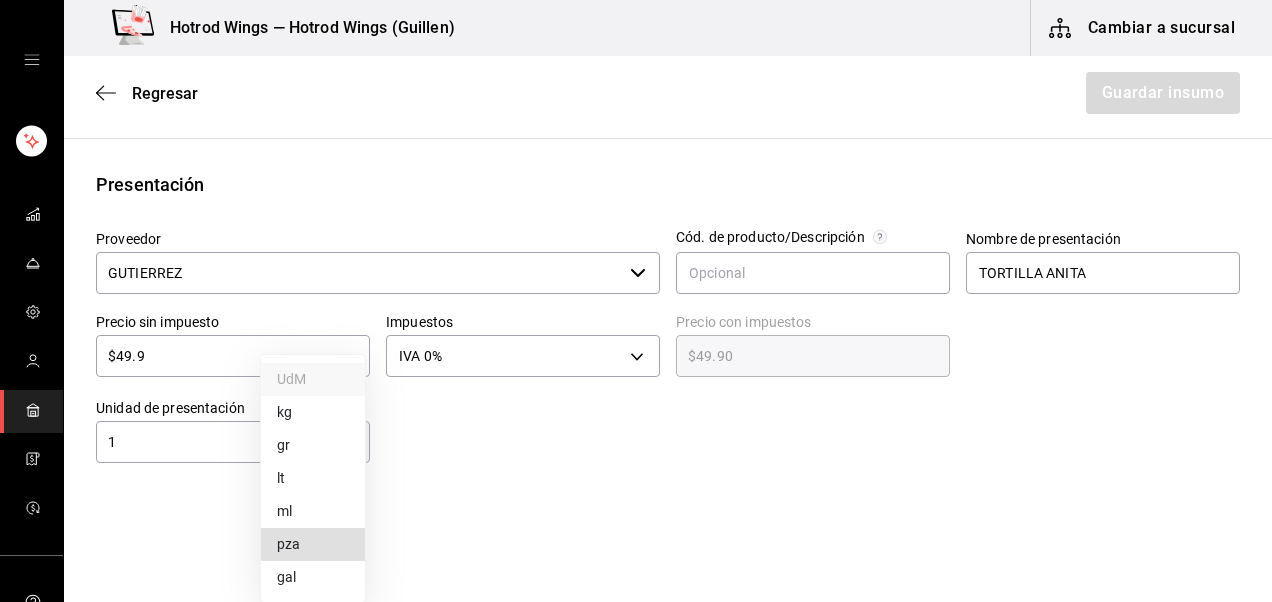 type 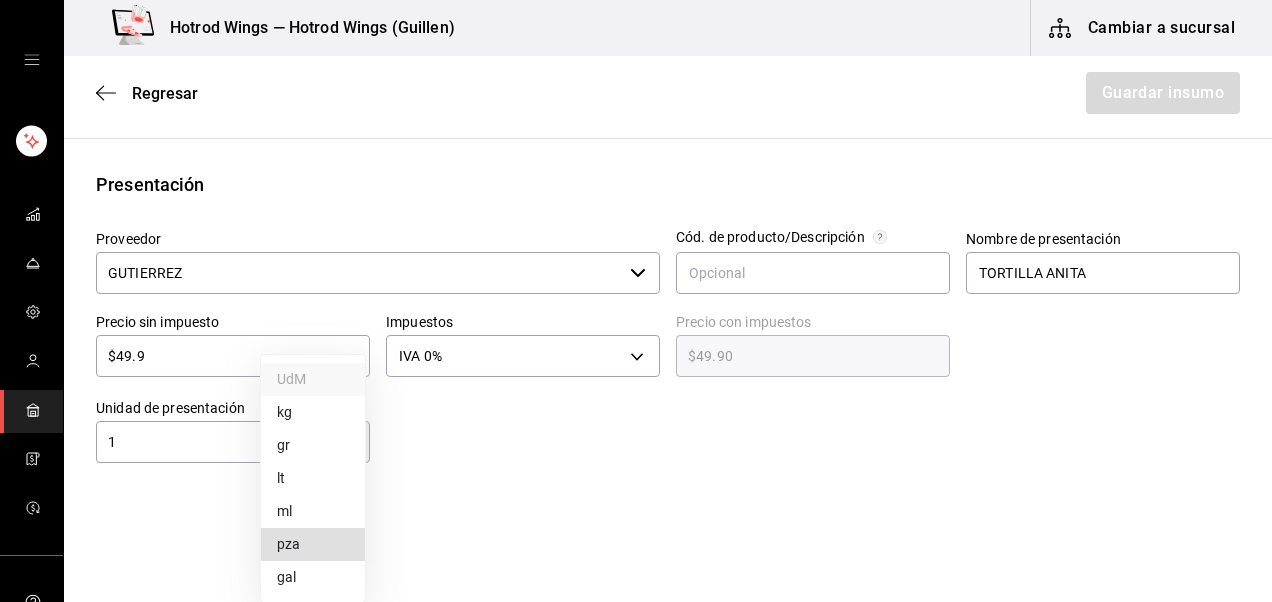 type on "UNIT" 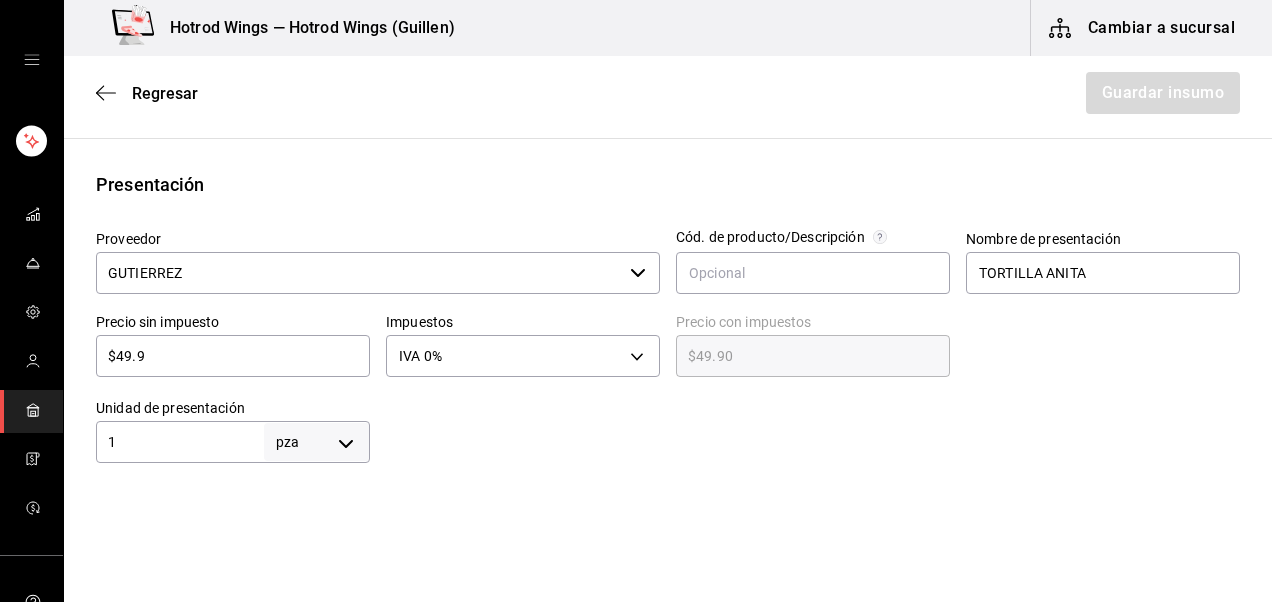 scroll, scrollTop: 671, scrollLeft: 0, axis: vertical 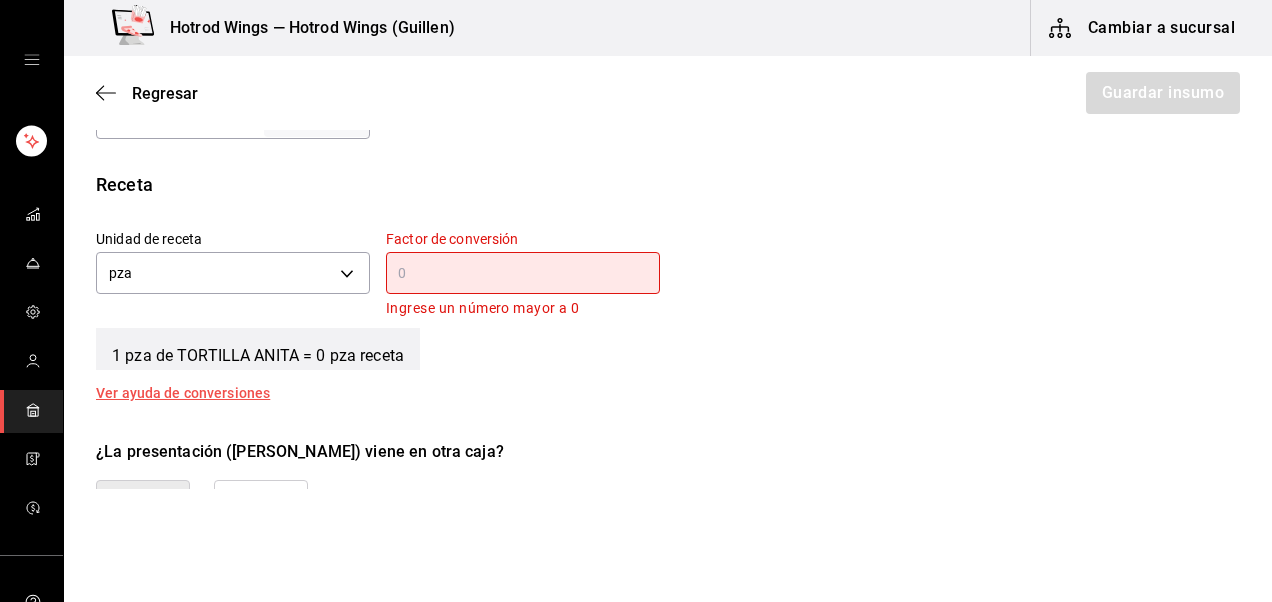 type on "3" 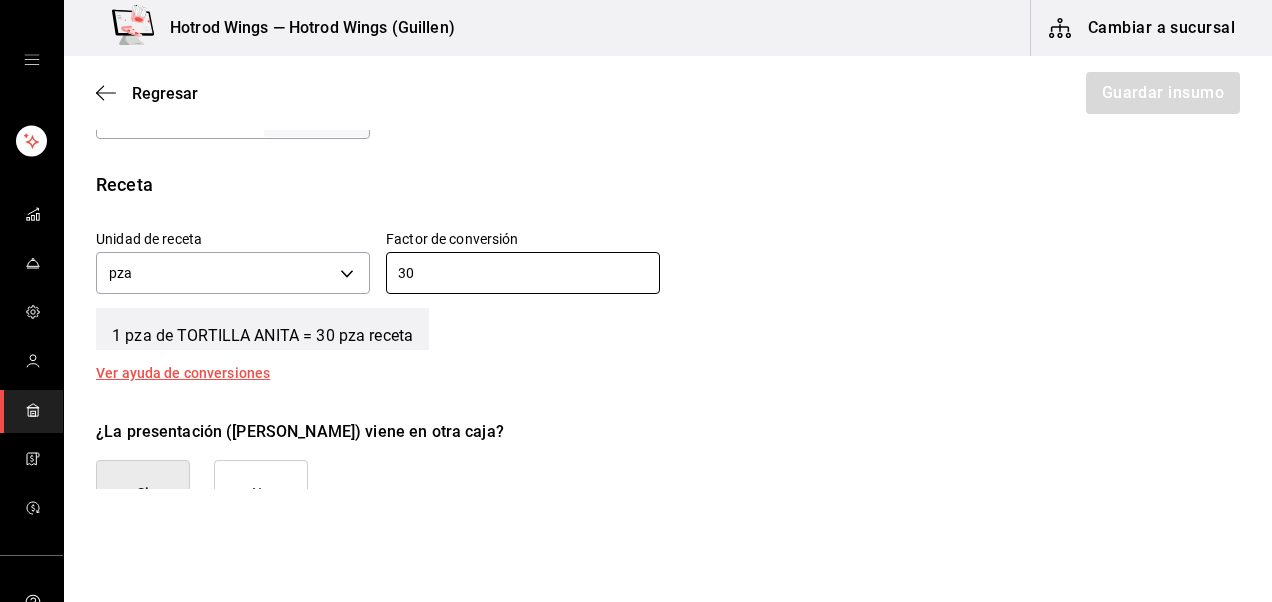 type on "30" 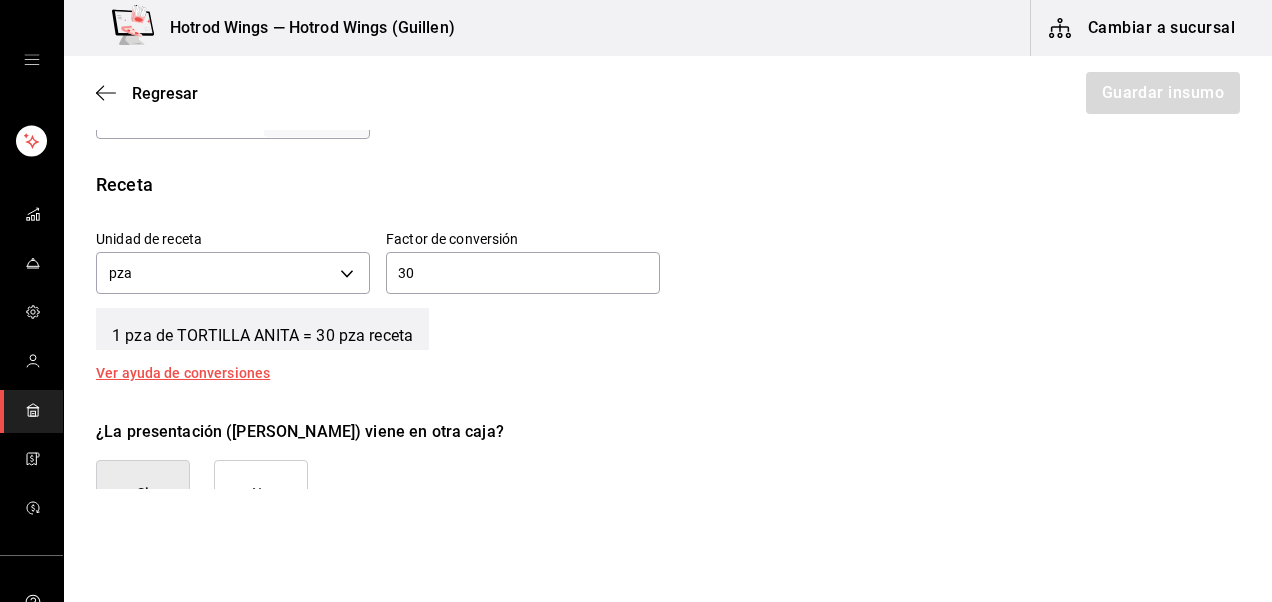 scroll, scrollTop: 707, scrollLeft: 0, axis: vertical 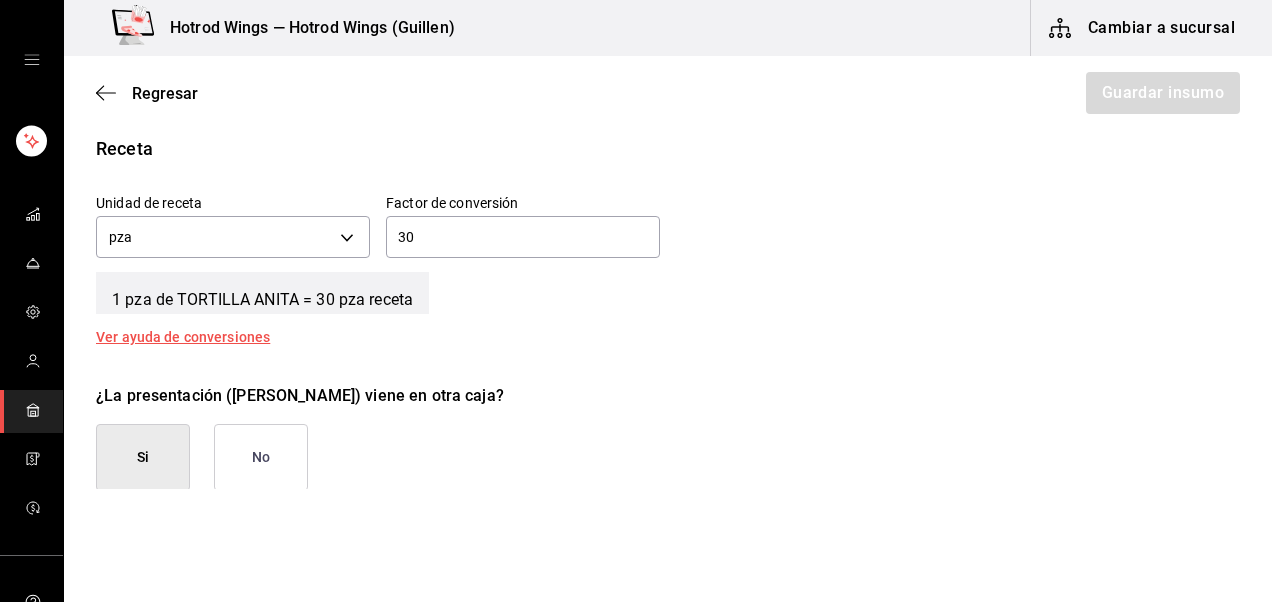 type on "true" 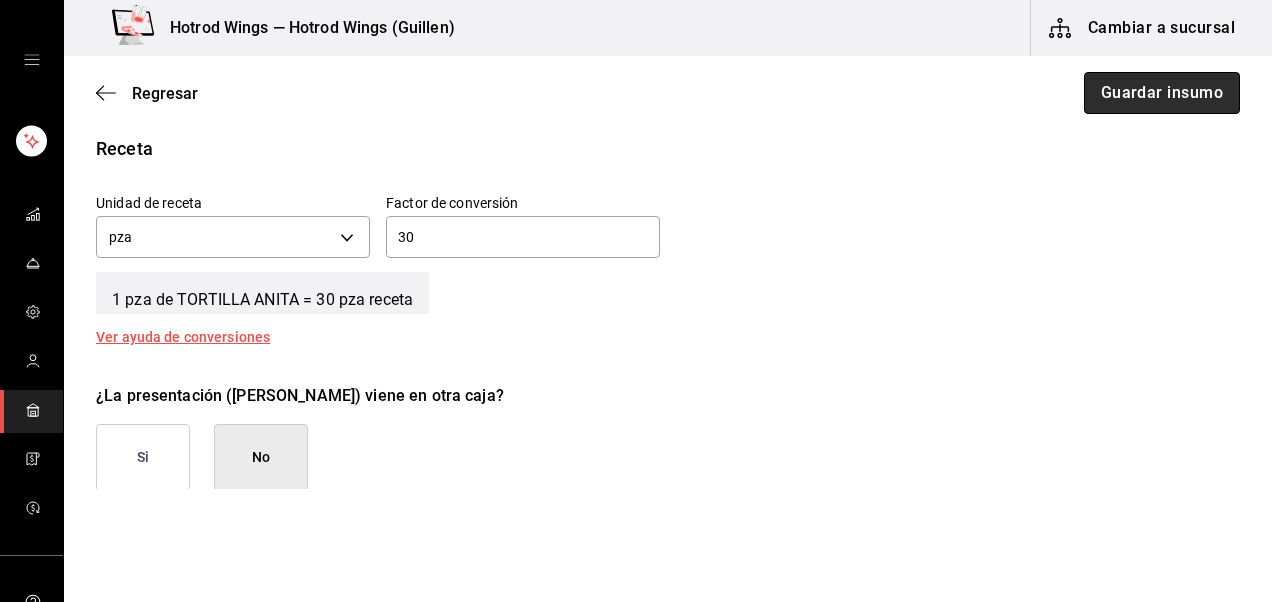click on "Guardar insumo" at bounding box center [1162, 93] 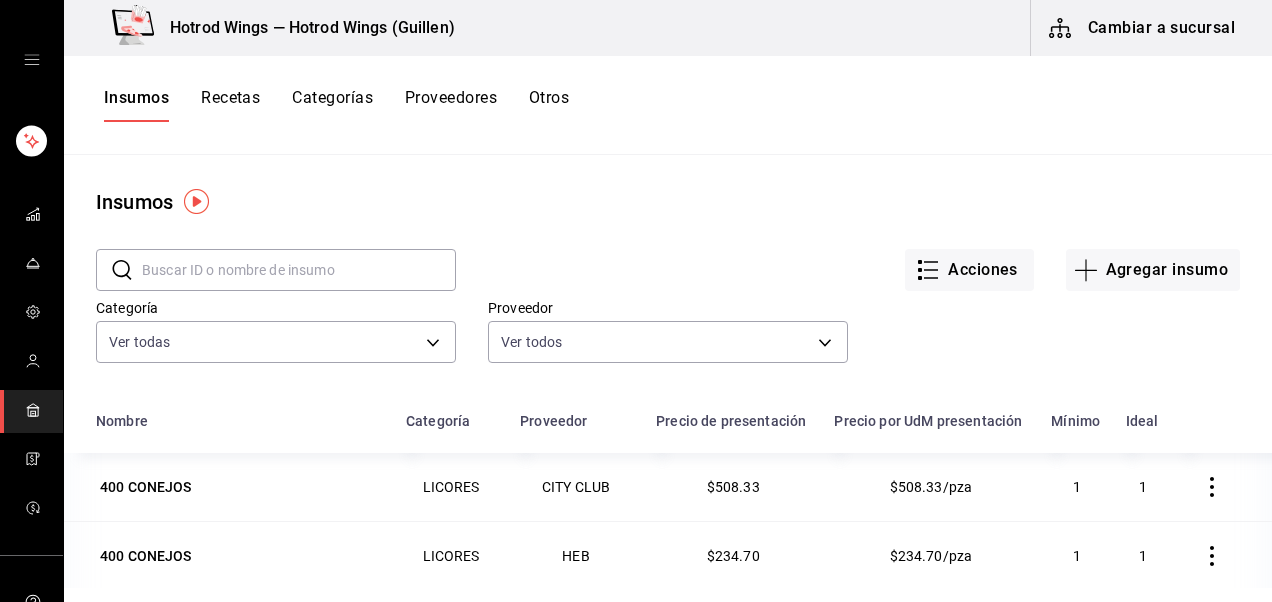 click at bounding box center (299, 270) 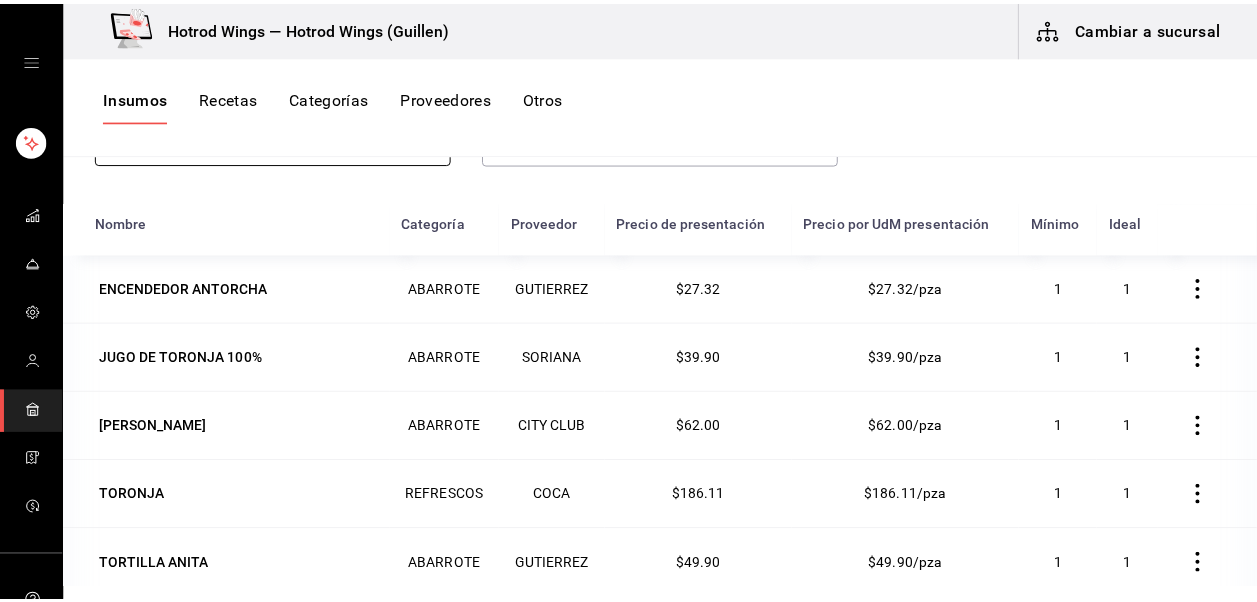 scroll, scrollTop: 204, scrollLeft: 0, axis: vertical 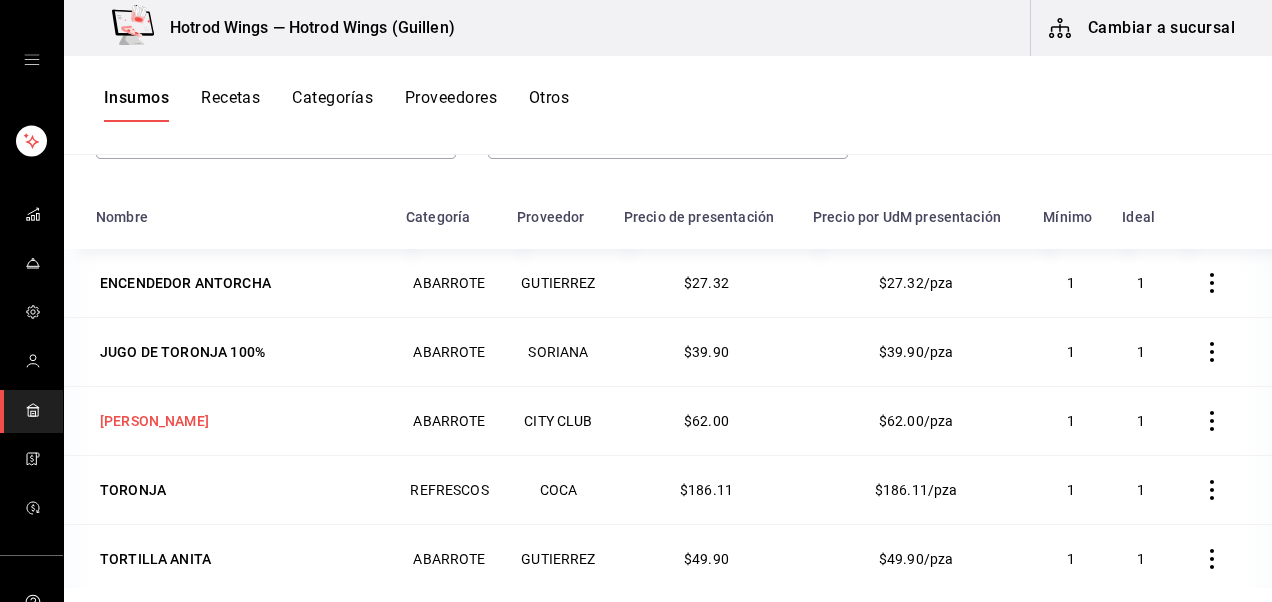 type on "TOR" 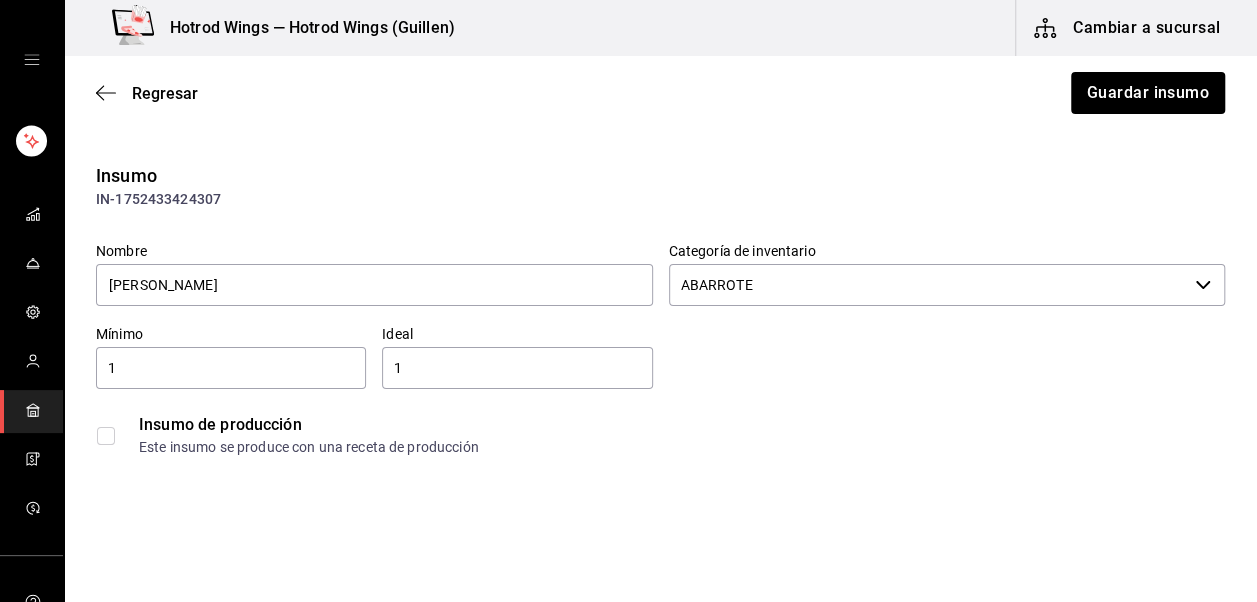 drag, startPoint x: 169, startPoint y: 286, endPoint x: 64, endPoint y: 288, distance: 105.01904 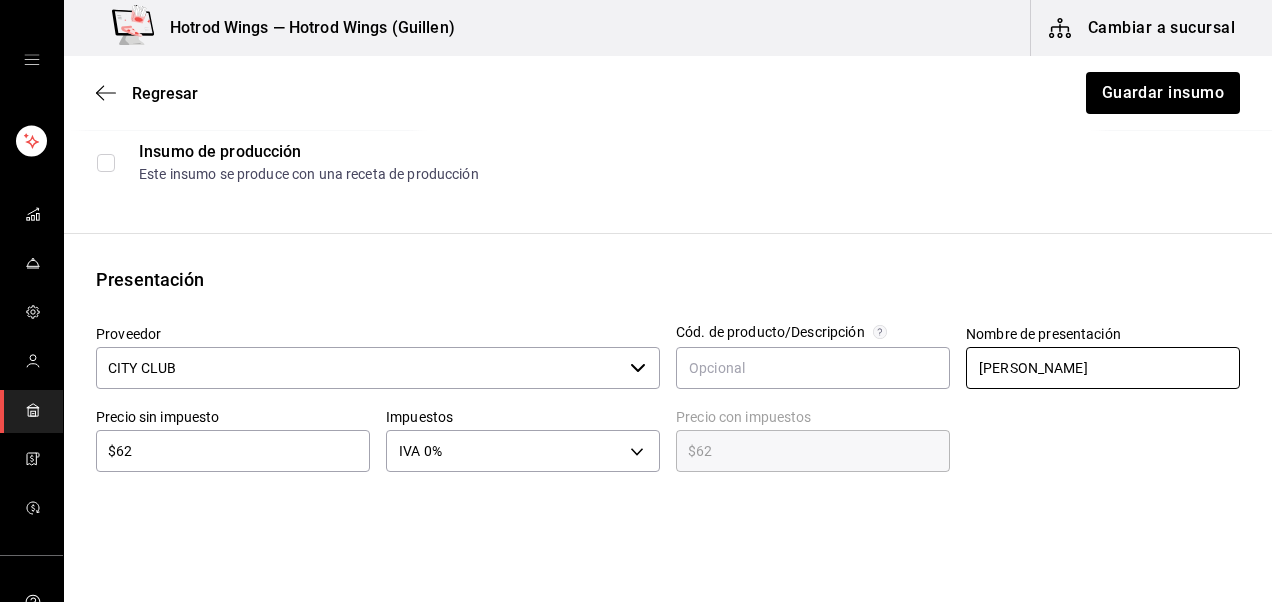 scroll, scrollTop: 275, scrollLeft: 0, axis: vertical 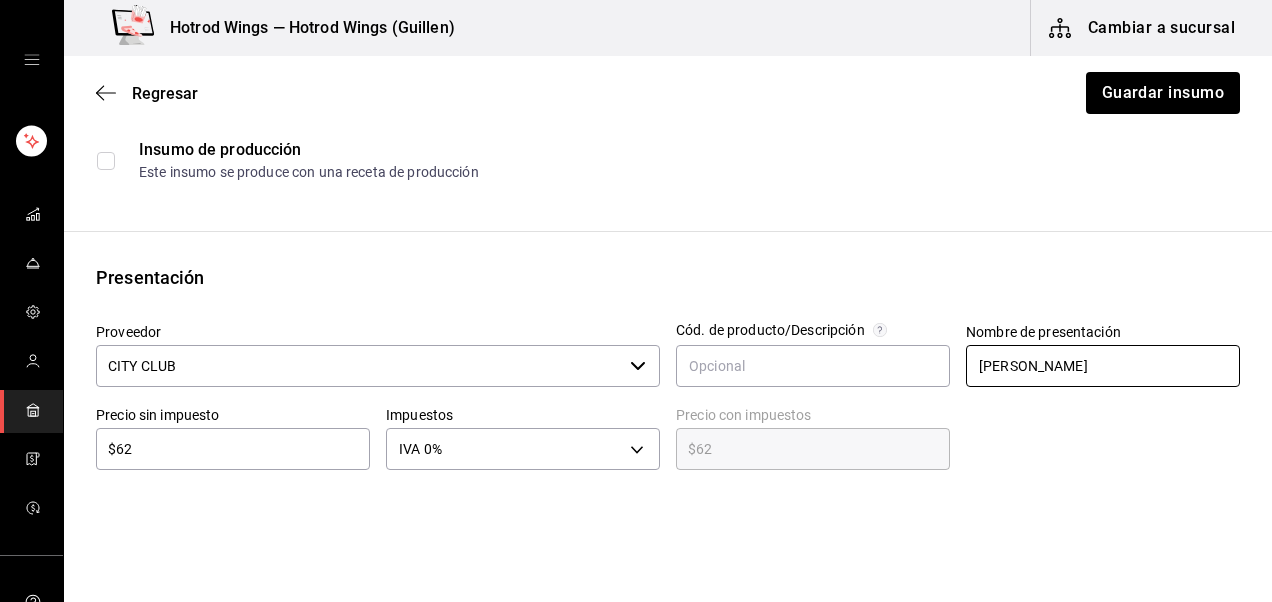 type on "TORTILLA DE HARINA" 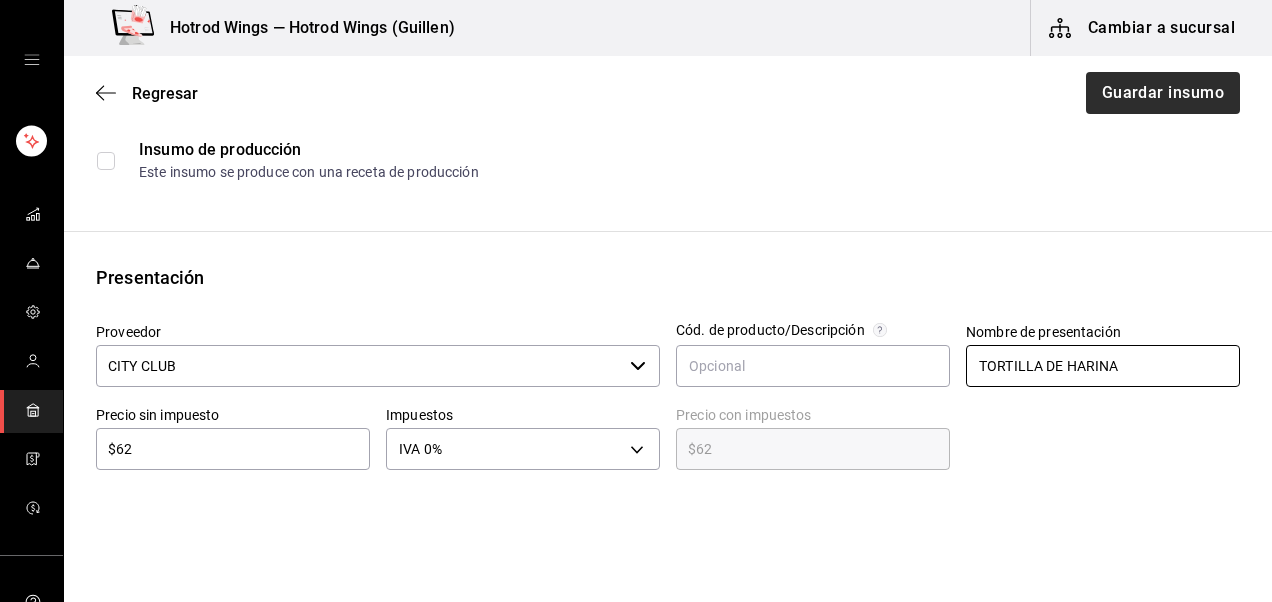 type on "TORTILLA DE HARINA" 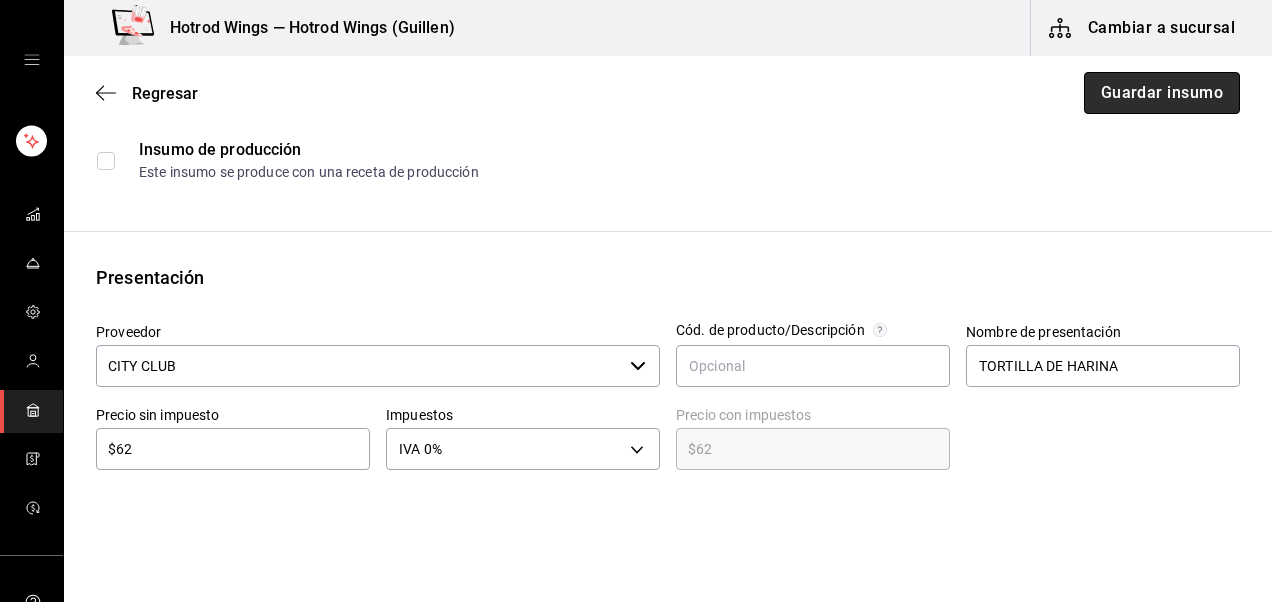 click on "Guardar insumo" at bounding box center (1162, 93) 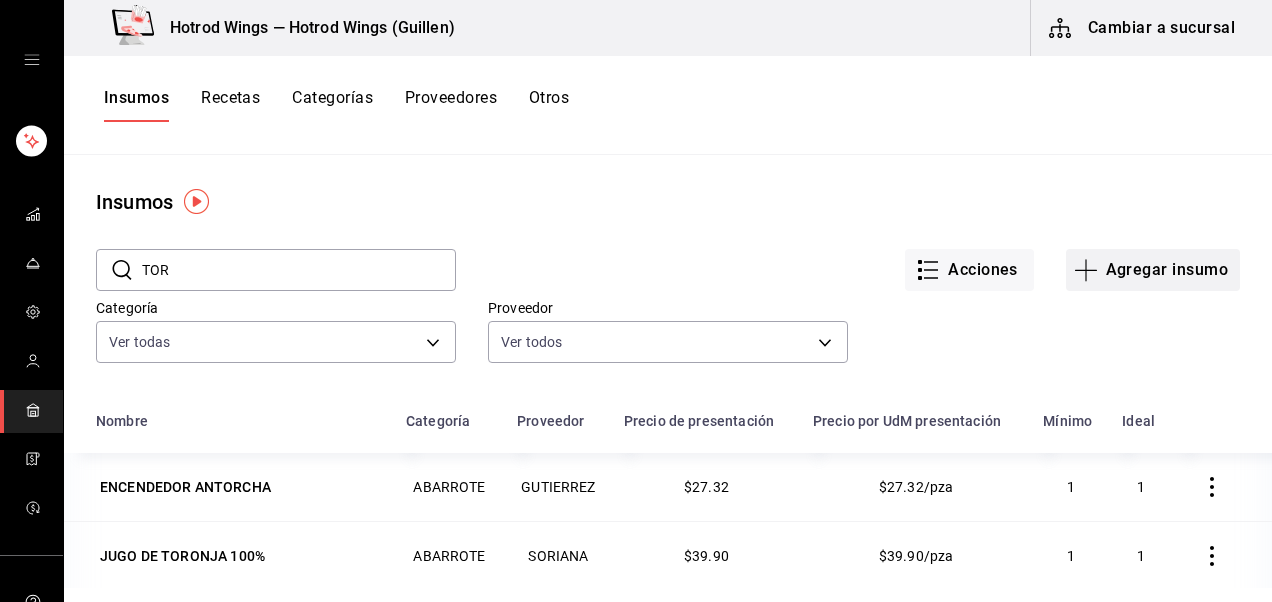 click on "Agregar insumo" at bounding box center (1153, 270) 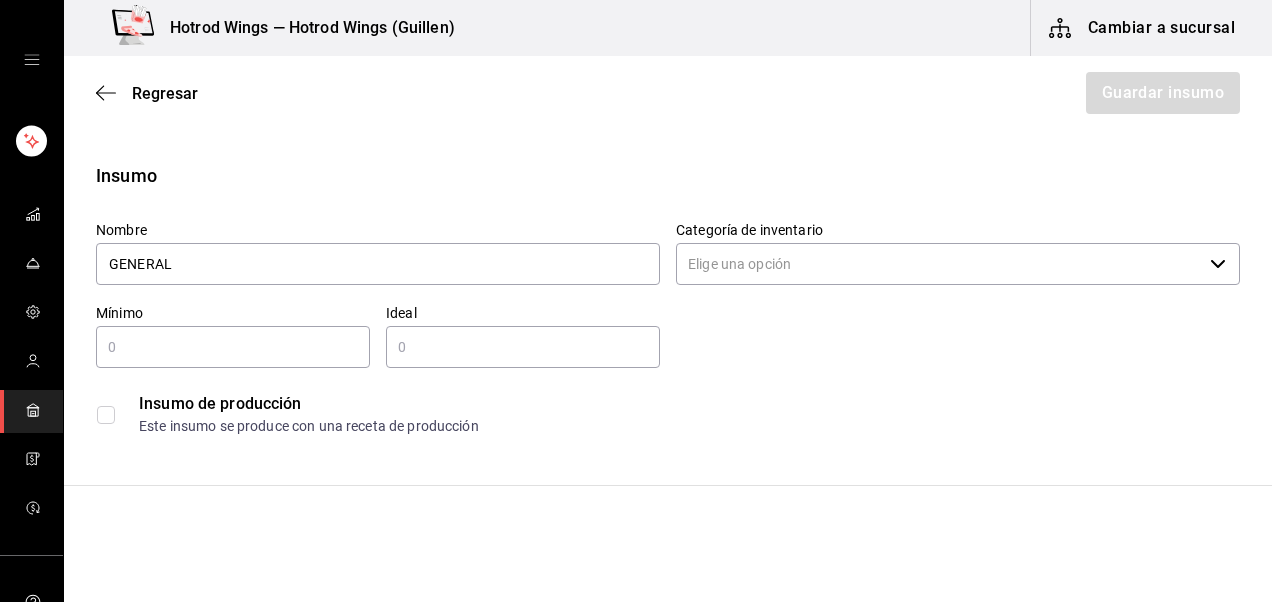 type on "GENERAL" 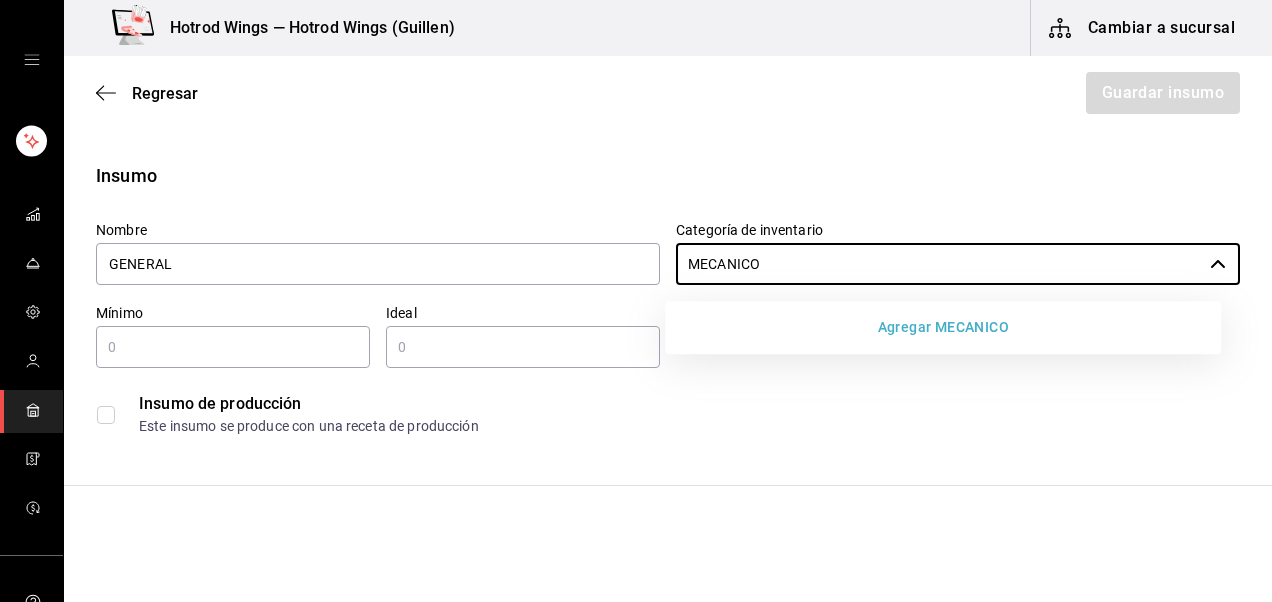 type on "MECANICO" 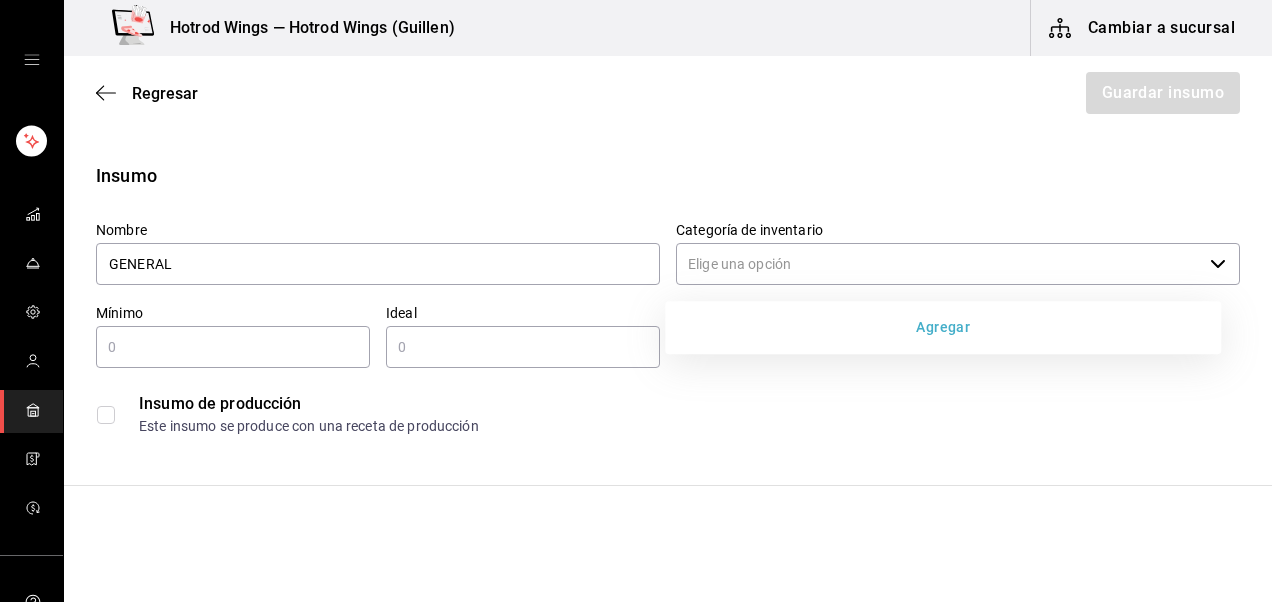 click on "Agregar" at bounding box center (943, 327) 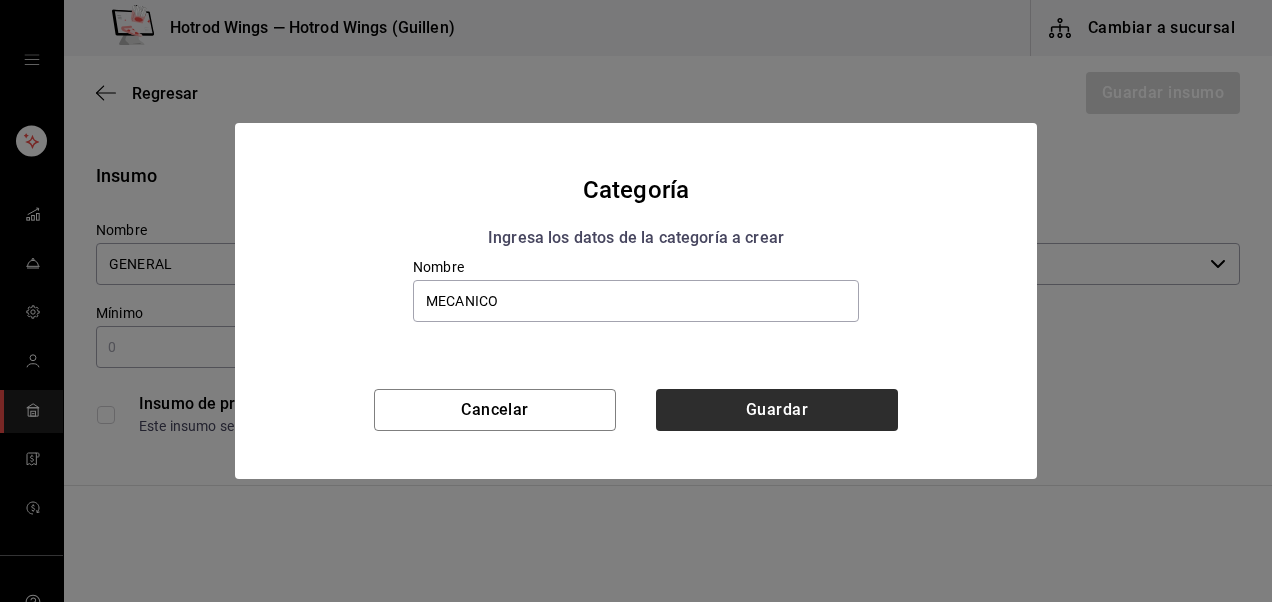 type on "MECANICO" 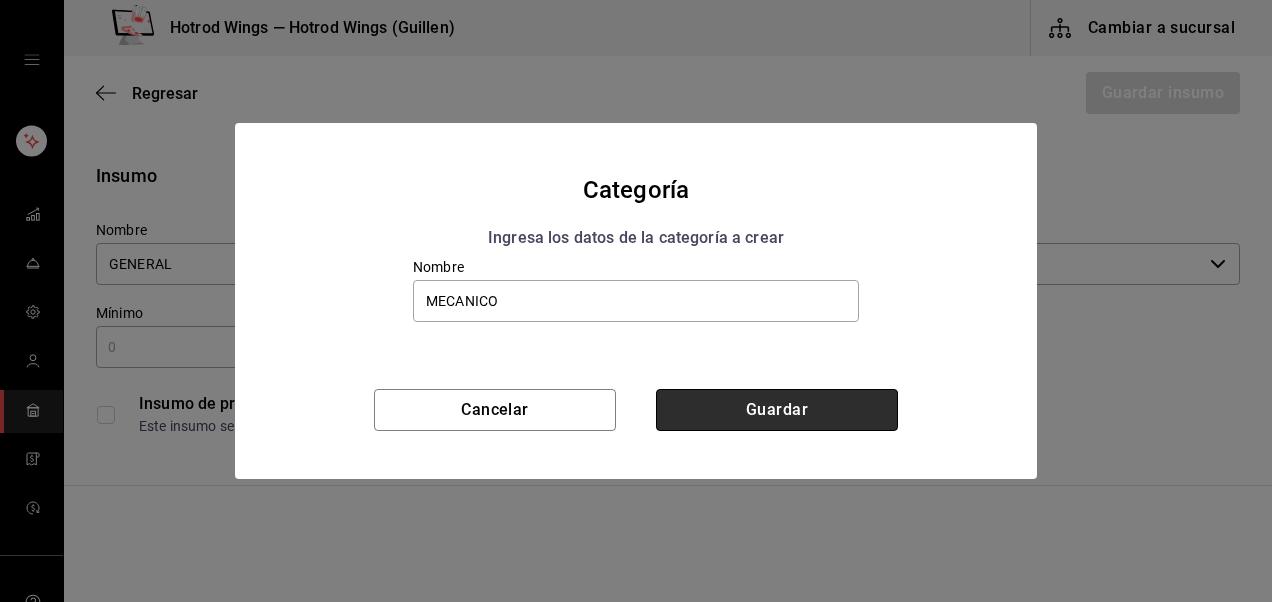 click on "Guardar" at bounding box center [777, 410] 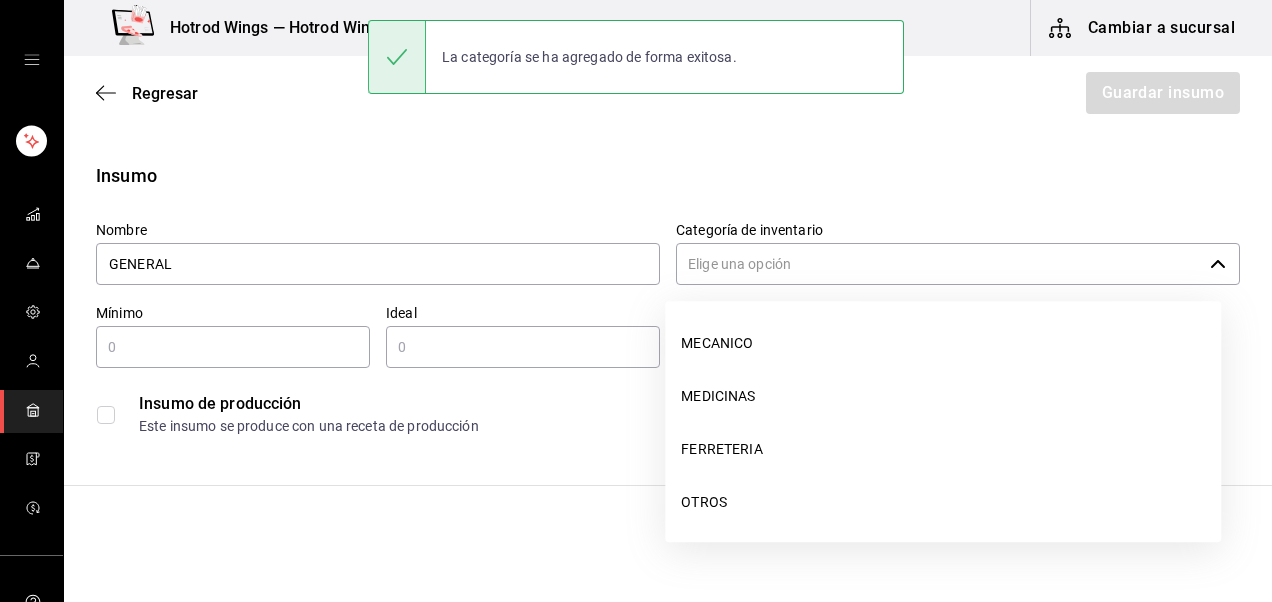 click on "Categoría de inventario" at bounding box center (939, 264) 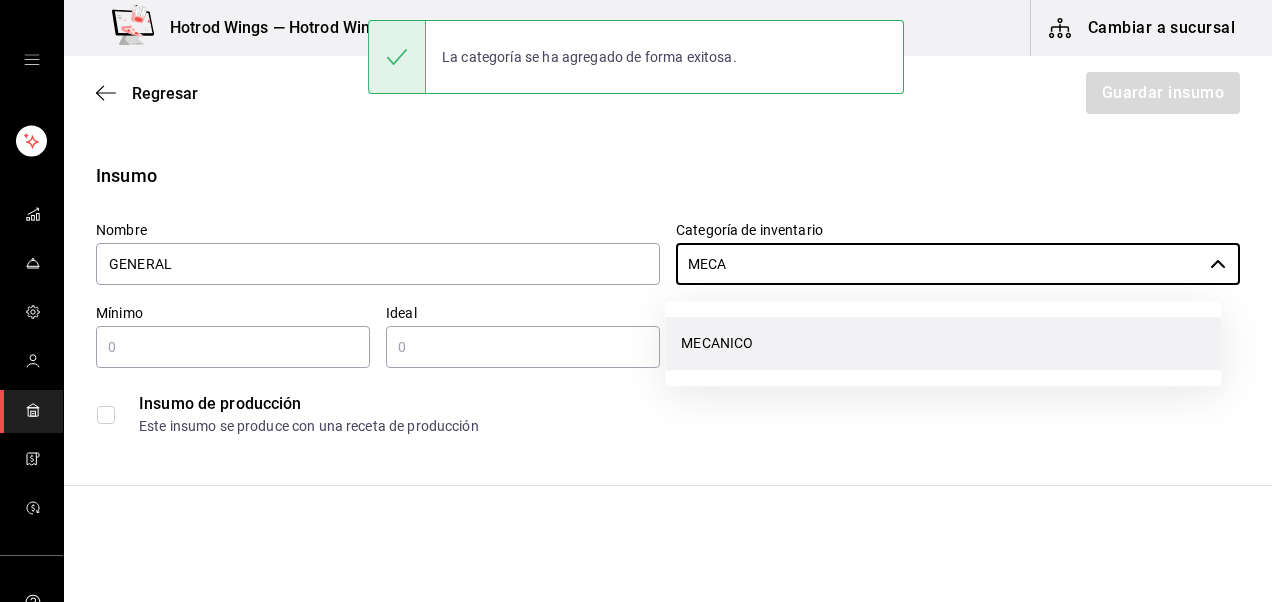 click on "MECANICO" at bounding box center [943, 343] 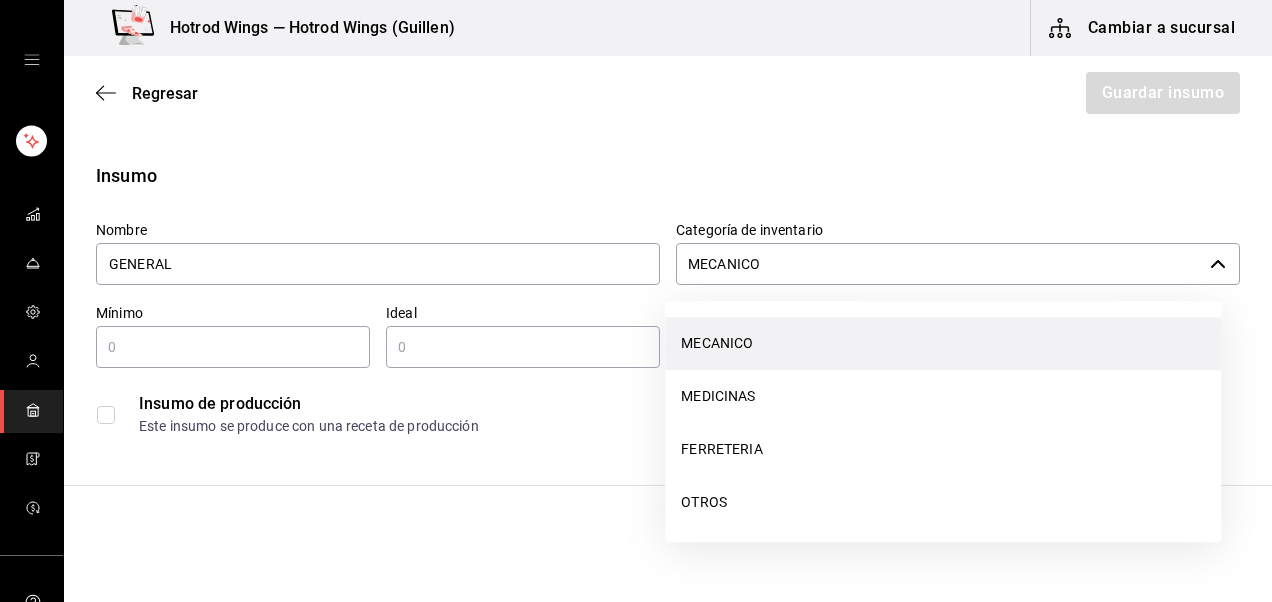 drag, startPoint x: 772, startPoint y: 273, endPoint x: 673, endPoint y: 258, distance: 100.12991 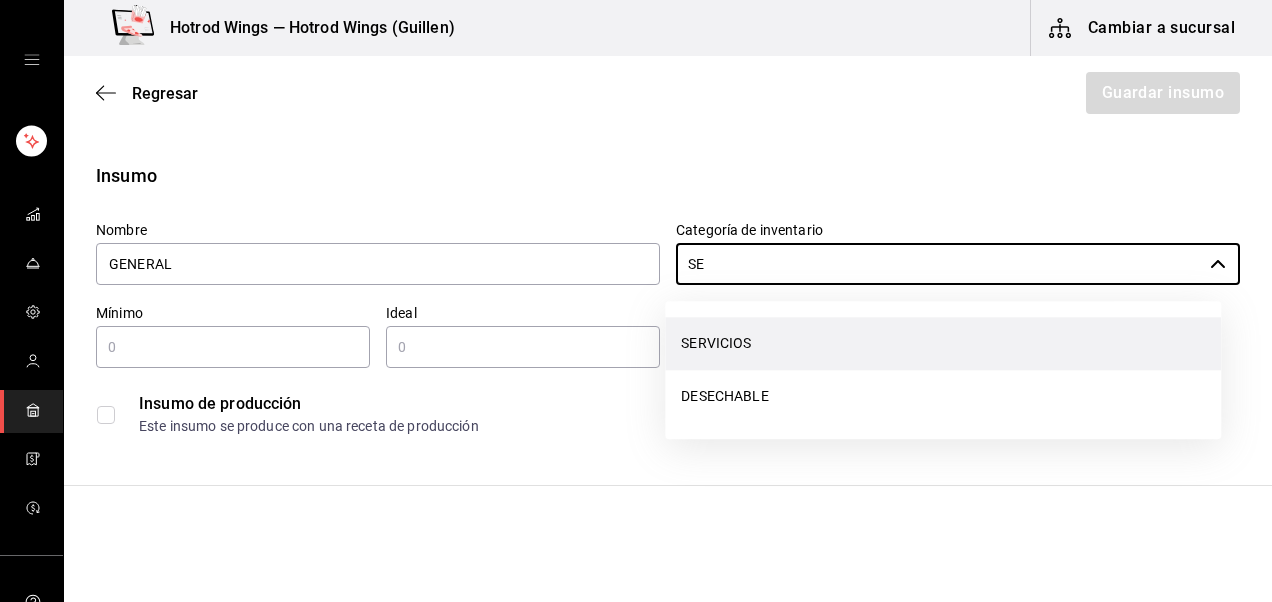 click on "SERVICIOS" at bounding box center (943, 343) 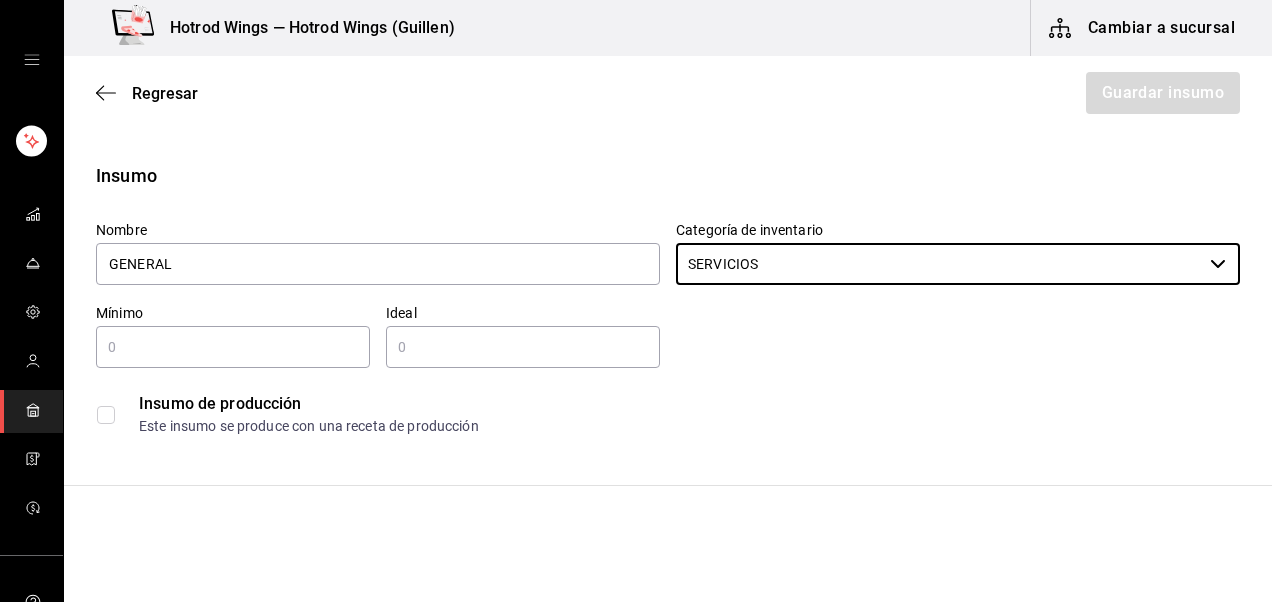 type on "SERVICIOS" 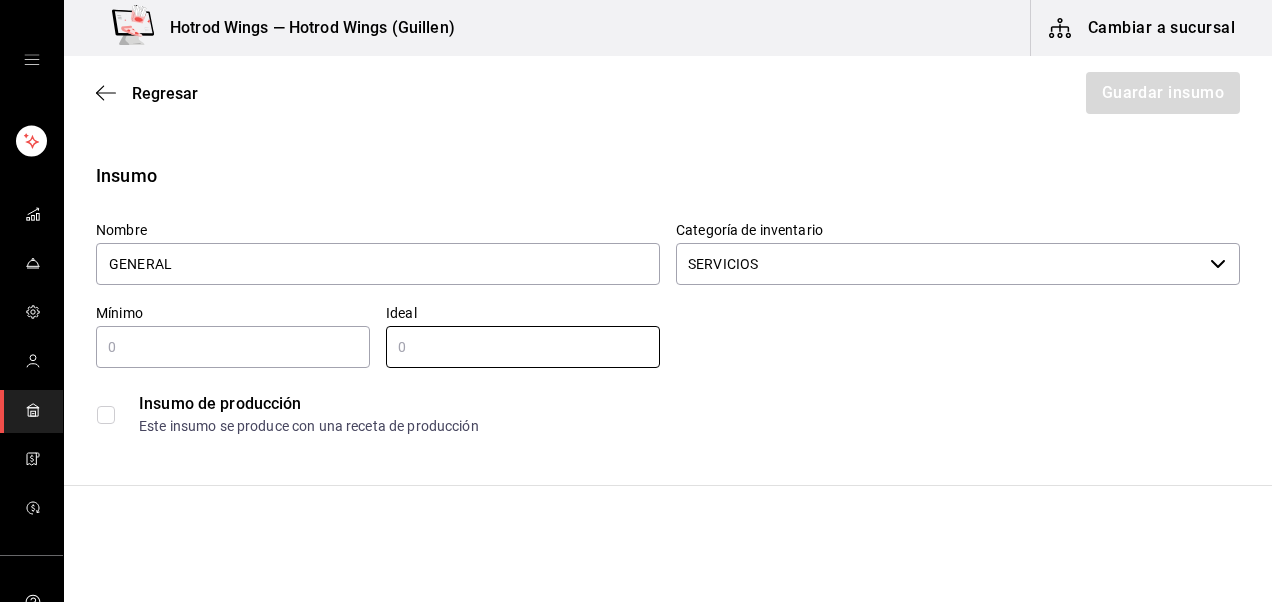 type 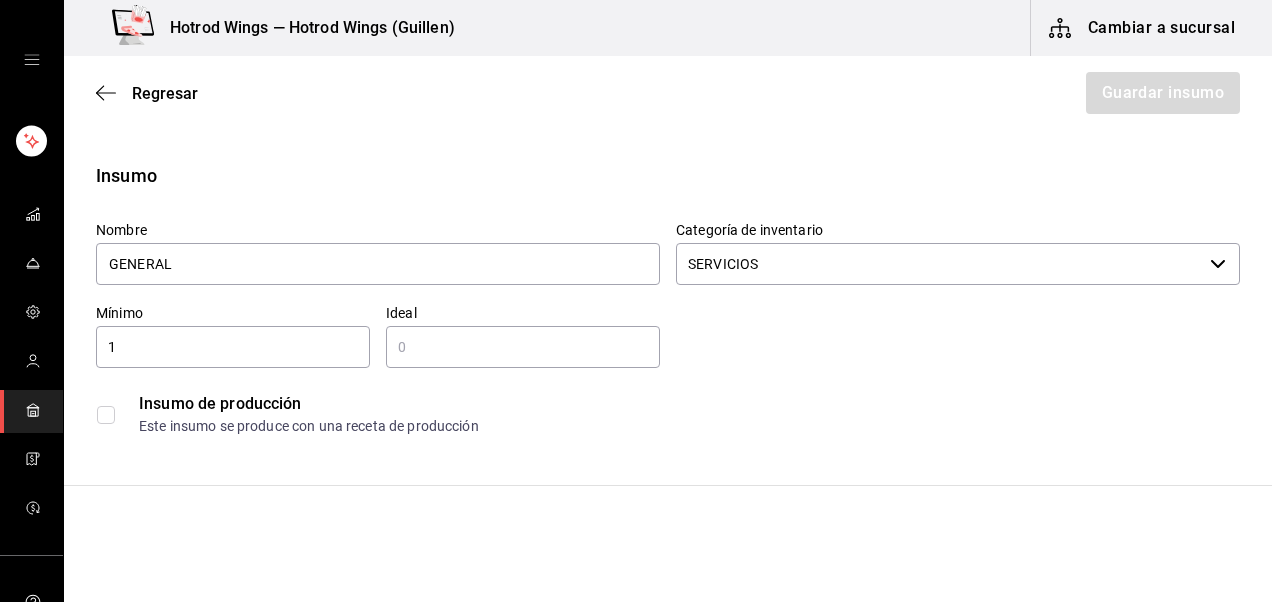 type on "1" 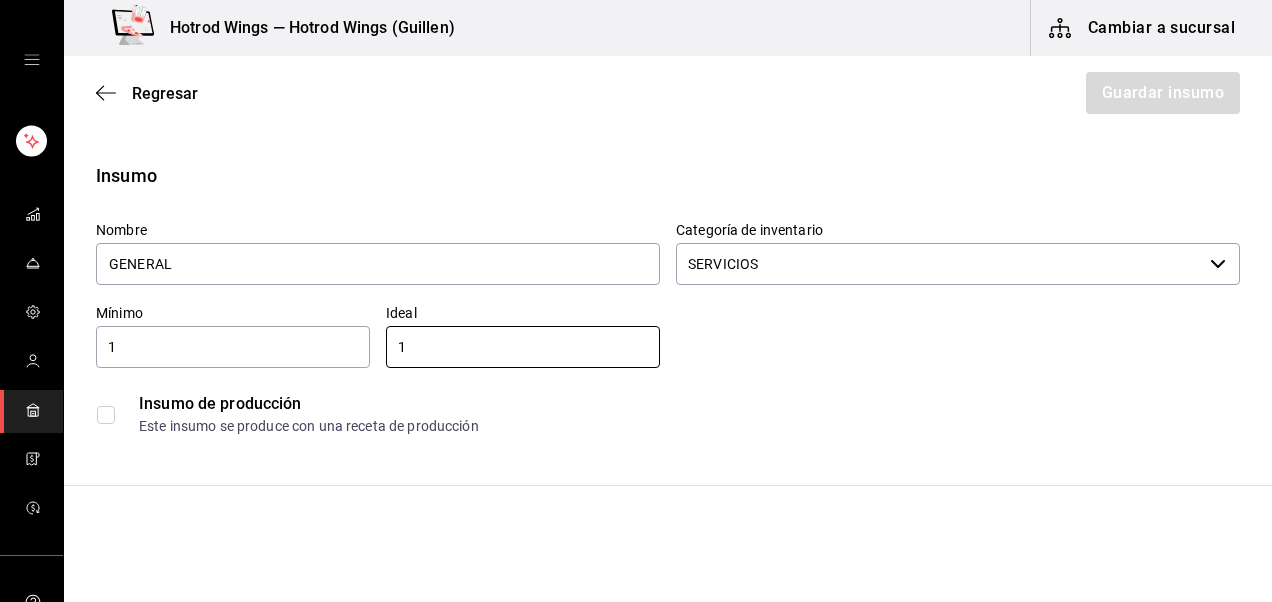 type on "1" 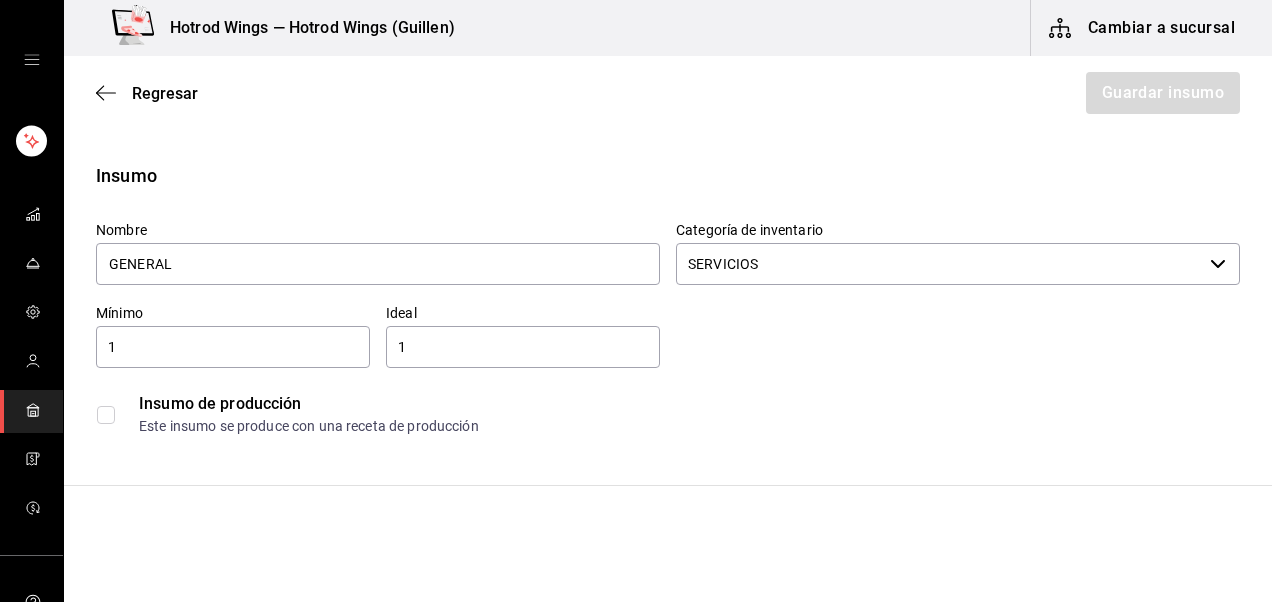 scroll, scrollTop: 347, scrollLeft: 0, axis: vertical 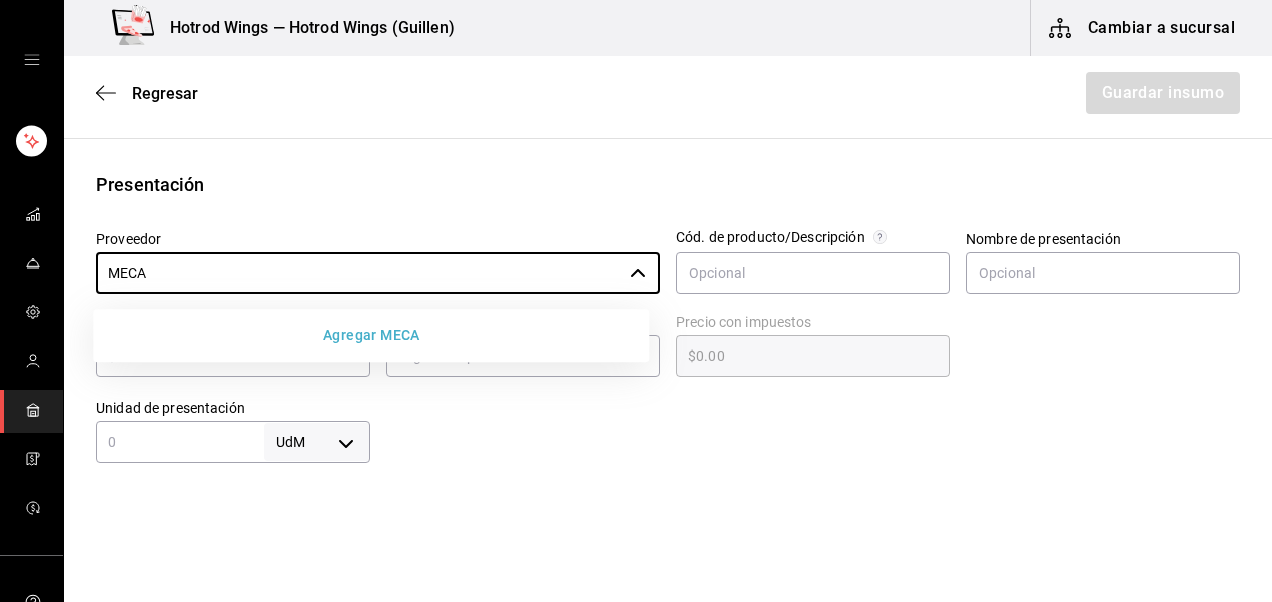 type on "MECA" 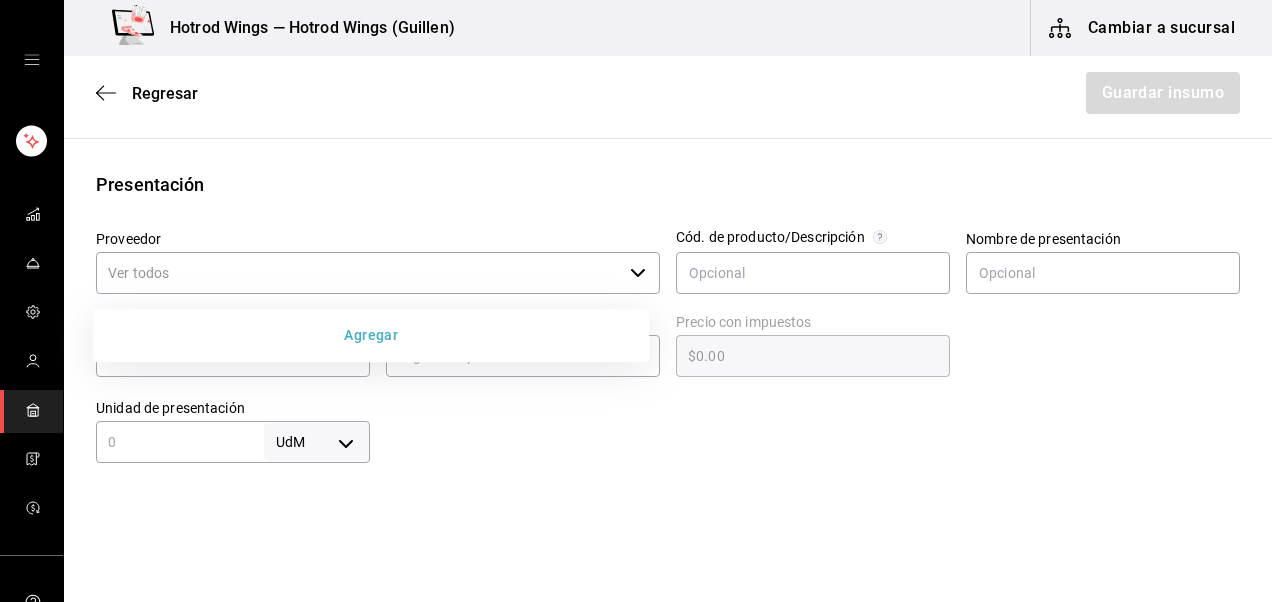 click on "Agregar" at bounding box center [371, 335] 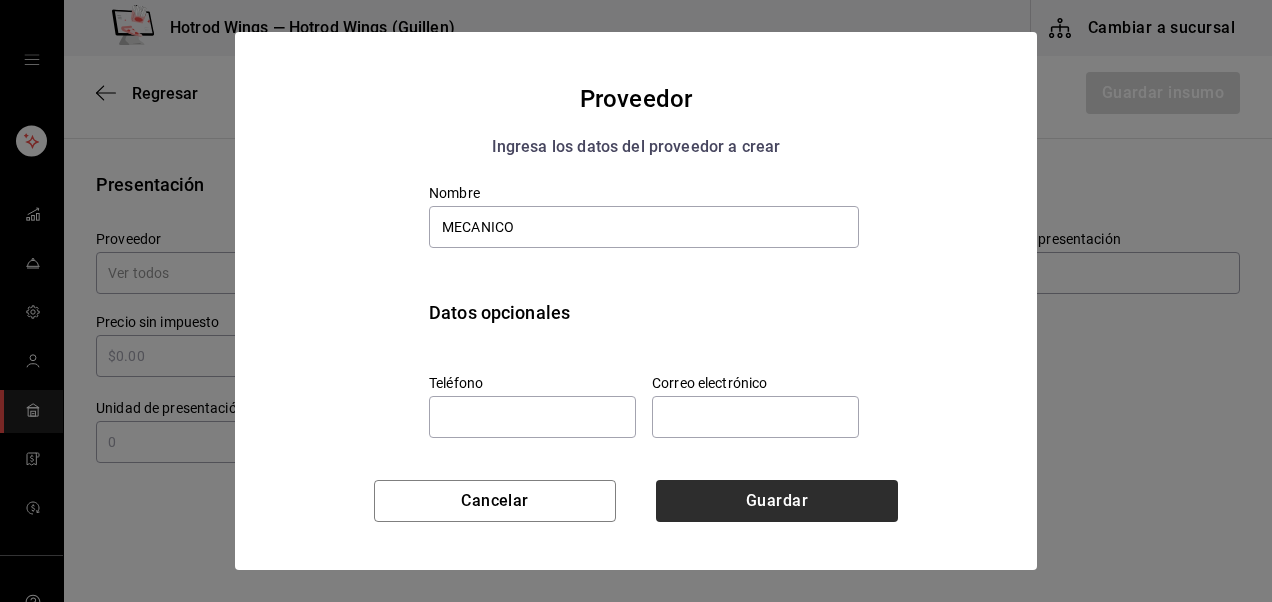 type on "MECANICO" 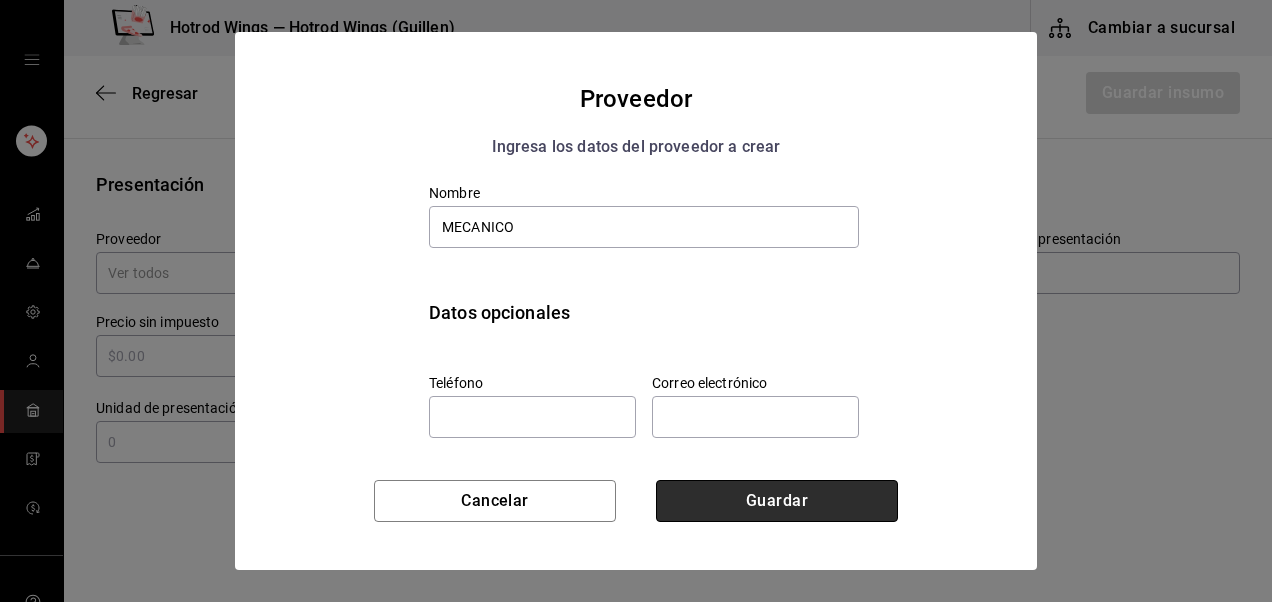 click on "Guardar" at bounding box center [777, 501] 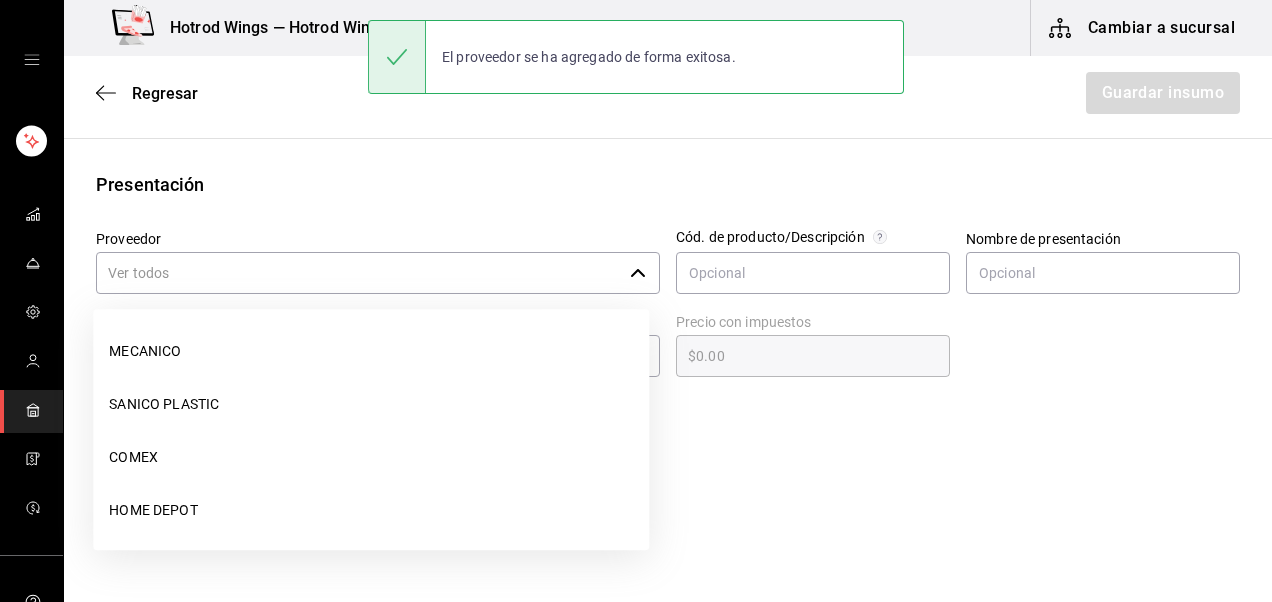 click on "Proveedor" at bounding box center (359, 273) 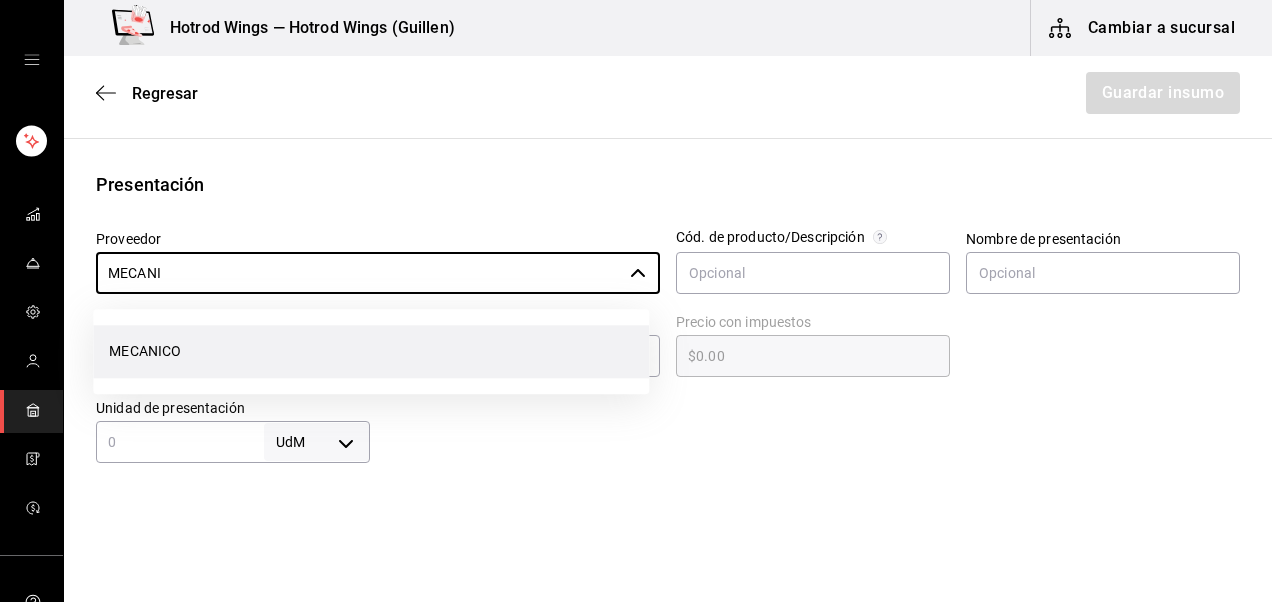 click on "MECANICO" at bounding box center (371, 351) 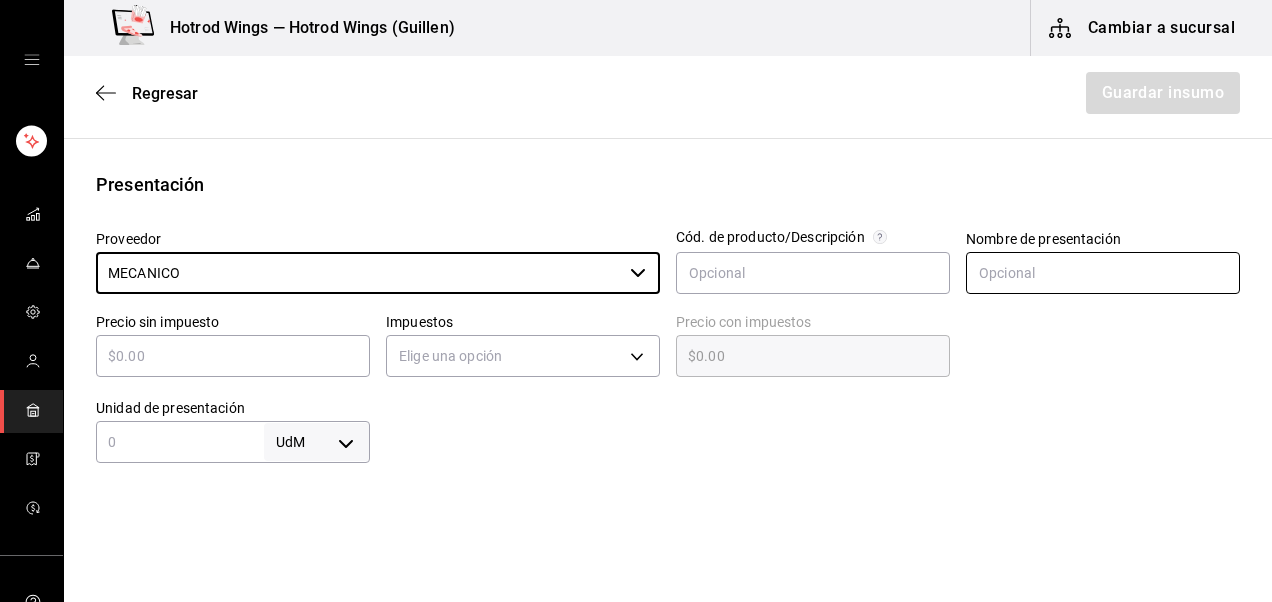 type on "MECANICO" 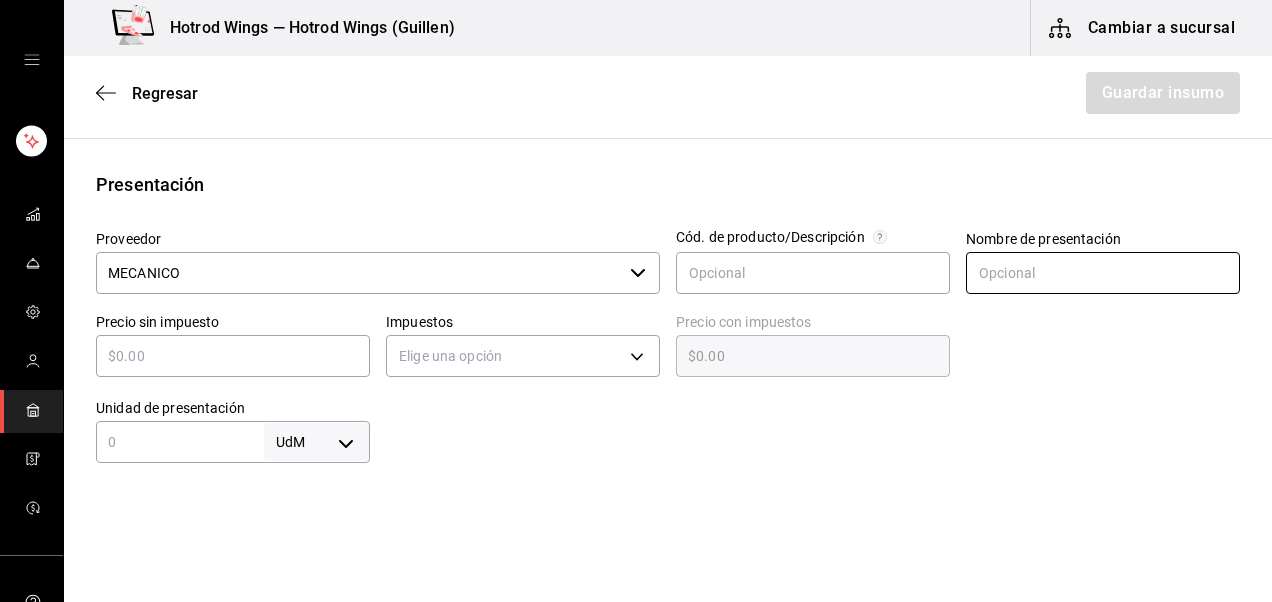click at bounding box center (1103, 273) 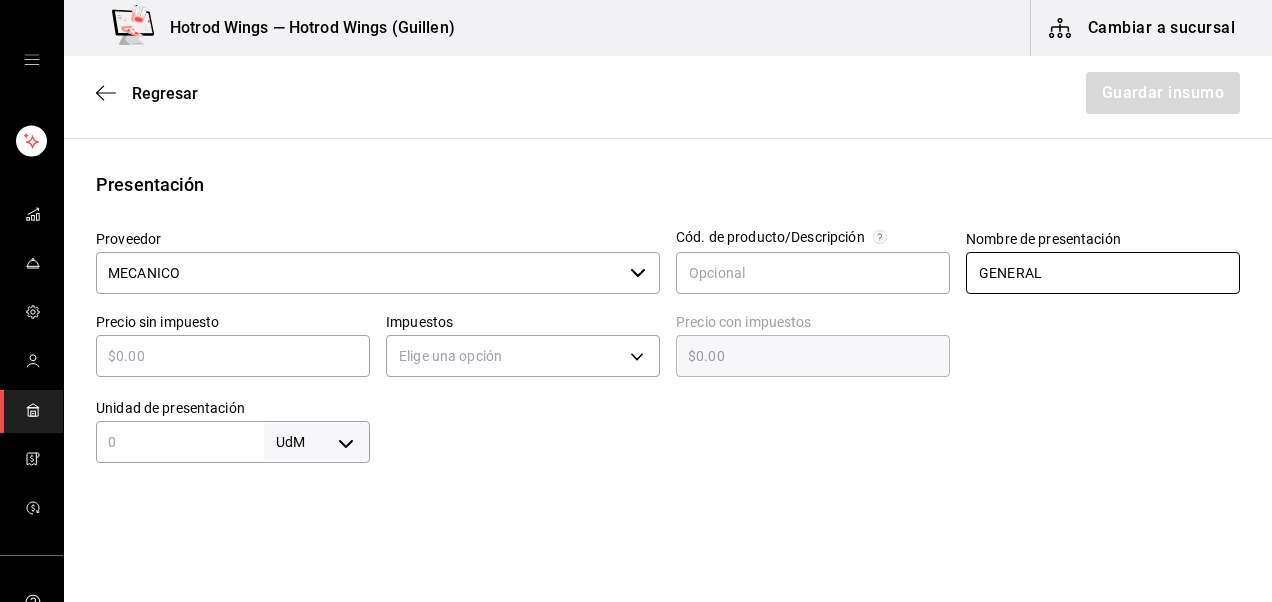 type on "GENERAL" 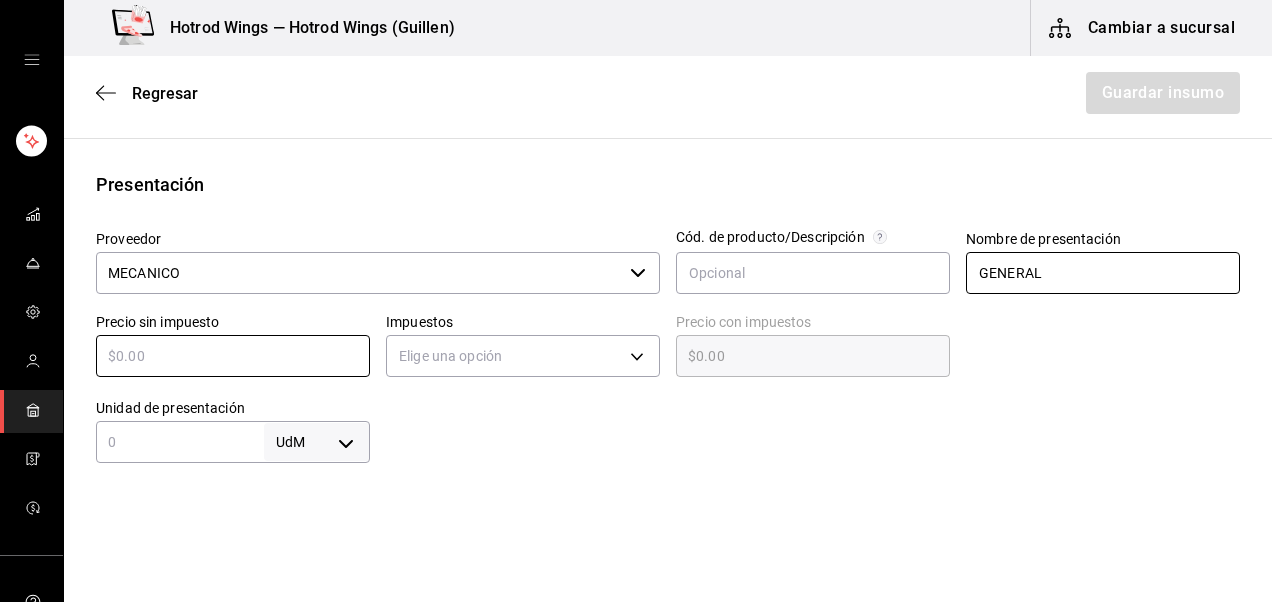 type on "$1" 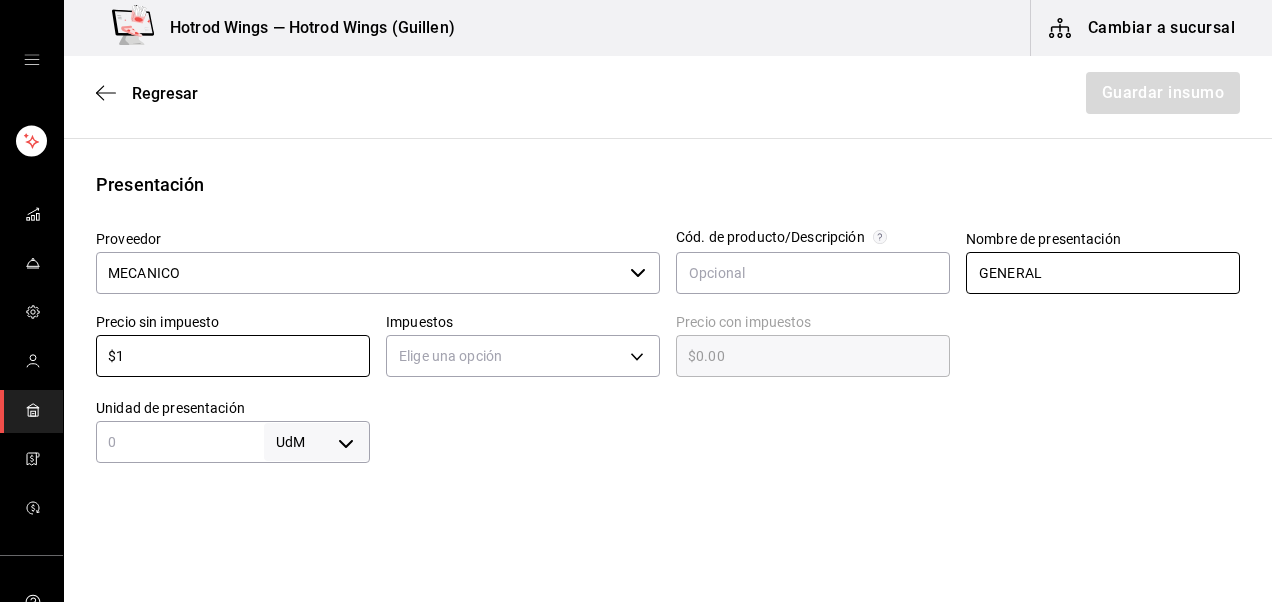 type on "$1.00" 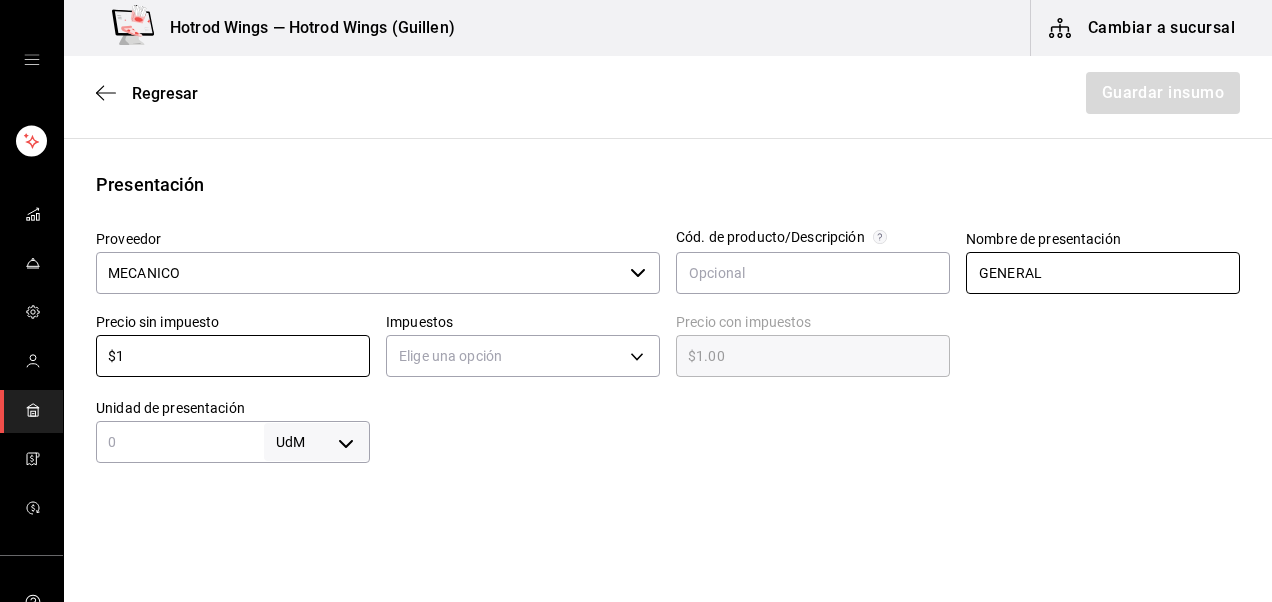 type on "$1" 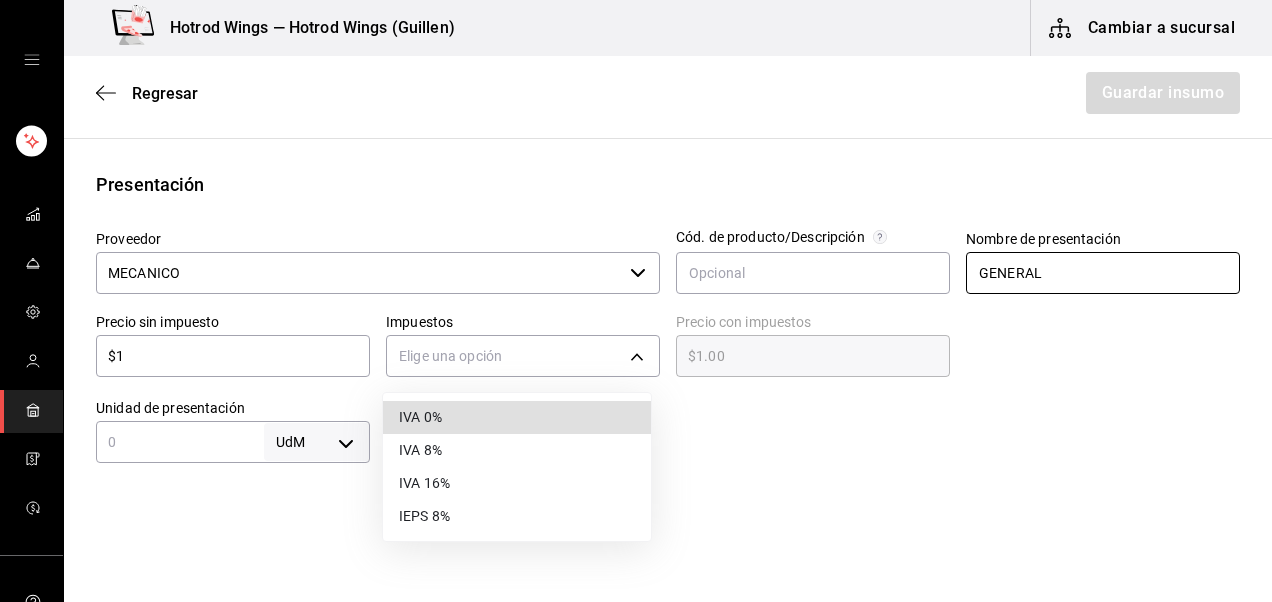 type 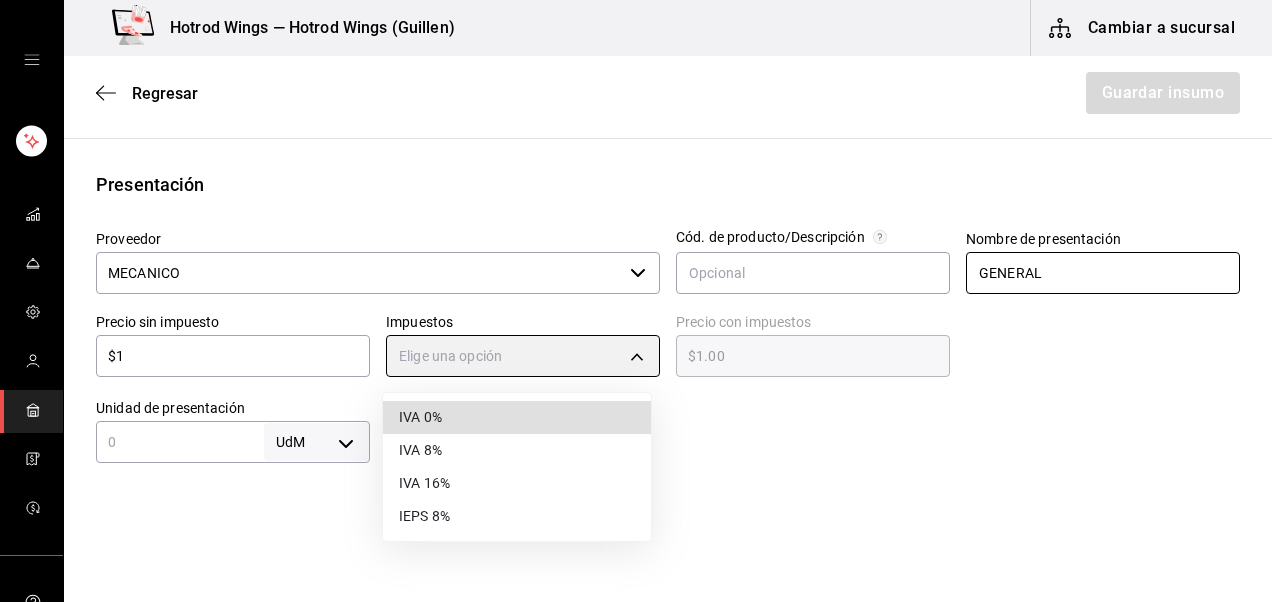 type on "IVA_0" 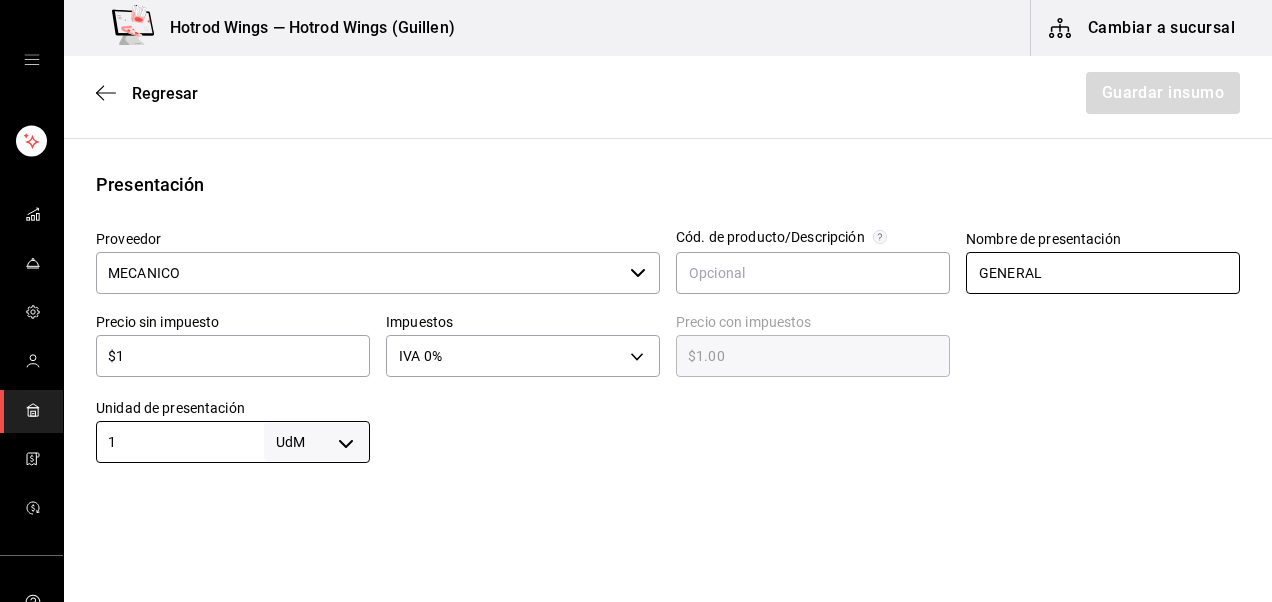 type on "1" 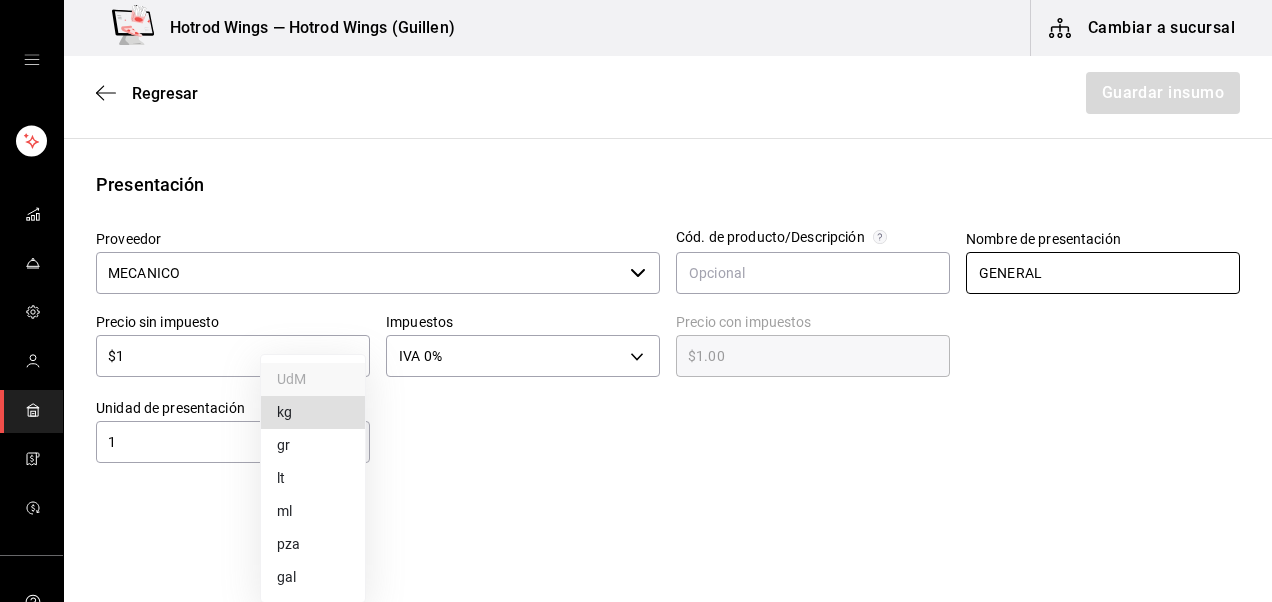 type 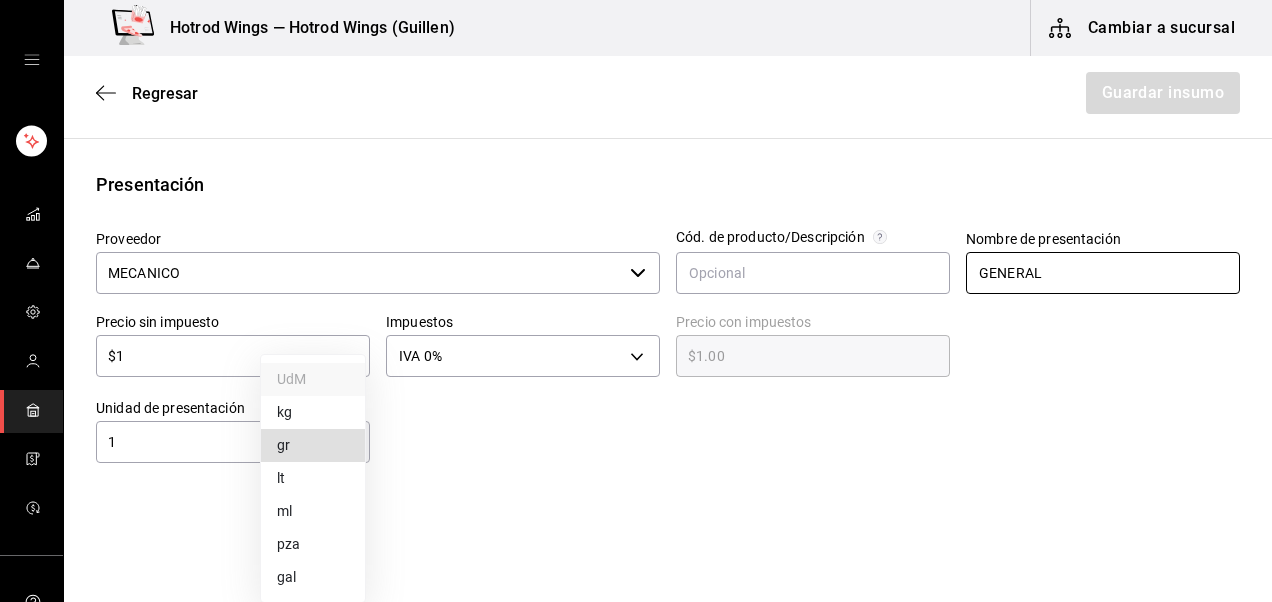 type 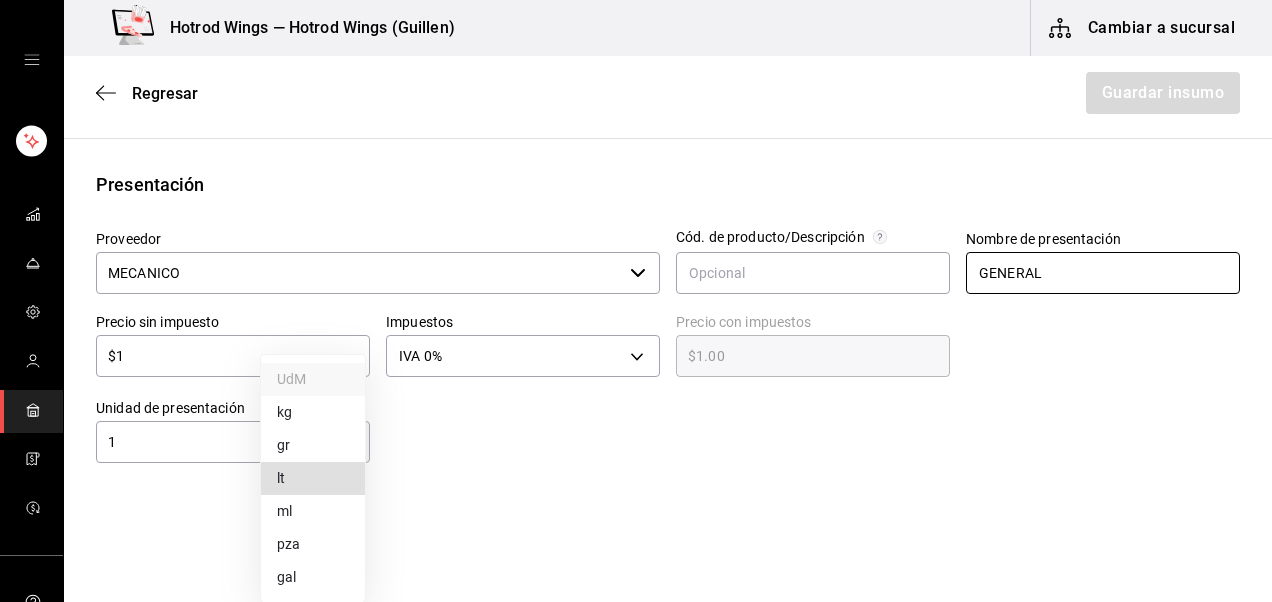type 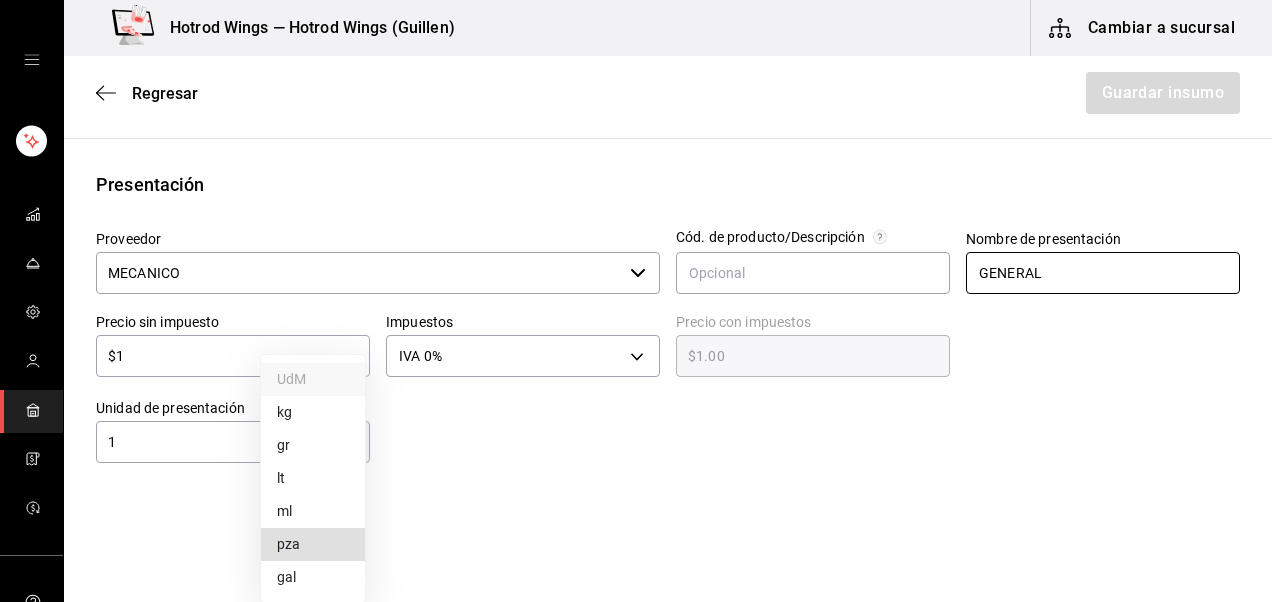type 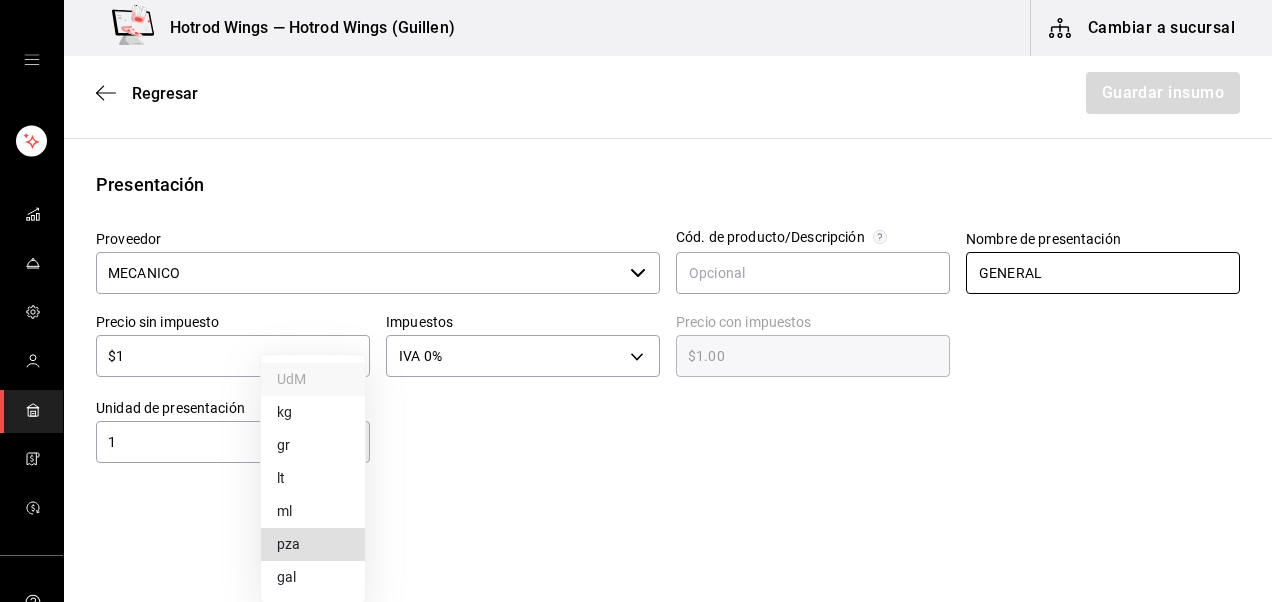 type on "UNIT" 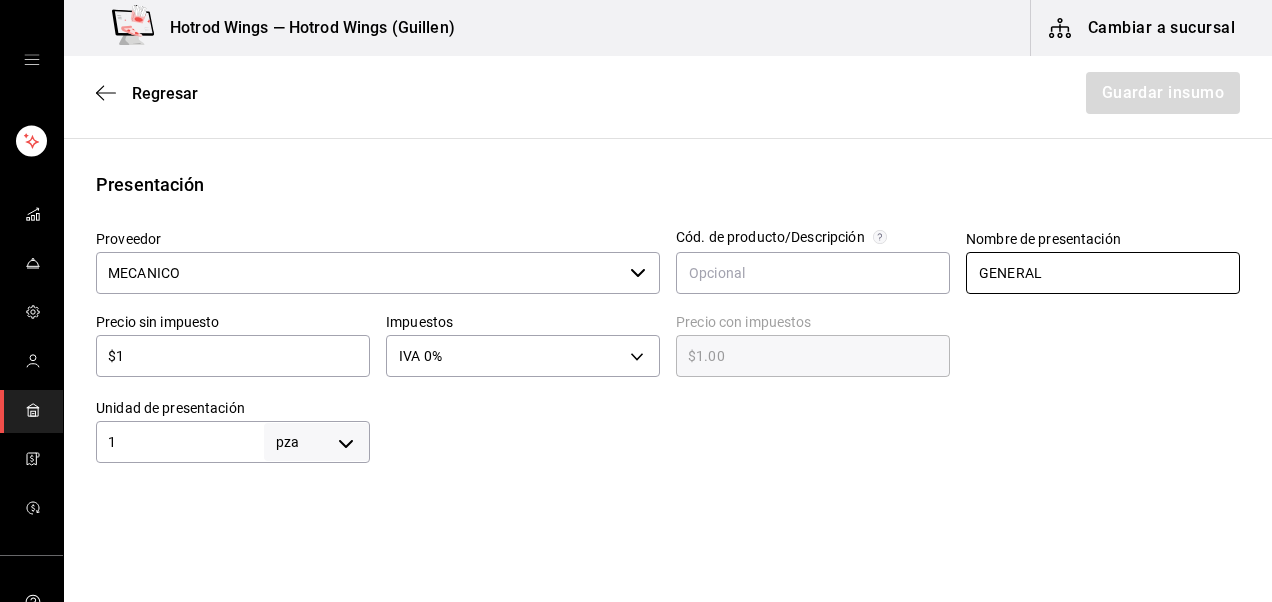 scroll, scrollTop: 671, scrollLeft: 0, axis: vertical 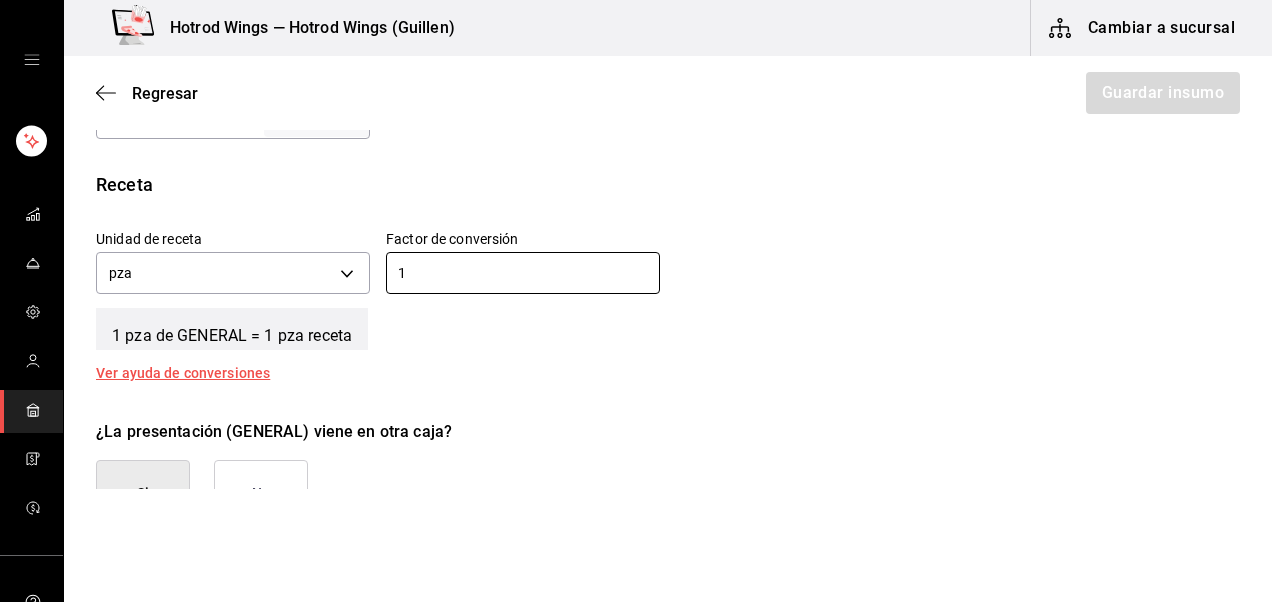 type on "1" 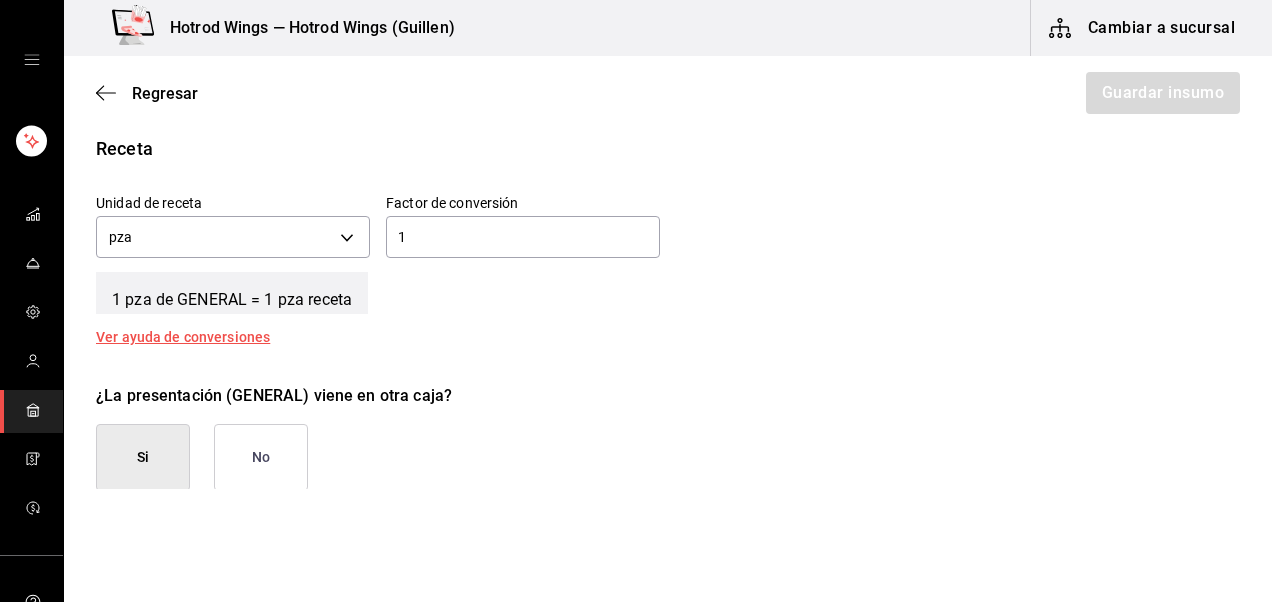 type on "false" 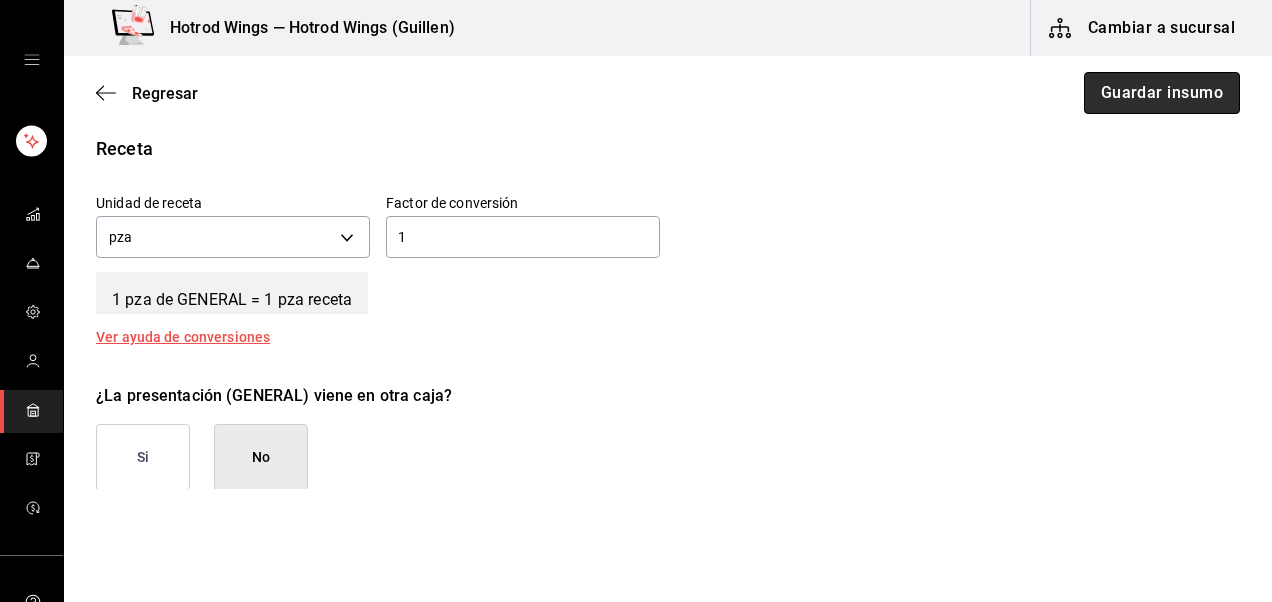 click on "Guardar insumo" at bounding box center [1162, 93] 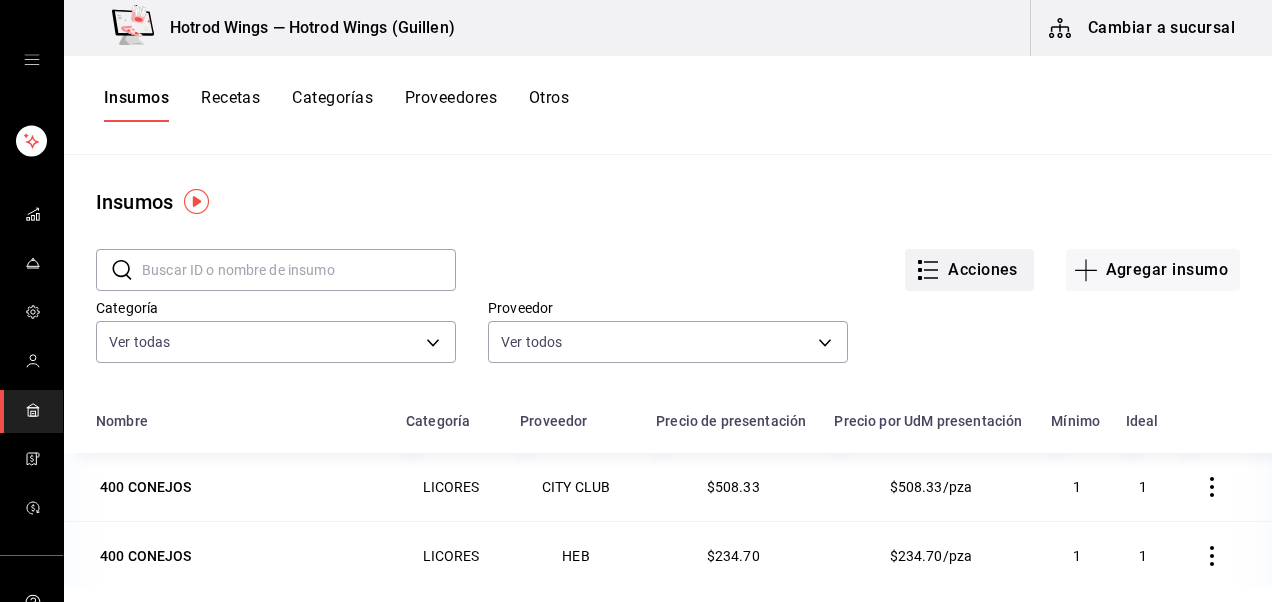 click on "Acciones" at bounding box center (969, 270) 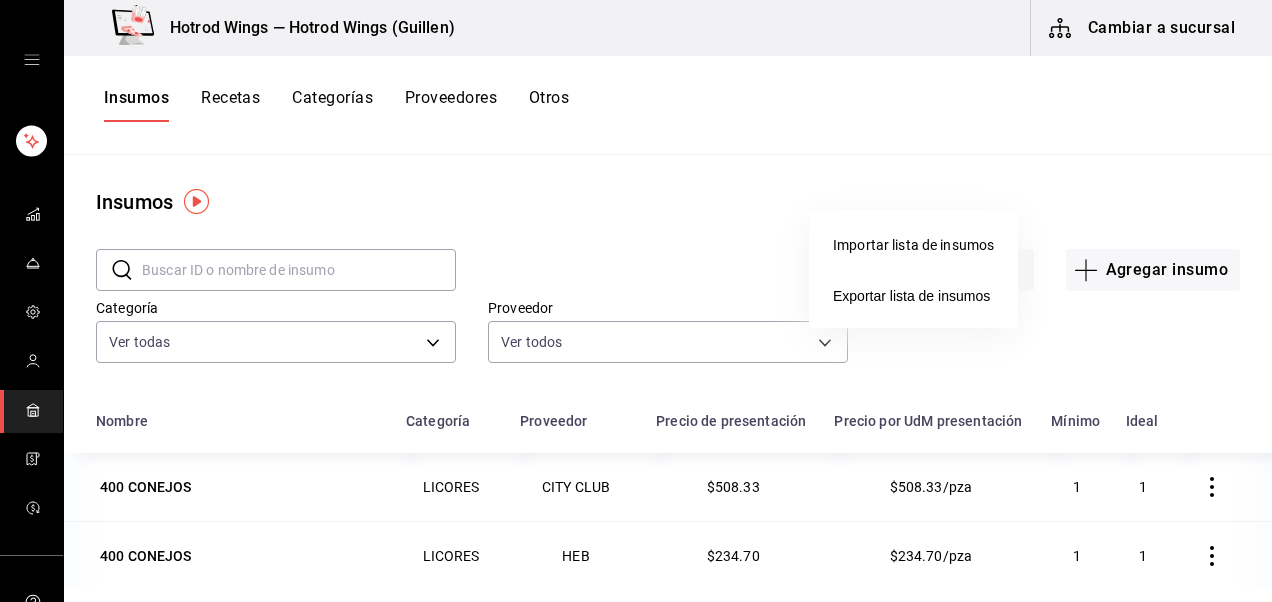 click at bounding box center [636, 301] 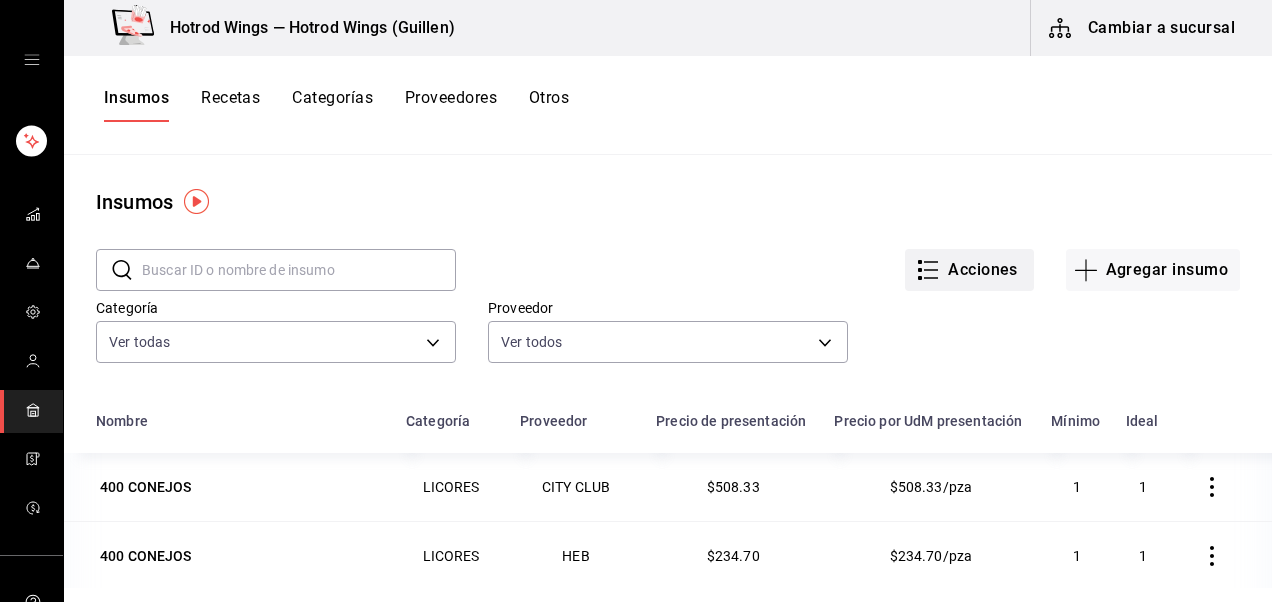 click 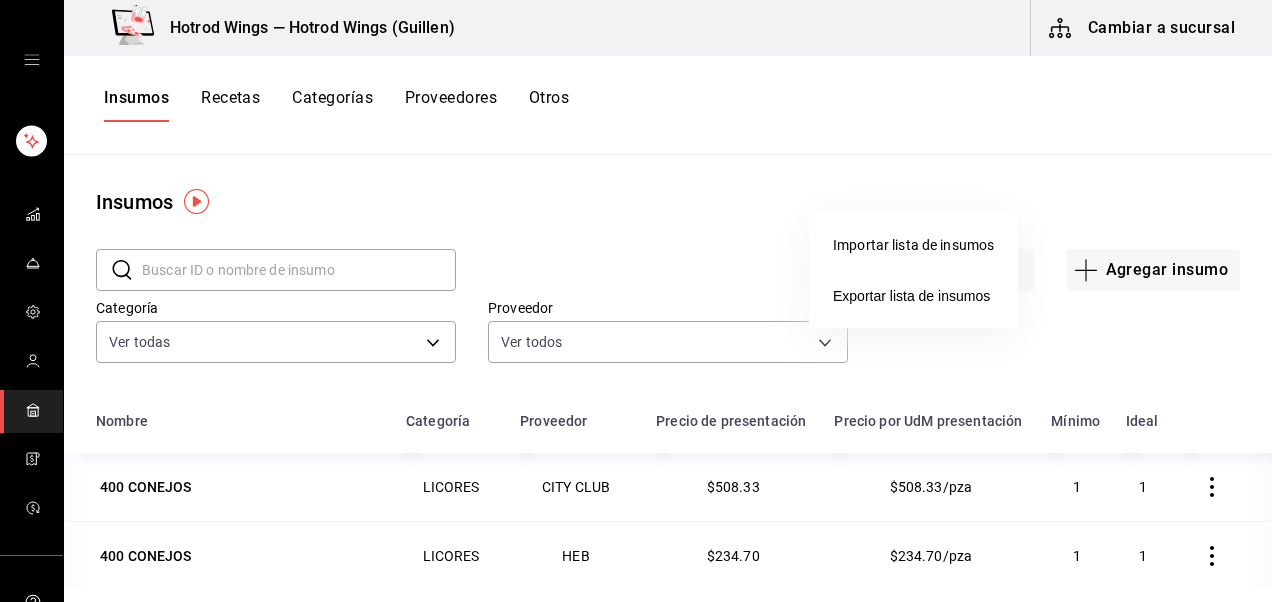 click at bounding box center (636, 301) 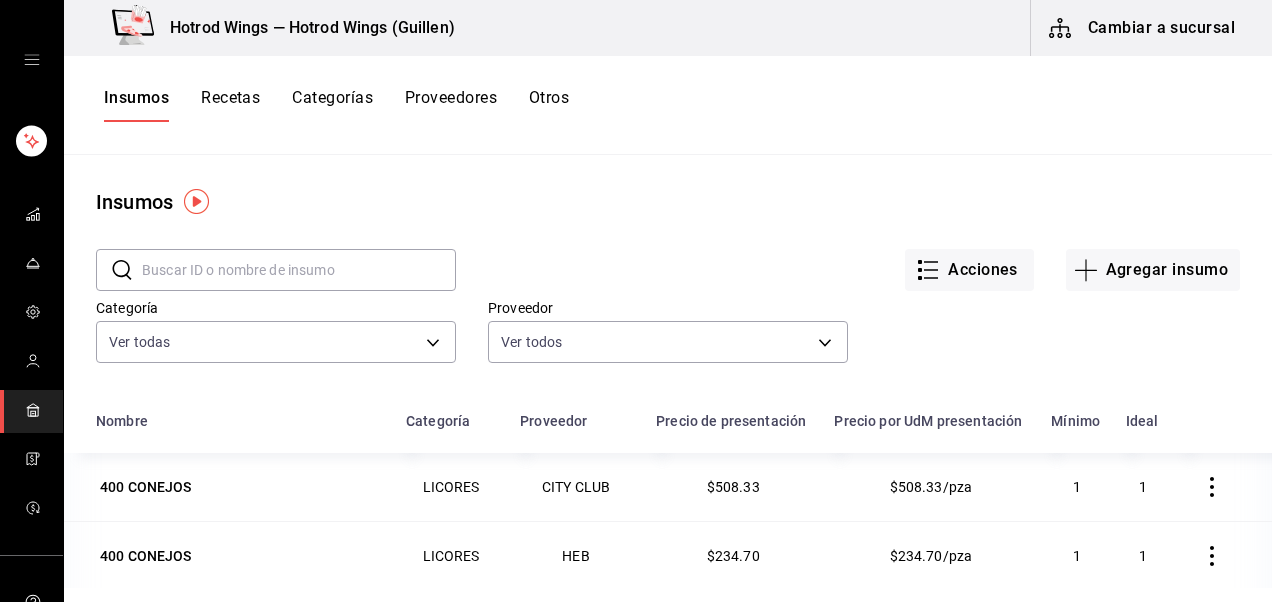 click on "Cambiar a sucursal" at bounding box center (1143, 28) 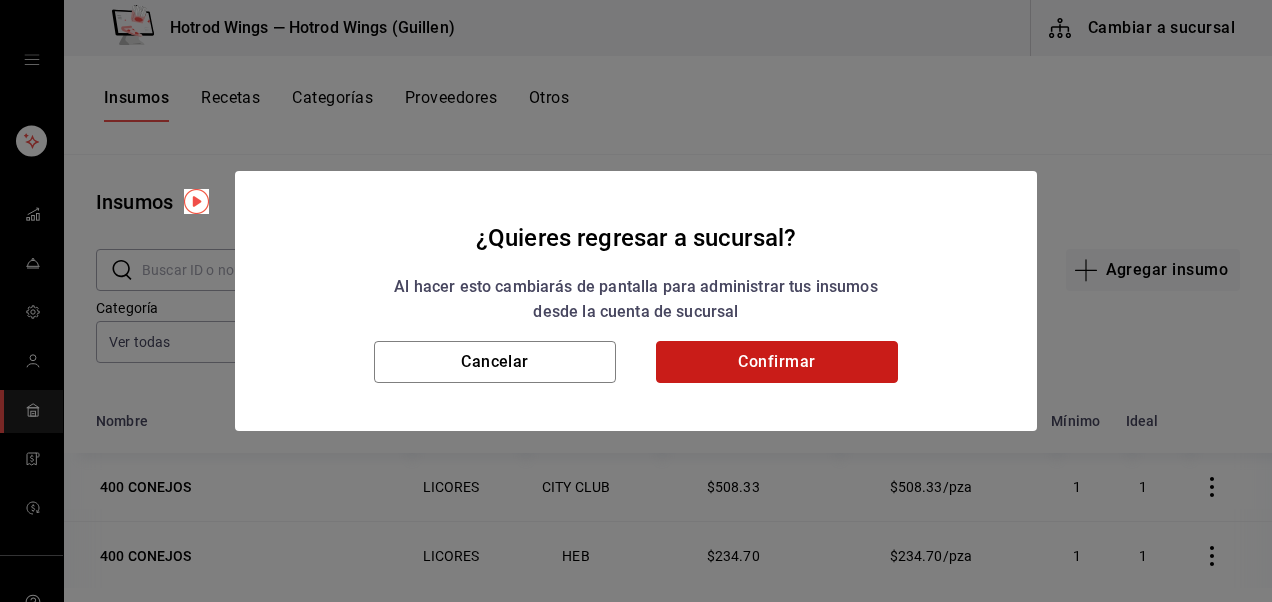 click on "Confirmar" at bounding box center [777, 362] 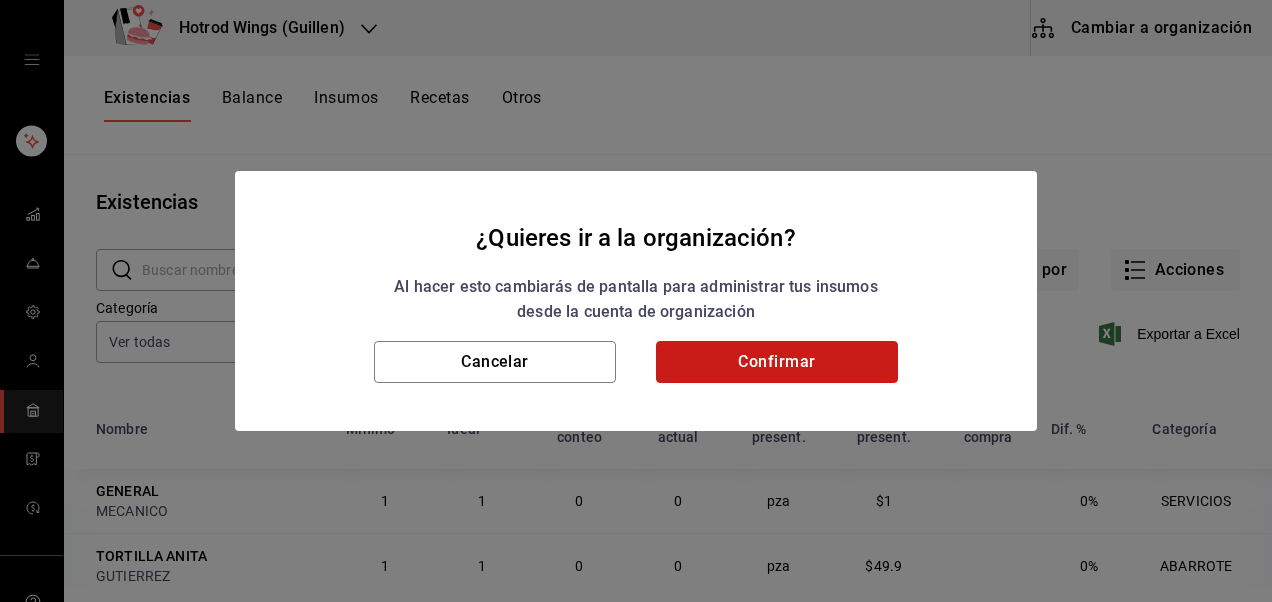 click on "Confirmar" at bounding box center (777, 362) 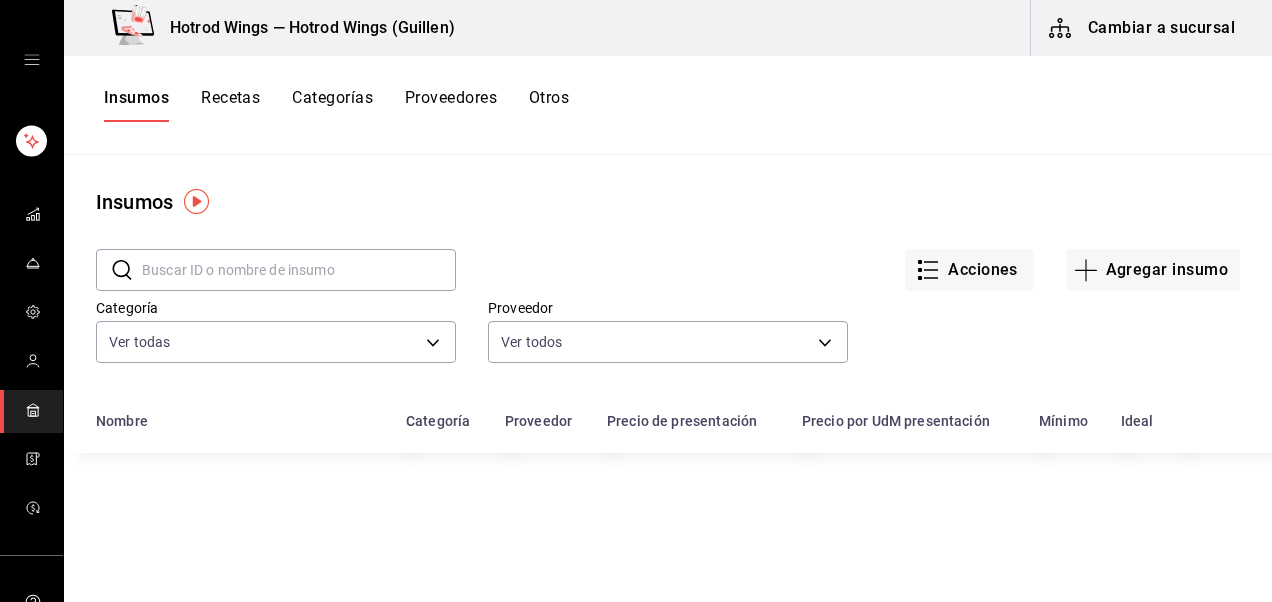 click on "Cambiar a sucursal" at bounding box center [1143, 28] 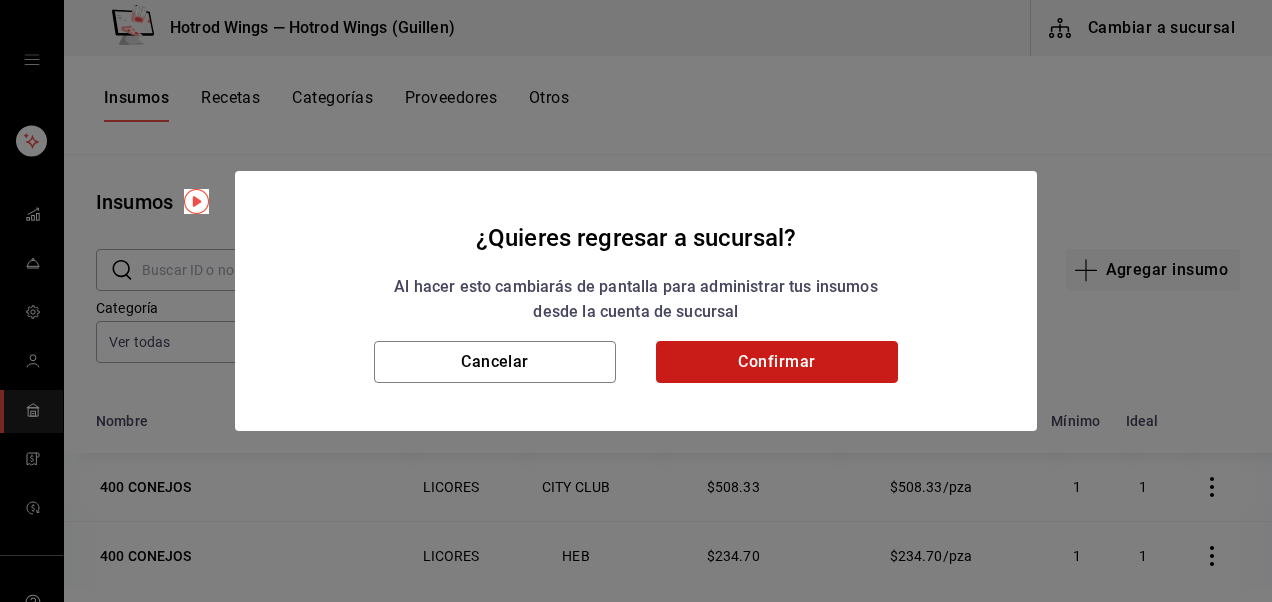 click on "Confirmar" at bounding box center [777, 362] 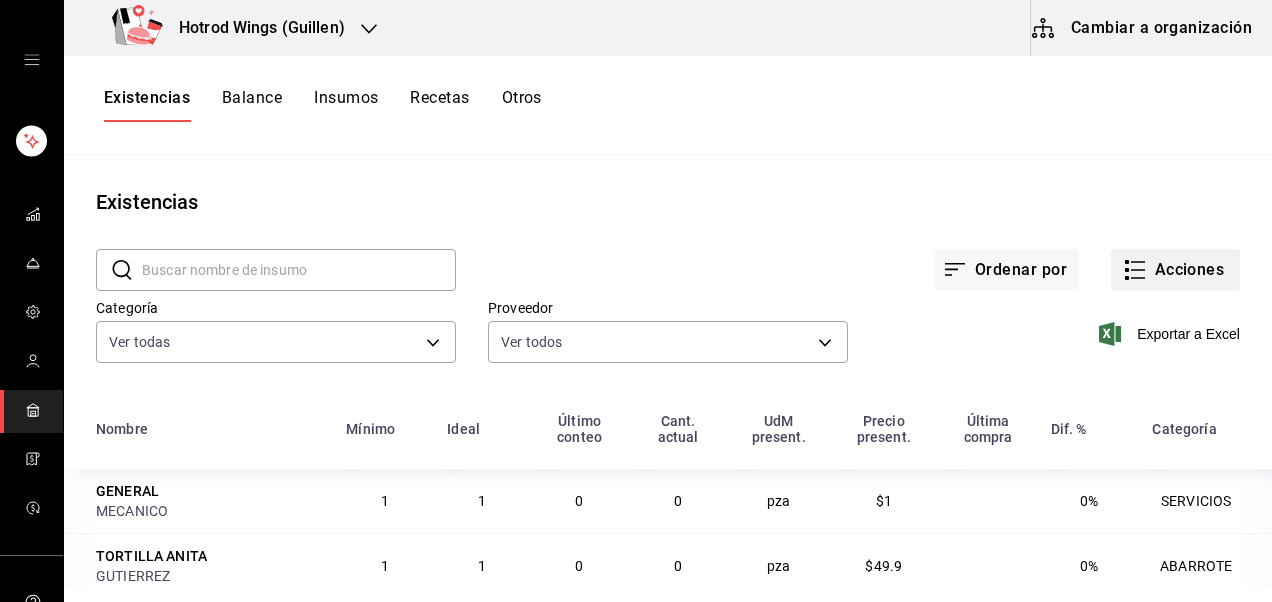 click on "Acciones" at bounding box center (1175, 270) 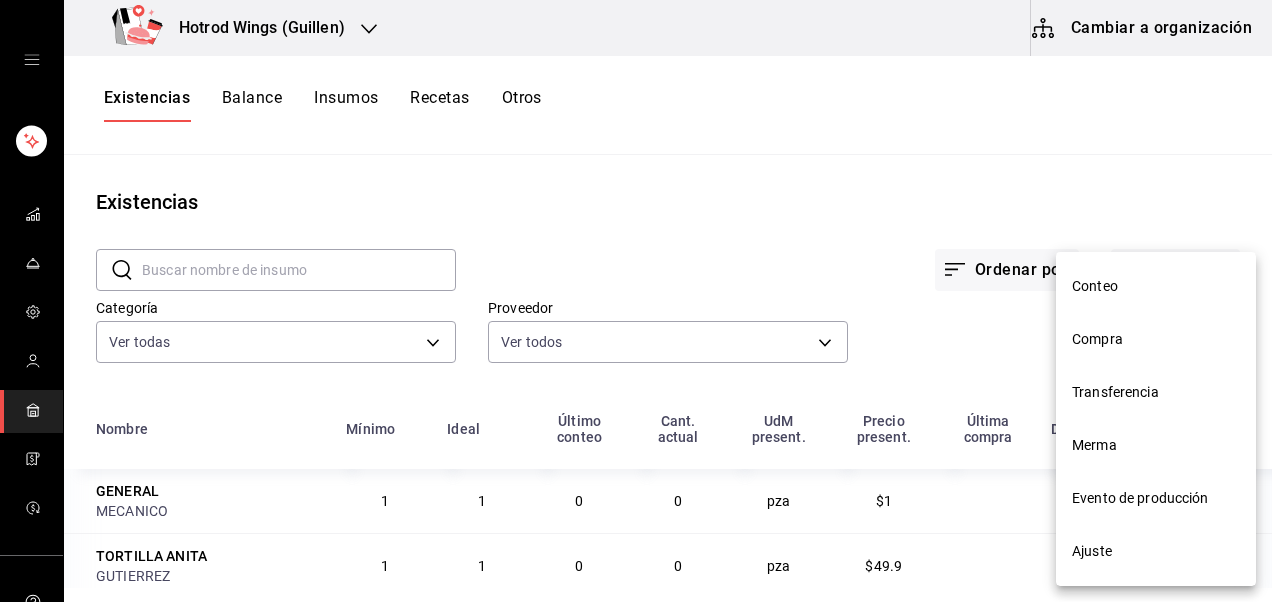 click on "Compra" at bounding box center (1156, 339) 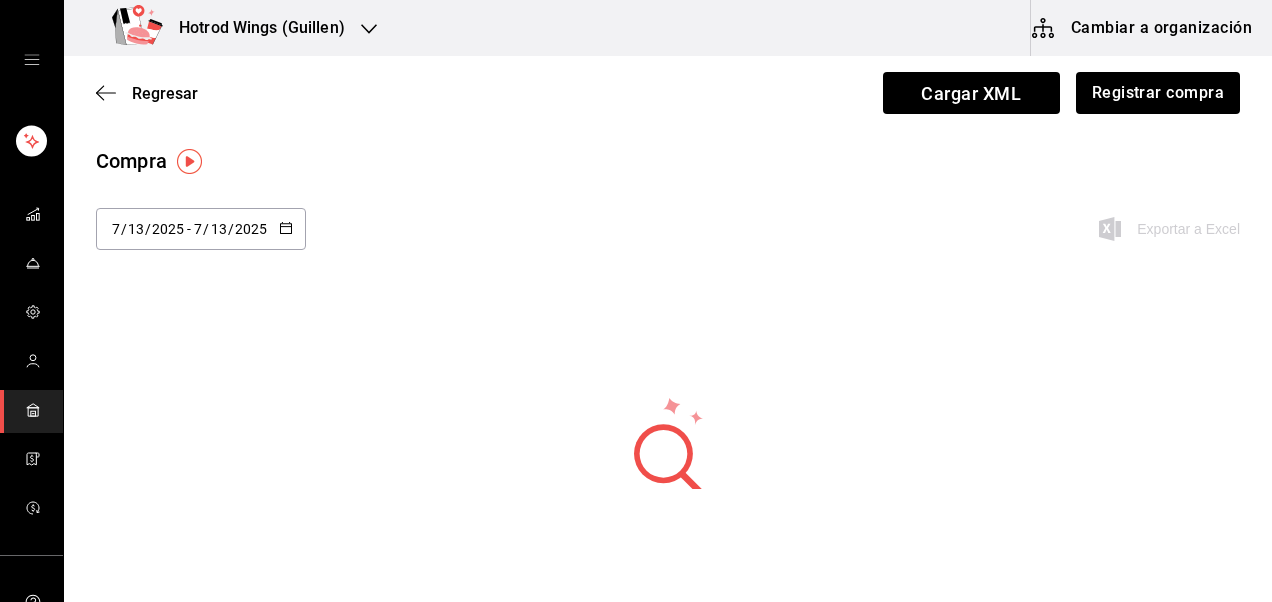 click on "2025-07-13 7 / 13 / 2025 - 2025-07-13 7 / 13 / 2025" at bounding box center (201, 229) 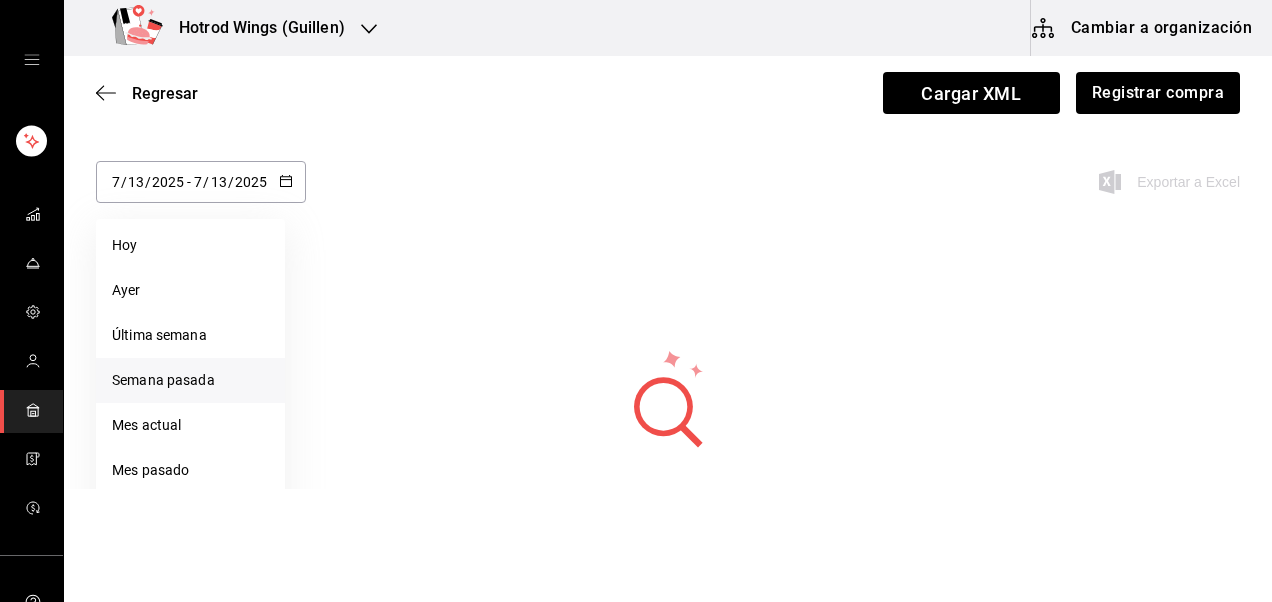 scroll, scrollTop: 144, scrollLeft: 0, axis: vertical 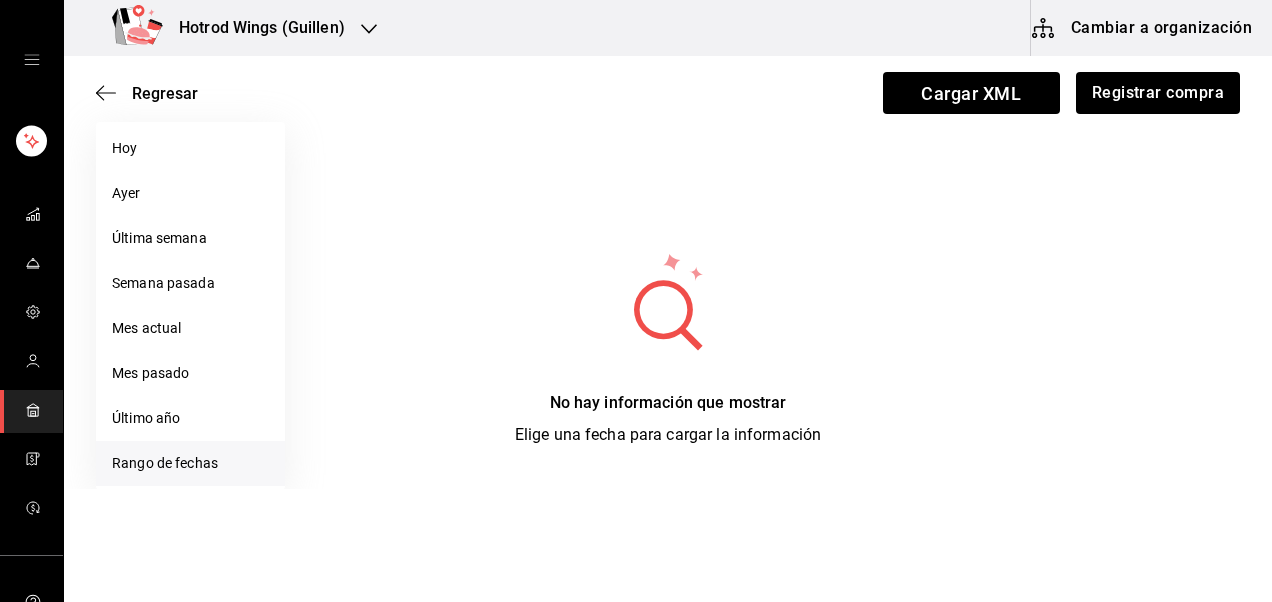 click on "Rango de fechas" at bounding box center [190, 463] 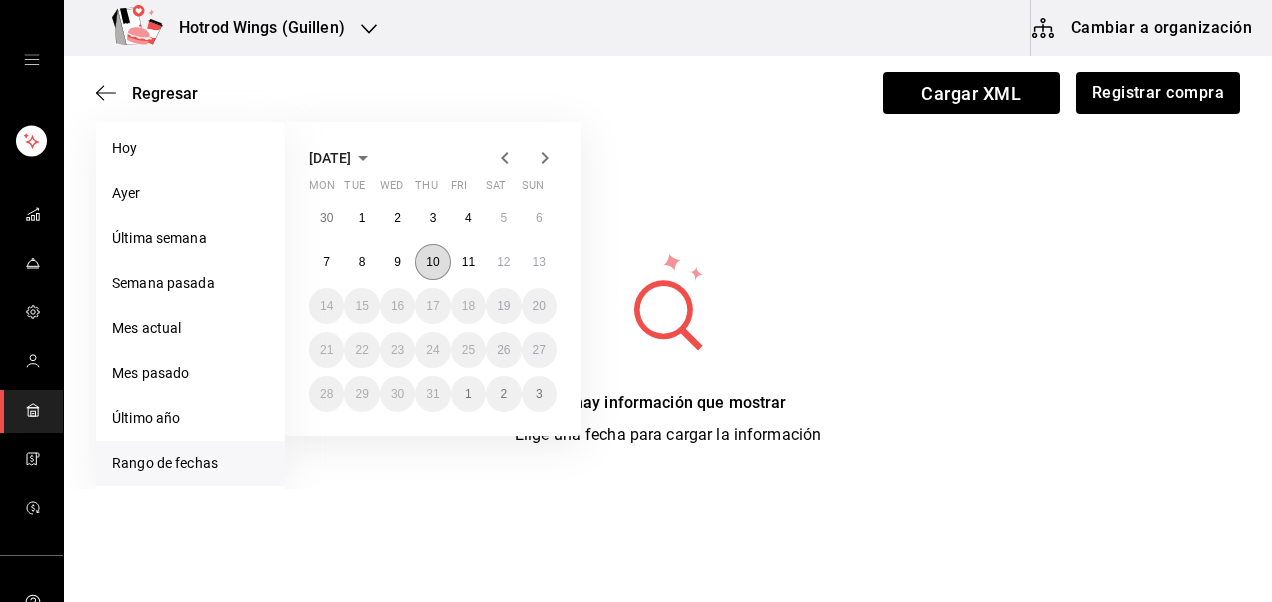click on "10" at bounding box center [432, 262] 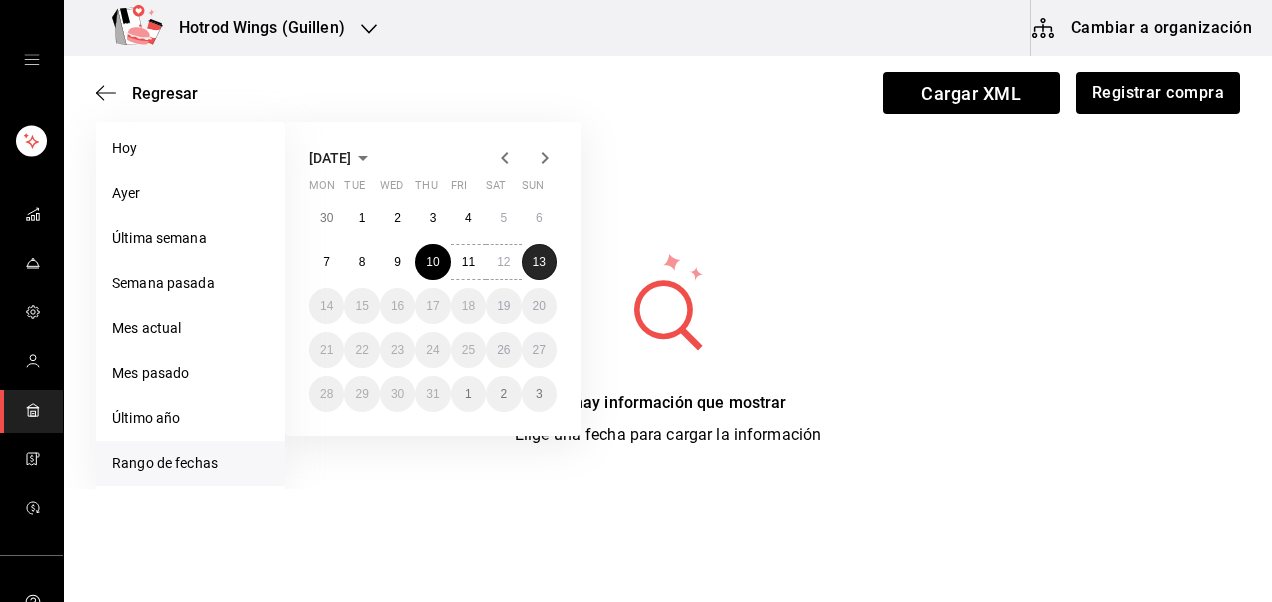 click on "13" at bounding box center (539, 262) 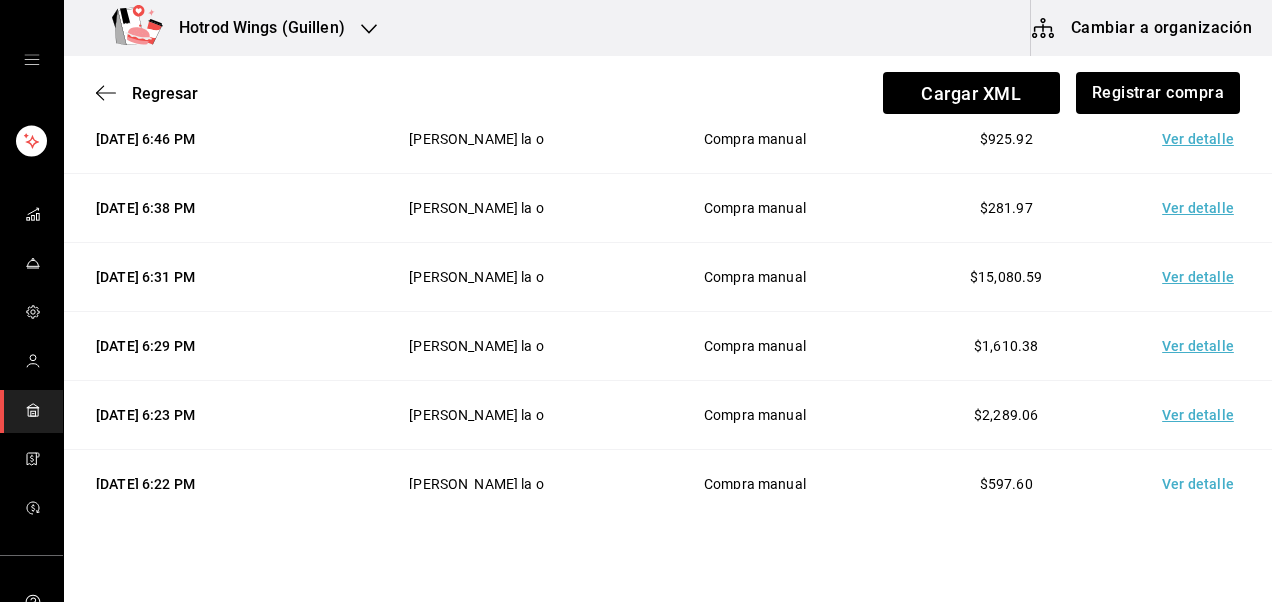 scroll, scrollTop: 1081, scrollLeft: 0, axis: vertical 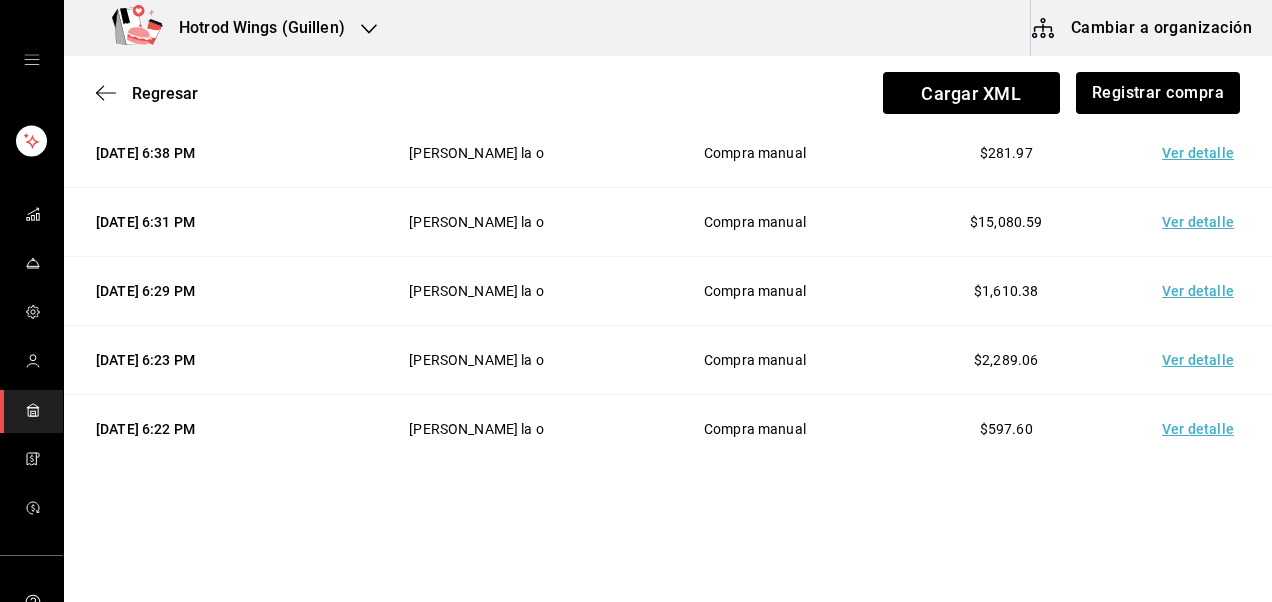 click on "Ver detalle" at bounding box center (1202, 429) 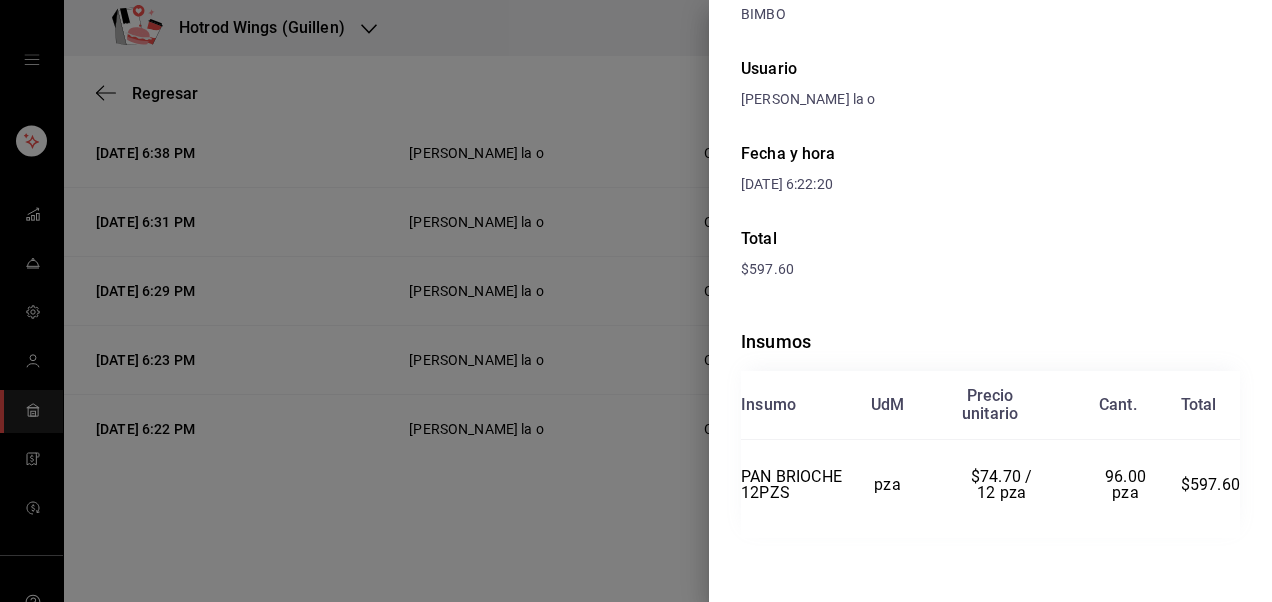 scroll, scrollTop: 159, scrollLeft: 0, axis: vertical 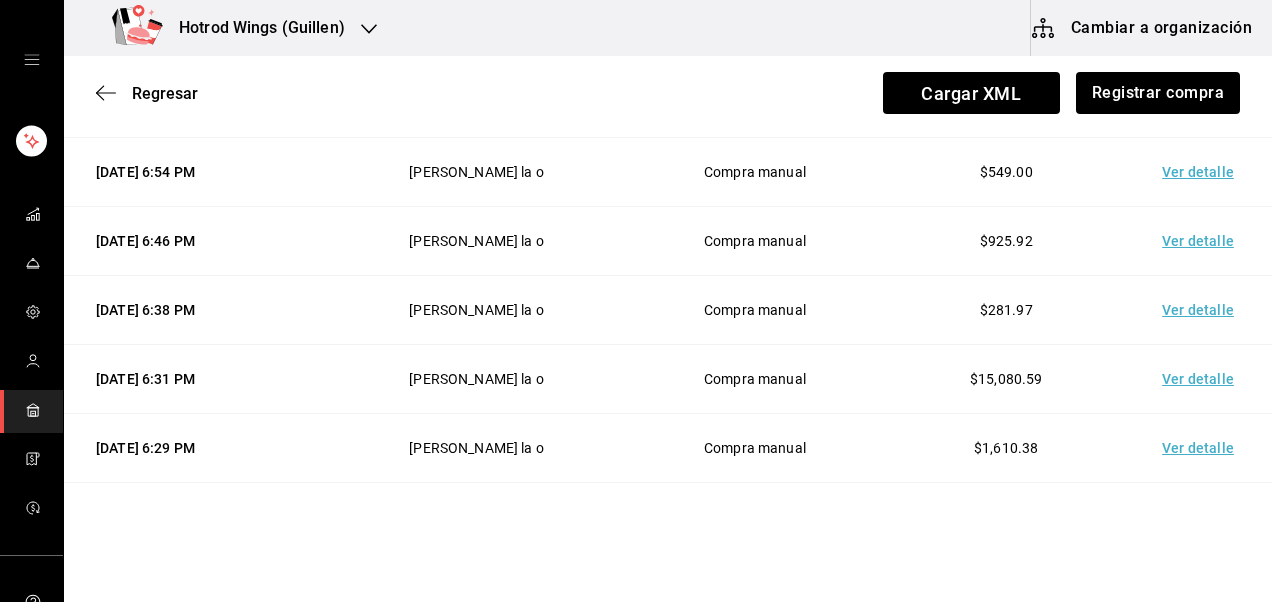 click on "Ver detalle" at bounding box center [1202, 310] 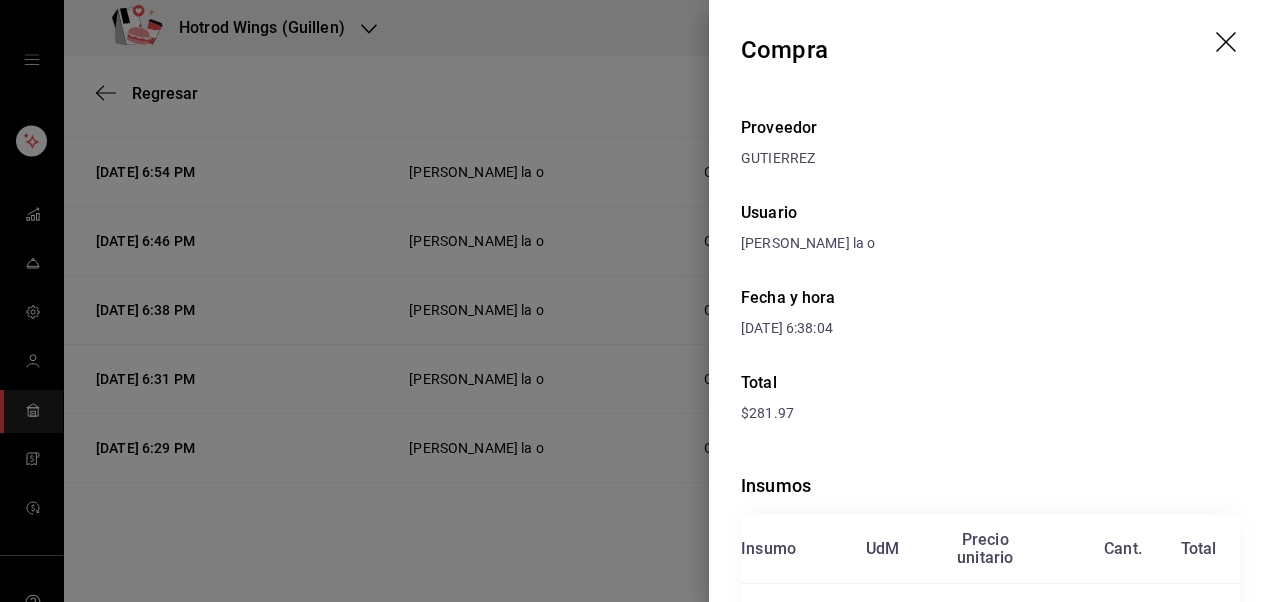scroll, scrollTop: 143, scrollLeft: 0, axis: vertical 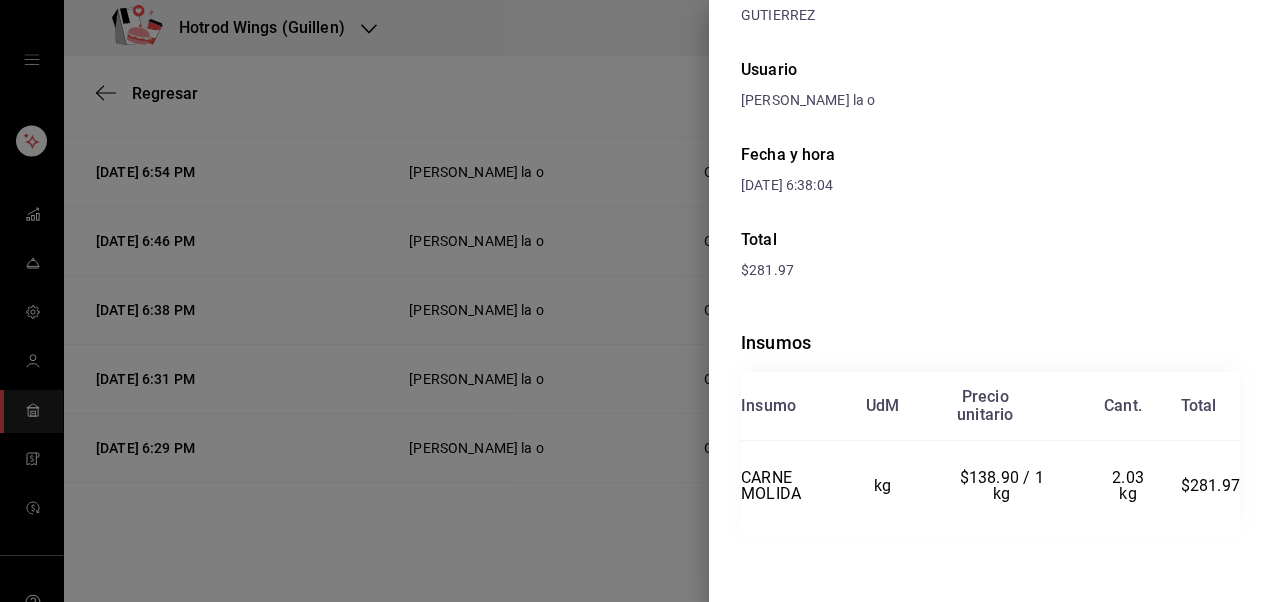 click at bounding box center (636, 301) 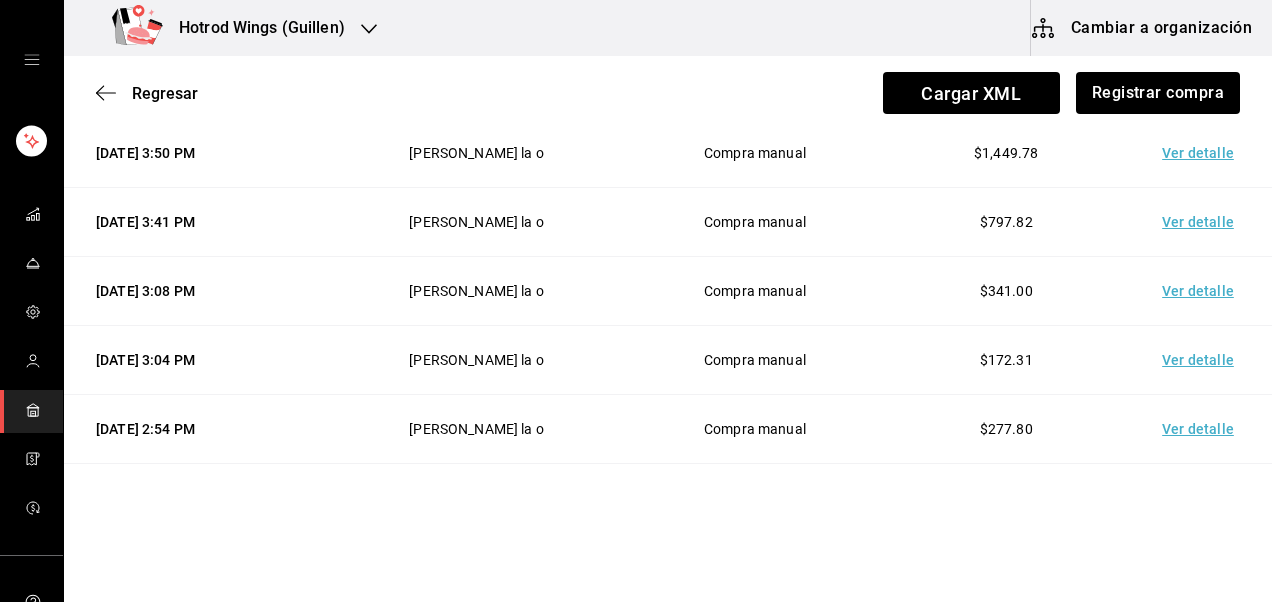 scroll, scrollTop: 0, scrollLeft: 0, axis: both 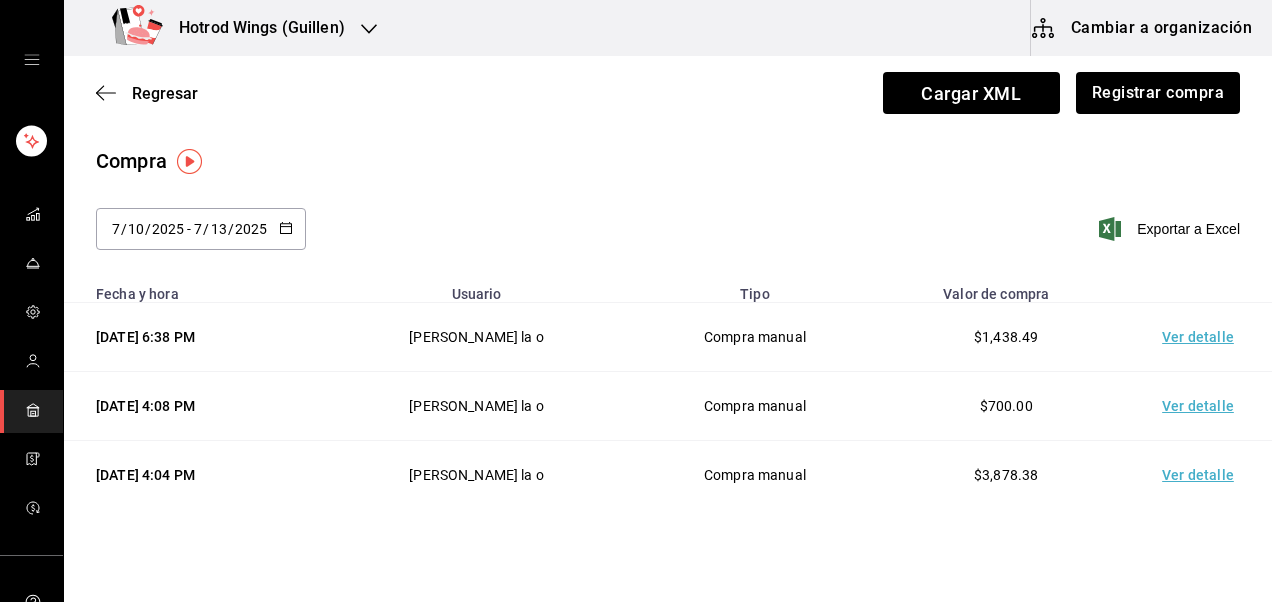 click 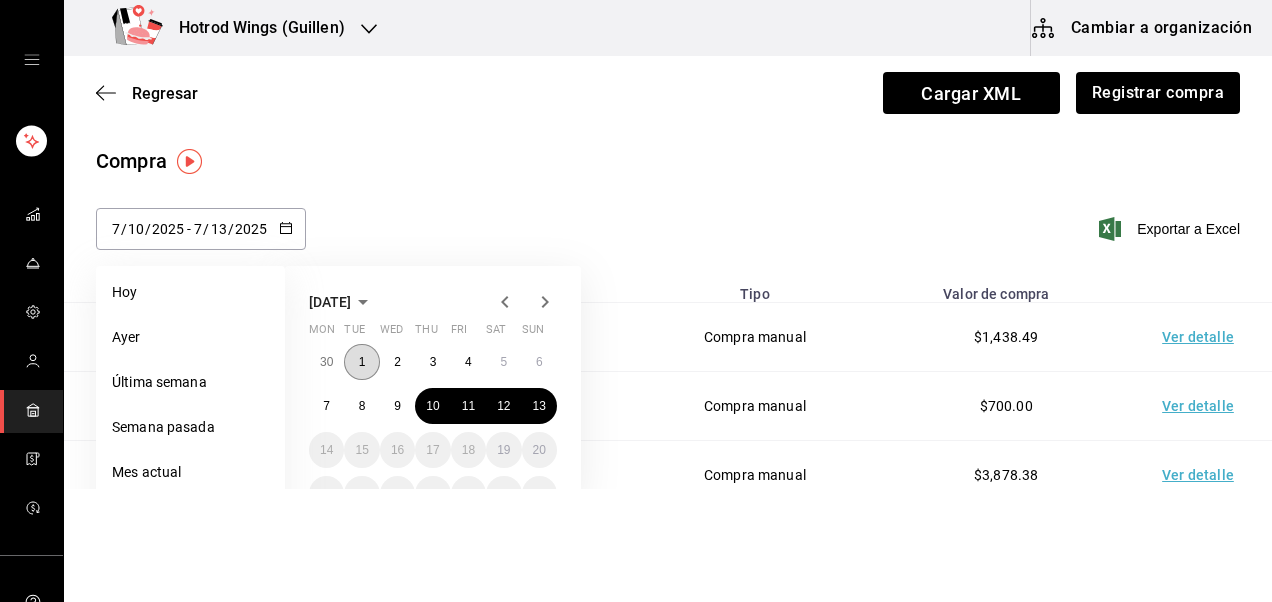 click on "1" at bounding box center (361, 362) 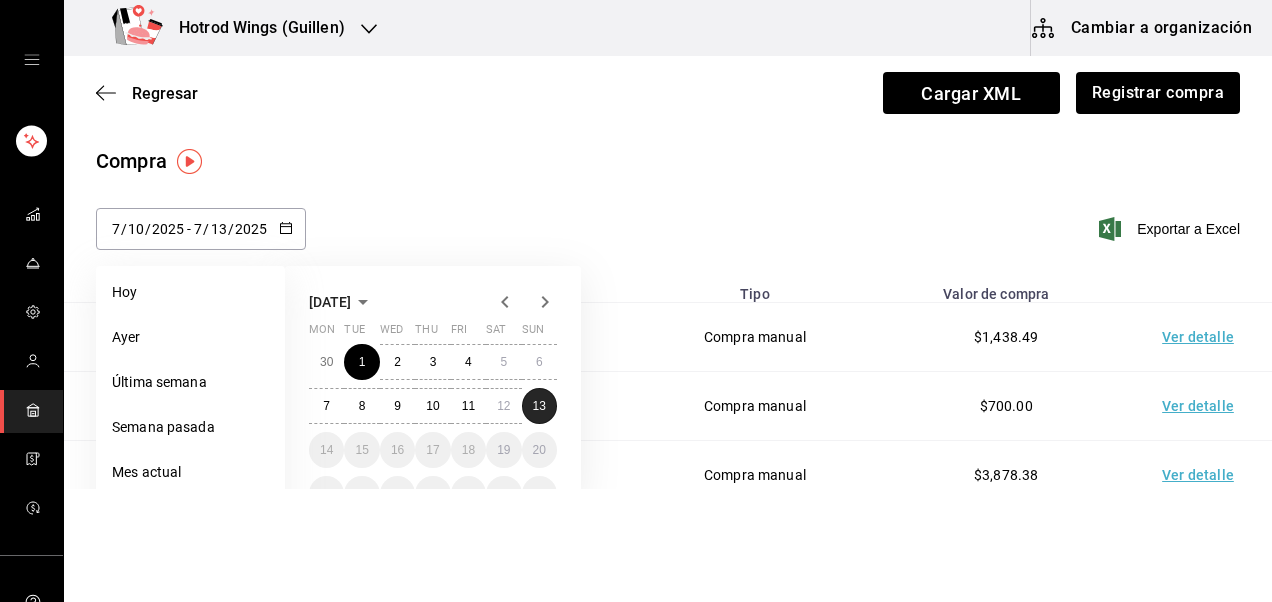 click on "13" at bounding box center (539, 406) 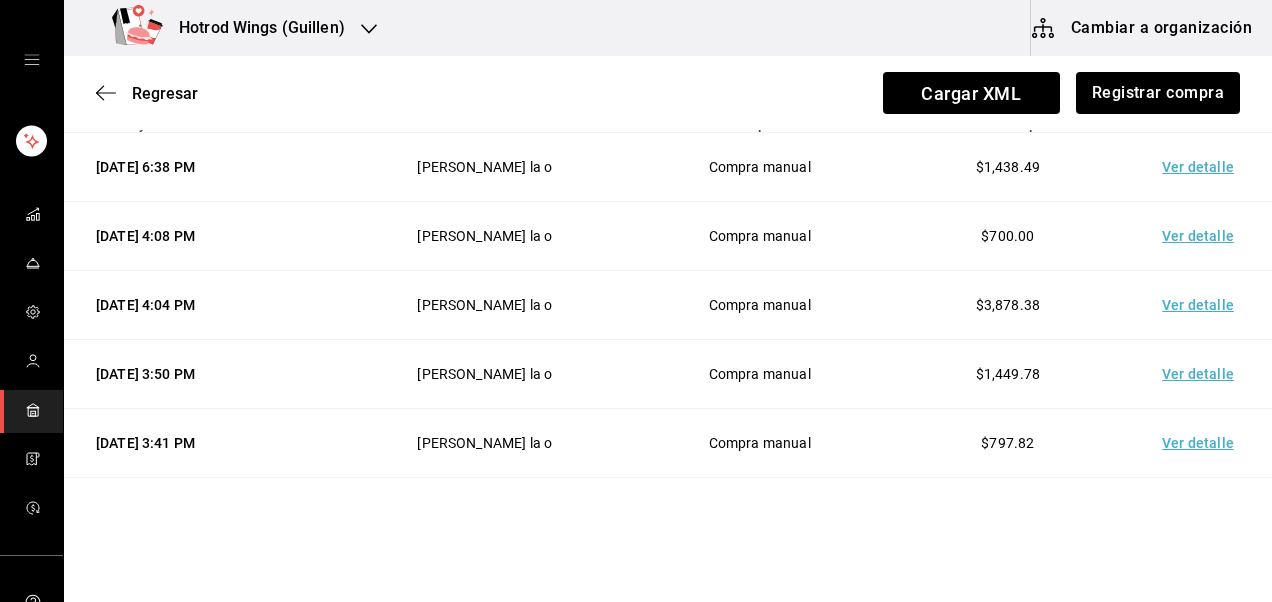 scroll, scrollTop: 0, scrollLeft: 0, axis: both 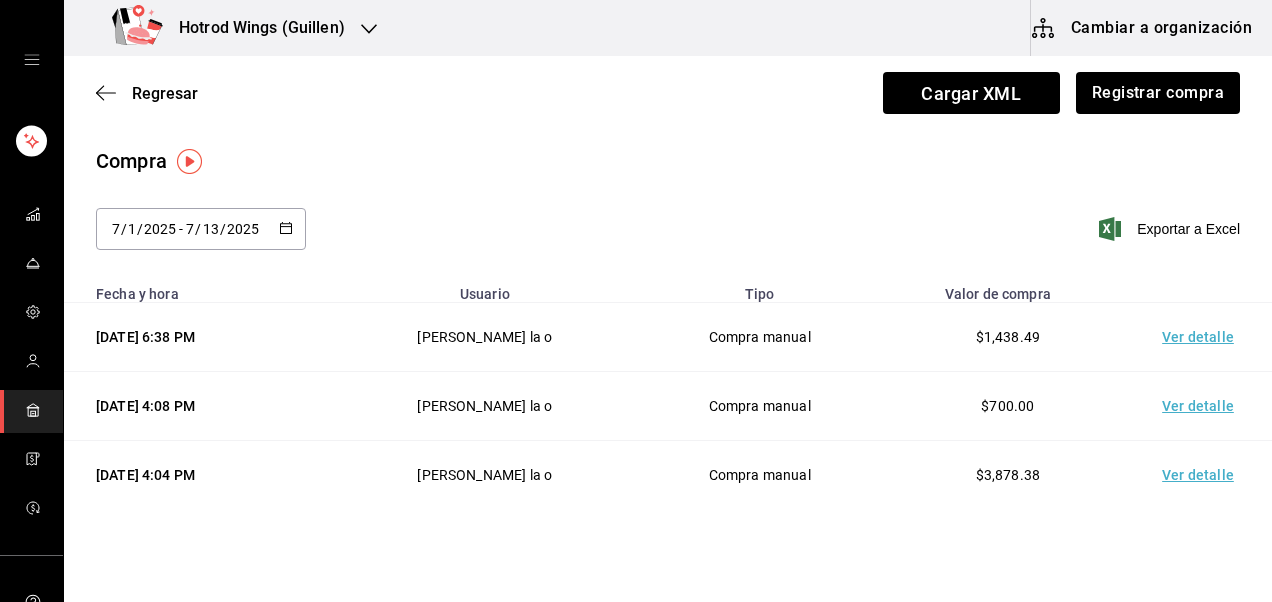 click on "Hotrod Wings (Guillen)" at bounding box center [232, 28] 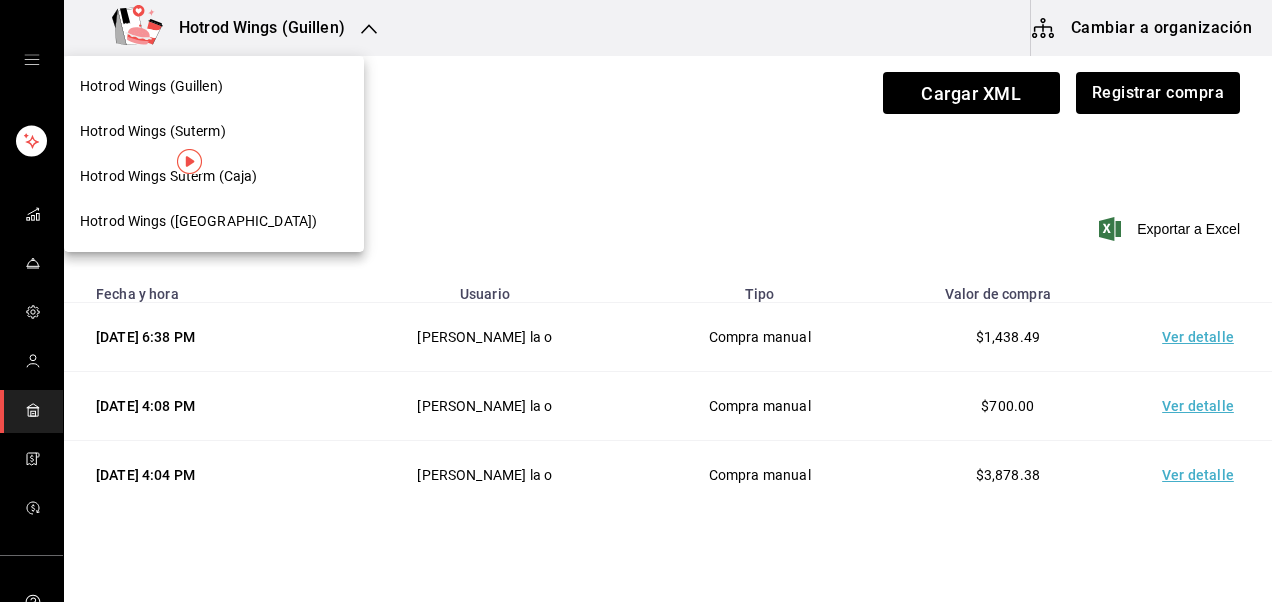 click on "Hotrod Wings (Suterm)" at bounding box center [214, 131] 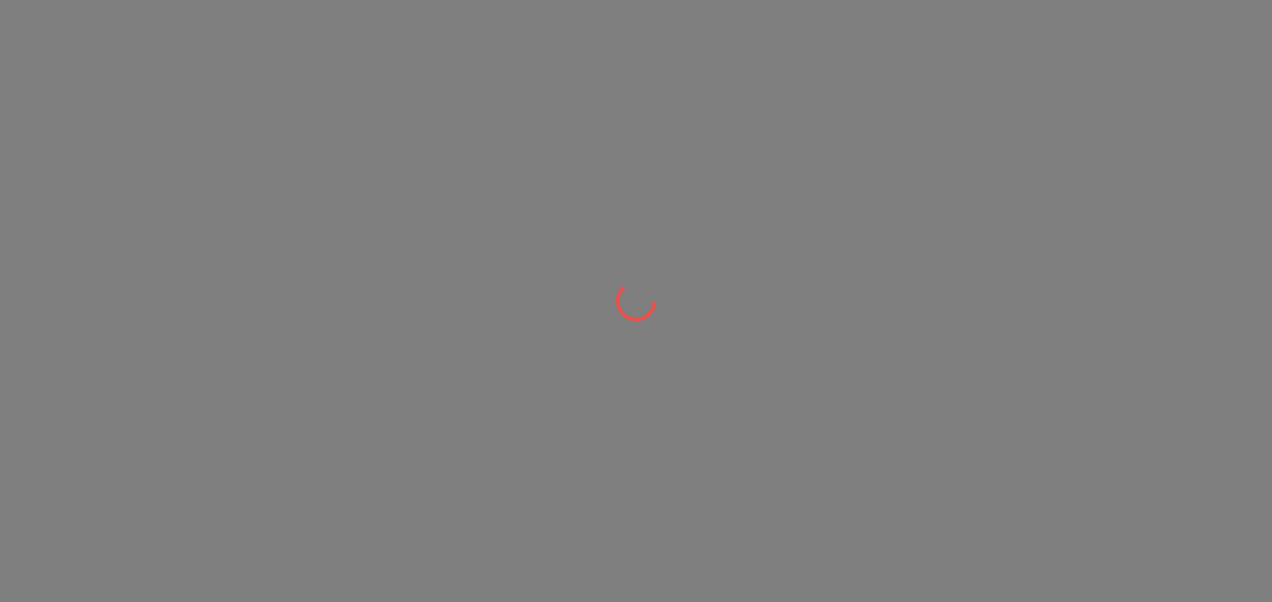 scroll, scrollTop: 0, scrollLeft: 0, axis: both 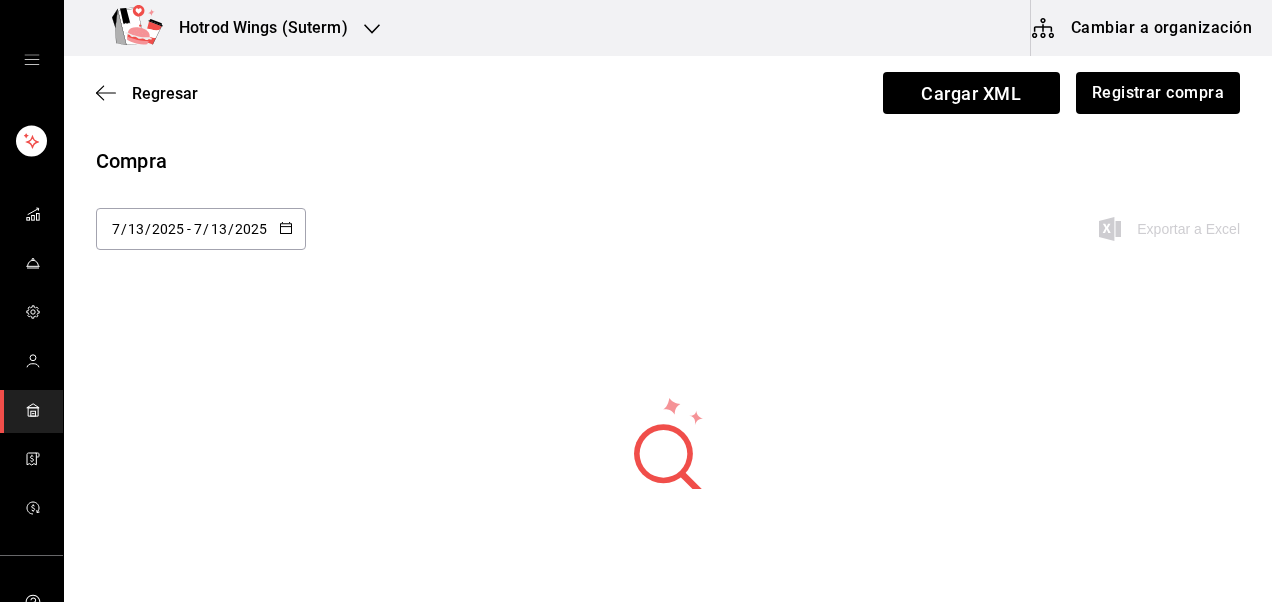 click on "[DATE] [DATE] - [DATE] [DATE]" at bounding box center (201, 229) 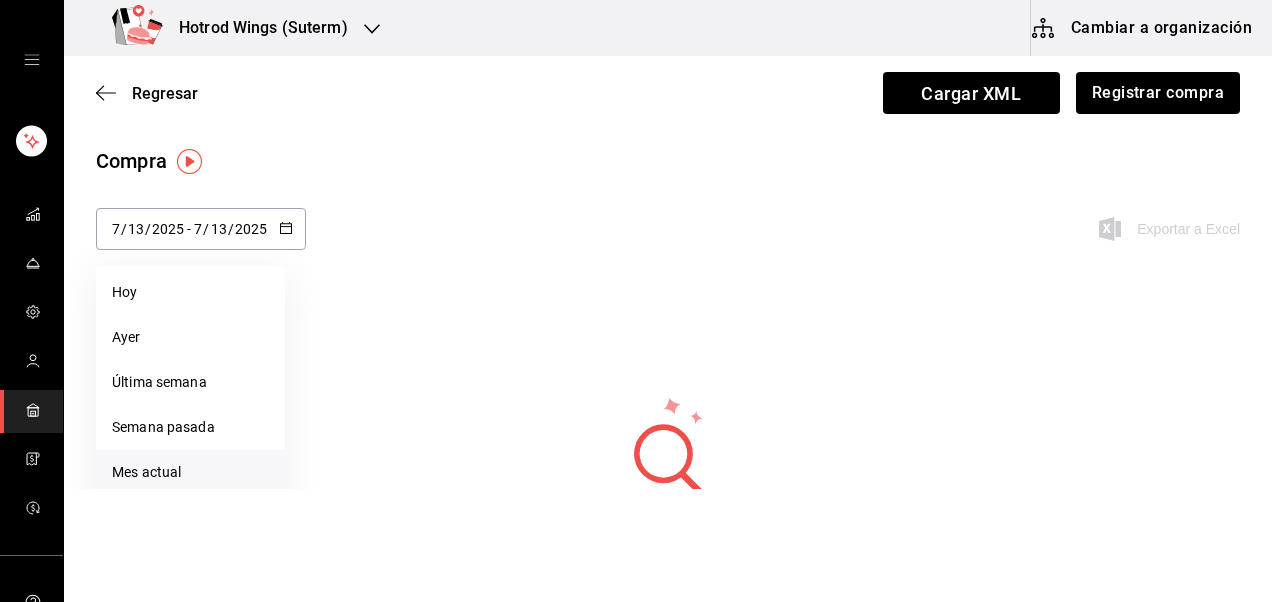 scroll, scrollTop: 144, scrollLeft: 0, axis: vertical 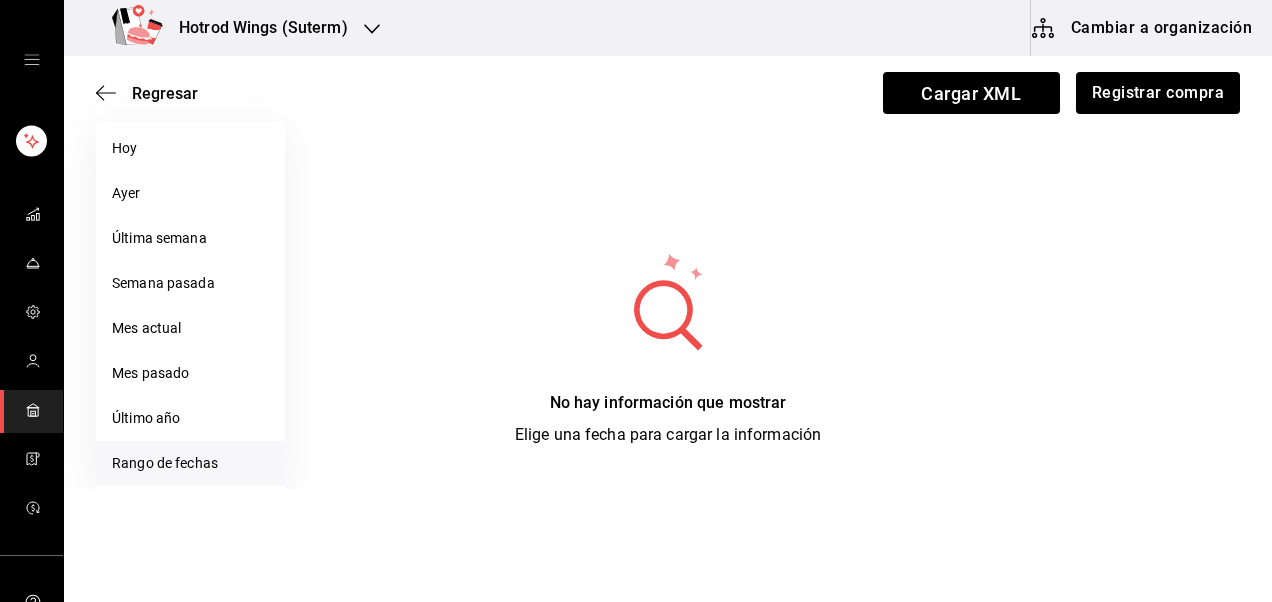 click on "Rango de fechas" at bounding box center (190, 463) 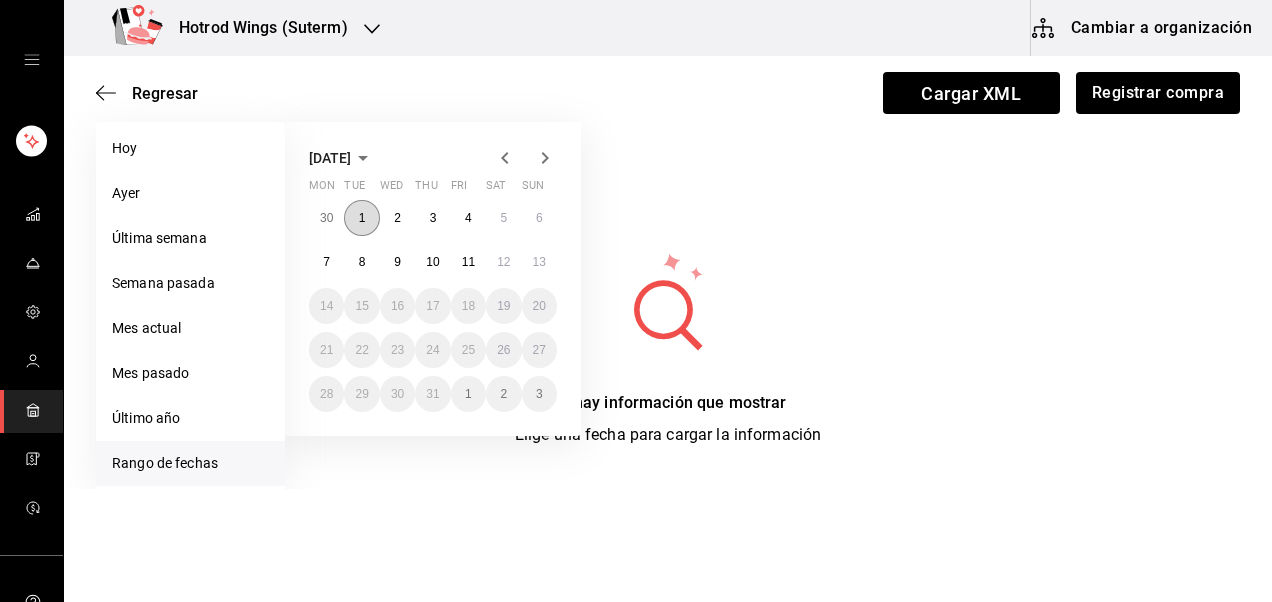 click on "1" at bounding box center [362, 218] 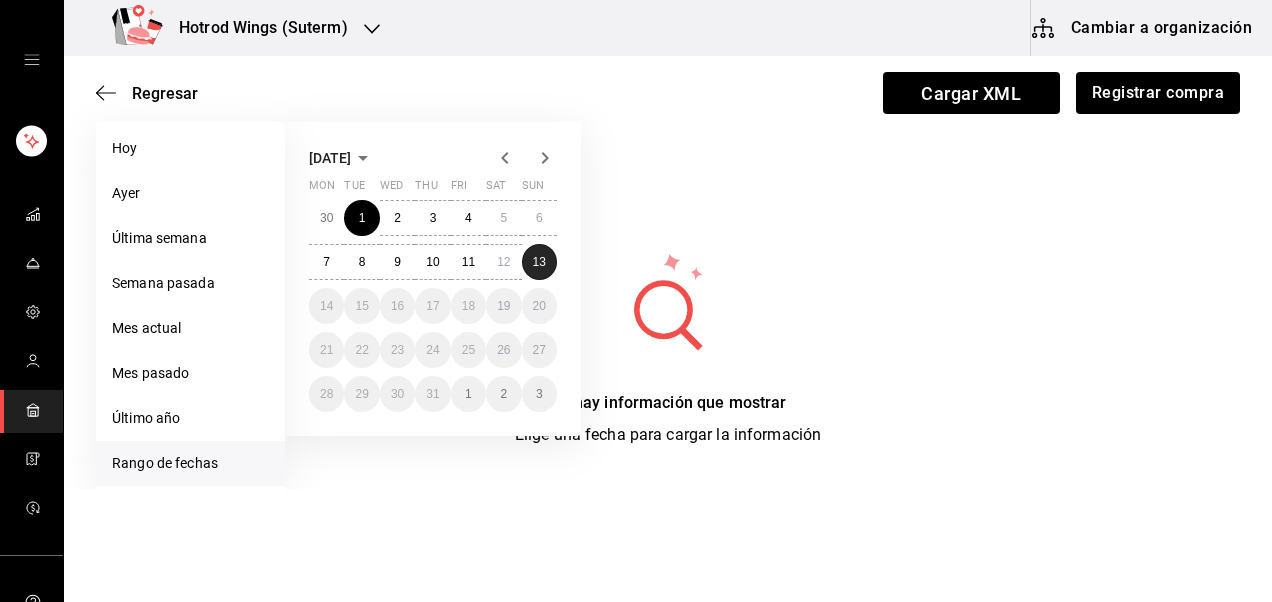 click on "13" at bounding box center (539, 262) 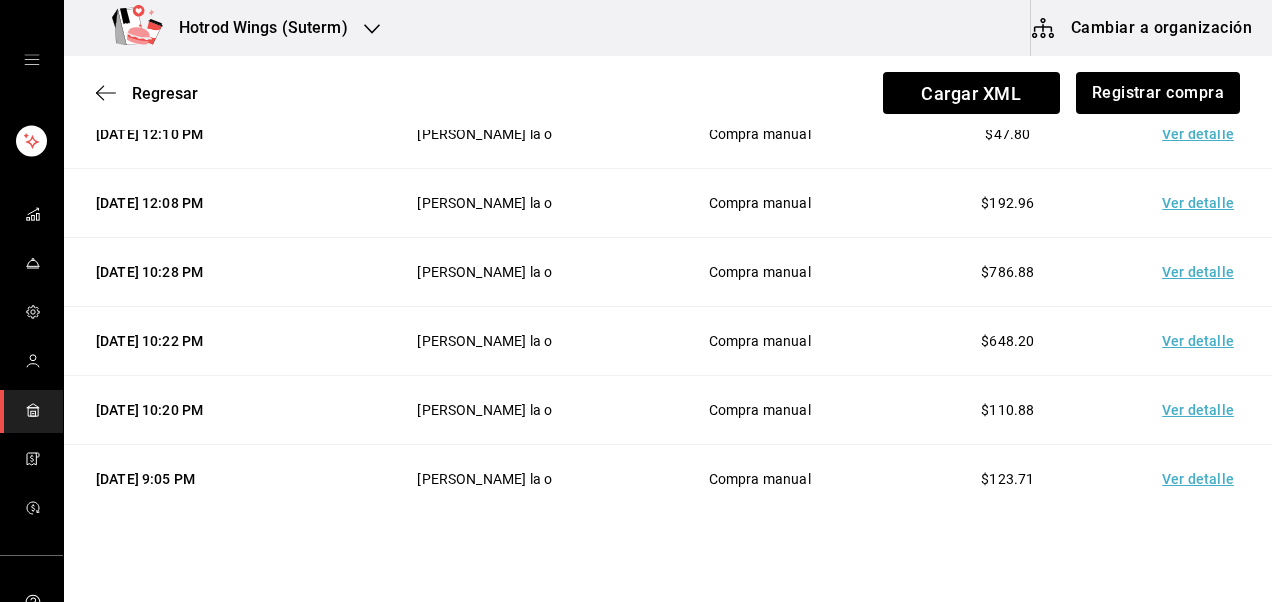 scroll, scrollTop: 7451, scrollLeft: 0, axis: vertical 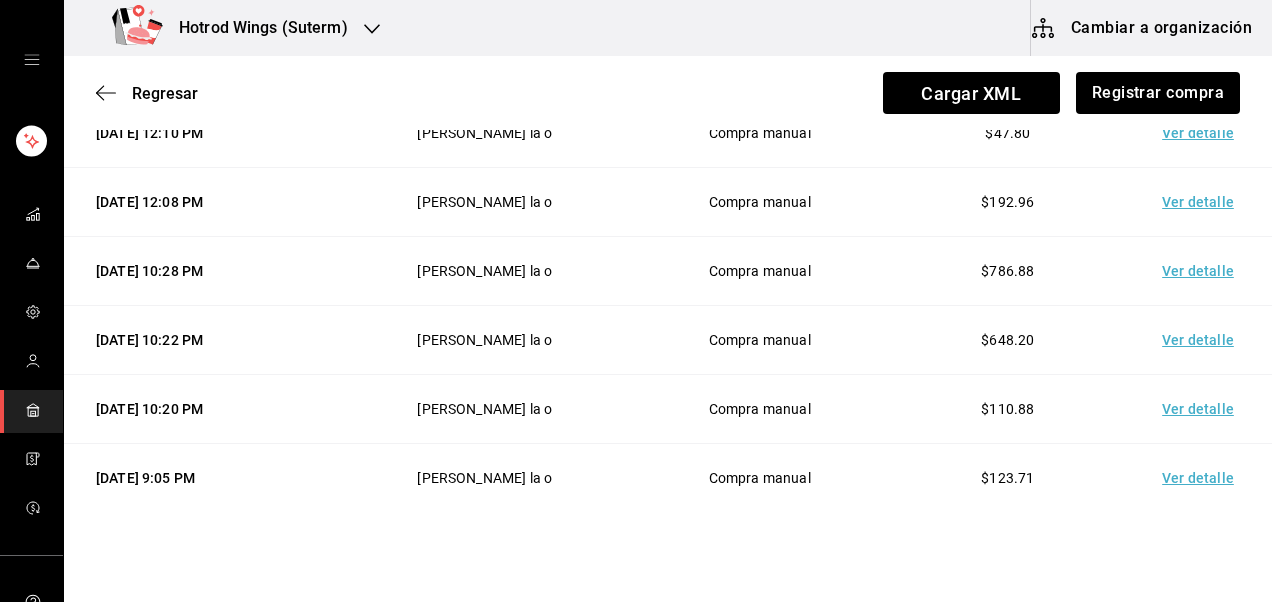 click on "Ver detalle" at bounding box center [1202, 339] 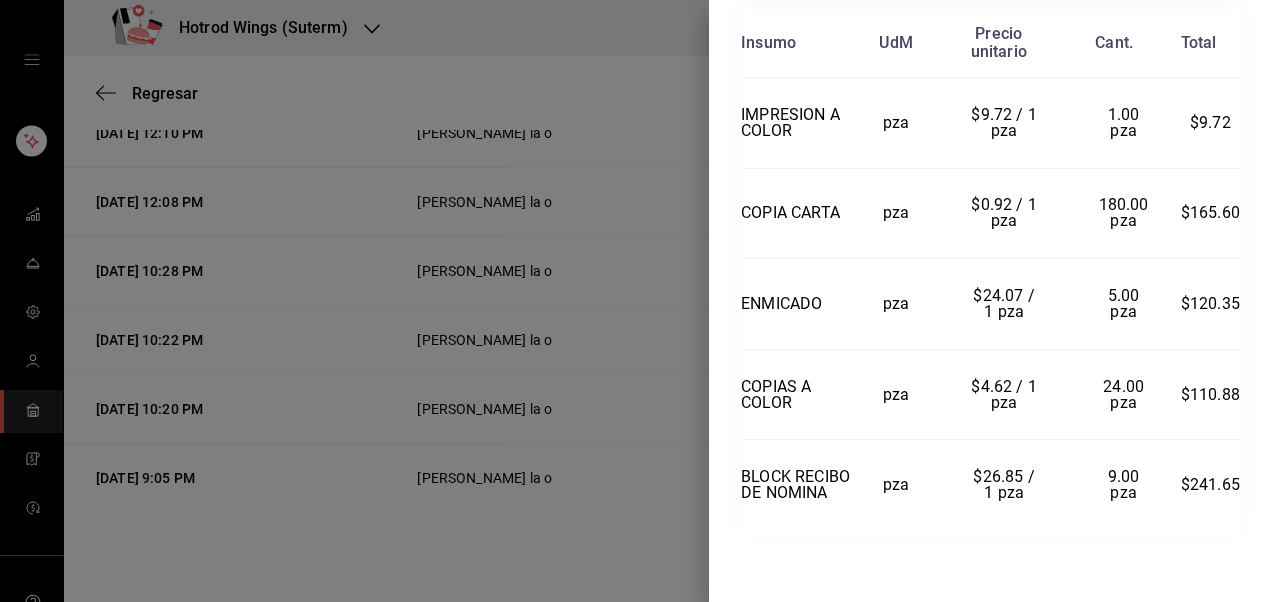 scroll, scrollTop: 0, scrollLeft: 0, axis: both 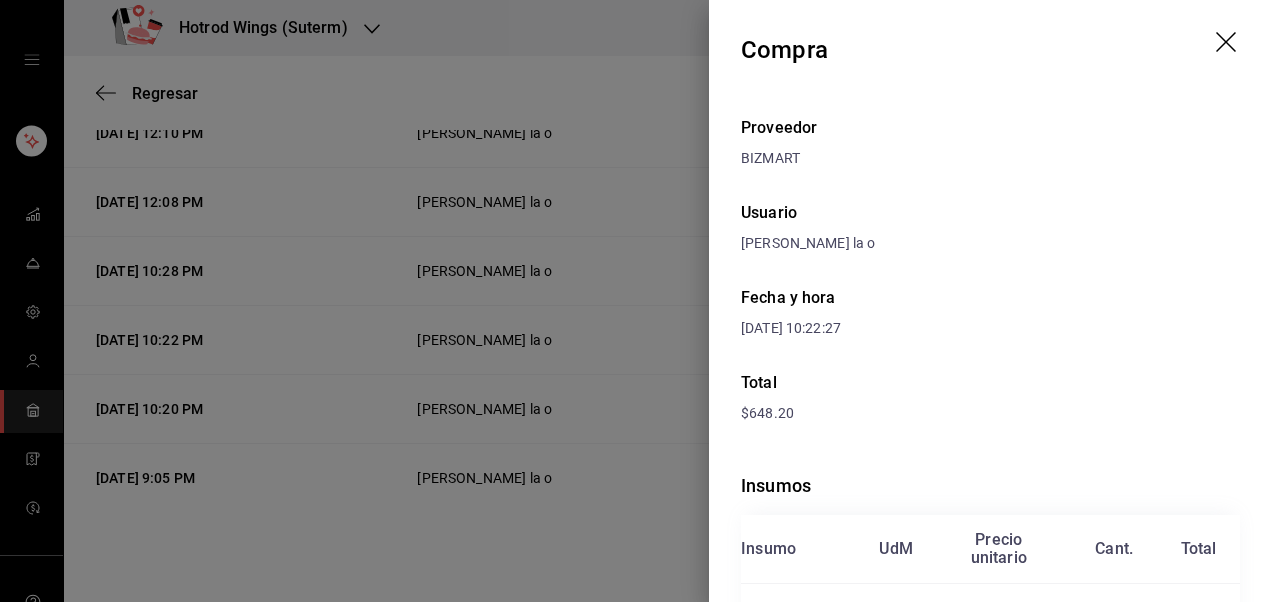 click 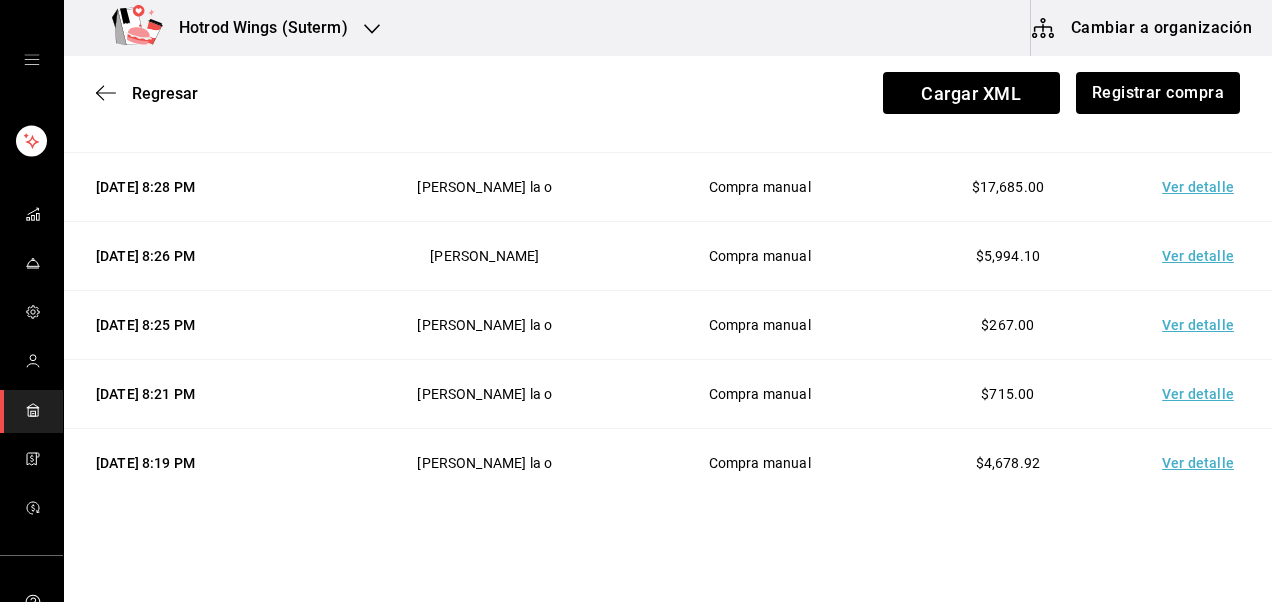 scroll, scrollTop: 8505, scrollLeft: 0, axis: vertical 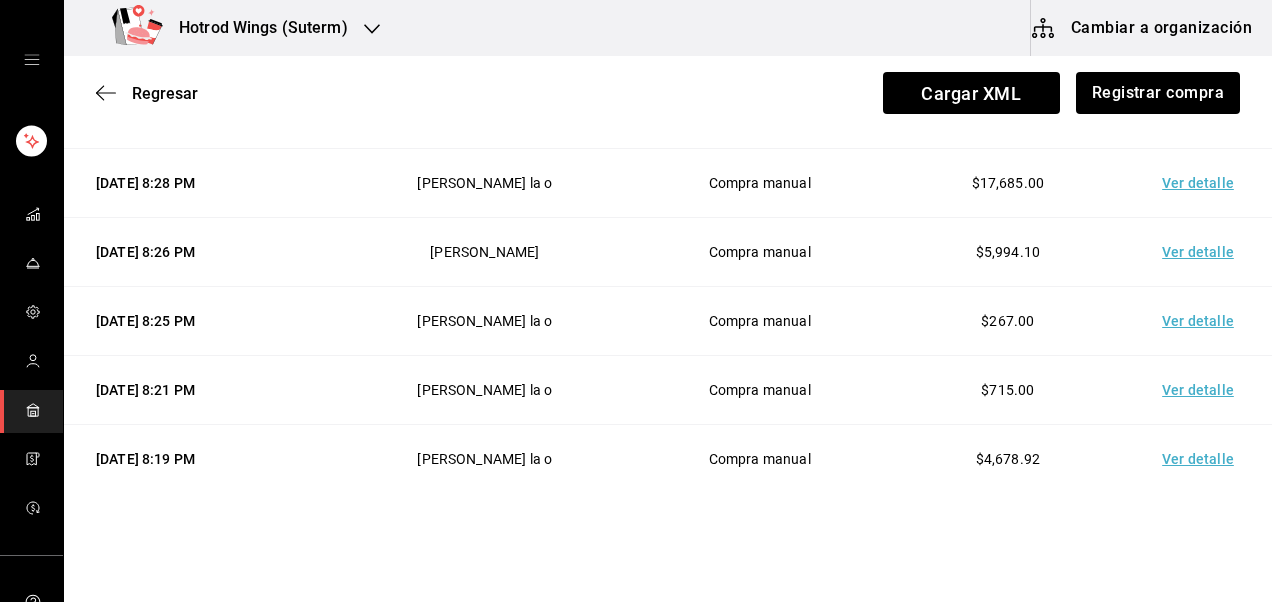 click on "Ver detalle" at bounding box center [1202, 320] 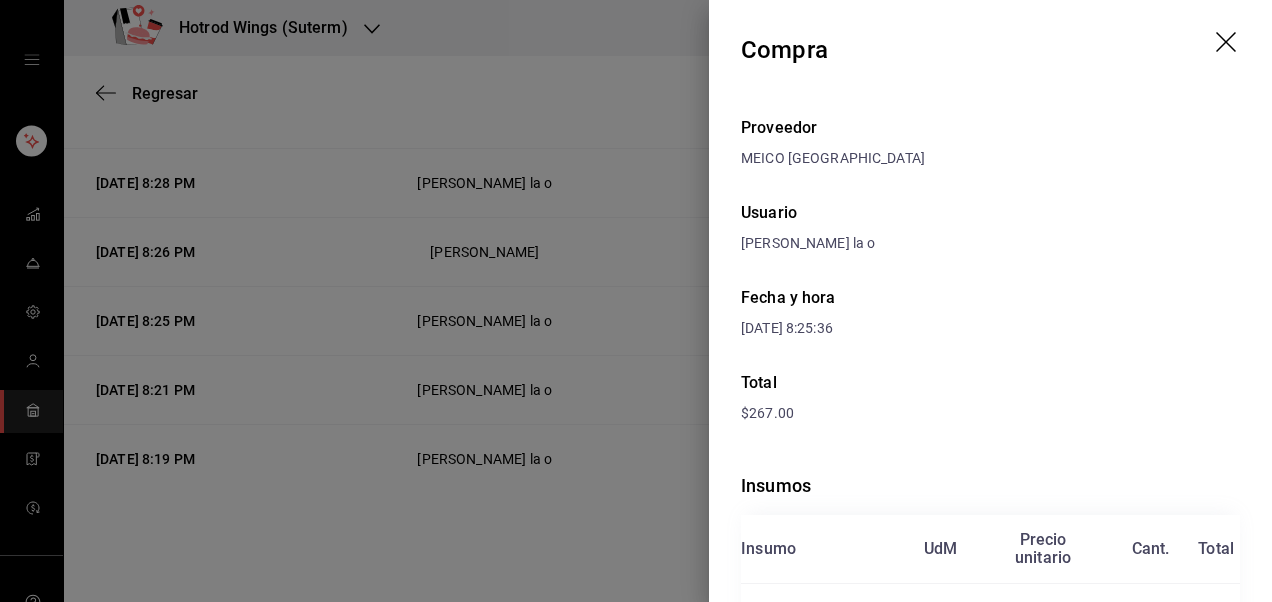 click 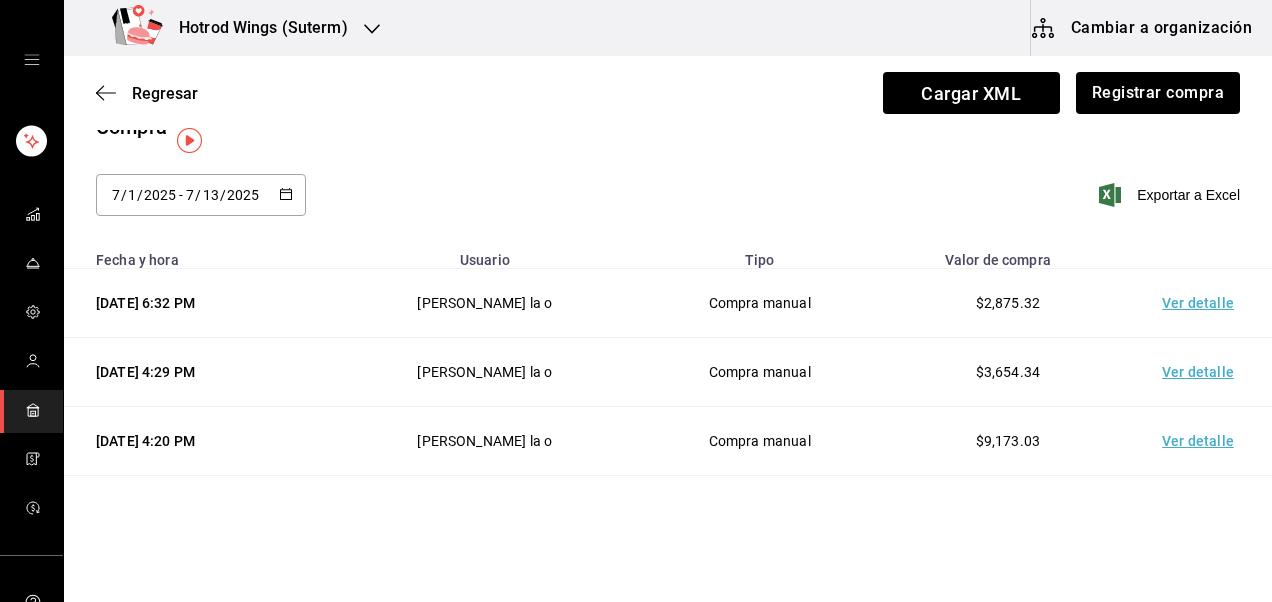 scroll, scrollTop: 0, scrollLeft: 0, axis: both 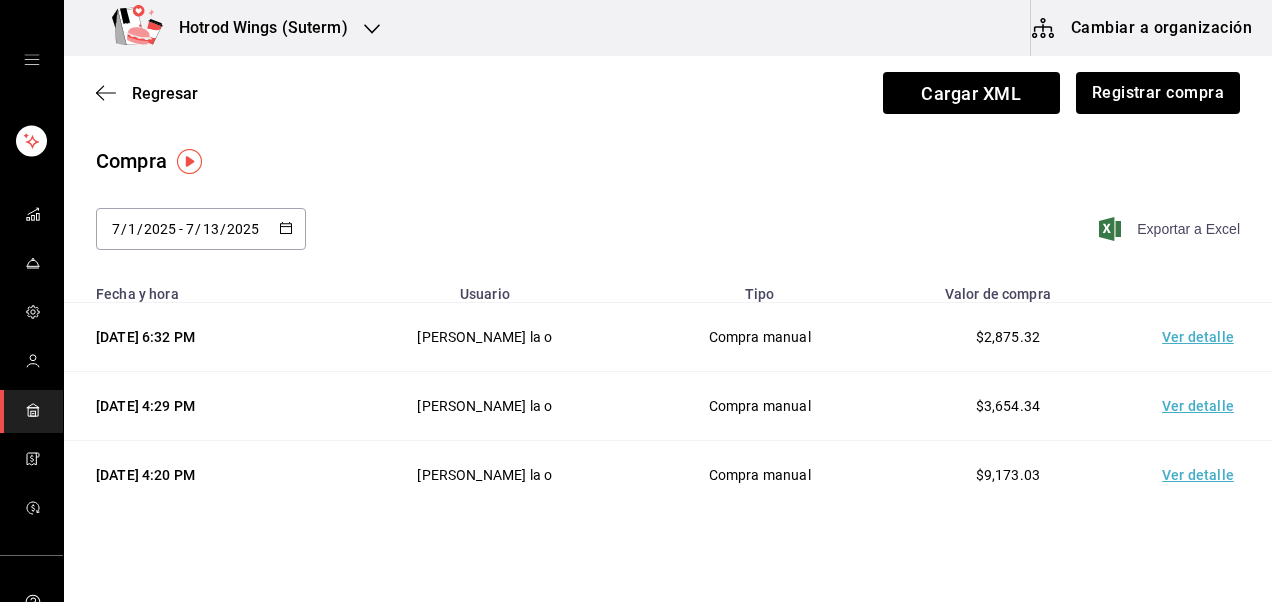 click on "Exportar a Excel" at bounding box center (1171, 229) 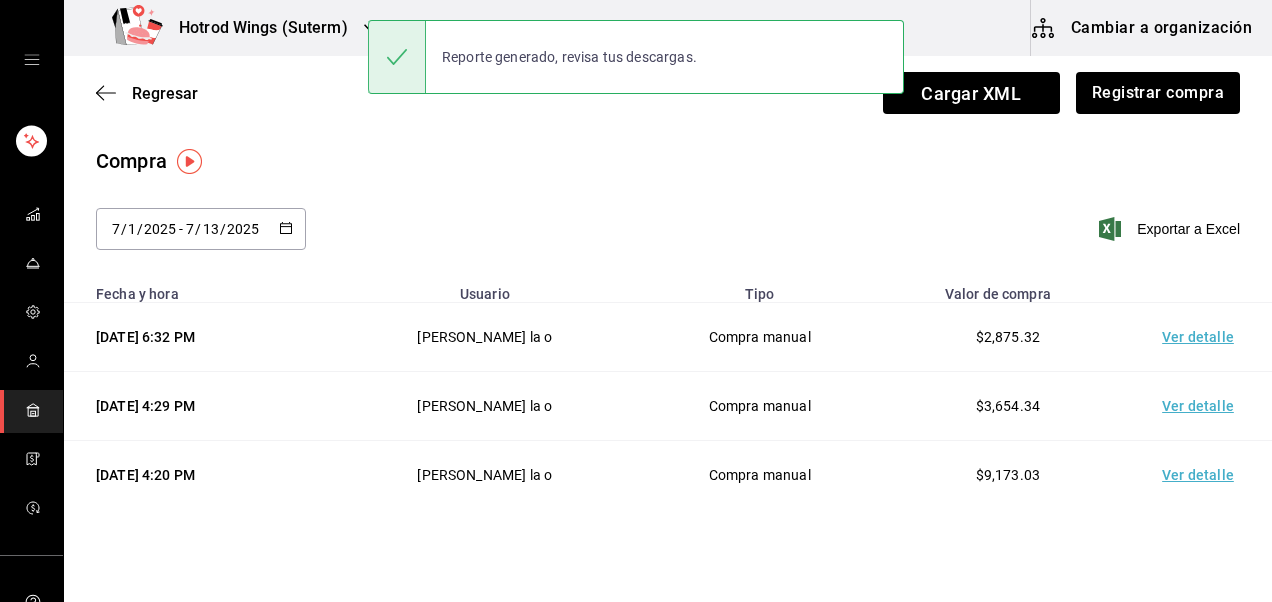 click on "Compra 2025-07-01 7 / 1 / 2025 - 2025-07-13 7 / 13 / 2025 July 2025 Mon Tue Wed Thu Fri Sat Sun 30 1 2 3 4 5 6 7 8 9 10 11 12 13 14 15 16 17 18 19 20 21 22 23 24 25 26 27 28 29 30 31 1 2 3 Exportar a Excel" at bounding box center [668, 210] 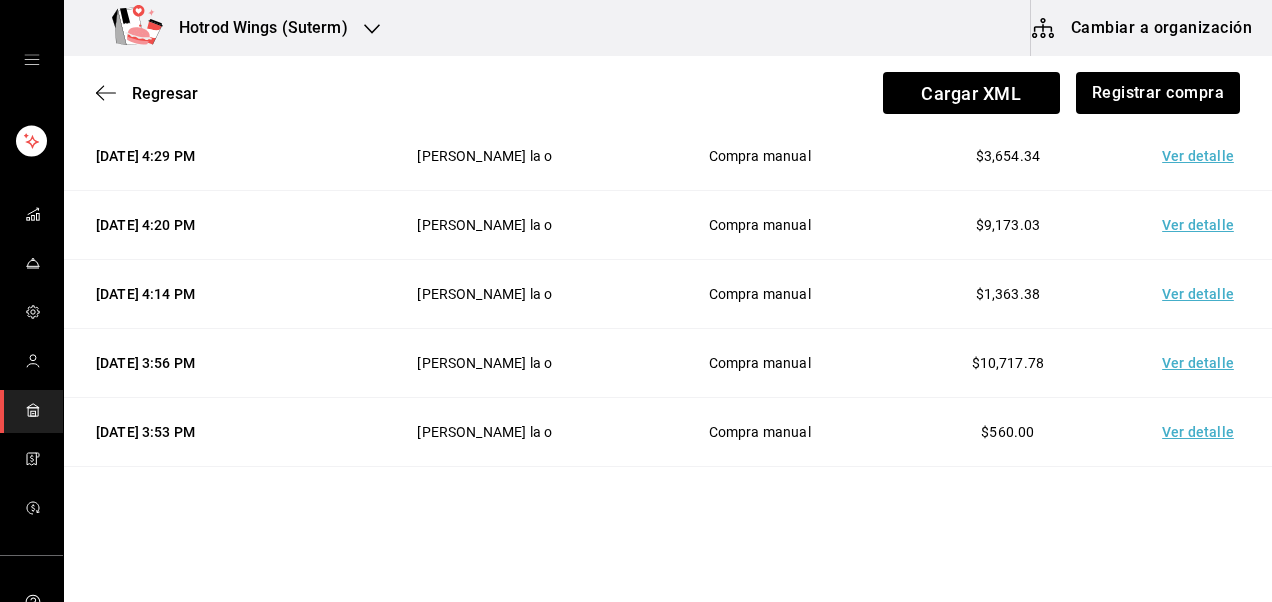 scroll, scrollTop: 0, scrollLeft: 0, axis: both 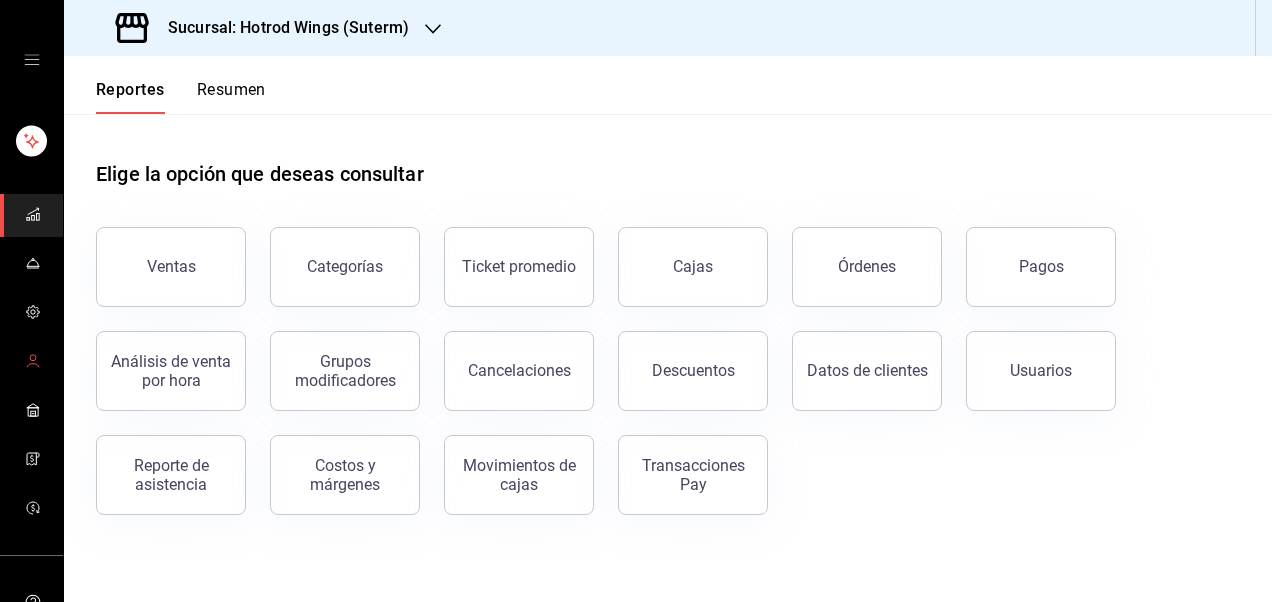 click 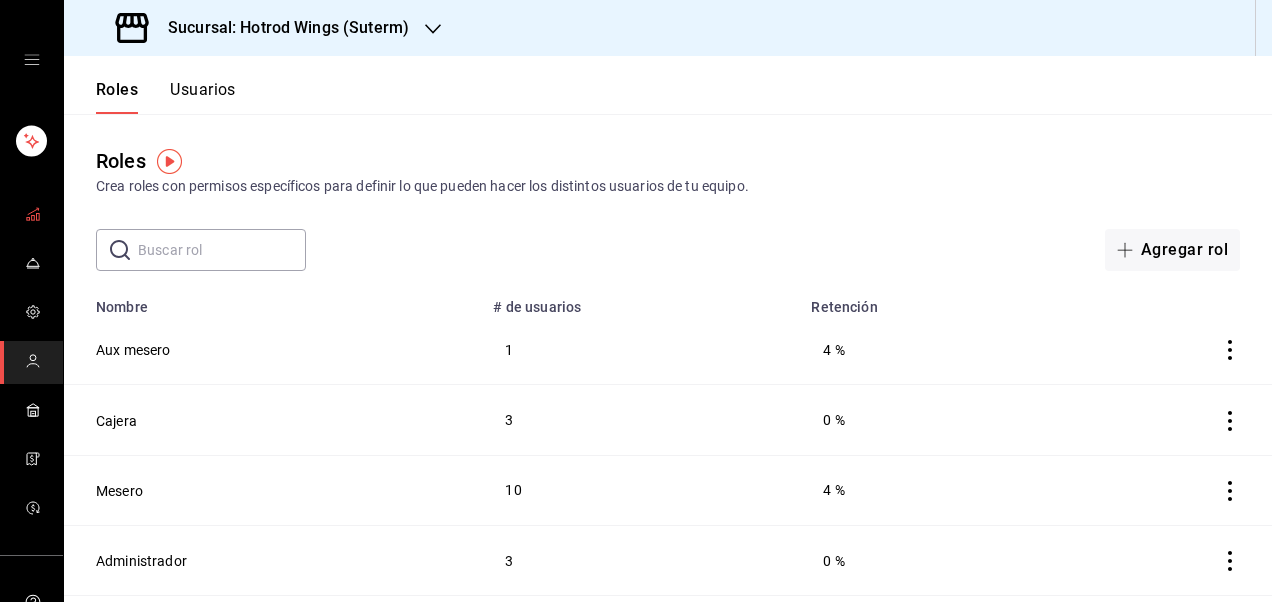 click 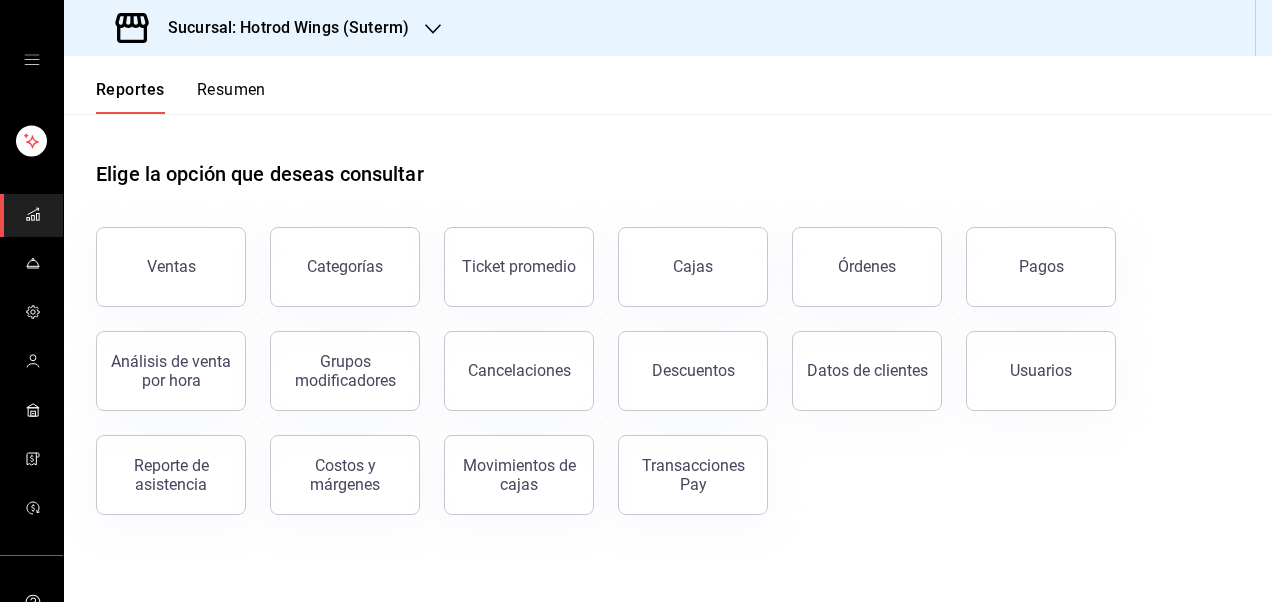 click 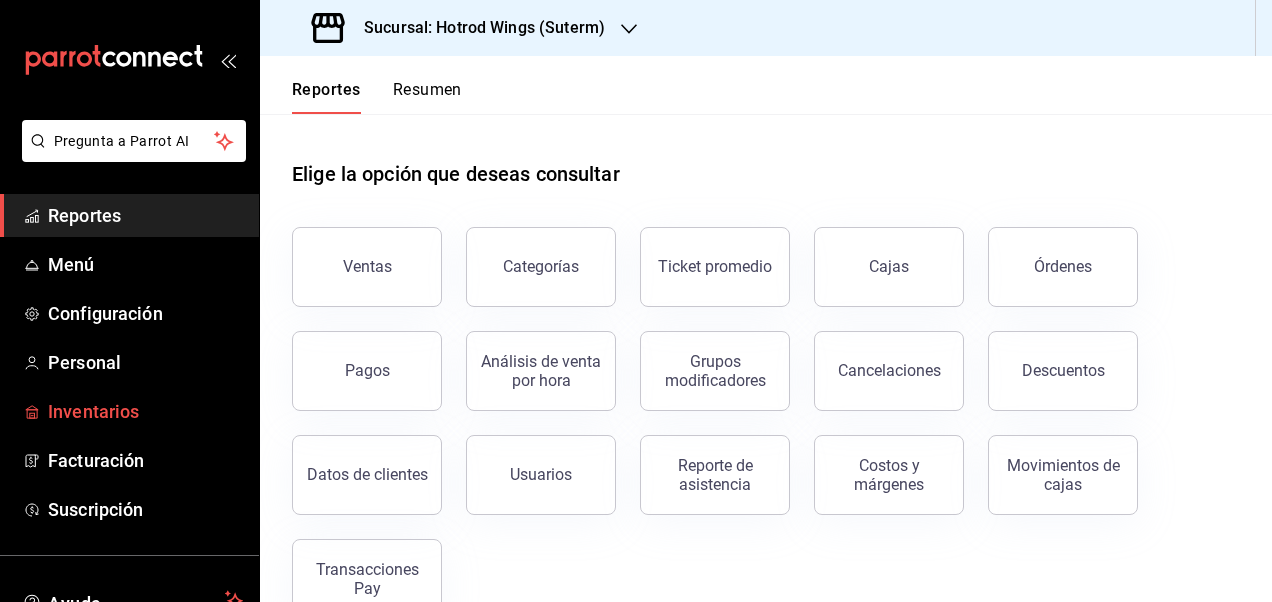 click on "Inventarios" at bounding box center [145, 411] 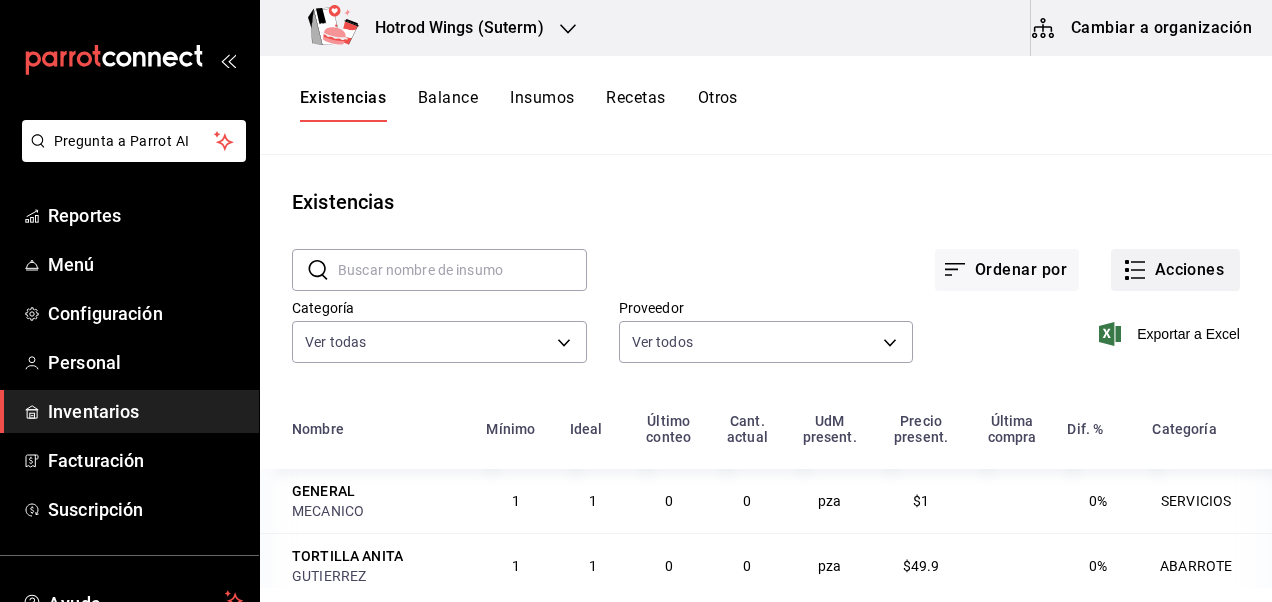 click on "Acciones" at bounding box center (1175, 270) 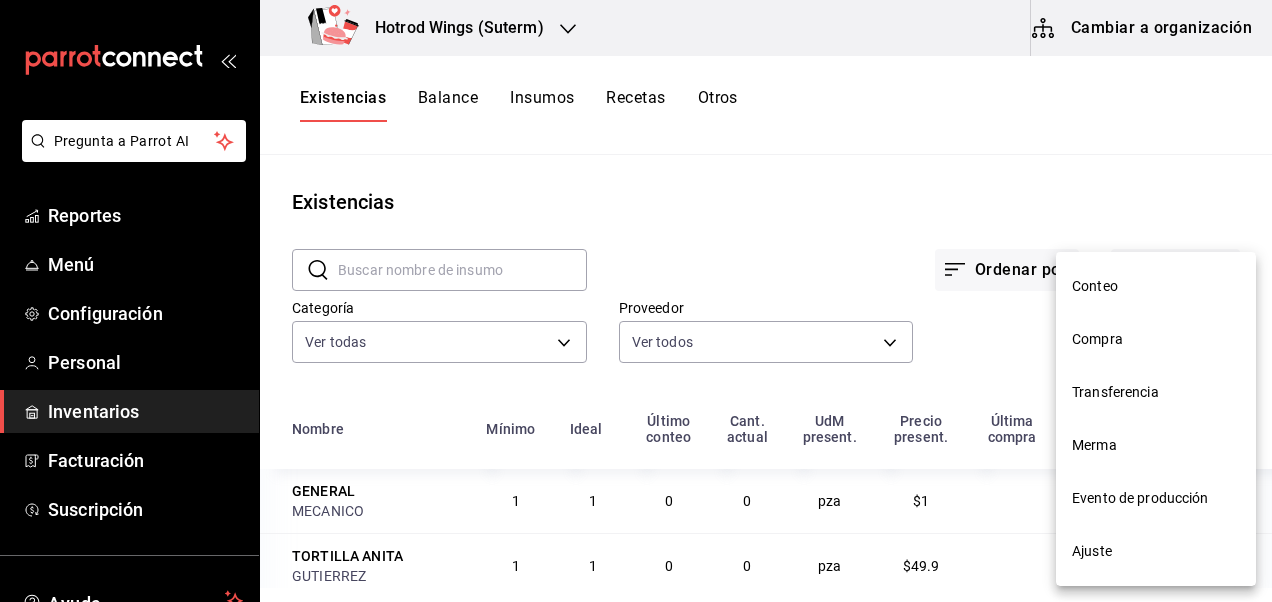 click on "Compra" at bounding box center (1156, 339) 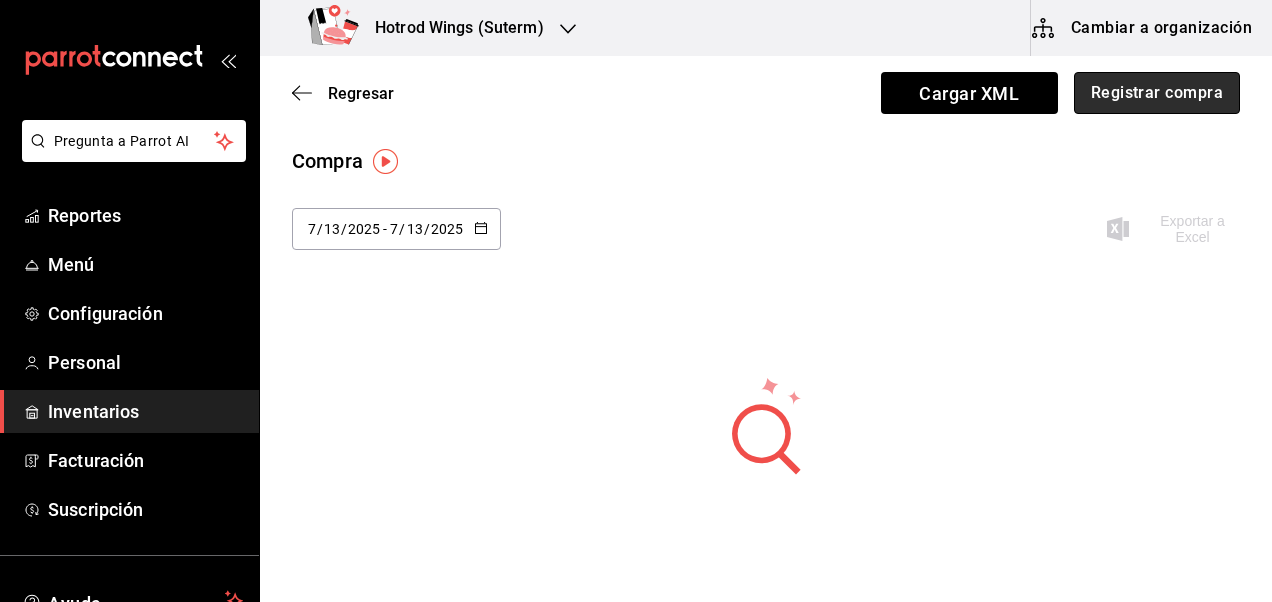 click on "Registrar compra" at bounding box center [1157, 93] 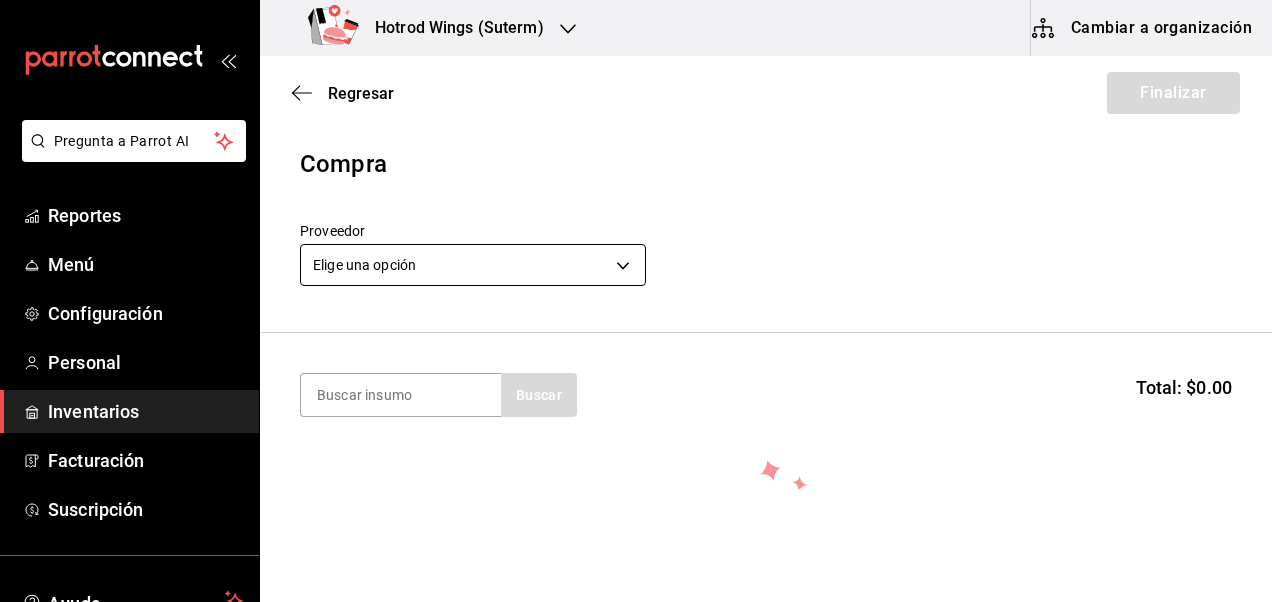 click on "Pregunta a Parrot AI Reportes   Menú   Configuración   Personal   Inventarios   Facturación   Suscripción   Ayuda Recomienda Parrot   Diego Sánchez   Sugerir nueva función   Hotrod Wings (Suterm) Cambiar a organización Regresar Finalizar Compra Proveedor Elige una opción default Buscar Total: $0.00 No hay insumos a mostrar. Busca un insumo para agregarlo a la lista GANA 1 MES GRATIS EN TU SUSCRIPCIÓN AQUÍ ¿Recuerdas cómo empezó tu restaurante?
Hoy puedes ayudar a un colega a tener el mismo cambio que tú viviste.
Recomienda Parrot directamente desde tu Portal Administrador.
Es fácil y rápido.
🎁 Por cada restaurante que se una, ganas 1 mes gratis. Ver video tutorial Ir a video Pregunta a Parrot AI Reportes   Menú   Configuración   Personal   Inventarios   Facturación   Suscripción   Ayuda Recomienda Parrot   Diego Sánchez   Sugerir nueva función   Editar Eliminar Visitar centro de ayuda (81) 2046 6363 soporte@parrotsoftware.io Visitar centro de ayuda (81) 2046 6363" at bounding box center [636, 244] 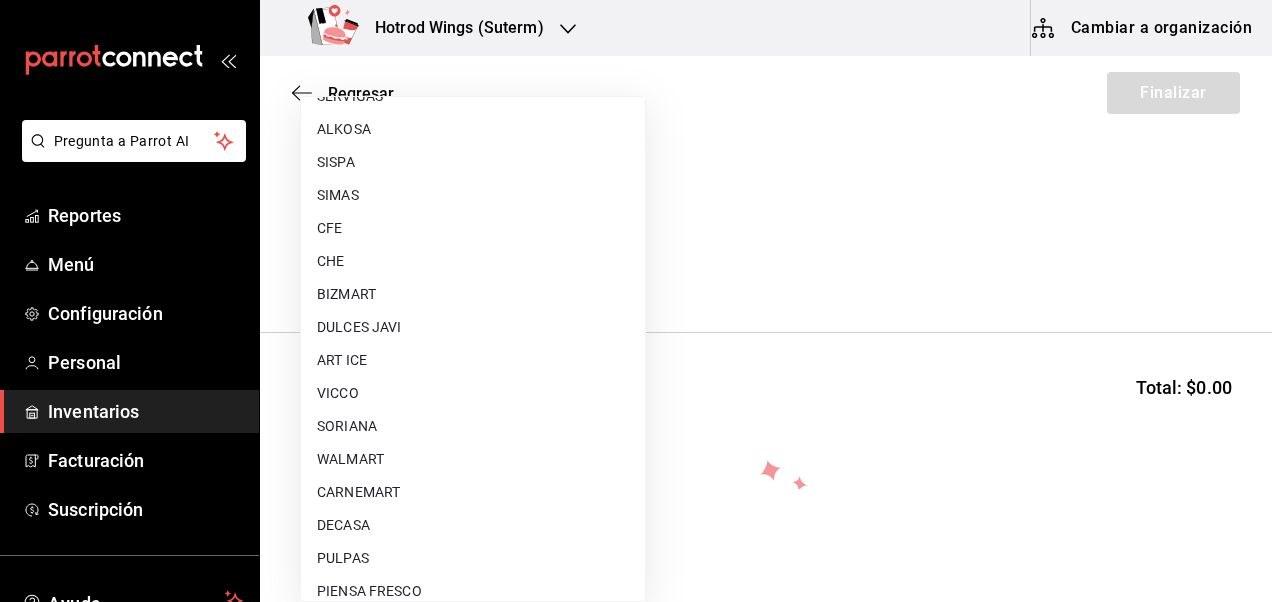 scroll, scrollTop: 933, scrollLeft: 0, axis: vertical 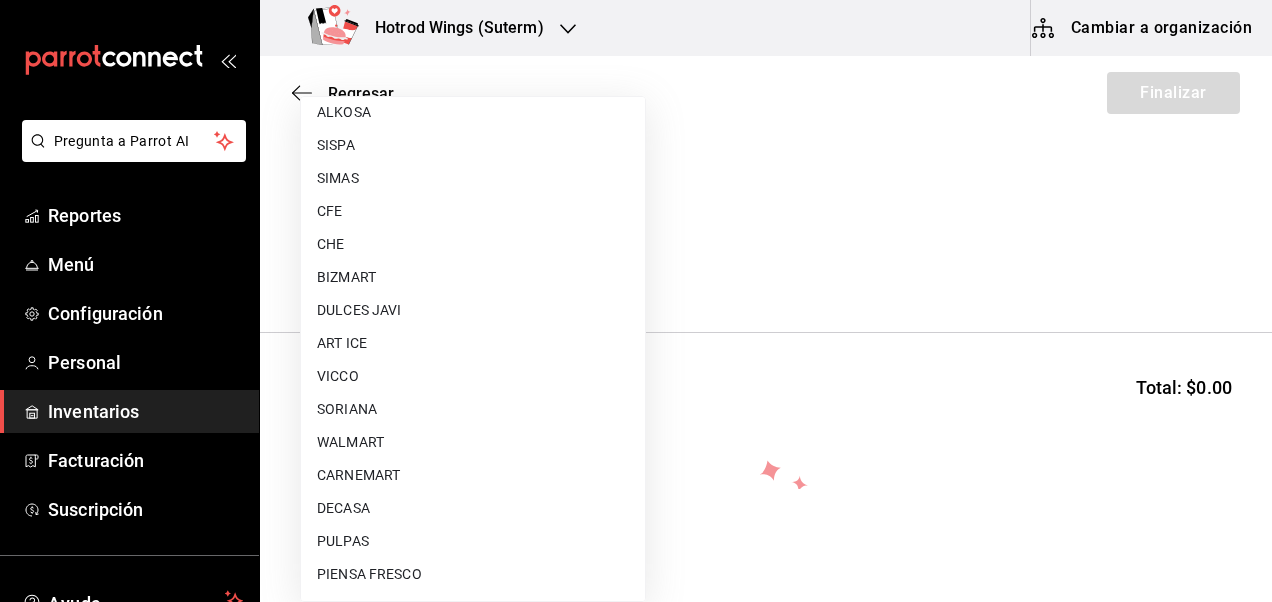 click on "SORIANA" at bounding box center [473, 409] 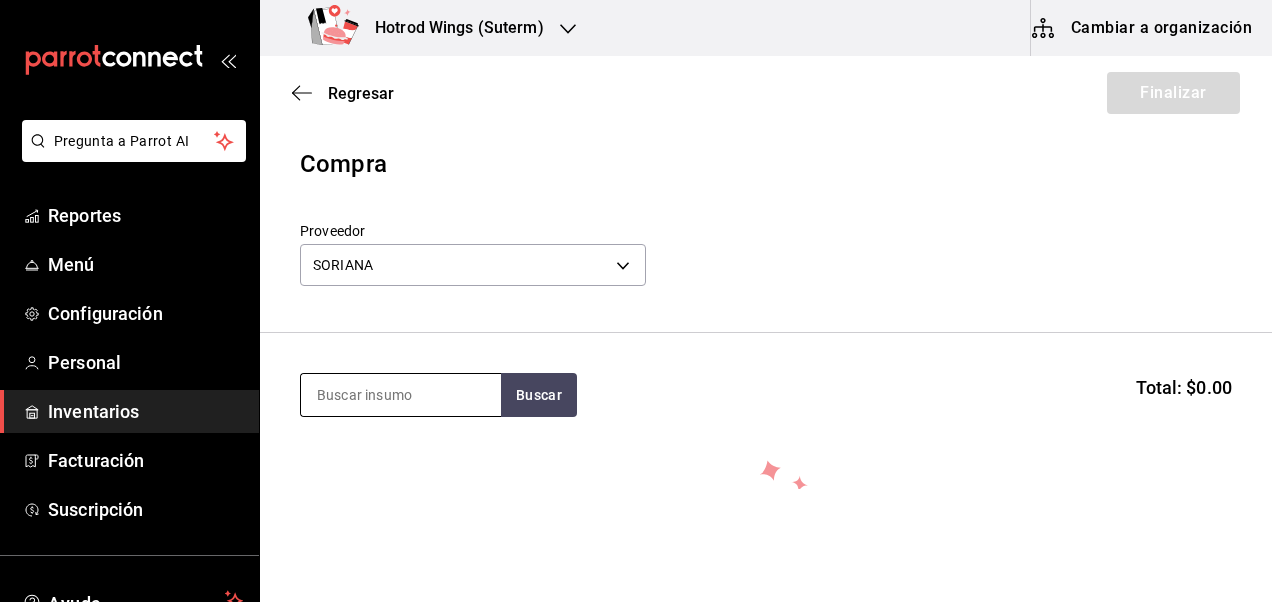 click at bounding box center [401, 395] 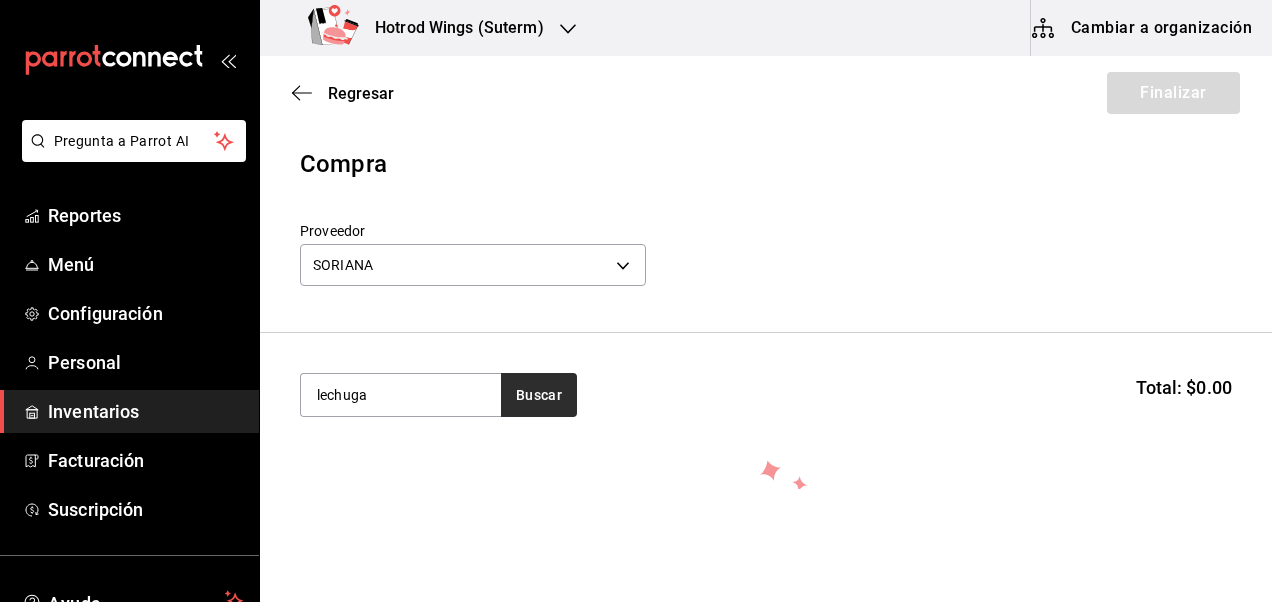 type on "lechuga" 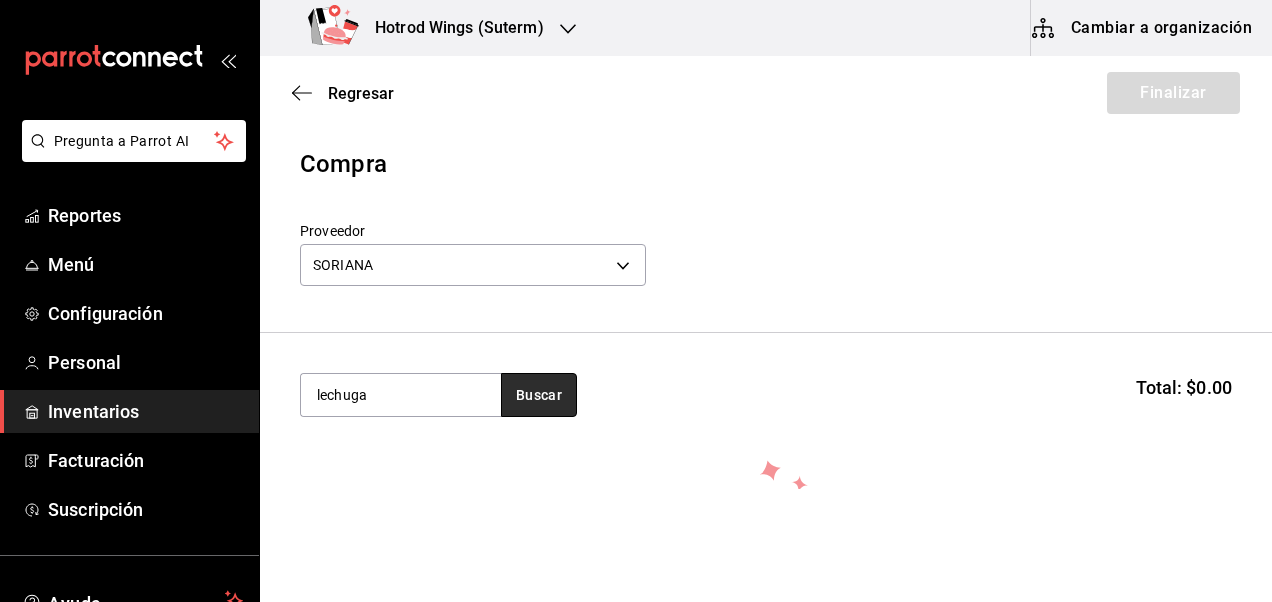 click on "Buscar" at bounding box center [539, 395] 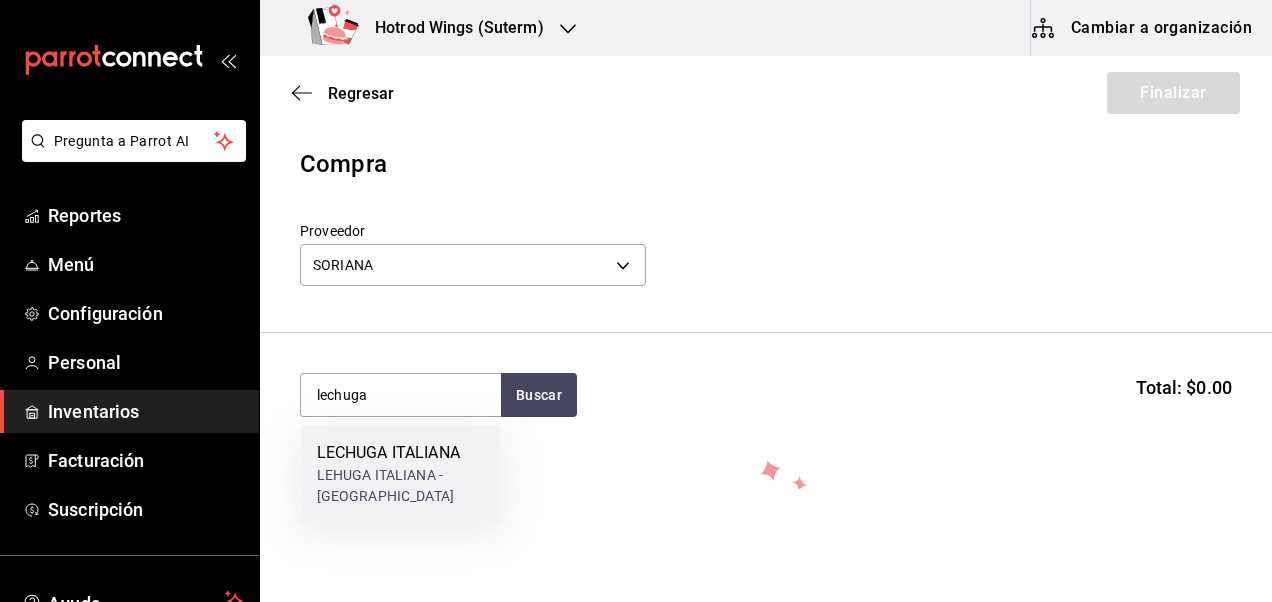 click on "LEHUGA ITALIANA - [GEOGRAPHIC_DATA]" at bounding box center [401, 486] 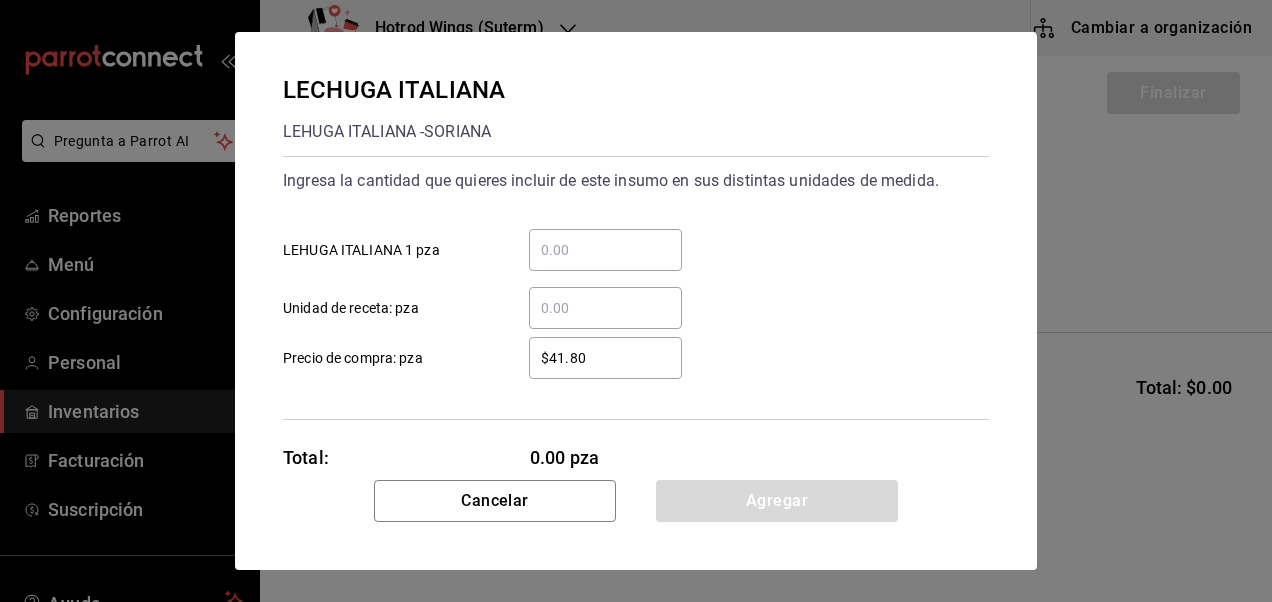 click on "​ LEHUGA ITALIANA 1 pza" at bounding box center [605, 250] 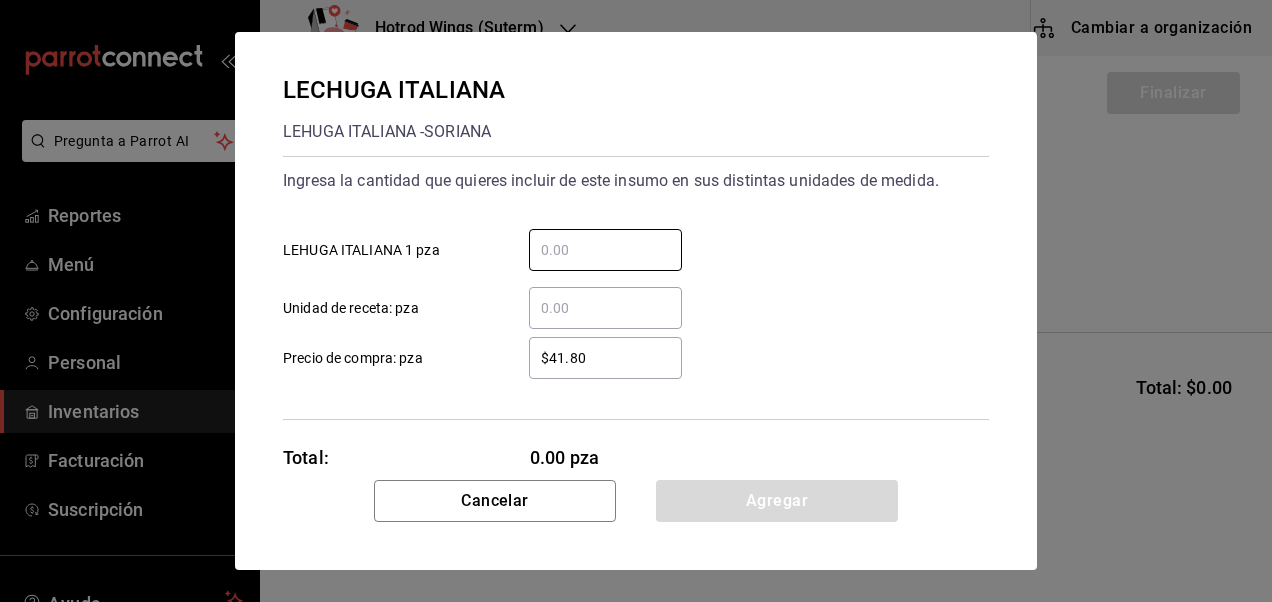 type on "1" 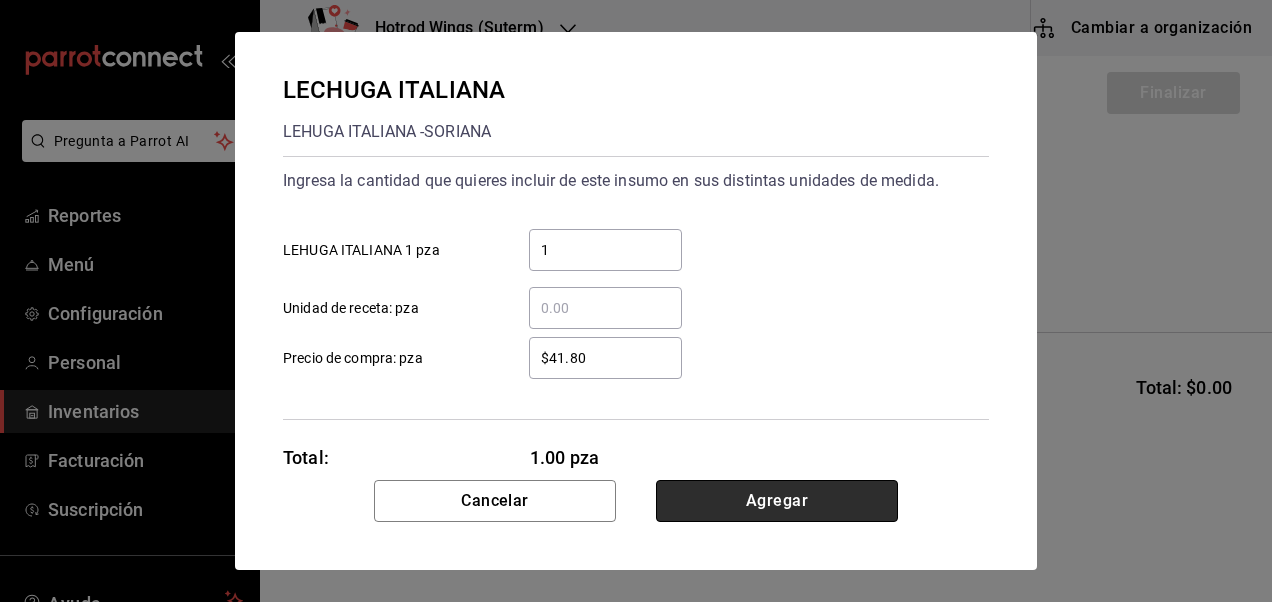 click on "Agregar" at bounding box center [777, 501] 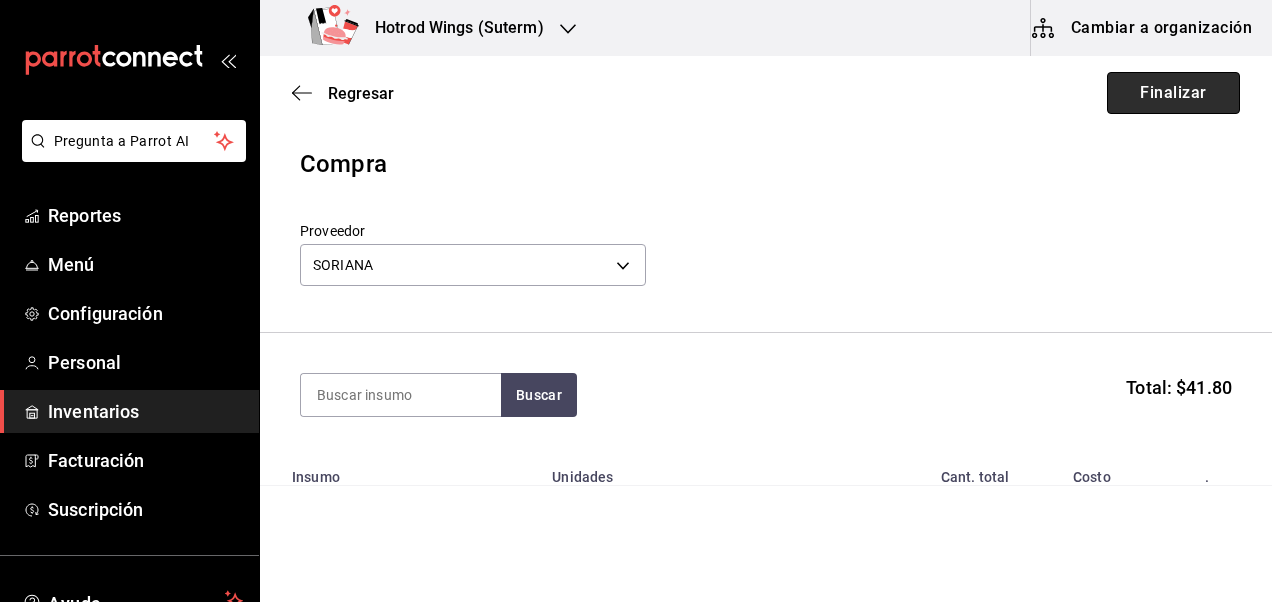 click on "Finalizar" at bounding box center (1173, 93) 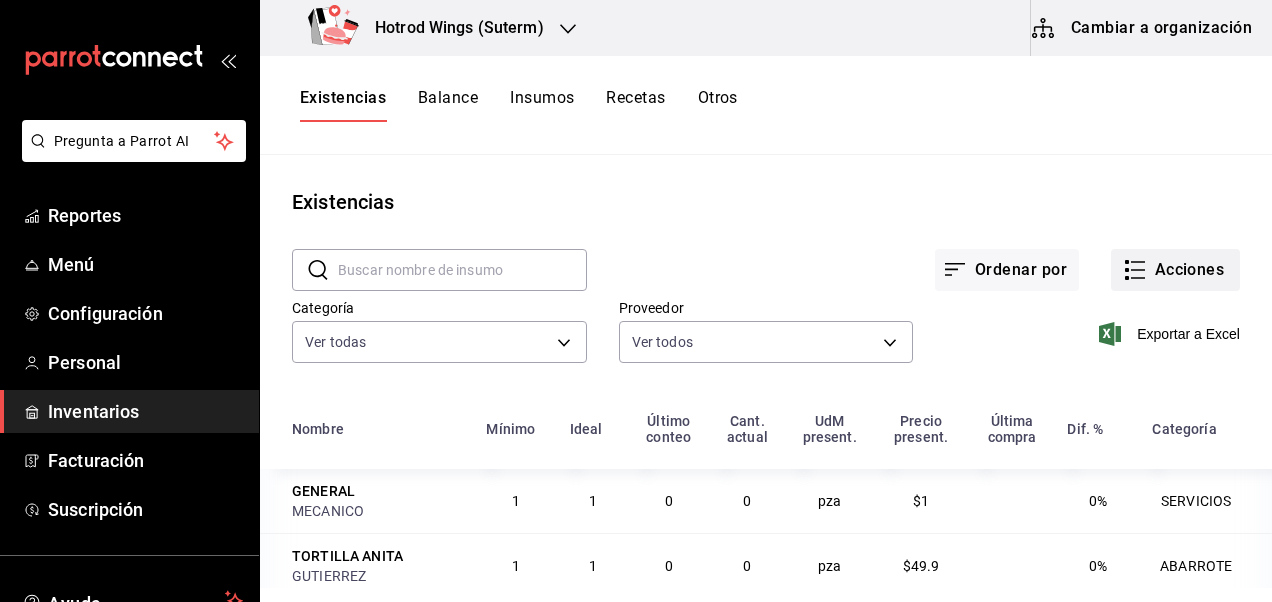 click on "Acciones" at bounding box center (1175, 270) 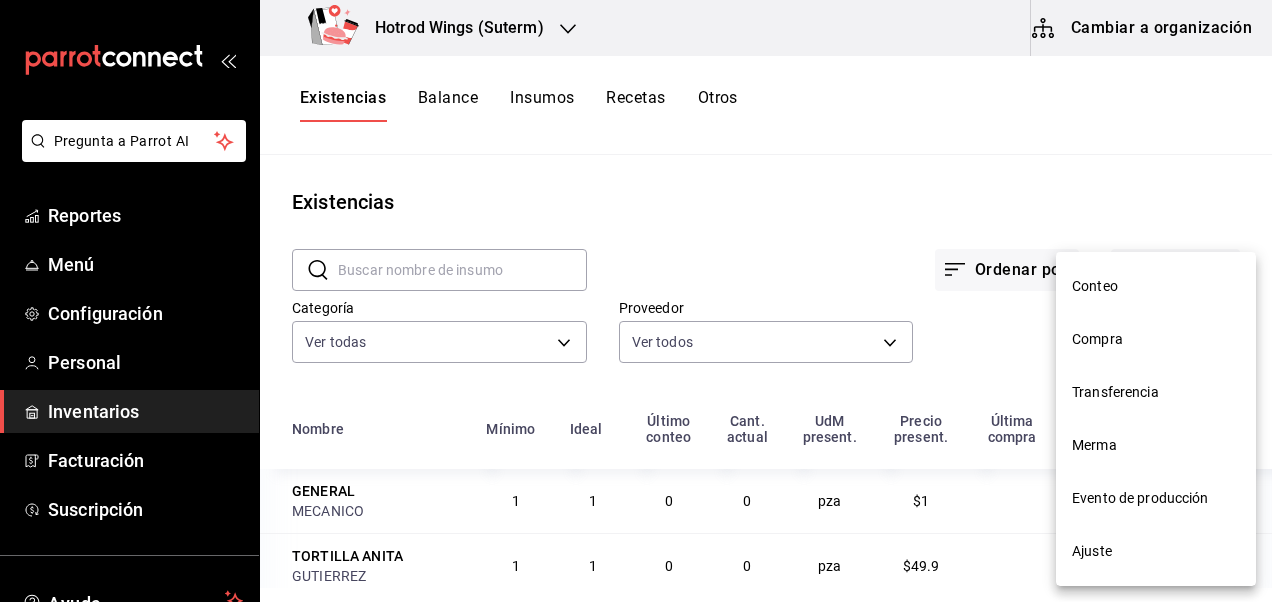 click on "Compra" at bounding box center [1156, 339] 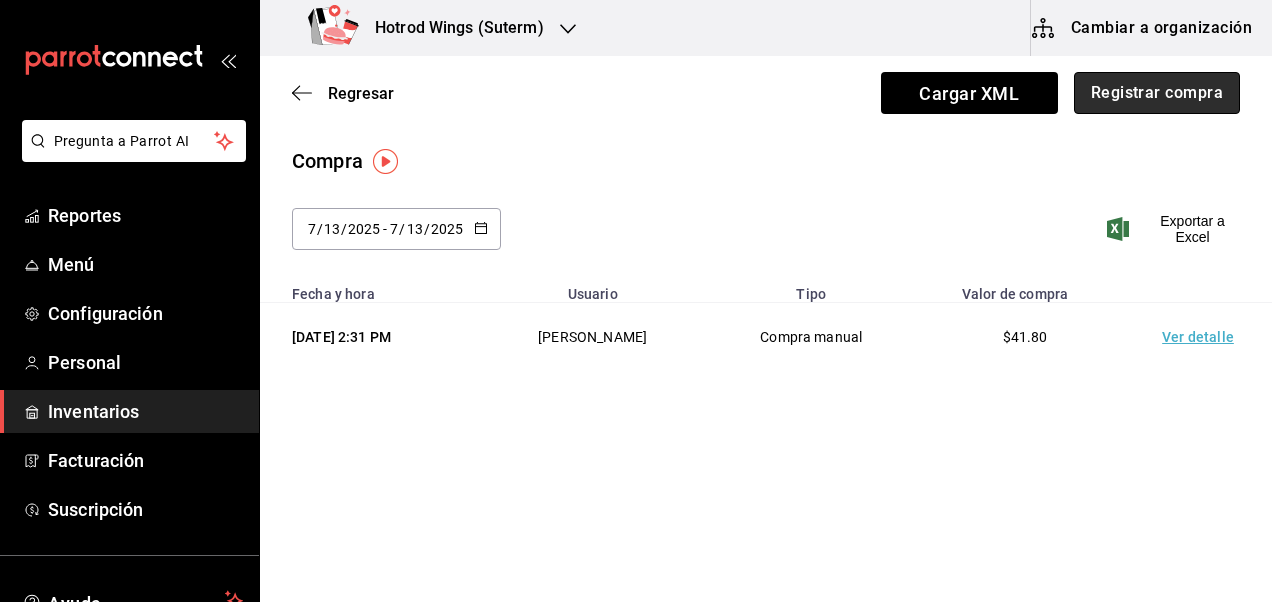 click on "Registrar compra" at bounding box center (1157, 93) 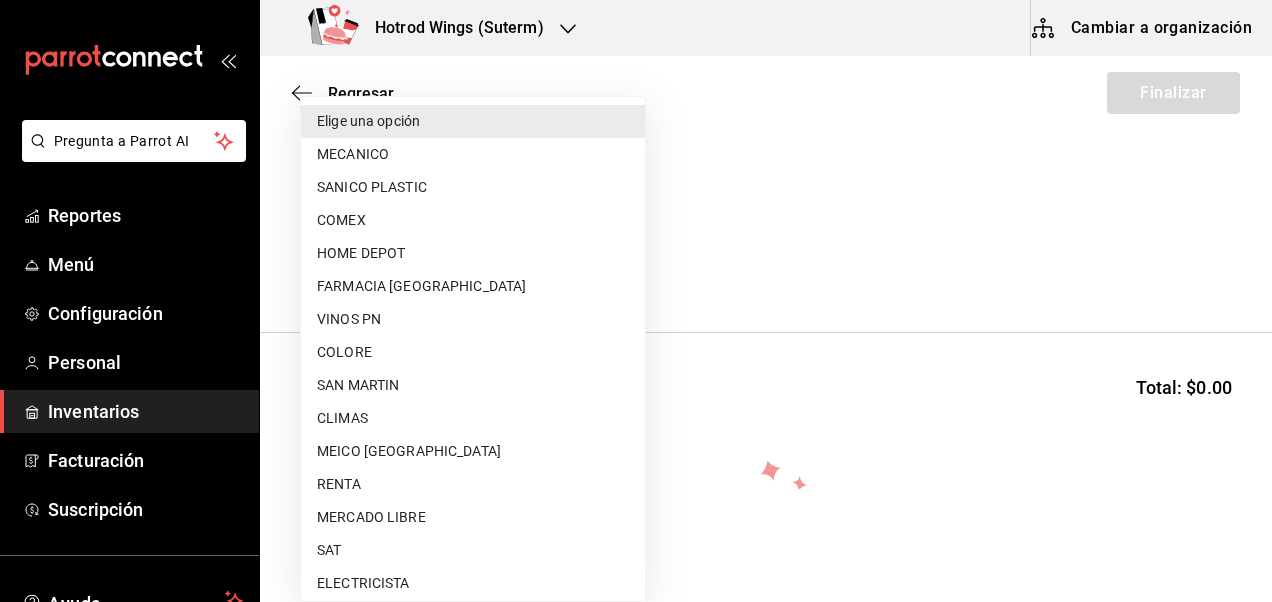 click on "Pregunta a Parrot AI Reportes   Menú   Configuración   Personal   Inventarios   Facturación   Suscripción   Ayuda Recomienda Parrot   Diego Sánchez   Sugerir nueva función   Hotrod Wings (Suterm) Cambiar a organización Regresar Finalizar Compra Proveedor Elige una opción default Buscar Total: $0.00 No hay insumos a mostrar. Busca un insumo para agregarlo a la lista GANA 1 MES GRATIS EN TU SUSCRIPCIÓN AQUÍ ¿Recuerdas cómo empezó tu restaurante?
Hoy puedes ayudar a un colega a tener el mismo cambio que tú viviste.
Recomienda Parrot directamente desde tu Portal Administrador.
Es fácil y rápido.
🎁 Por cada restaurante que se una, ganas 1 mes gratis. Ver video tutorial Ir a video Pregunta a Parrot AI Reportes   Menú   Configuración   Personal   Inventarios   Facturación   Suscripción   Ayuda Recomienda Parrot   Diego Sánchez   Sugerir nueva función   Editar Eliminar Visitar centro de ayuda (81) 2046 6363 soporte@parrotsoftware.io Visitar centro de ayuda (81) 2046 6363 Elige una opción" at bounding box center [636, 244] 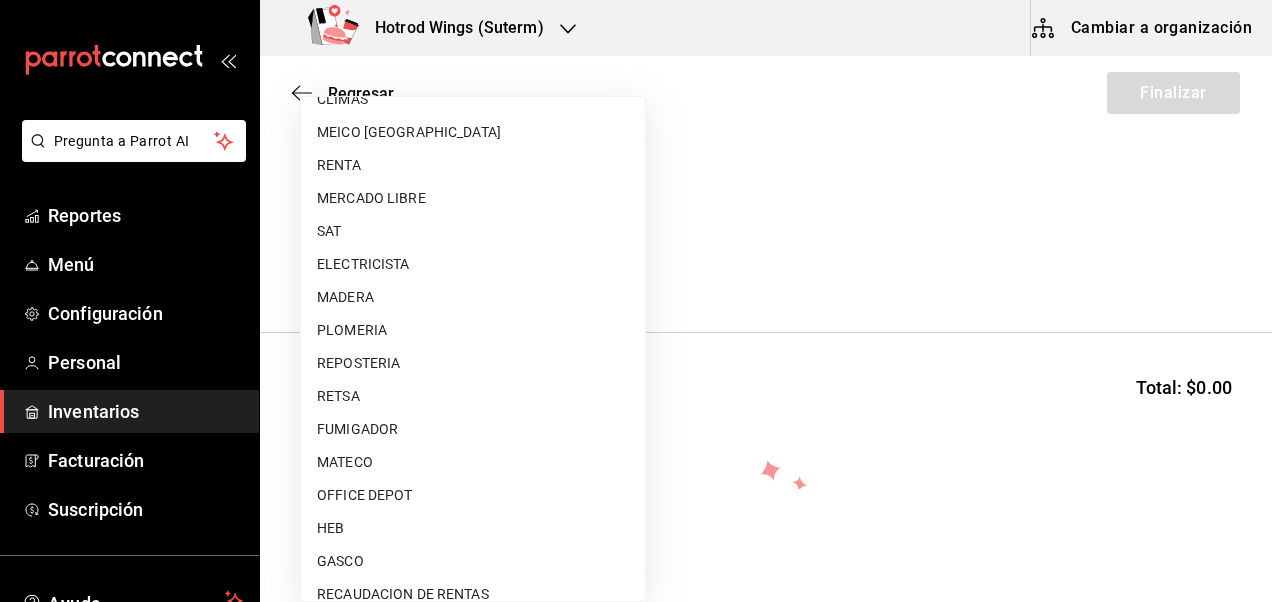 scroll, scrollTop: 320, scrollLeft: 0, axis: vertical 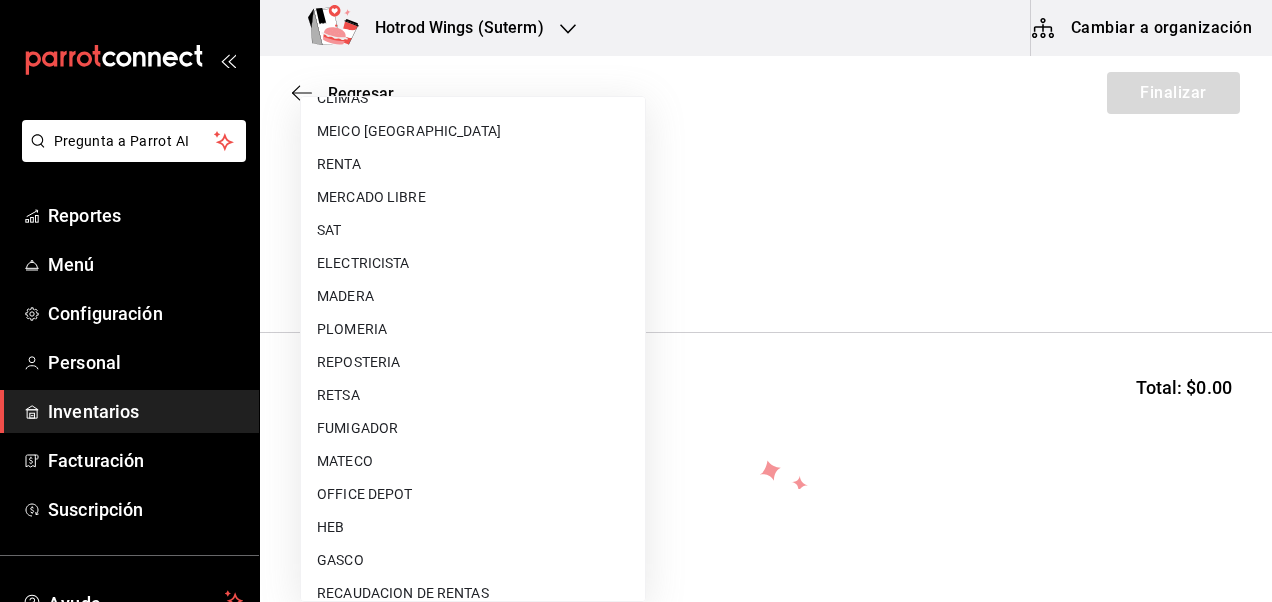 click on "MATECO" at bounding box center [473, 461] 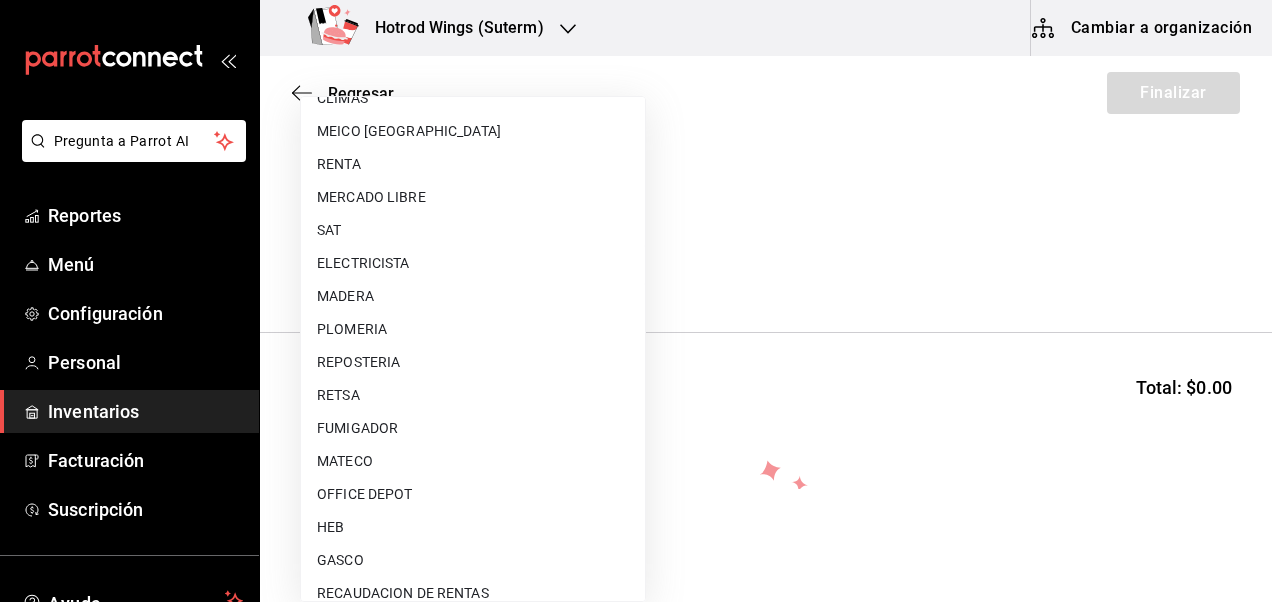 type on "6ac4e91e-6ee1-42a9-bfcb-ac77091e7463" 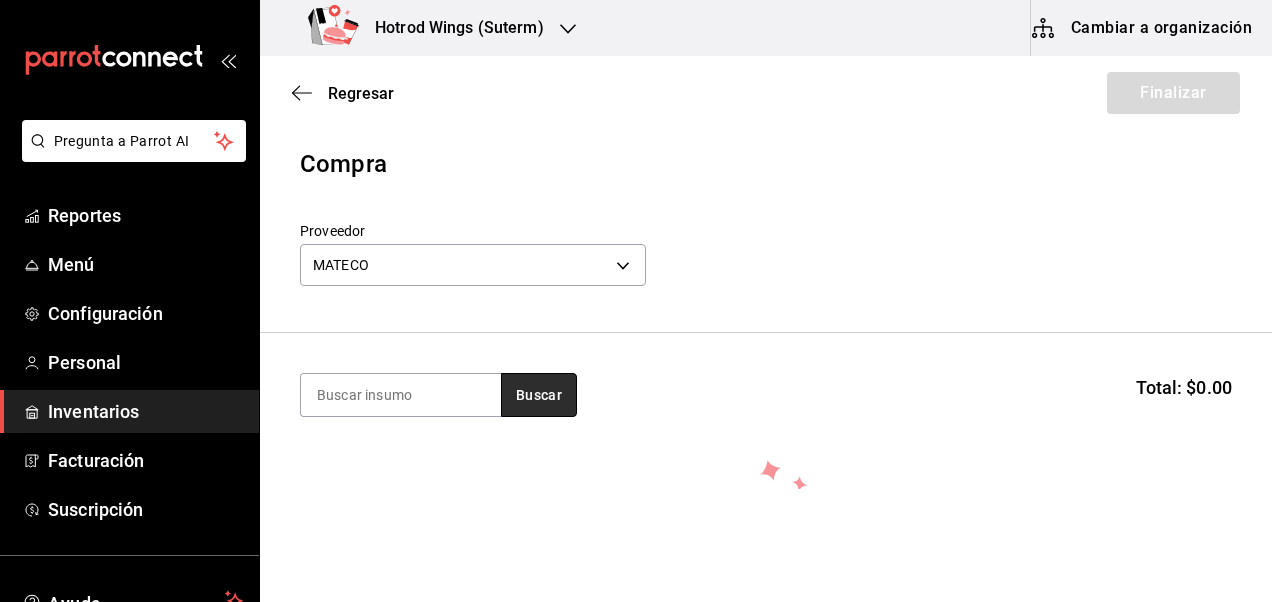 click on "Buscar" at bounding box center [539, 395] 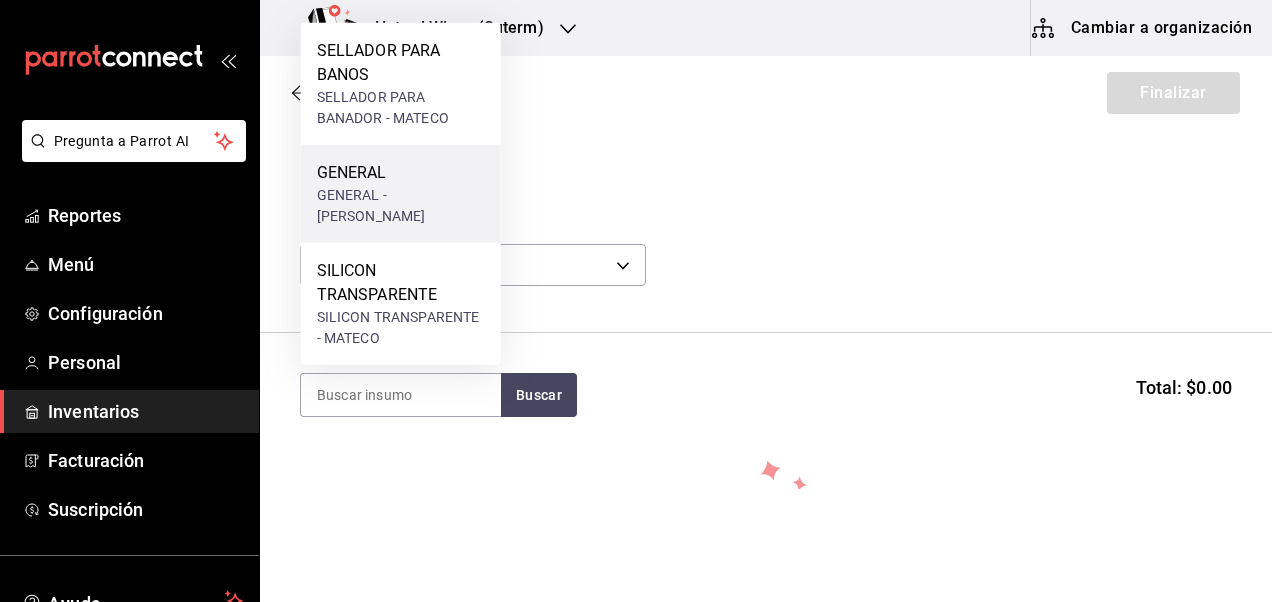 click on "GENERAL - MATECO" at bounding box center [401, 206] 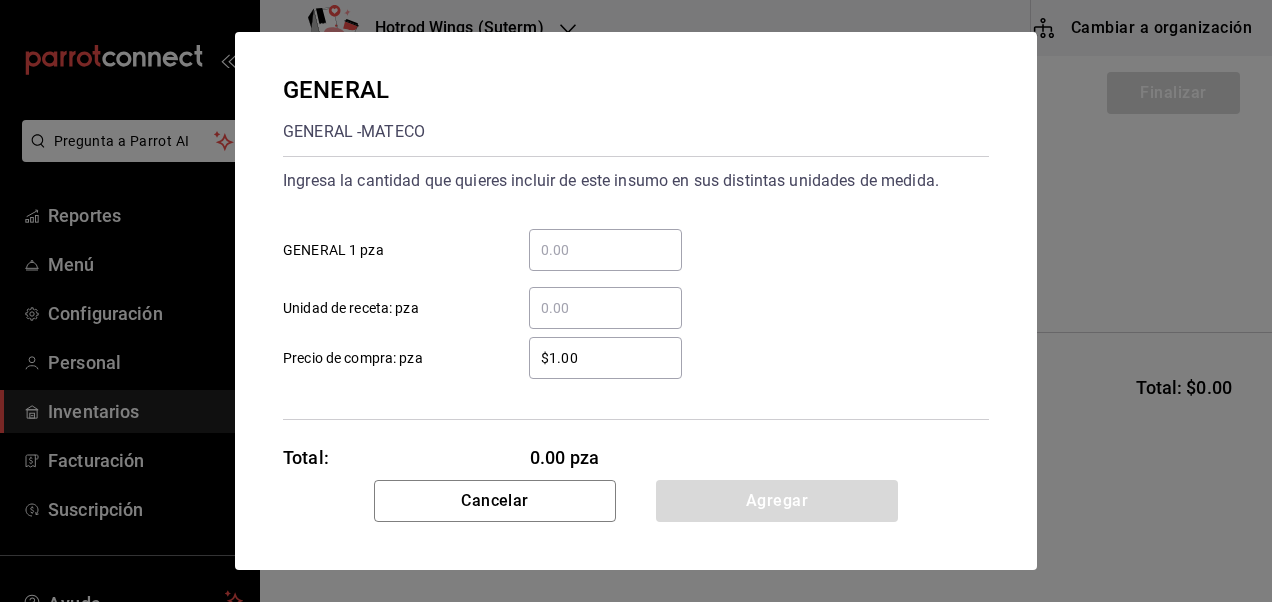 click on "​ GENERAL 1 pza" at bounding box center [605, 250] 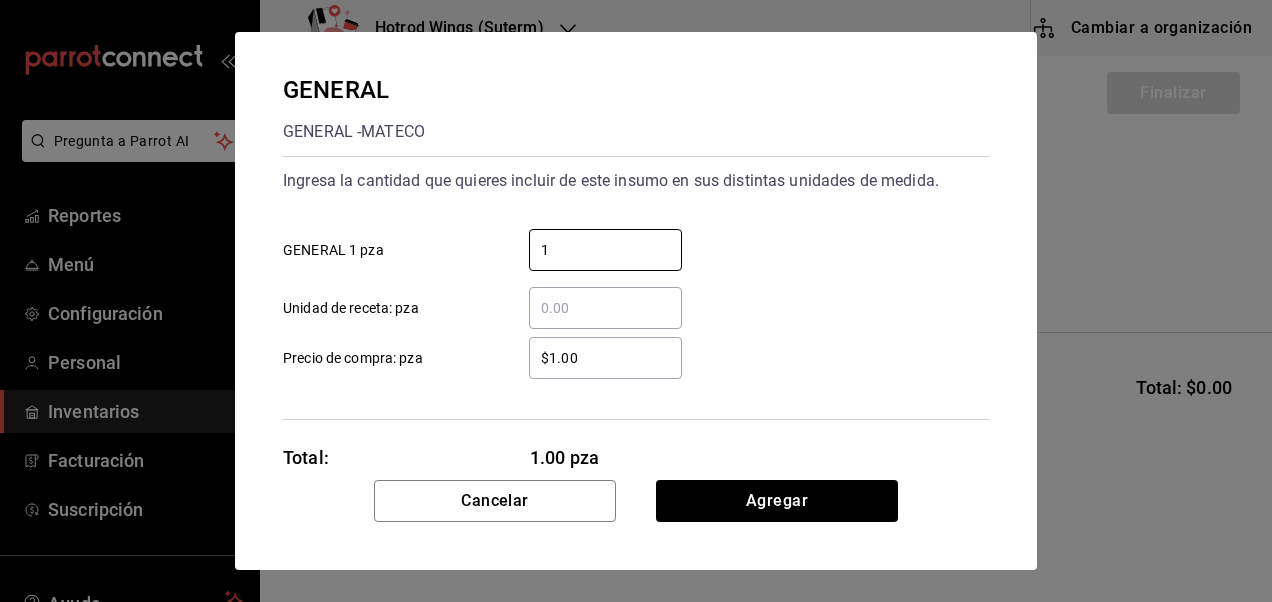 type on "1" 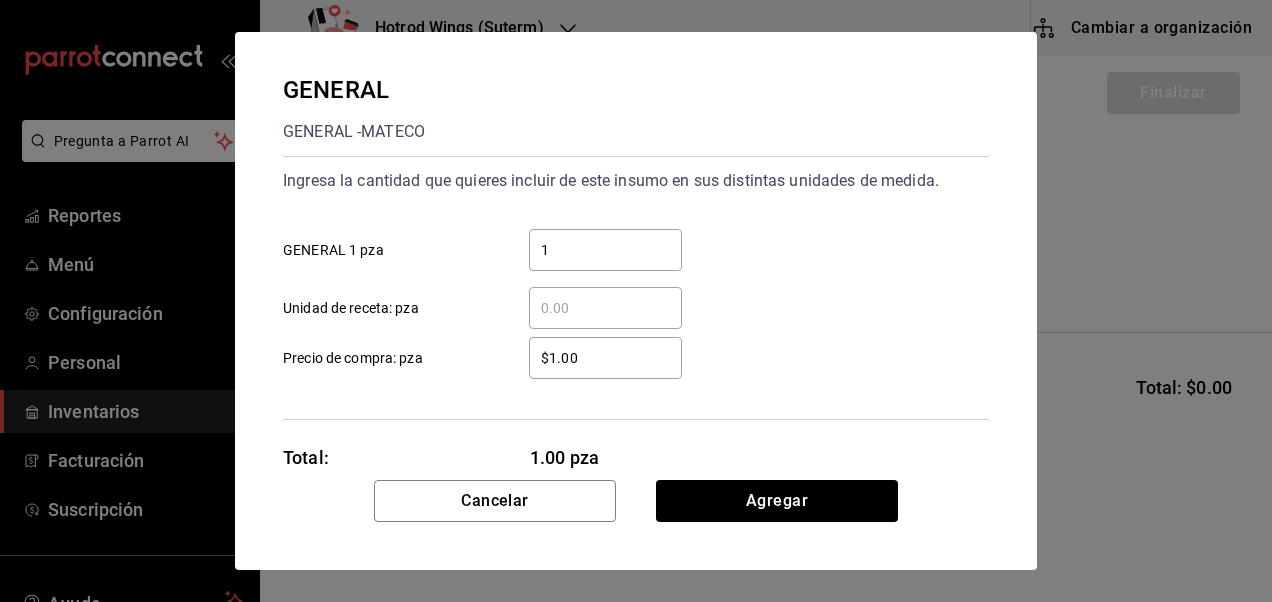 click on "$1.00 ​" at bounding box center (605, 358) 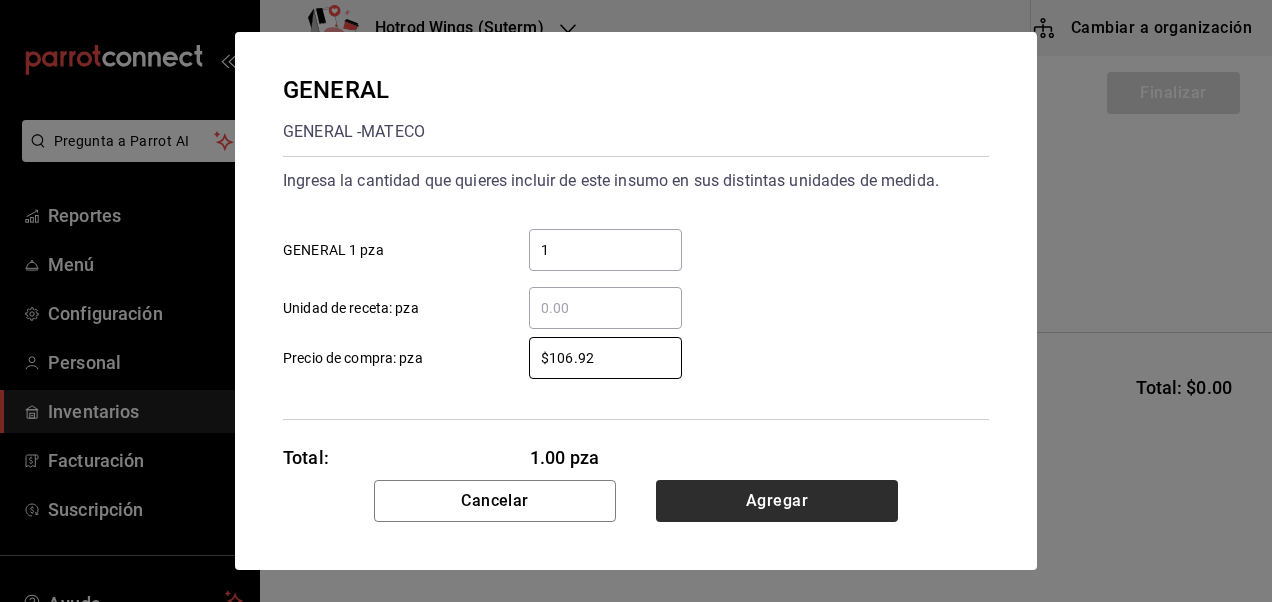 type on "$106.92" 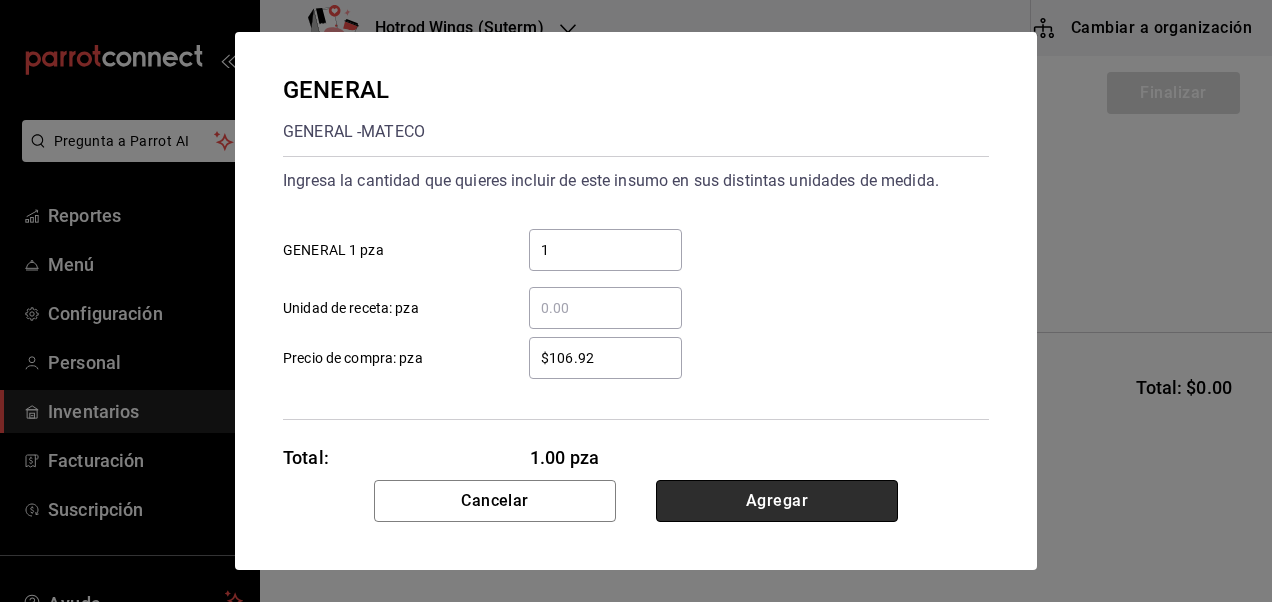 click on "Agregar" at bounding box center [777, 501] 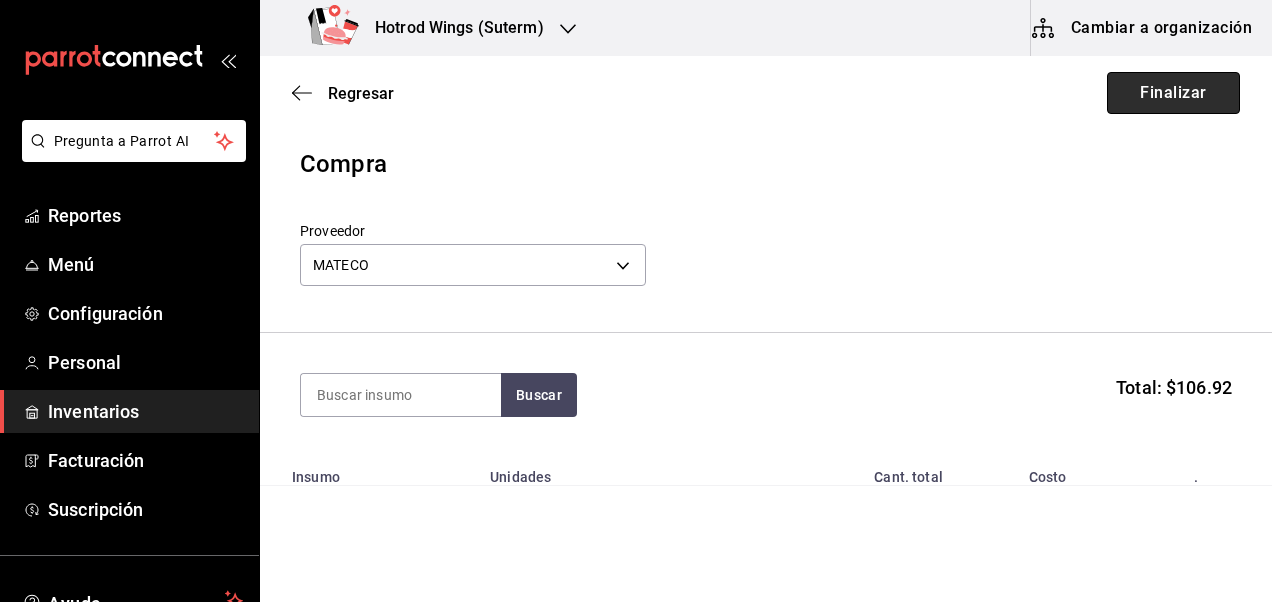 click on "Finalizar" at bounding box center (1173, 93) 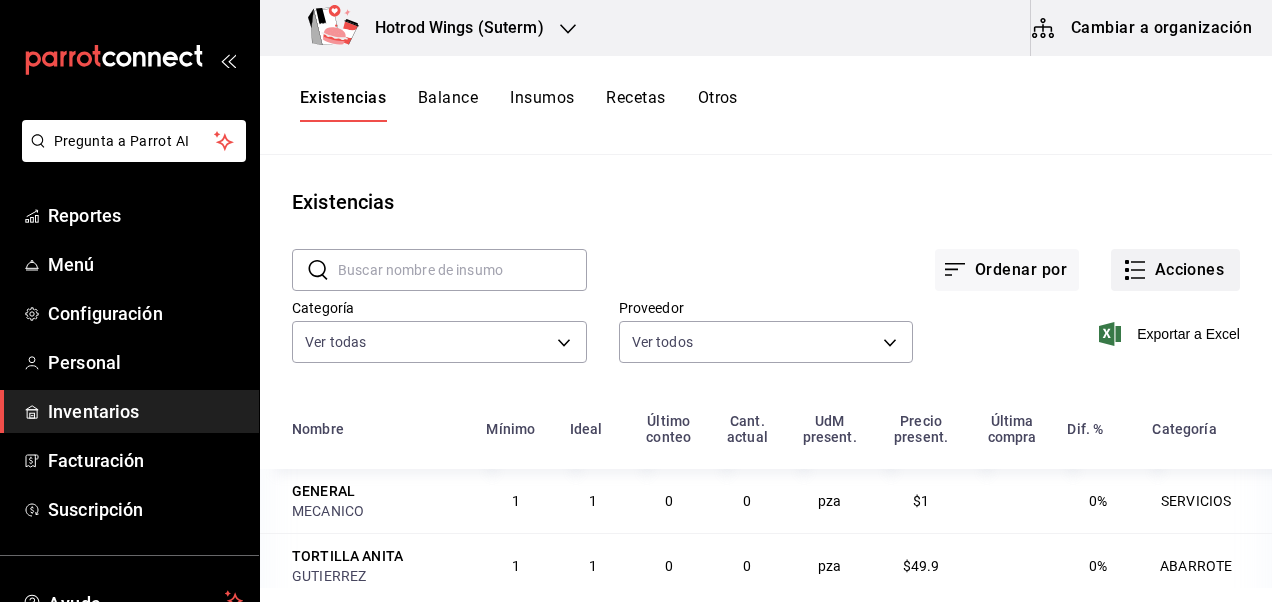 click on "Acciones" at bounding box center [1175, 270] 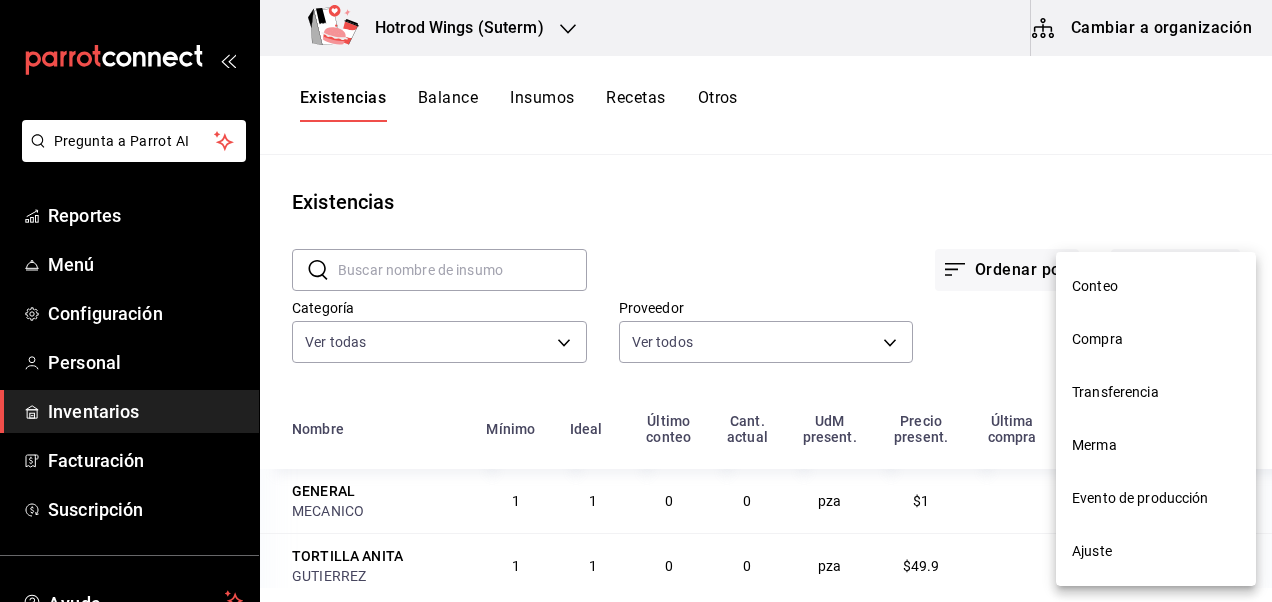click on "Compra" at bounding box center [1156, 339] 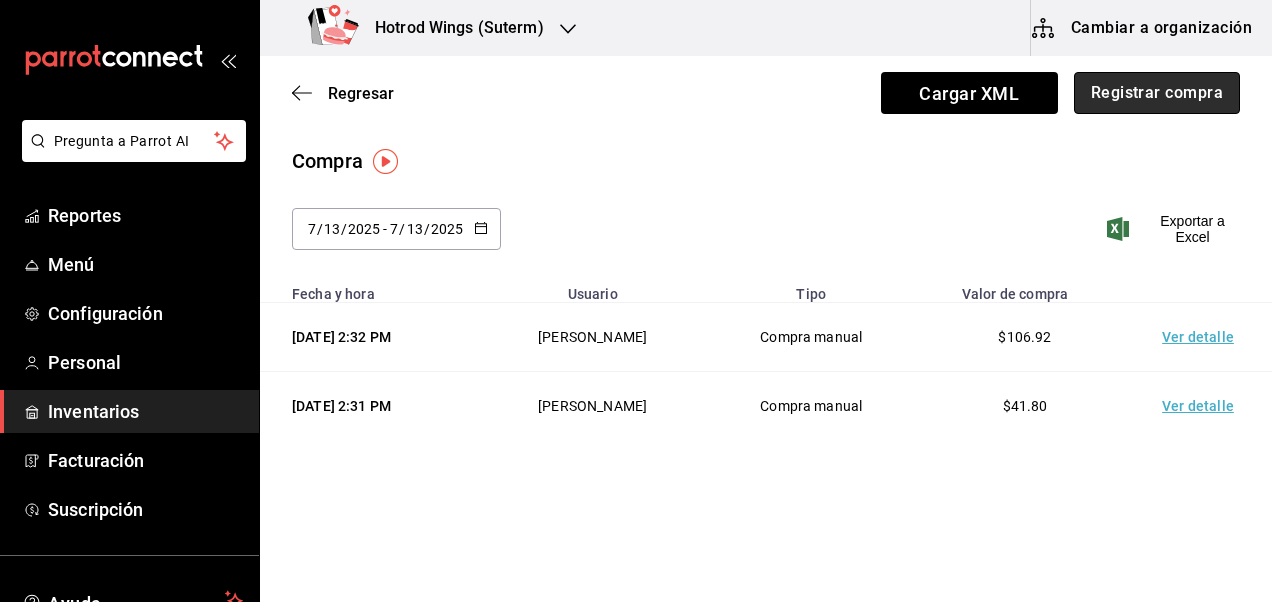 click on "Registrar compra" at bounding box center [1157, 93] 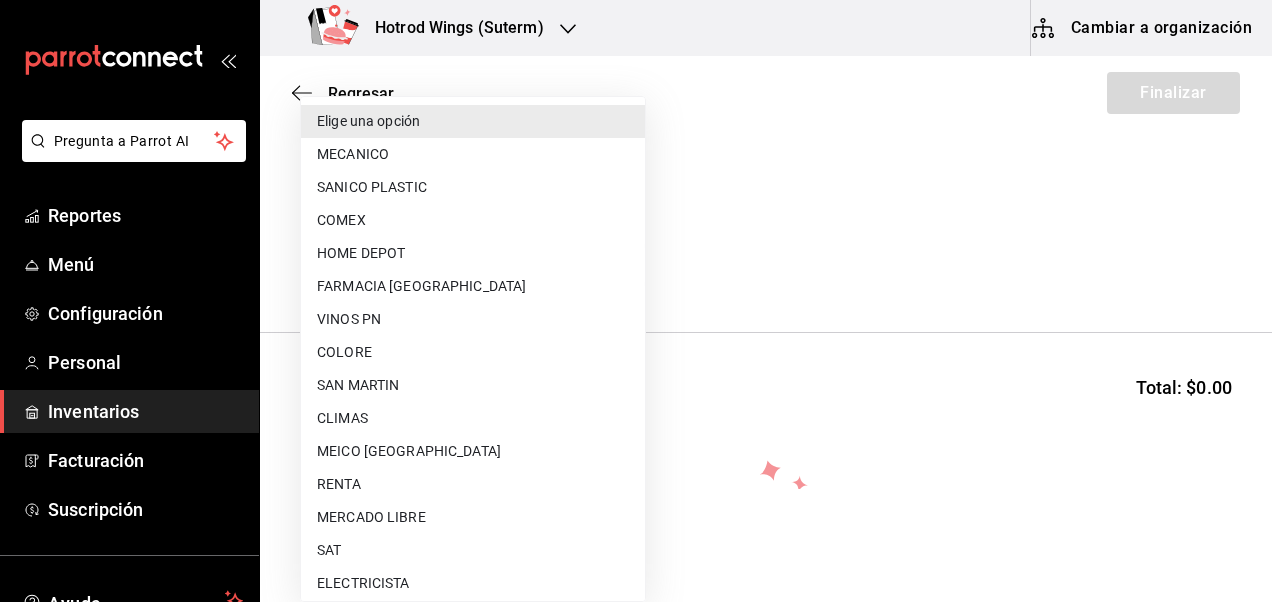 click on "Pregunta a Parrot AI Reportes   Menú   Configuración   Personal   Inventarios   Facturación   Suscripción   Ayuda Recomienda Parrot   Diego Sánchez   Sugerir nueva función   Hotrod Wings (Suterm) Cambiar a organización Regresar Finalizar Compra Proveedor Elige una opción default Buscar Total: $0.00 No hay insumos a mostrar. Busca un insumo para agregarlo a la lista GANA 1 MES GRATIS EN TU SUSCRIPCIÓN AQUÍ ¿Recuerdas cómo empezó tu restaurante?
Hoy puedes ayudar a un colega a tener el mismo cambio que tú viviste.
Recomienda Parrot directamente desde tu Portal Administrador.
Es fácil y rápido.
🎁 Por cada restaurante que se una, ganas 1 mes gratis. Ver video tutorial Ir a video Pregunta a Parrot AI Reportes   Menú   Configuración   Personal   Inventarios   Facturación   Suscripción   Ayuda Recomienda Parrot   Diego Sánchez   Sugerir nueva función   Editar Eliminar Visitar centro de ayuda (81) 2046 6363 soporte@parrotsoftware.io Visitar centro de ayuda (81) 2046 6363 Elige una opción" at bounding box center [636, 244] 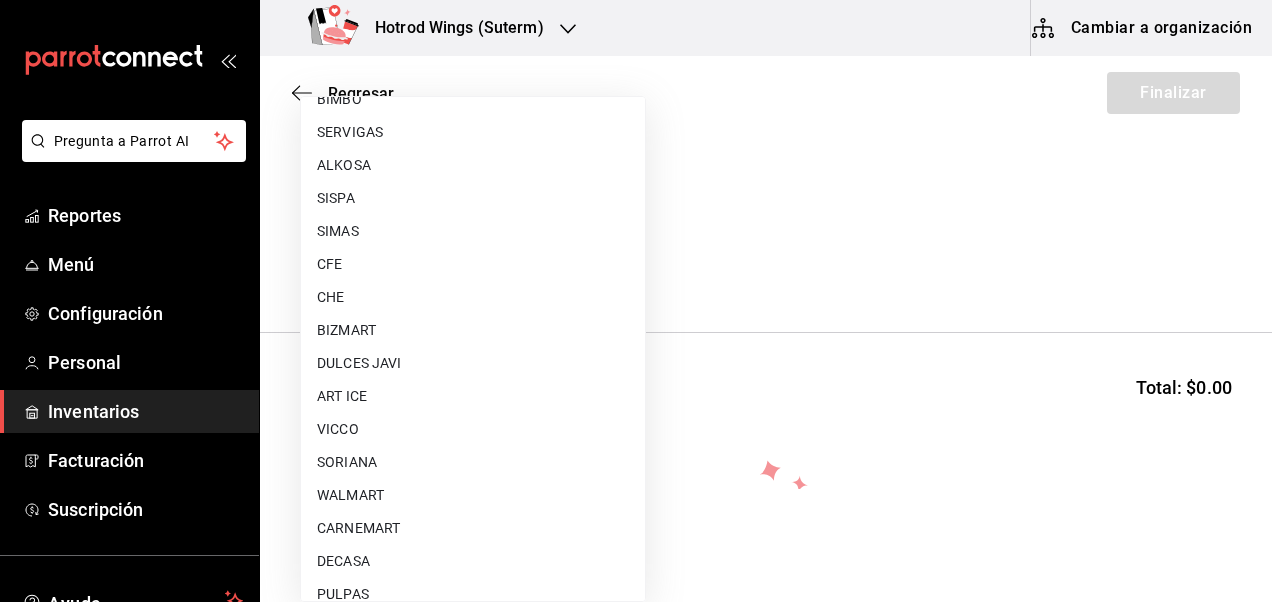 scroll, scrollTop: 920, scrollLeft: 0, axis: vertical 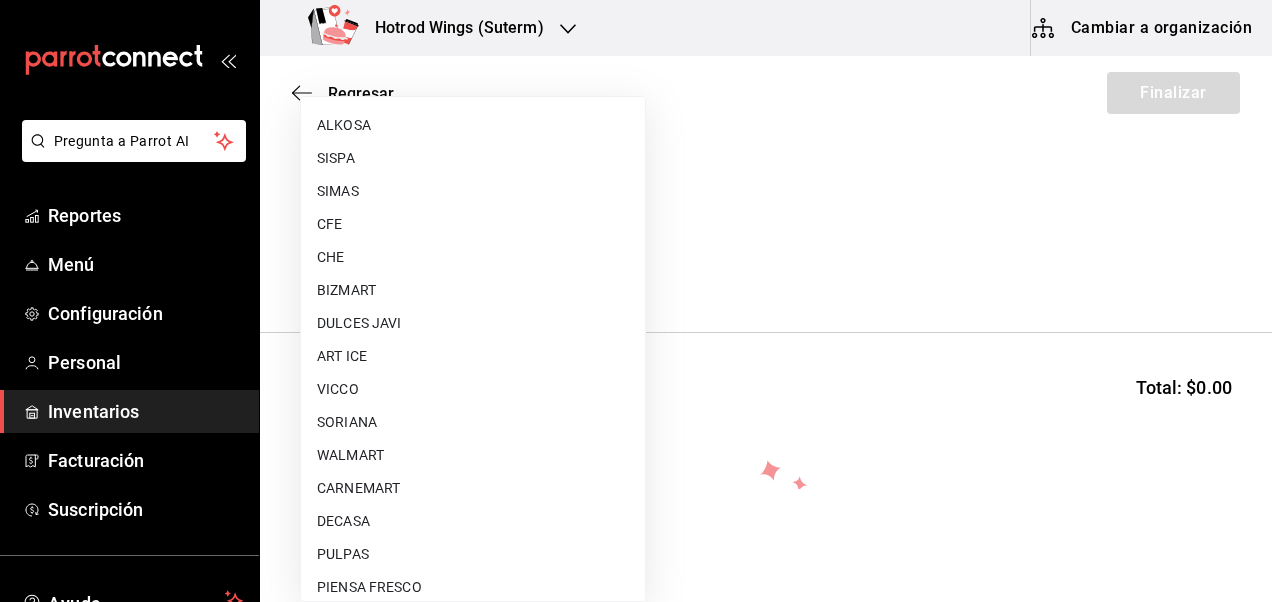 click on "WALMART" at bounding box center [473, 455] 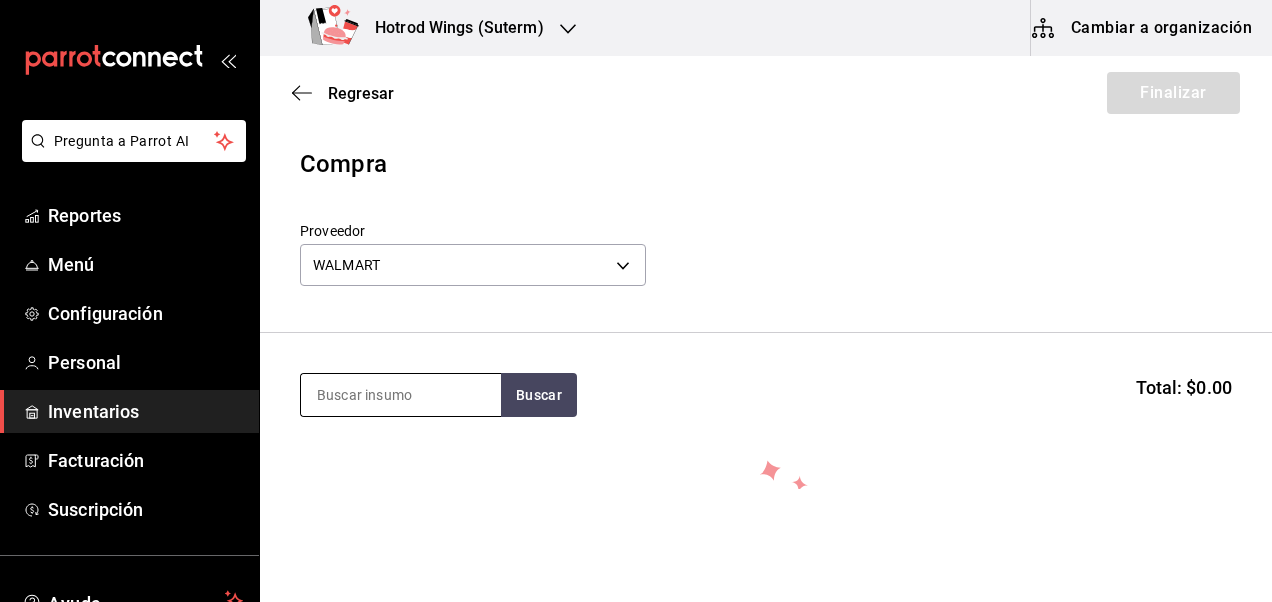 click at bounding box center [401, 395] 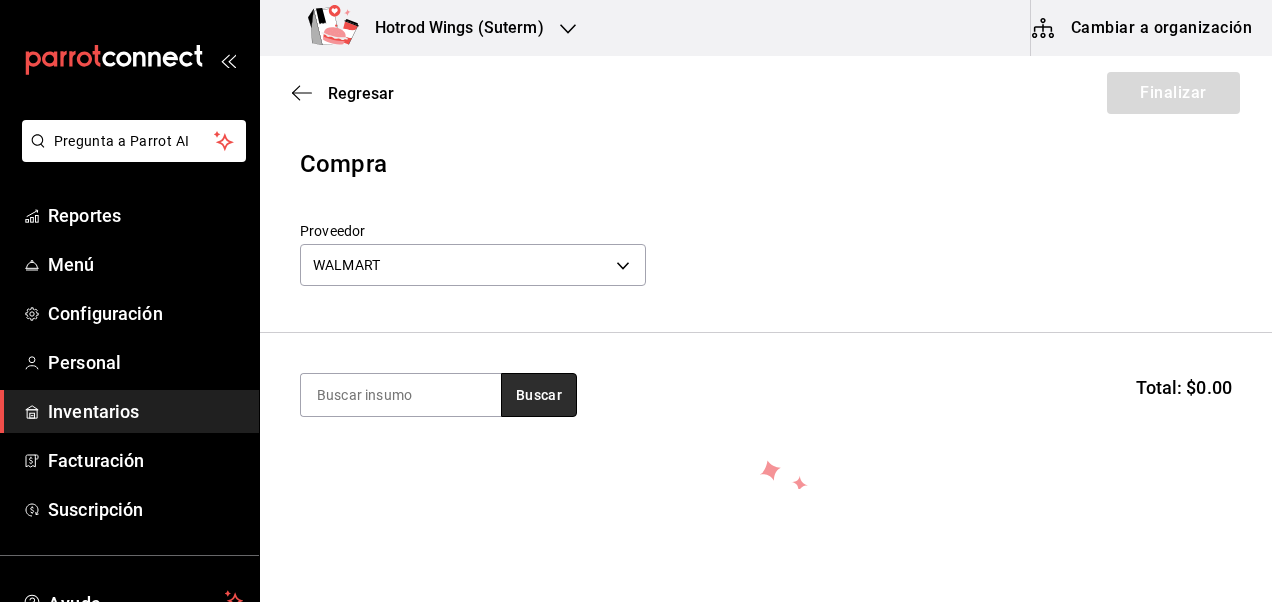 click on "Buscar" at bounding box center (539, 395) 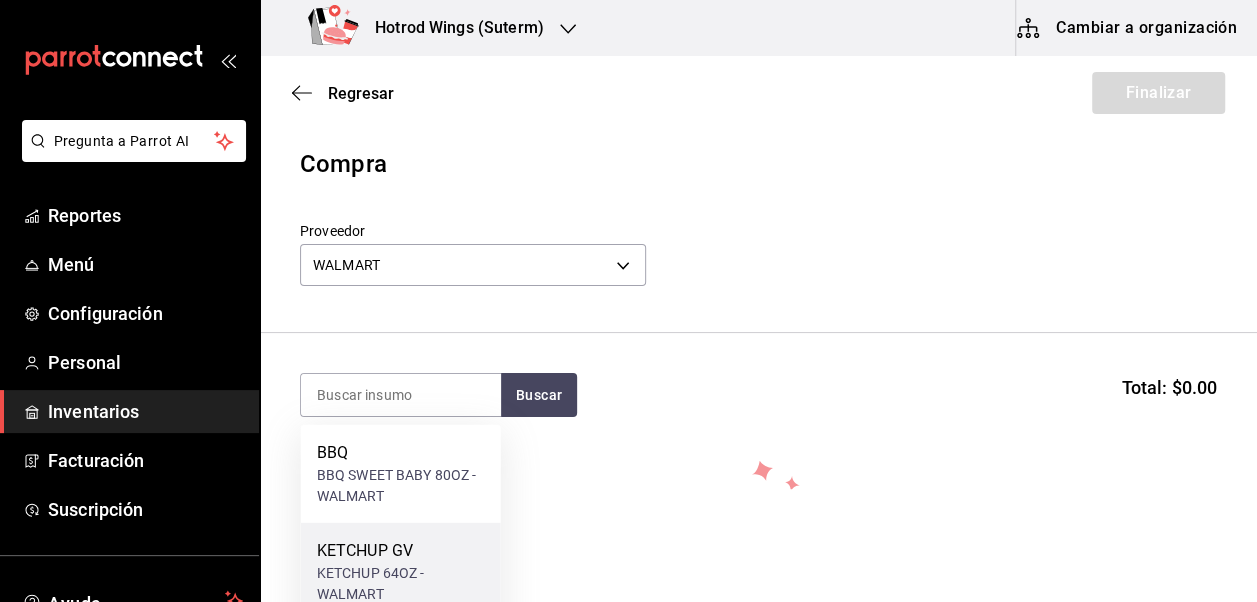 click on "KETCHUP GV" at bounding box center (401, 551) 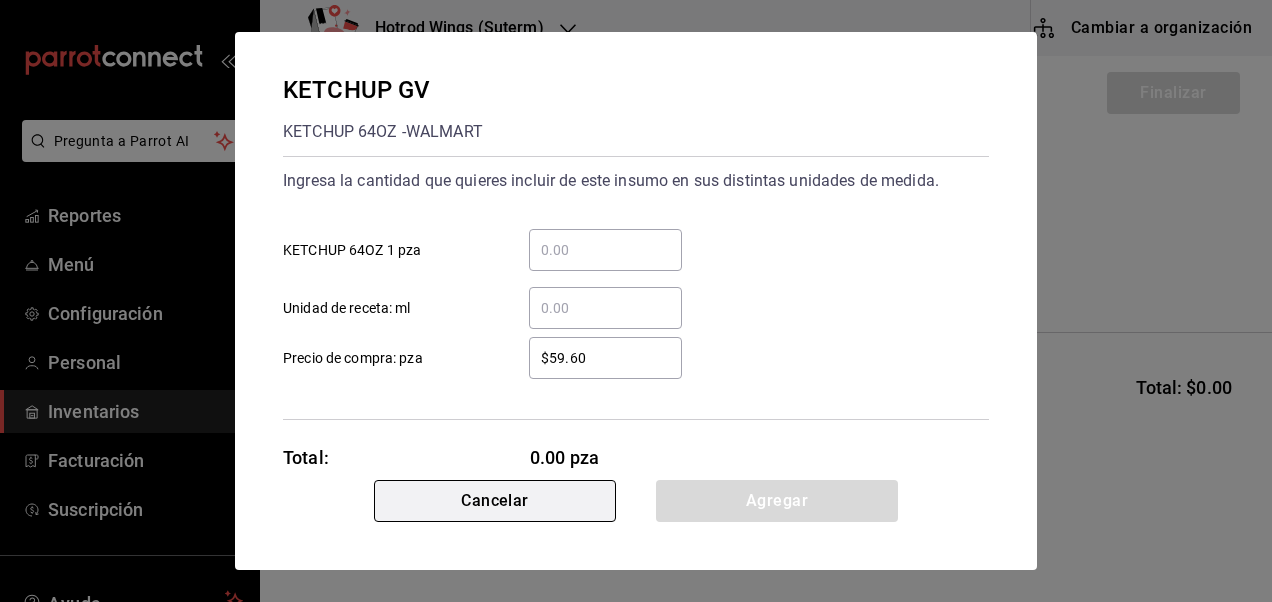 click on "Cancelar" at bounding box center (495, 501) 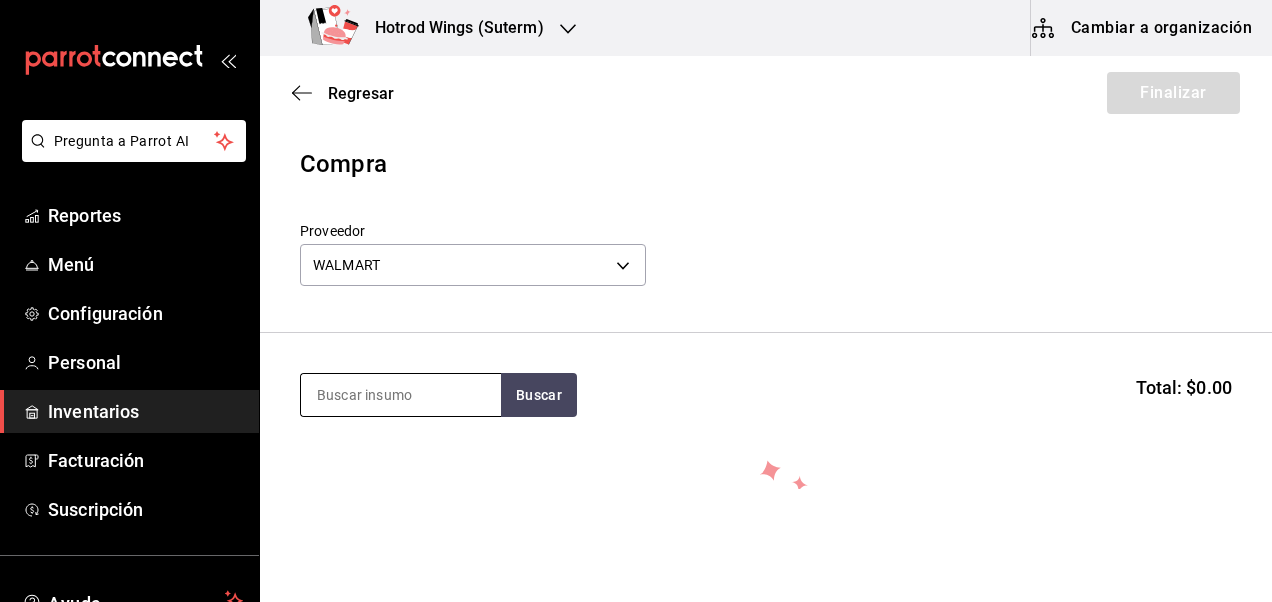 click at bounding box center [401, 395] 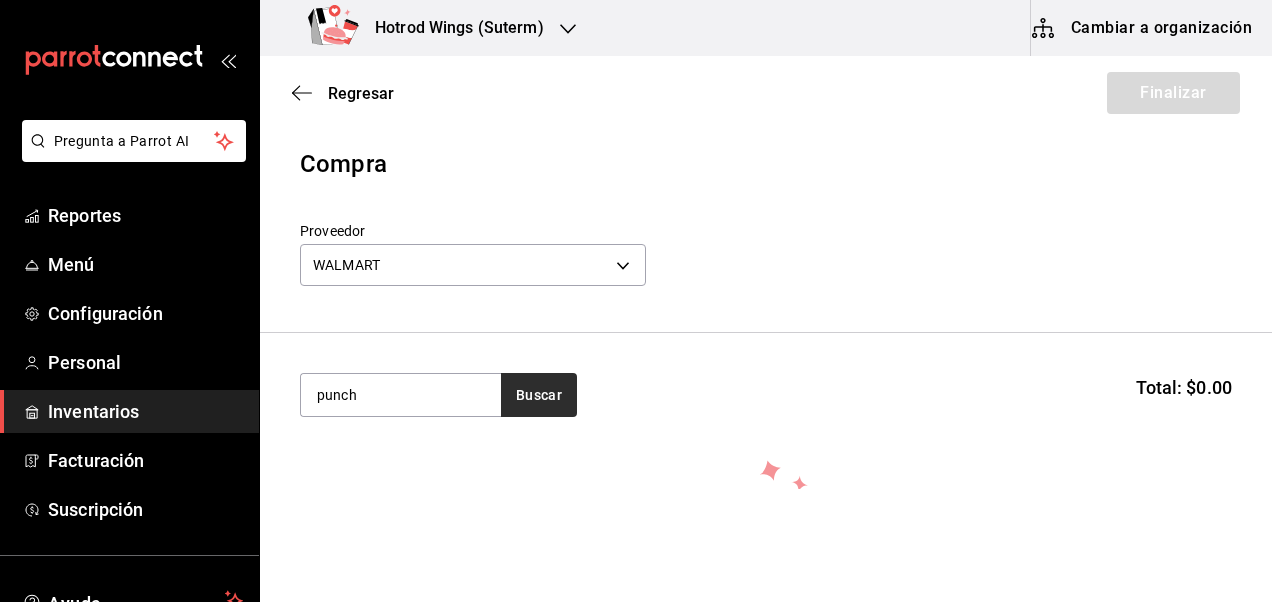 type on "punch" 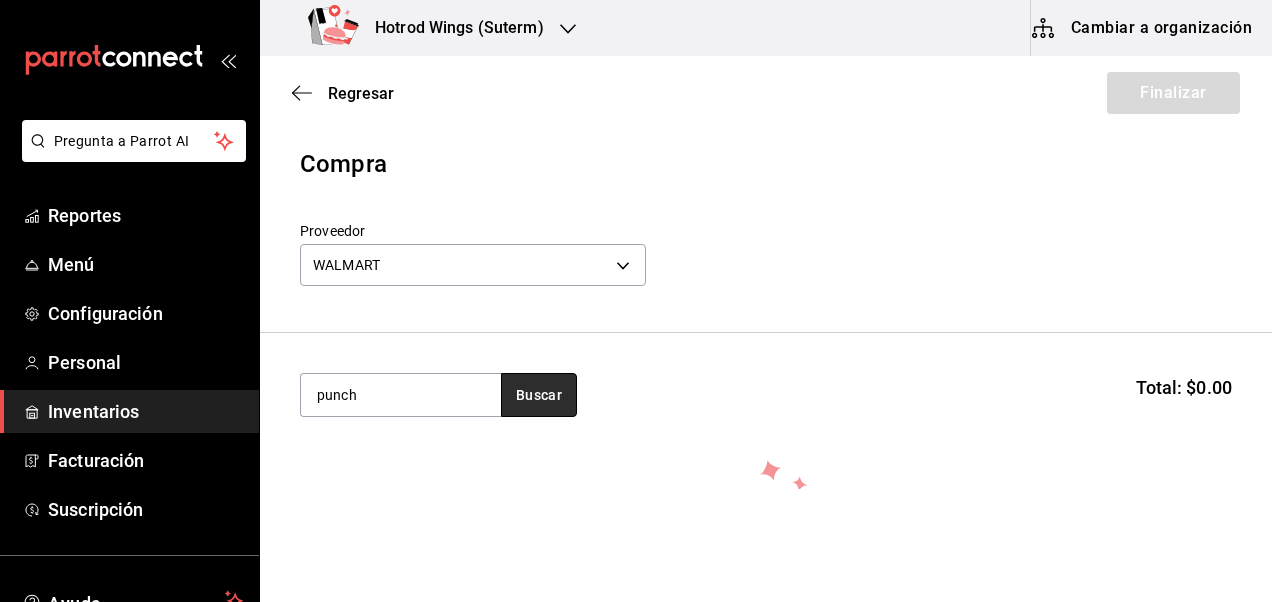 click on "Buscar" at bounding box center (539, 395) 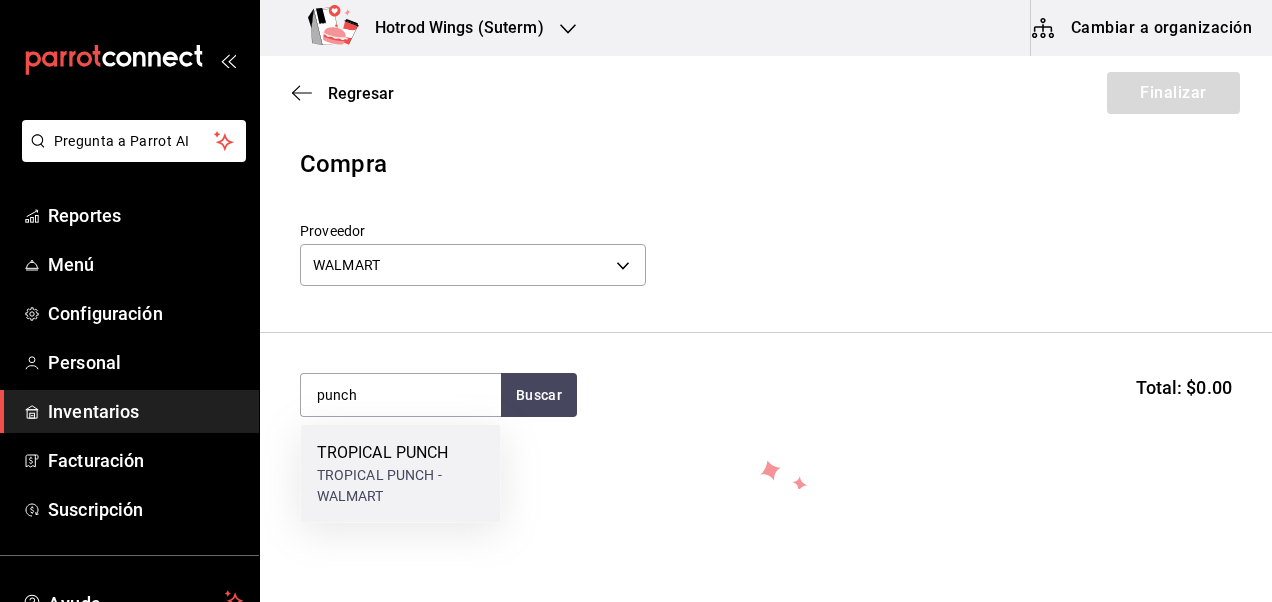 click on "TROPICAL PUNCH" at bounding box center (401, 453) 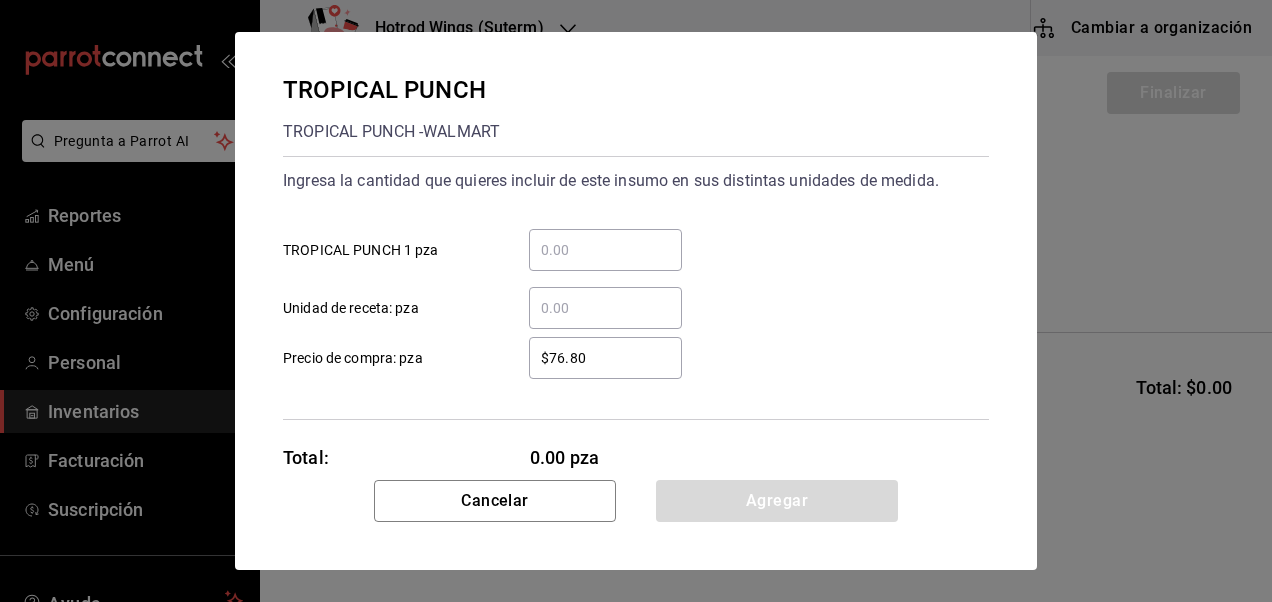 click on "​" at bounding box center (605, 250) 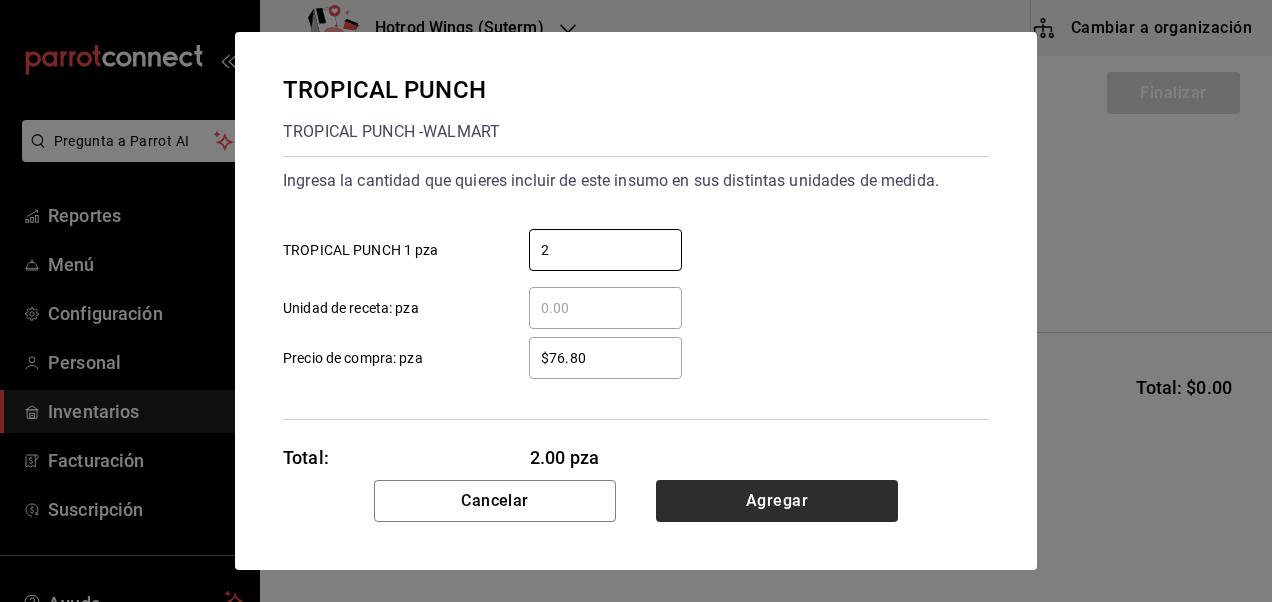 type on "2" 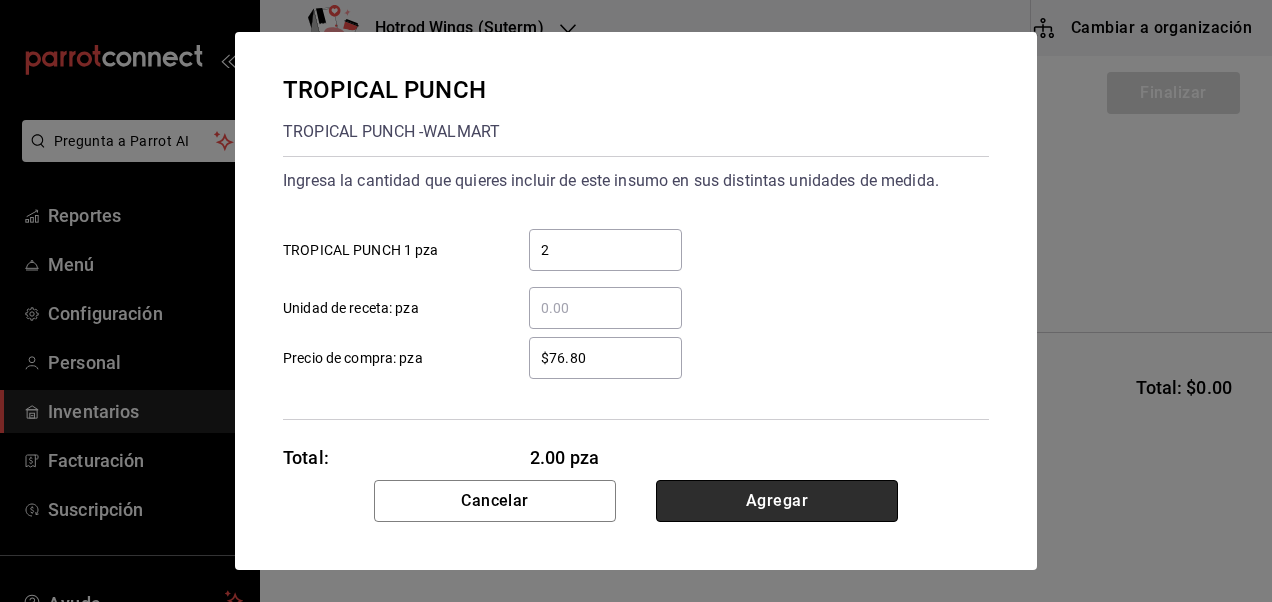 click on "Agregar" at bounding box center [777, 501] 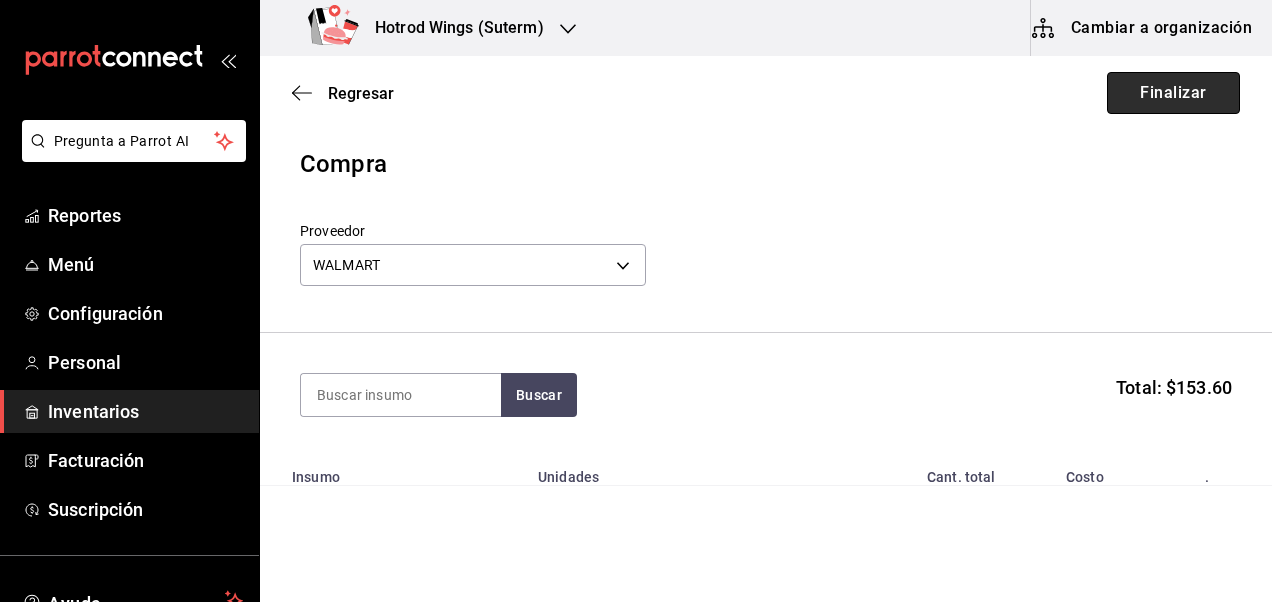 click on "Finalizar" at bounding box center (1173, 93) 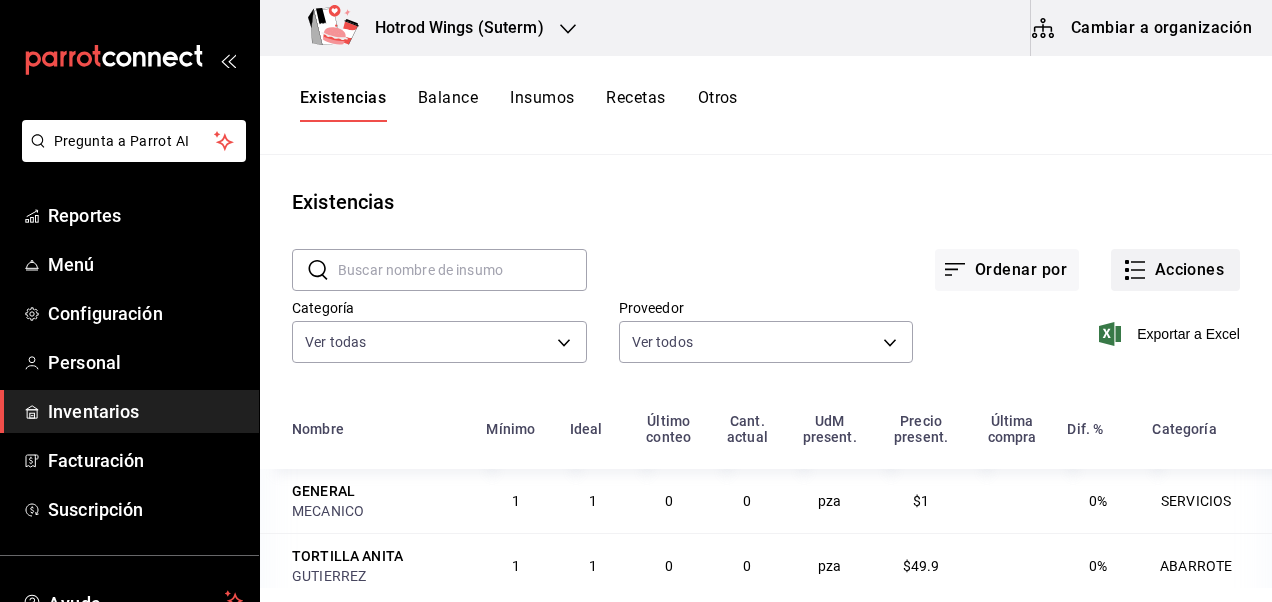click on "Acciones" at bounding box center [1175, 270] 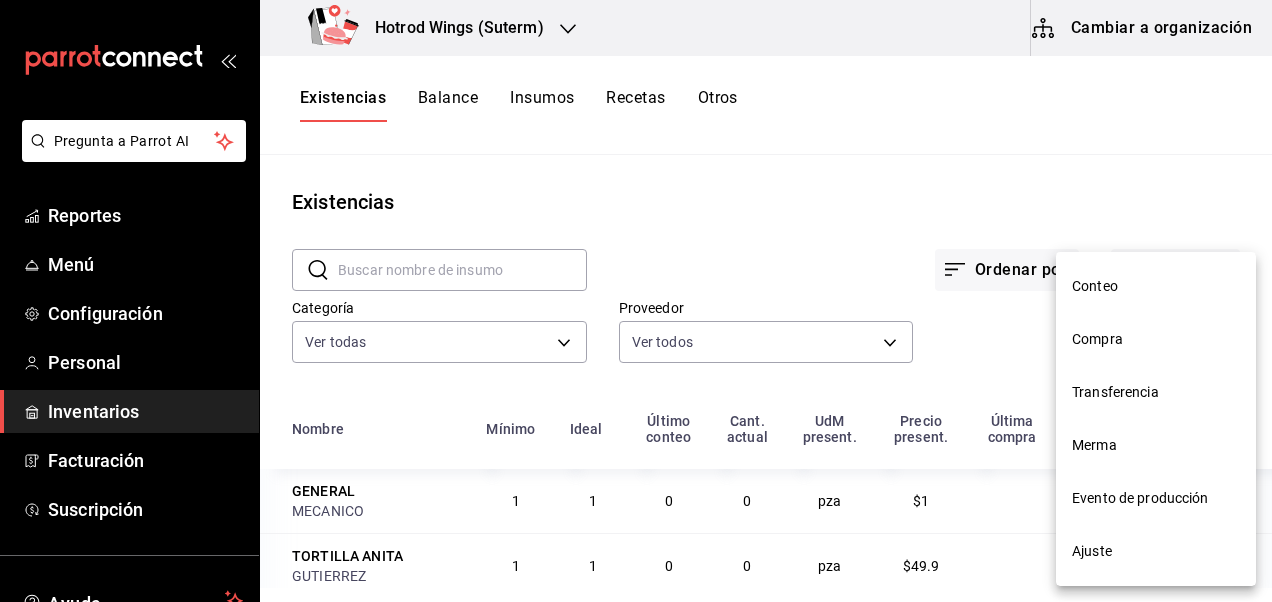 click on "Compra" at bounding box center (1156, 339) 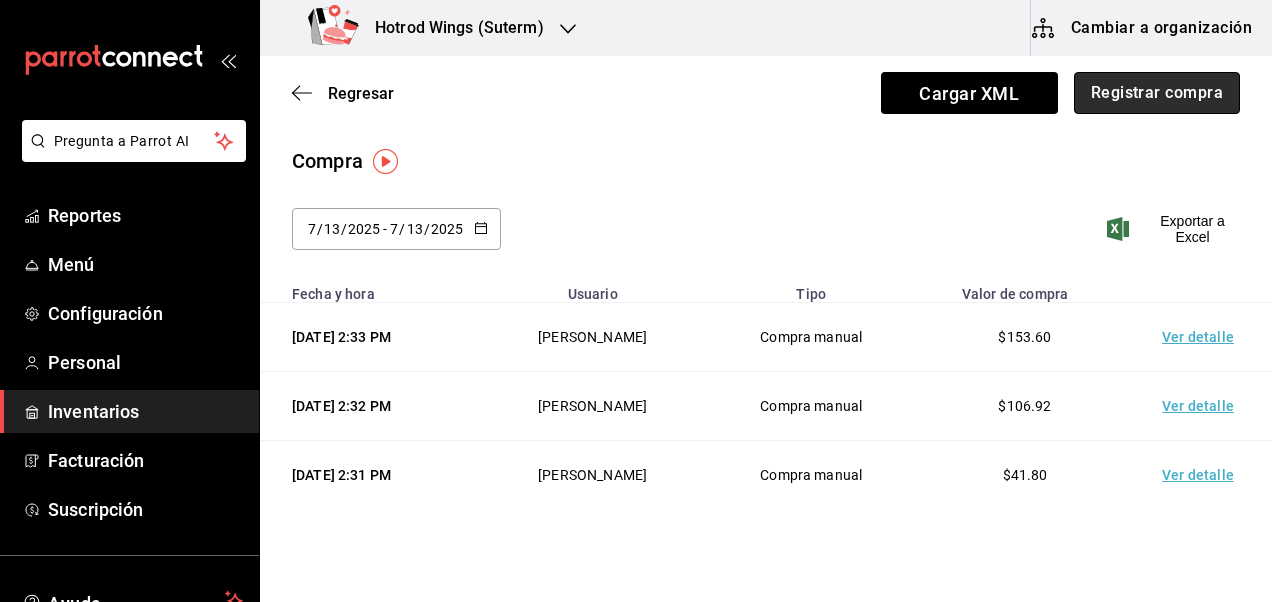 click on "Registrar compra" at bounding box center [1157, 93] 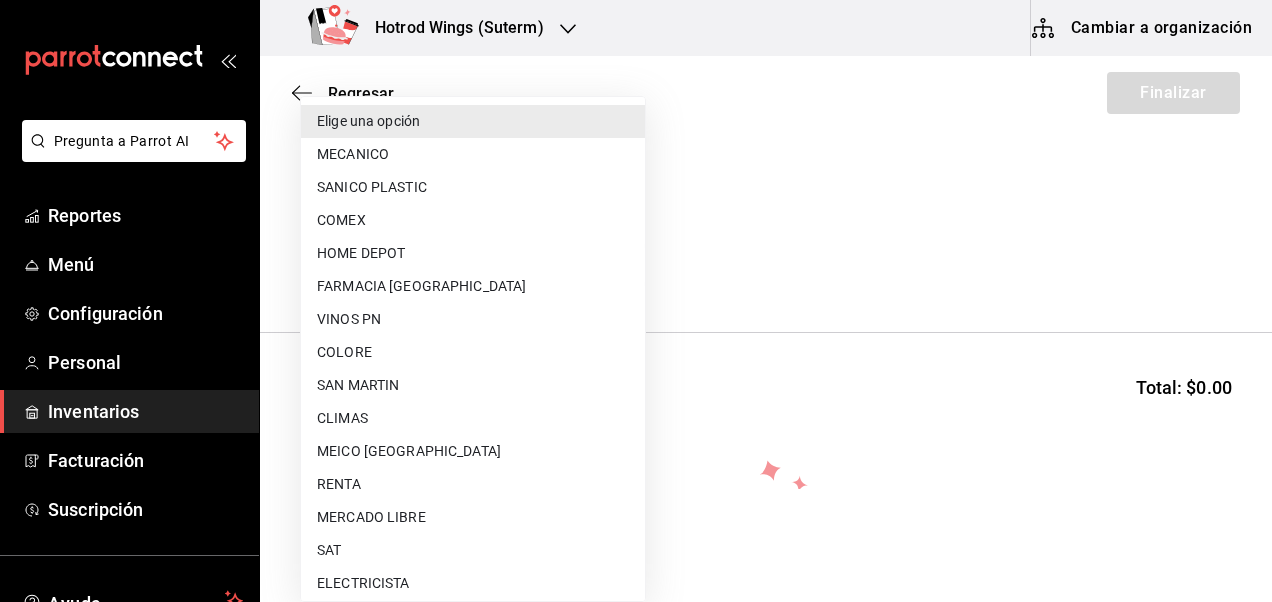 click on "Pregunta a Parrot AI Reportes   Menú   Configuración   Personal   Inventarios   Facturación   Suscripción   Ayuda Recomienda Parrot   Diego Sánchez   Sugerir nueva función   Hotrod Wings (Suterm) Cambiar a organización Regresar Finalizar Compra Proveedor Elige una opción default Buscar Total: $0.00 No hay insumos a mostrar. Busca un insumo para agregarlo a la lista GANA 1 MES GRATIS EN TU SUSCRIPCIÓN AQUÍ ¿Recuerdas cómo empezó tu restaurante?
Hoy puedes ayudar a un colega a tener el mismo cambio que tú viviste.
Recomienda Parrot directamente desde tu Portal Administrador.
Es fácil y rápido.
🎁 Por cada restaurante que se una, ganas 1 mes gratis. Ver video tutorial Ir a video Pregunta a Parrot AI Reportes   Menú   Configuración   Personal   Inventarios   Facturación   Suscripción   Ayuda Recomienda Parrot   Diego Sánchez   Sugerir nueva función   Editar Eliminar Visitar centro de ayuda (81) 2046 6363 soporte@parrotsoftware.io Visitar centro de ayuda (81) 2046 6363 Elige una opción" at bounding box center (636, 244) 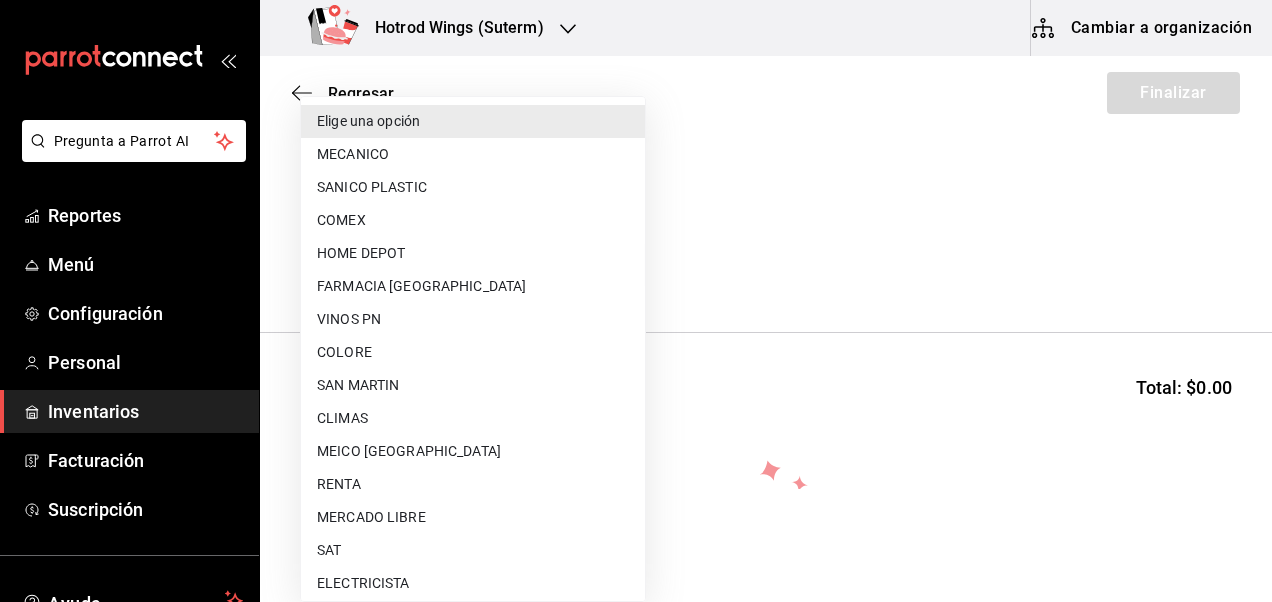 type on "7f3f38b1-24a2-4771-b4f0-7c1e78d59344" 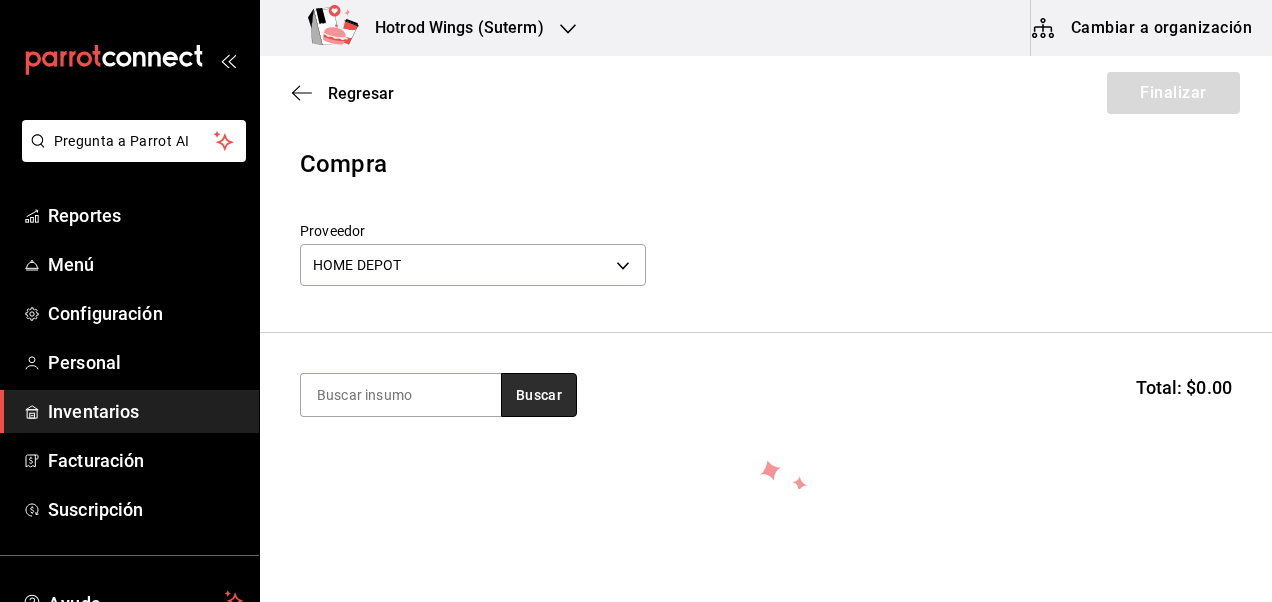 click on "Buscar" at bounding box center [539, 395] 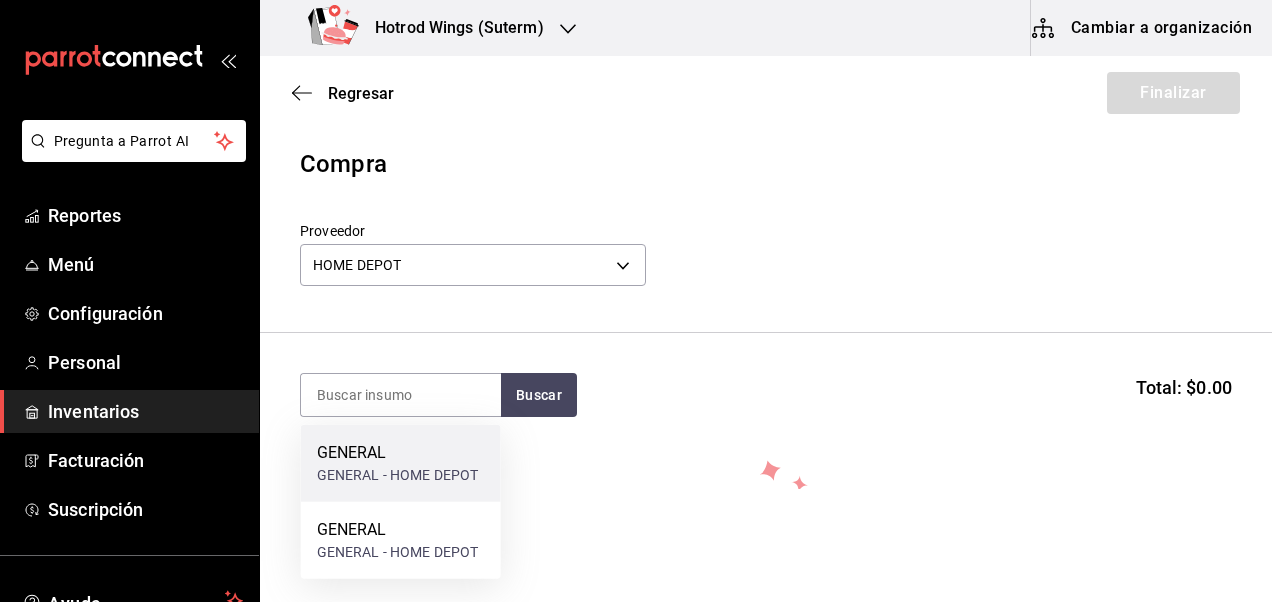 click on "GENERAL" at bounding box center [398, 453] 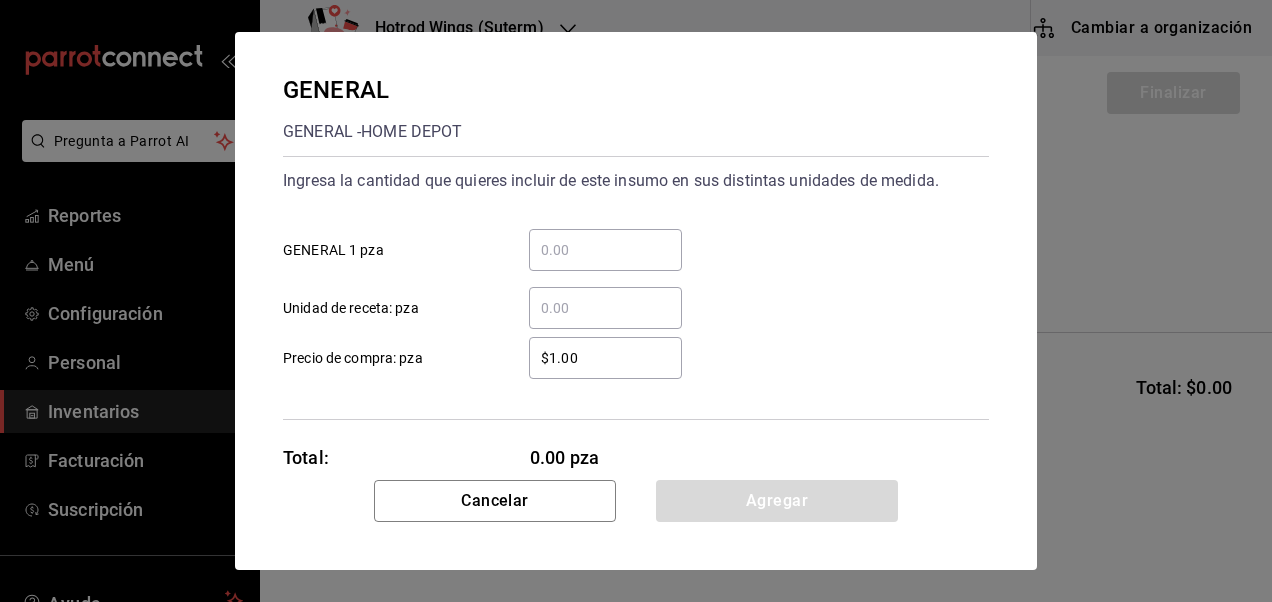 click on "​ GENERAL 1 pza" at bounding box center (605, 250) 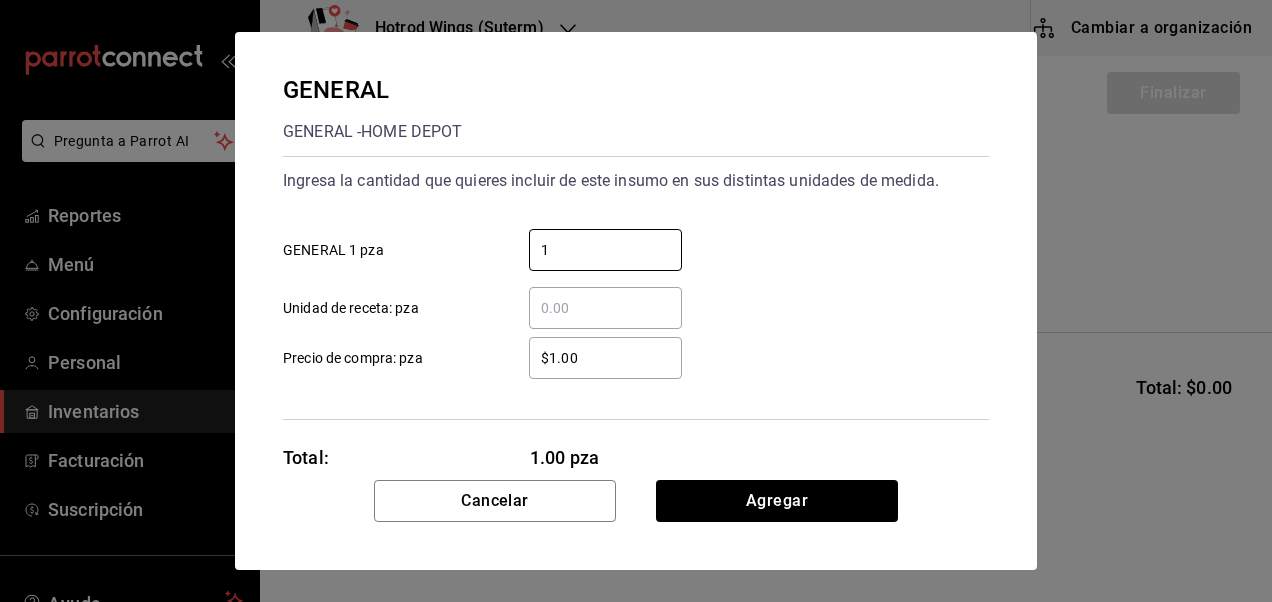 type on "1" 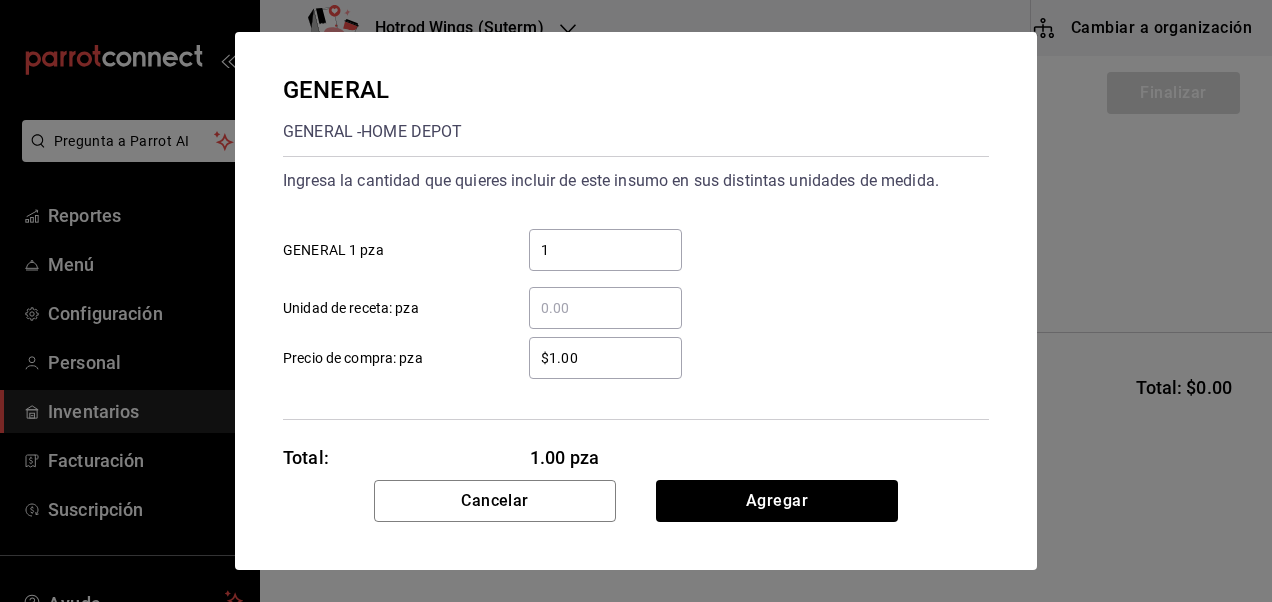 click on "$1.00" at bounding box center [605, 358] 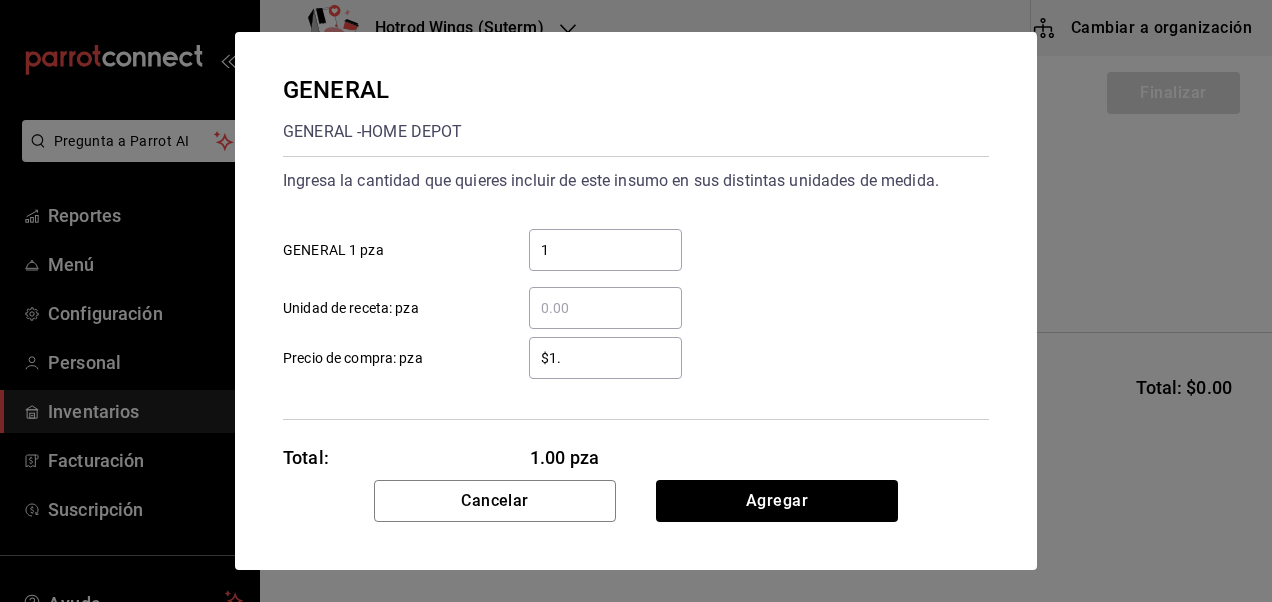 type on "$1" 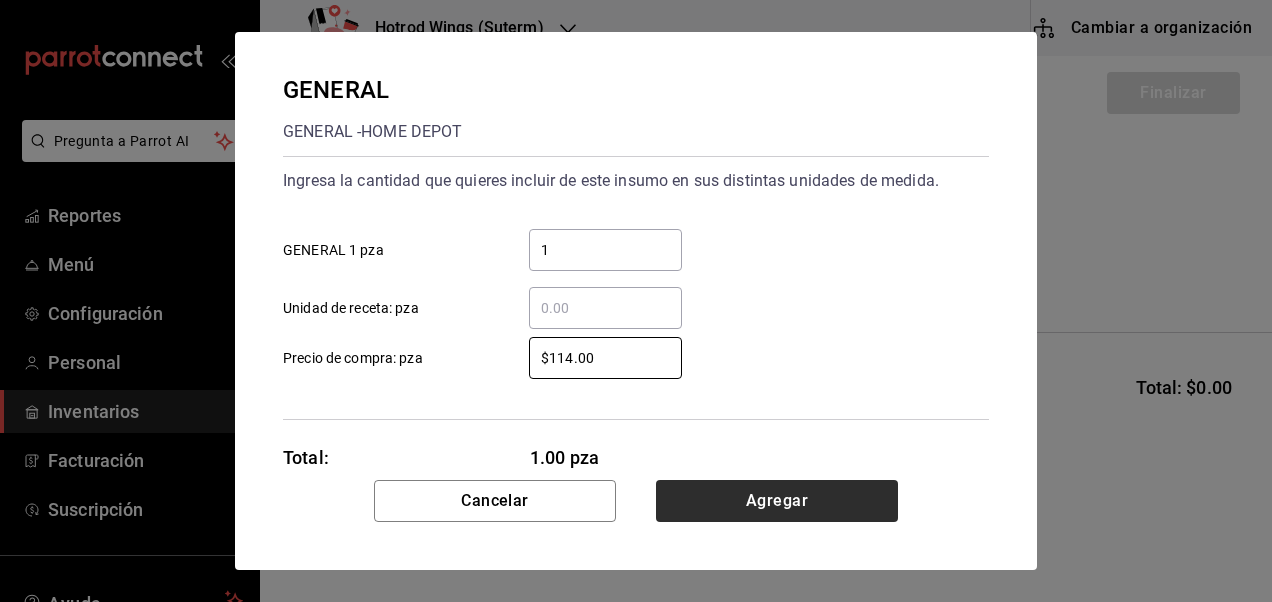 type on "$114.00" 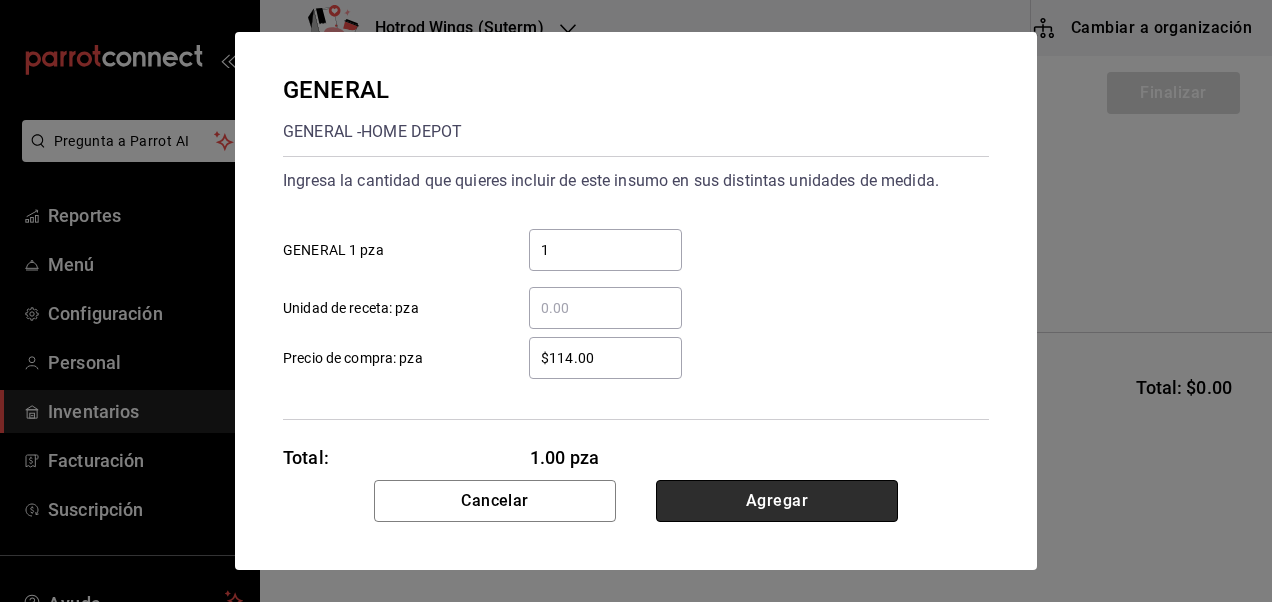 click on "Agregar" at bounding box center [777, 501] 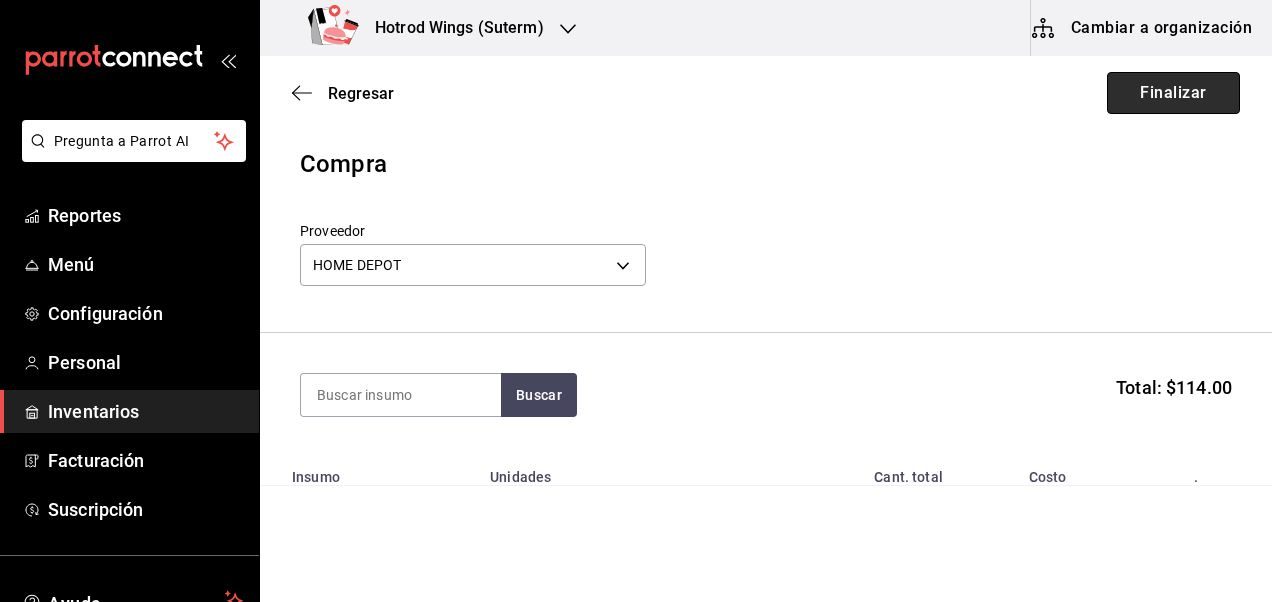 click on "Finalizar" at bounding box center [1173, 93] 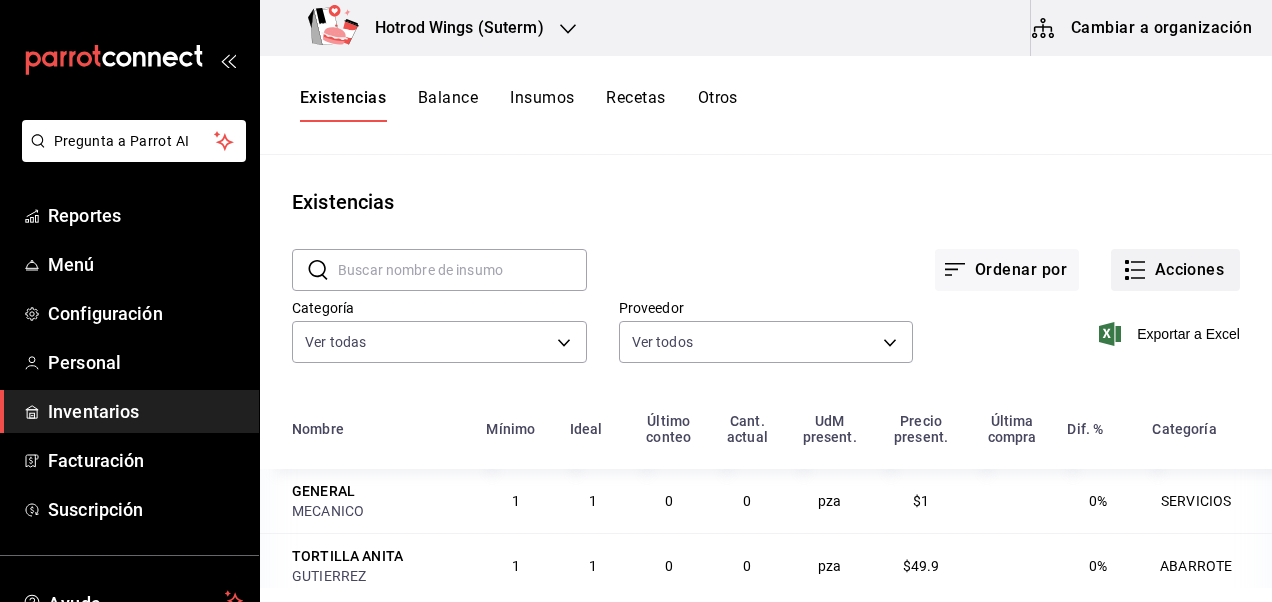 click on "Acciones" at bounding box center (1175, 270) 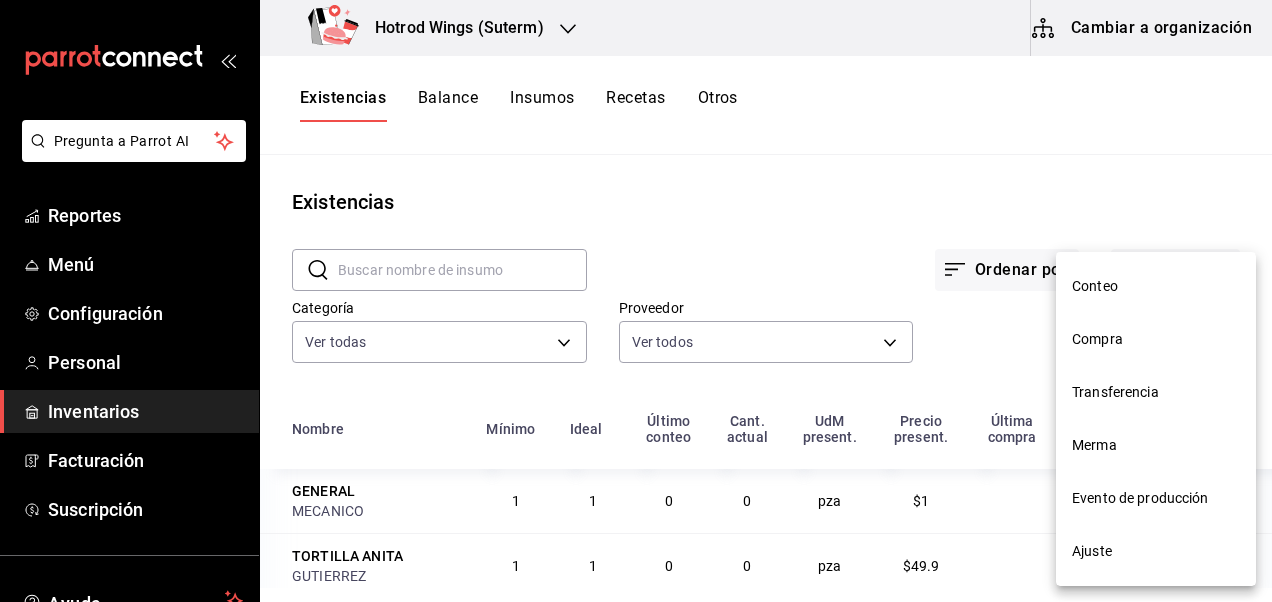 click on "Compra" at bounding box center (1156, 339) 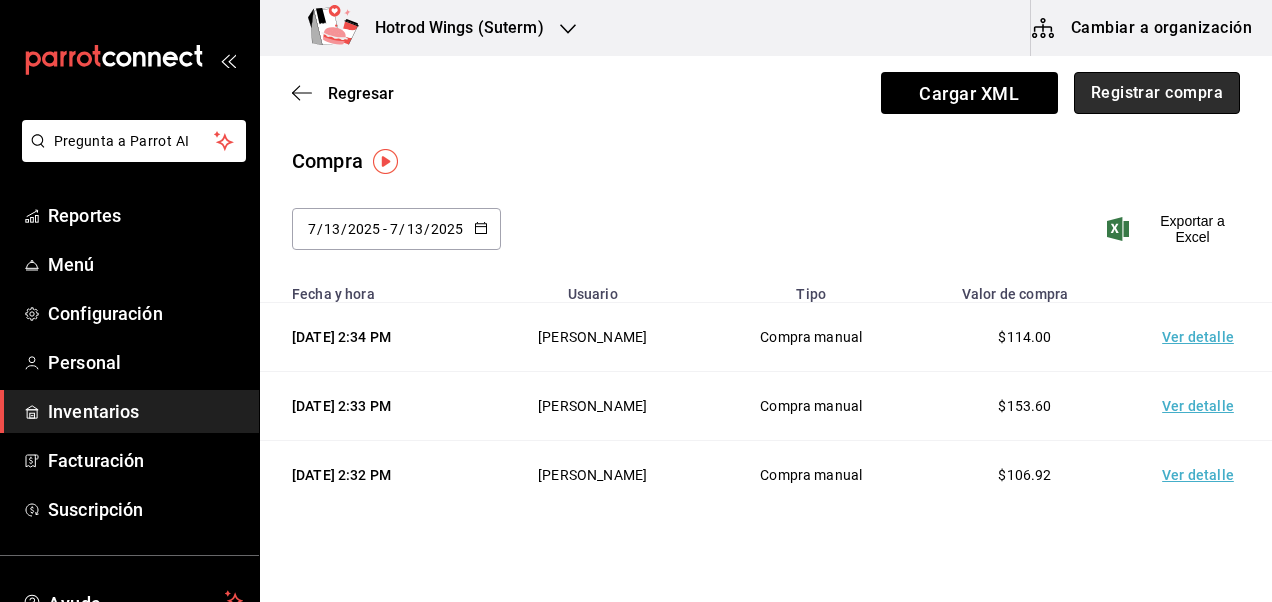 click on "Registrar compra" at bounding box center [1157, 93] 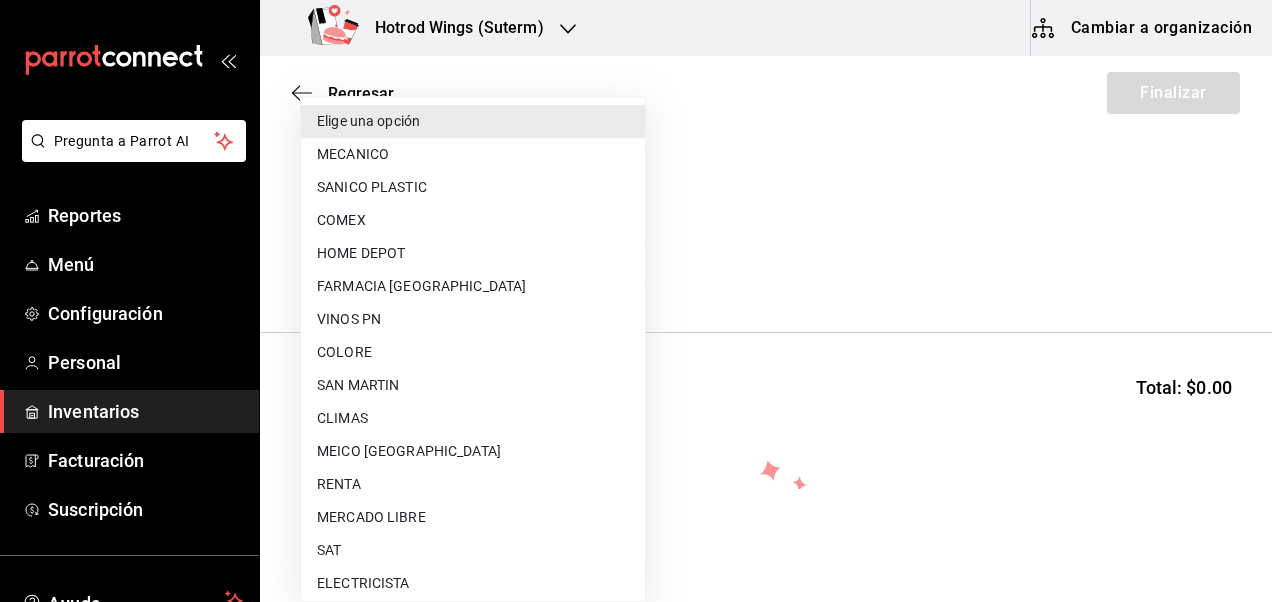 click on "Pregunta a Parrot AI Reportes   Menú   Configuración   Personal   Inventarios   Facturación   Suscripción   Ayuda Recomienda Parrot   Diego Sánchez   Sugerir nueva función   Hotrod Wings (Suterm) Cambiar a organización Regresar Finalizar Compra Proveedor Elige una opción default Buscar Total: $0.00 No hay insumos a mostrar. Busca un insumo para agregarlo a la lista GANA 1 MES GRATIS EN TU SUSCRIPCIÓN AQUÍ ¿Recuerdas cómo empezó tu restaurante?
Hoy puedes ayudar a un colega a tener el mismo cambio que tú viviste.
Recomienda Parrot directamente desde tu Portal Administrador.
Es fácil y rápido.
🎁 Por cada restaurante que se una, ganas 1 mes gratis. Ver video tutorial Ir a video Pregunta a Parrot AI Reportes   Menú   Configuración   Personal   Inventarios   Facturación   Suscripción   Ayuda Recomienda Parrot   Diego Sánchez   Sugerir nueva función   Editar Eliminar Visitar centro de ayuda (81) 2046 6363 soporte@parrotsoftware.io Visitar centro de ayuda (81) 2046 6363 Elige una opción" at bounding box center [636, 244] 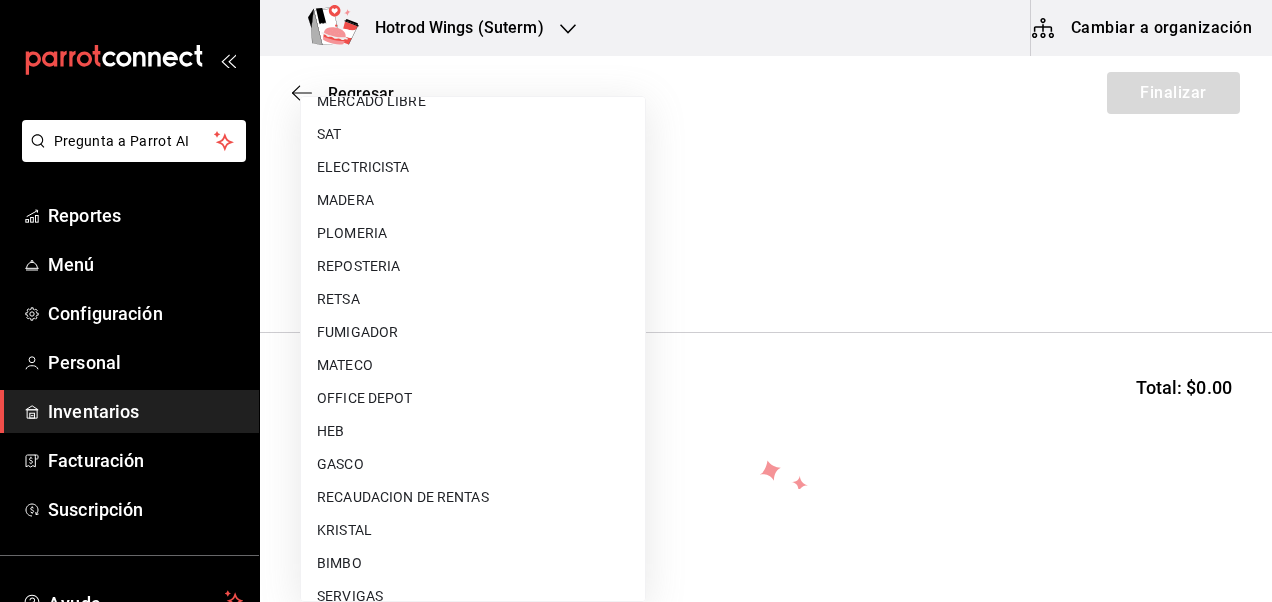 scroll, scrollTop: 440, scrollLeft: 0, axis: vertical 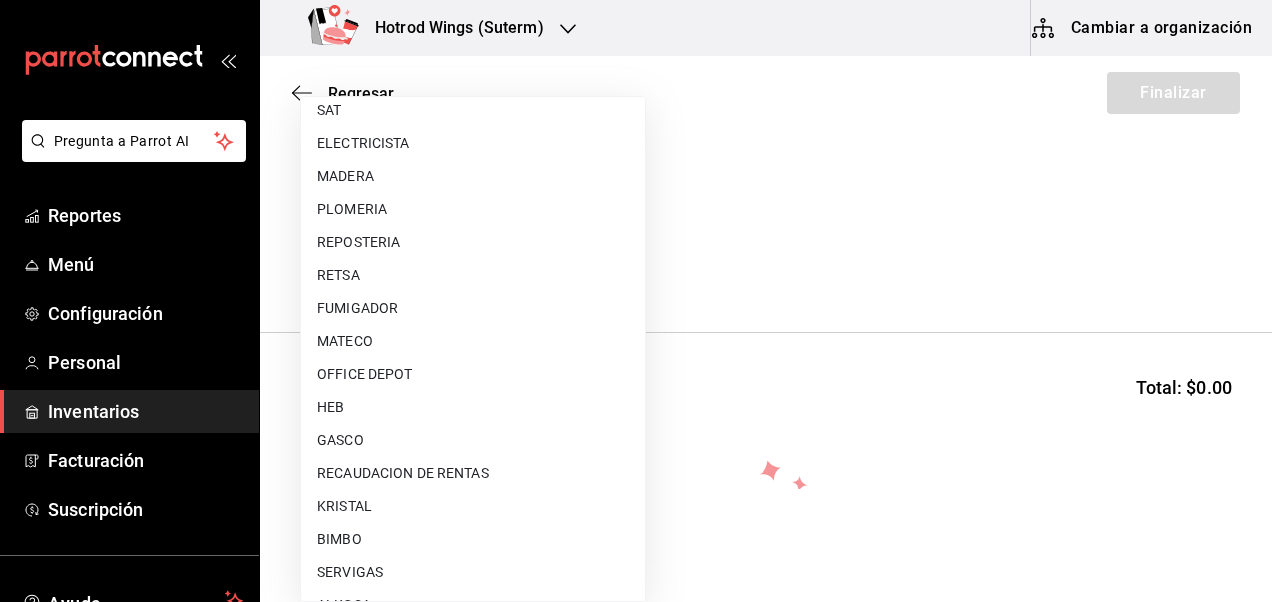 click on "HEB" at bounding box center [473, 407] 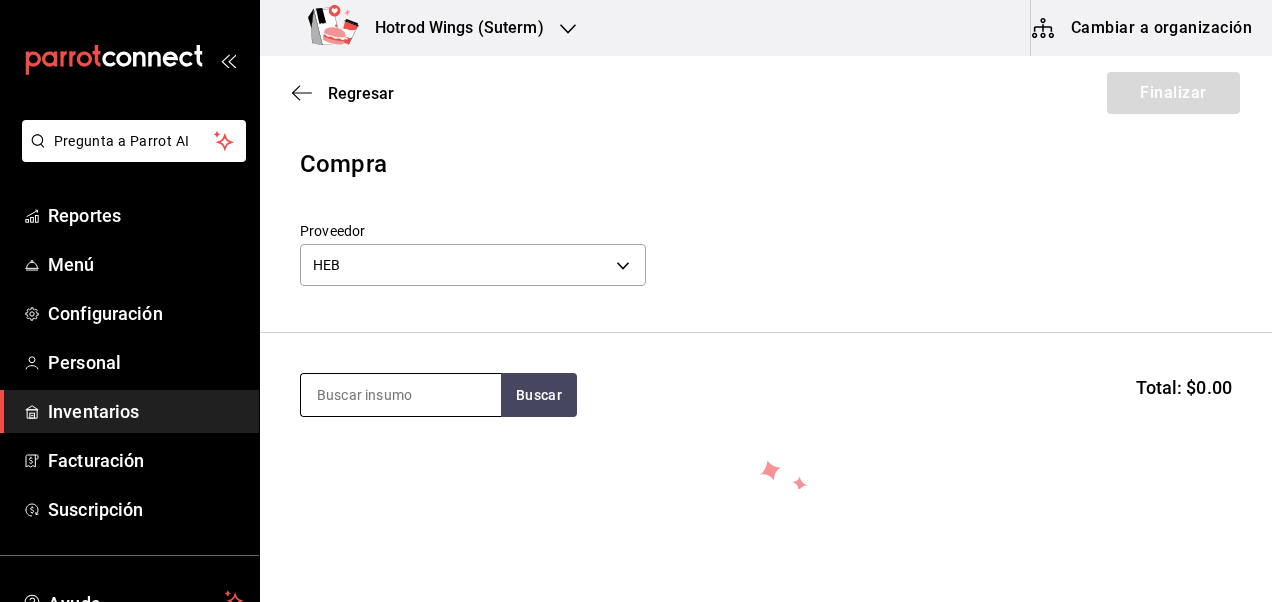 click at bounding box center [401, 395] 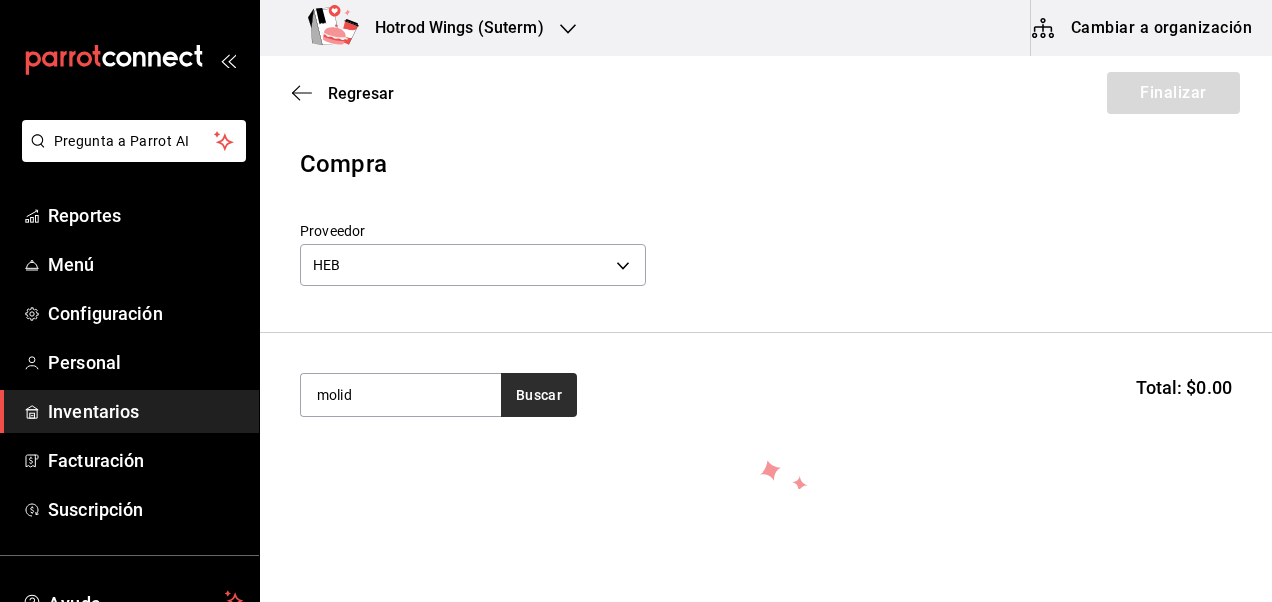 type on "molid" 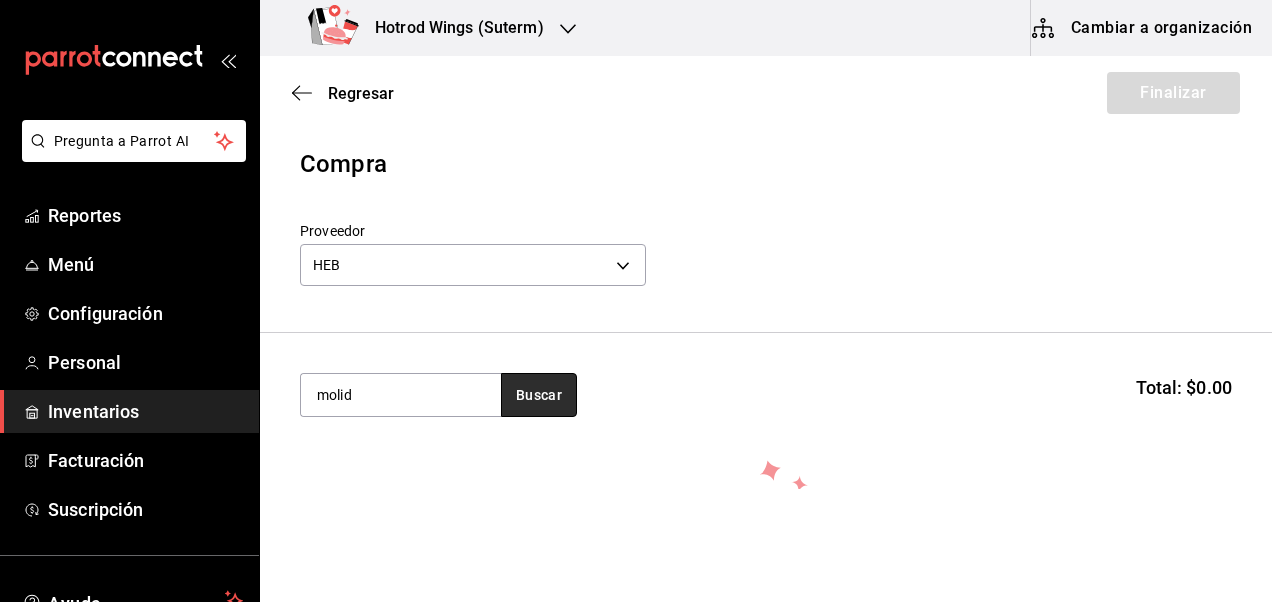 click on "Buscar" at bounding box center (539, 395) 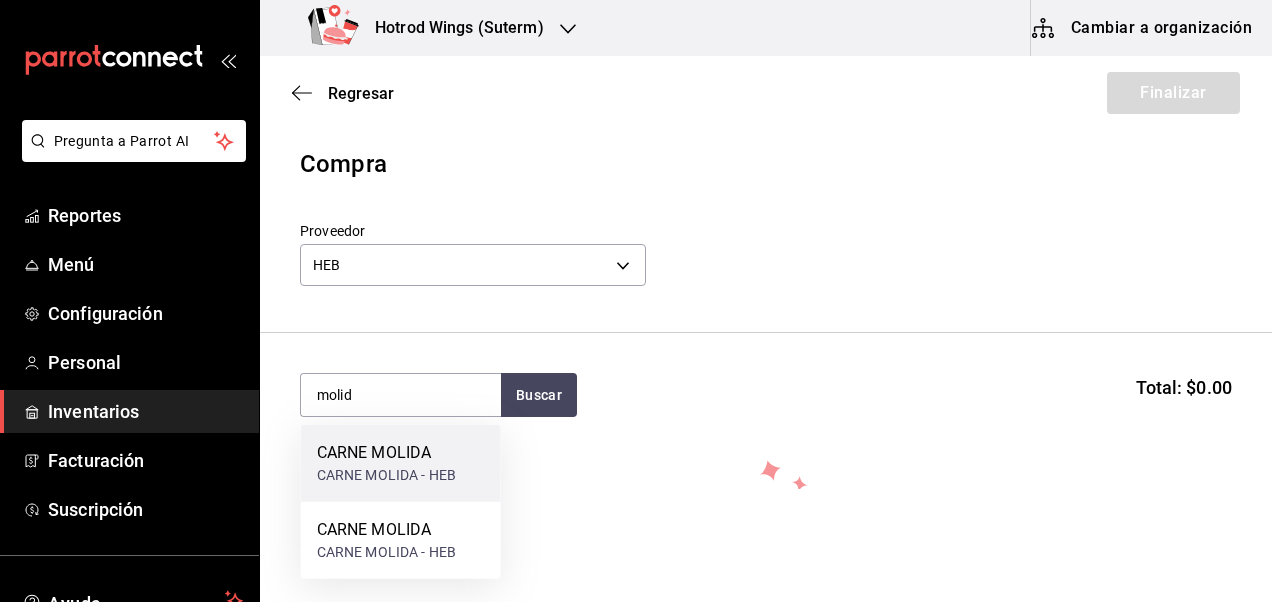 click on "CARNE MOLIDA" at bounding box center (386, 453) 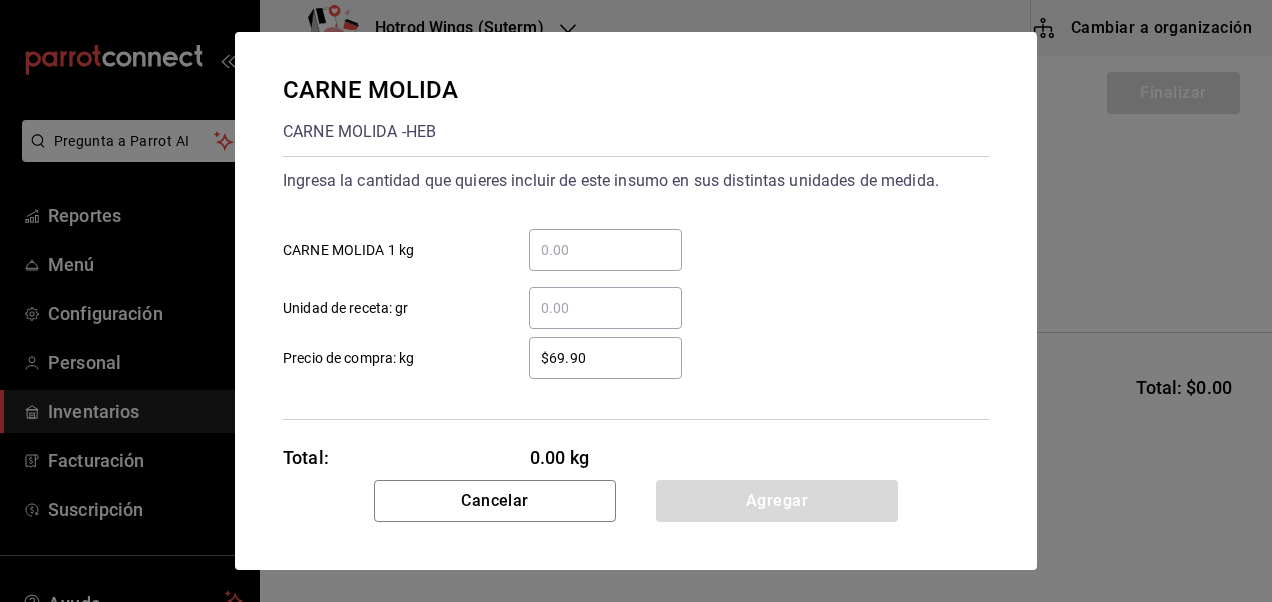 click on "​" at bounding box center (605, 250) 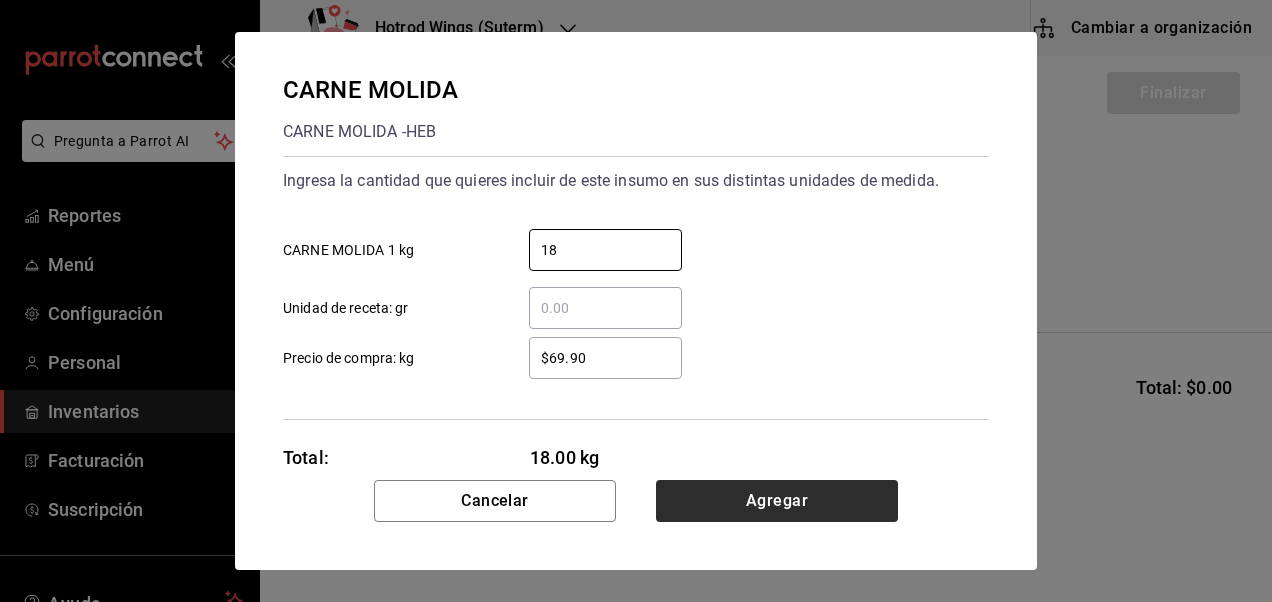 type on "18" 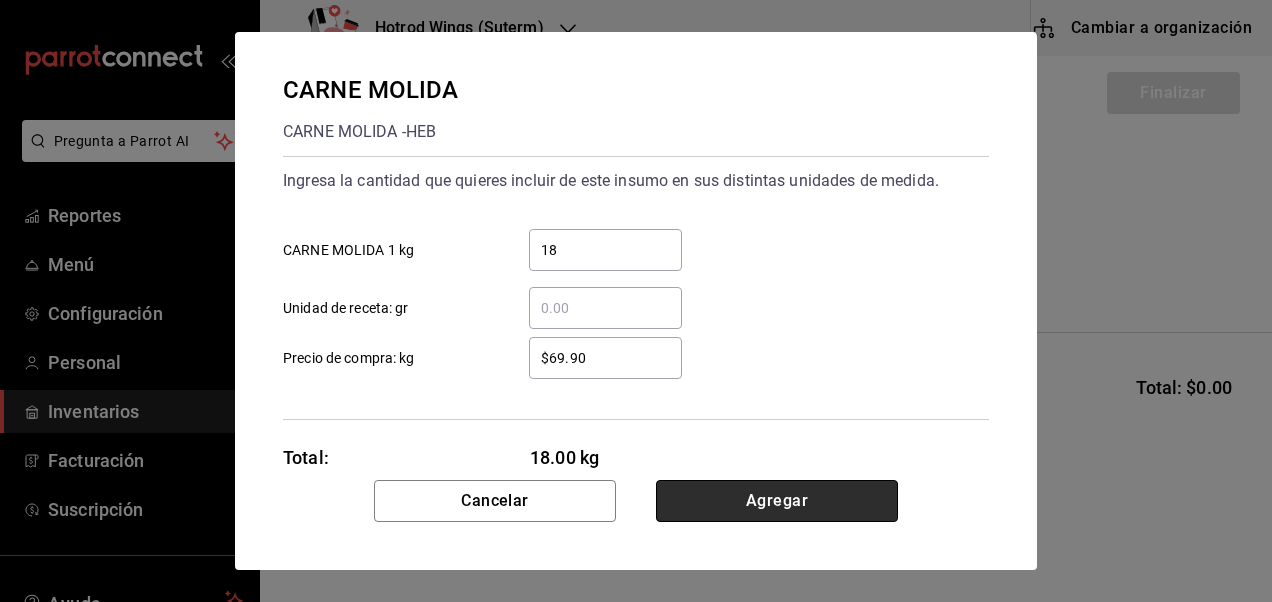 click on "Agregar" at bounding box center (777, 501) 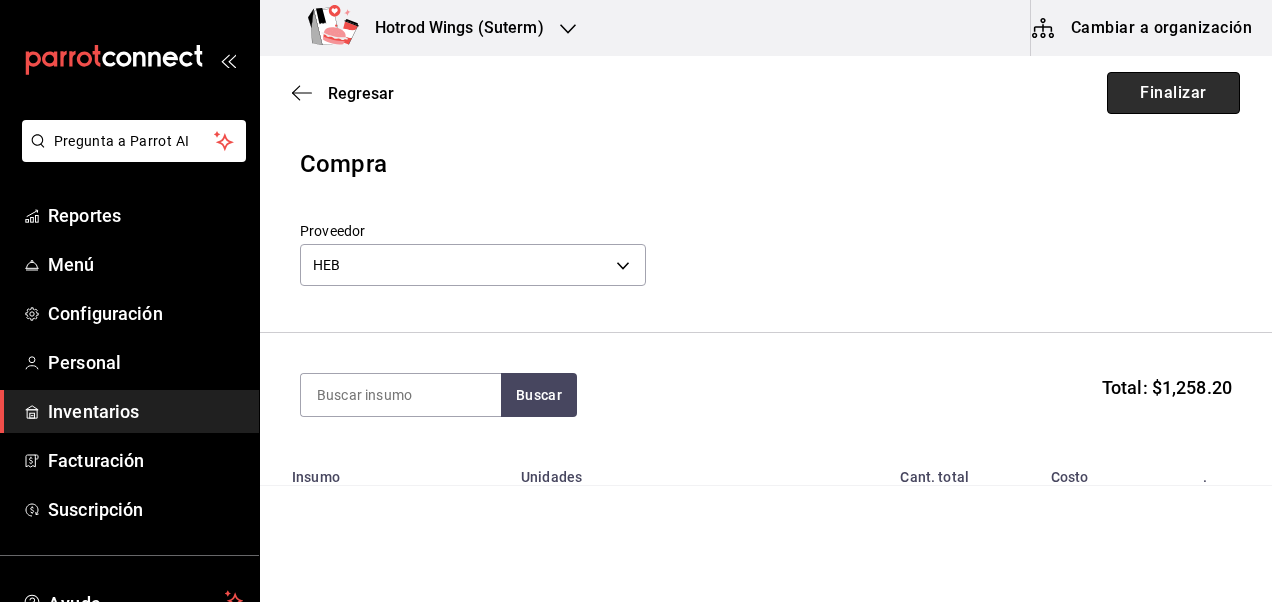 click on "Finalizar" at bounding box center [1173, 93] 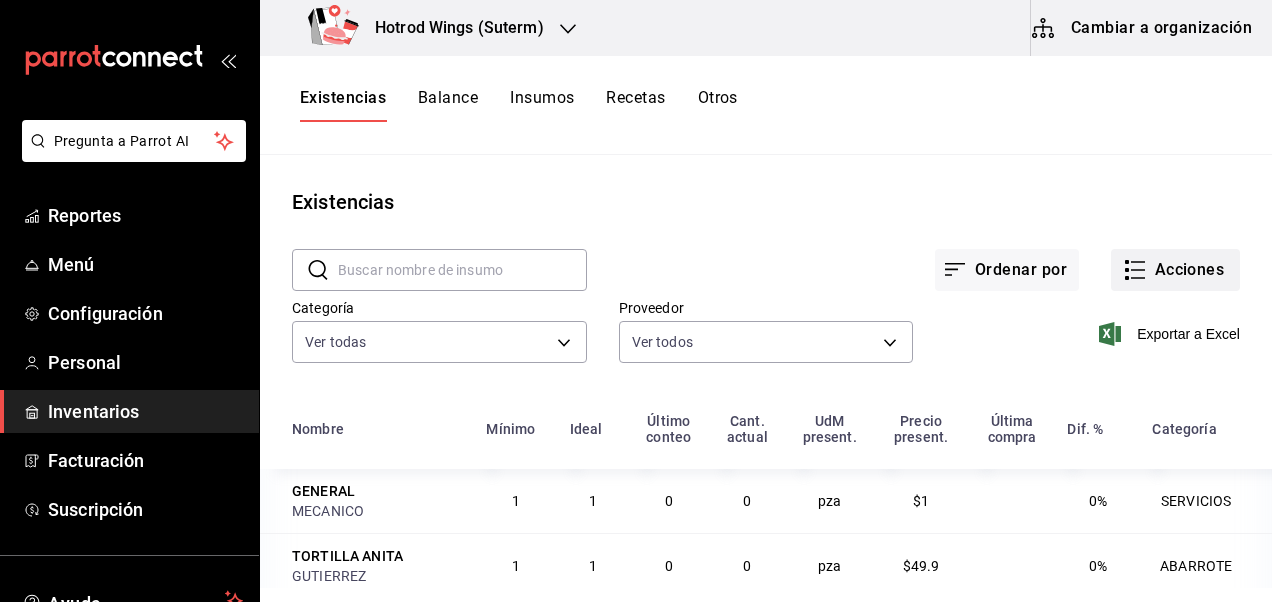 click on "Acciones" at bounding box center (1175, 270) 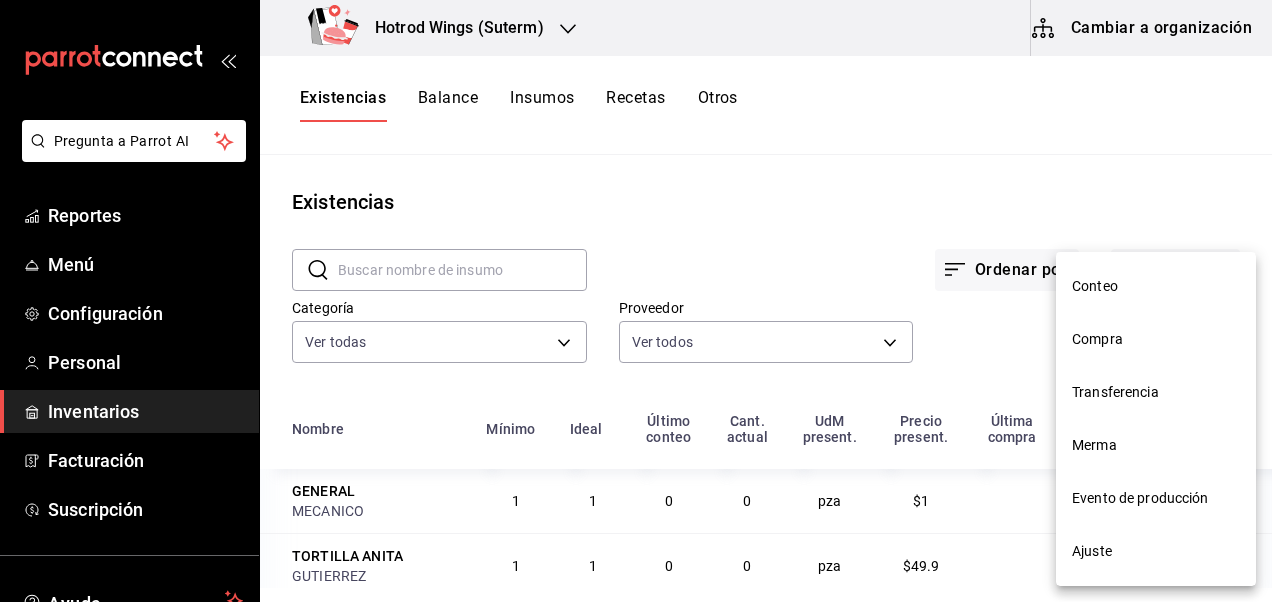 click on "Compra" at bounding box center [1156, 339] 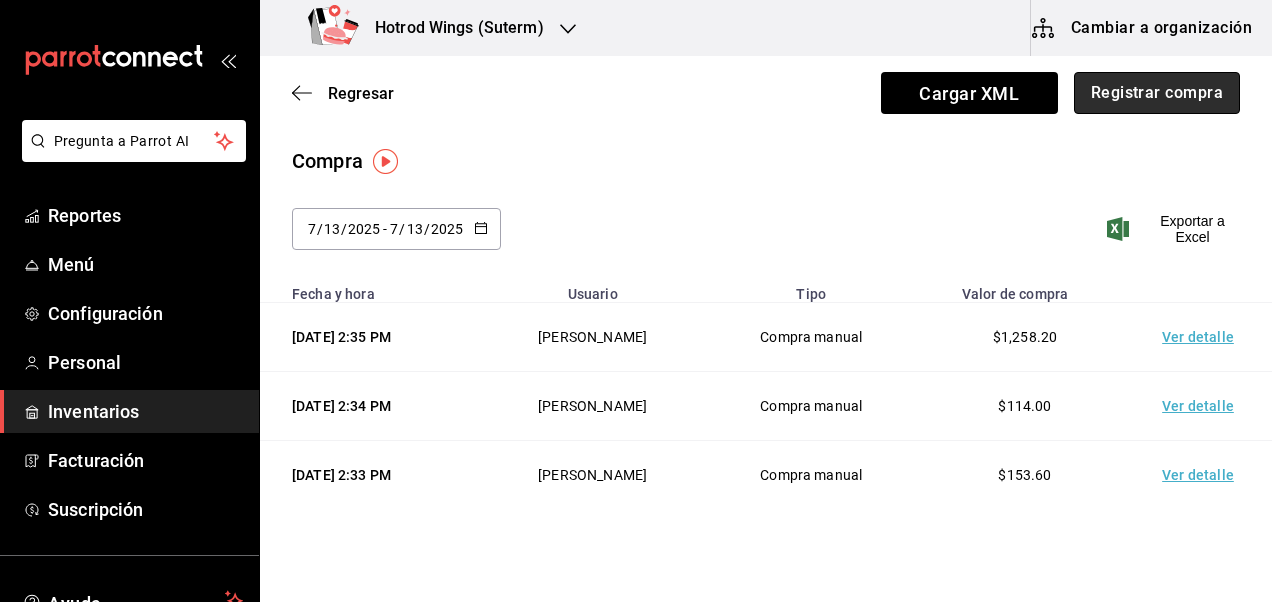 click on "Registrar compra" at bounding box center (1157, 93) 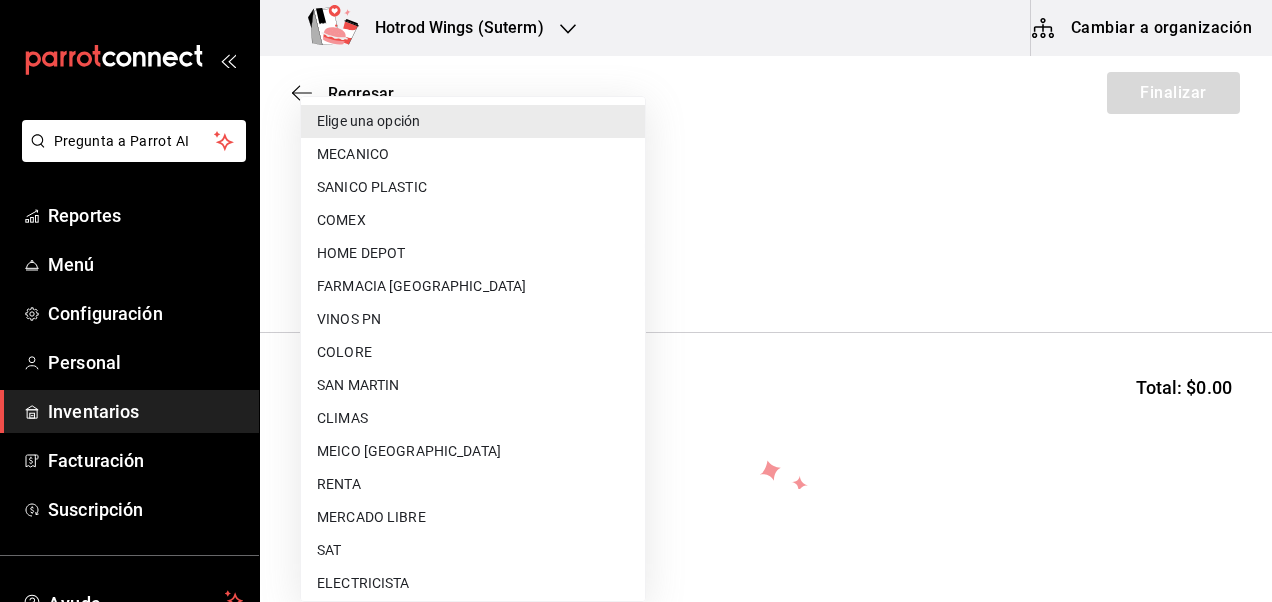 click on "Pregunta a Parrot AI Reportes   Menú   Configuración   Personal   Inventarios   Facturación   Suscripción   Ayuda Recomienda Parrot   Diego Sánchez   Sugerir nueva función   Hotrod Wings (Suterm) Cambiar a organización Regresar Finalizar Compra Proveedor Elige una opción default Buscar Total: $0.00 No hay insumos a mostrar. Busca un insumo para agregarlo a la lista GANA 1 MES GRATIS EN TU SUSCRIPCIÓN AQUÍ ¿Recuerdas cómo empezó tu restaurante?
Hoy puedes ayudar a un colega a tener el mismo cambio que tú viviste.
Recomienda Parrot directamente desde tu Portal Administrador.
Es fácil y rápido.
🎁 Por cada restaurante que se una, ganas 1 mes gratis. Ver video tutorial Ir a video Pregunta a Parrot AI Reportes   Menú   Configuración   Personal   Inventarios   Facturación   Suscripción   Ayuda Recomienda Parrot   Diego Sánchez   Sugerir nueva función   Editar Eliminar Visitar centro de ayuda (81) 2046 6363 soporte@parrotsoftware.io Visitar centro de ayuda (81) 2046 6363 Elige una opción" at bounding box center [636, 244] 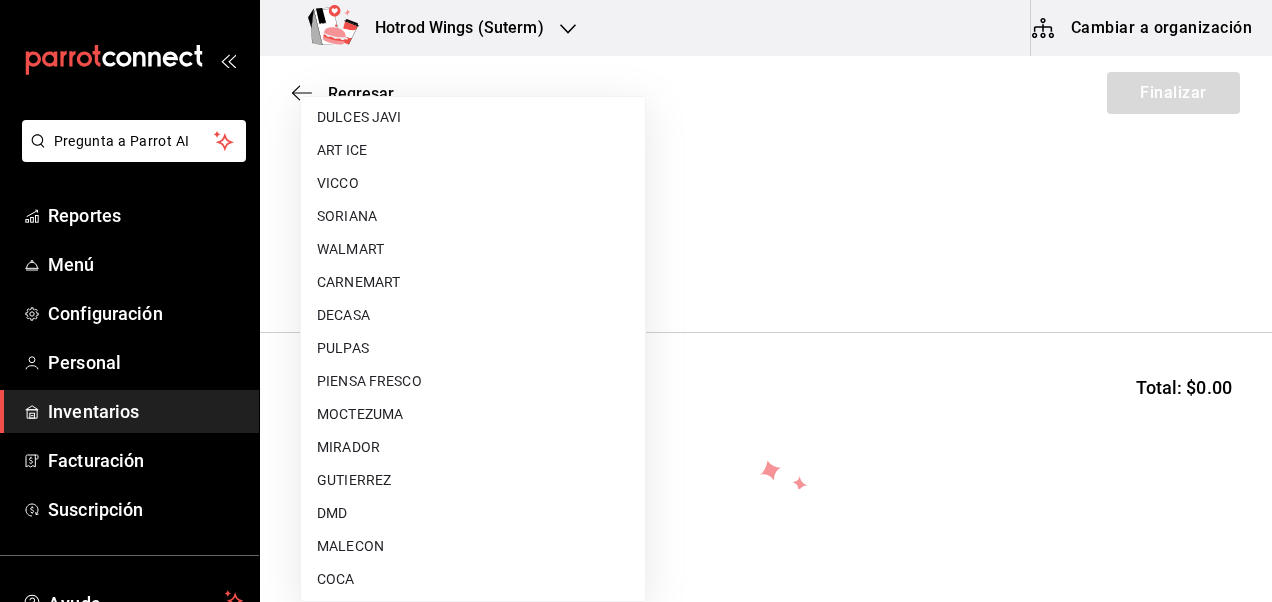 scroll, scrollTop: 1146, scrollLeft: 0, axis: vertical 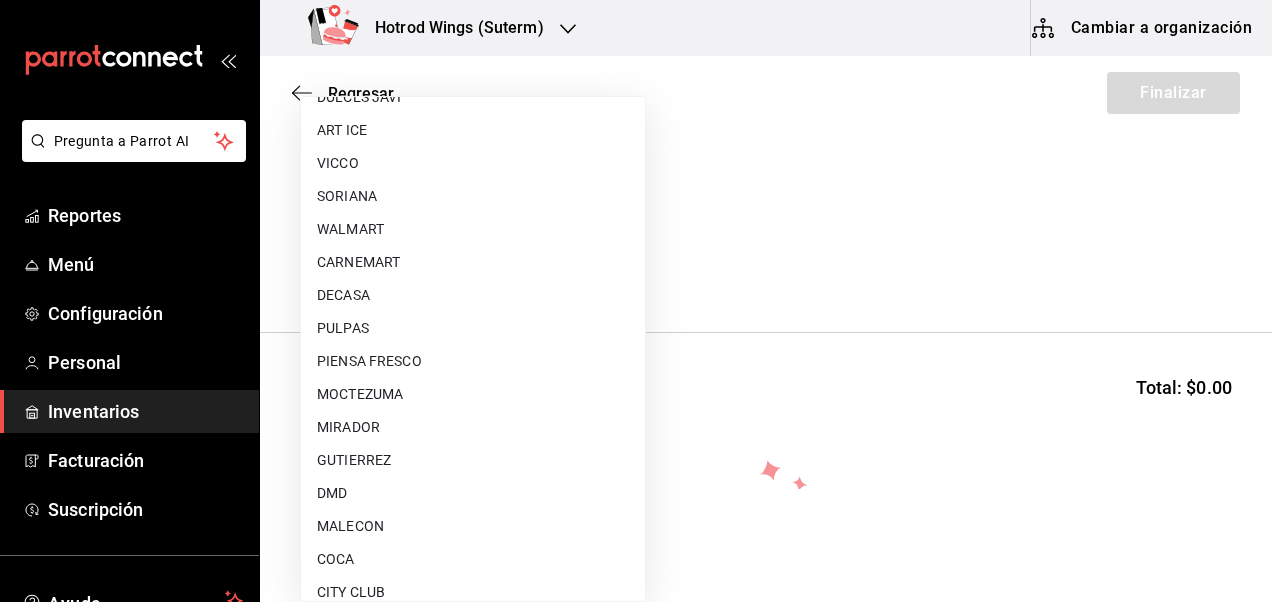click on "GUTIERREZ" at bounding box center (473, 460) 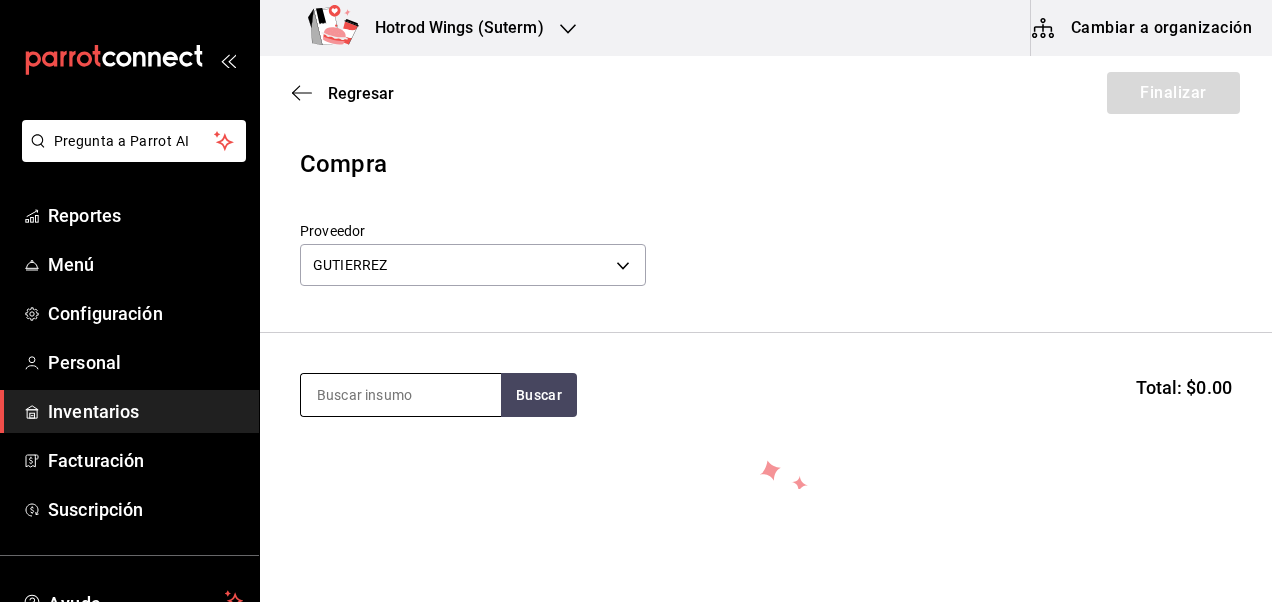 click at bounding box center [401, 395] 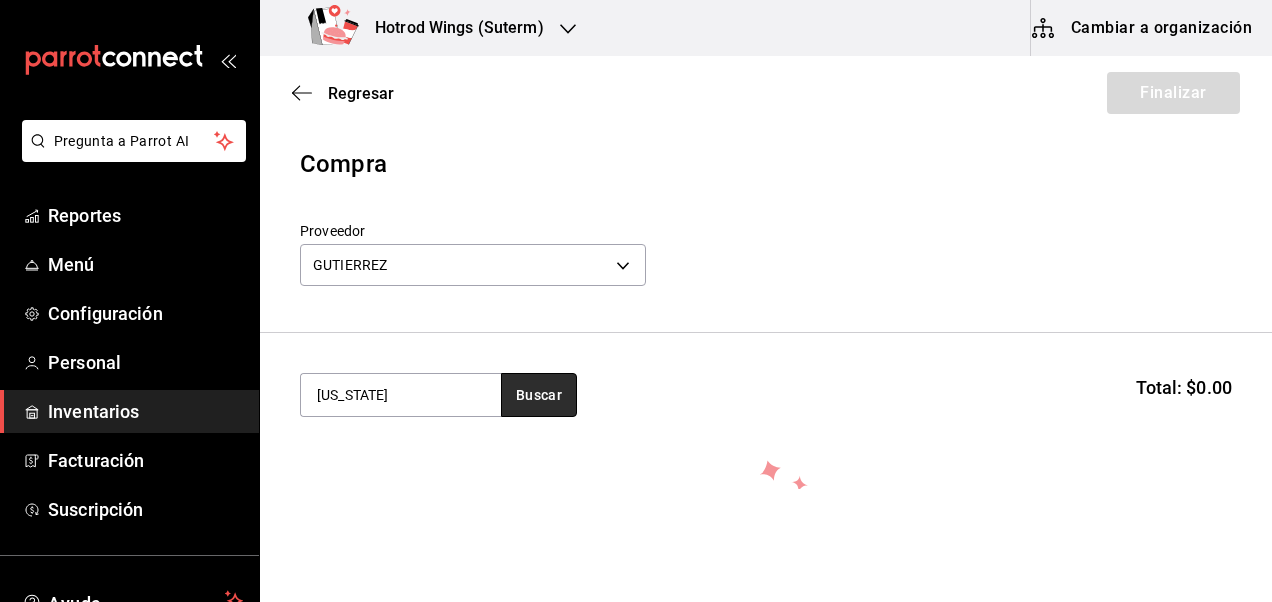 click on "Buscar" at bounding box center (539, 395) 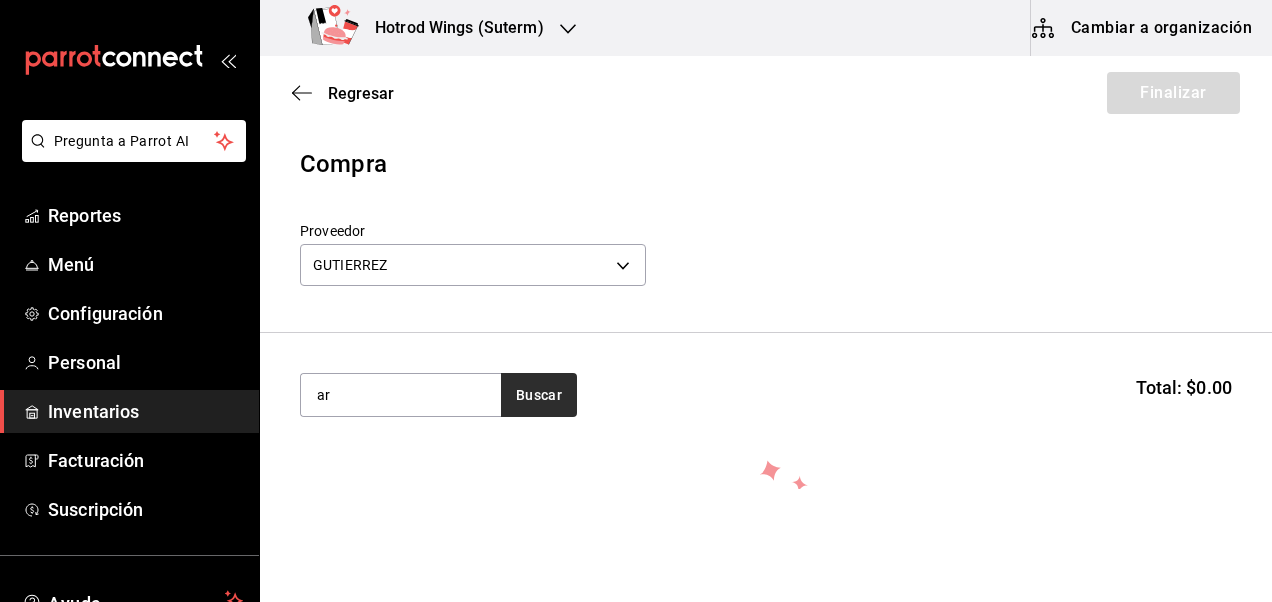 type on "a" 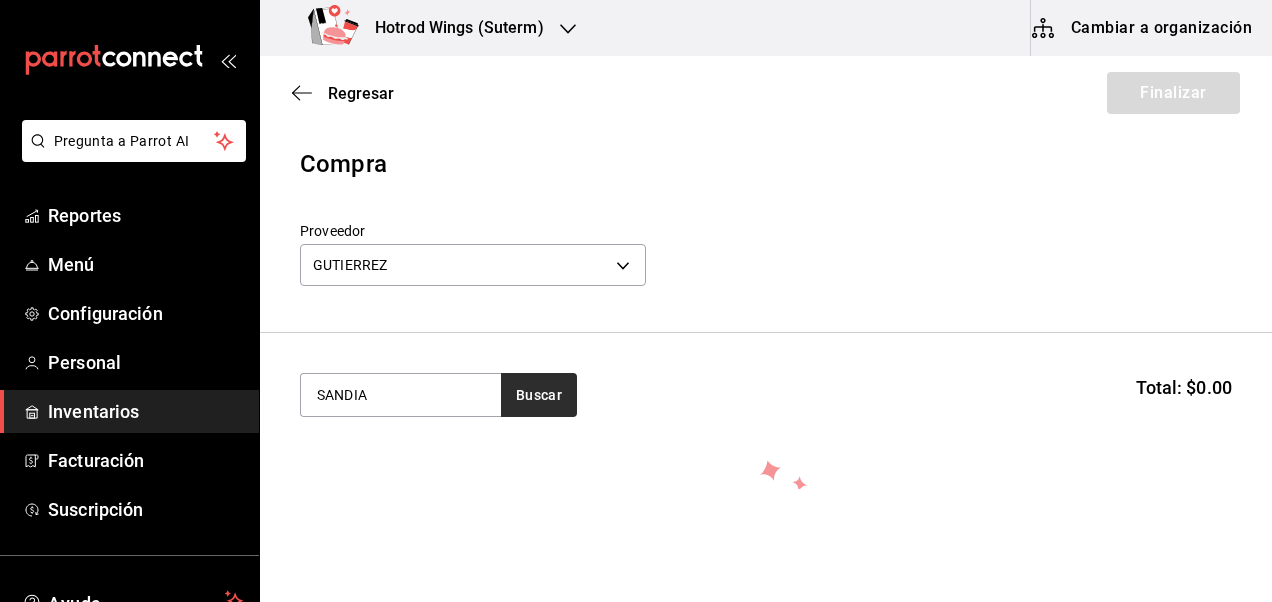 type on "SANDIA" 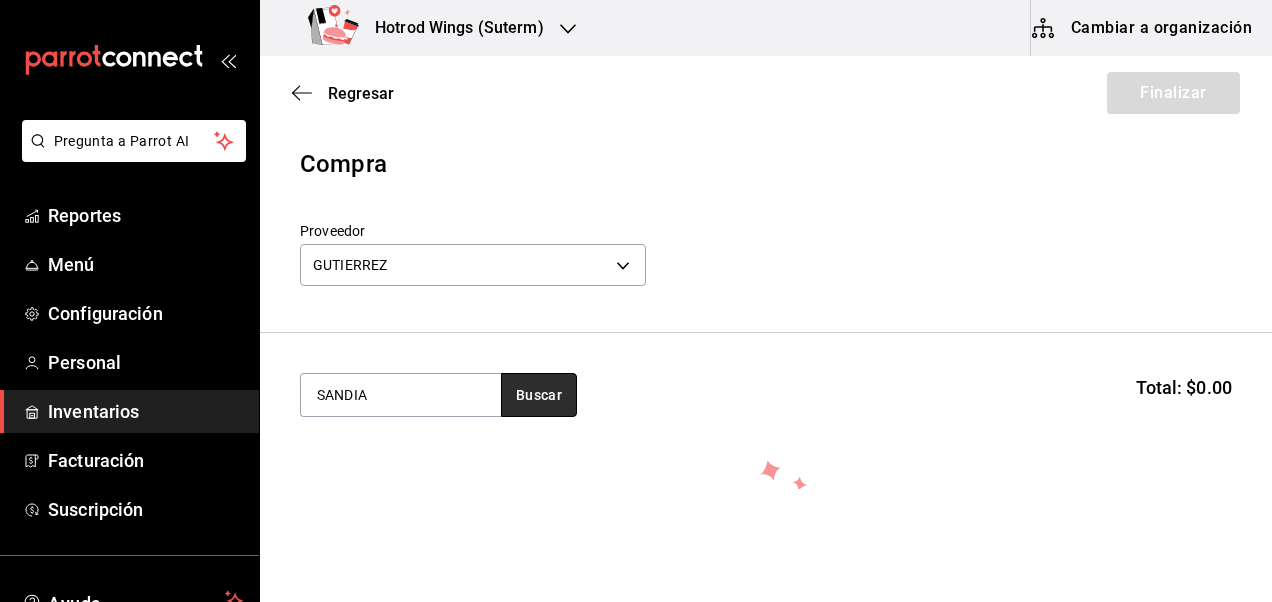 click on "Buscar" at bounding box center (539, 395) 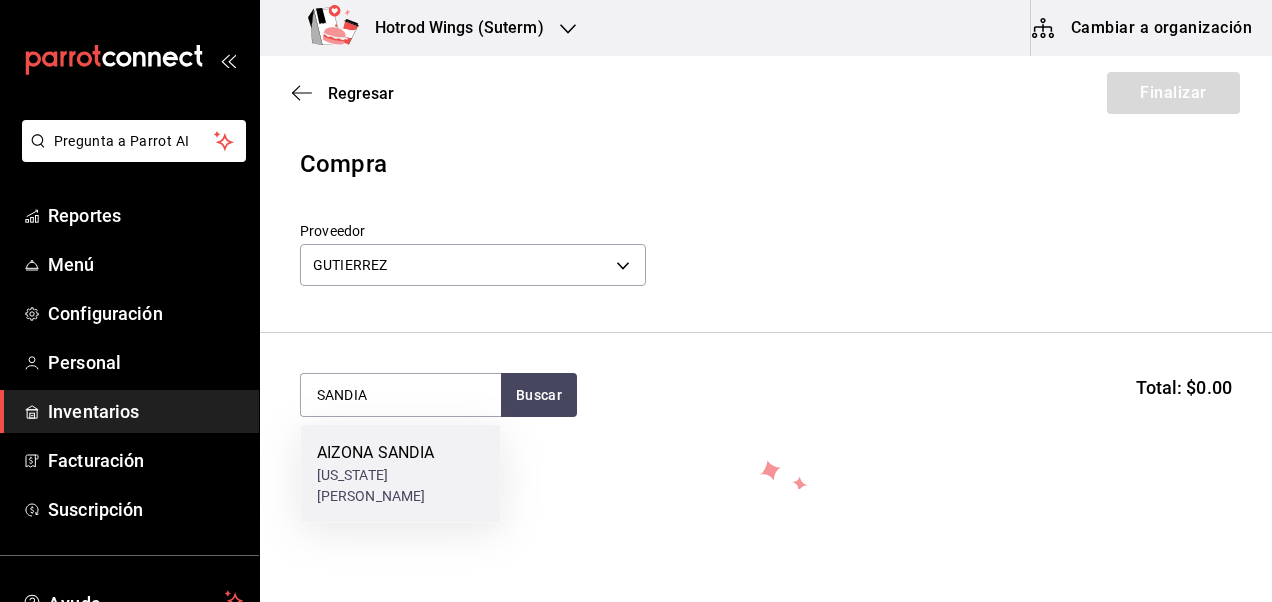 click on "ARIZONA SANDIA - GUTIERREZ" at bounding box center [401, 486] 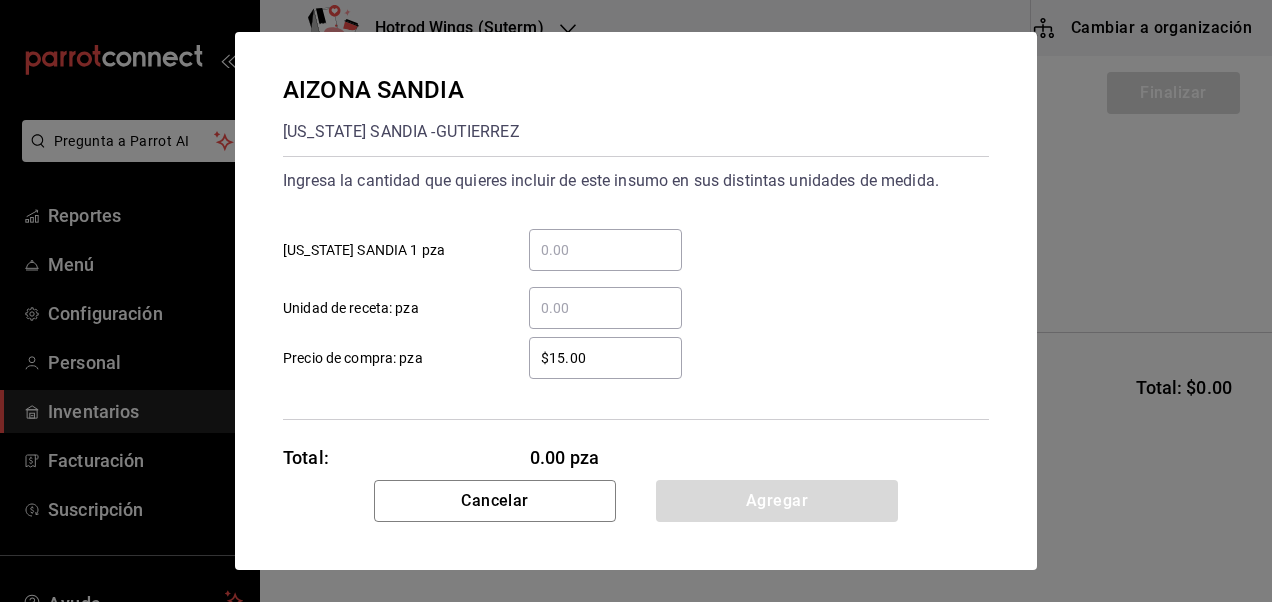 click on "​ ARIZONA SANDIA 1 pza" at bounding box center [605, 250] 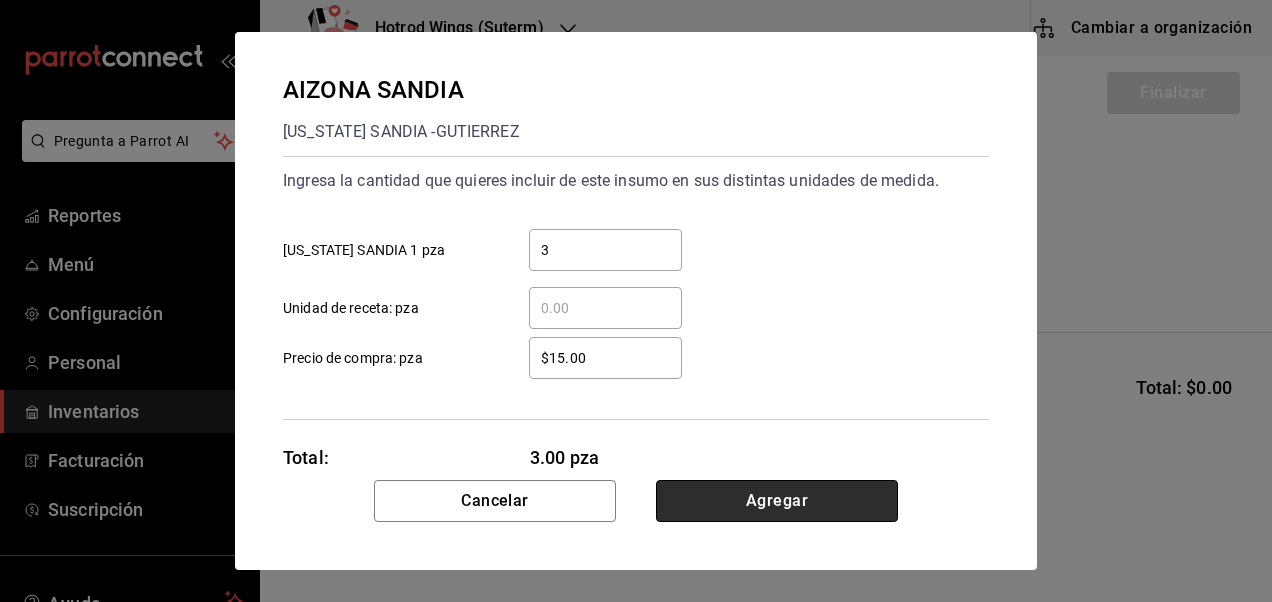 click on "Agregar" at bounding box center (777, 501) 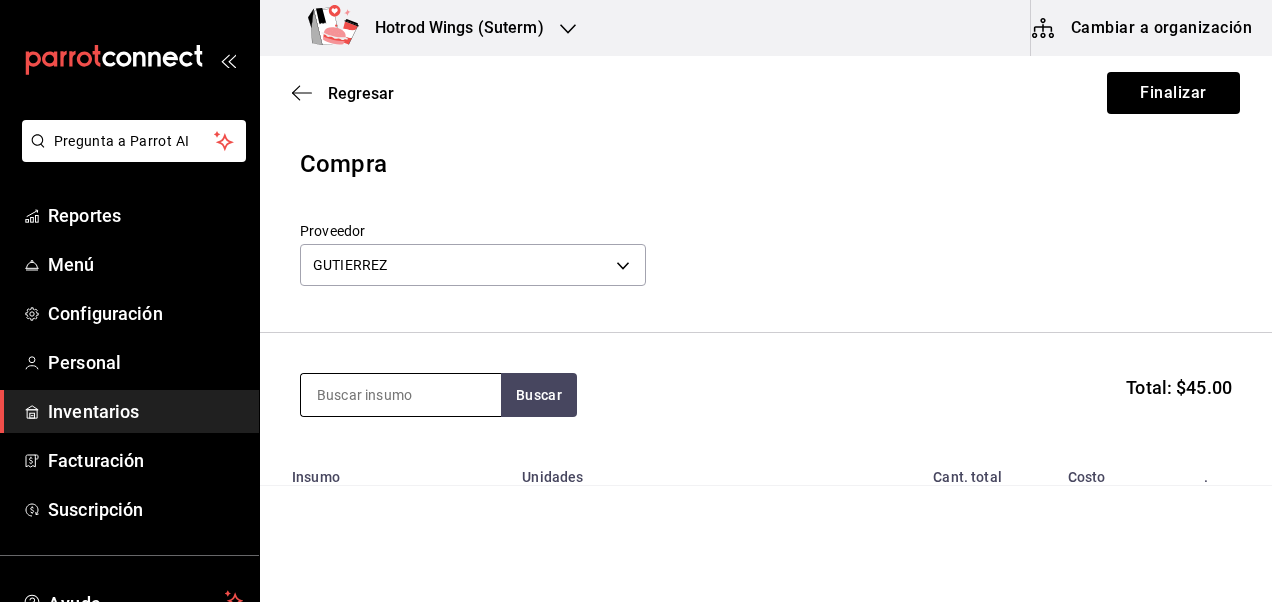 click at bounding box center (401, 395) 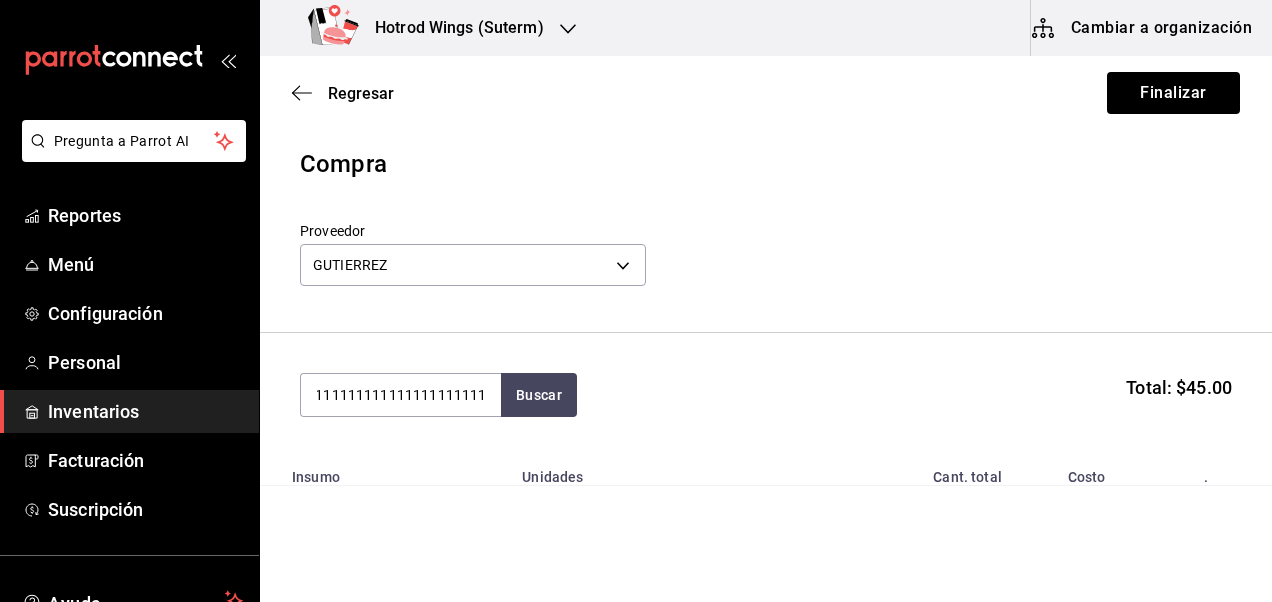 scroll, scrollTop: 0, scrollLeft: 270, axis: horizontal 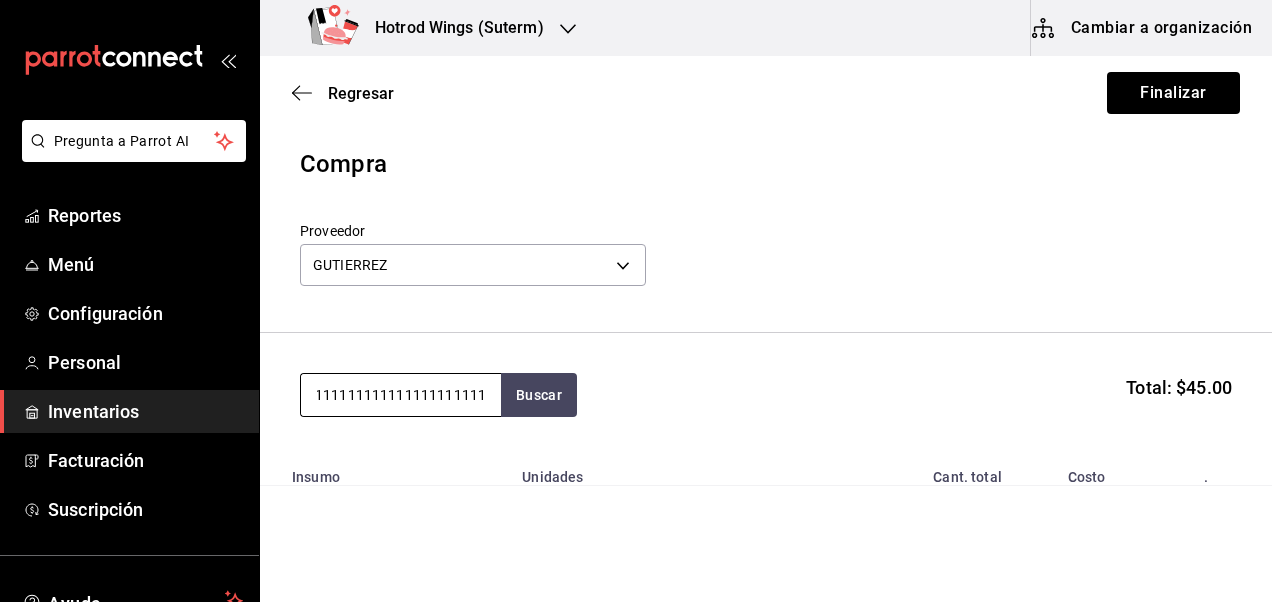 click on "FRIJOL1111111111111111111111111111111111111111111111111" at bounding box center [401, 395] 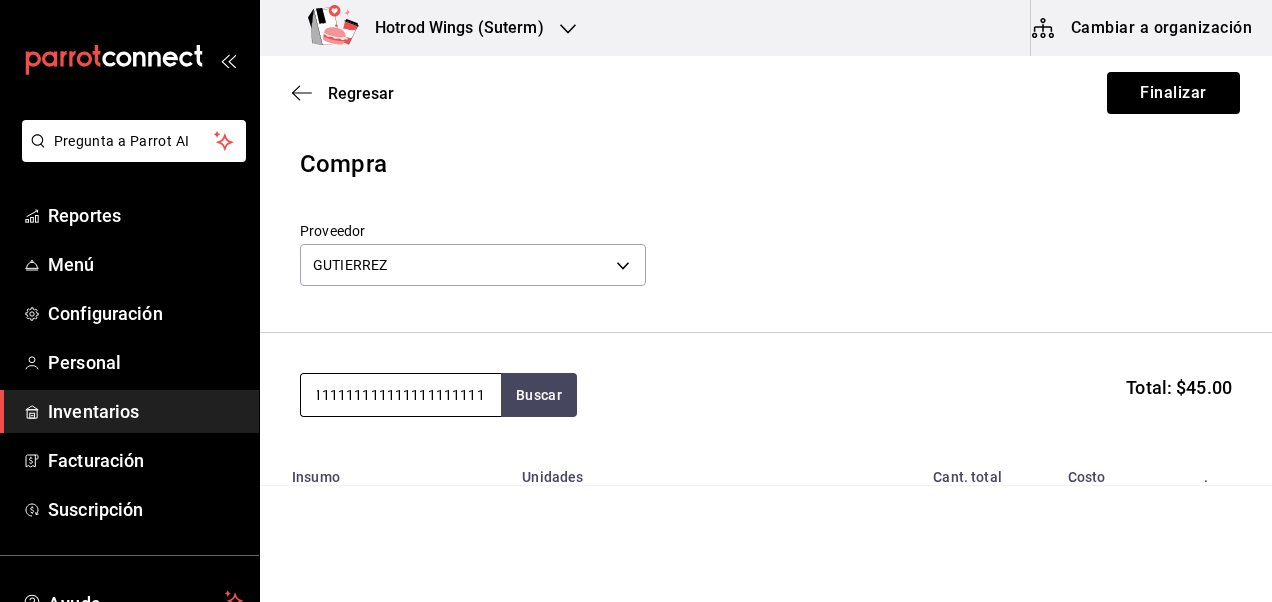 scroll, scrollTop: 0, scrollLeft: 78, axis: horizontal 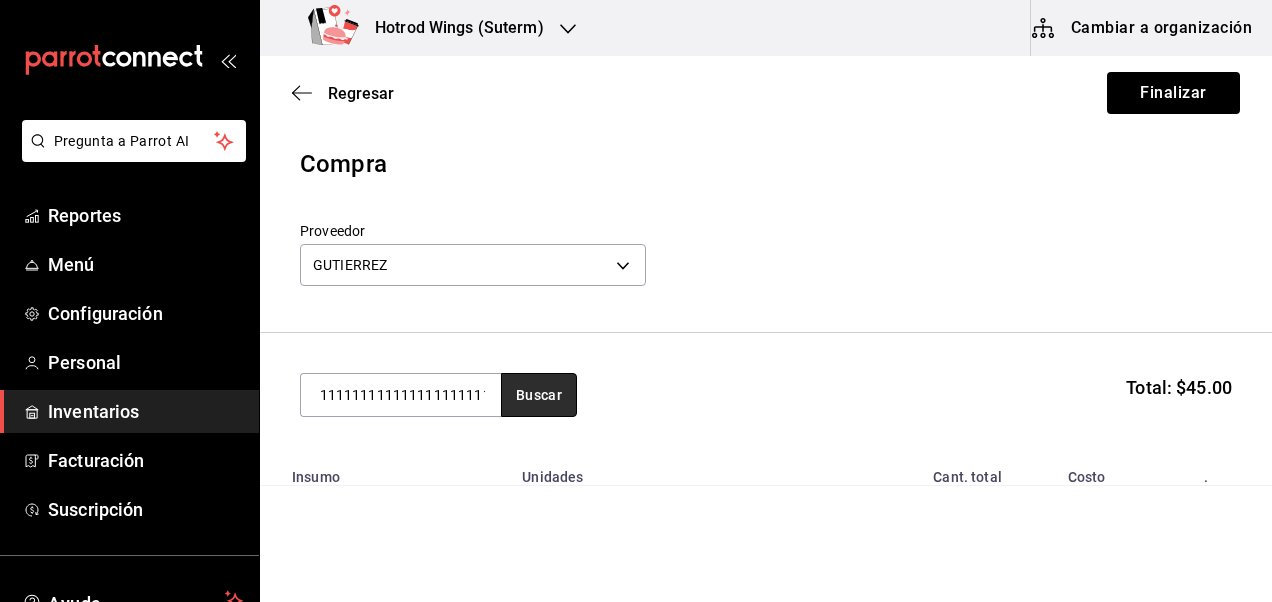 click on "Buscar" at bounding box center [539, 395] 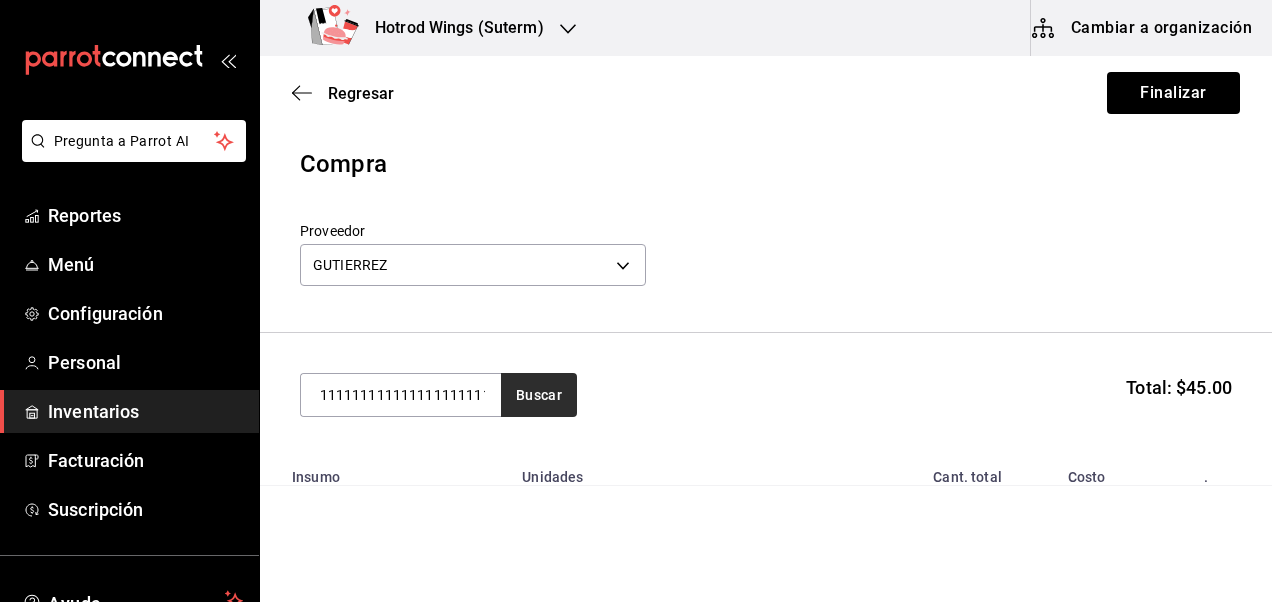 scroll, scrollTop: 0, scrollLeft: 78, axis: horizontal 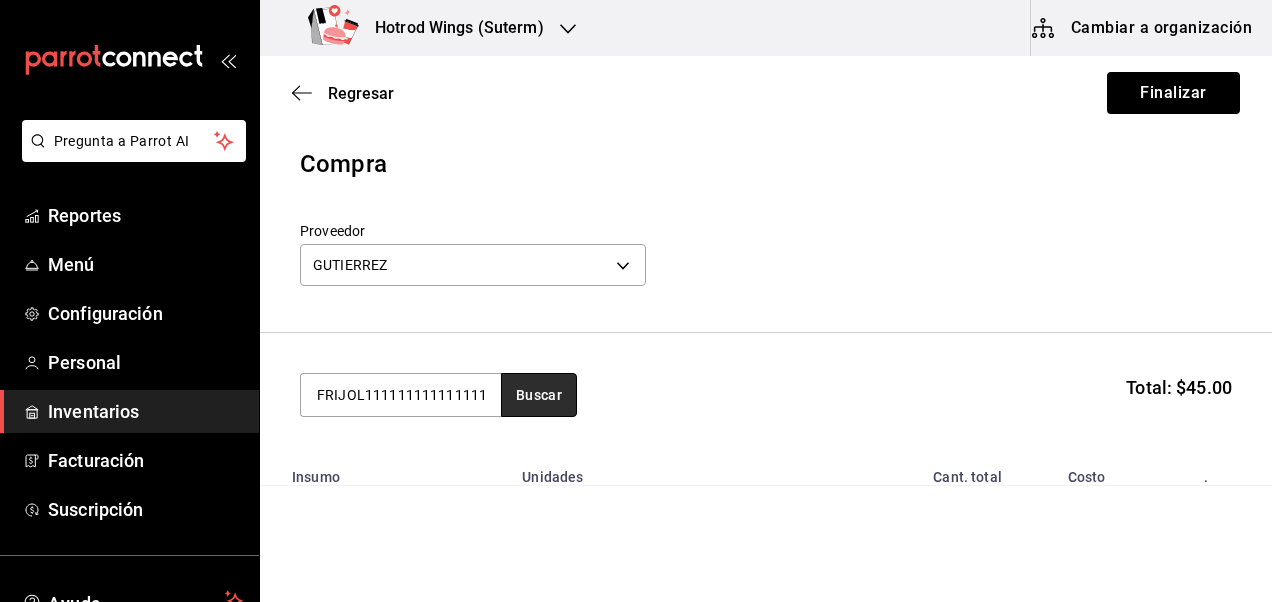 click on "Buscar" at bounding box center (539, 395) 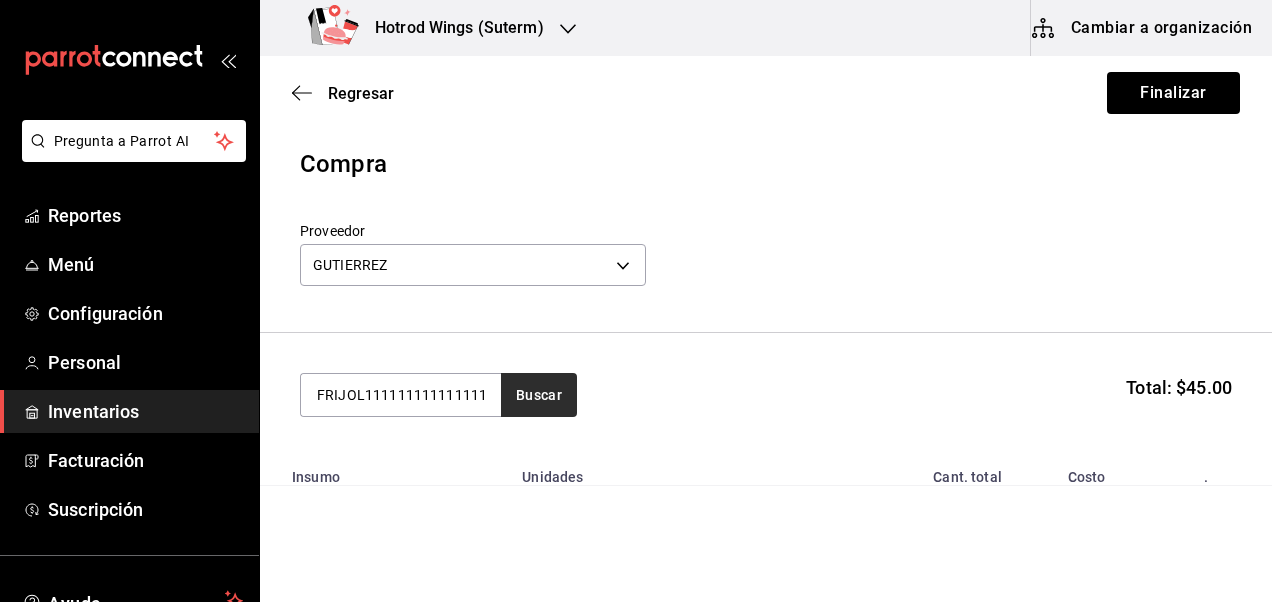 scroll, scrollTop: 0, scrollLeft: 78, axis: horizontal 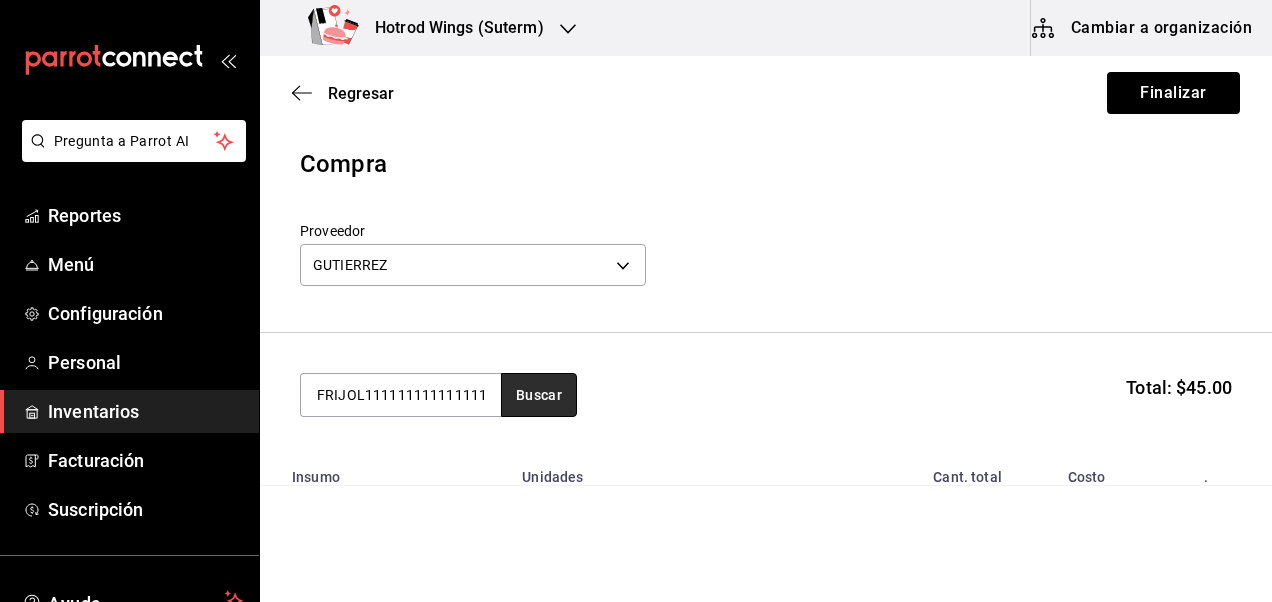 click on "Buscar" at bounding box center [539, 395] 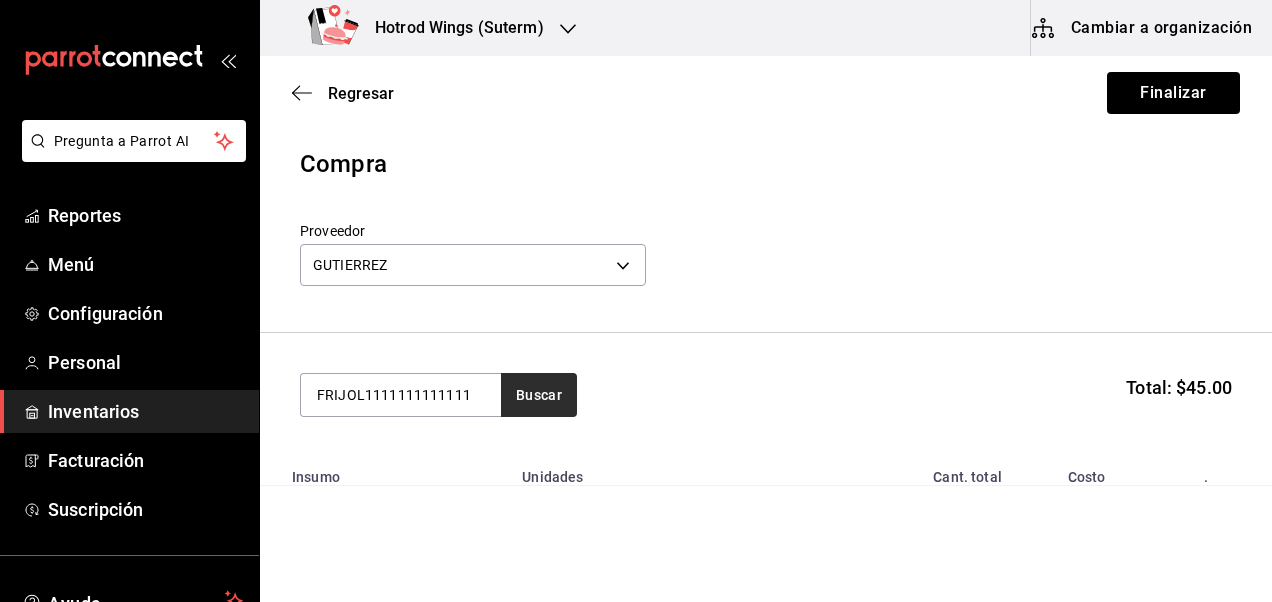 scroll, scrollTop: 0, scrollLeft: 0, axis: both 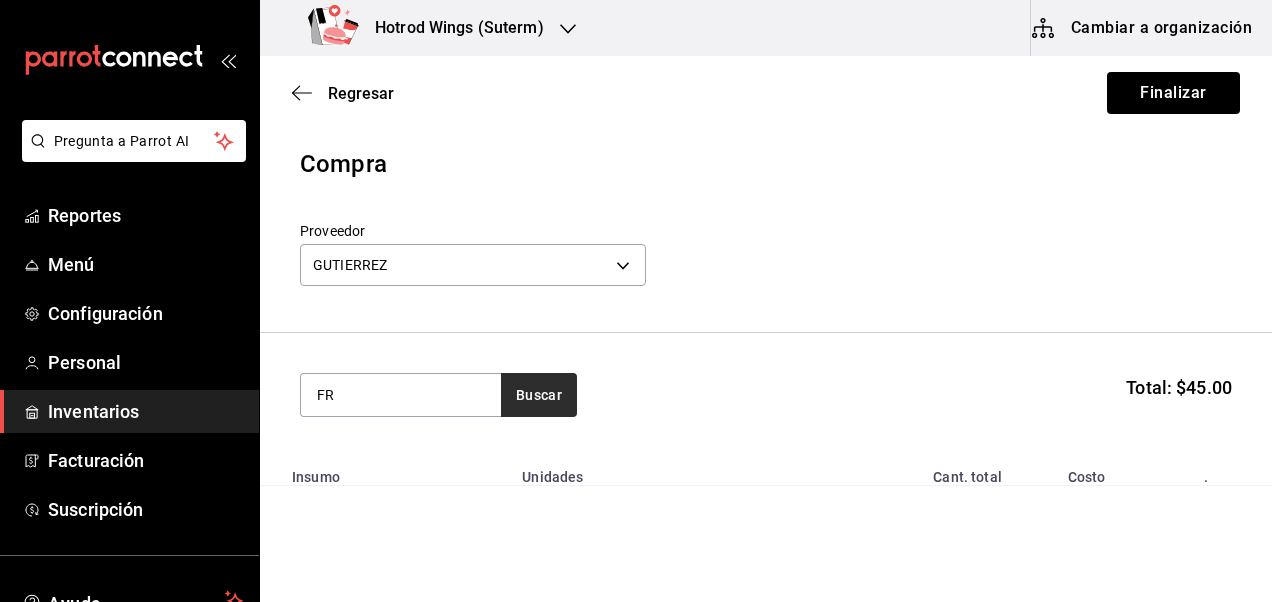 type on "F" 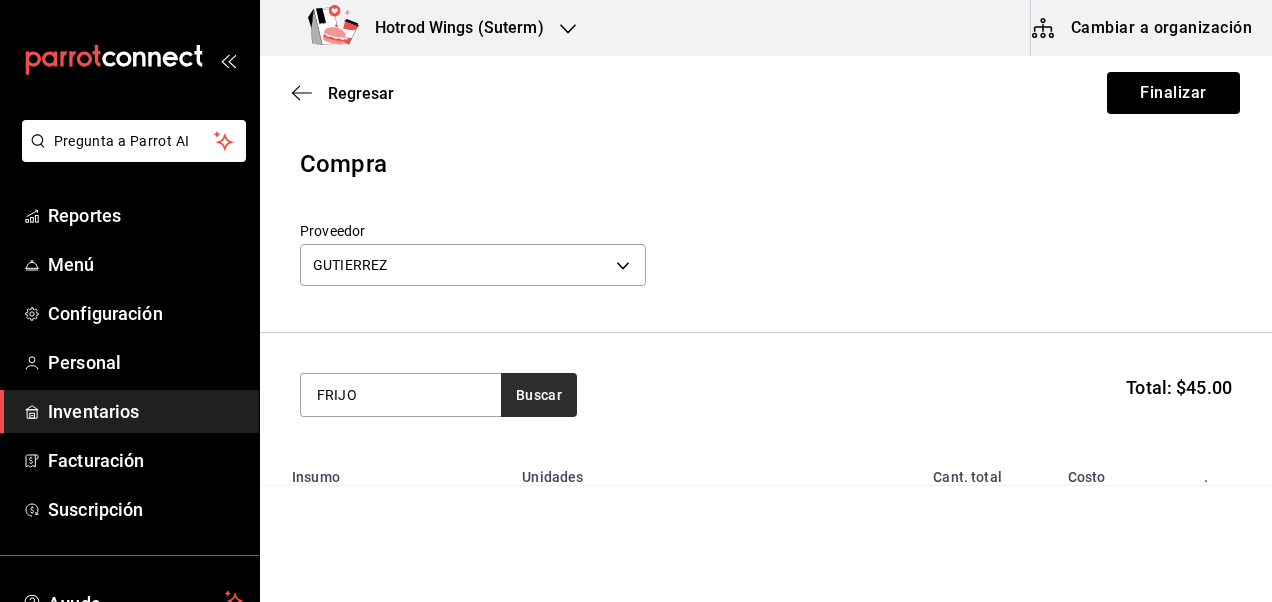 type on "FRIJO" 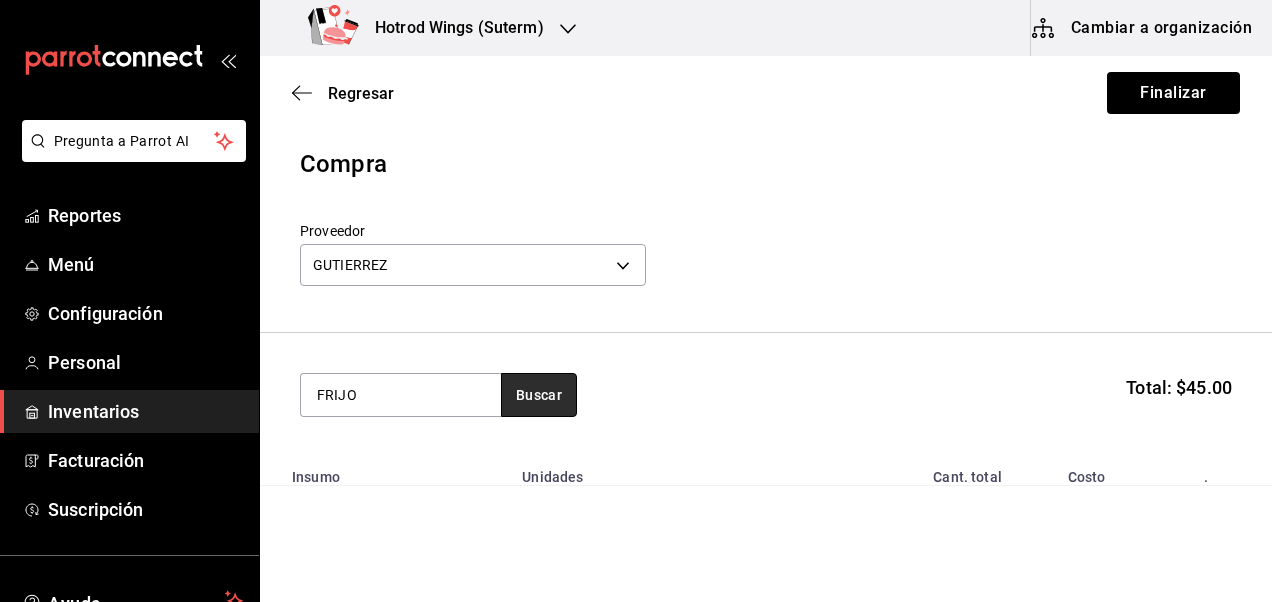 click on "Buscar" at bounding box center [539, 395] 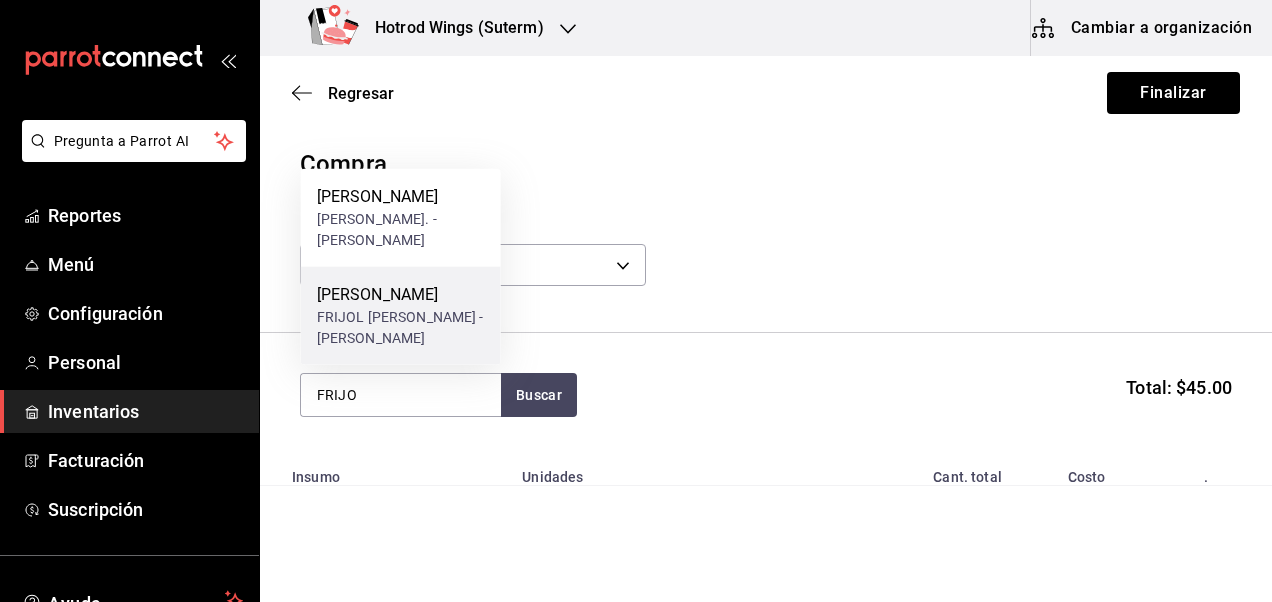 click on "[PERSON_NAME]" at bounding box center (401, 295) 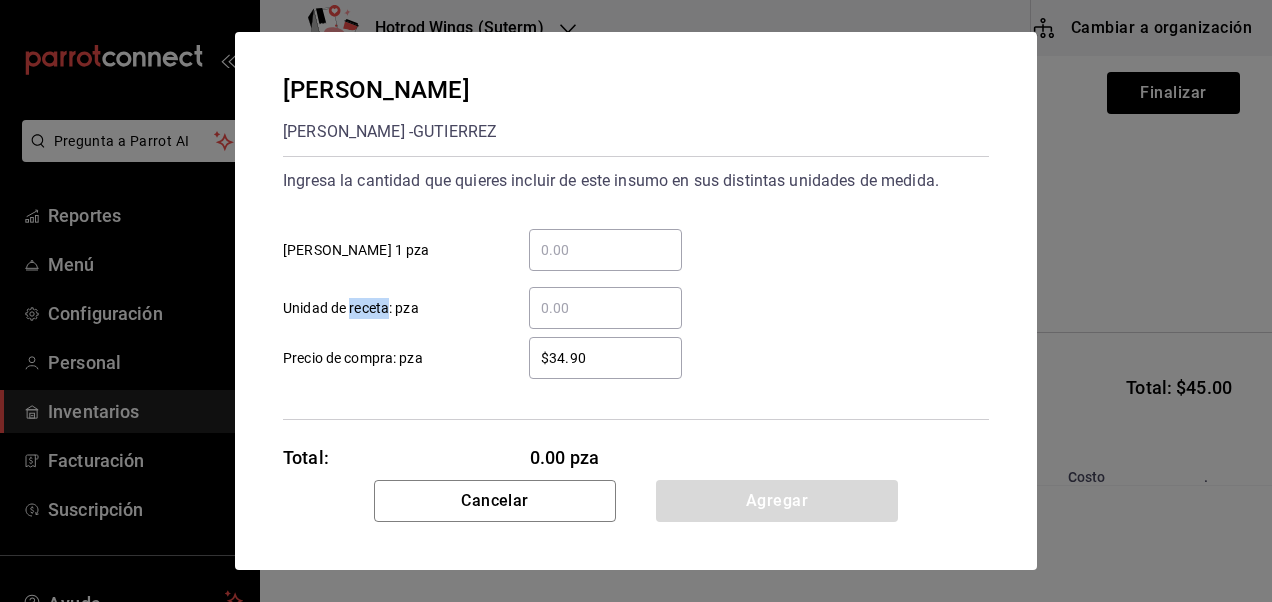 click on "Unidad de receta: pza" at bounding box center (351, 308) 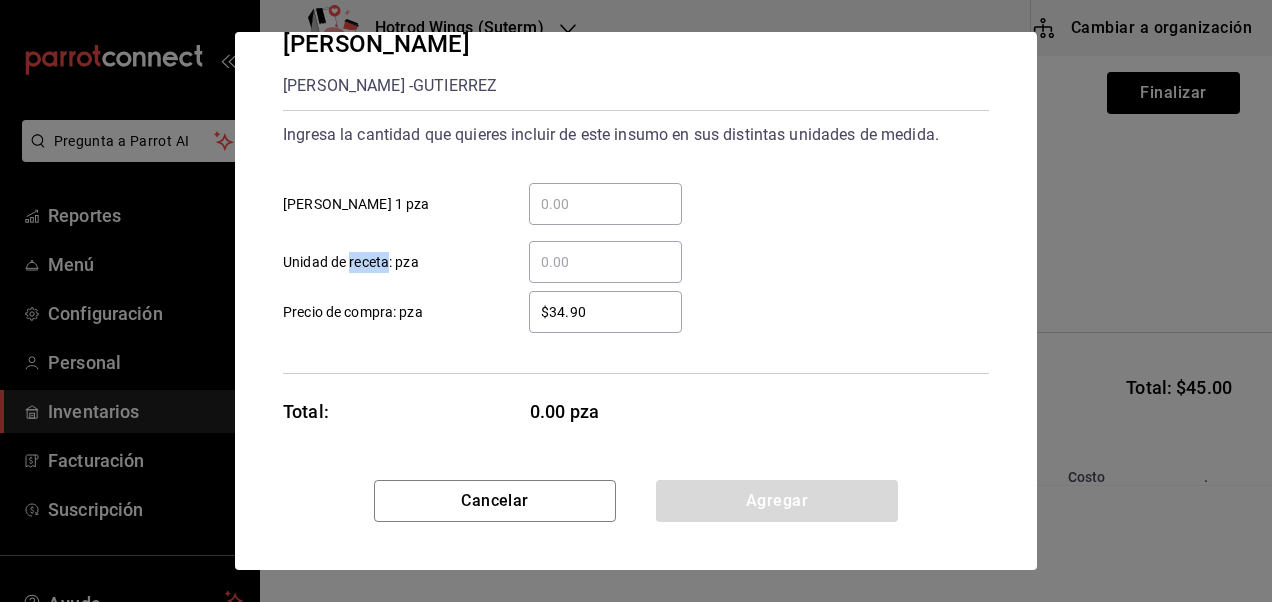scroll, scrollTop: 46, scrollLeft: 0, axis: vertical 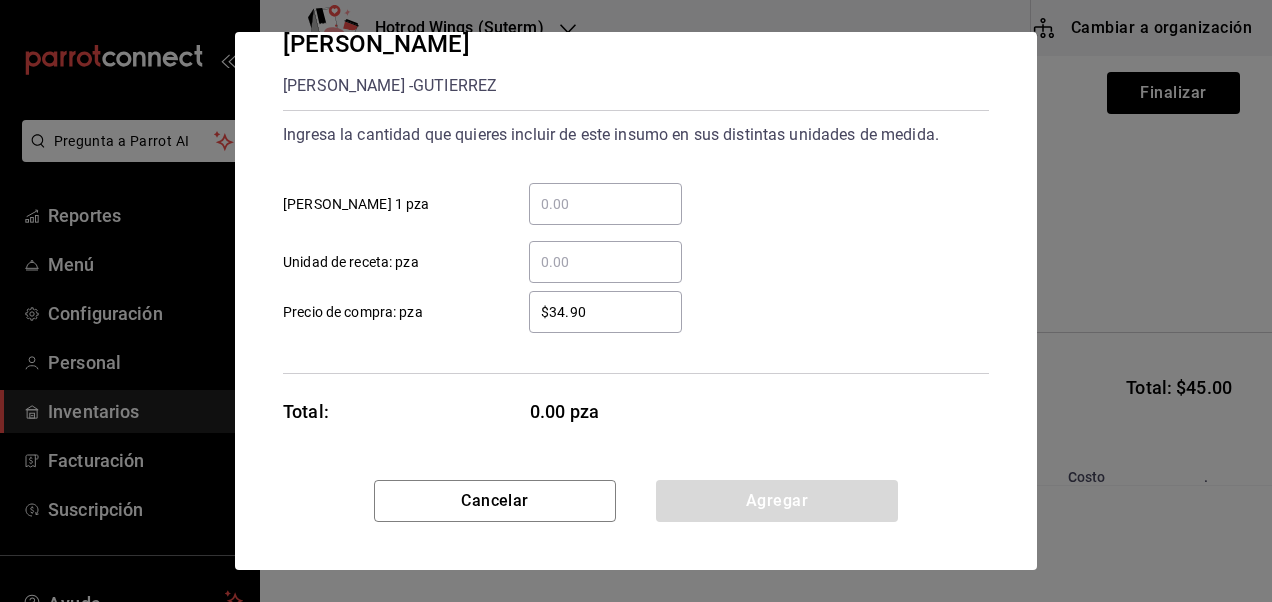 drag, startPoint x: 588, startPoint y: 154, endPoint x: 609, endPoint y: 97, distance: 60.74537 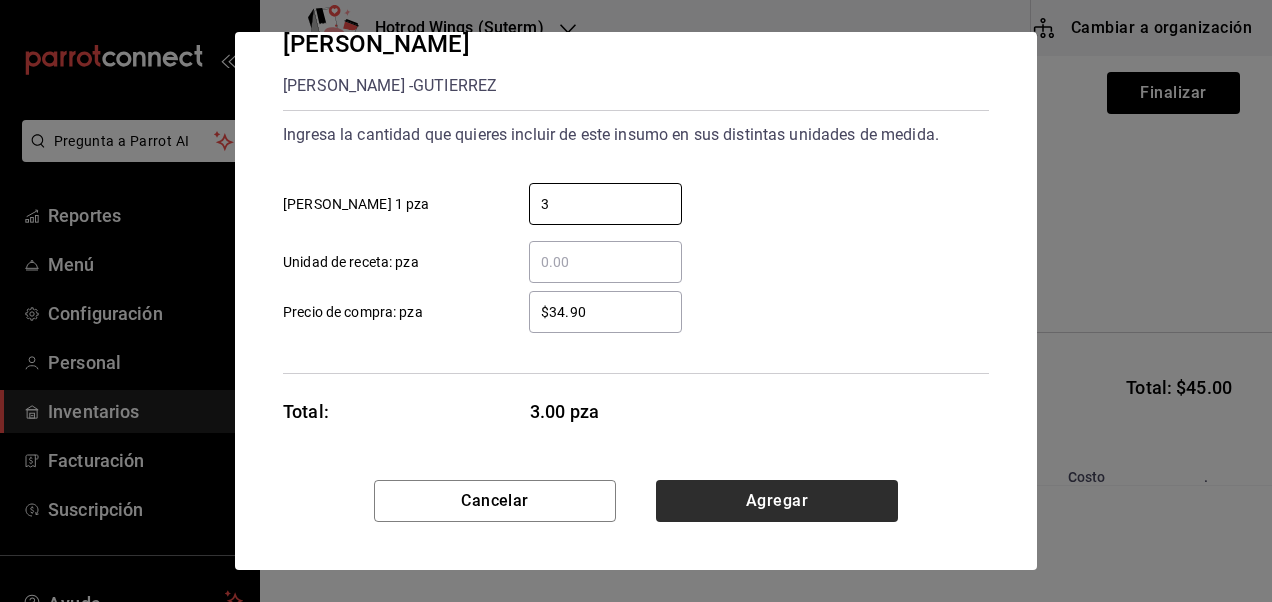 type on "3" 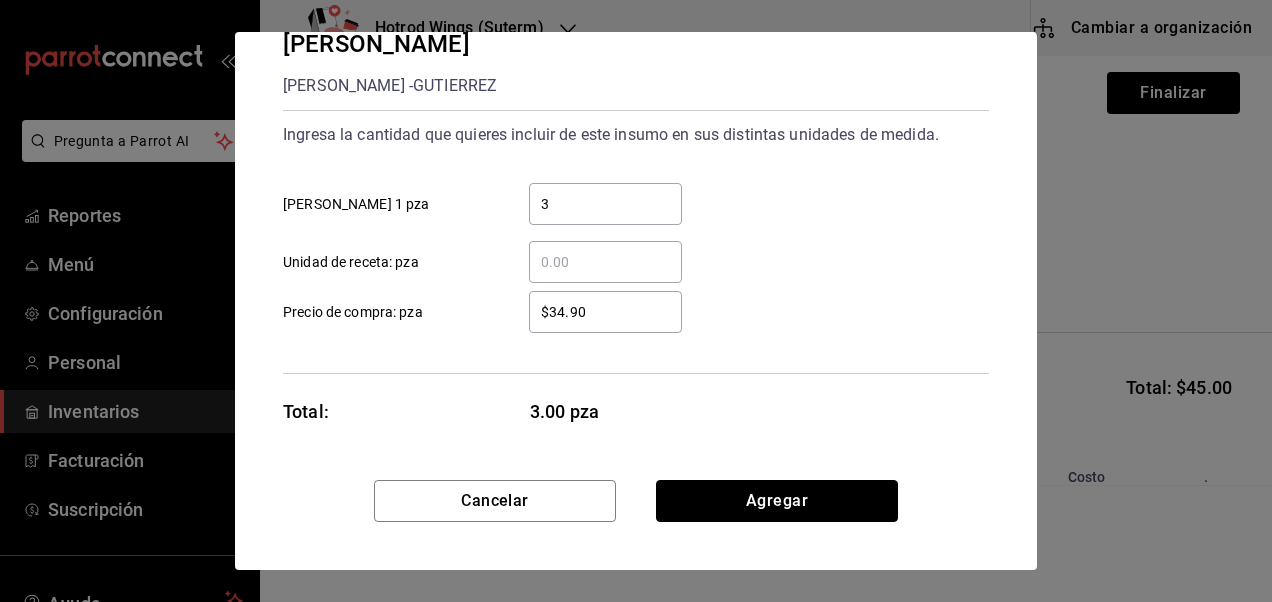 drag, startPoint x: 718, startPoint y: 494, endPoint x: 714, endPoint y: 509, distance: 15.524175 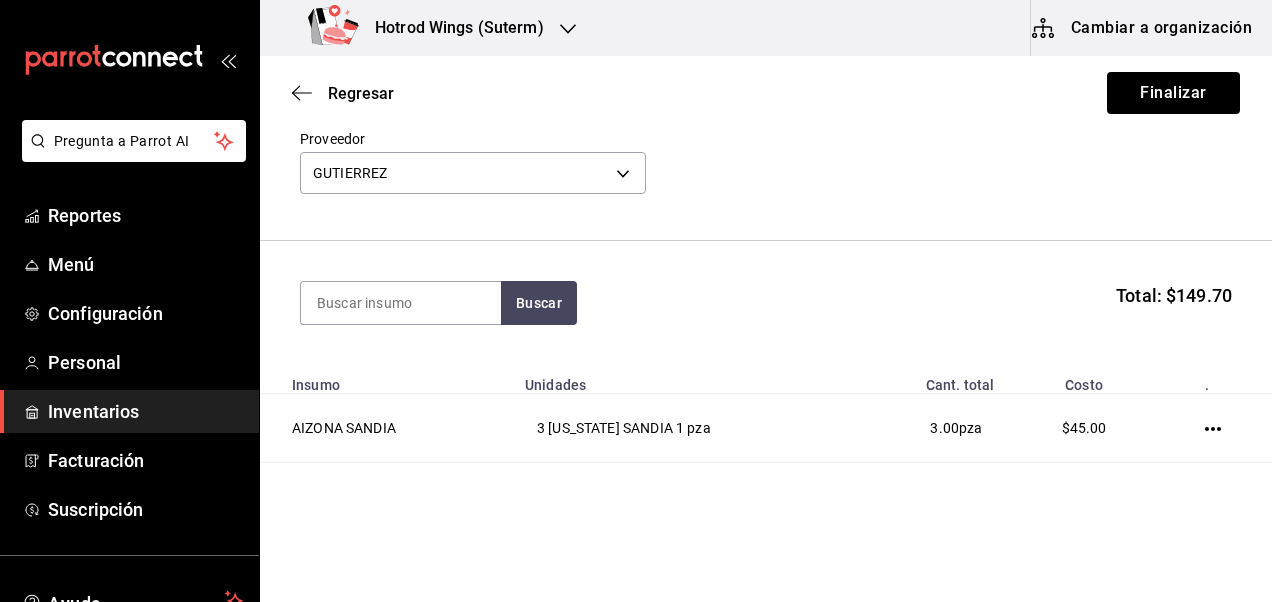 scroll, scrollTop: 120, scrollLeft: 0, axis: vertical 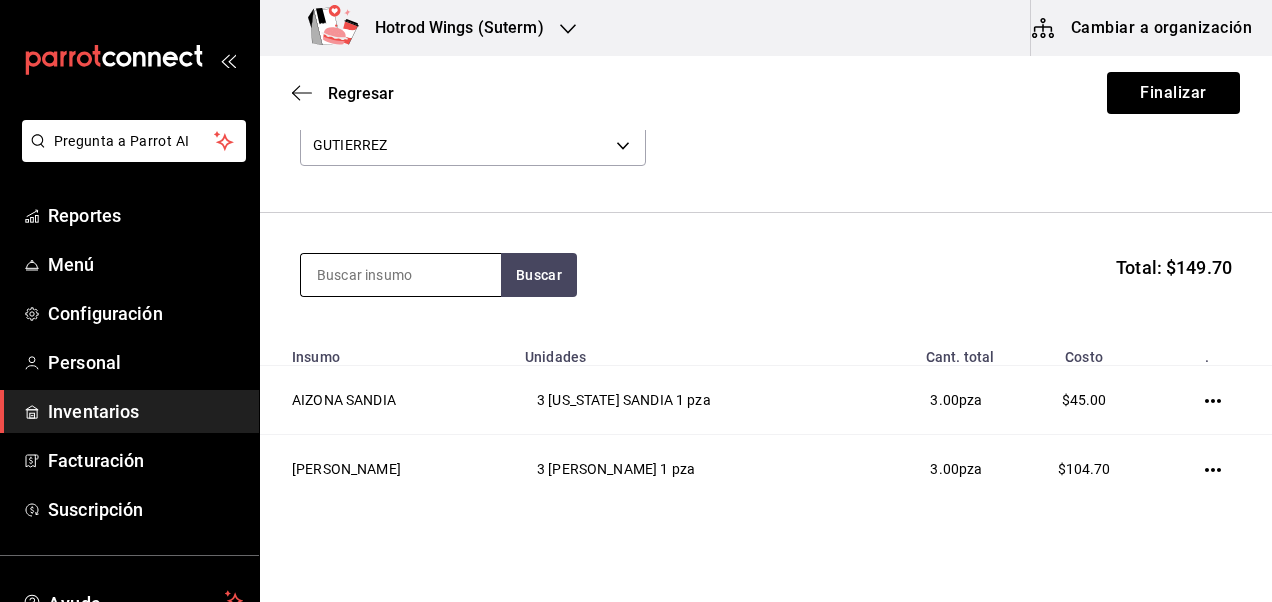 click at bounding box center (401, 275) 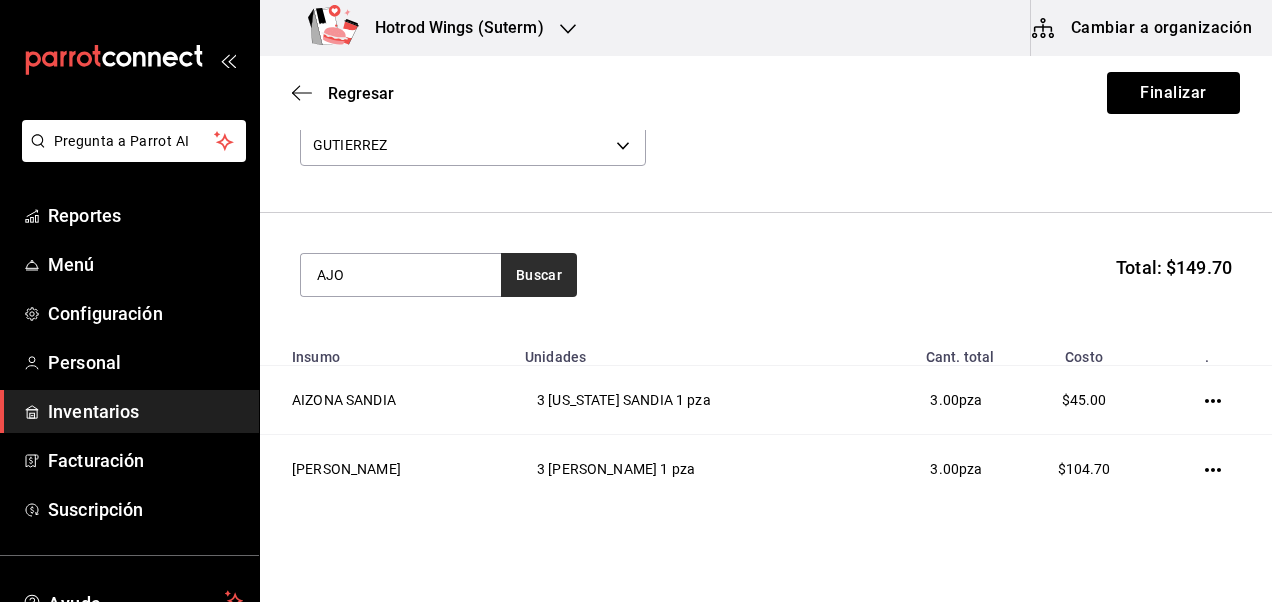 type on "AJO" 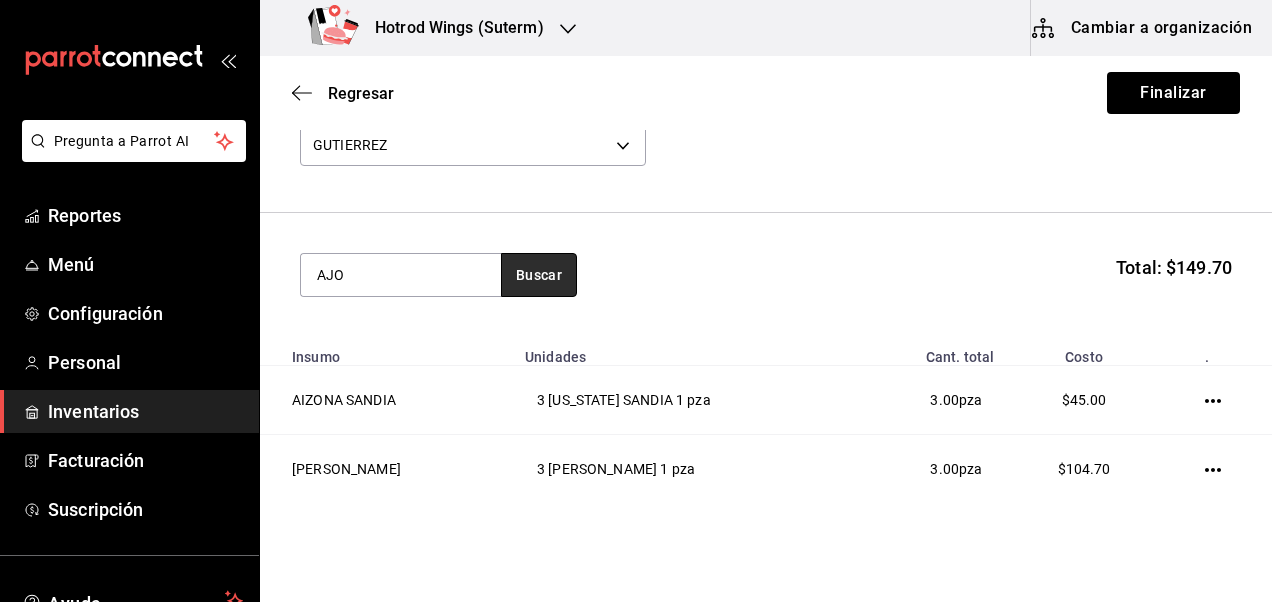 click on "Buscar" at bounding box center [539, 275] 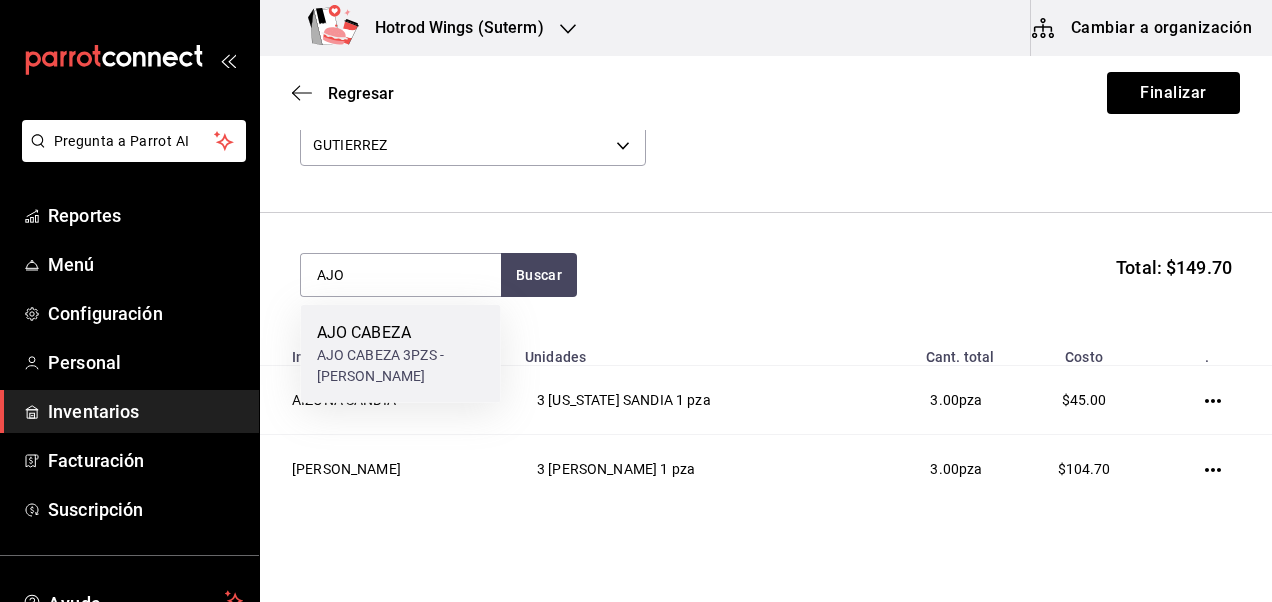 click on "AJO CABEZA 3PZS - GUTIERREZ" at bounding box center (401, 366) 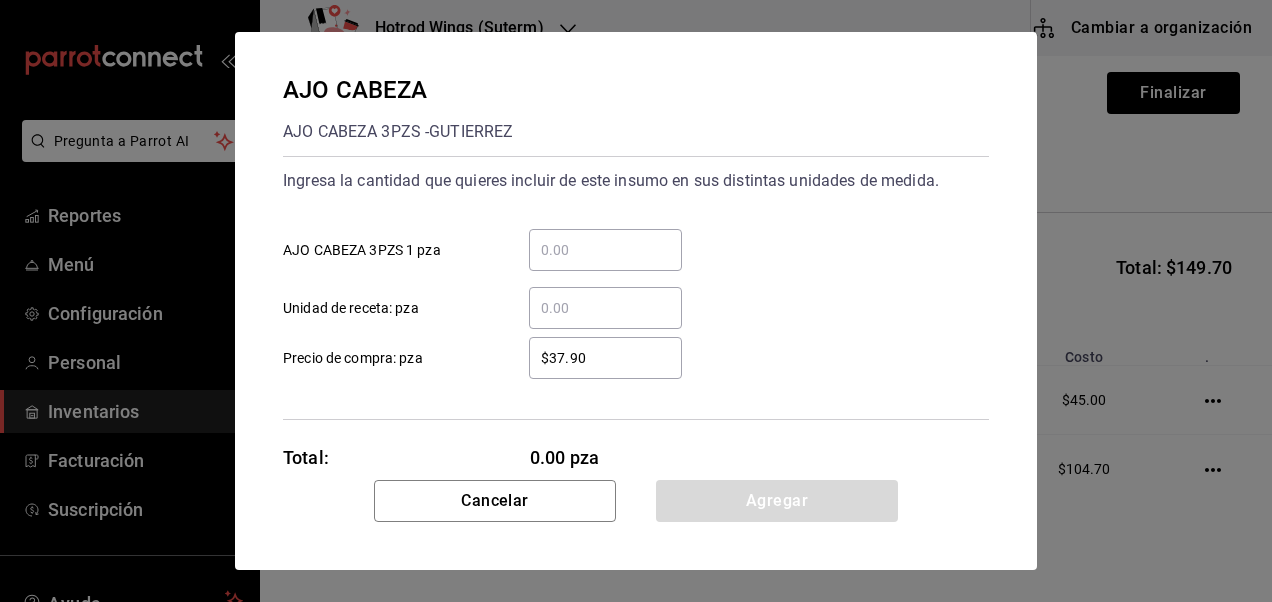 click on "​ AJO CABEZA 3PZS 1 pza" at bounding box center (605, 250) 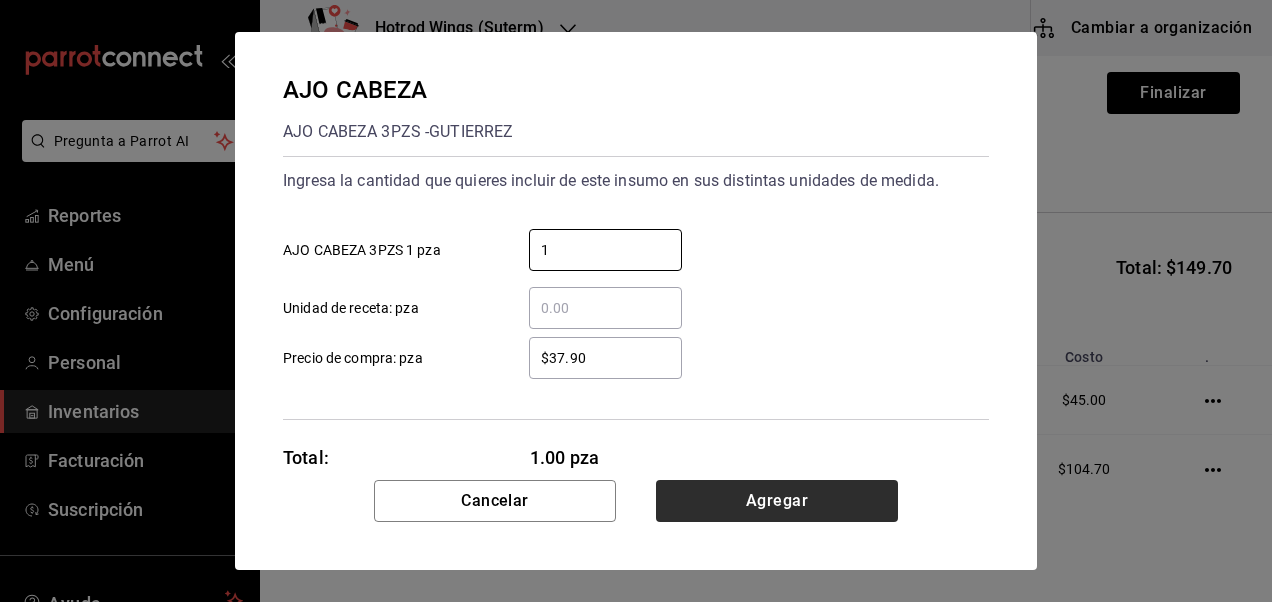 type on "1" 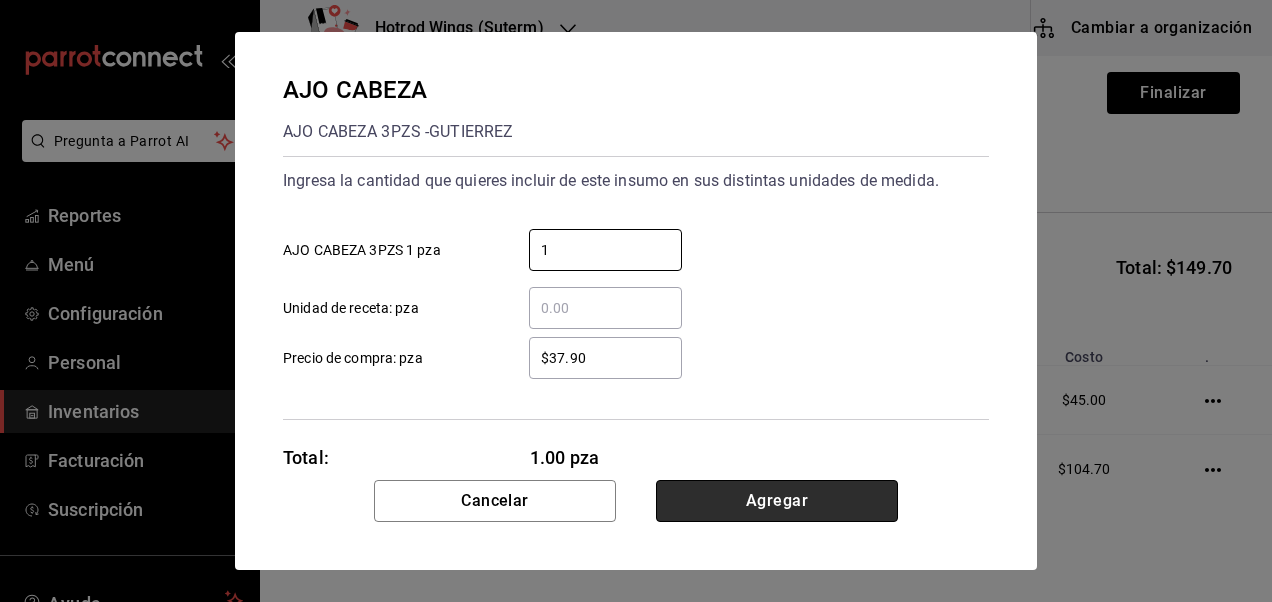 click on "Agregar" at bounding box center [777, 501] 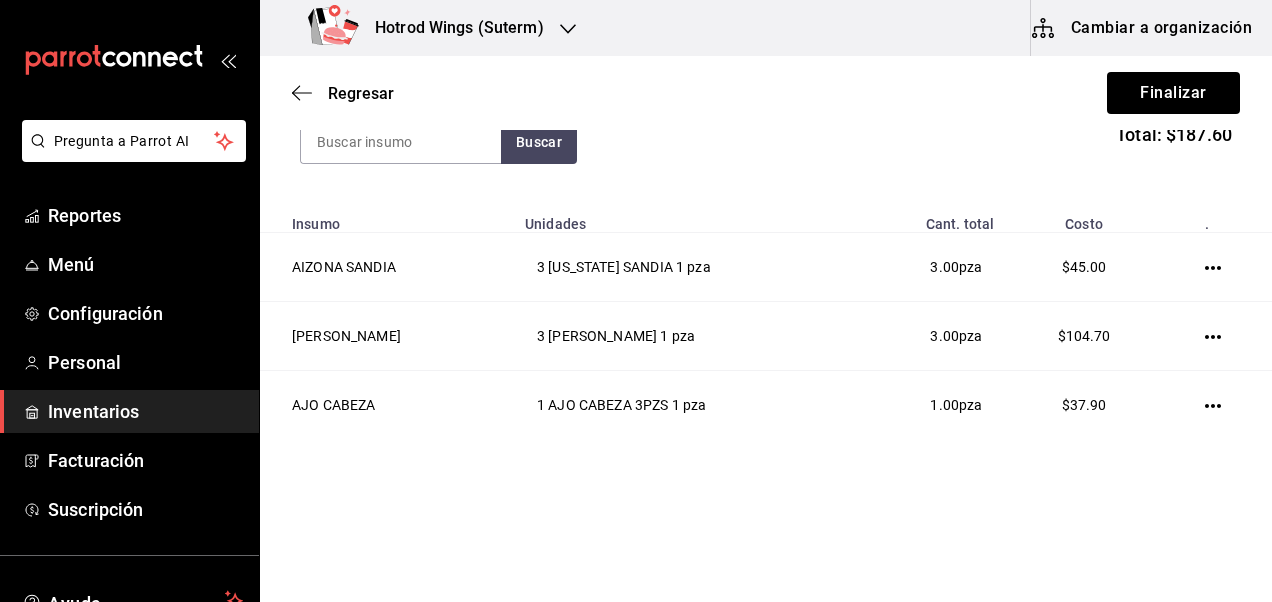 scroll, scrollTop: 254, scrollLeft: 0, axis: vertical 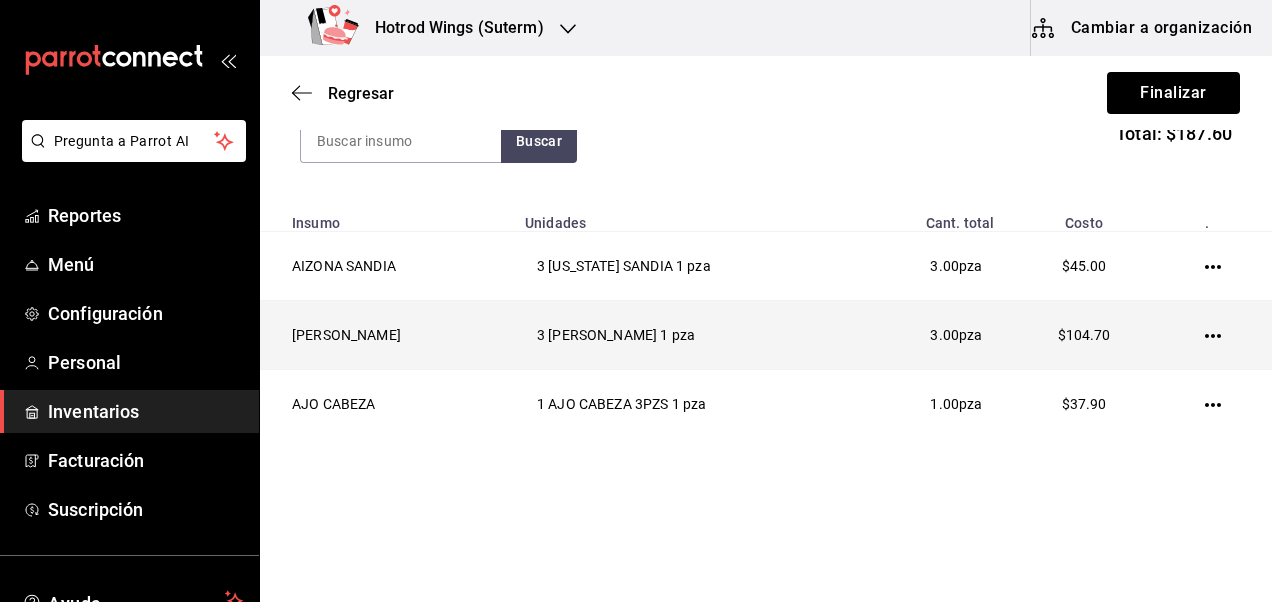click at bounding box center (1217, 335) 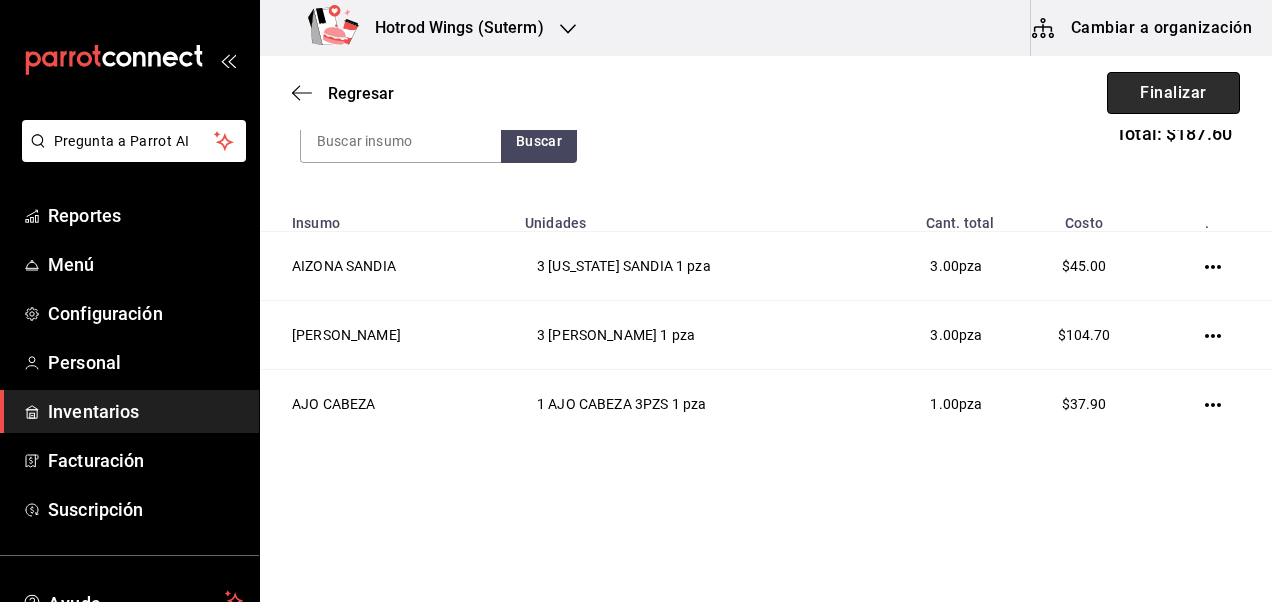 click on "Finalizar" at bounding box center [1173, 93] 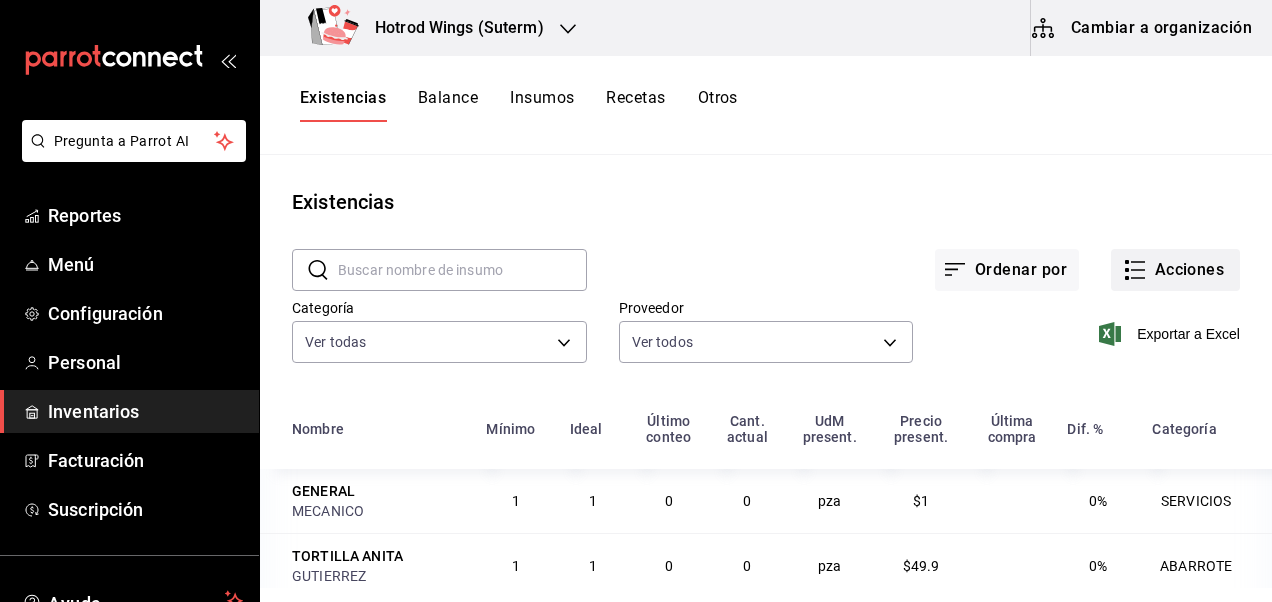 click on "Acciones" at bounding box center (1175, 270) 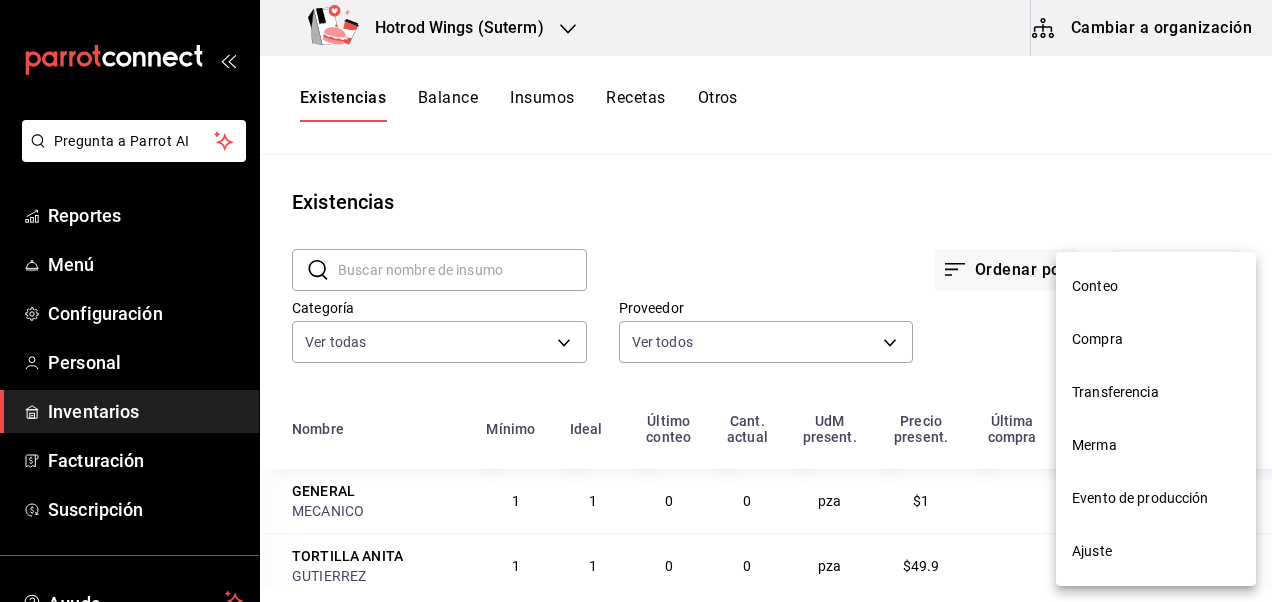 click on "Conteo" at bounding box center (1156, 286) 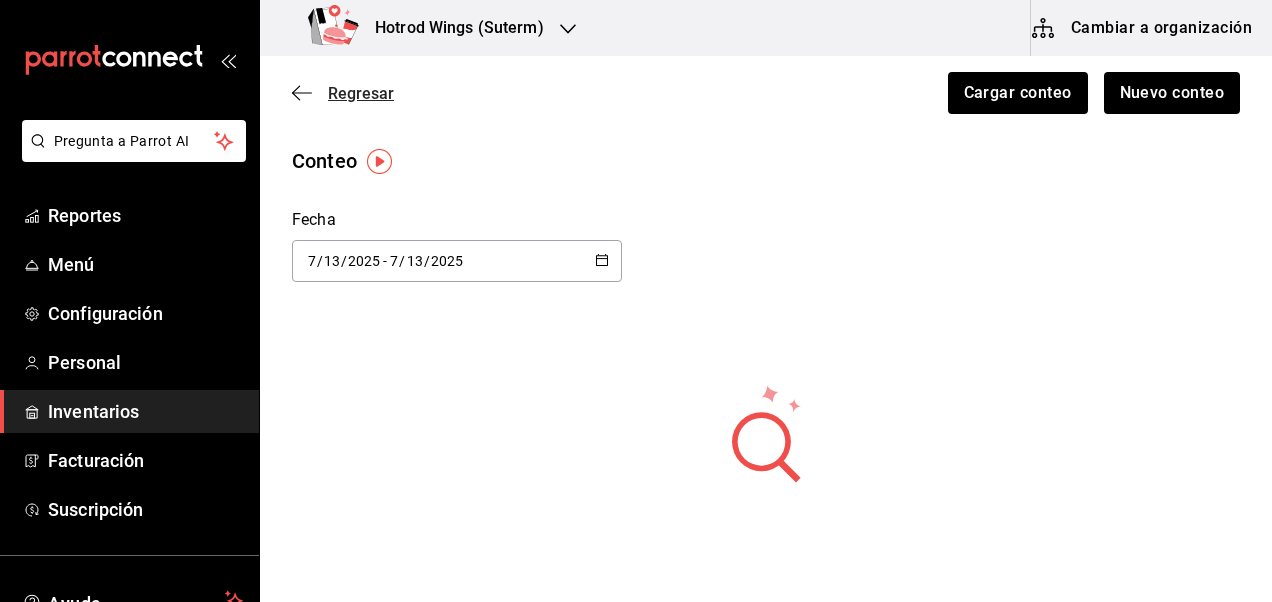 click 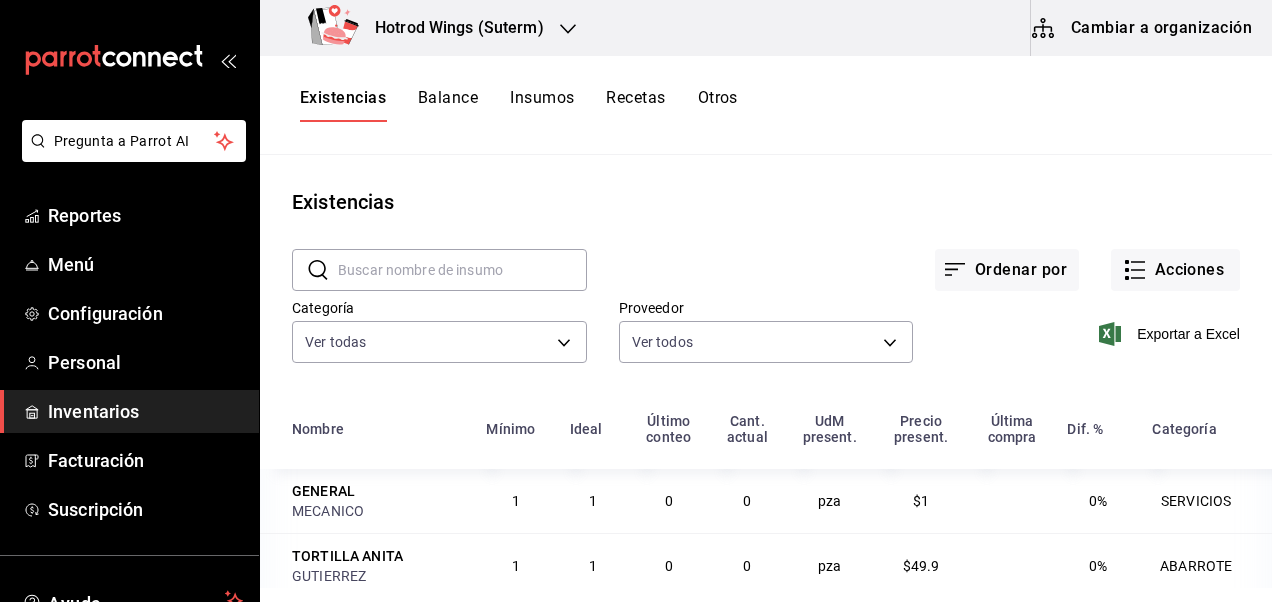 drag, startPoint x: 300, startPoint y: 92, endPoint x: 859, endPoint y: 142, distance: 561.2317 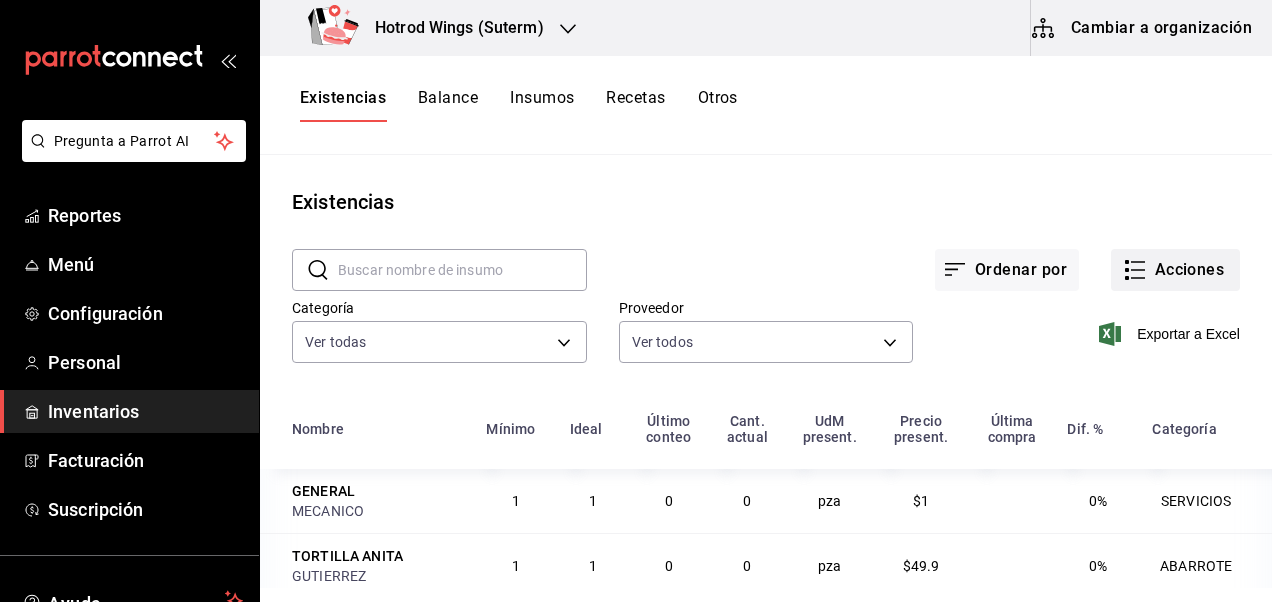 click on "Acciones" at bounding box center (1175, 270) 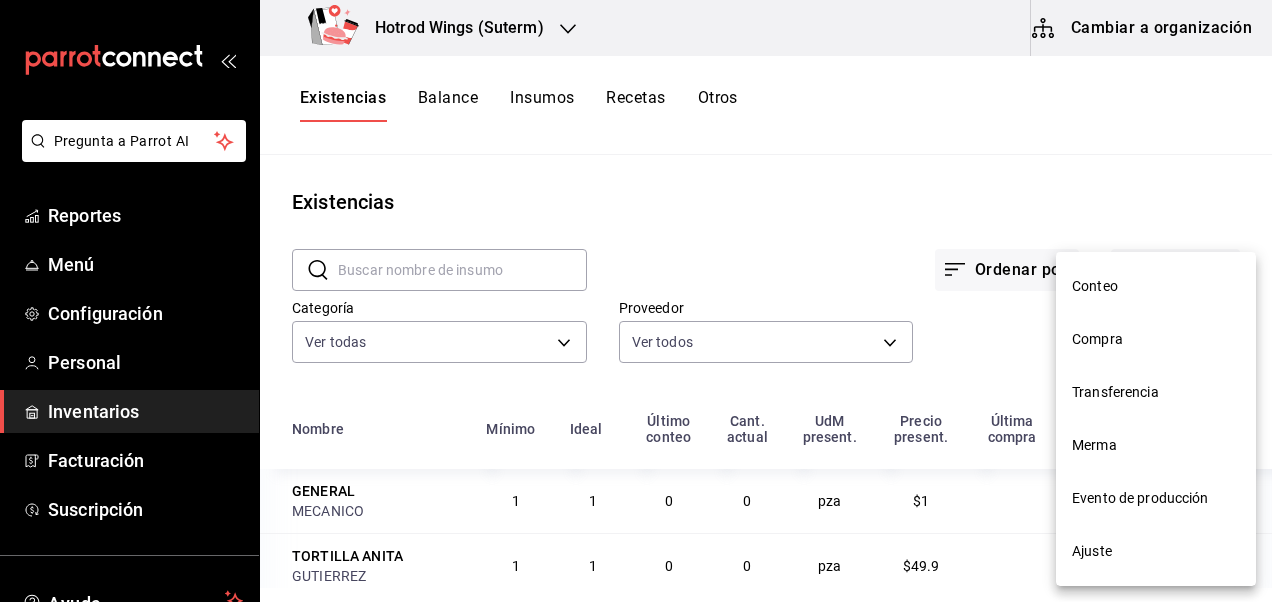 click on "Compra" at bounding box center (1156, 339) 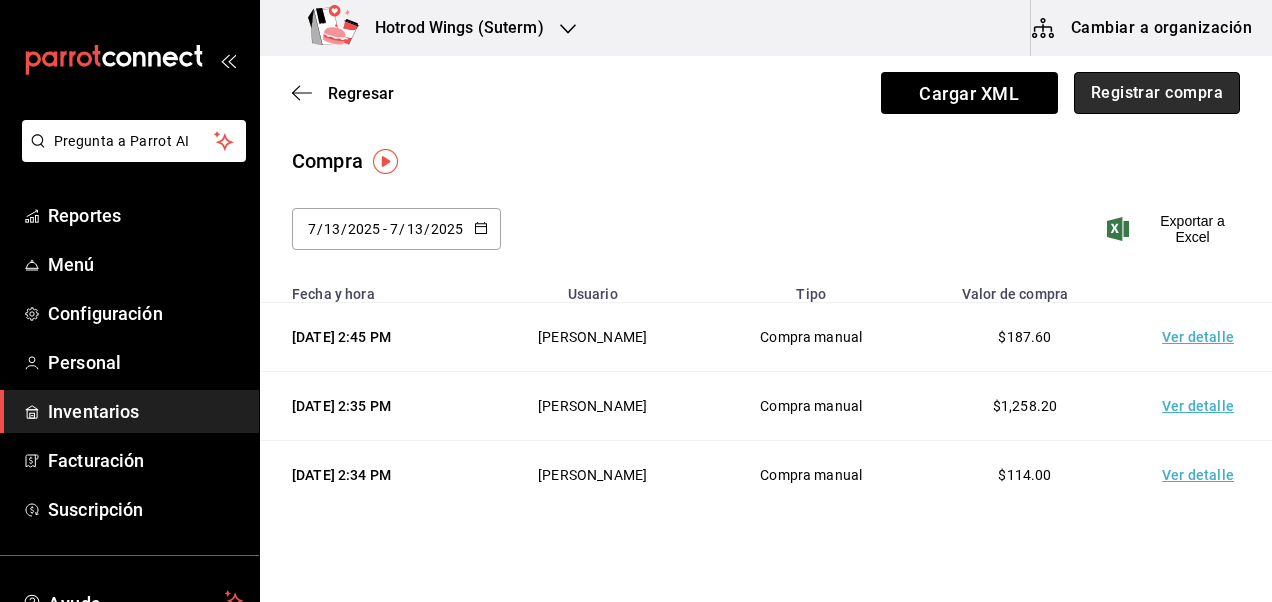 click on "Registrar compra" at bounding box center (1157, 93) 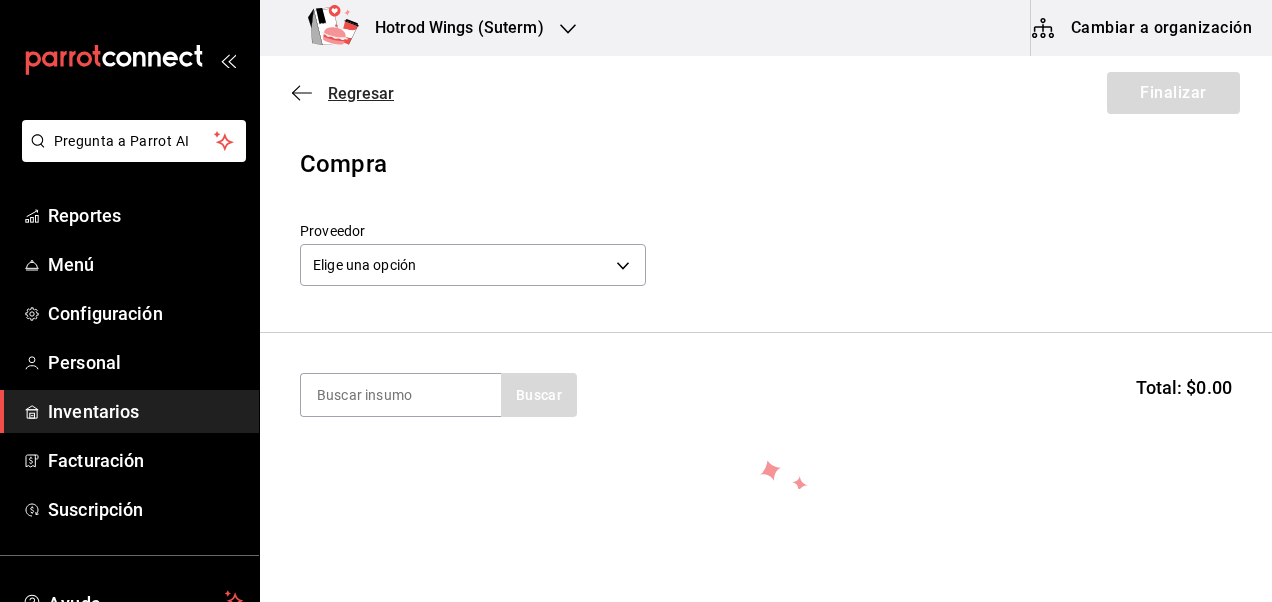 click 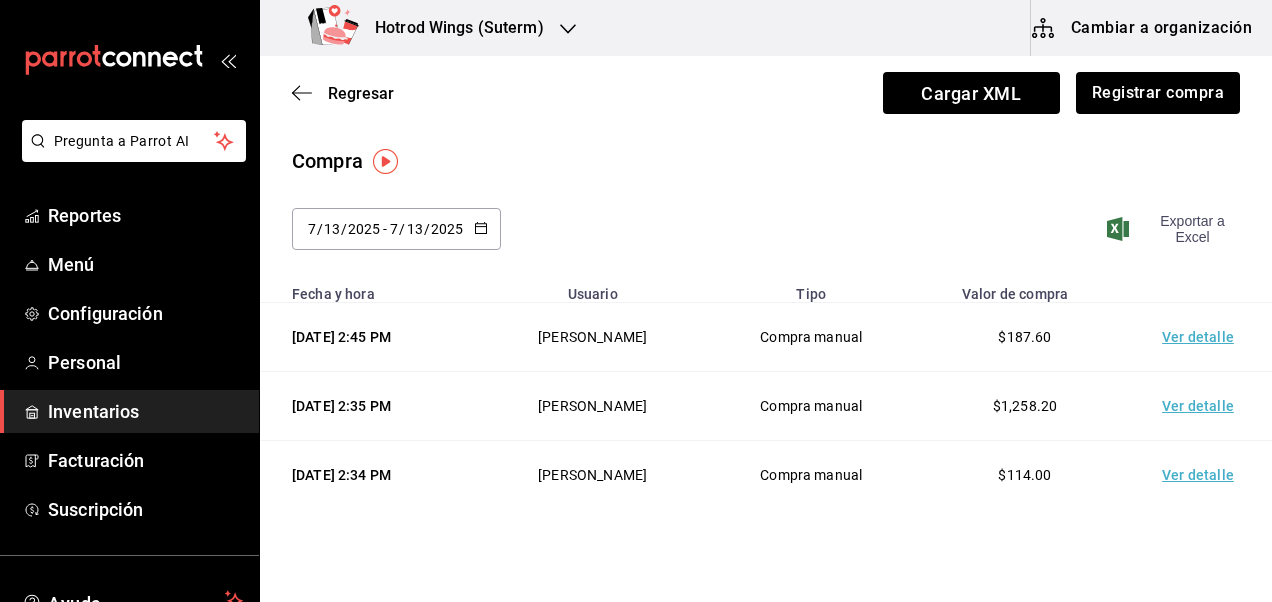 click on "Exportar a Excel" at bounding box center [1175, 229] 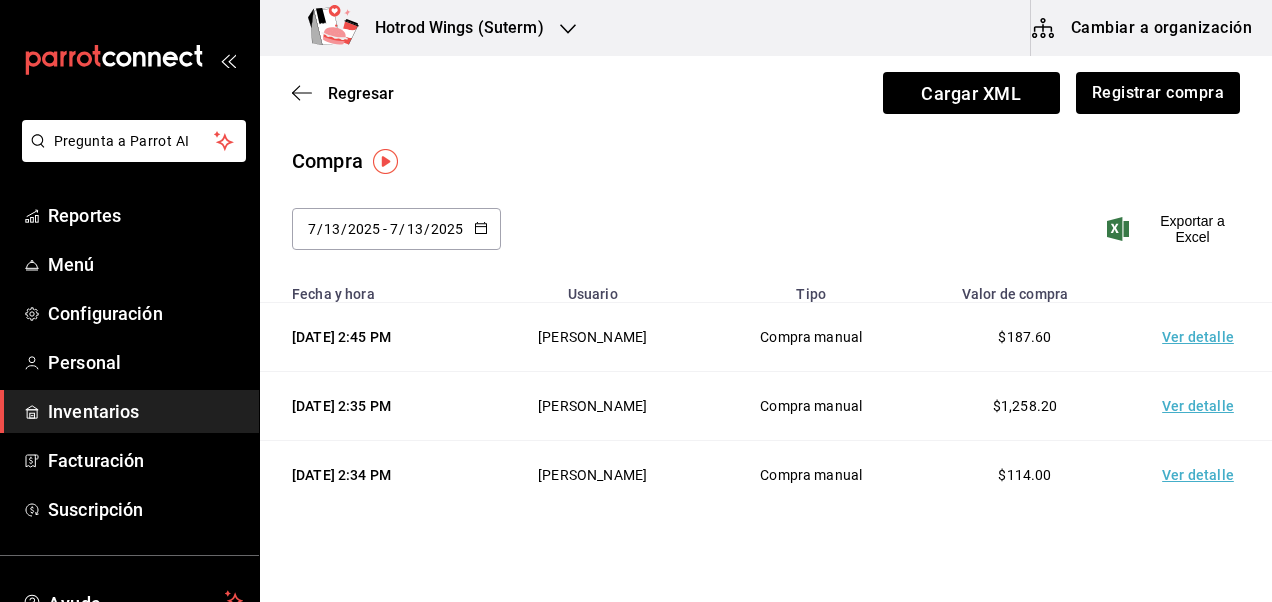 click on "2025-07-13 7 / 13 / 2025 - 2025-07-13 7 / 13 / 2025 Exportar a Excel" at bounding box center (766, 241) 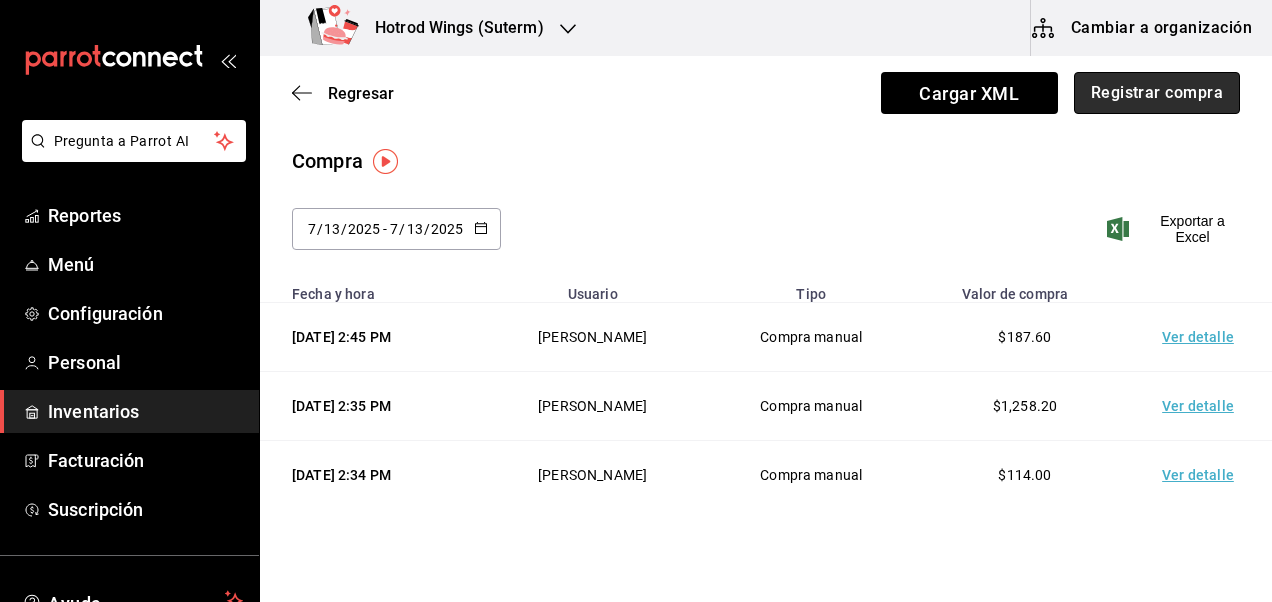 click on "Registrar compra" at bounding box center (1157, 93) 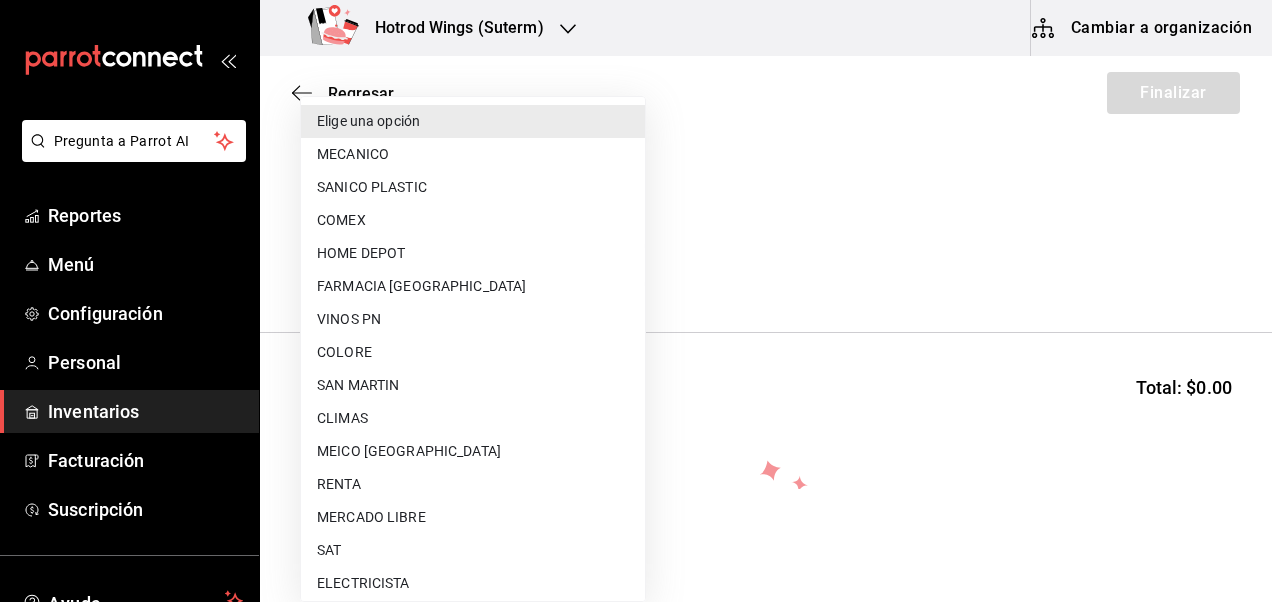 click on "Pregunta a Parrot AI Reportes   Menú   Configuración   Personal   Inventarios   Facturación   Suscripción   Ayuda Recomienda Parrot   Diego Sánchez   Sugerir nueva función   Hotrod Wings (Suterm) Cambiar a organización Regresar Finalizar Compra Proveedor Elige una opción default Buscar Total: $0.00 No hay insumos a mostrar. Busca un insumo para agregarlo a la lista GANA 1 MES GRATIS EN TU SUSCRIPCIÓN AQUÍ ¿Recuerdas cómo empezó tu restaurante?
Hoy puedes ayudar a un colega a tener el mismo cambio que tú viviste.
Recomienda Parrot directamente desde tu Portal Administrador.
Es fácil y rápido.
🎁 Por cada restaurante que se una, ganas 1 mes gratis. Ver video tutorial Ir a video Pregunta a Parrot AI Reportes   Menú   Configuración   Personal   Inventarios   Facturación   Suscripción   Ayuda Recomienda Parrot   Diego Sánchez   Sugerir nueva función   Editar Eliminar Visitar centro de ayuda (81) 2046 6363 soporte@parrotsoftware.io Visitar centro de ayuda (81) 2046 6363 Elige una opción" at bounding box center (636, 244) 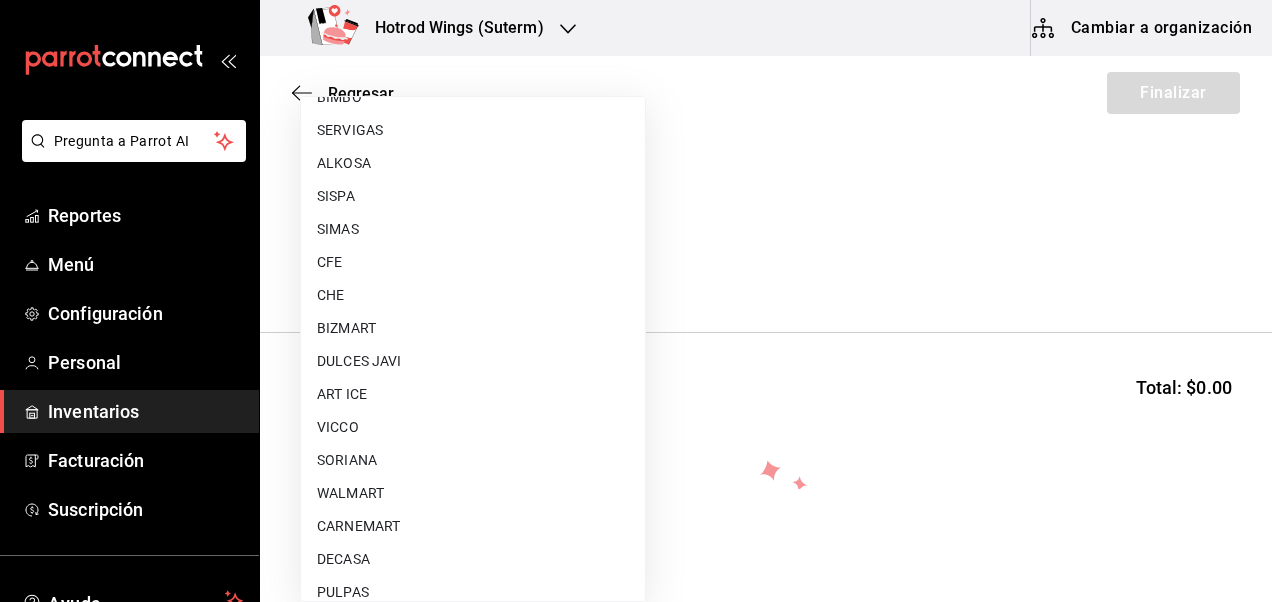 scroll, scrollTop: 1194, scrollLeft: 0, axis: vertical 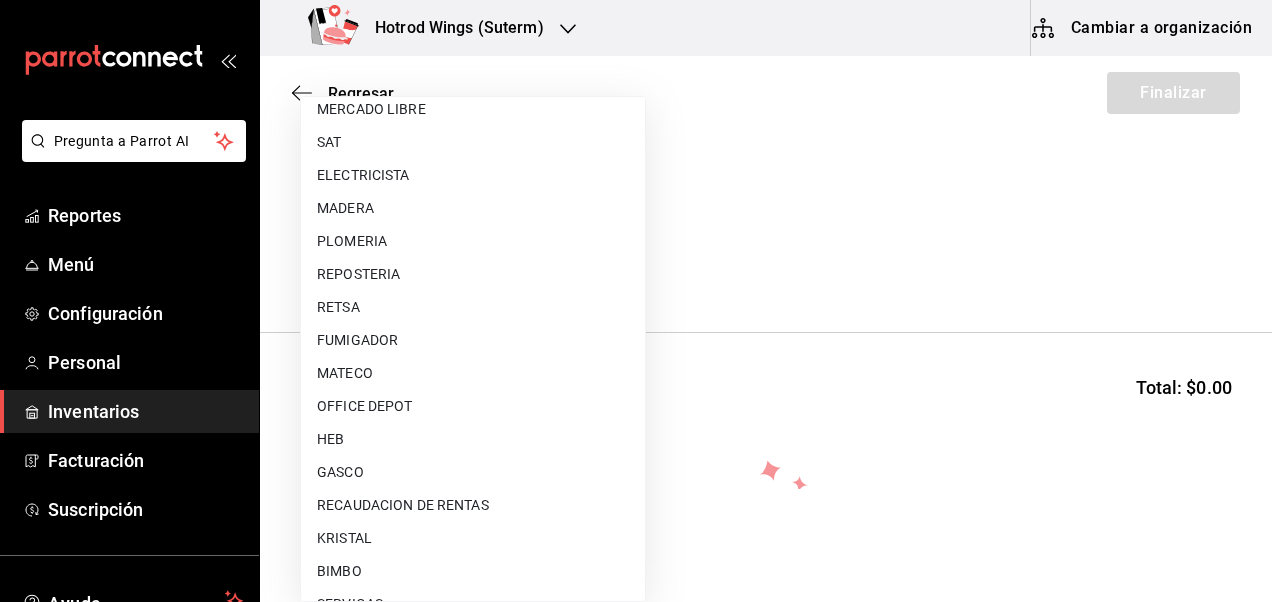 click on "REPOSTERIA" at bounding box center [473, 274] 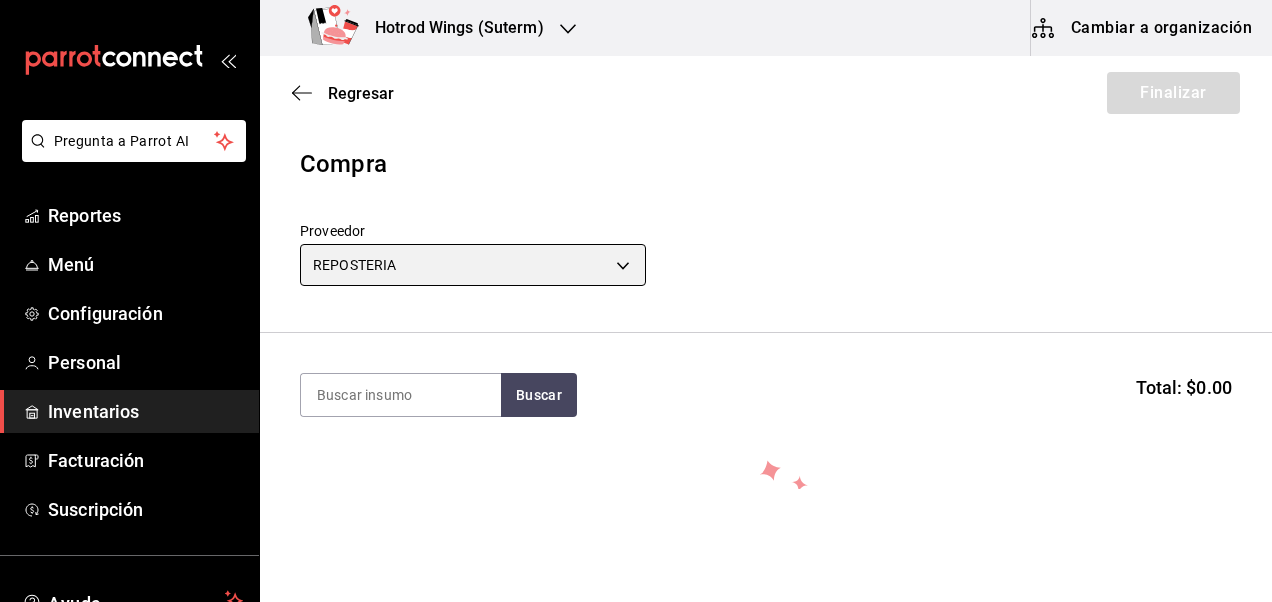 type on "9ed45fc2-0efd-4d38-9053-87ee8ae2db0f" 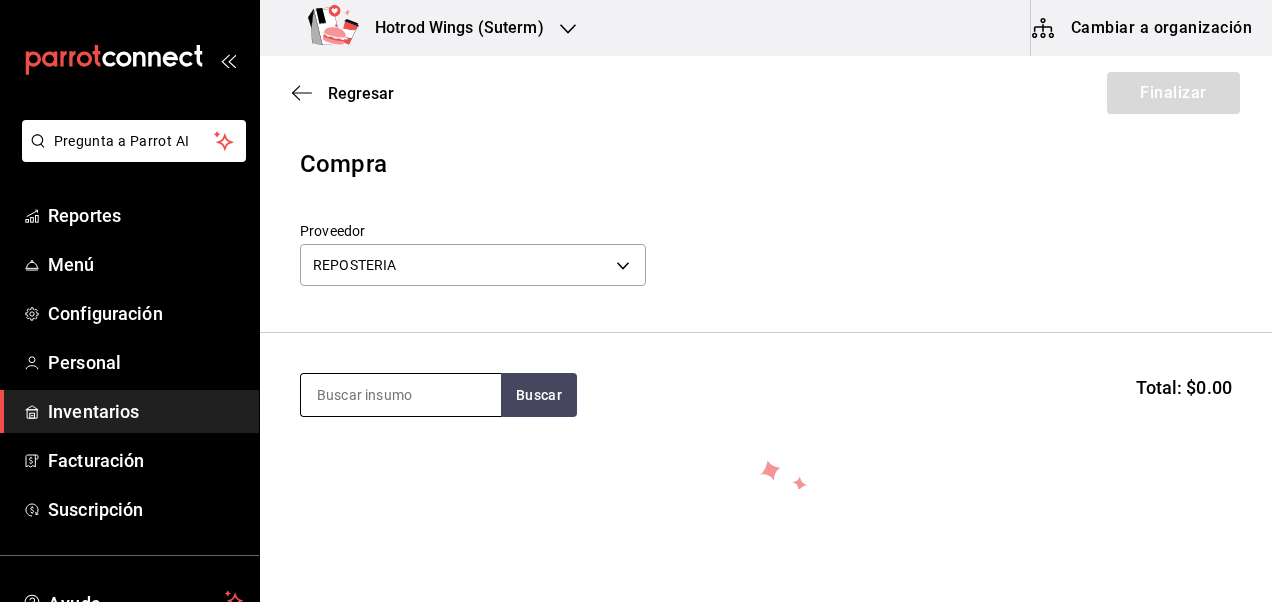click at bounding box center [401, 395] 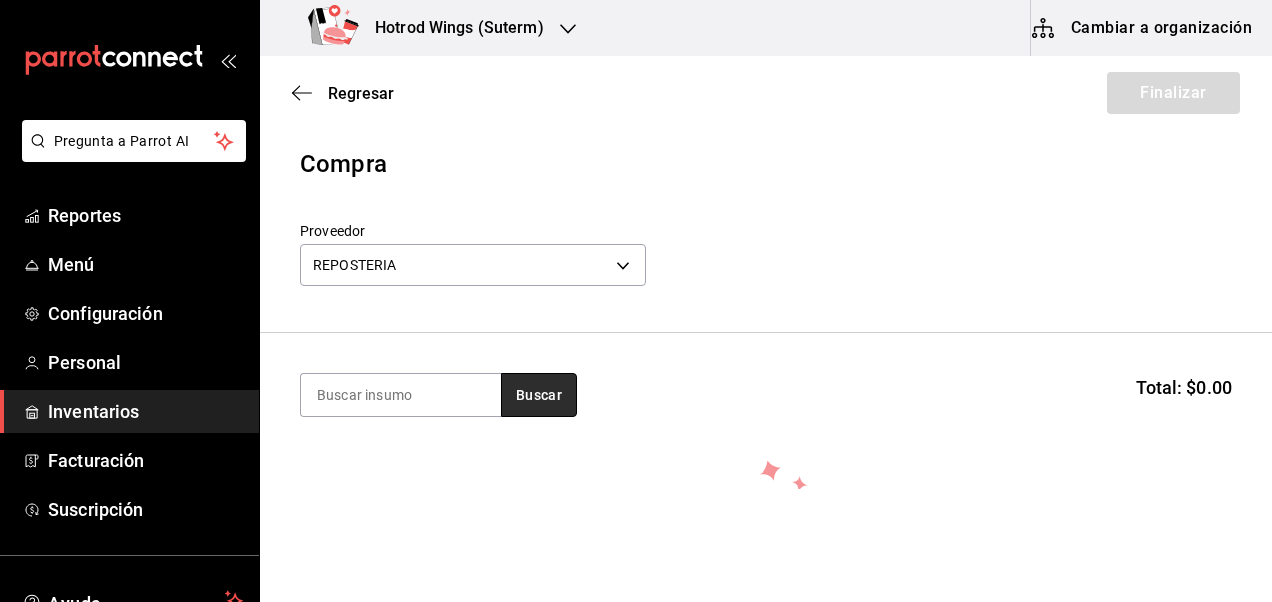 click on "Buscar" at bounding box center (539, 395) 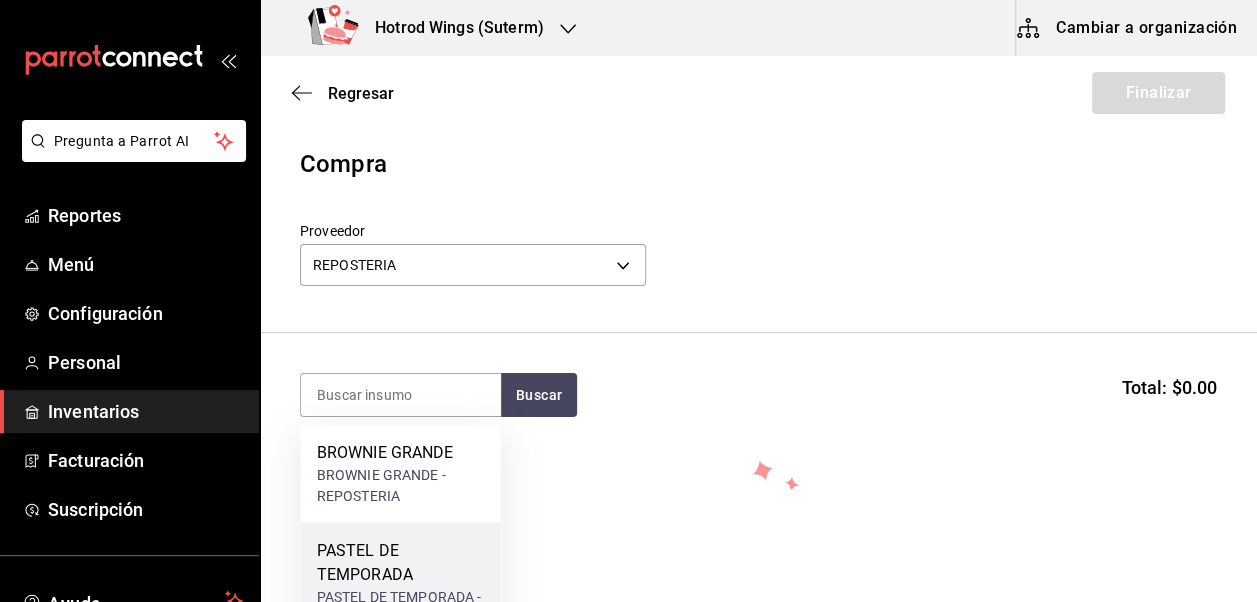 click on "PASTEL DE TEMPORADA" at bounding box center (401, 563) 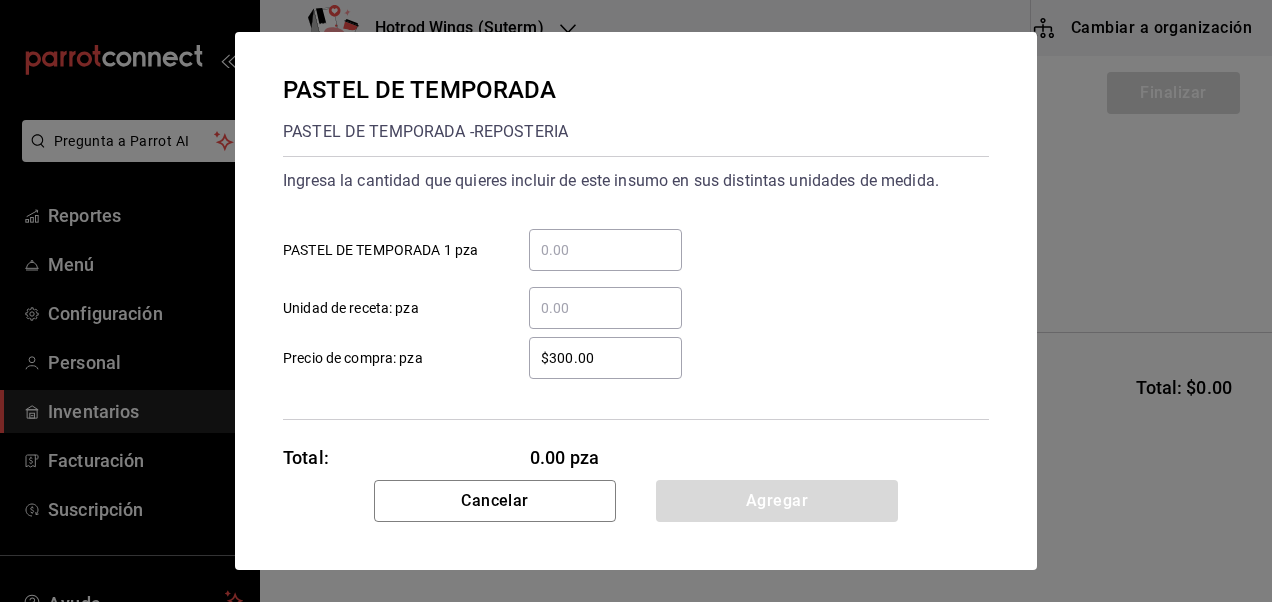 click on "​ PASTEL DE TEMPORADA 1 pza" at bounding box center [605, 250] 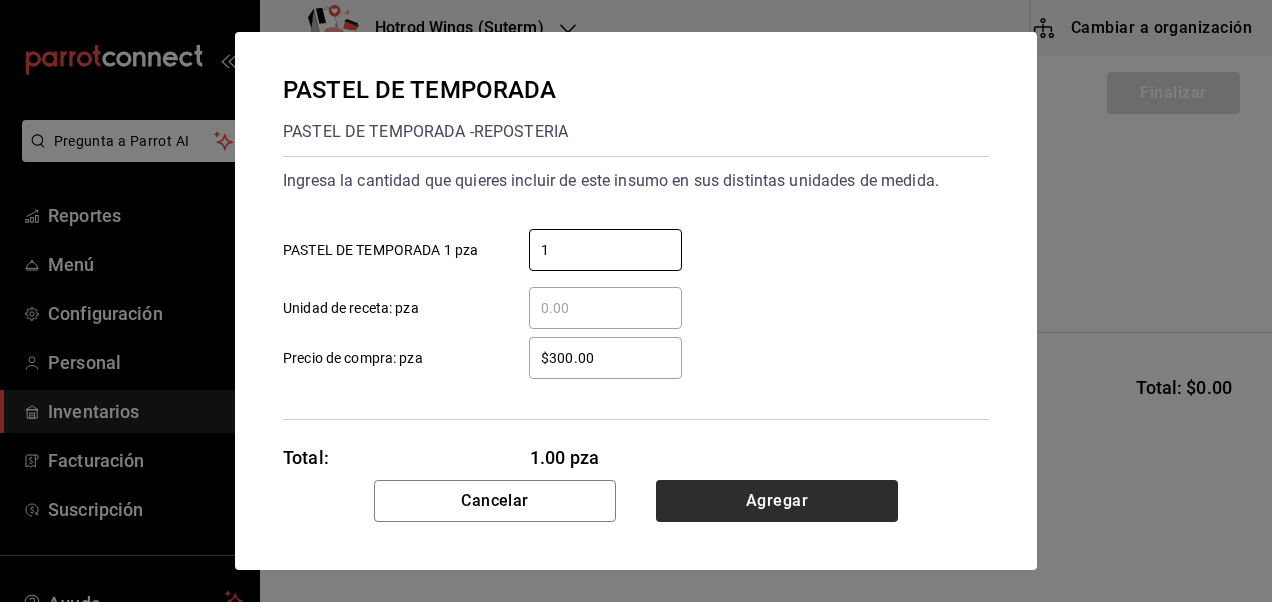 type on "1" 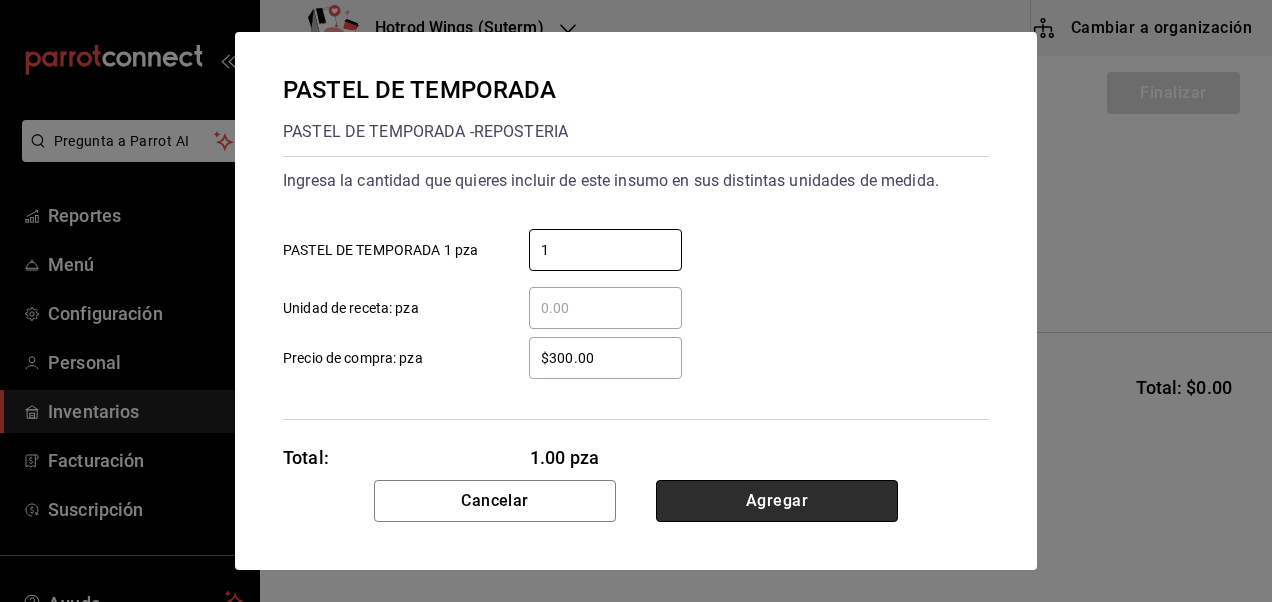 click on "Agregar" at bounding box center [777, 501] 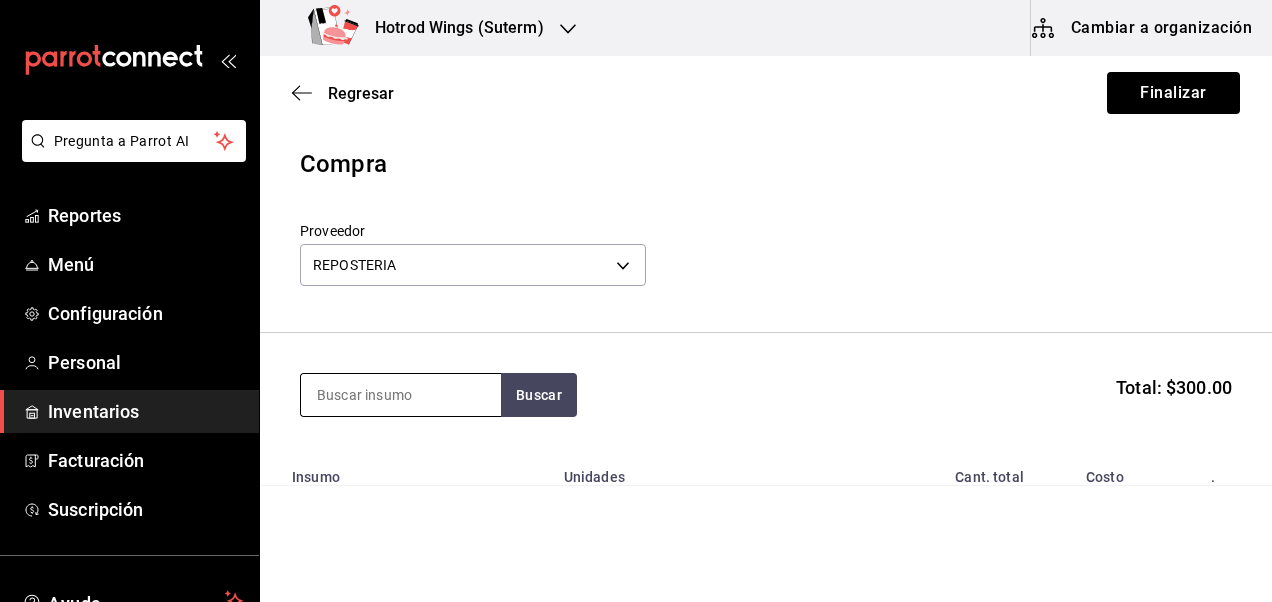 click at bounding box center [401, 395] 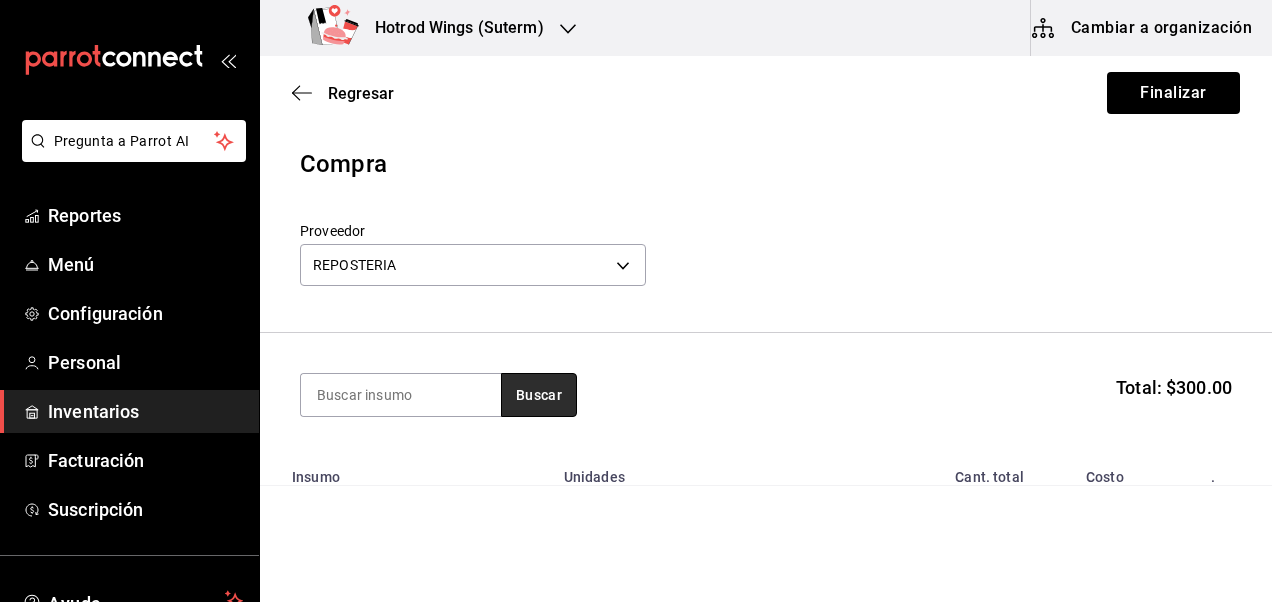 click on "Buscar" at bounding box center [539, 395] 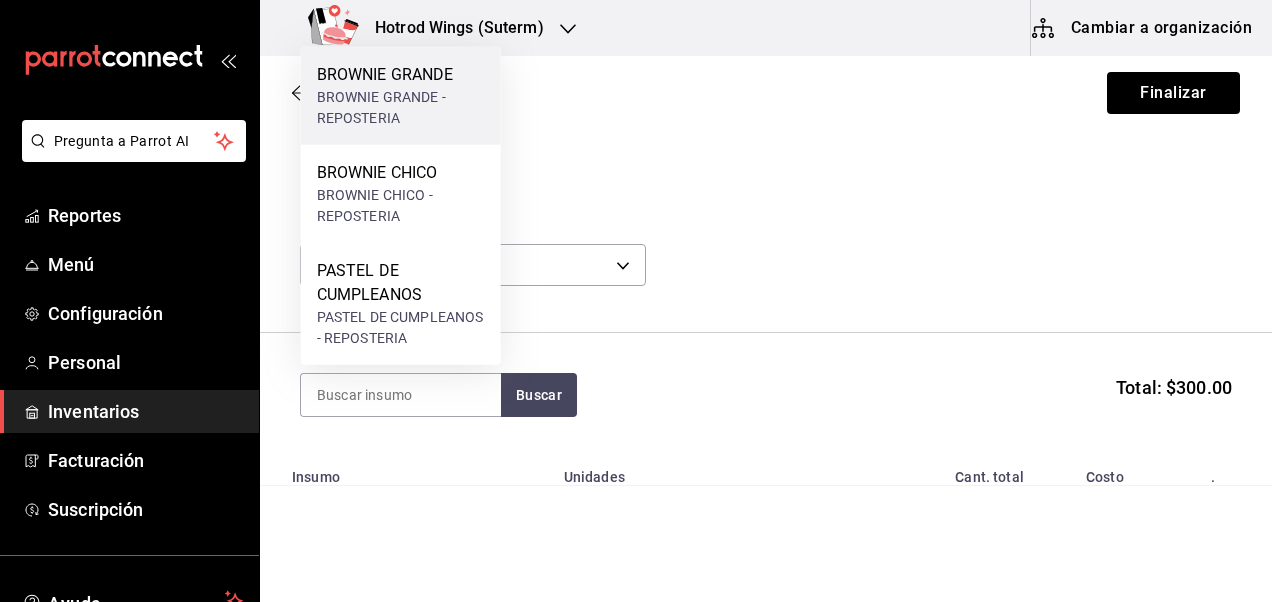 click on "BROWNIE GRANDE - REPOSTERIA" at bounding box center (401, 108) 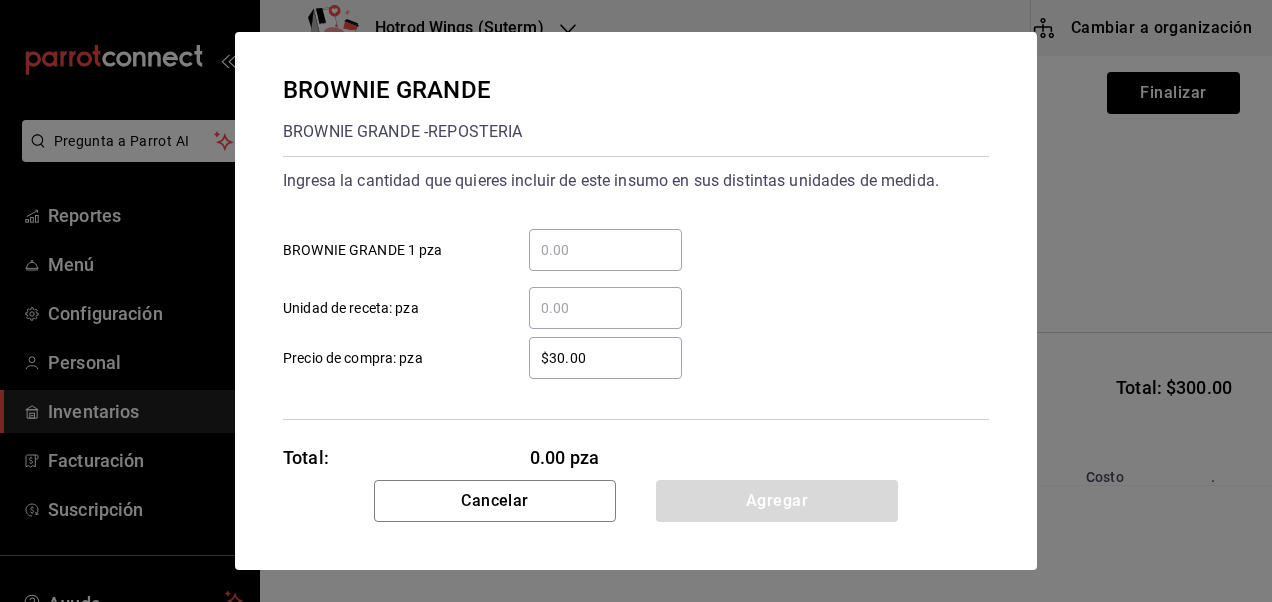 click on "​ BROWNIE GRANDE 1 pza" at bounding box center [605, 250] 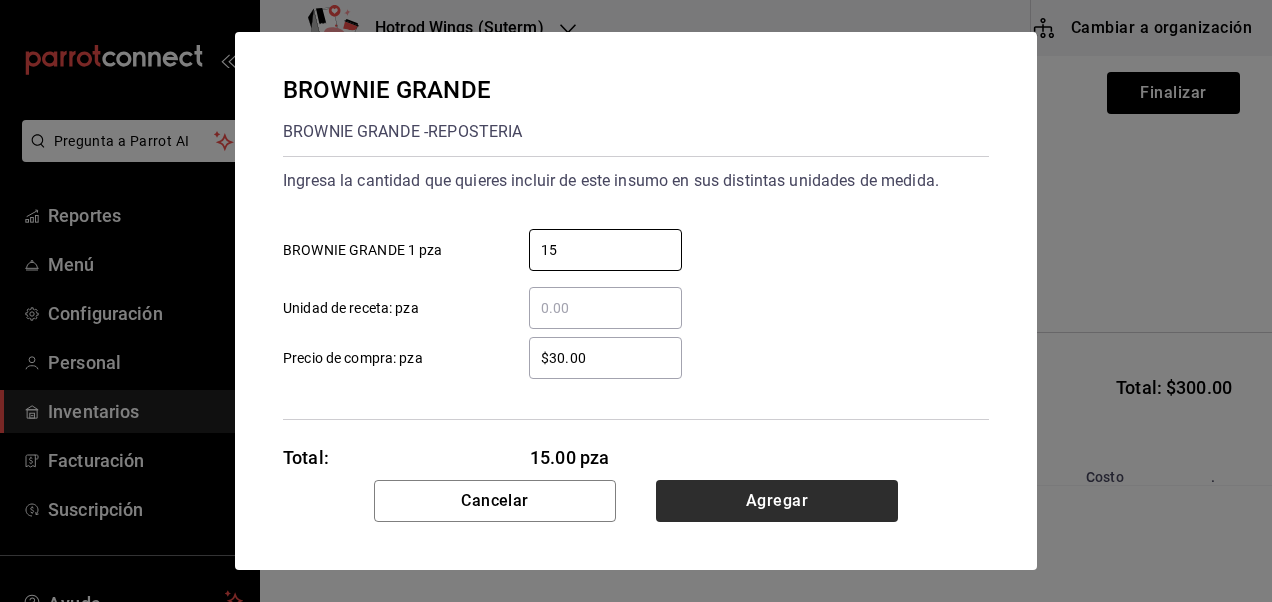 type on "15" 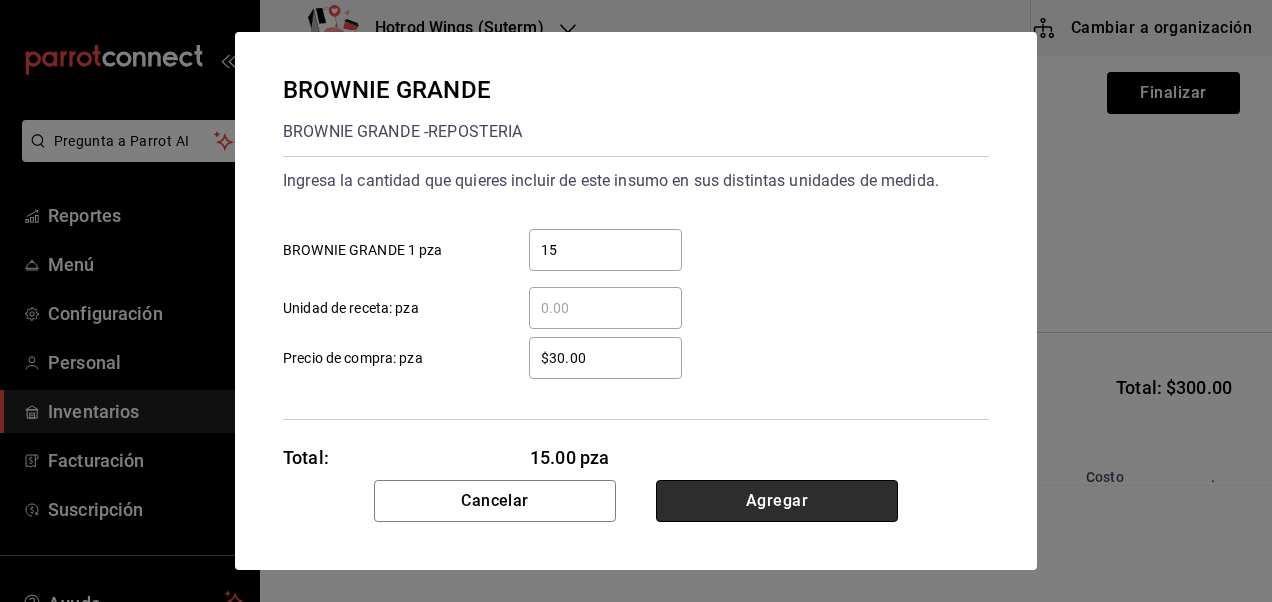 click on "Agregar" at bounding box center [777, 501] 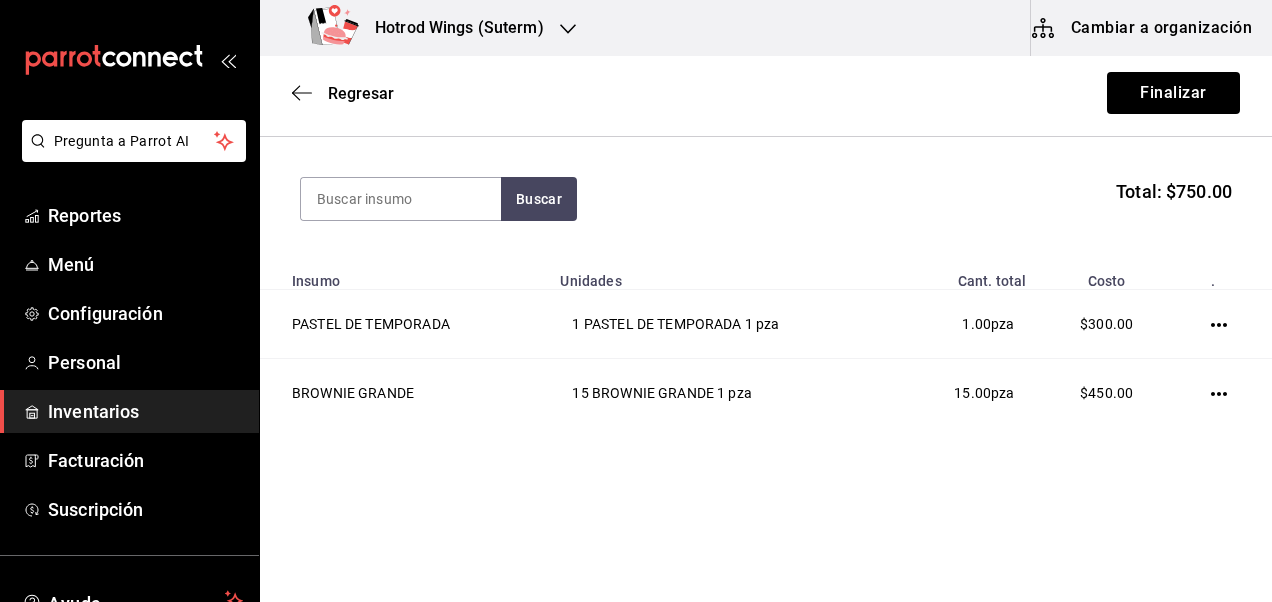 scroll, scrollTop: 197, scrollLeft: 0, axis: vertical 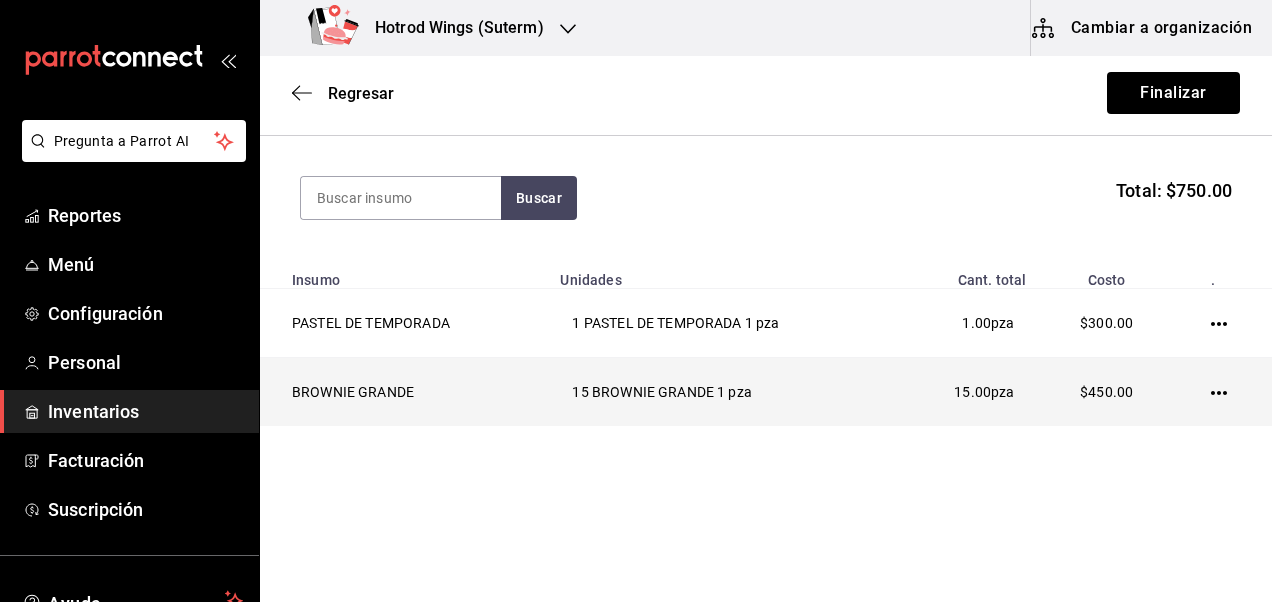 click 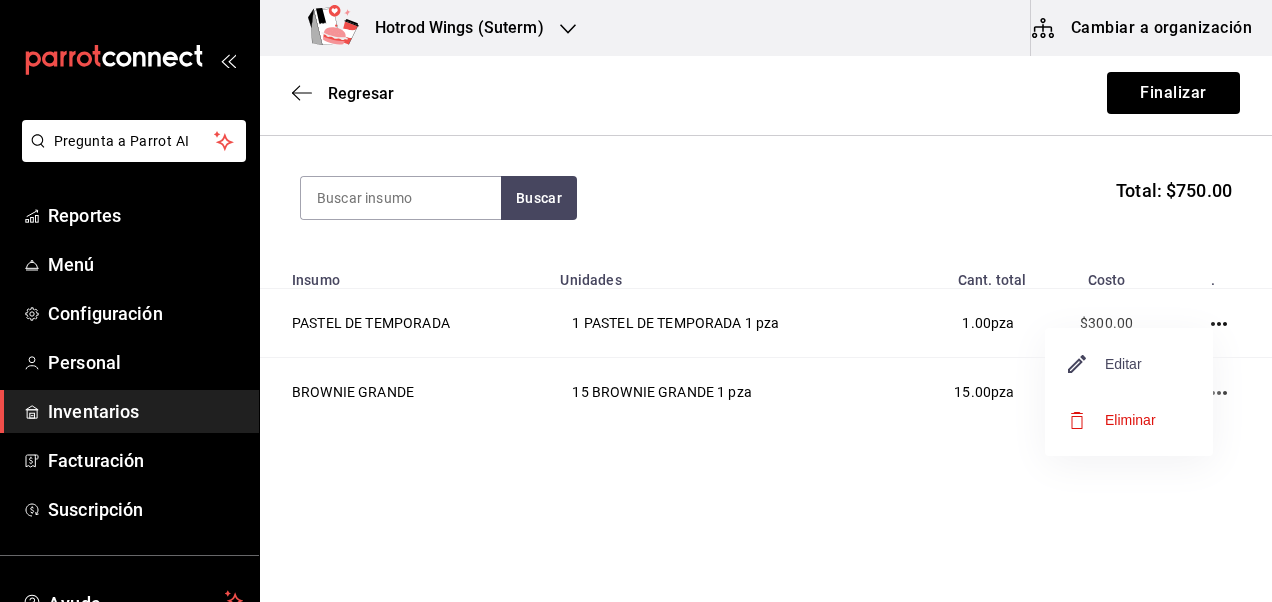 click on "Editar" at bounding box center [1105, 364] 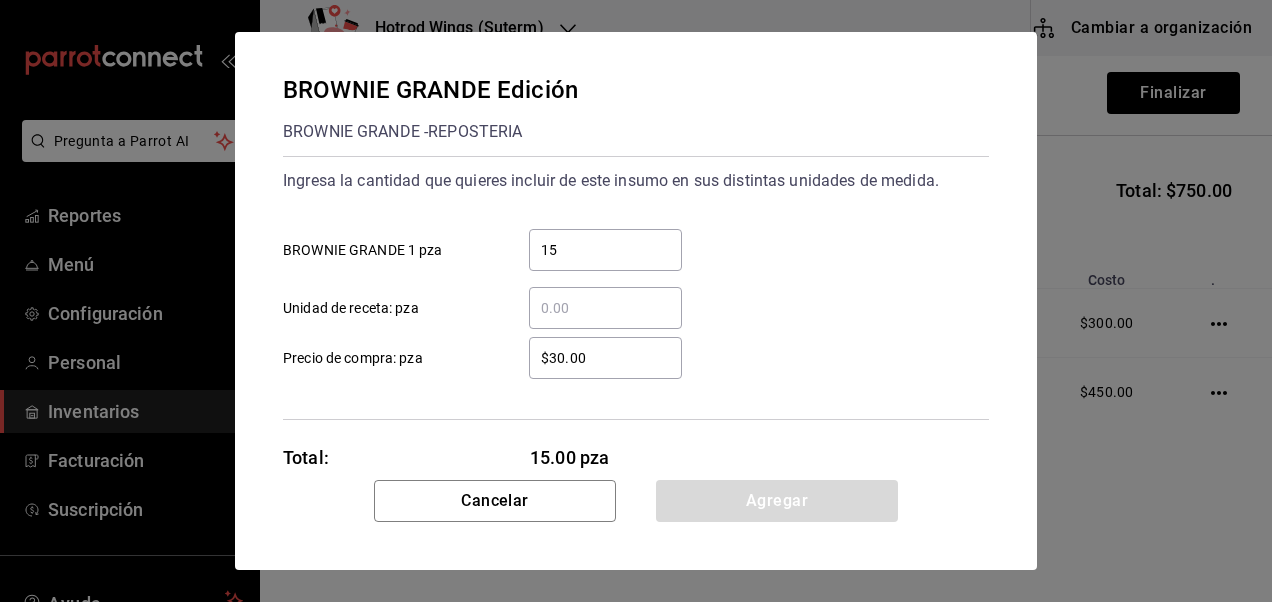 click on "15" at bounding box center (605, 250) 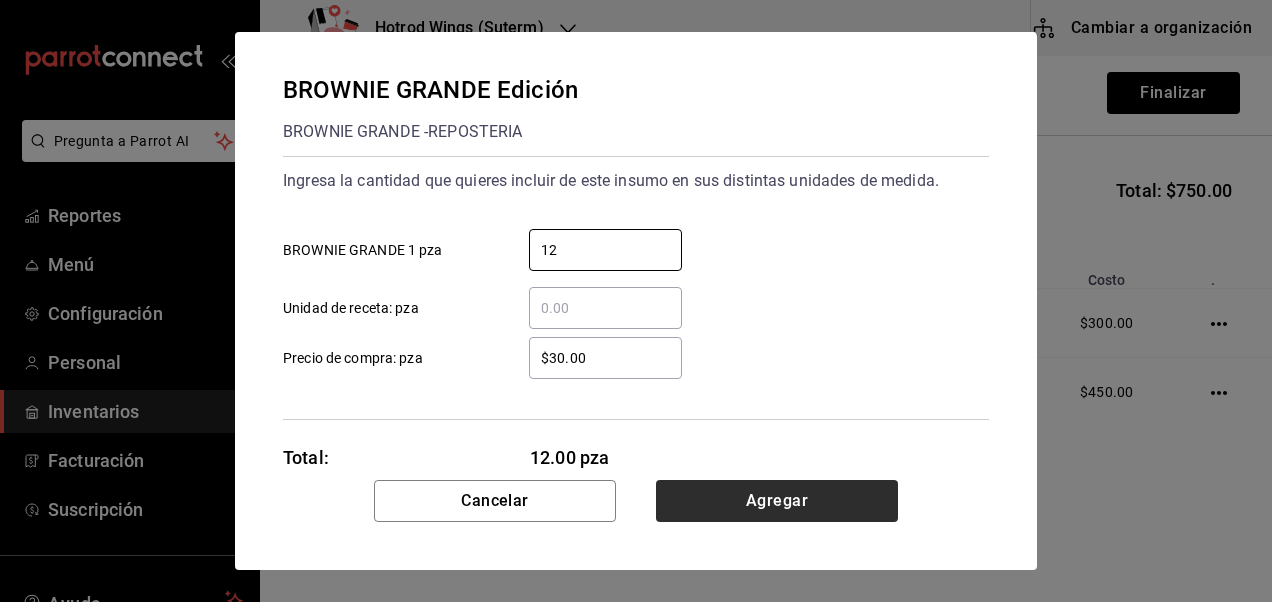 type on "12" 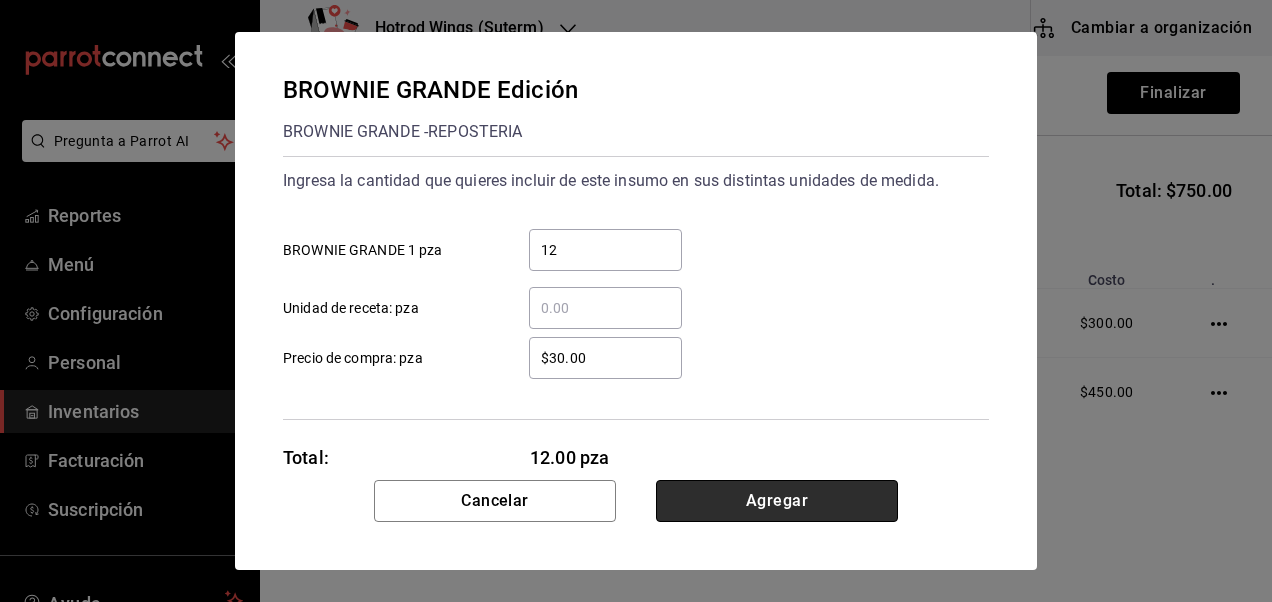 click on "Agregar" at bounding box center [777, 501] 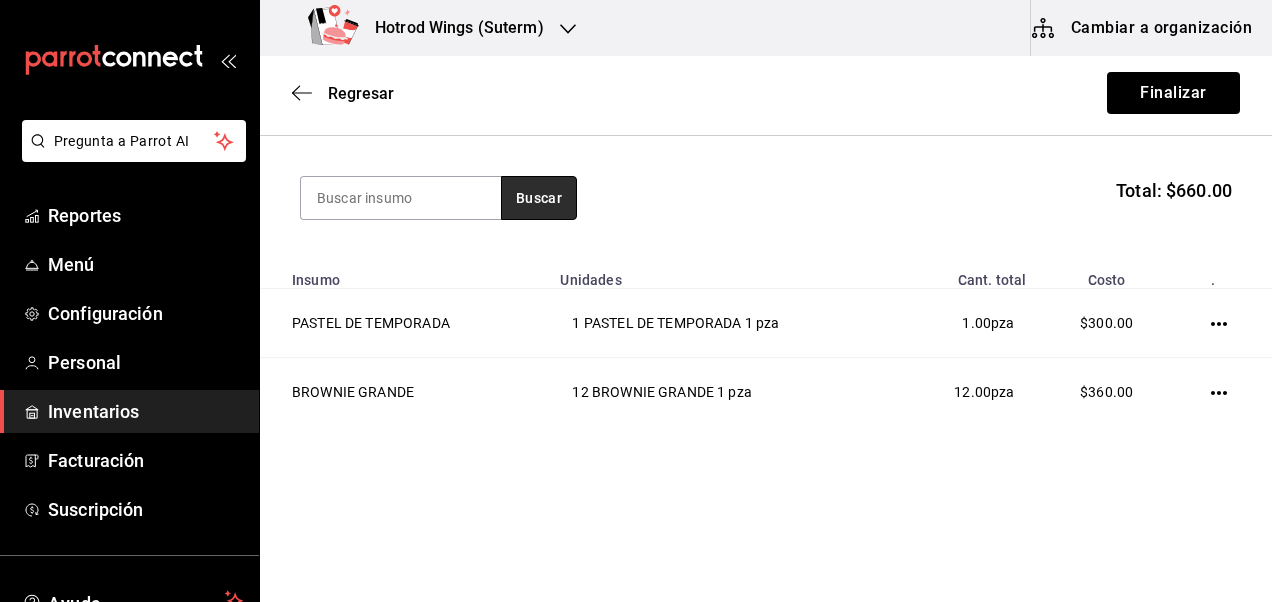 click on "Buscar" at bounding box center [539, 198] 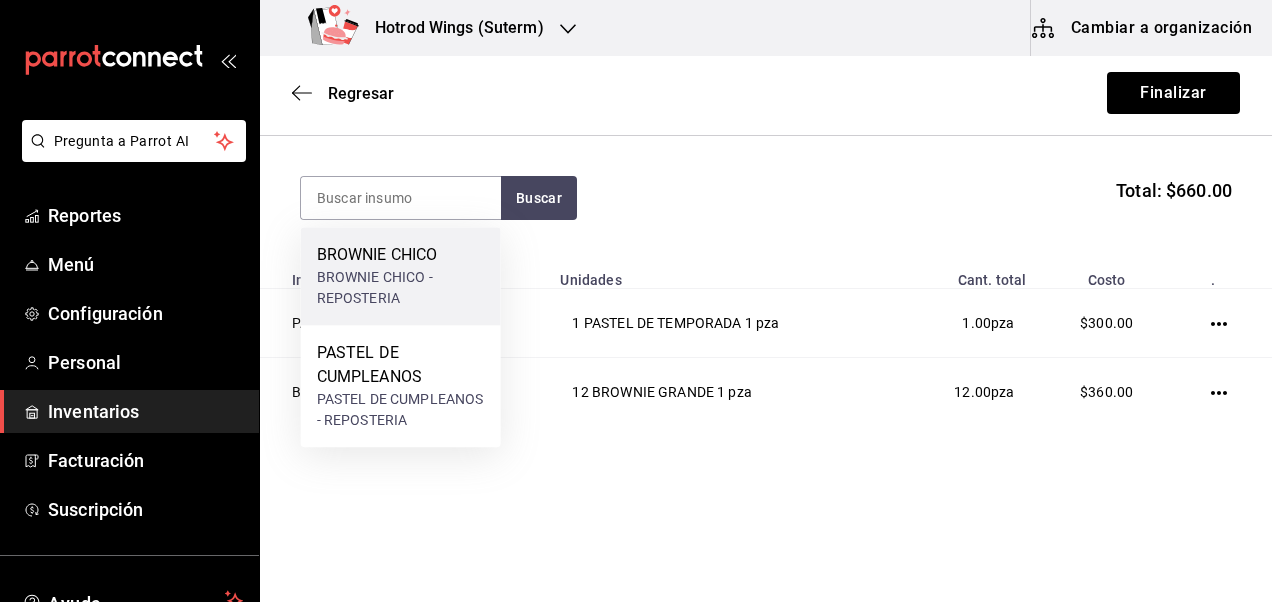 click on "BROWNIE CHICO - REPOSTERIA" at bounding box center [401, 288] 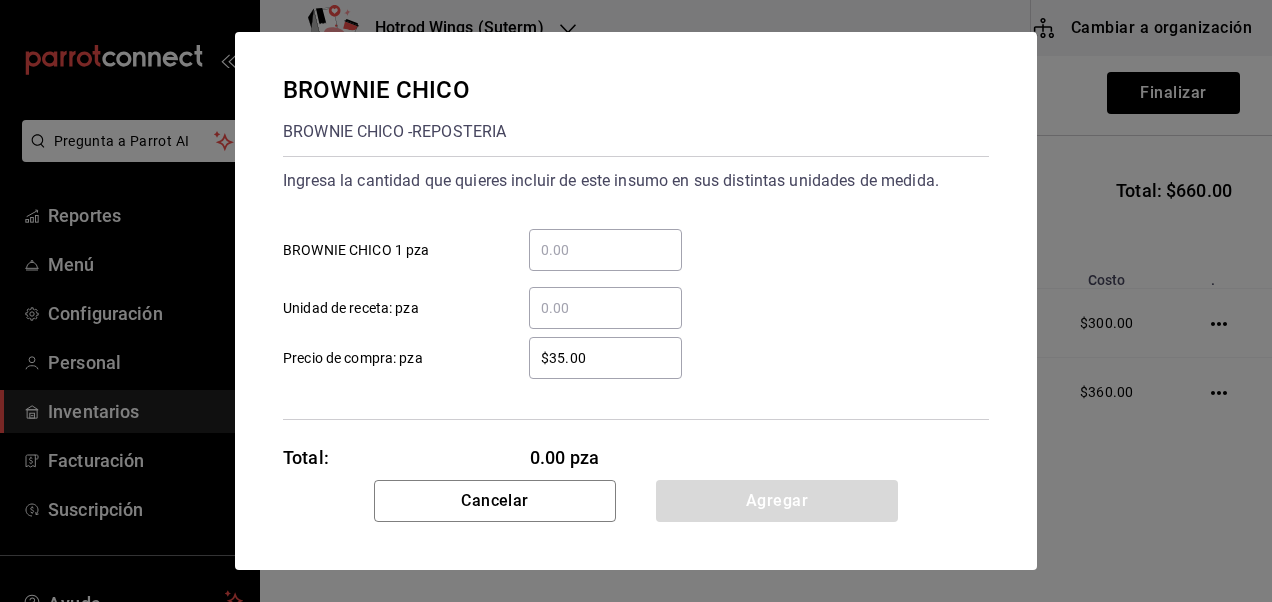 click on "​ BROWNIE CHICO 1 pza" at bounding box center (605, 250) 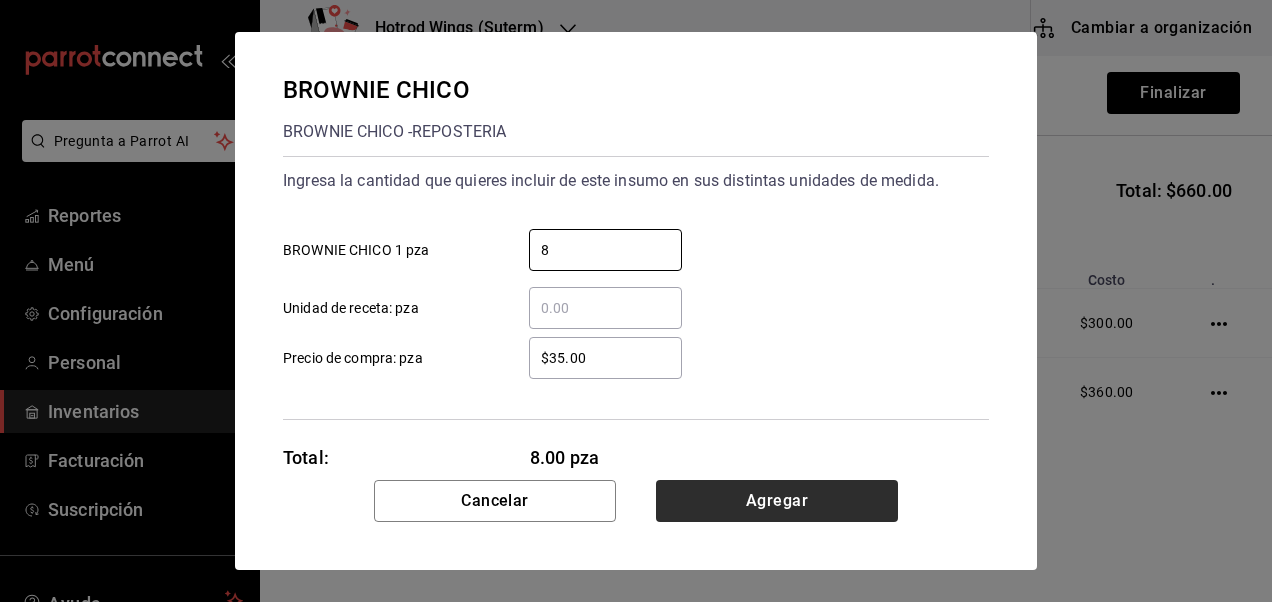 type on "8" 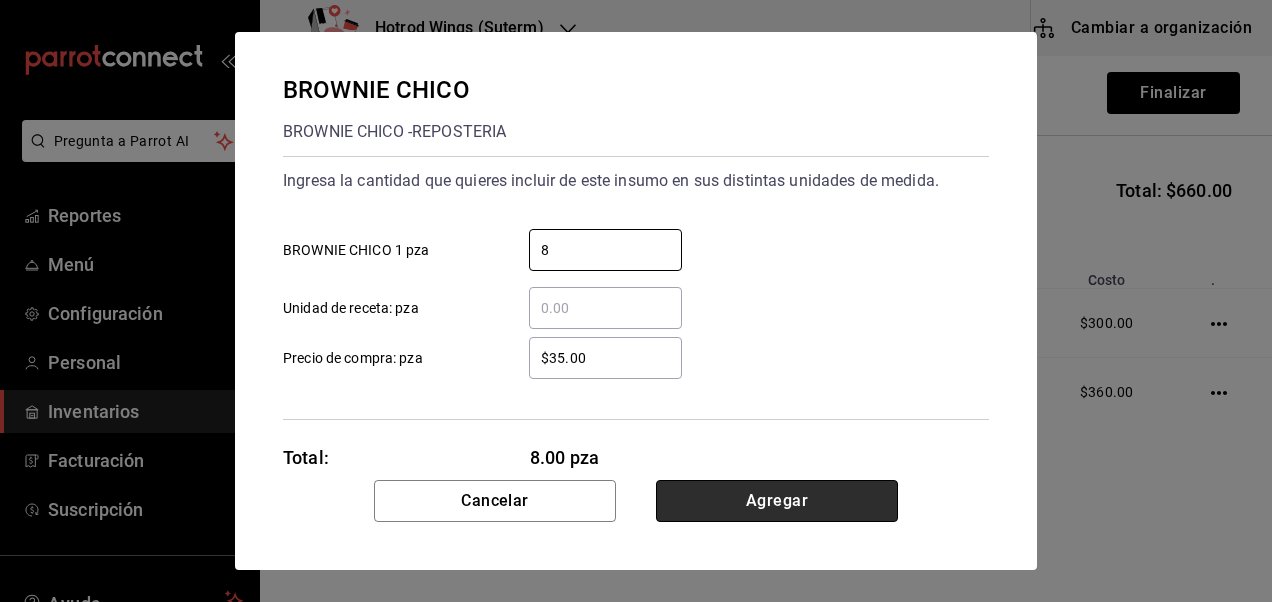 click on "Agregar" at bounding box center (777, 501) 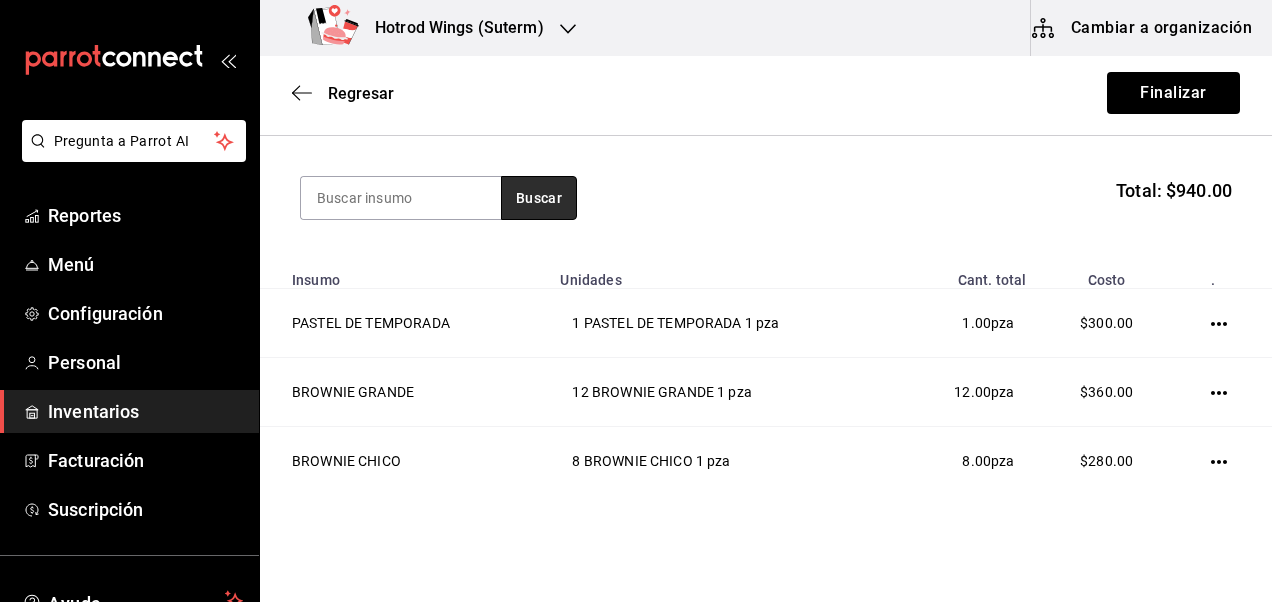 click on "Buscar" at bounding box center [539, 198] 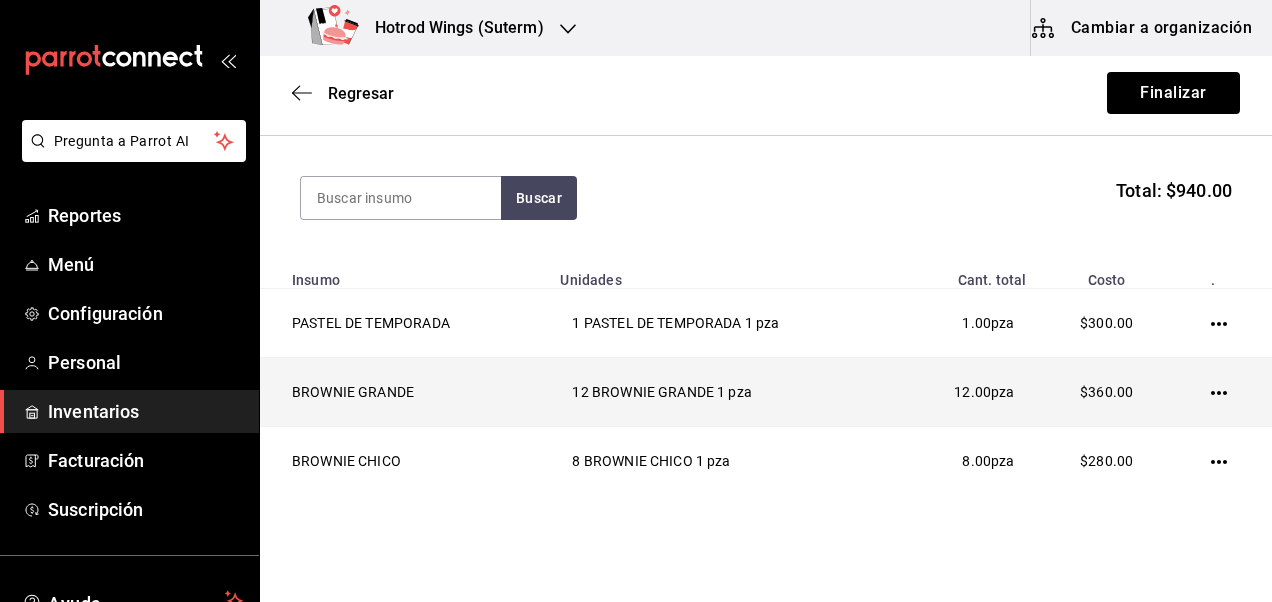 click 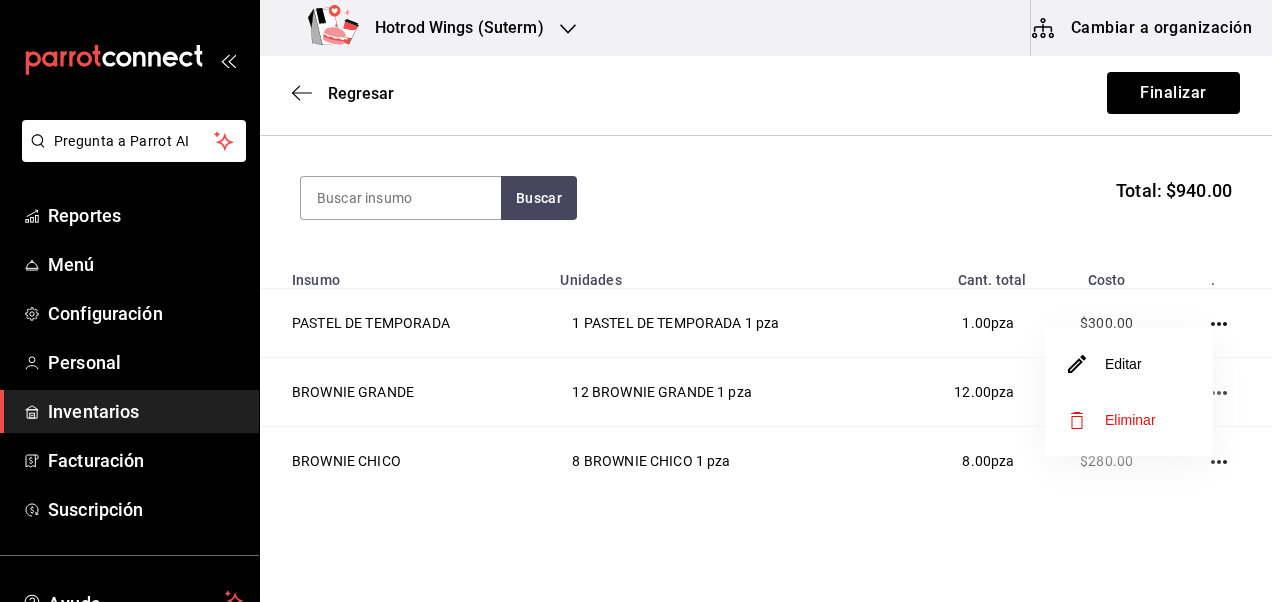 click at bounding box center [636, 301] 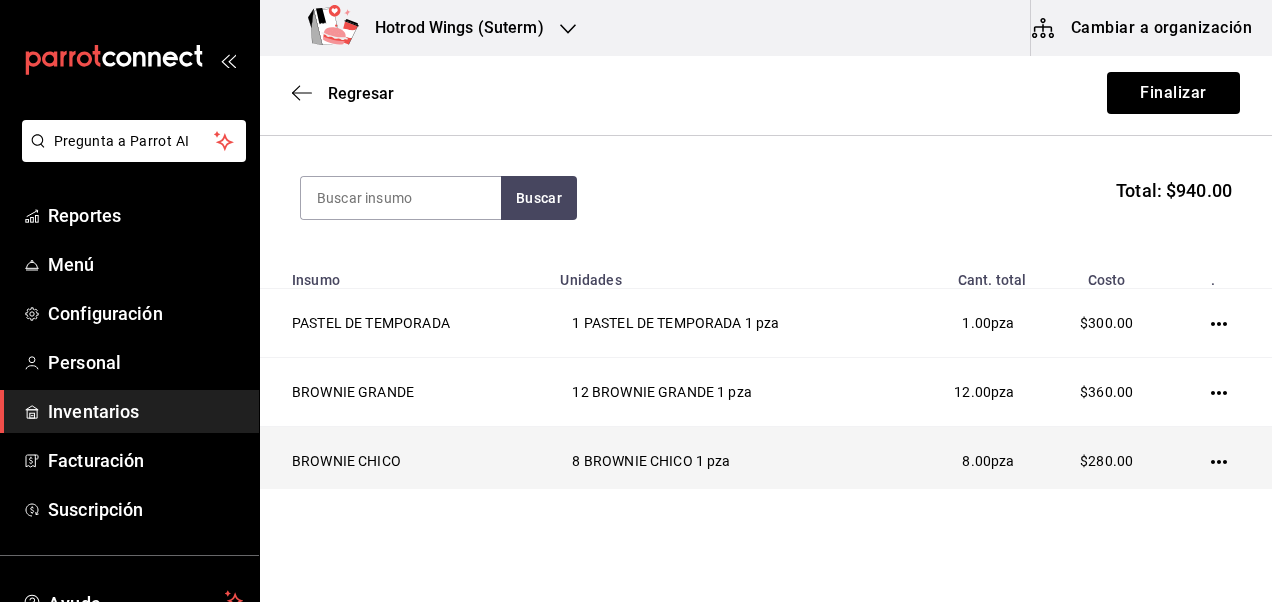 click at bounding box center (1223, 461) 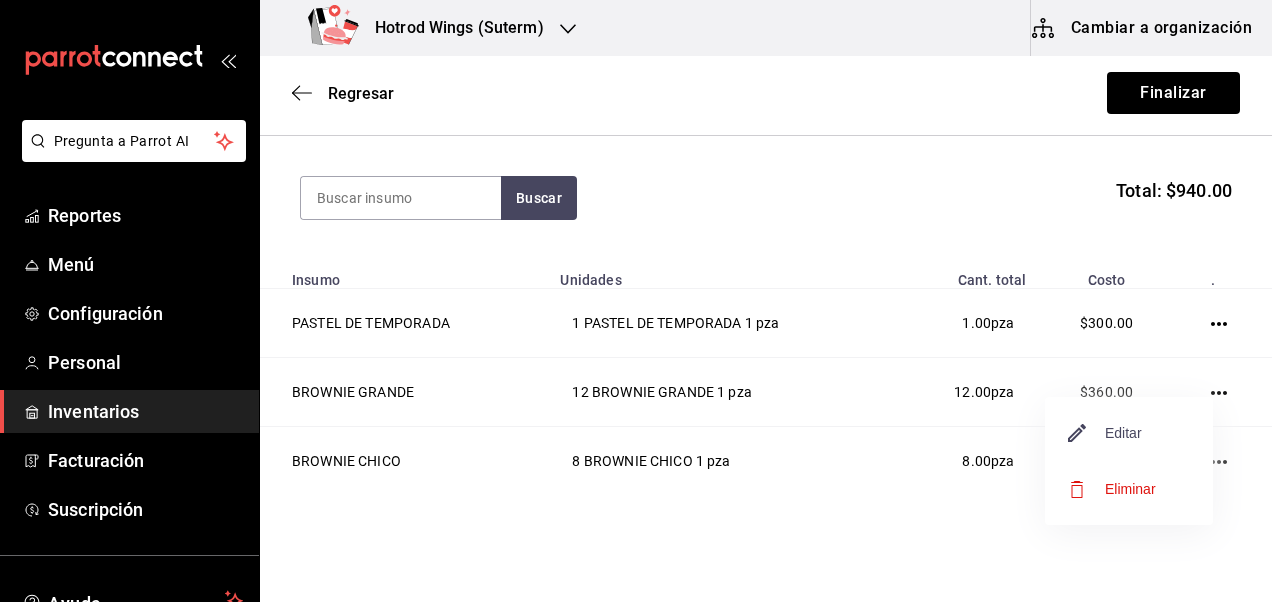 click on "Editar" at bounding box center (1105, 433) 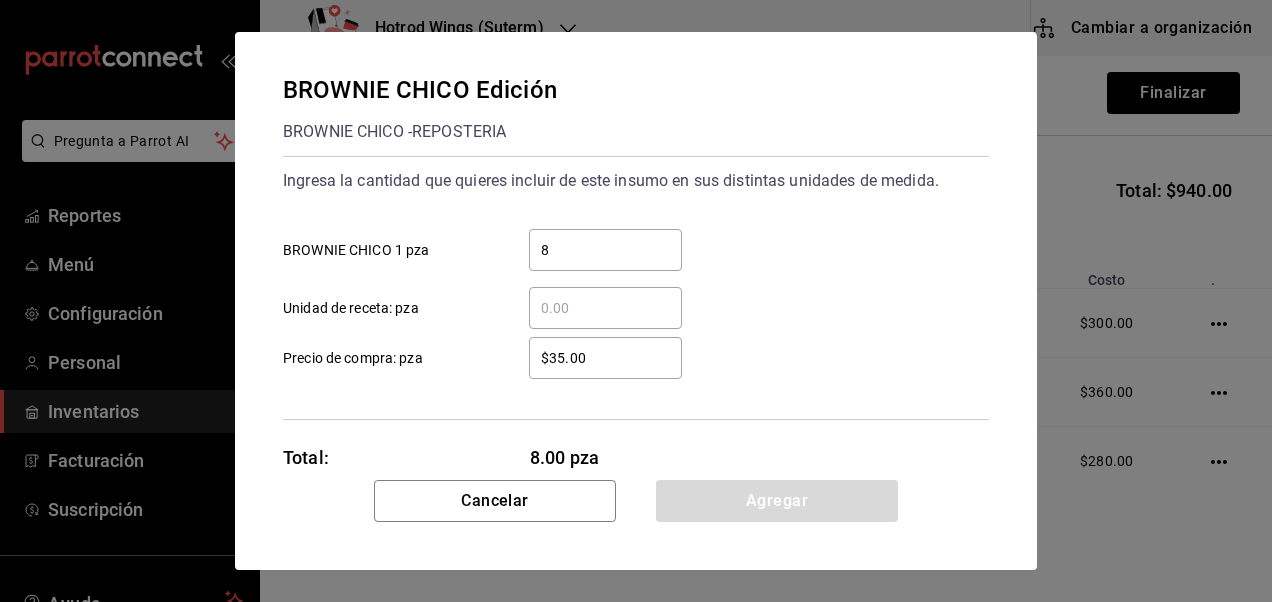 click on "8" at bounding box center (605, 250) 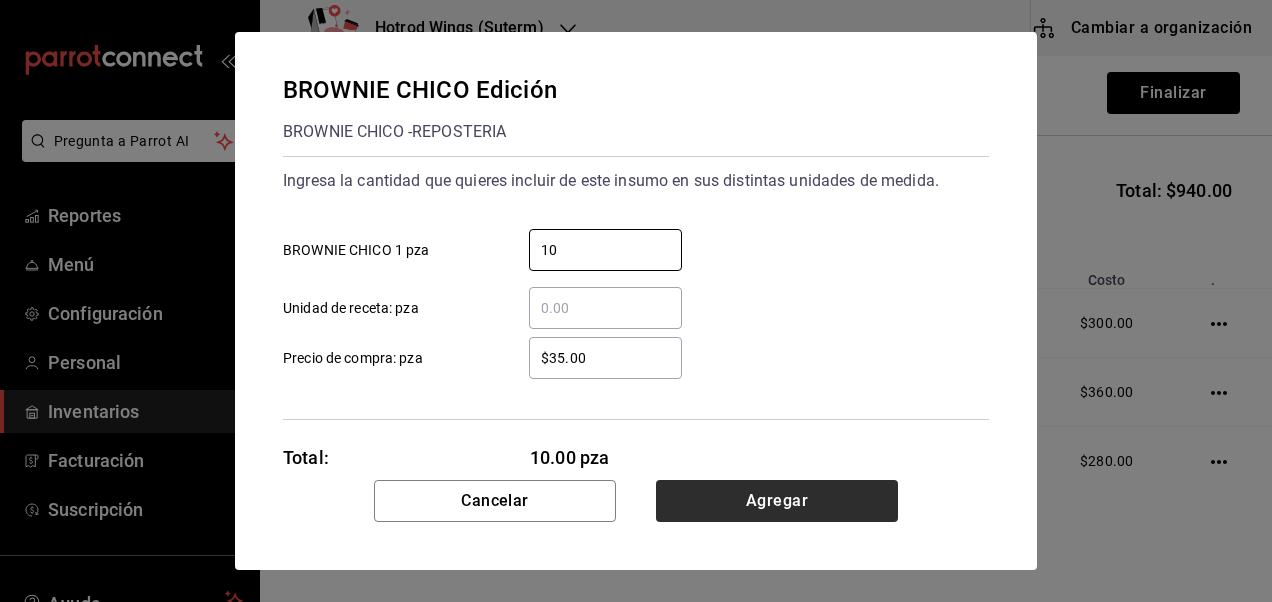 type on "10" 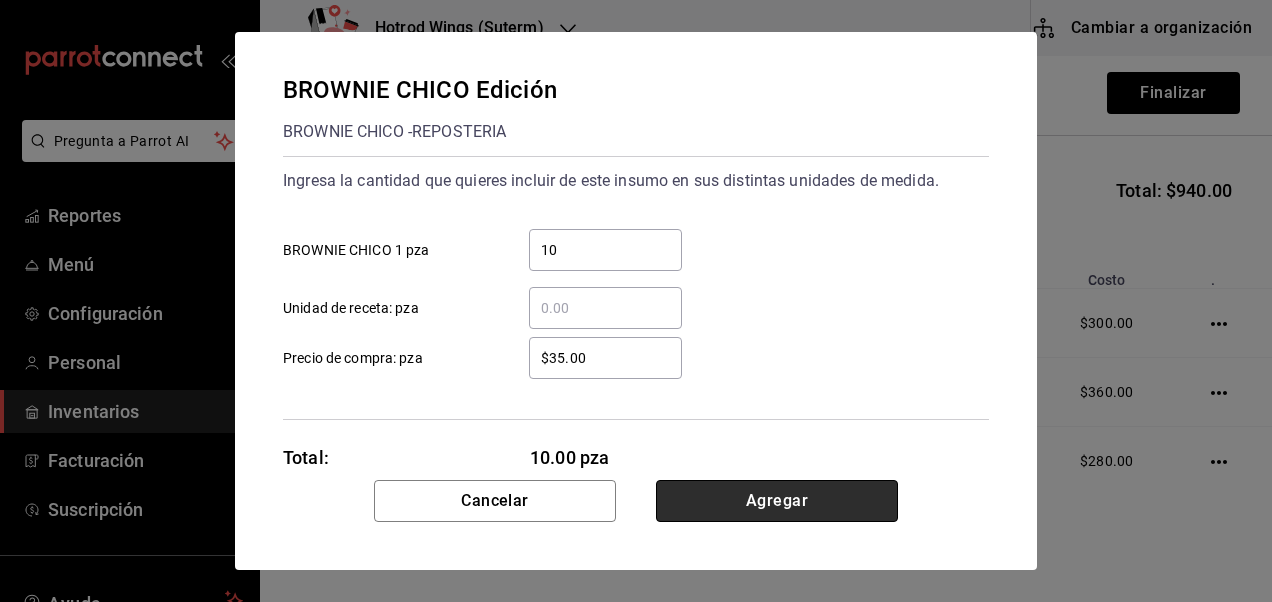 click on "Agregar" at bounding box center [777, 501] 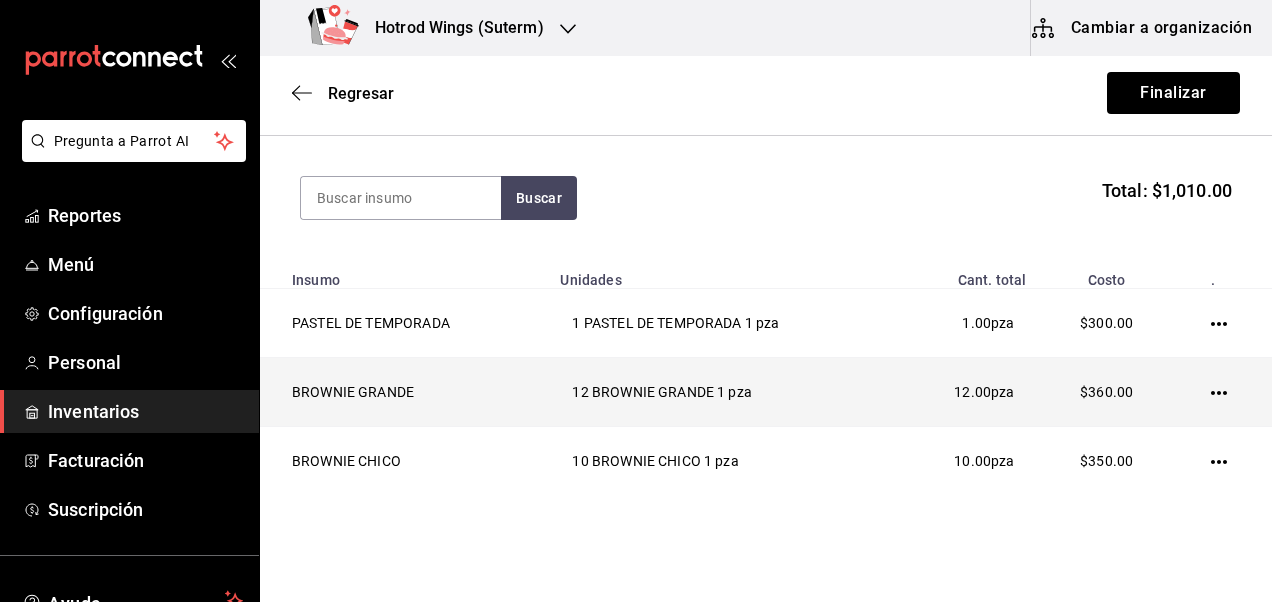click 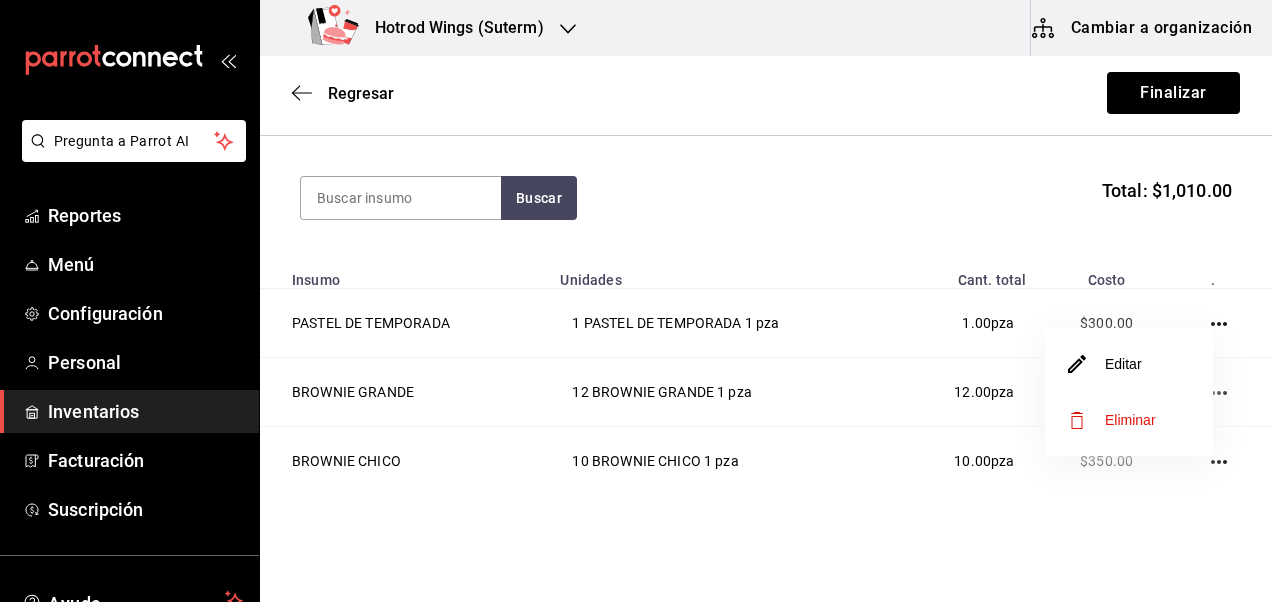 click on "Editar" at bounding box center [1129, 364] 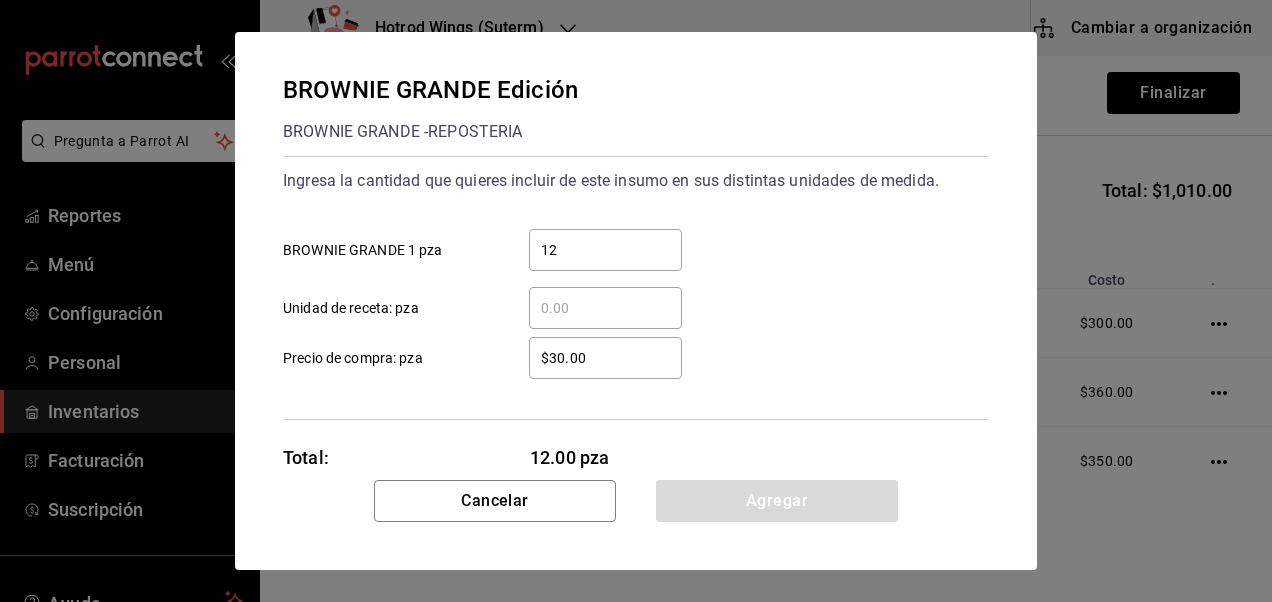 click on "12 ​" at bounding box center (605, 250) 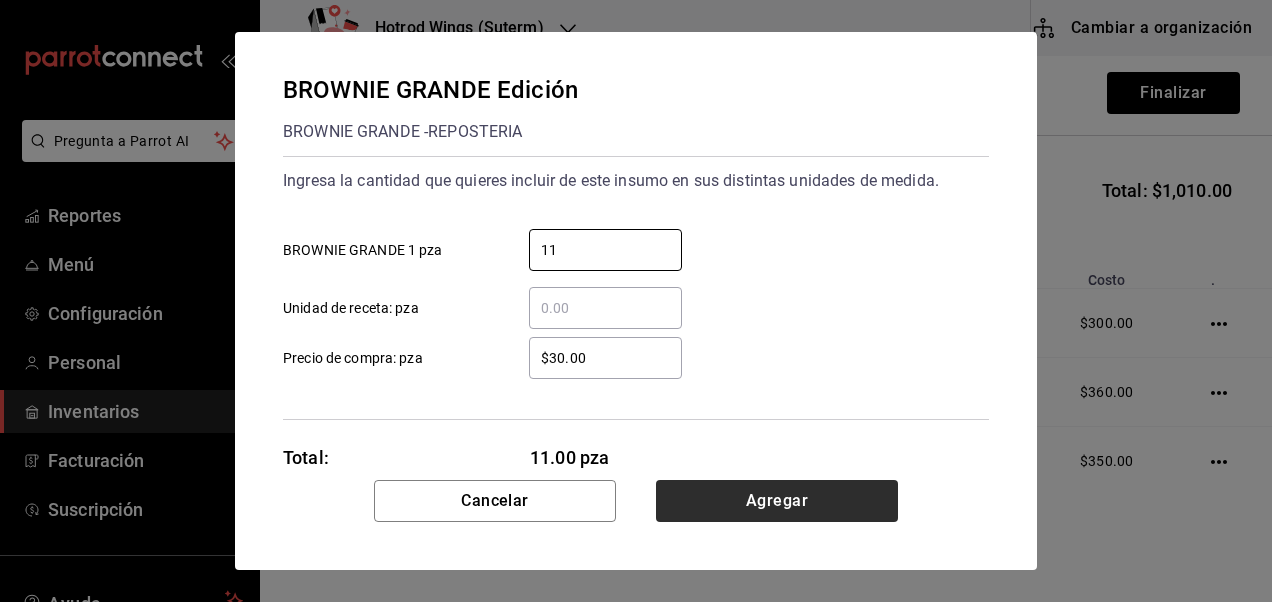 type on "11" 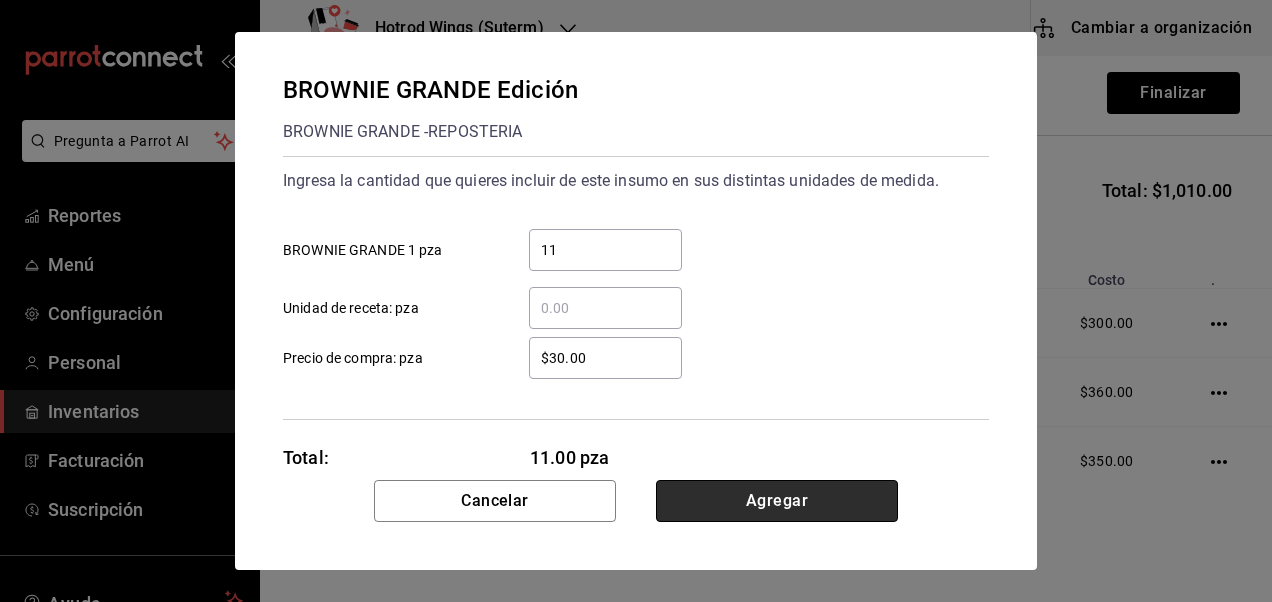 click on "Agregar" at bounding box center (777, 501) 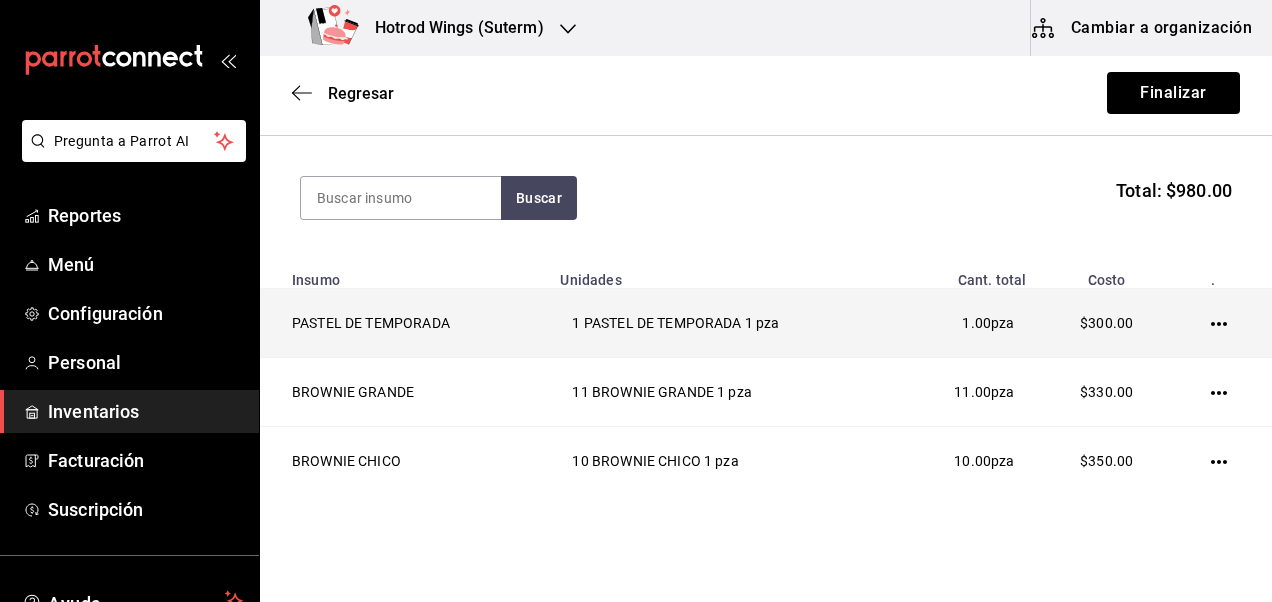 click at bounding box center [1223, 323] 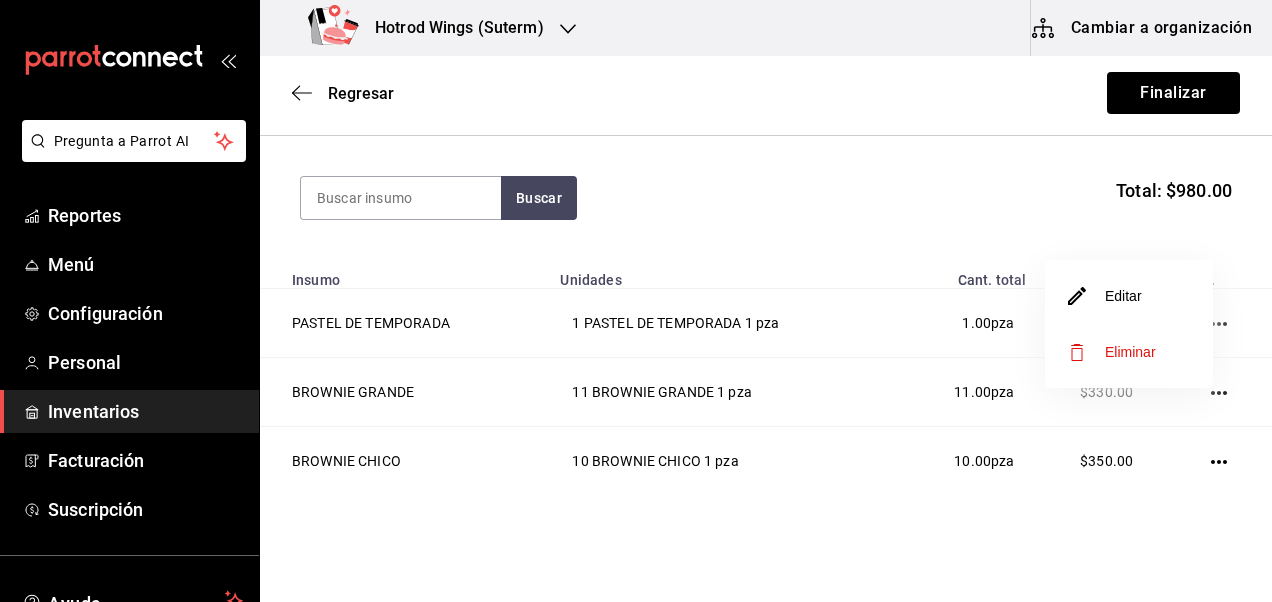 click at bounding box center (636, 301) 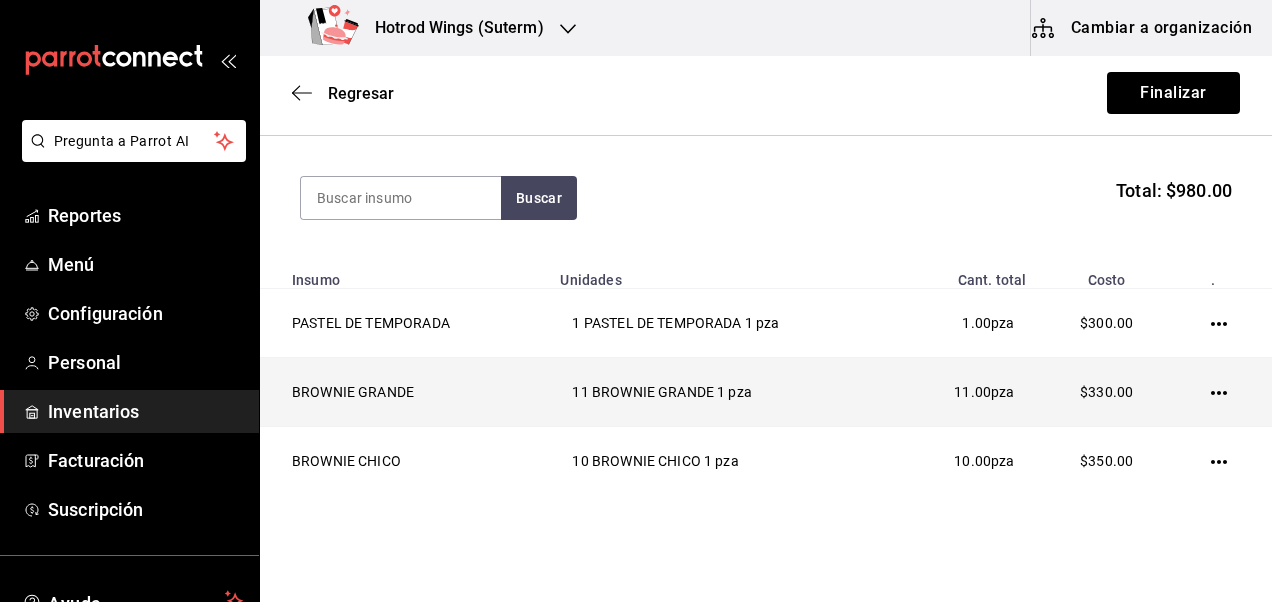 click 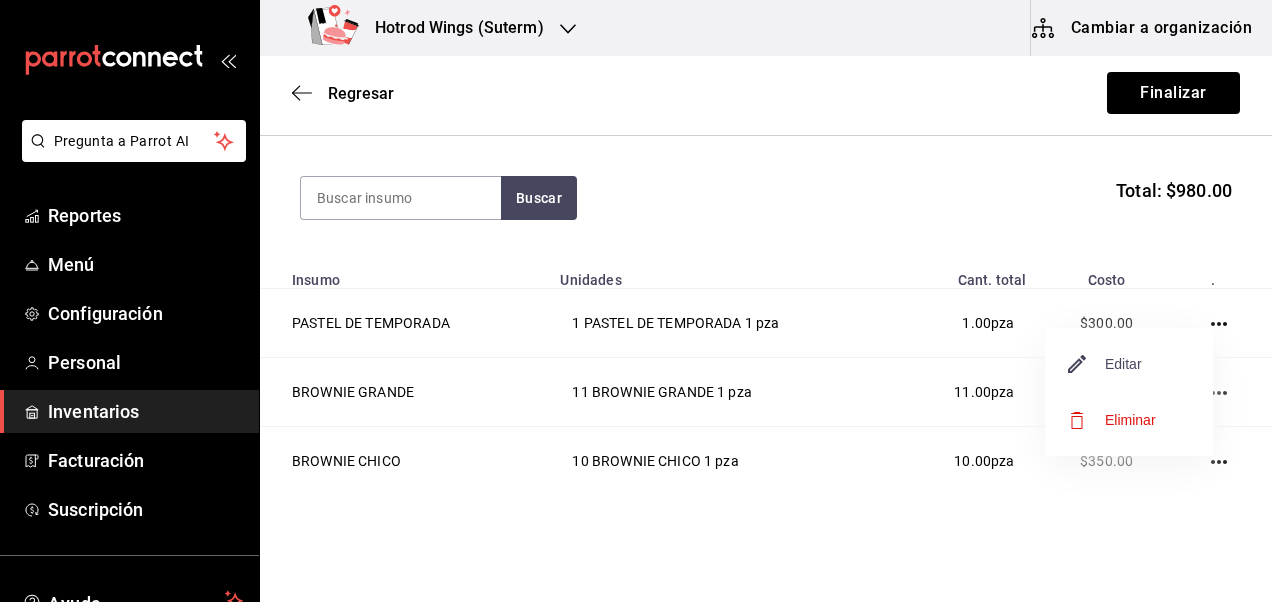 click on "Editar" at bounding box center (1105, 364) 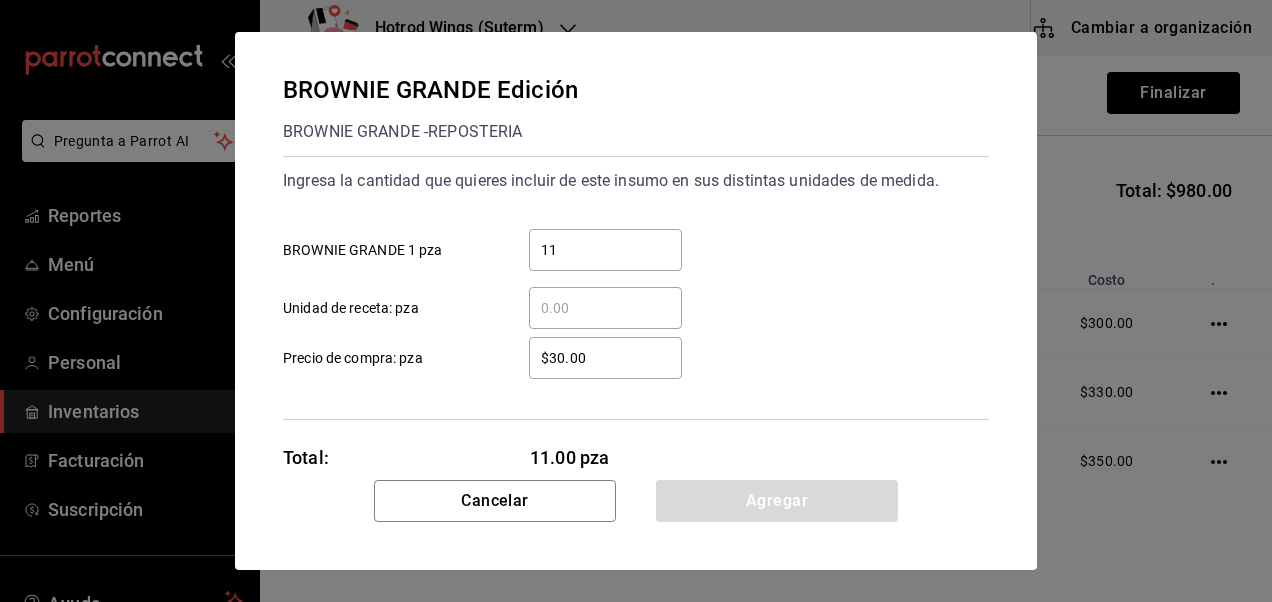 click on "11" at bounding box center (605, 250) 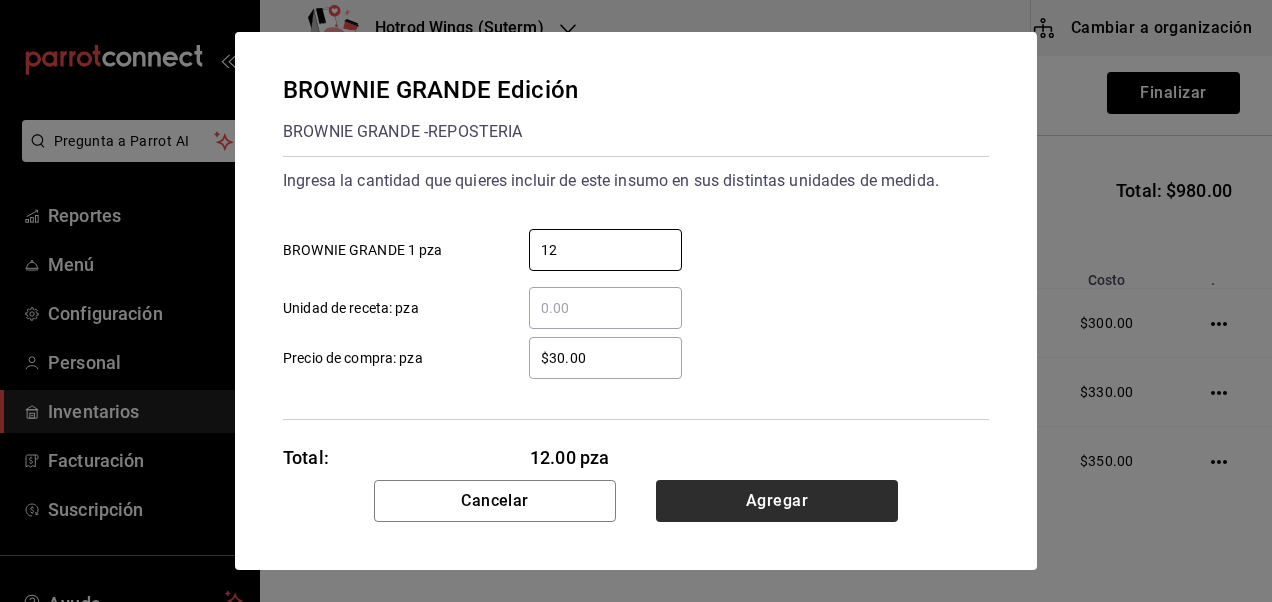 type on "12" 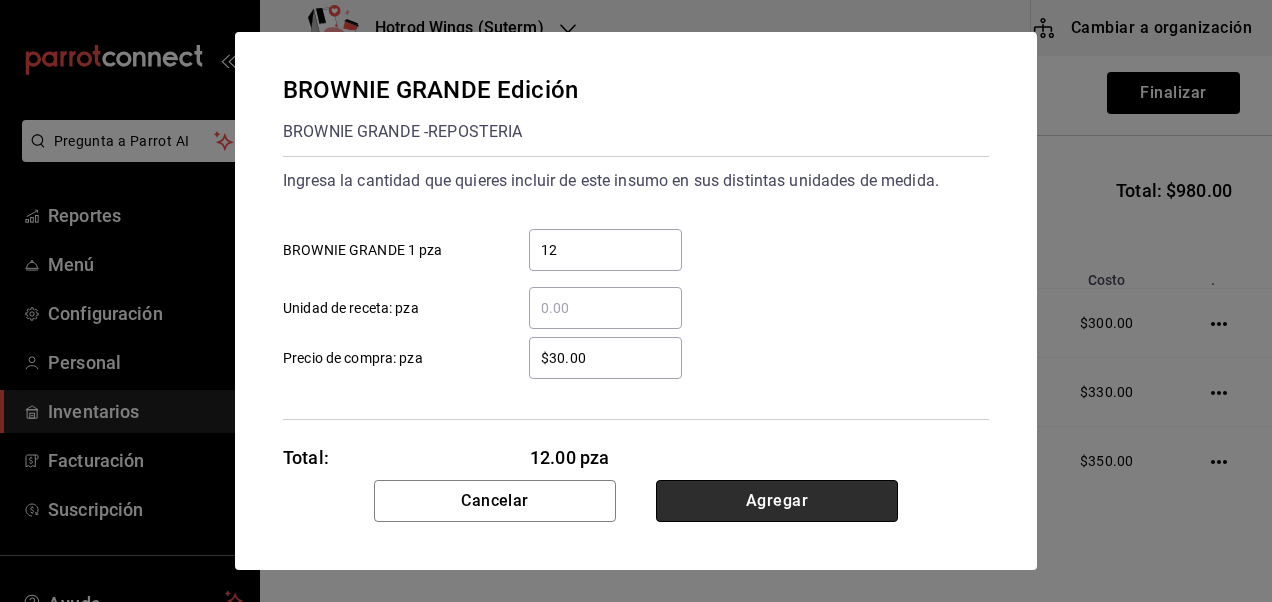 click on "Agregar" at bounding box center (777, 501) 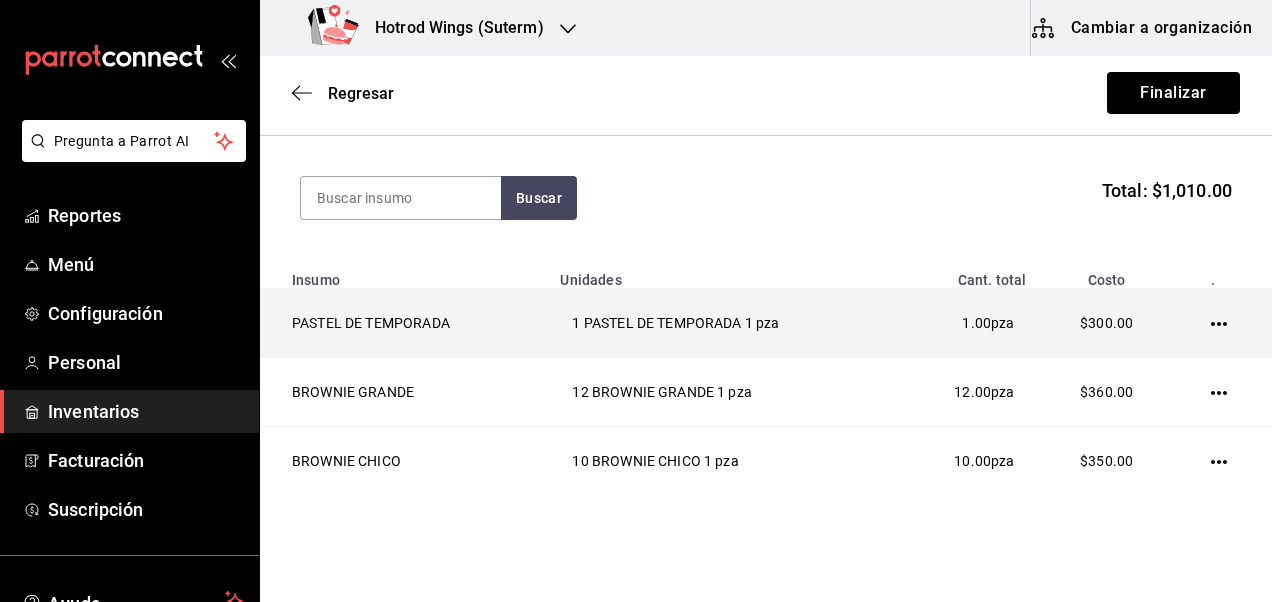 click 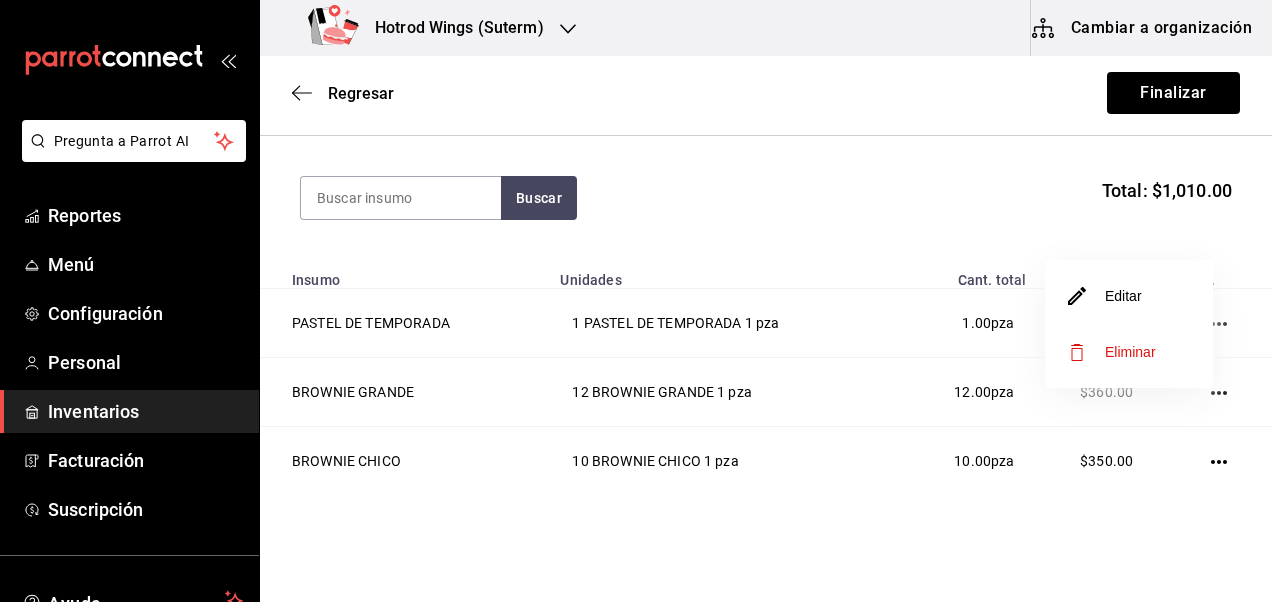 click on "Editar" at bounding box center (1129, 296) 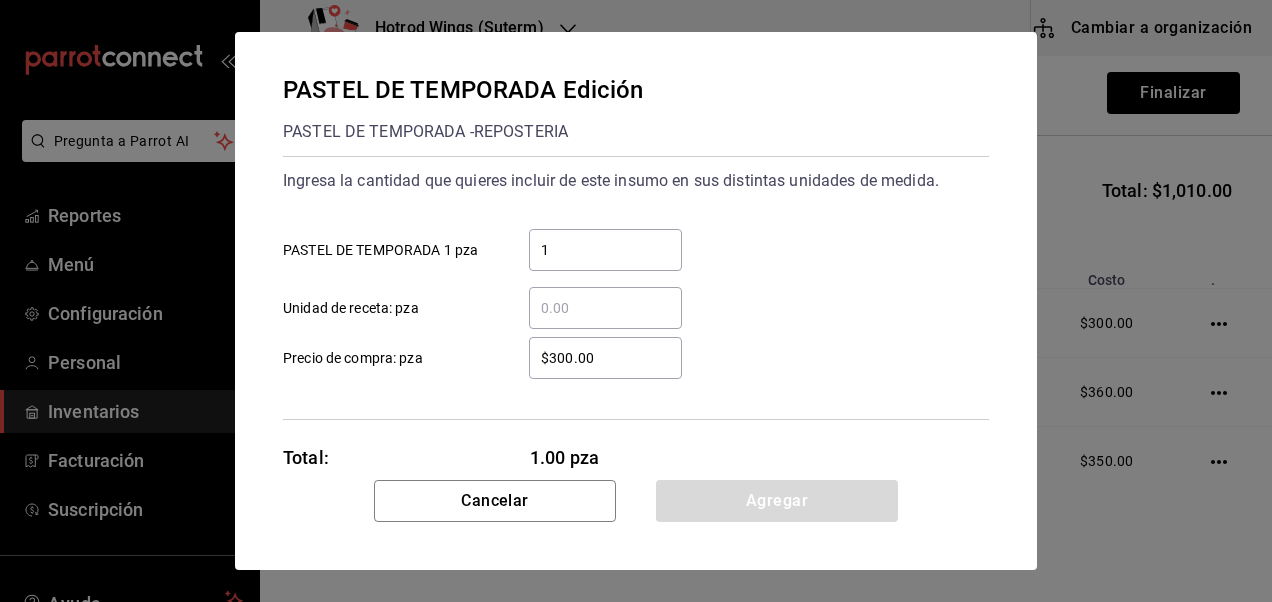 click on "$300.00" at bounding box center [605, 358] 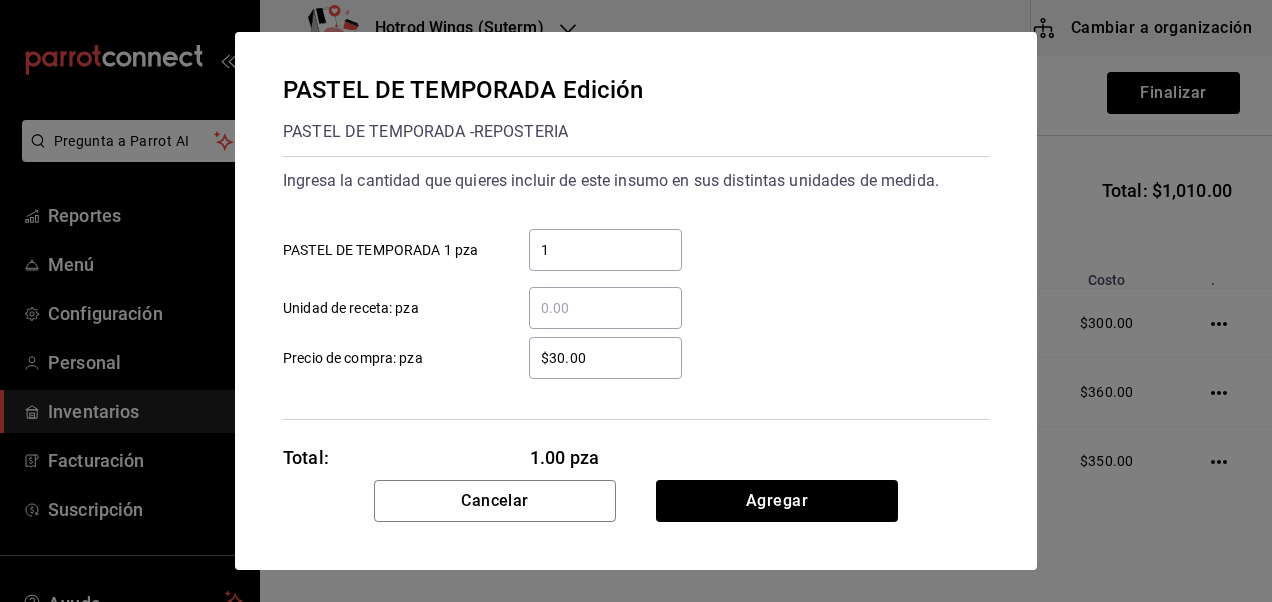 type on "$3.00" 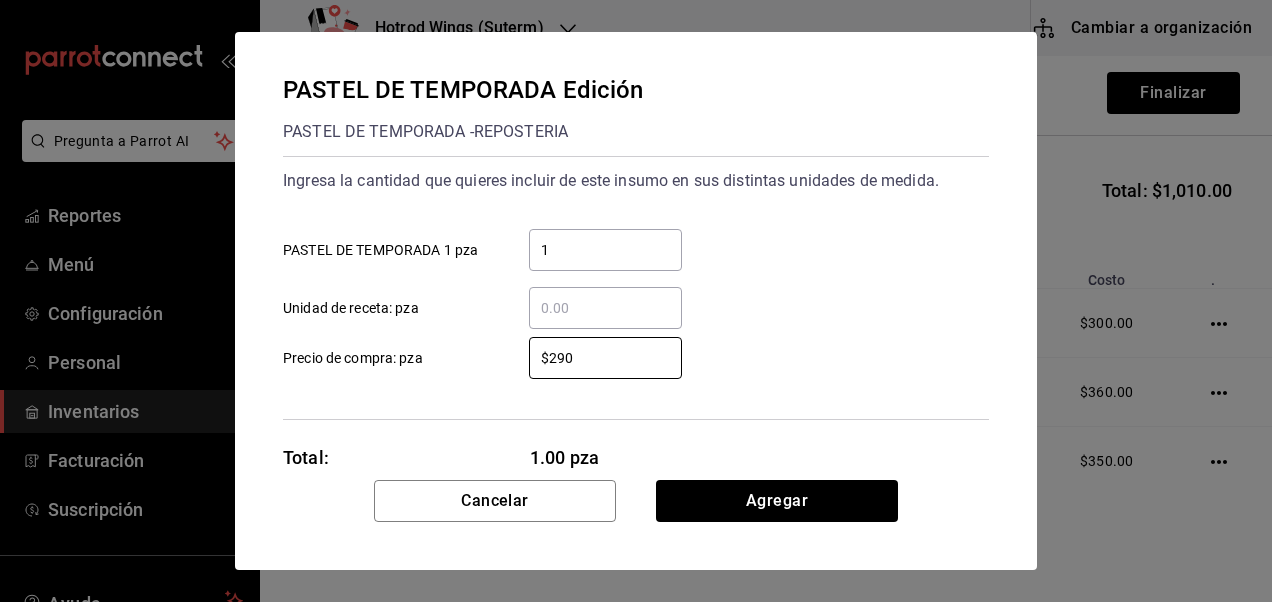 type on "$290" 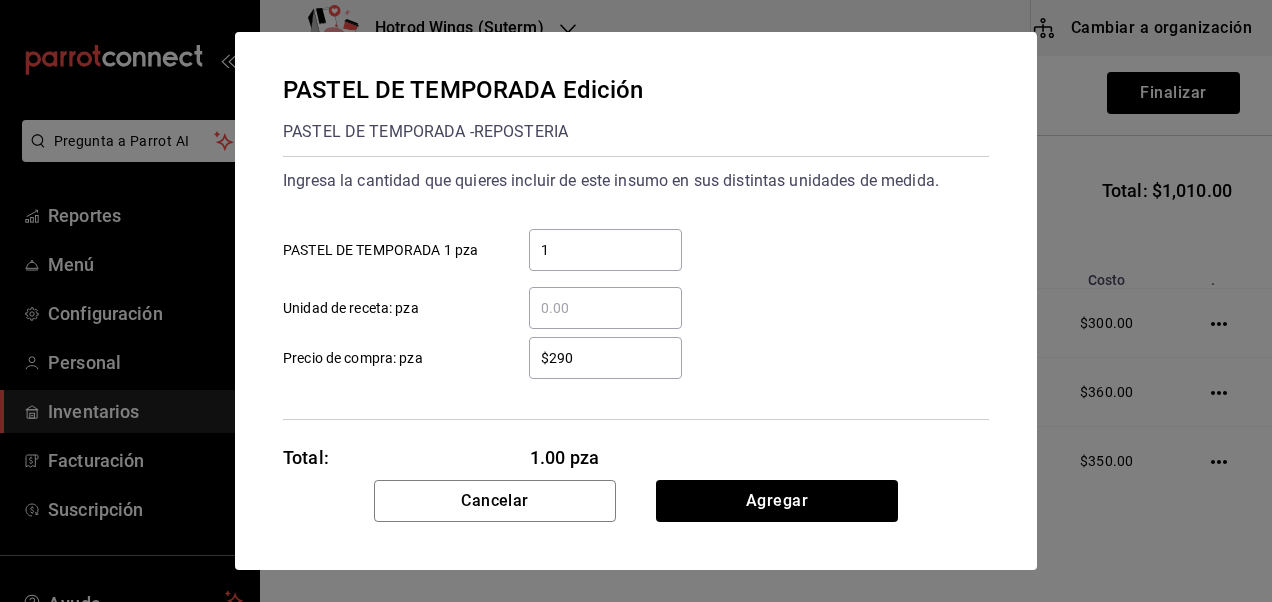 click on "PASTEL DE TEMPORADA   Edición PASTEL DE TEMPORADA -  REPOSTERIA Ingresa la cantidad que quieres incluir de este insumo en sus distintas unidades de medida. 1 ​ PASTEL DE TEMPORADA 1 pza ​ Unidad de receta: pza $290 ​ Precio de compra: pza Total: 1.00 pza" at bounding box center [636, 256] 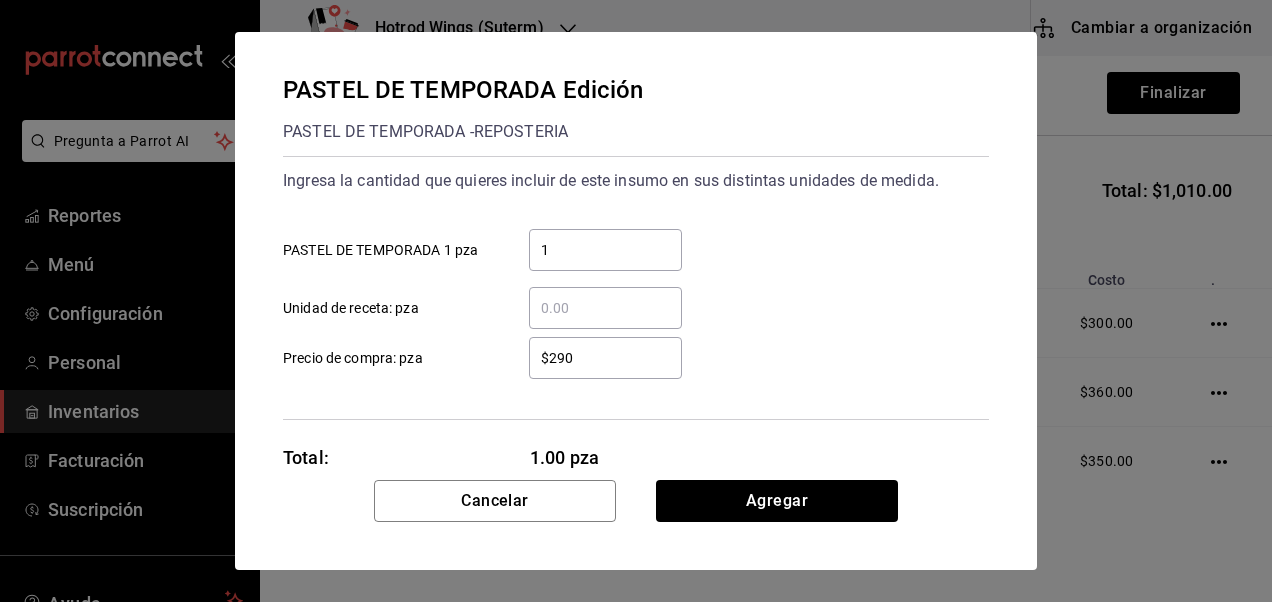 click on "PASTEL DE TEMPORADA   Edición PASTEL DE TEMPORADA -  REPOSTERIA Ingresa la cantidad que quieres incluir de este insumo en sus distintas unidades de medida. 1 ​ PASTEL DE TEMPORADA 1 pza ​ Unidad de receta: pza $290 ​ Precio de compra: pza Total: 1.00 pza" at bounding box center (636, 256) 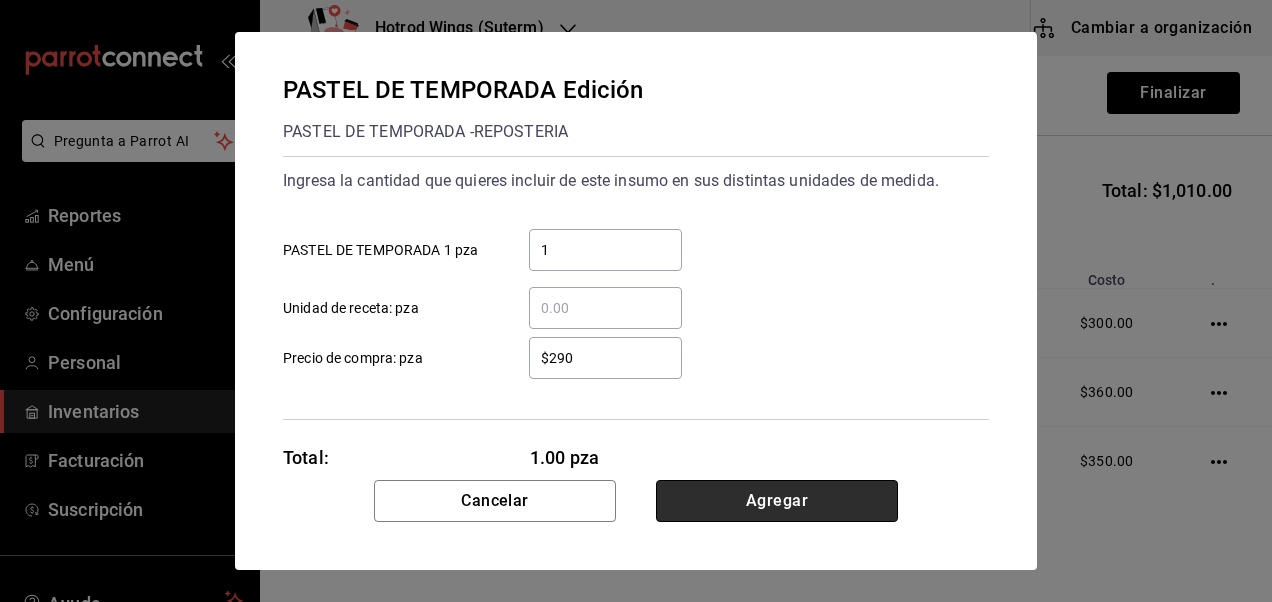 click on "Agregar" at bounding box center (777, 501) 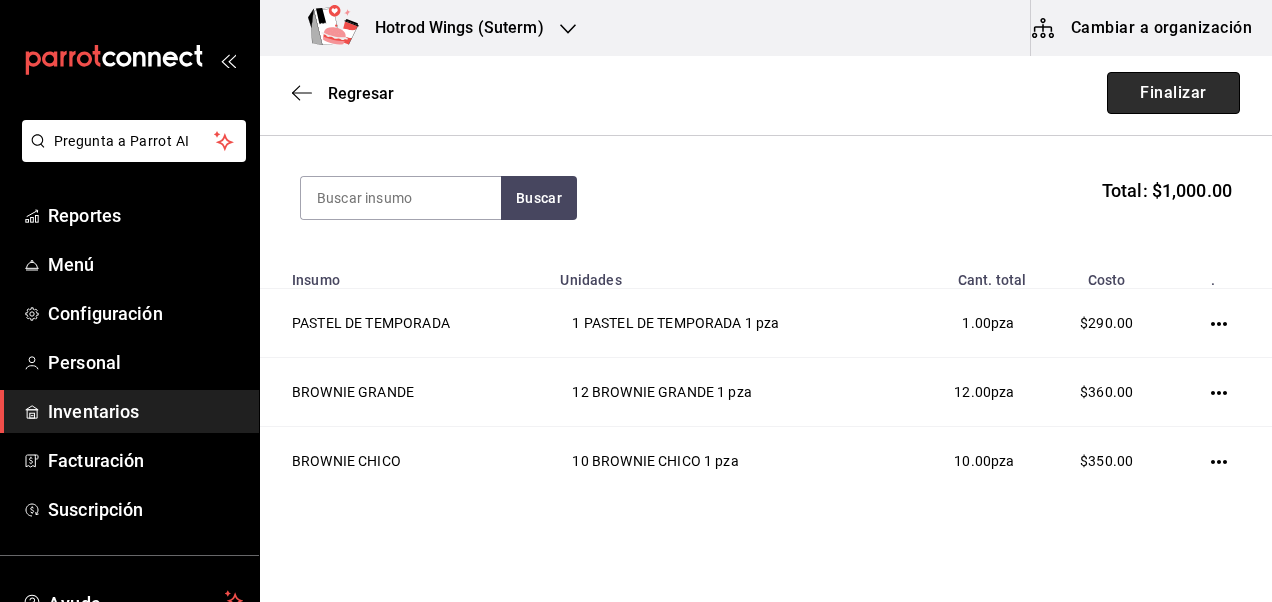 click on "Finalizar" at bounding box center (1173, 93) 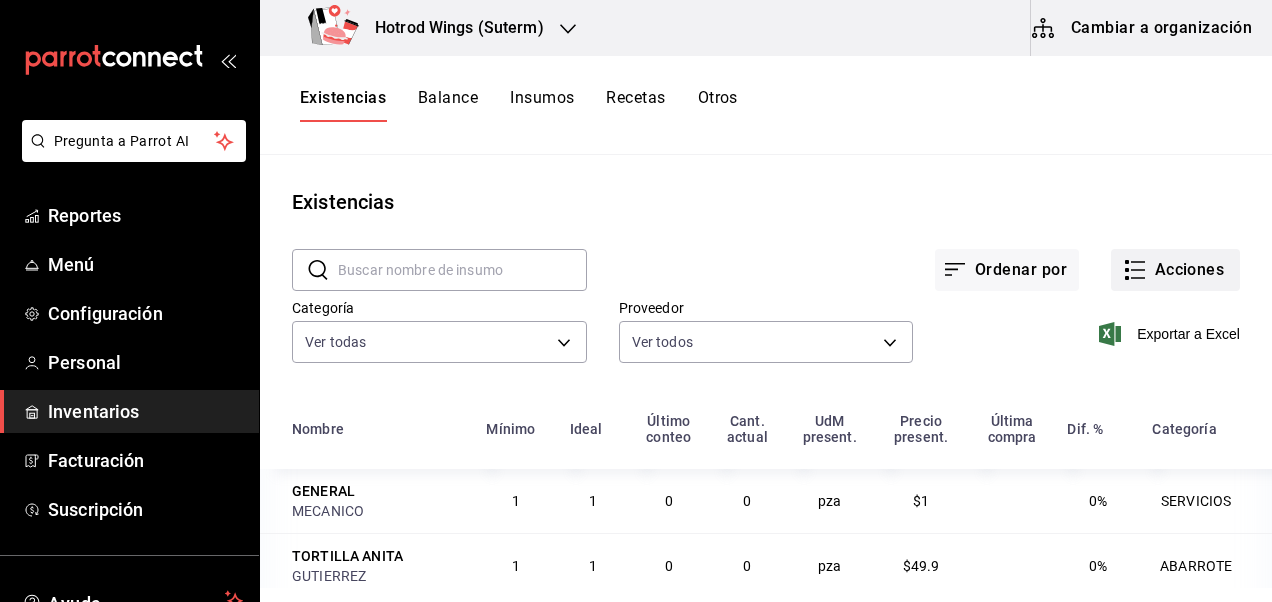 click on "Acciones" at bounding box center (1175, 270) 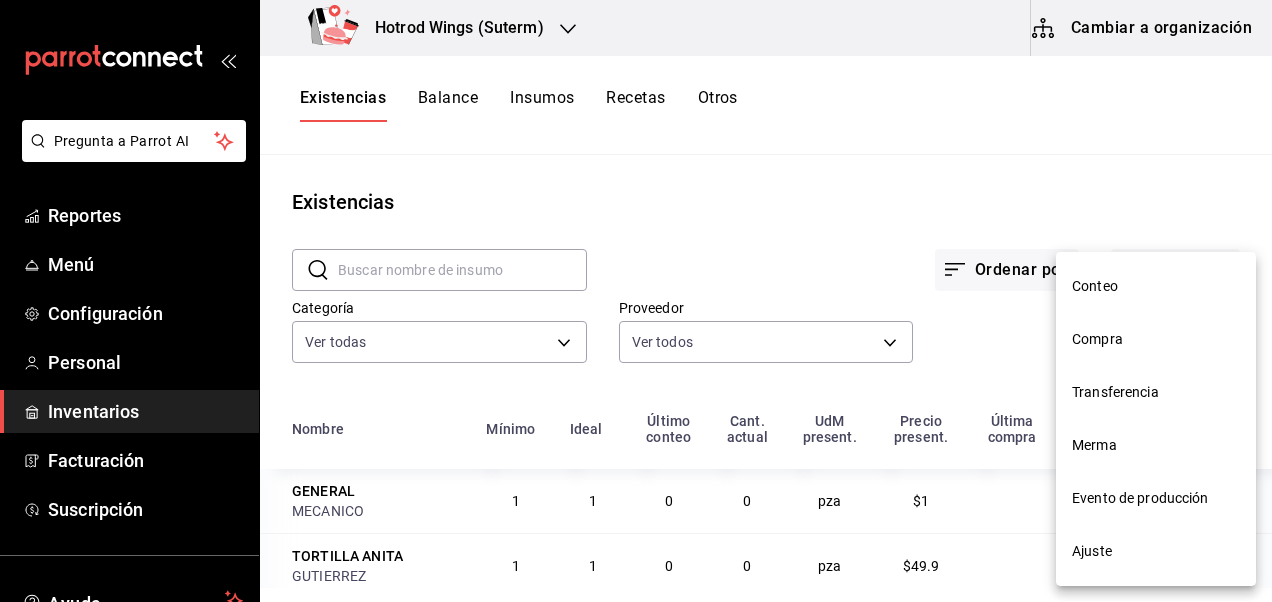 click on "Compra" at bounding box center (1156, 339) 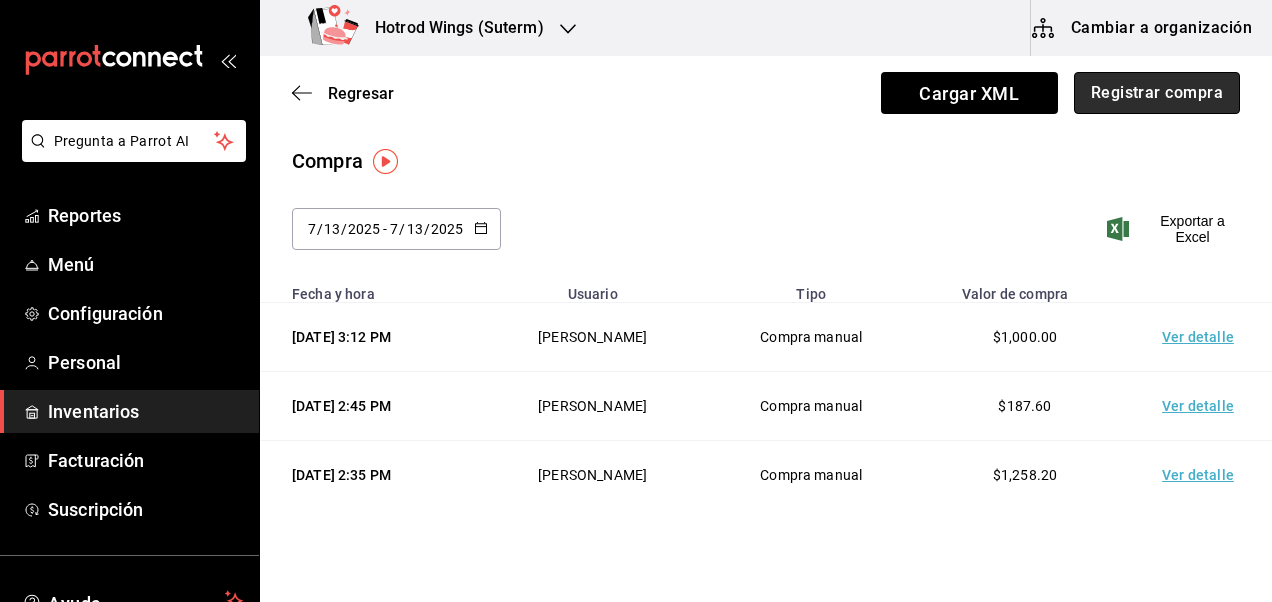 click on "Registrar compra" at bounding box center [1157, 93] 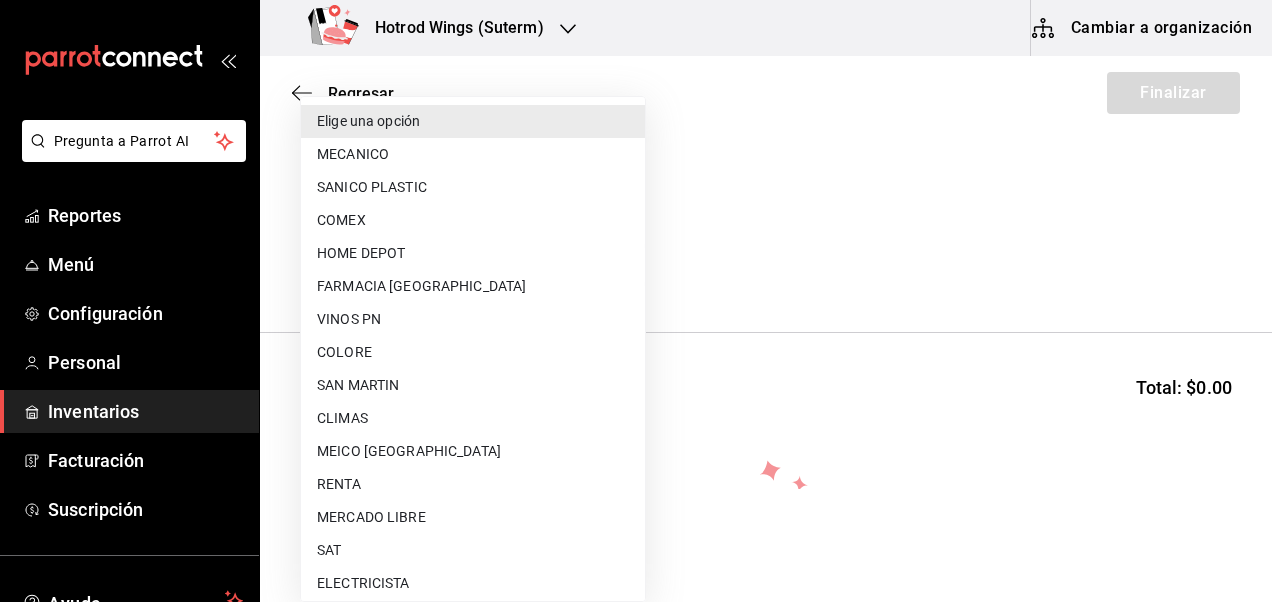 click on "Pregunta a Parrot AI Reportes   Menú   Configuración   Personal   Inventarios   Facturación   Suscripción   Ayuda Recomienda Parrot   Diego Sánchez   Sugerir nueva función   Hotrod Wings (Suterm) Cambiar a organización Regresar Finalizar Compra Proveedor Elige una opción default Buscar Total: $0.00 No hay insumos a mostrar. Busca un insumo para agregarlo a la lista GANA 1 MES GRATIS EN TU SUSCRIPCIÓN AQUÍ ¿Recuerdas cómo empezó tu restaurante?
Hoy puedes ayudar a un colega a tener el mismo cambio que tú viviste.
Recomienda Parrot directamente desde tu Portal Administrador.
Es fácil y rápido.
🎁 Por cada restaurante que se una, ganas 1 mes gratis. Ver video tutorial Ir a video Pregunta a Parrot AI Reportes   Menú   Configuración   Personal   Inventarios   Facturación   Suscripción   Ayuda Recomienda Parrot   Diego Sánchez   Sugerir nueva función   Editar Eliminar Visitar centro de ayuda (81) 2046 6363 soporte@parrotsoftware.io Visitar centro de ayuda (81) 2046 6363 Elige una opción" at bounding box center (636, 244) 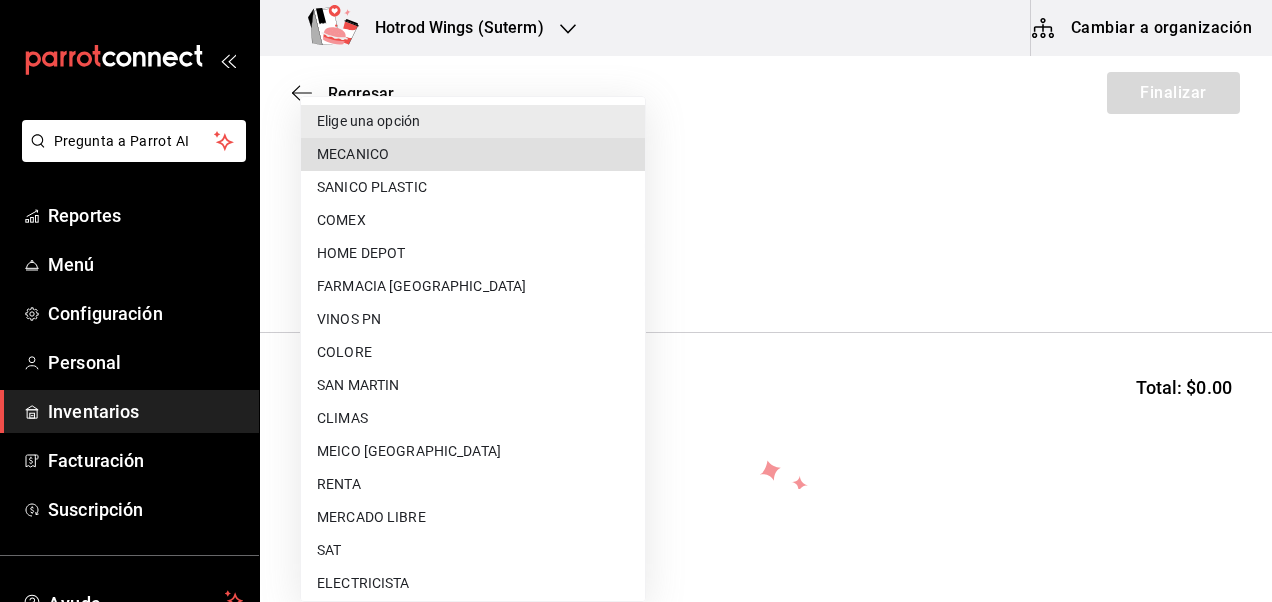 type 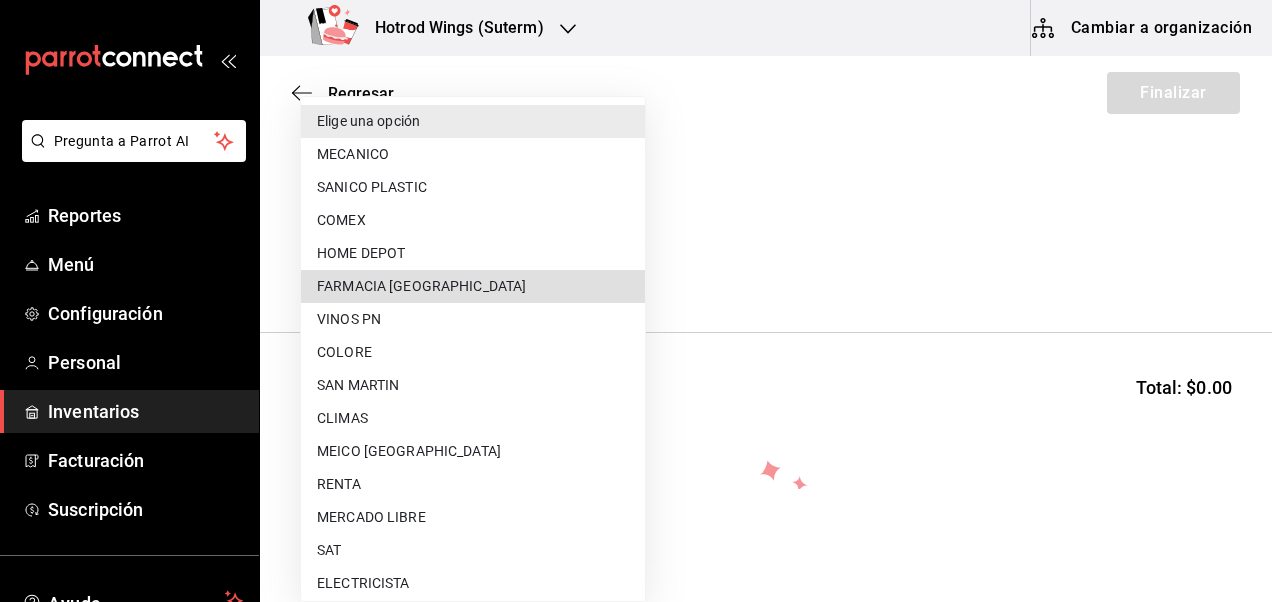 type 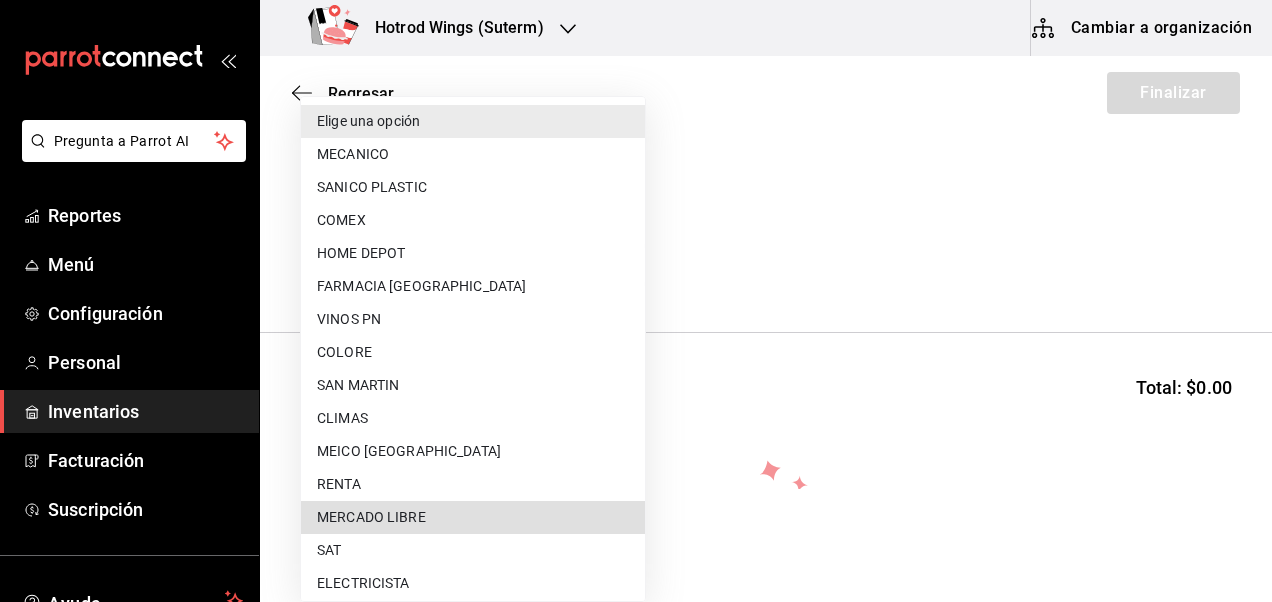 type 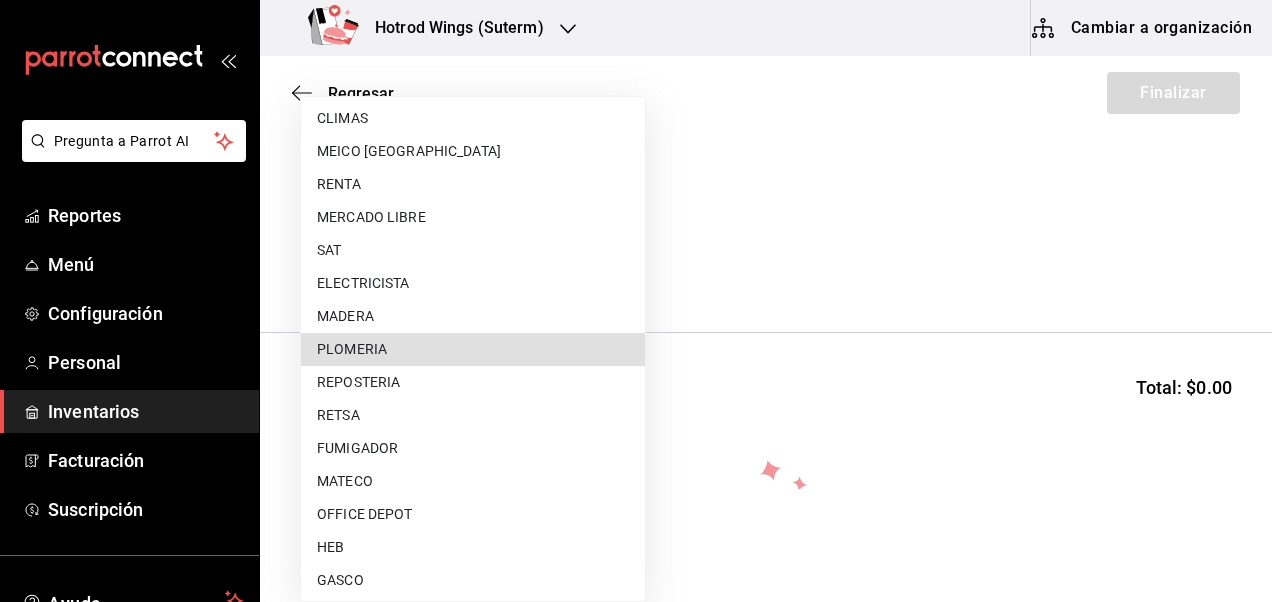 type 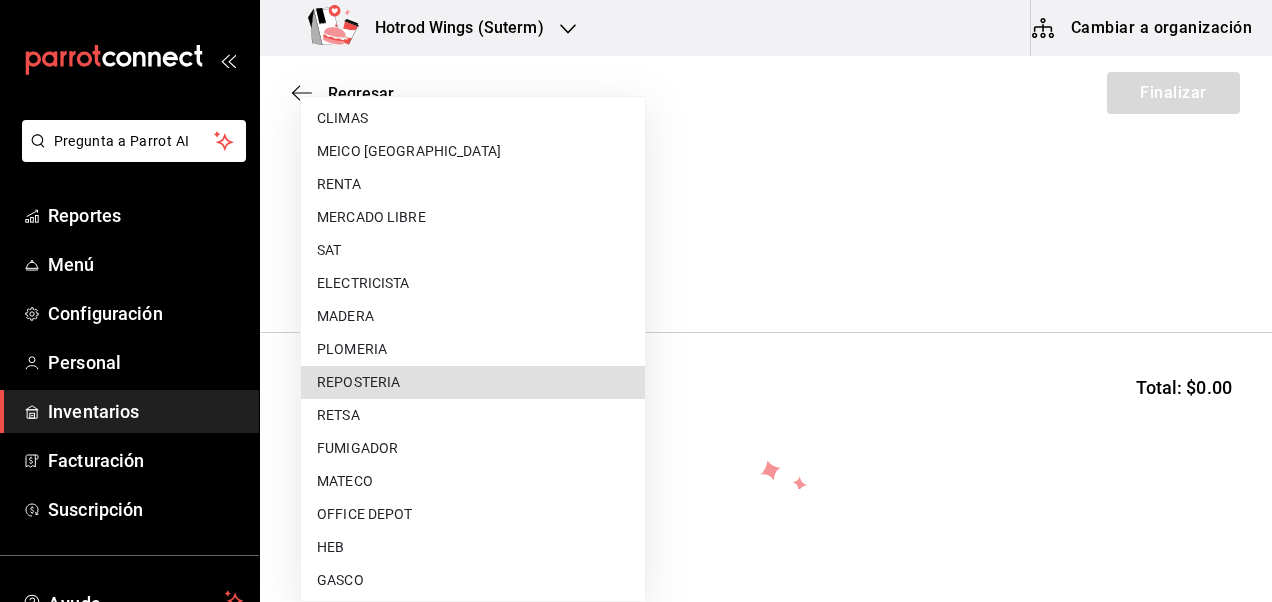 type 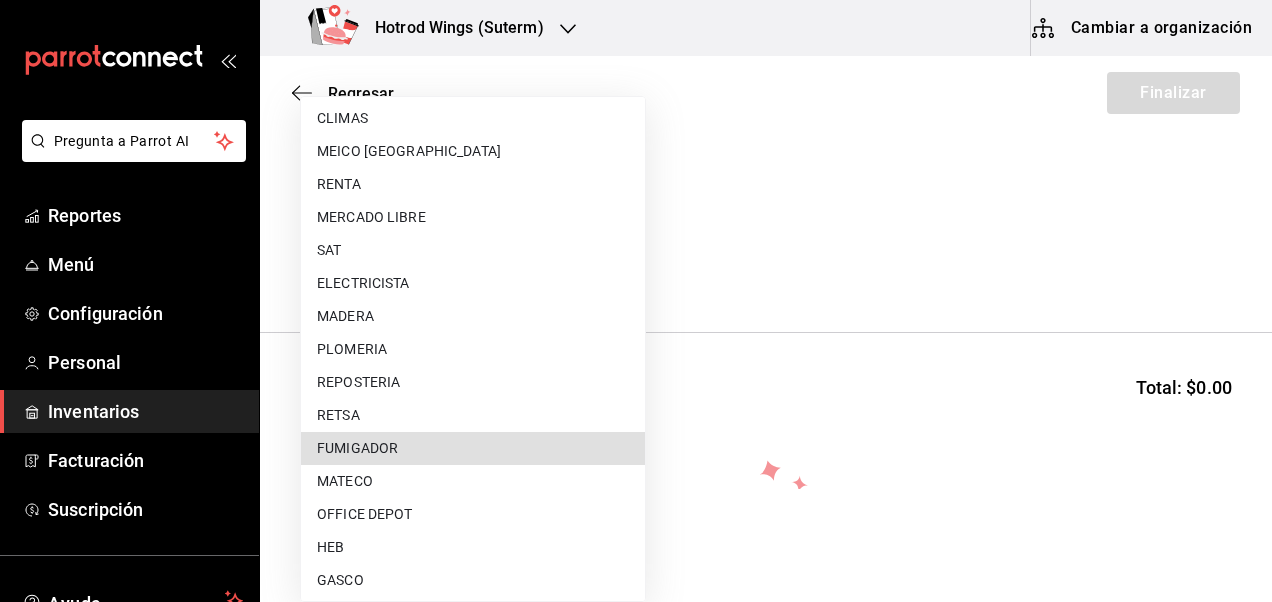 type 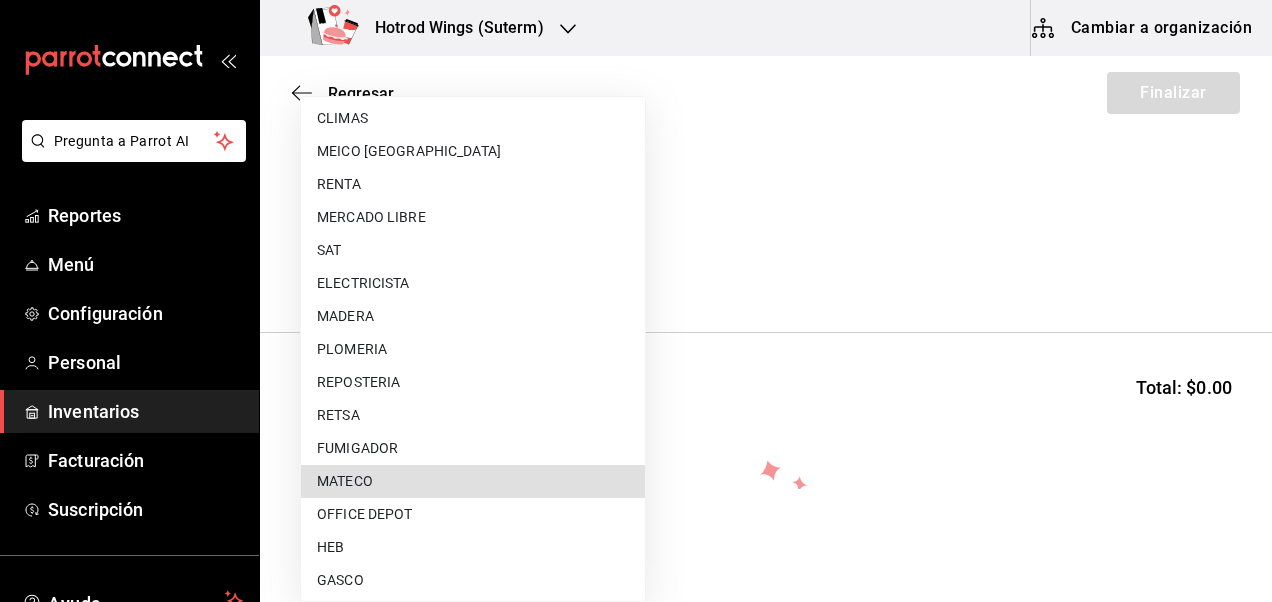 type 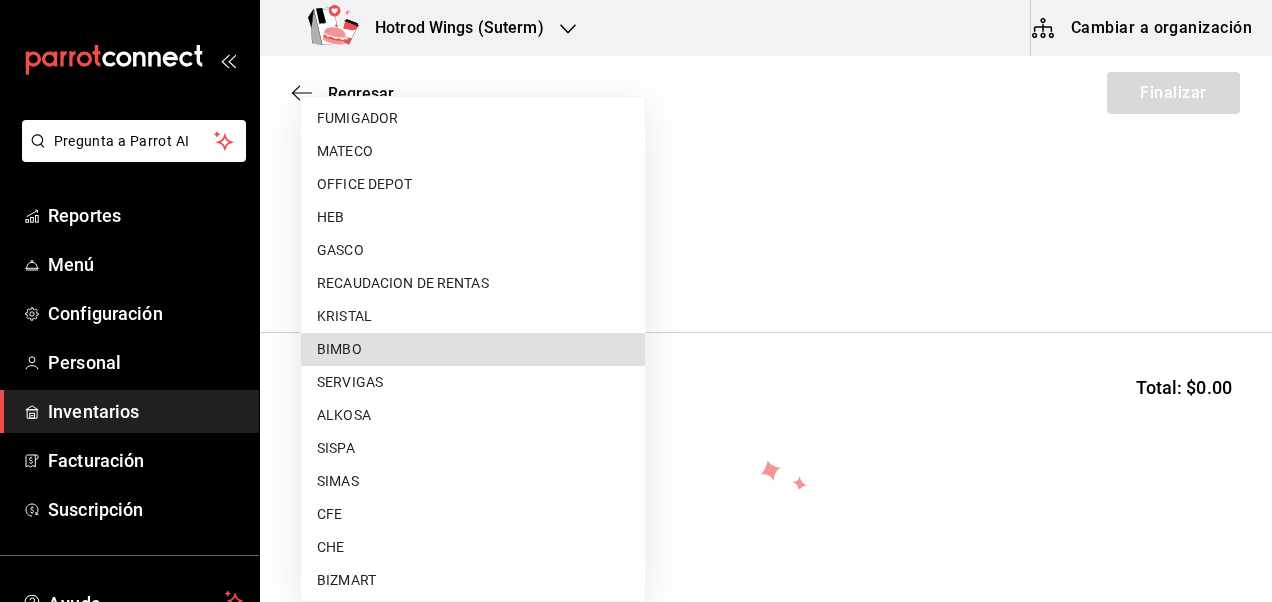 type 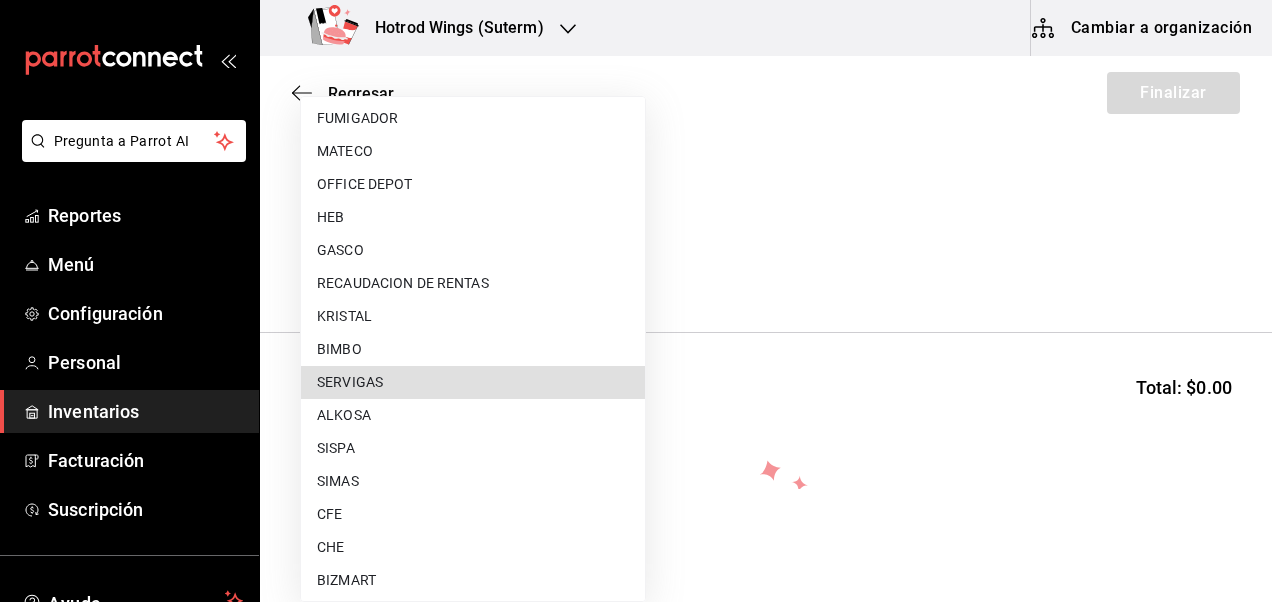 type 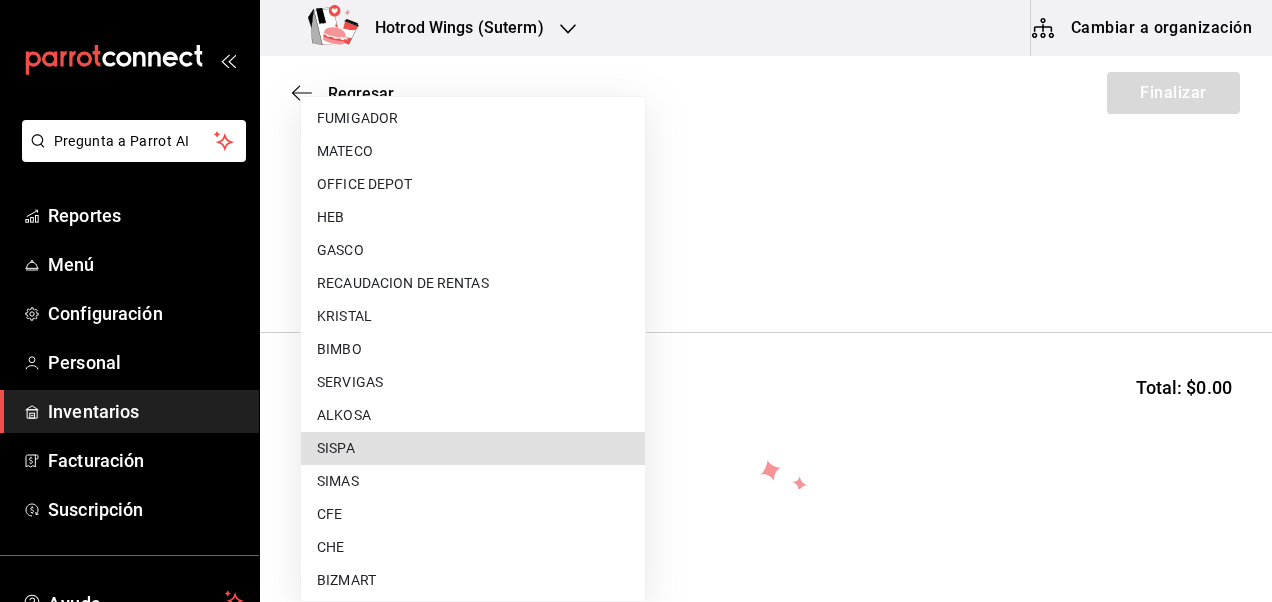 type 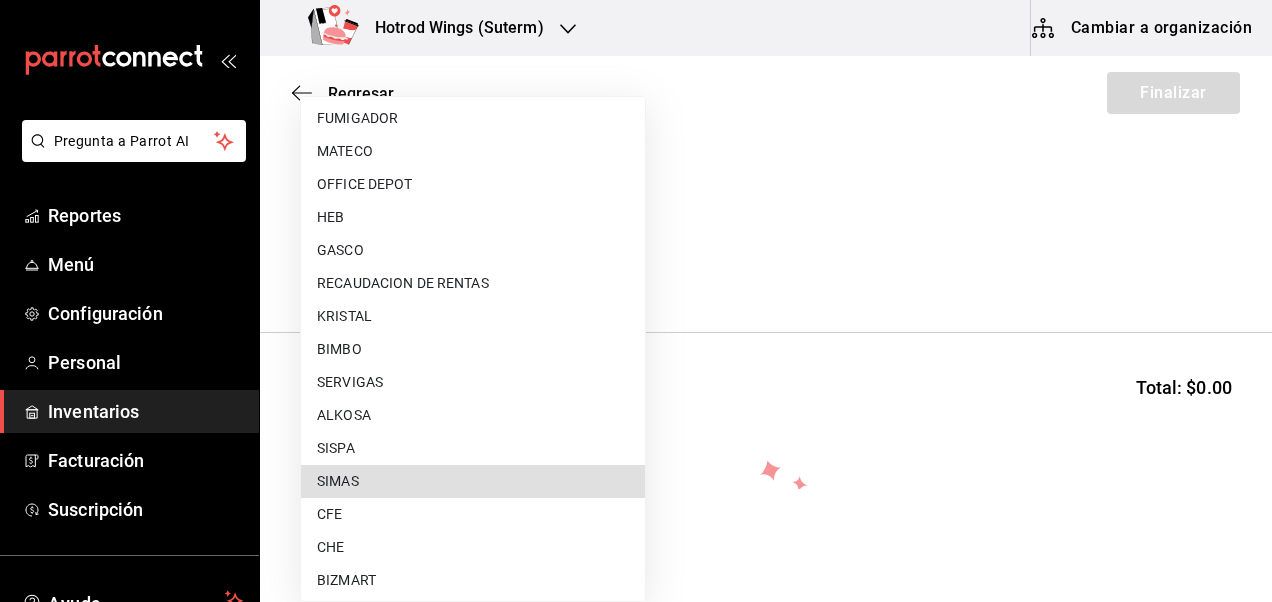 type 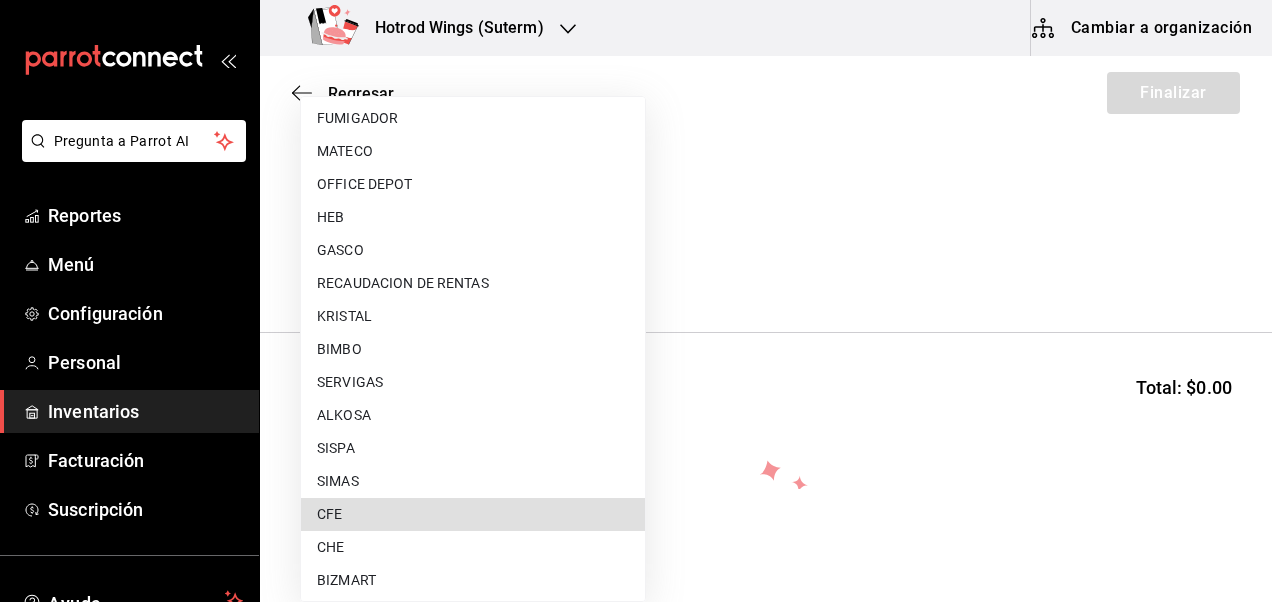 type 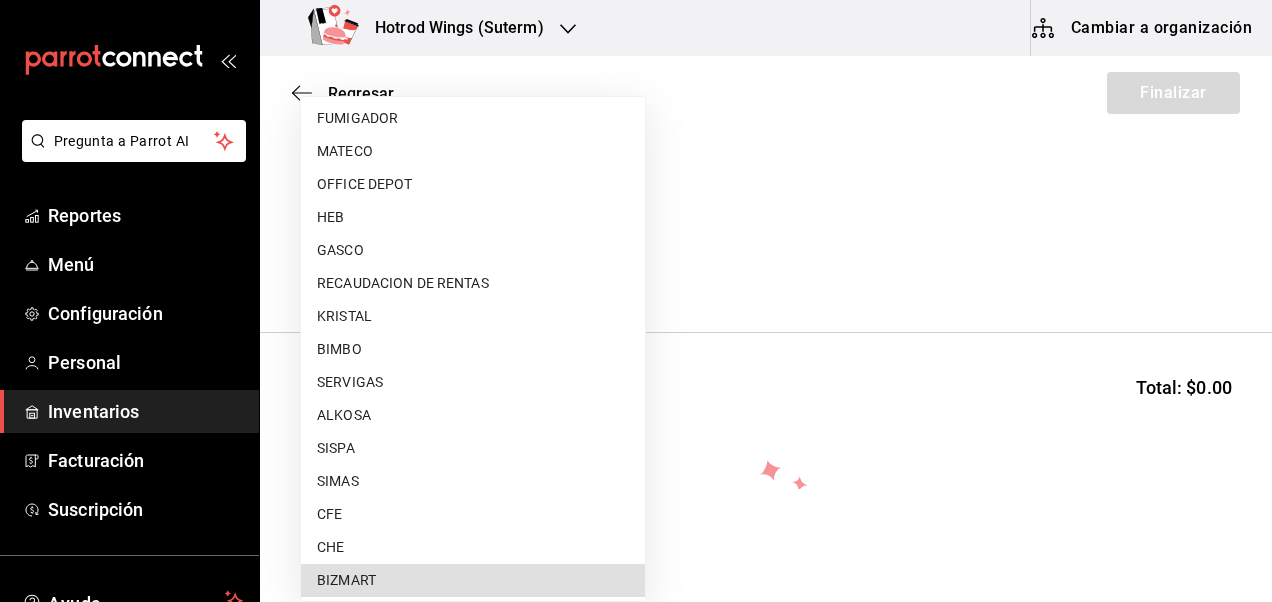 type 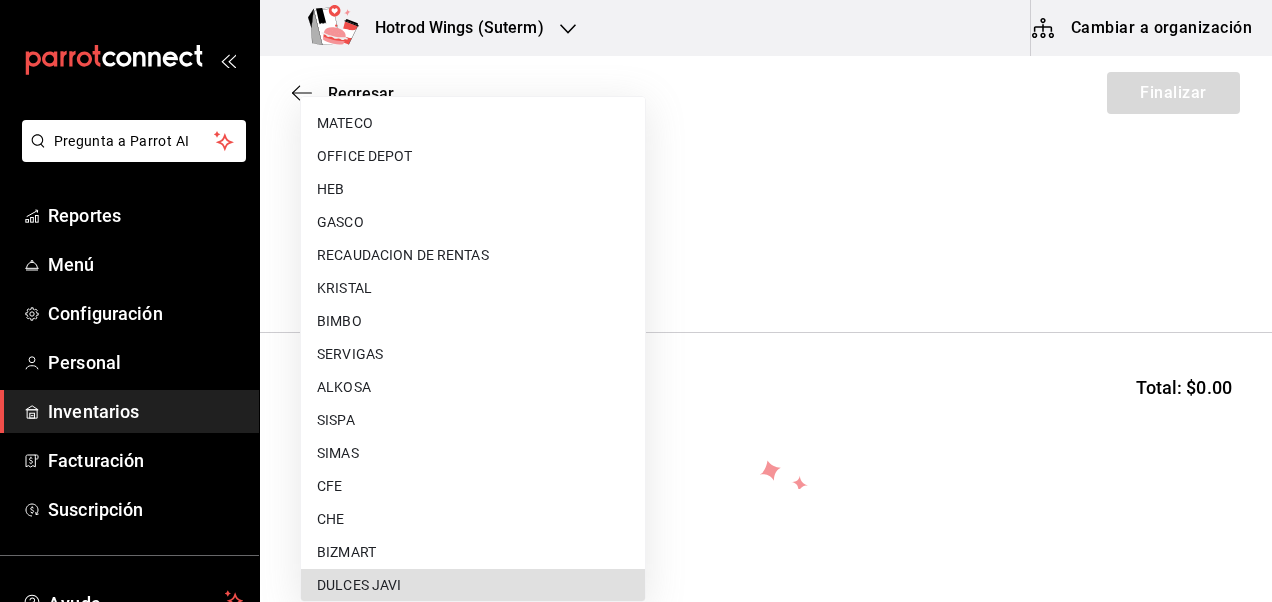 type 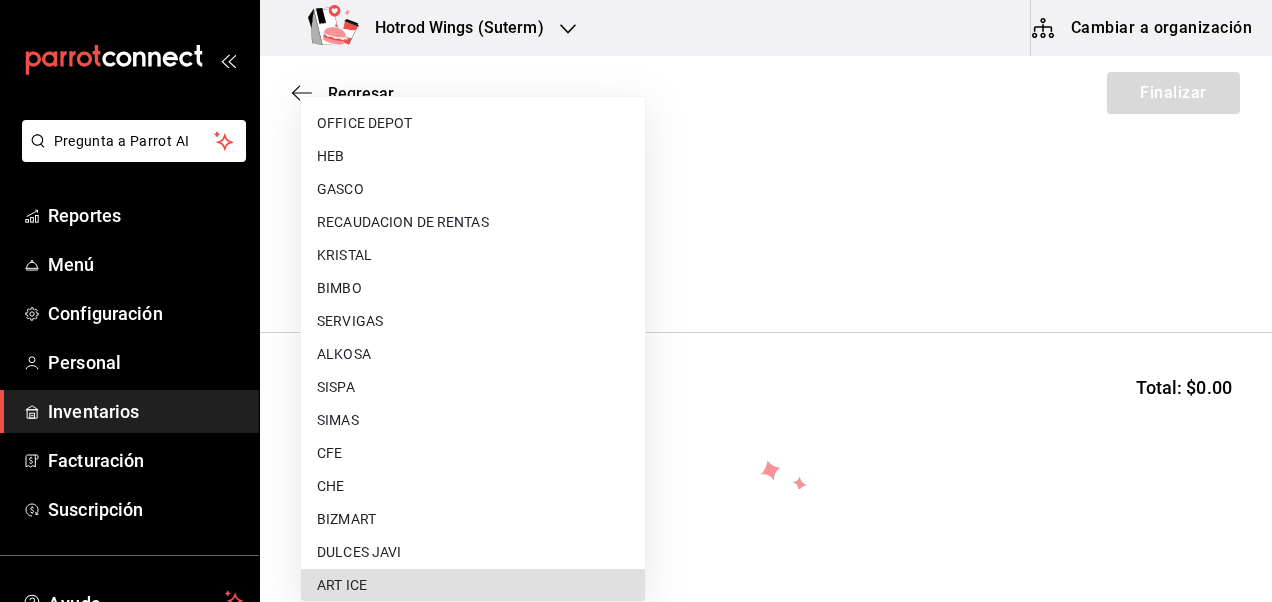 type 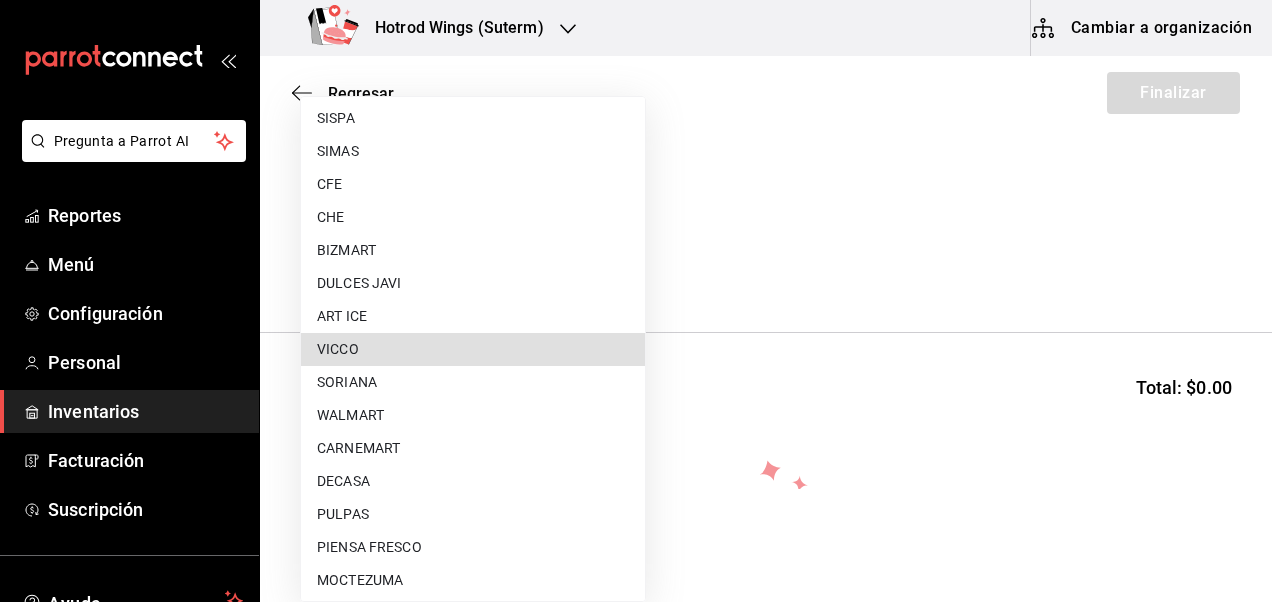 type 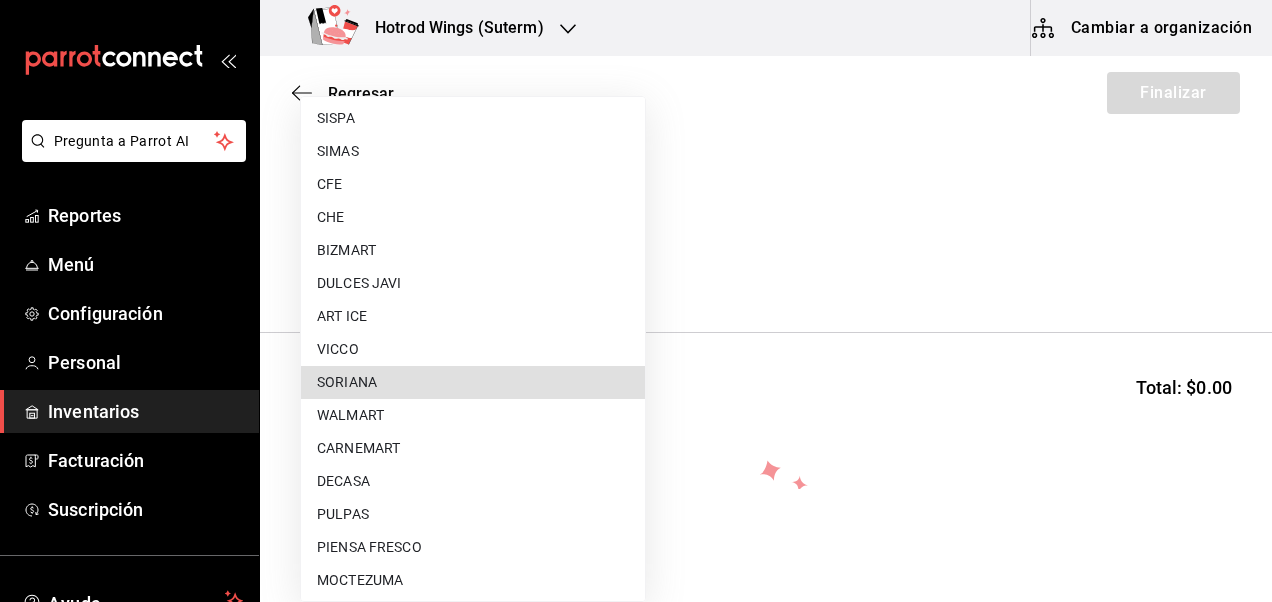 click on "MOCTEZUMA" at bounding box center [473, 580] 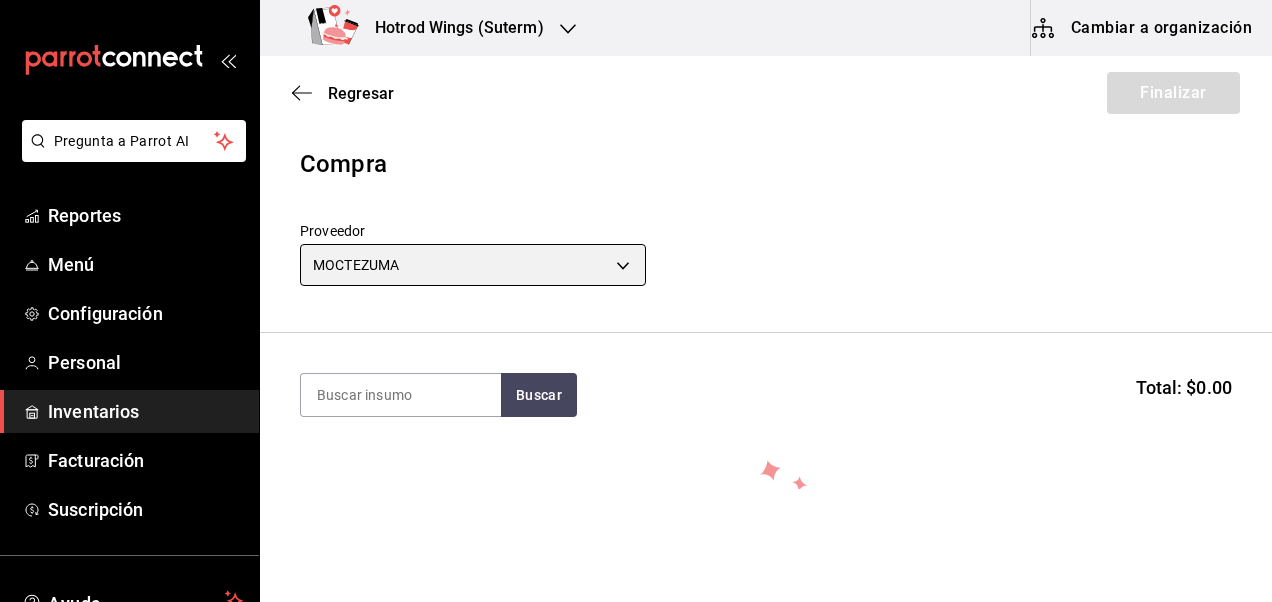 type on "c229c73b-6d85-4d12-85ab-8d580e0a1bbf" 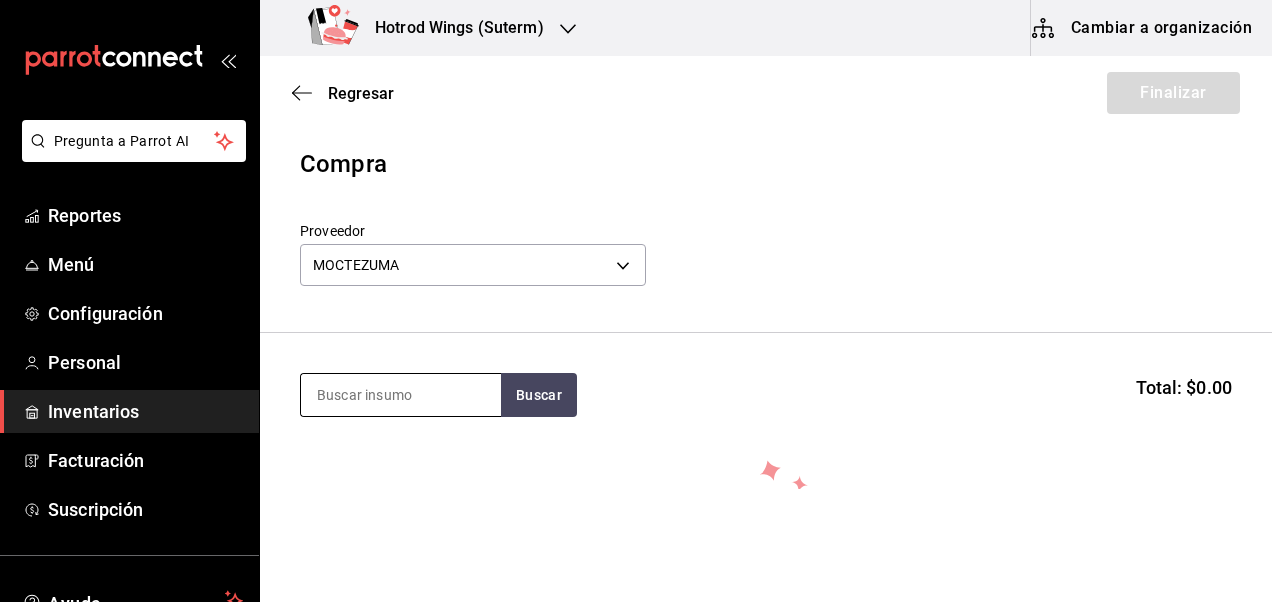 click at bounding box center [401, 395] 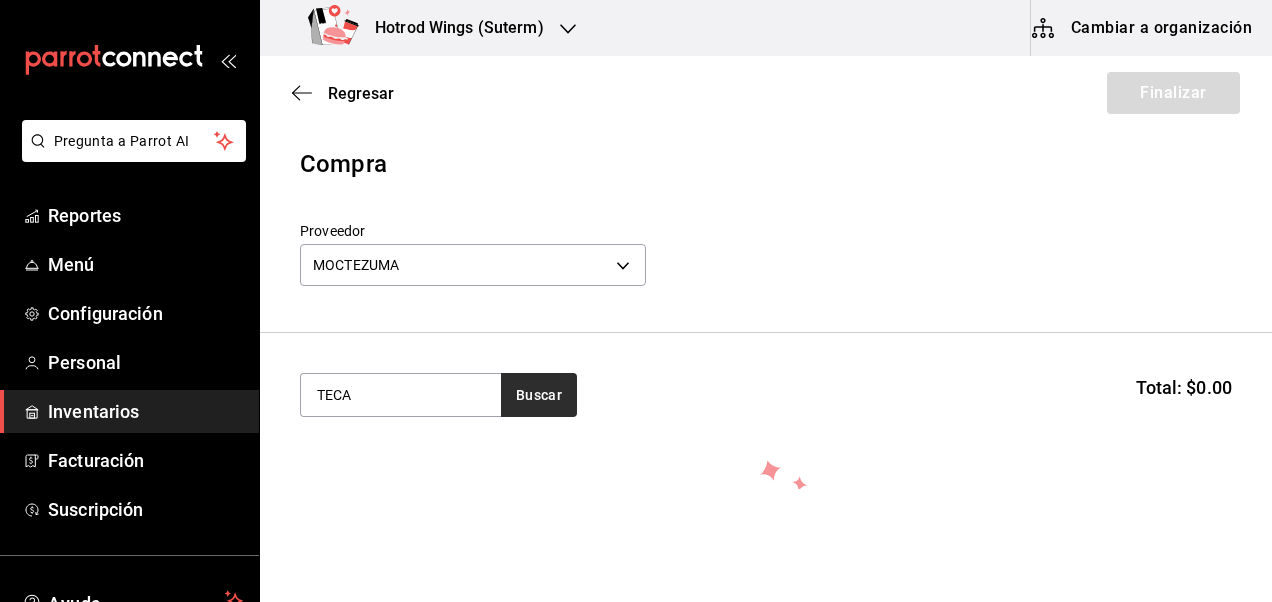 type on "TECA" 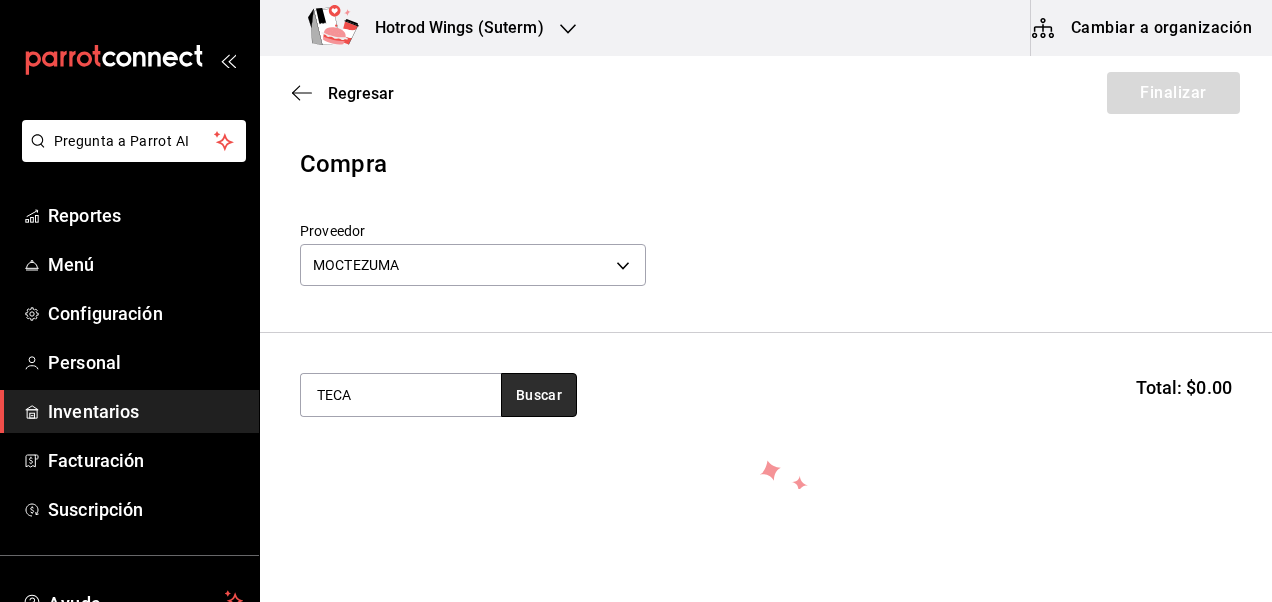 click on "Buscar" at bounding box center (539, 395) 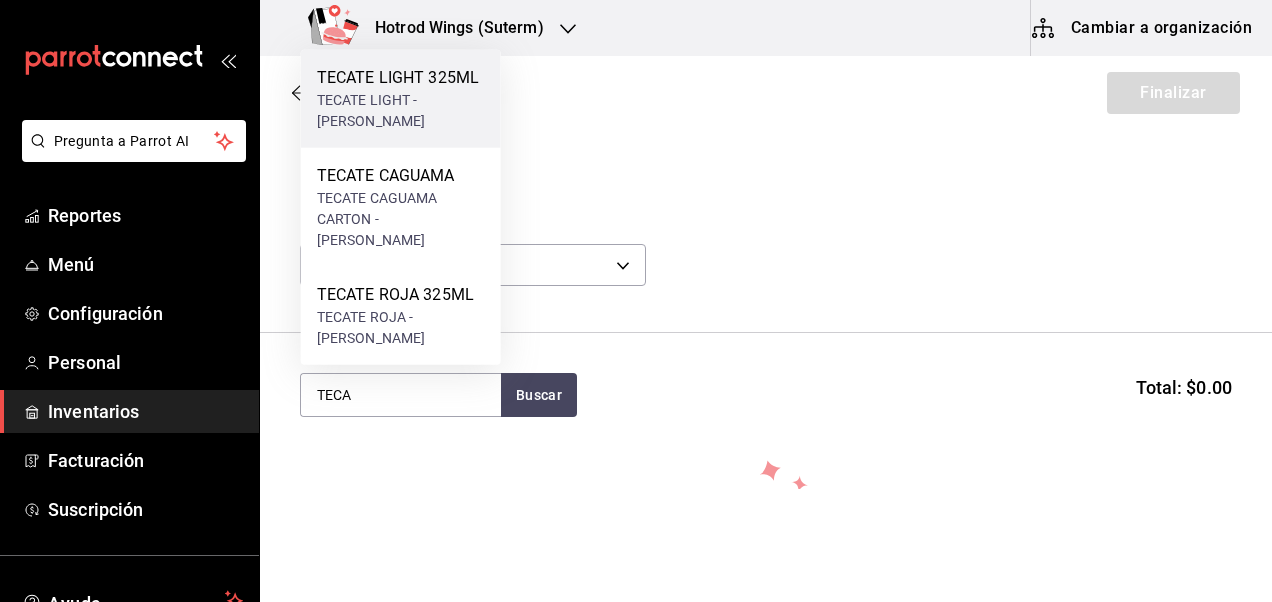 click on "TECATE LIGHT - MOCTEZUMA" at bounding box center [401, 111] 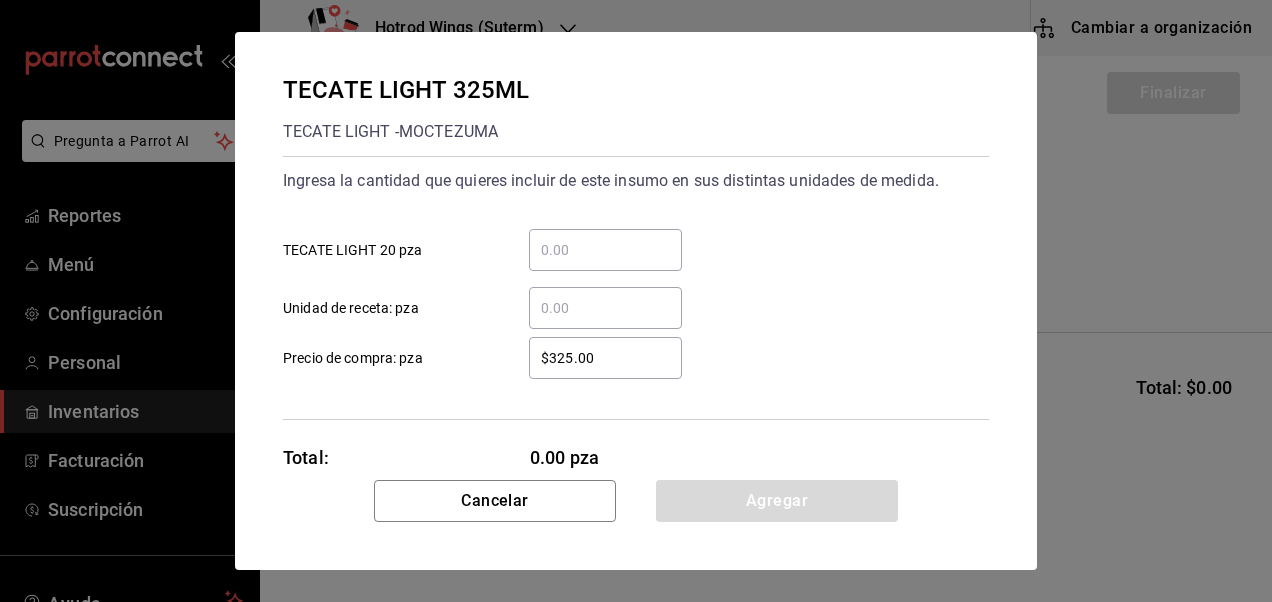click on "​ TECATE LIGHT 20 pza" at bounding box center (605, 250) 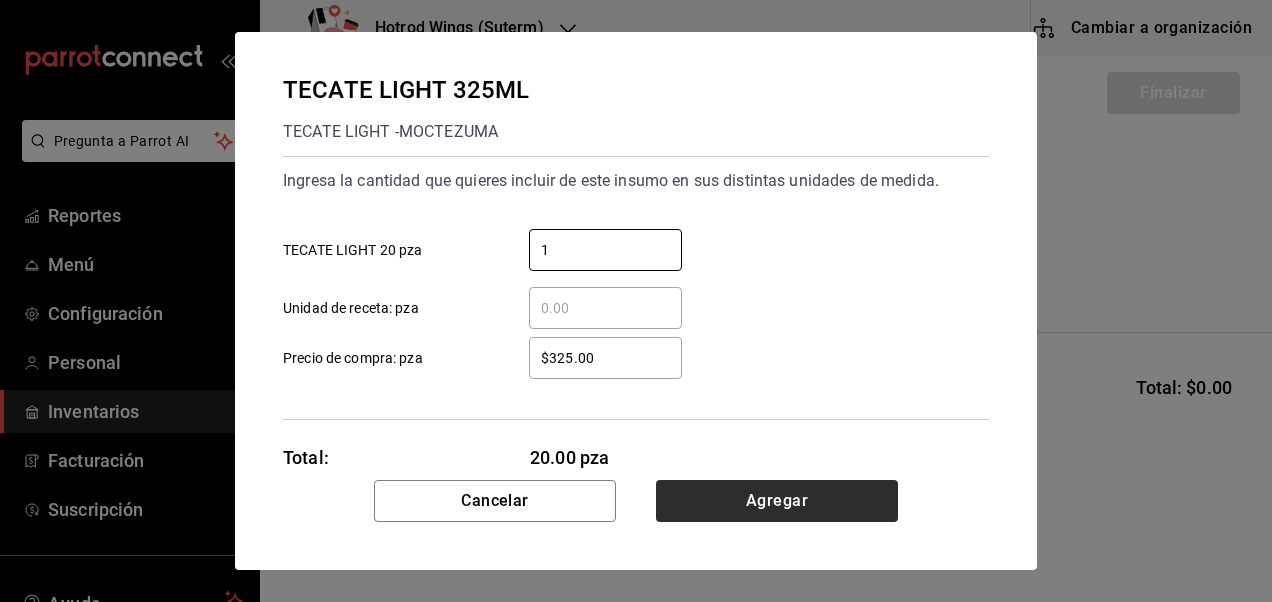 type on "1" 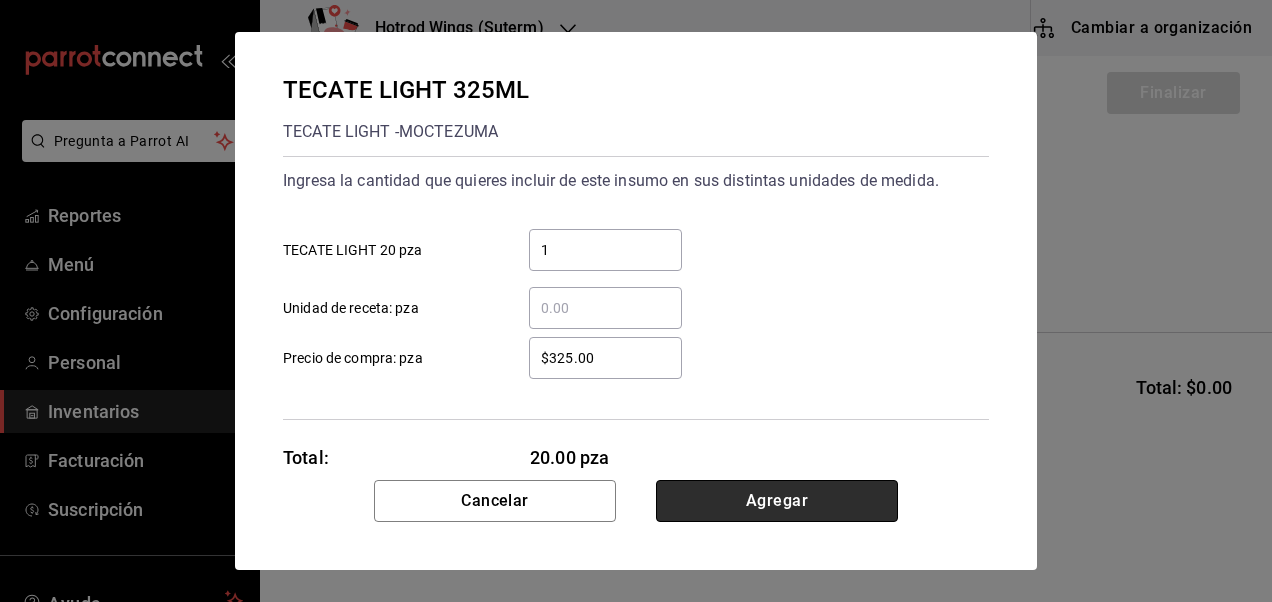 click on "Agregar" at bounding box center (777, 501) 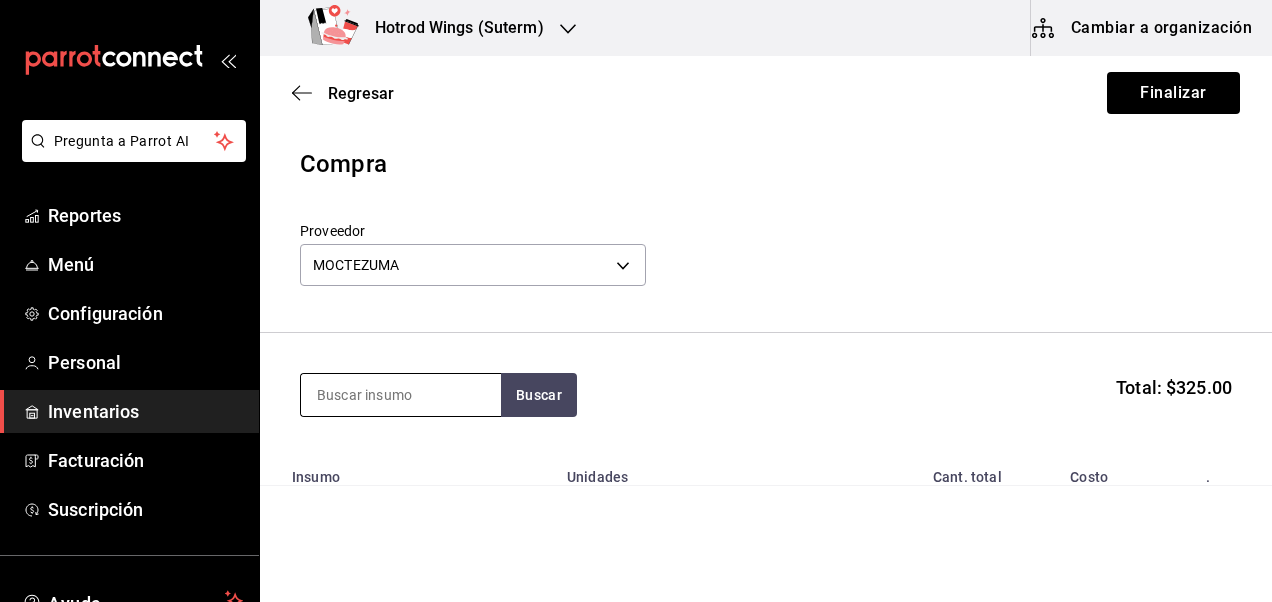 click at bounding box center [401, 395] 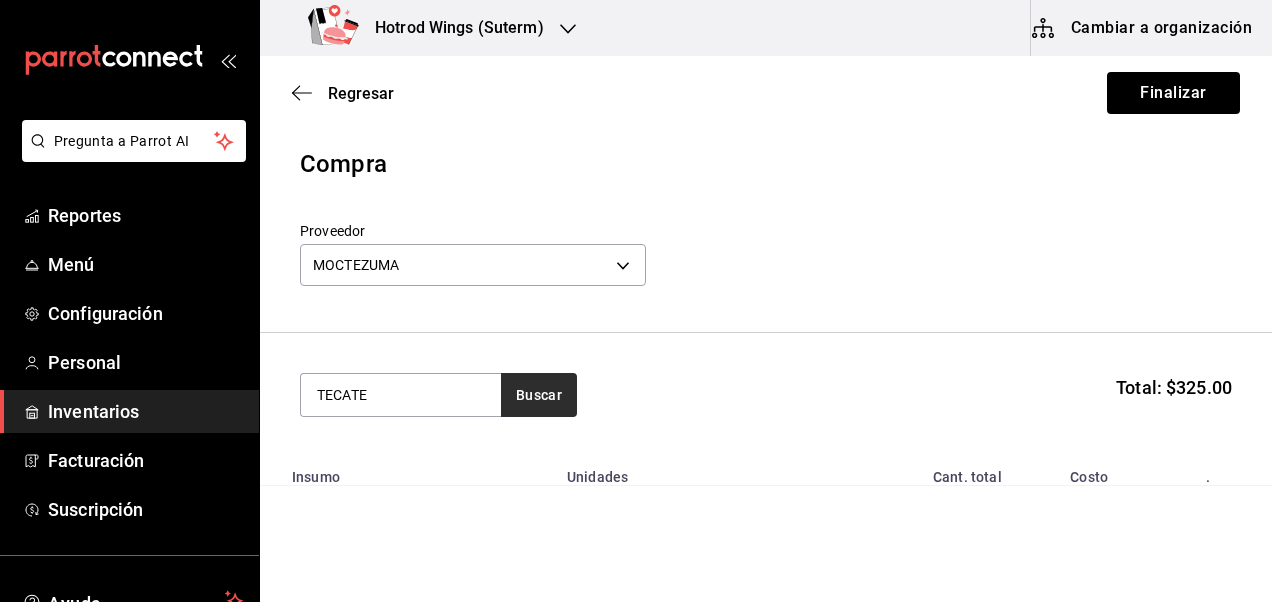 type on "TECATE" 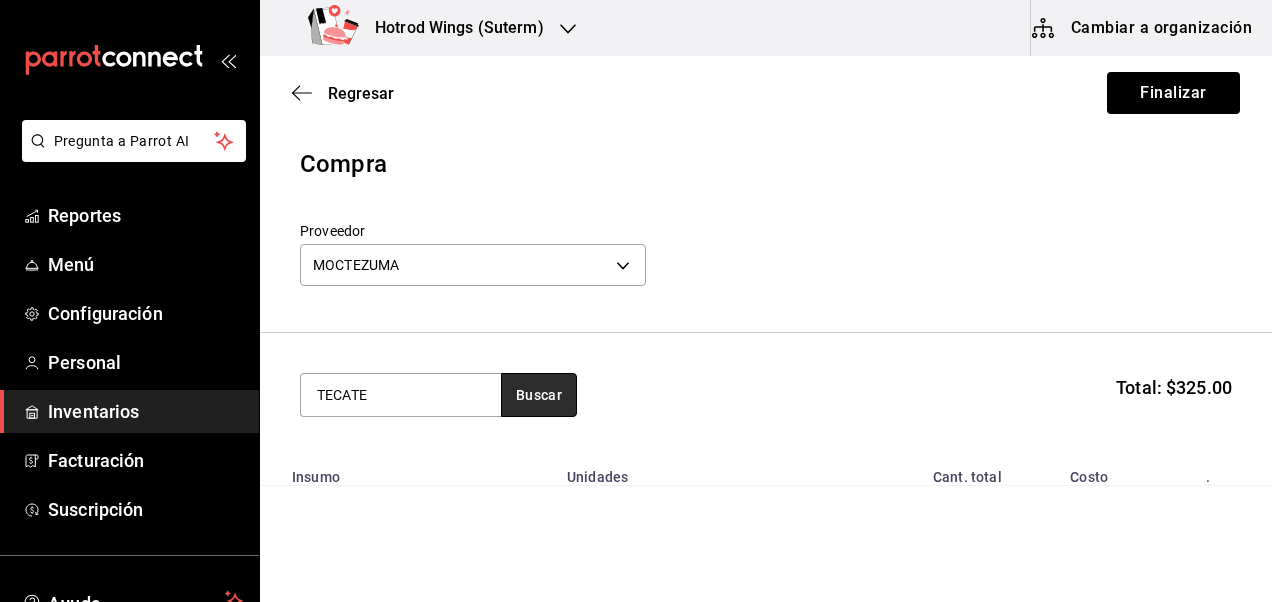 click on "Buscar" at bounding box center [539, 395] 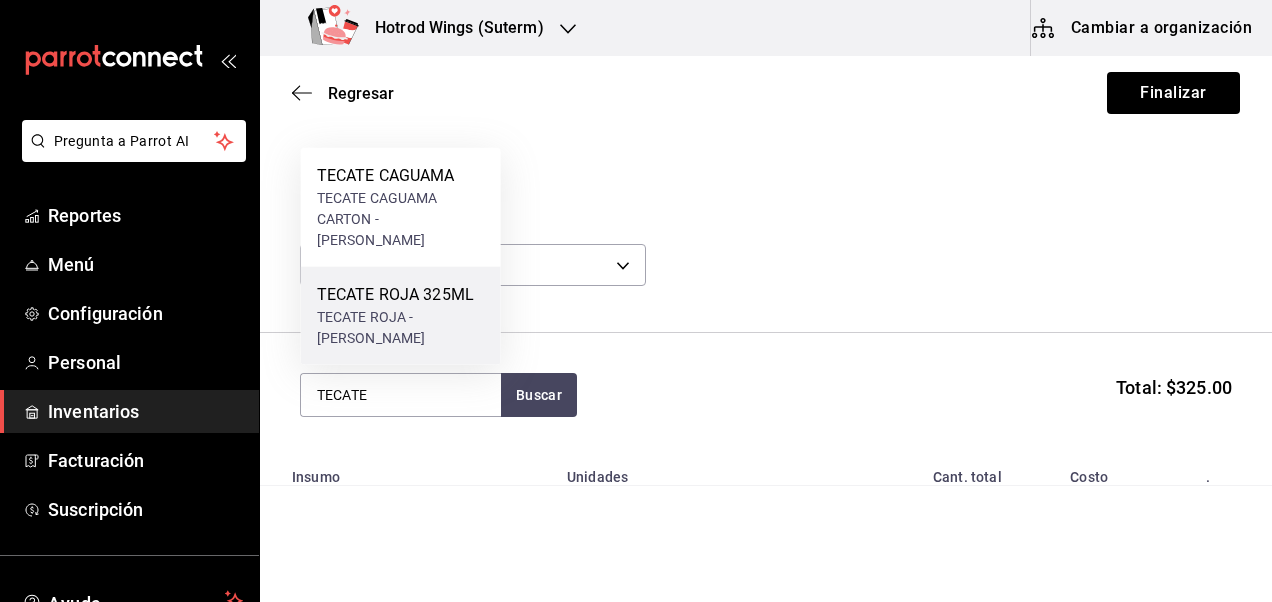 click on "TECATE ROJA 325ML" at bounding box center (401, 295) 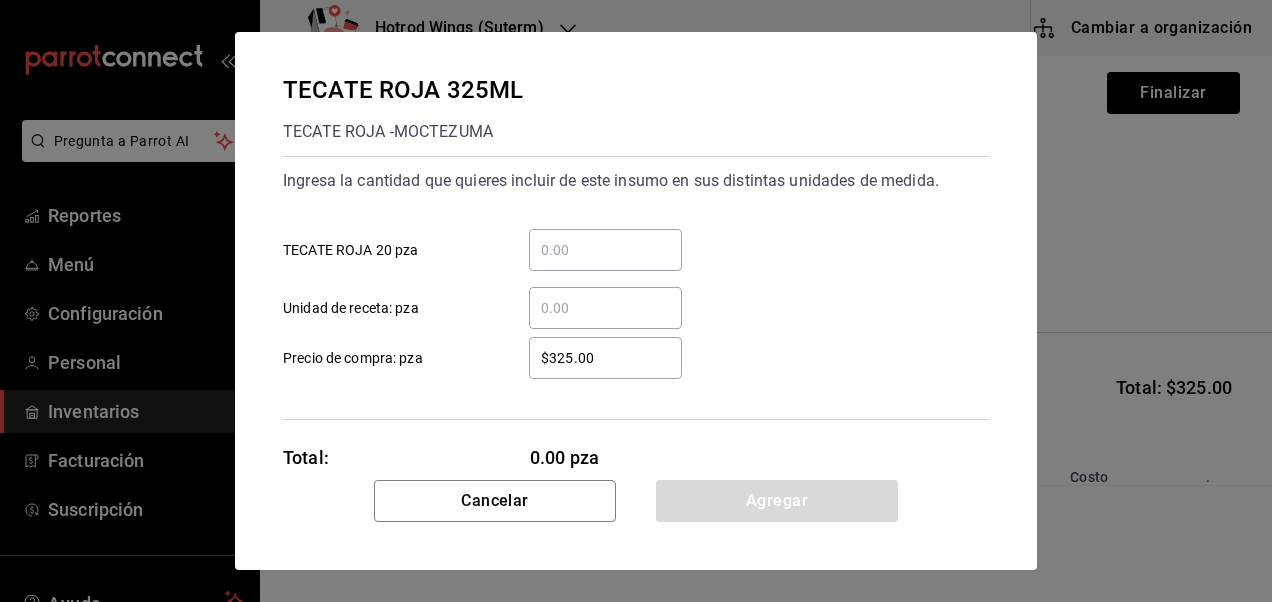 click on "​" at bounding box center (605, 250) 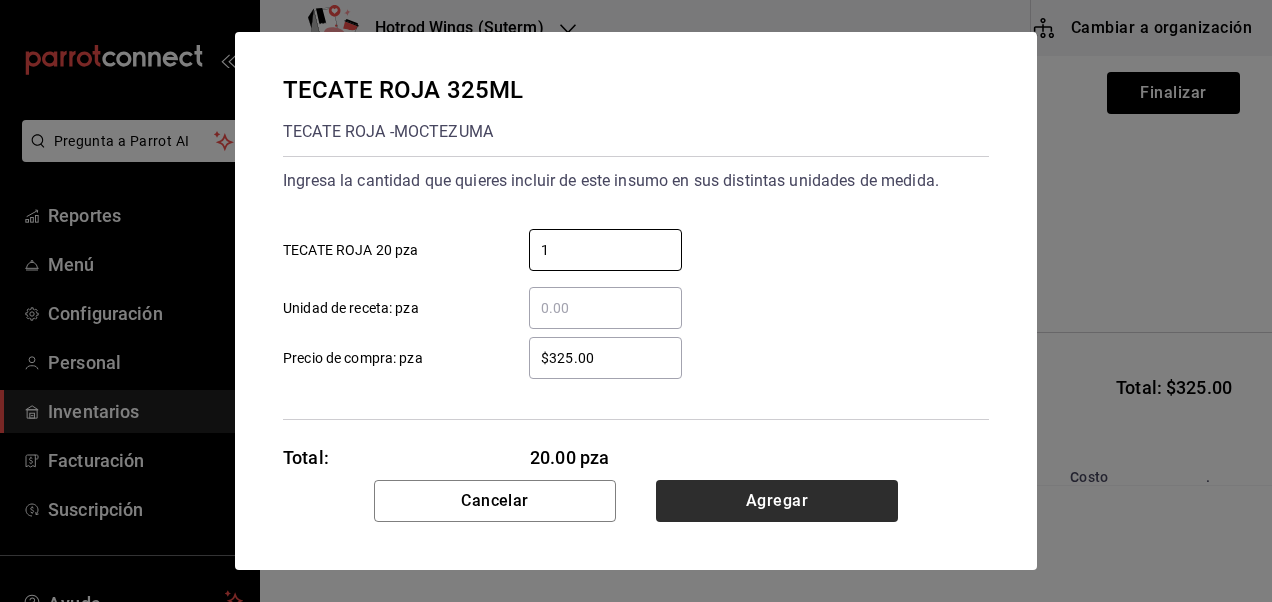 type on "1" 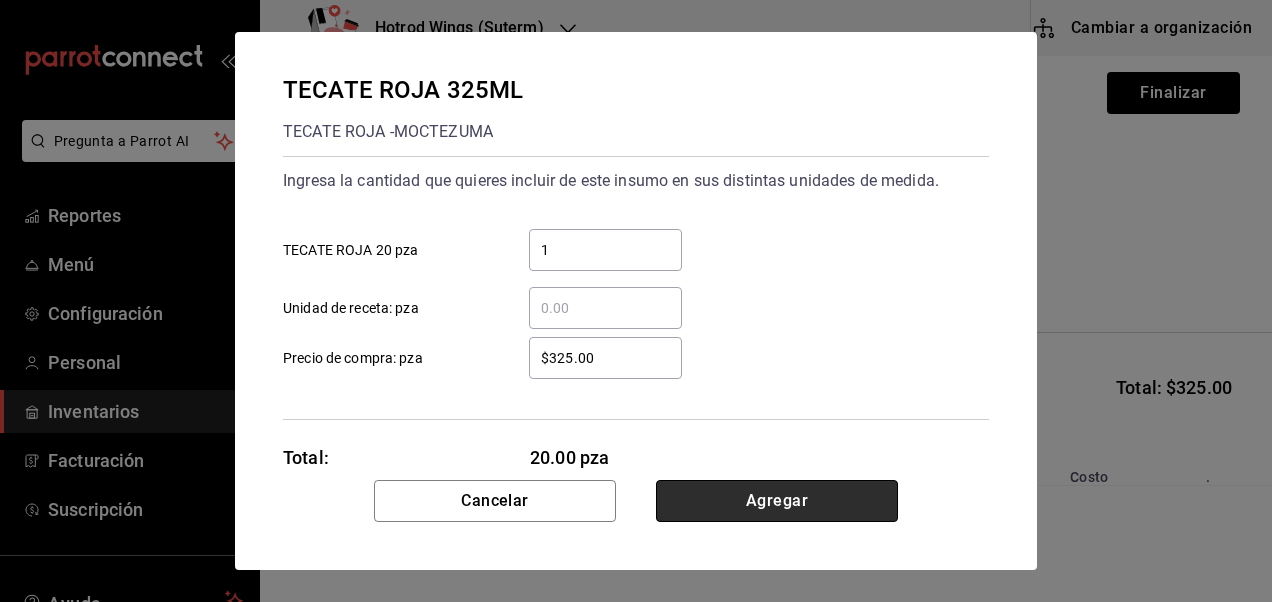 click on "Agregar" at bounding box center (777, 501) 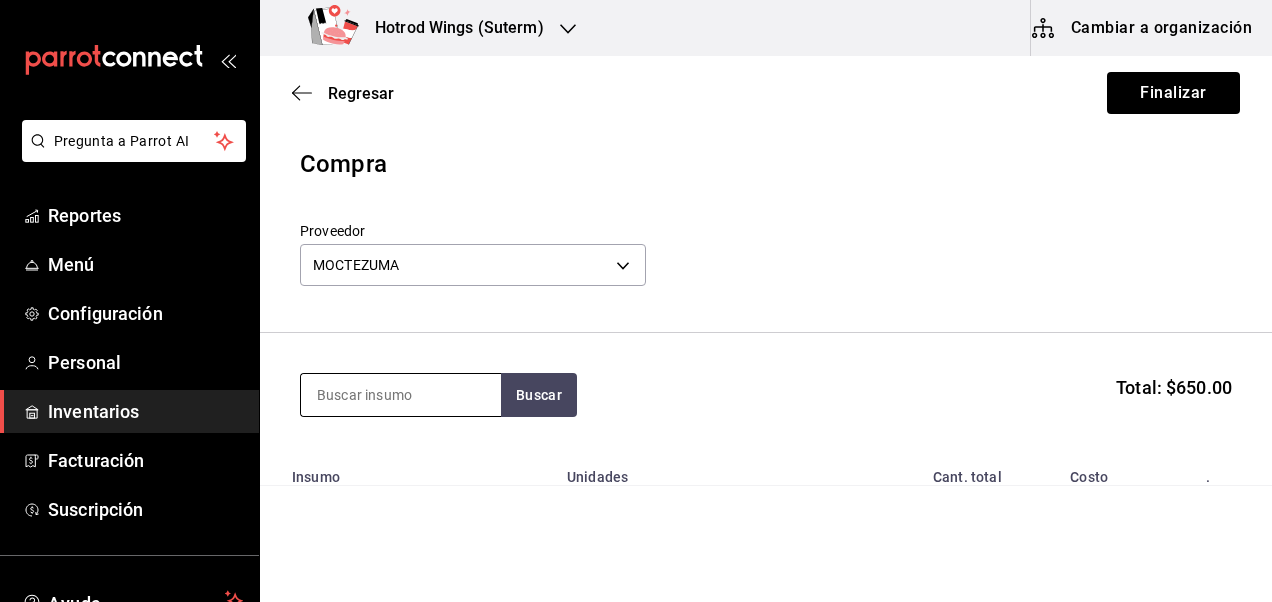 click at bounding box center [401, 395] 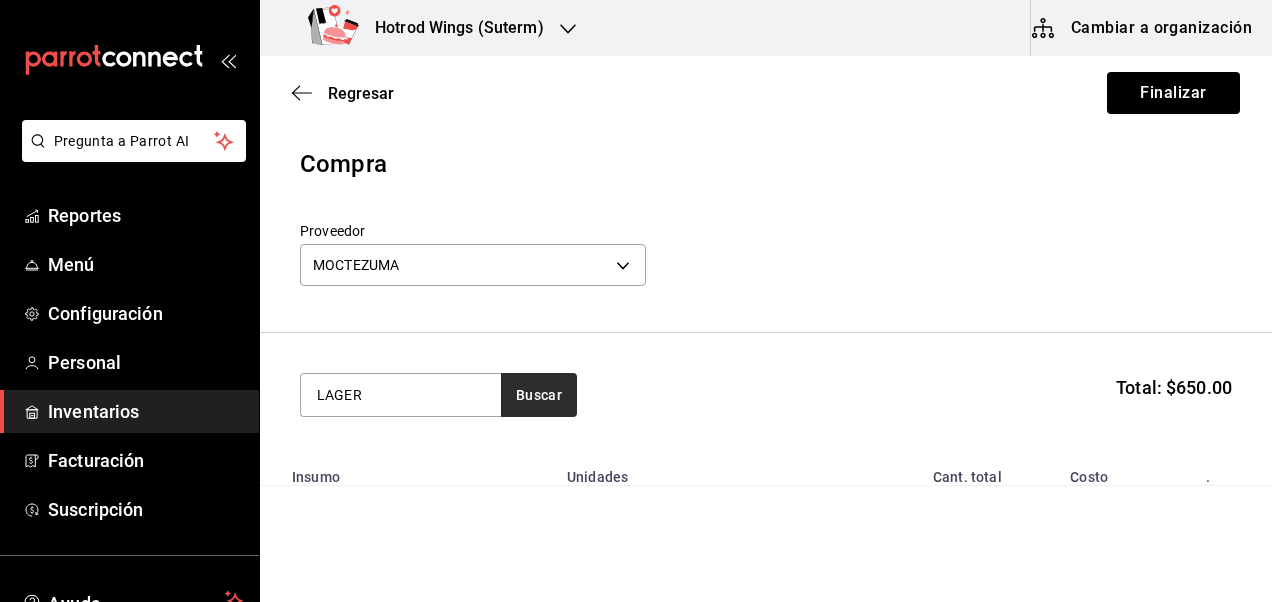 type on "LAGER" 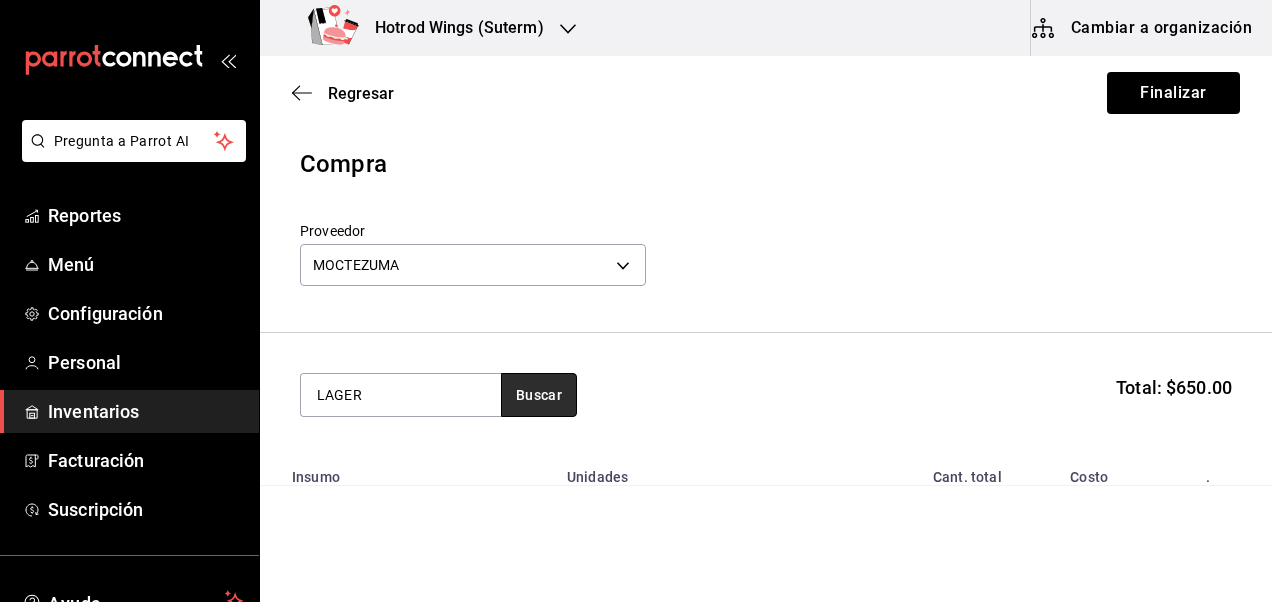 click on "Buscar" at bounding box center (539, 395) 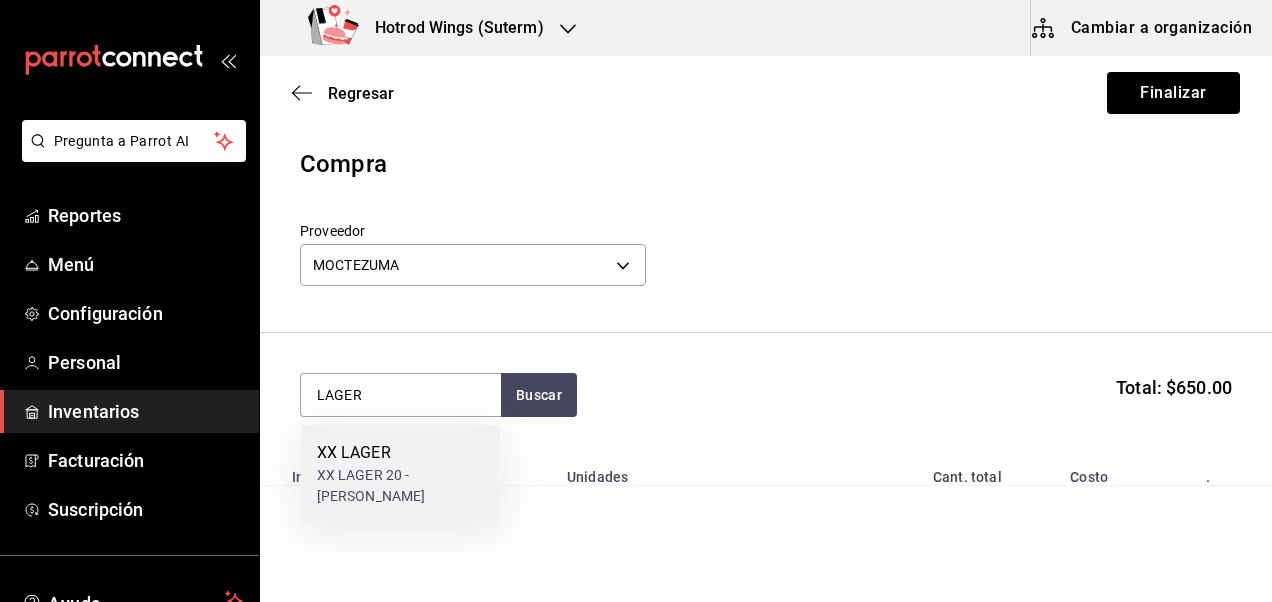 click on "XX LAGER" at bounding box center [401, 453] 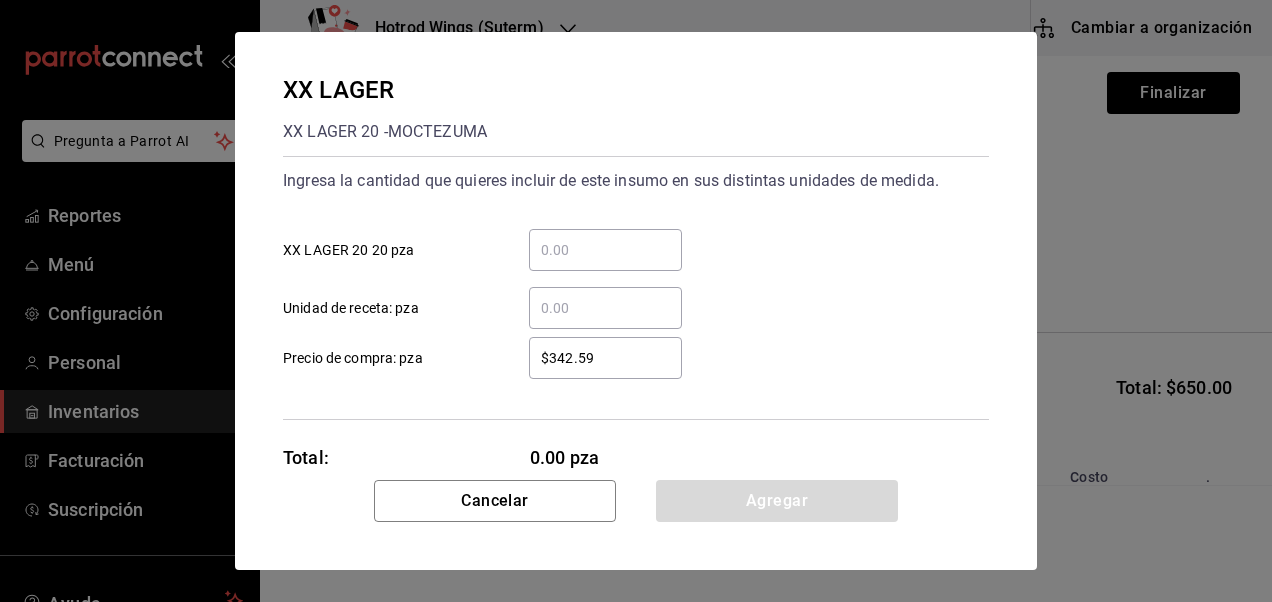 click on "​ XX LAGER 20 20 pza" at bounding box center (605, 250) 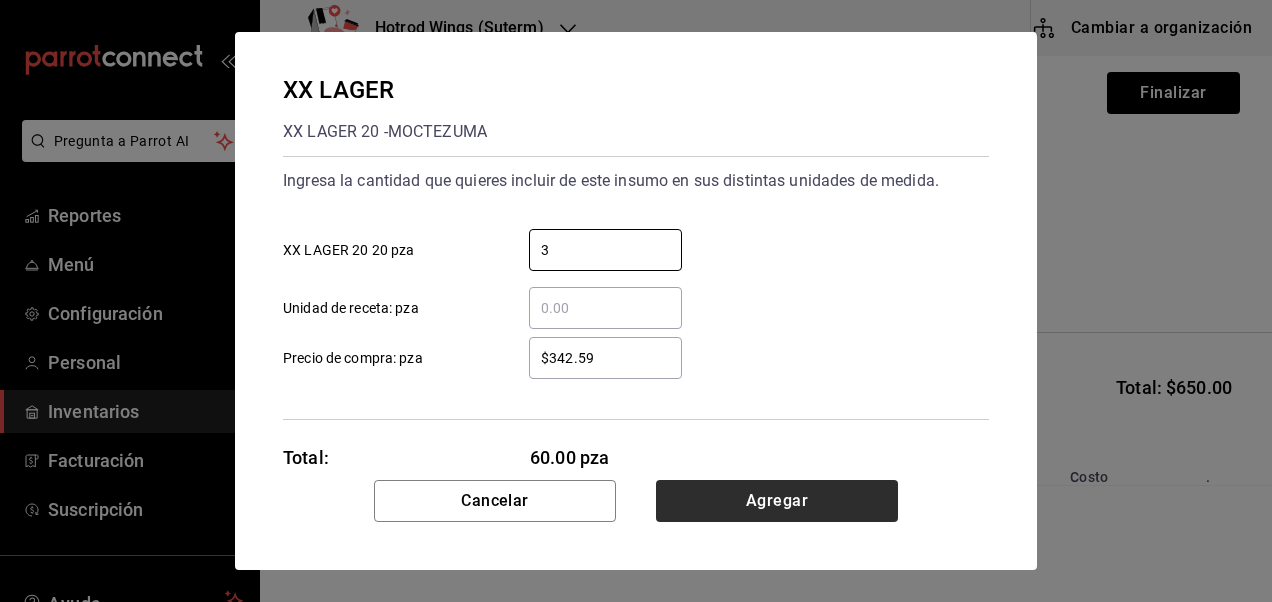 type on "3" 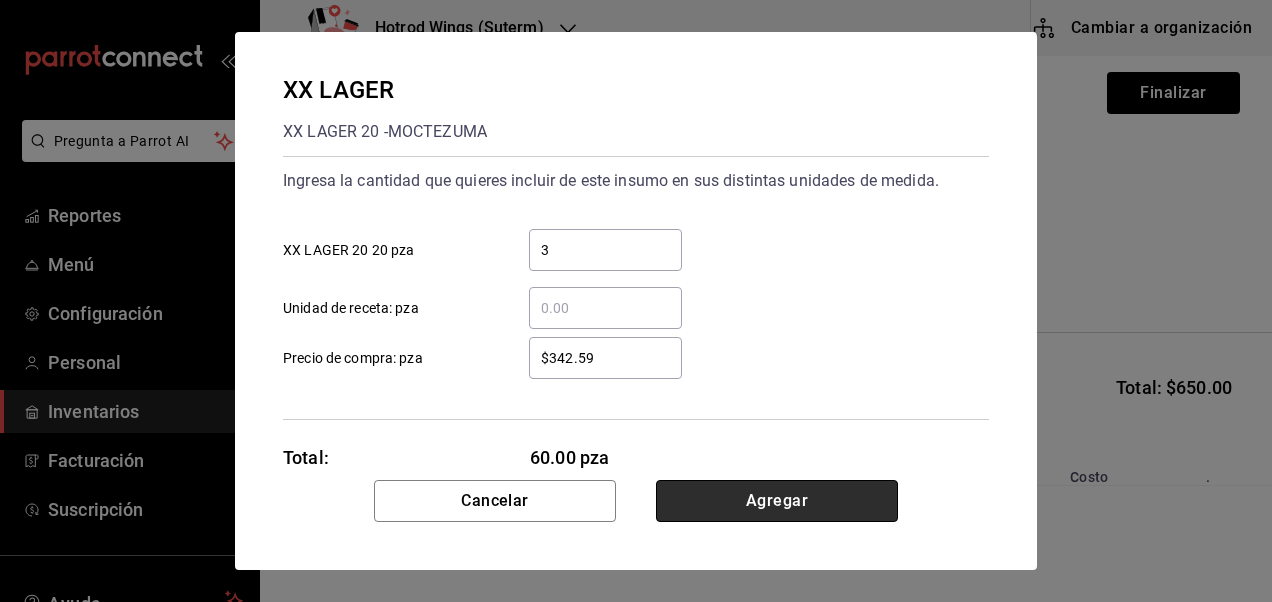 click on "Agregar" at bounding box center [777, 501] 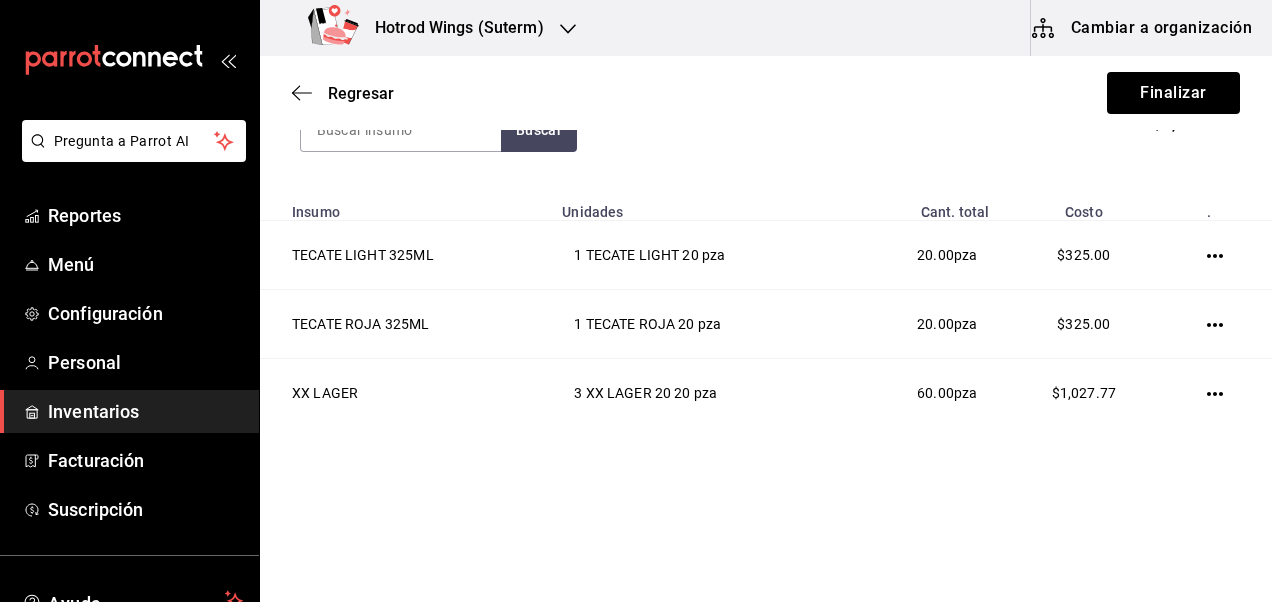 scroll, scrollTop: 266, scrollLeft: 0, axis: vertical 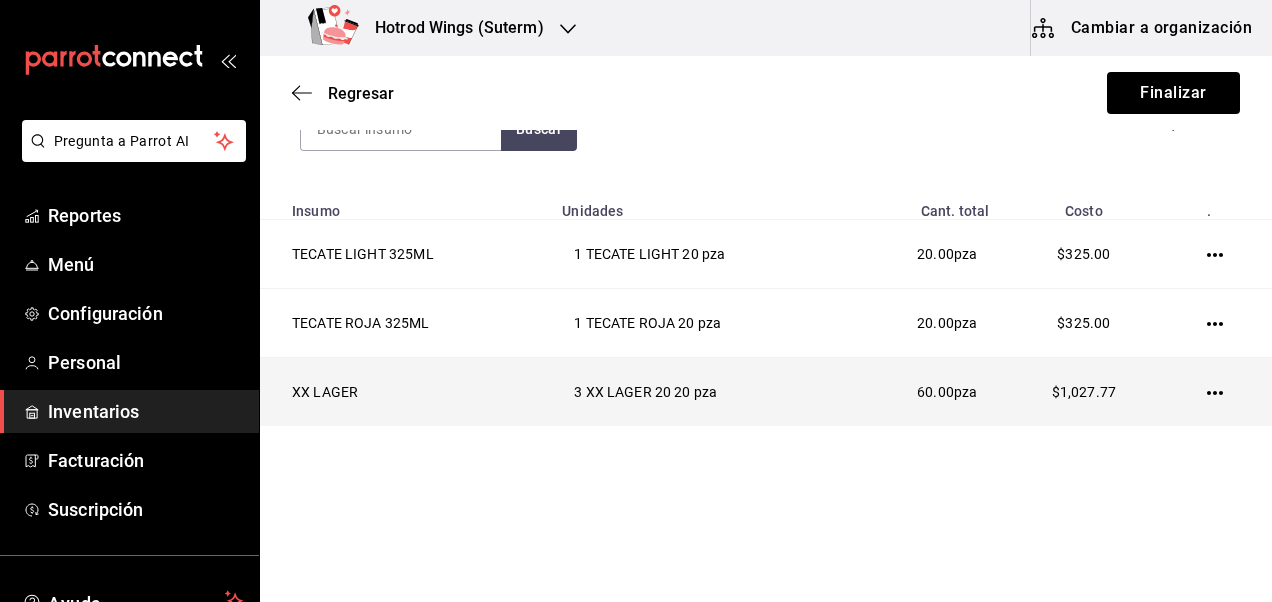 click 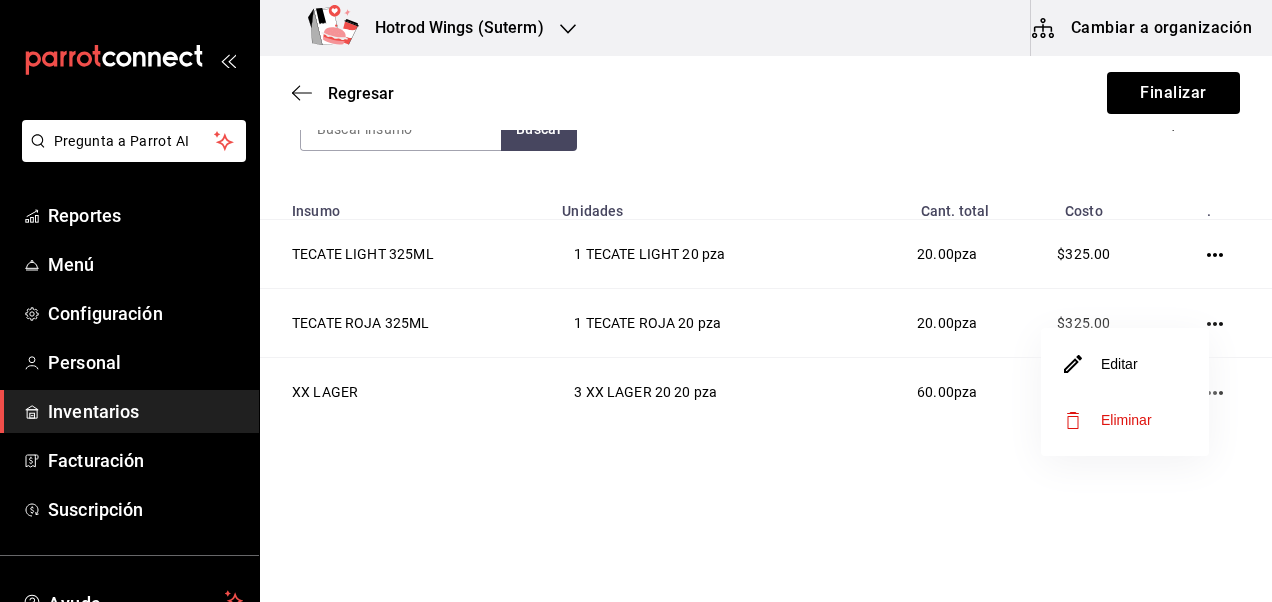 click on "Editar" at bounding box center (1125, 364) 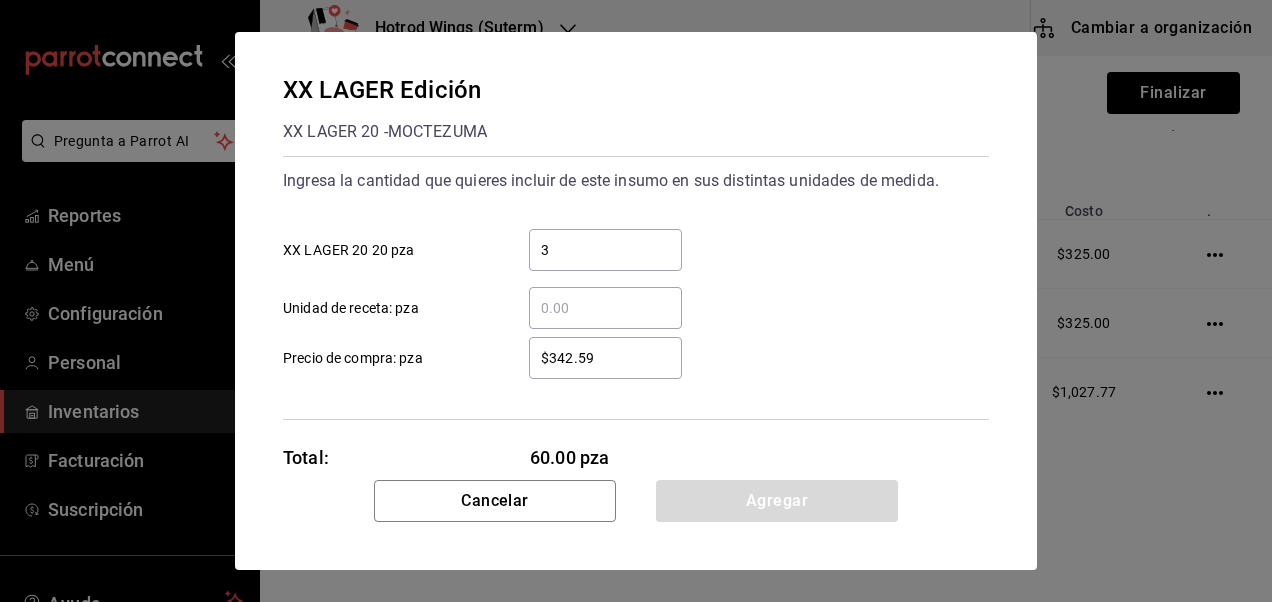click on "$342.59" at bounding box center (605, 358) 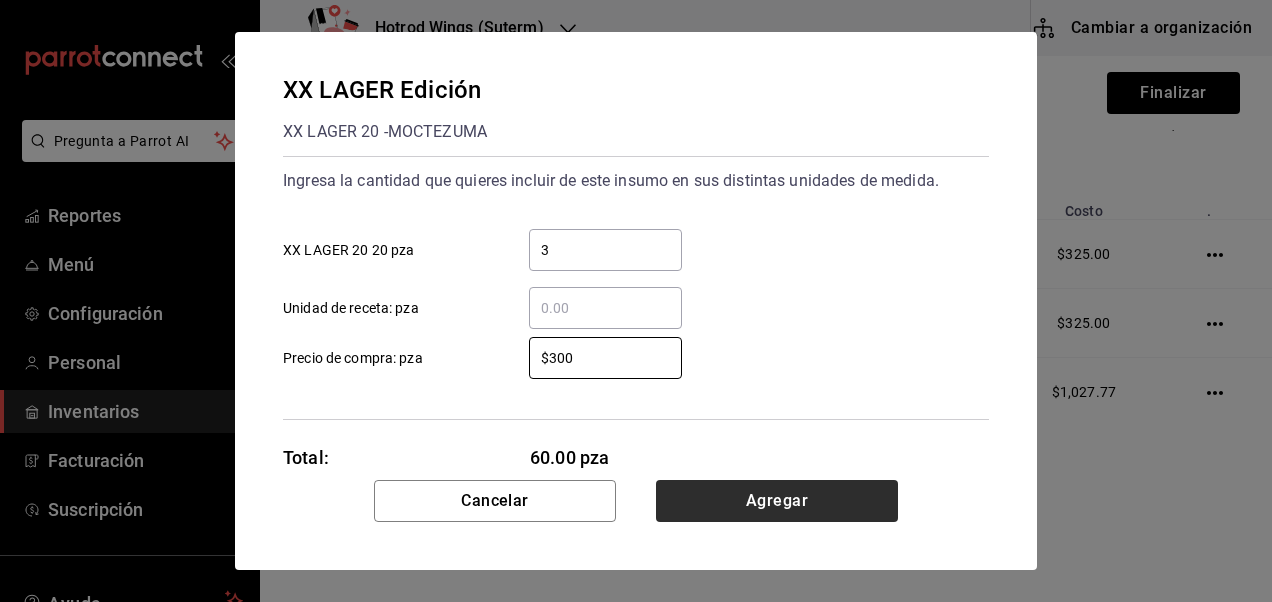 type on "$300" 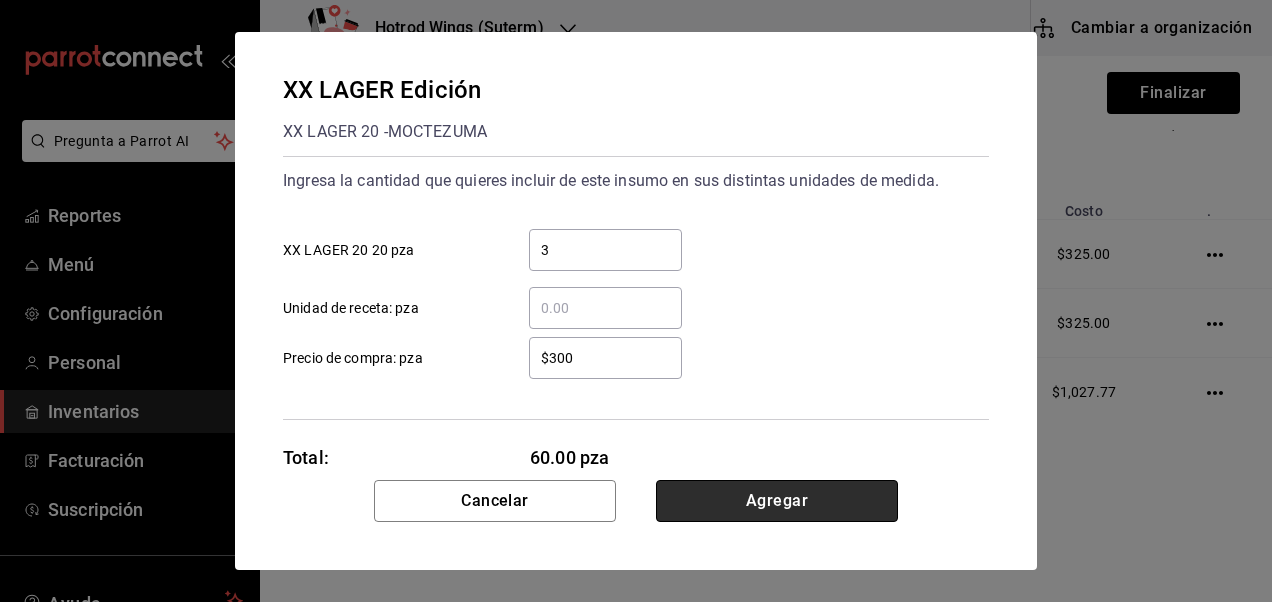 click on "Agregar" at bounding box center (777, 501) 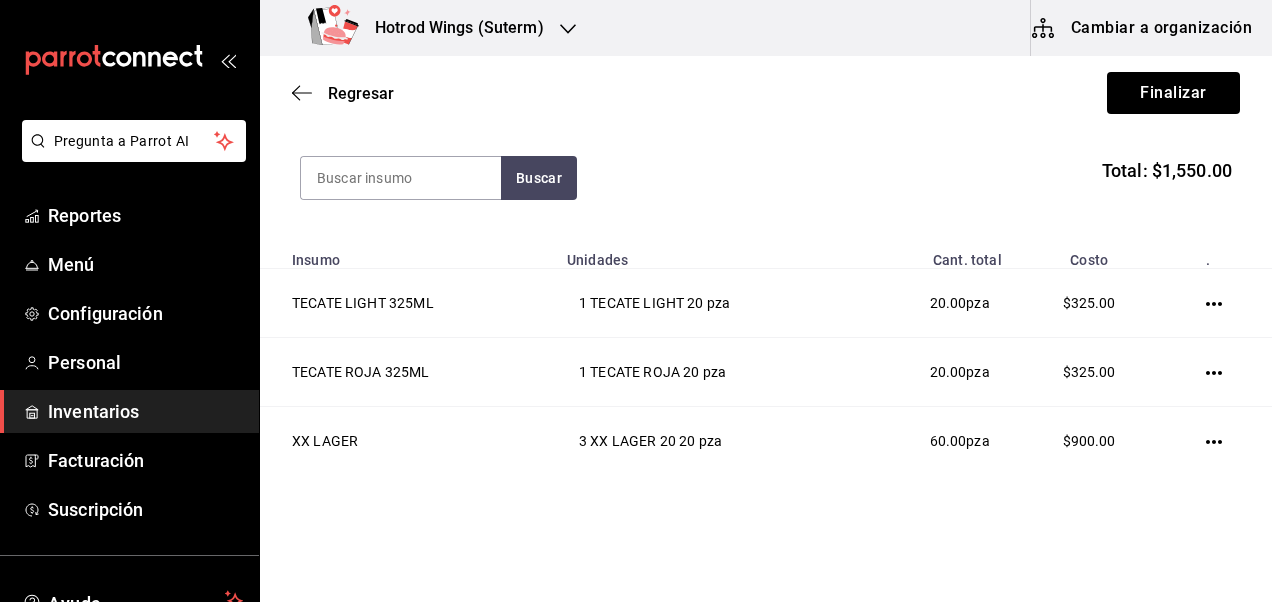 scroll, scrollTop: 226, scrollLeft: 0, axis: vertical 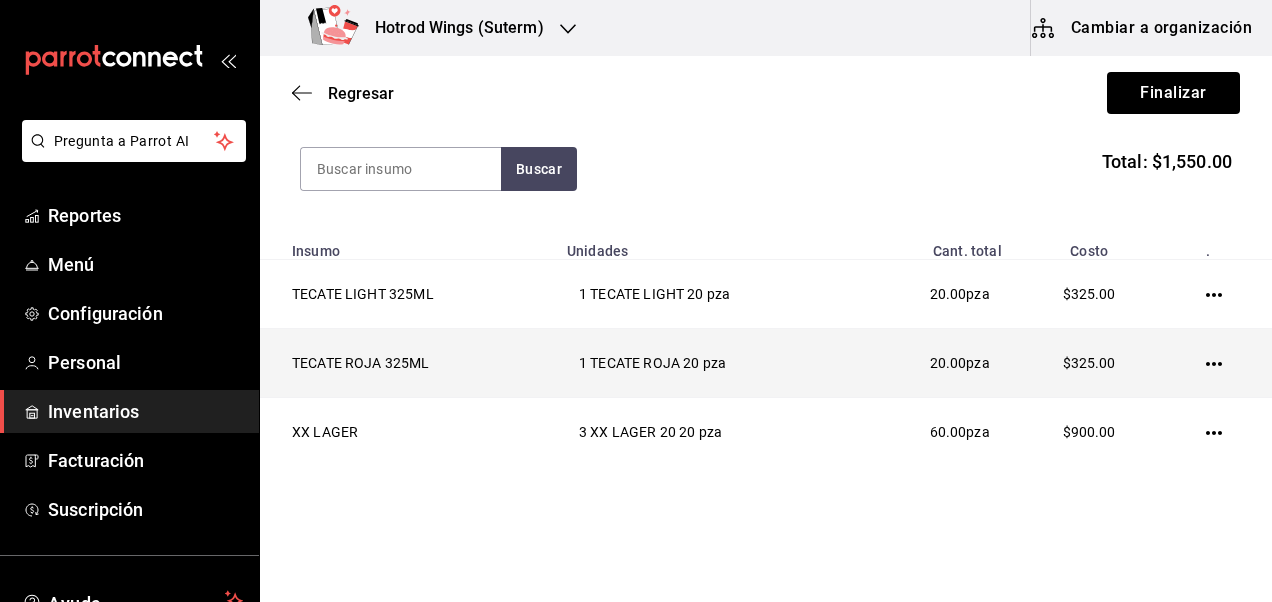 click 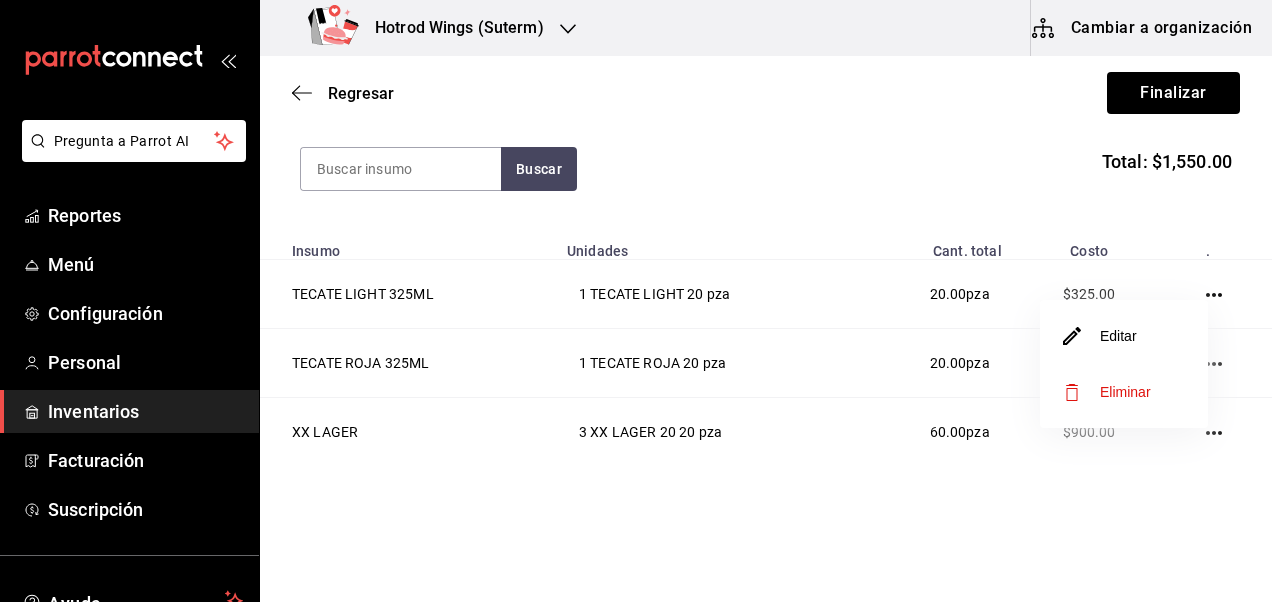 click on "Editar" at bounding box center [1124, 336] 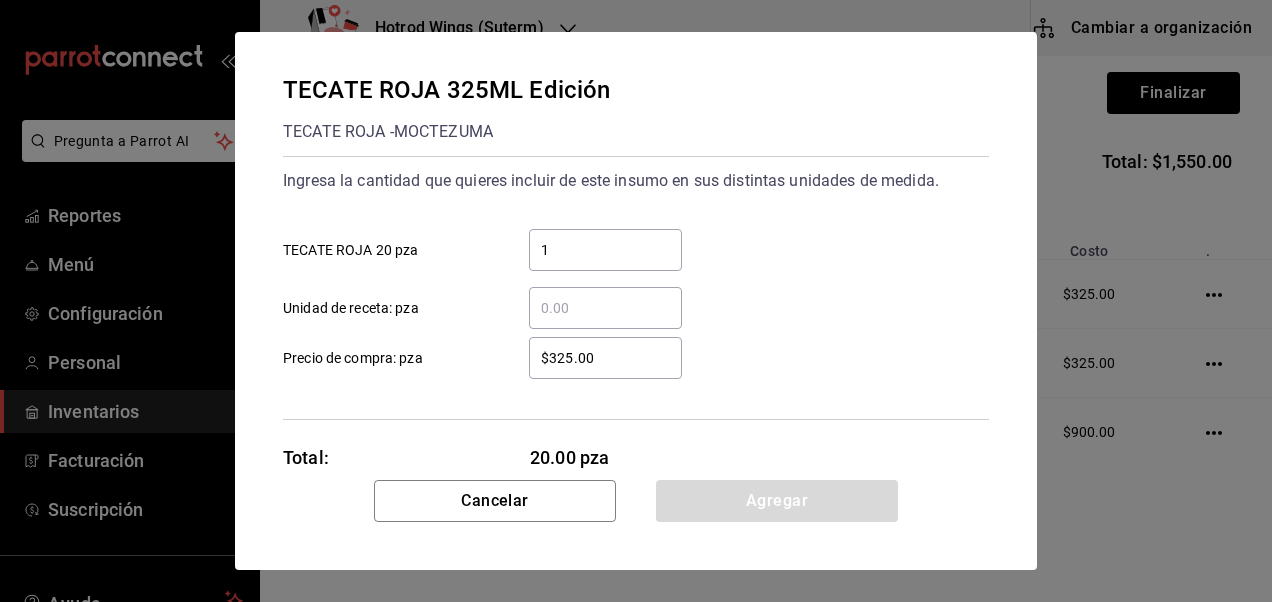 click on "$325.00" at bounding box center [605, 358] 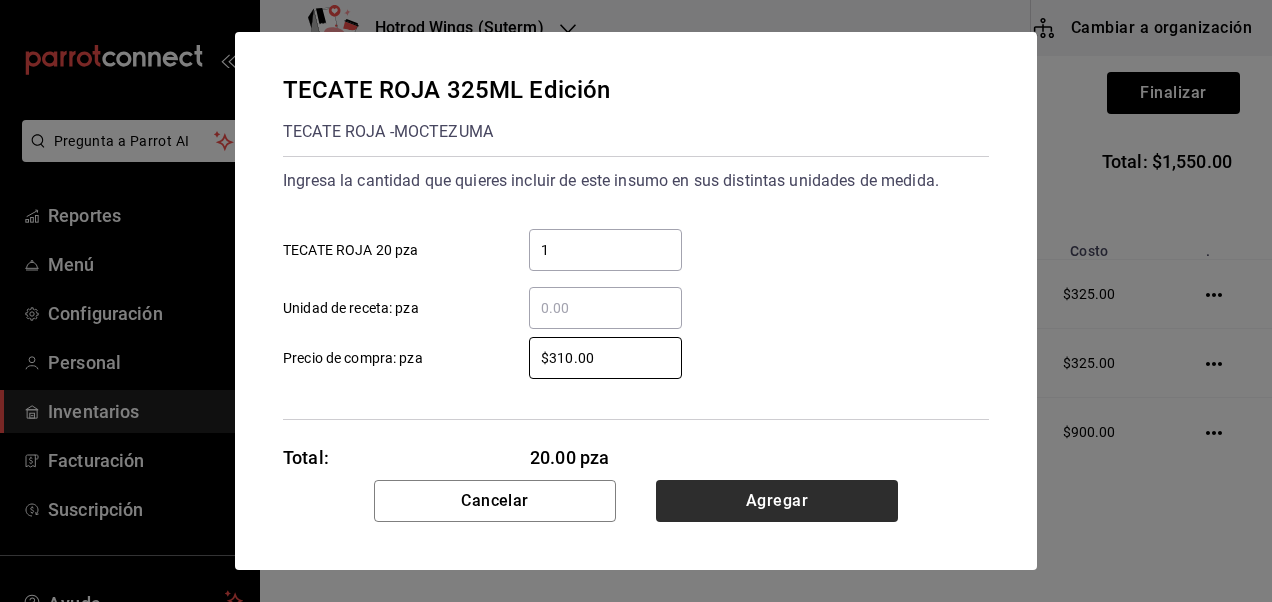 type on "$310.00" 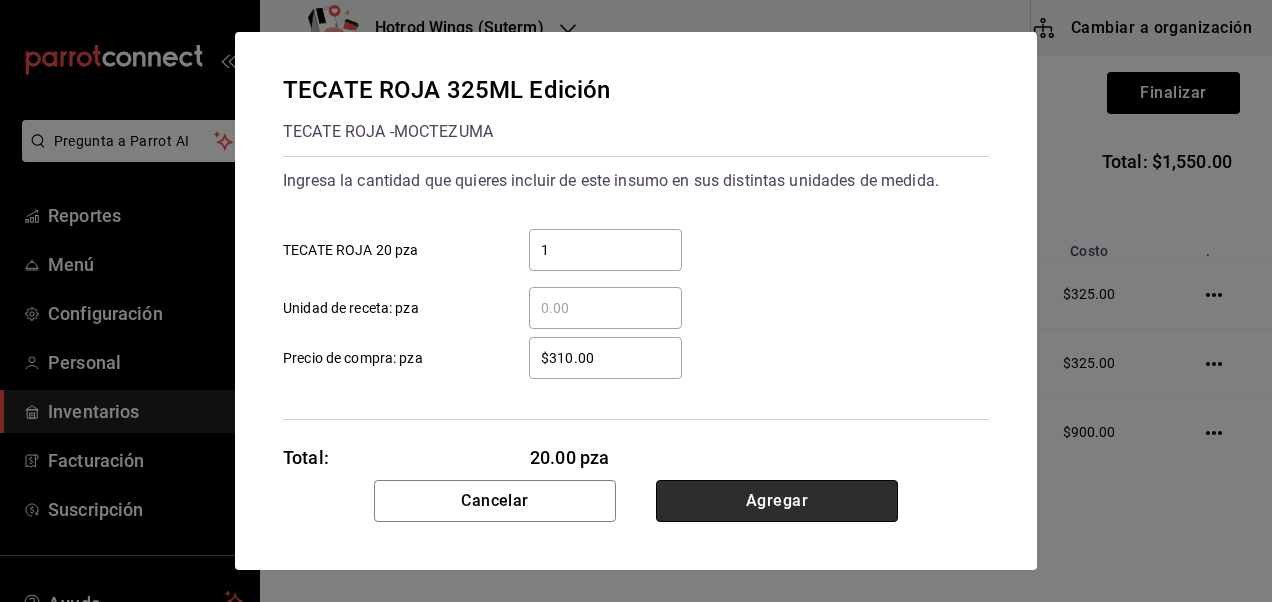click on "Agregar" at bounding box center (777, 501) 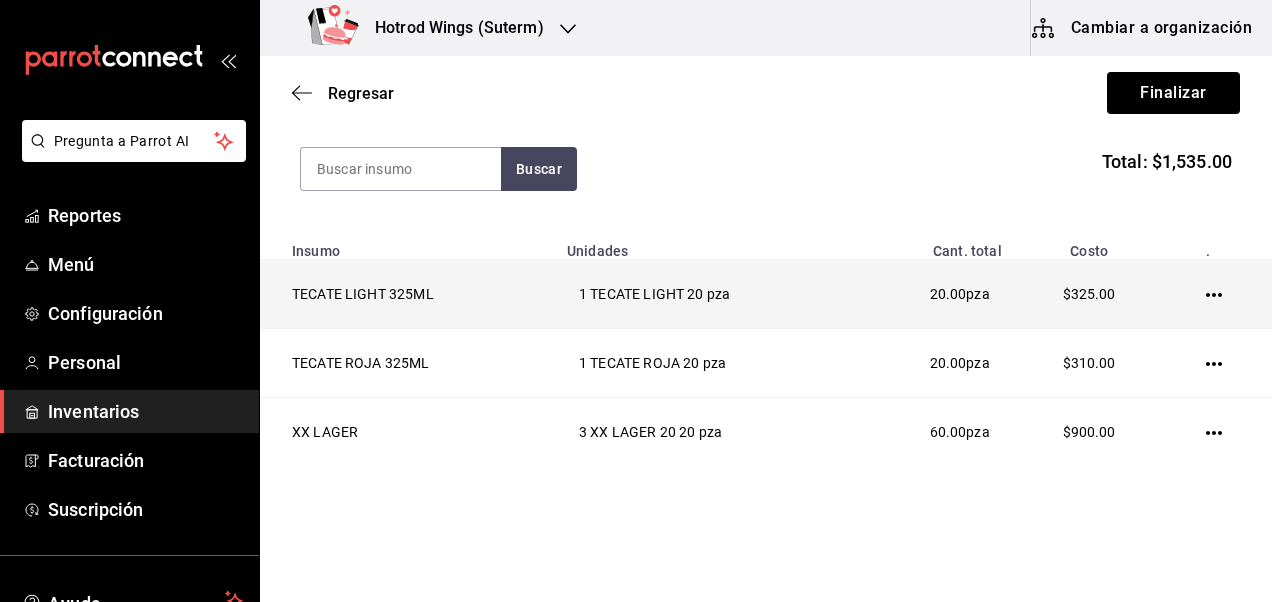 click 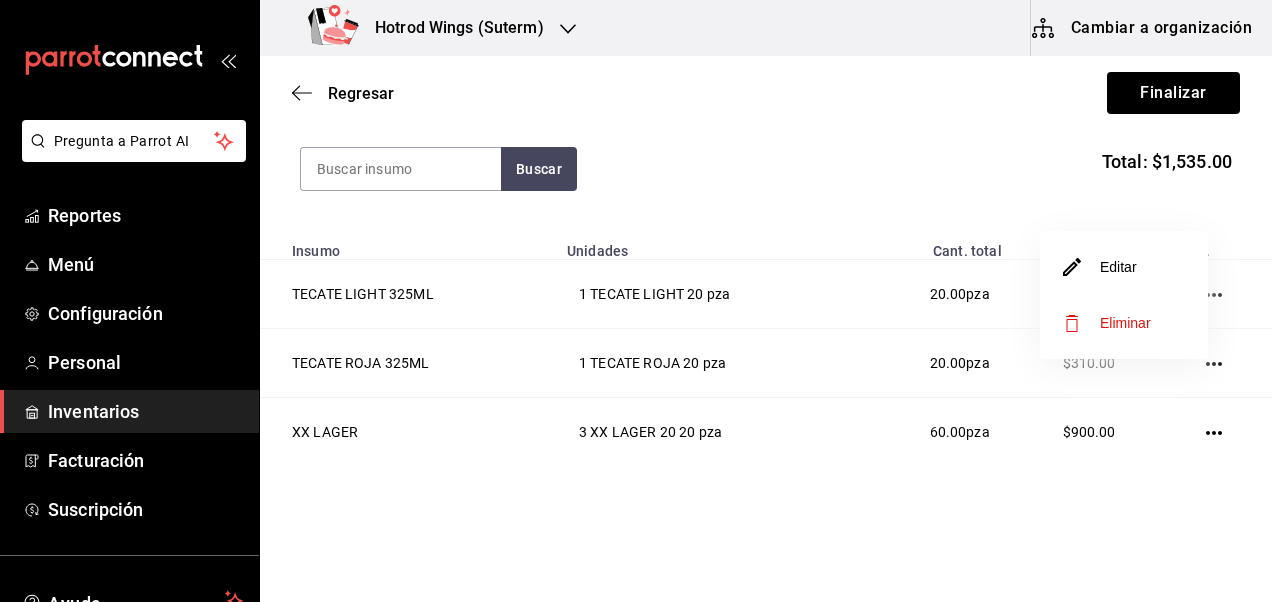 click on "Editar" at bounding box center (1124, 267) 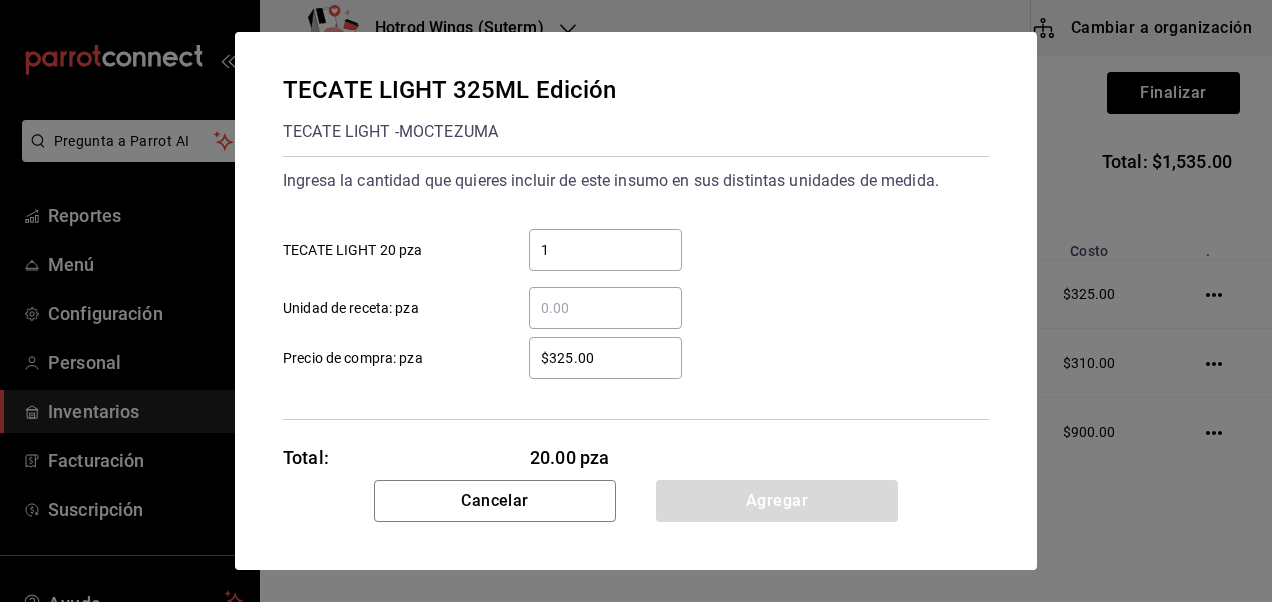 click on "$325.00" at bounding box center (605, 358) 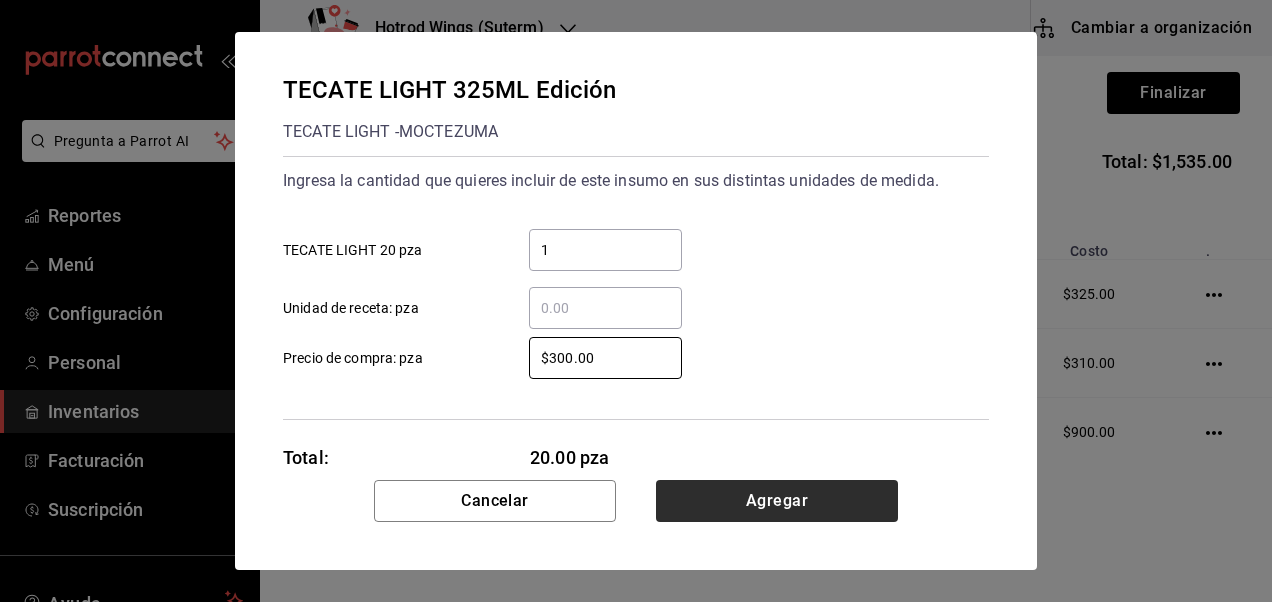 type on "$300.00" 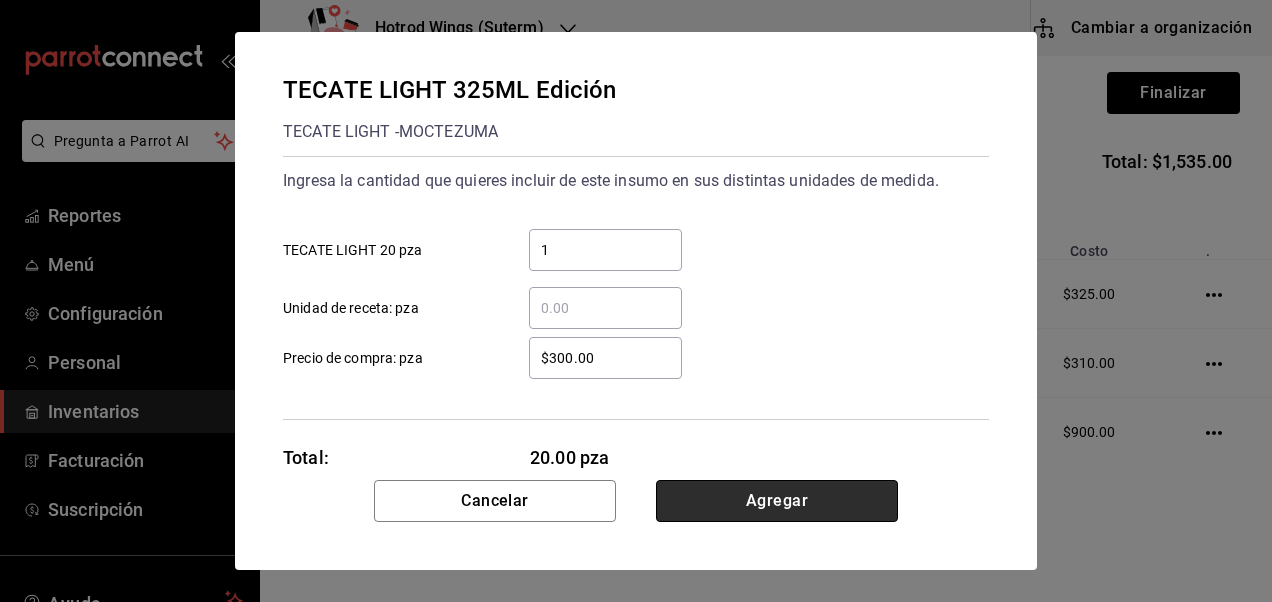 click on "Agregar" at bounding box center [777, 501] 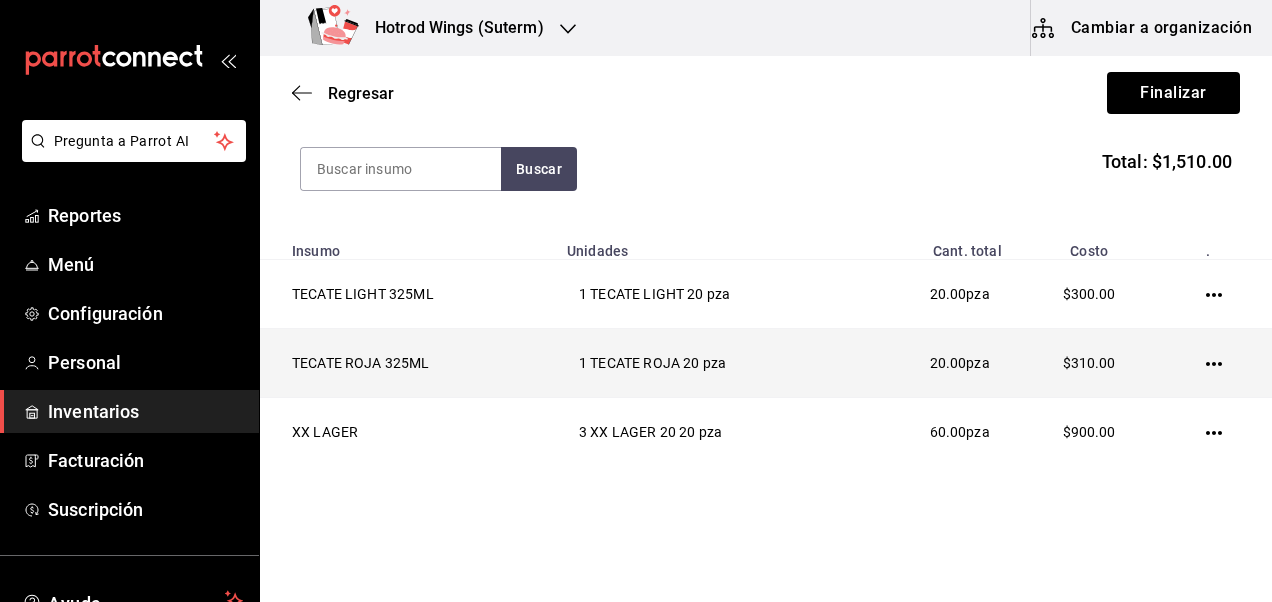 click 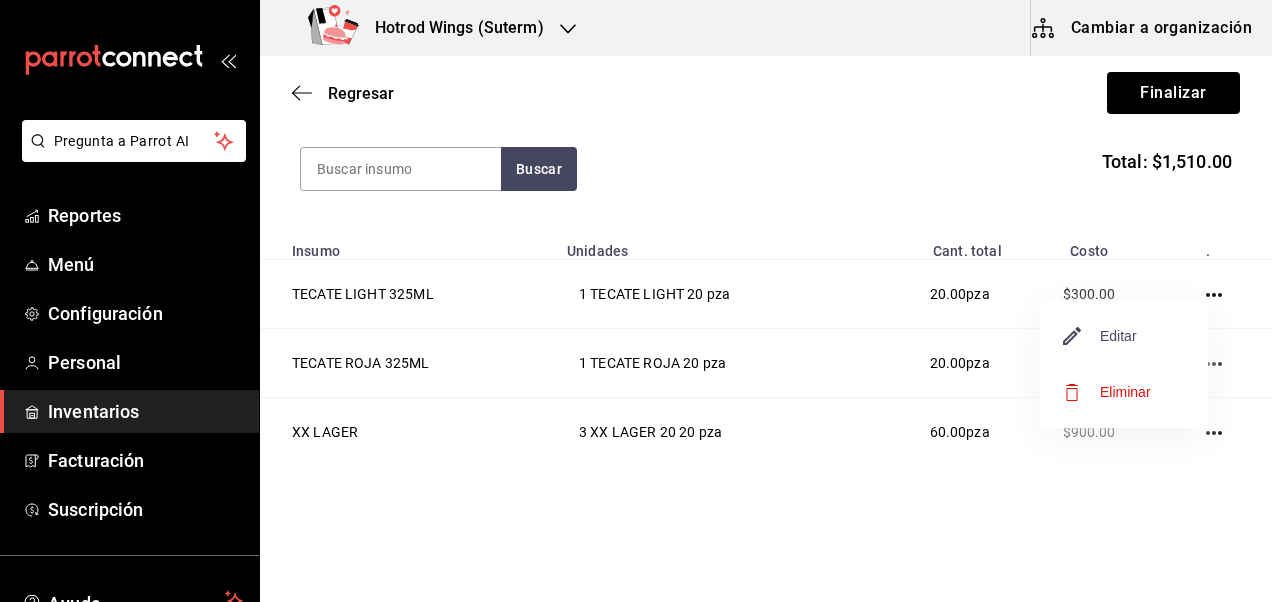 click on "Editar" at bounding box center (1100, 336) 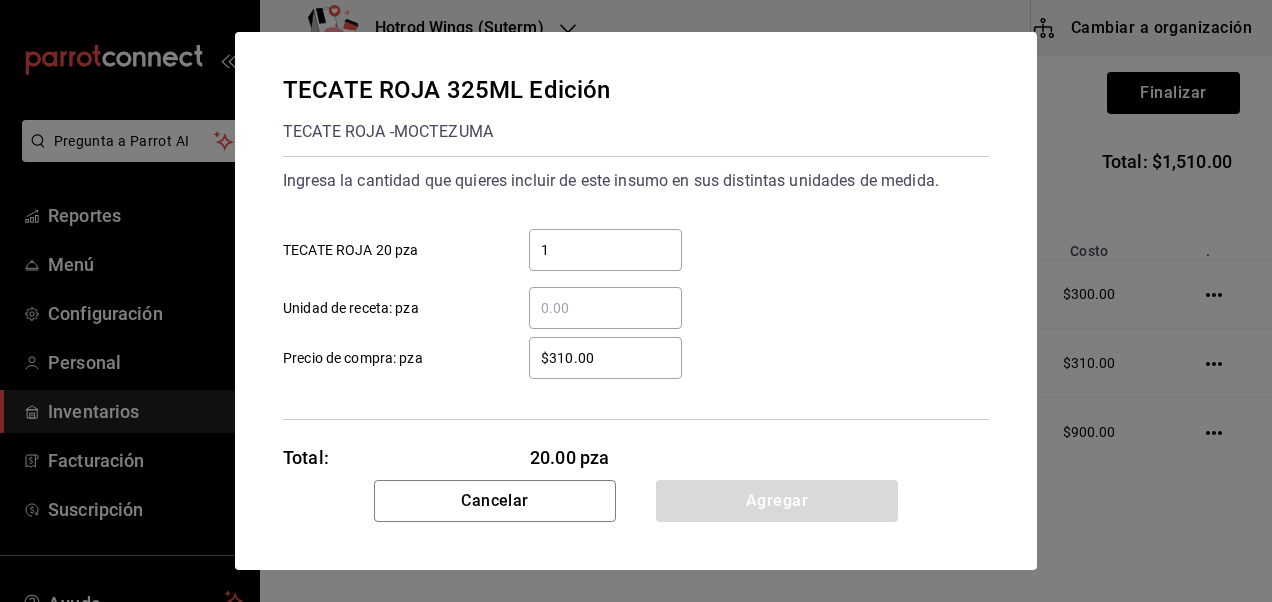 click on "$310.00" at bounding box center [605, 358] 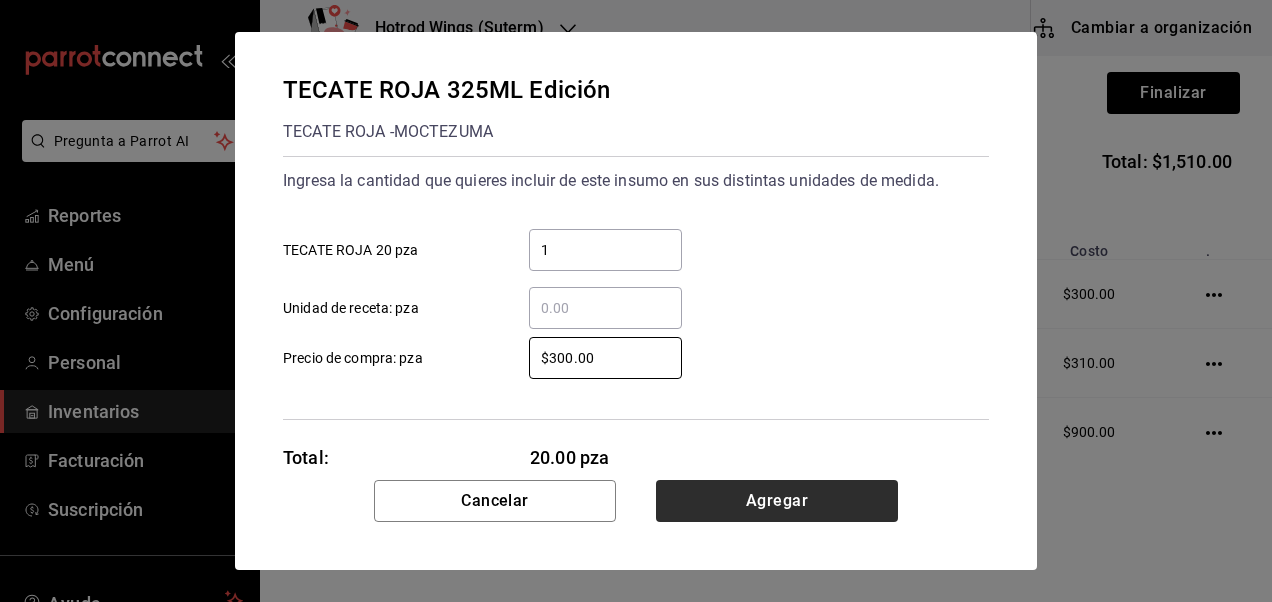 type on "$300.00" 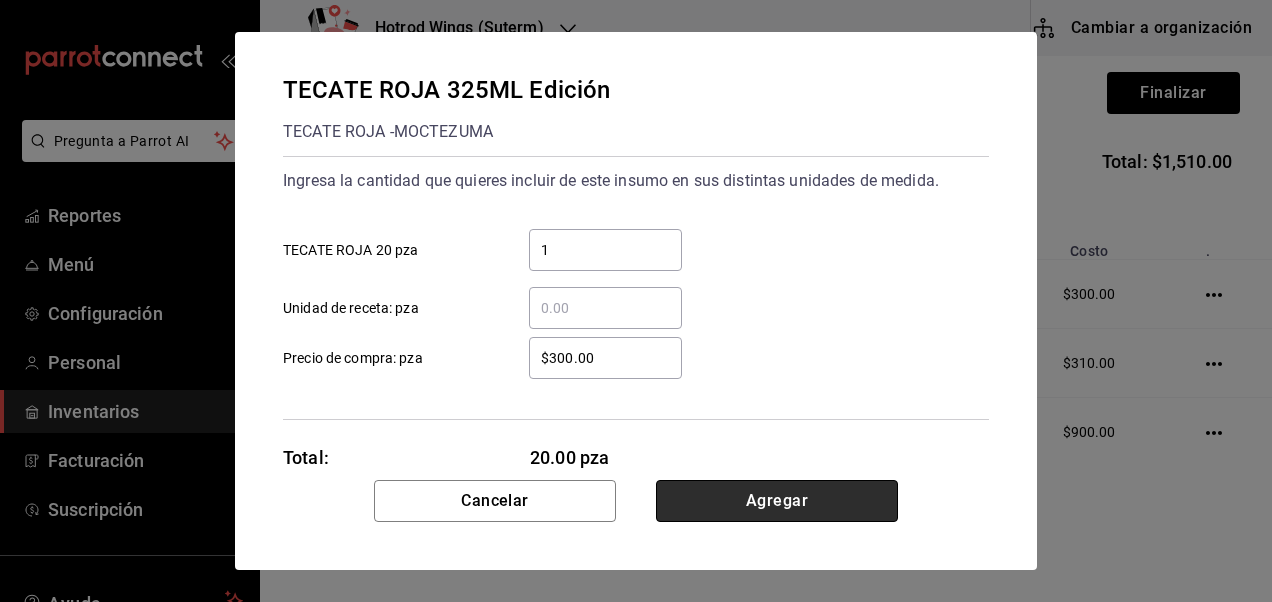 click on "Agregar" at bounding box center (777, 501) 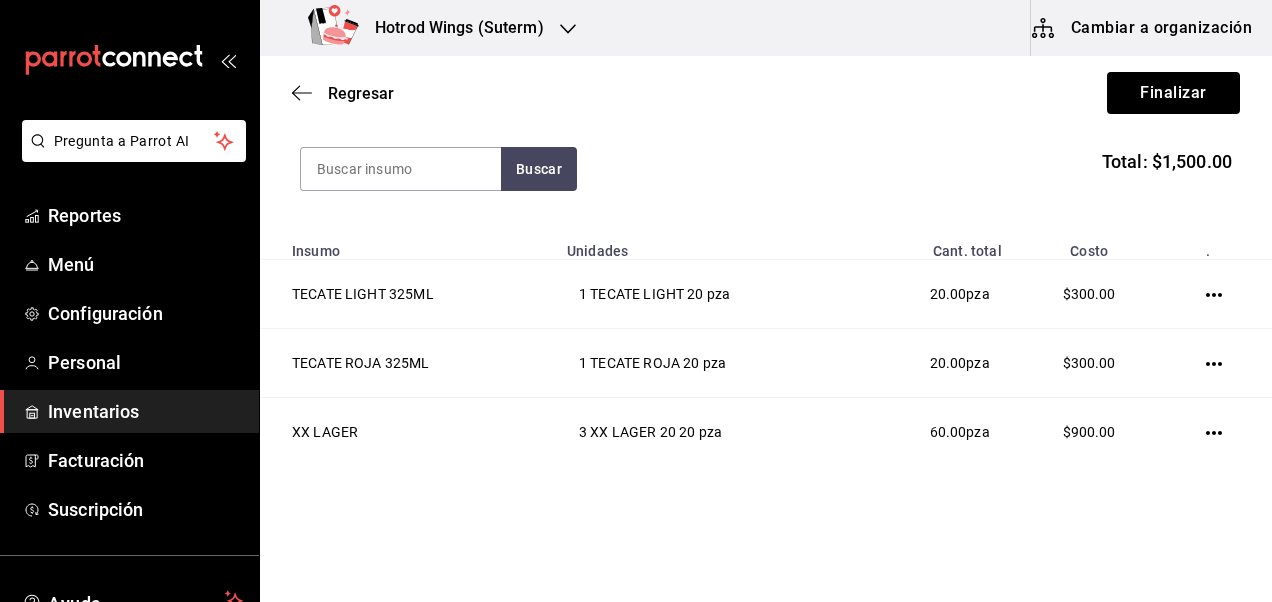 click on "Compra Proveedor MOCTEZUMA c229c73b-6d85-4d12-85ab-8d580e0a1bbf Buscar Total: $1,500.00 Insumo Unidades Cant. total Costo  .  TECATE LIGHT 325ML 1 TECATE LIGHT 20 pza 20.00  pza $300.00 TECATE ROJA 325ML 1 TECATE ROJA 20 pza 20.00  pza $300.00 XX LAGER 3 XX LAGER 20 20 pza 60.00  pza $900.00" at bounding box center (766, 209) 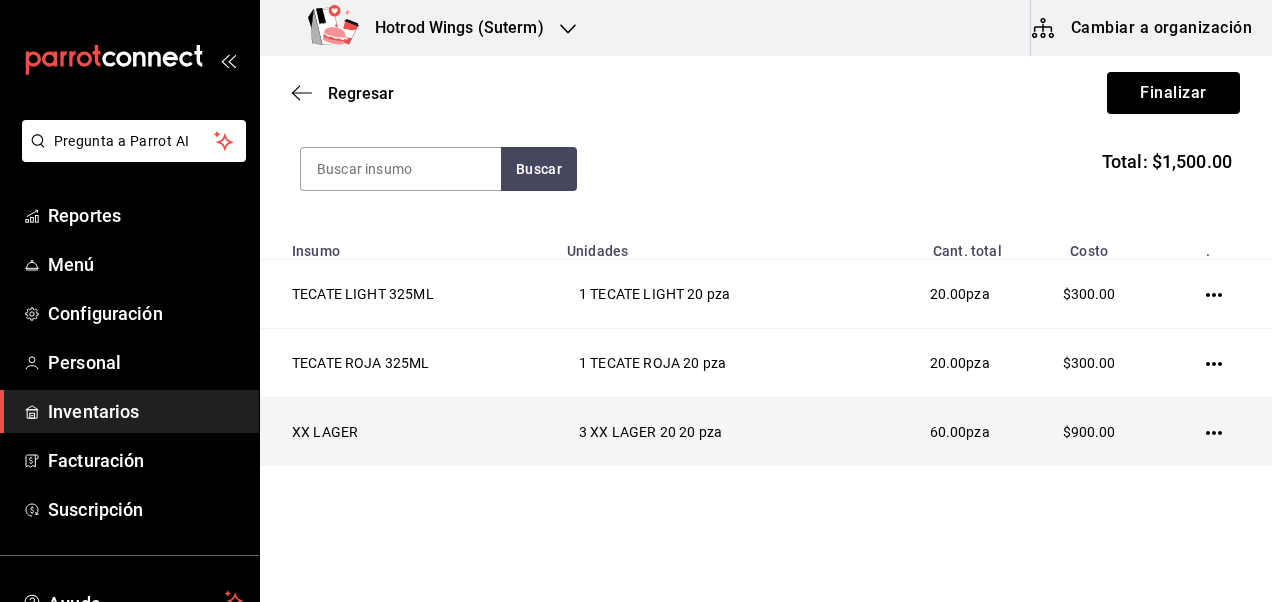 click 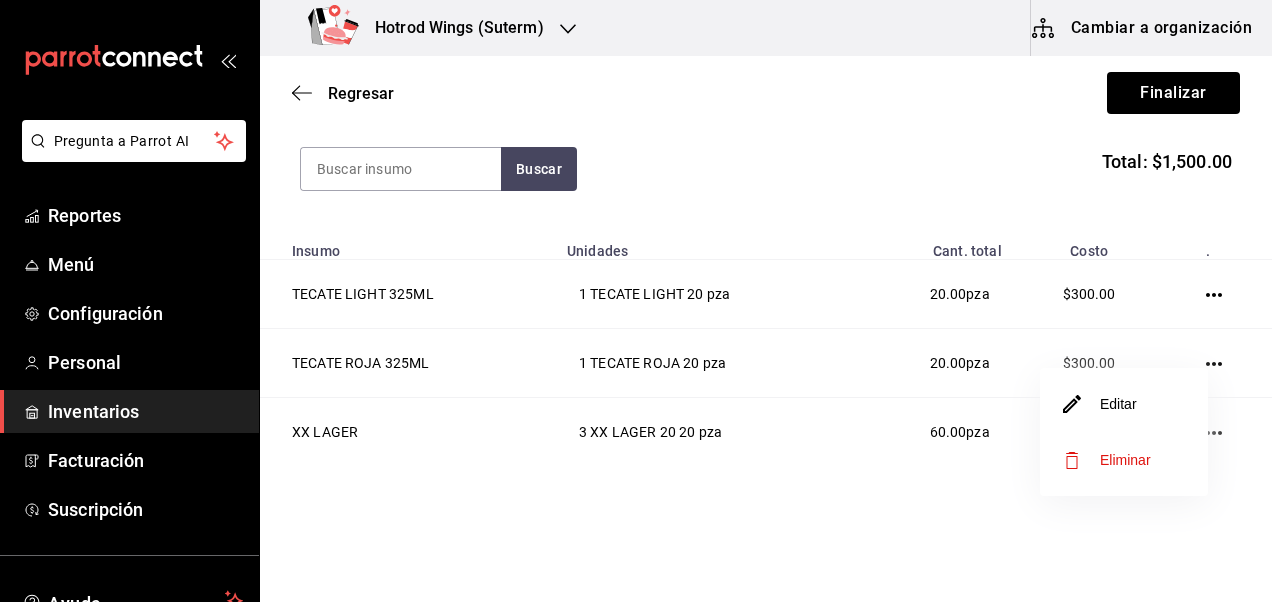 click on "Editar" at bounding box center [1124, 404] 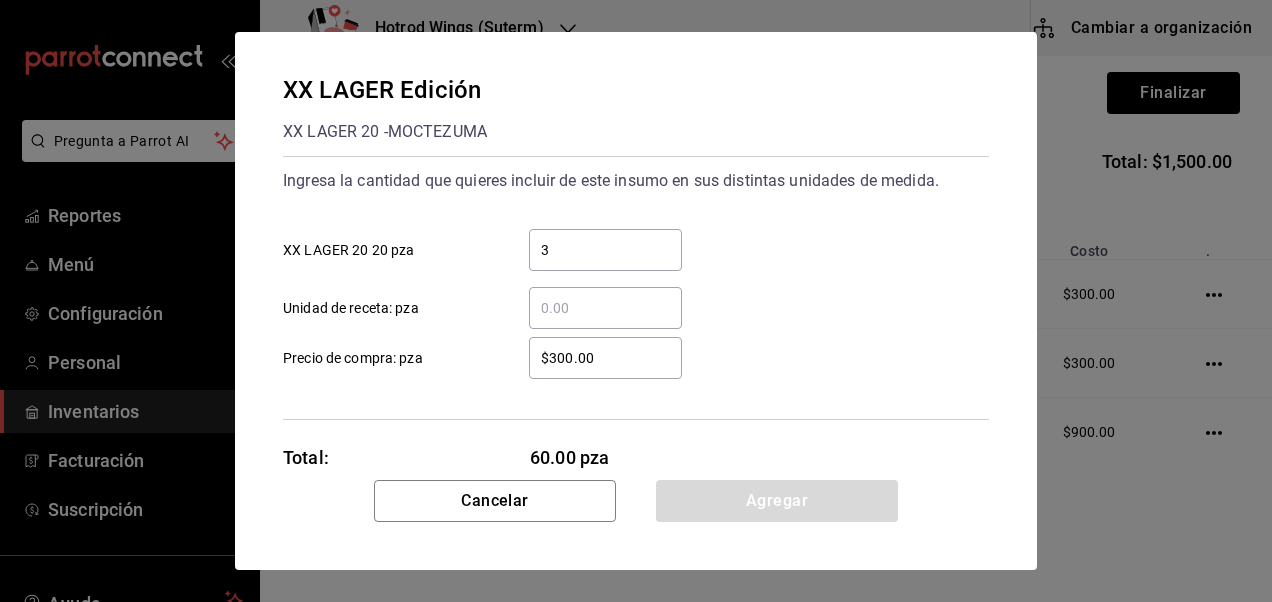 click on "$300.00" at bounding box center [605, 358] 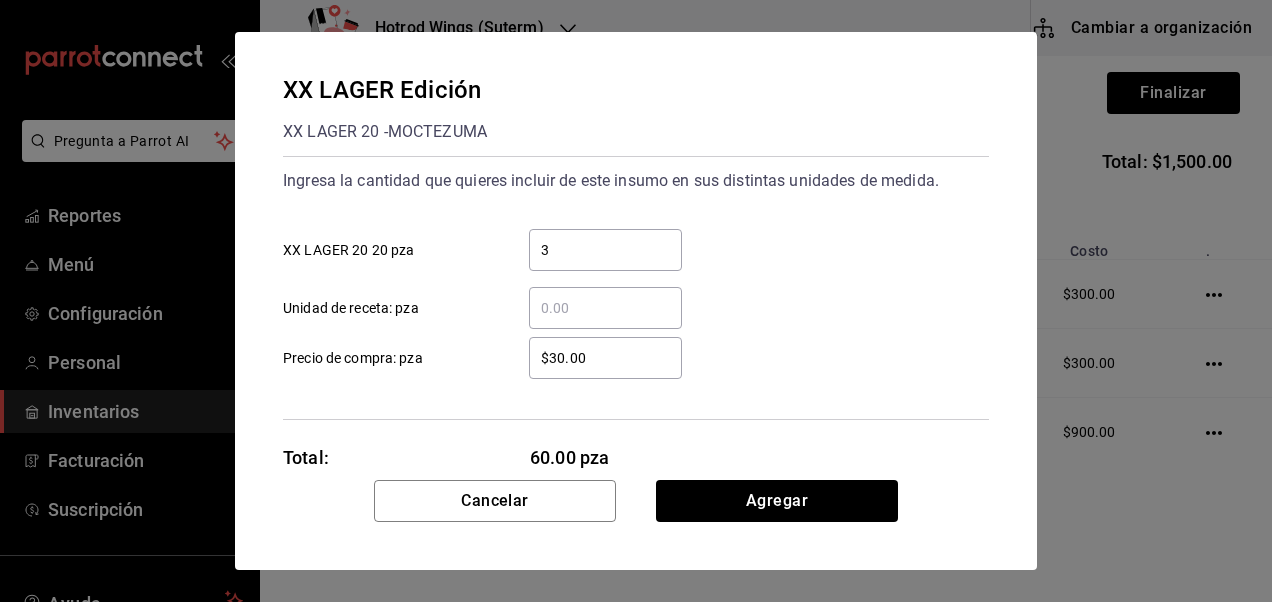 type on "$3.00" 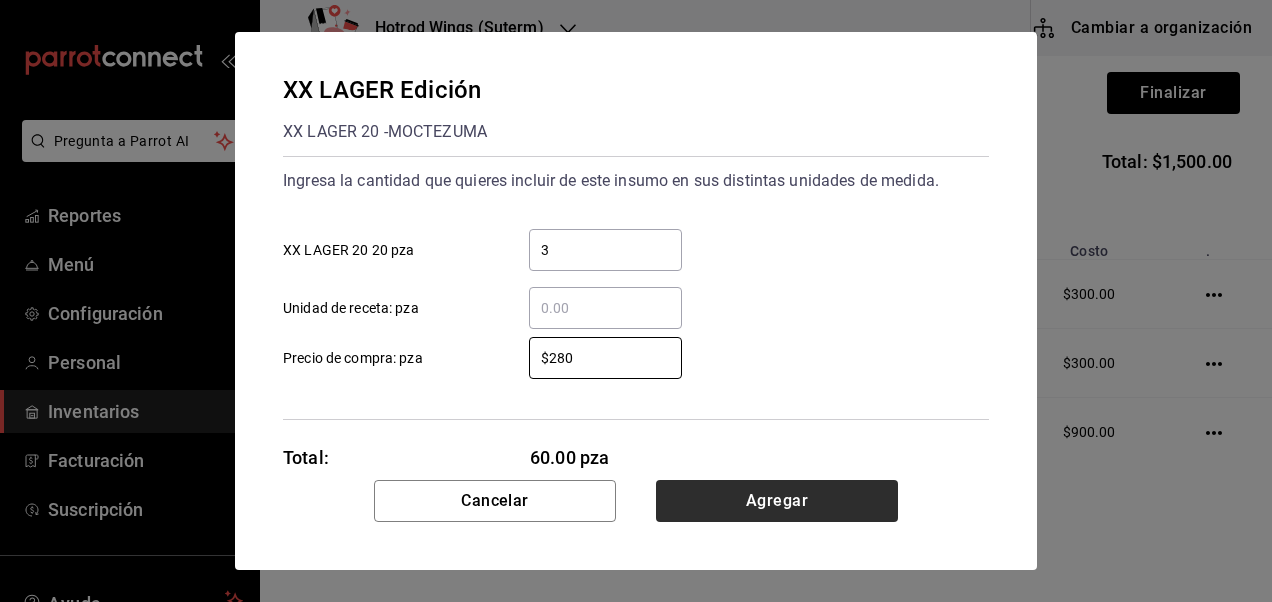 type on "$280" 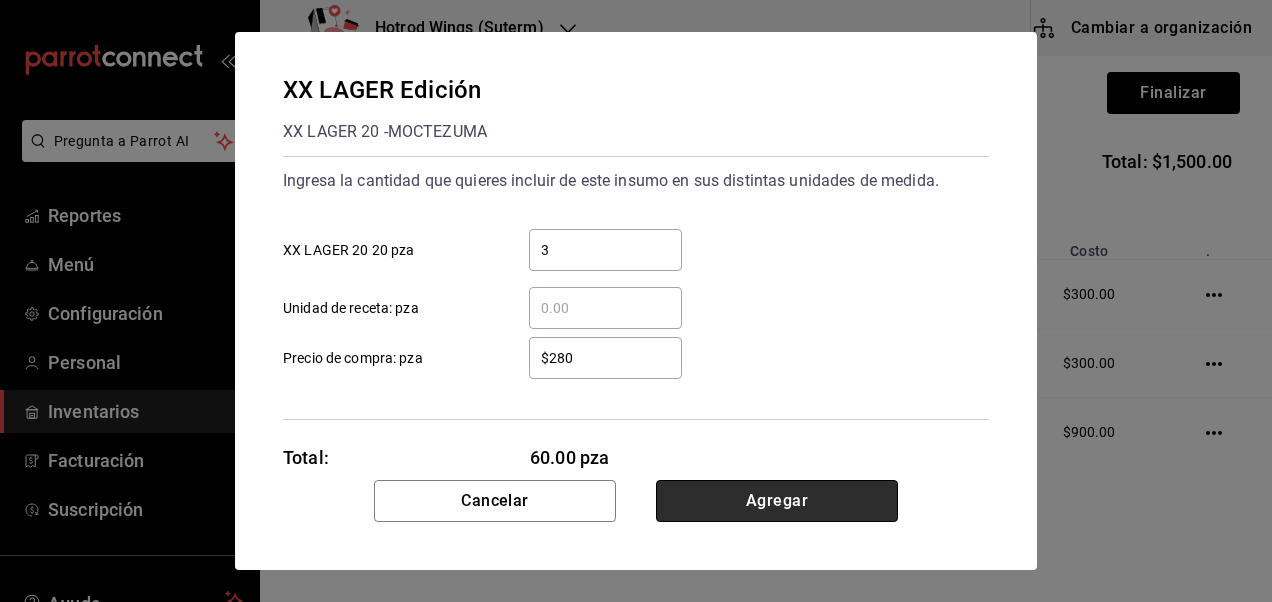 click on "Agregar" at bounding box center (777, 501) 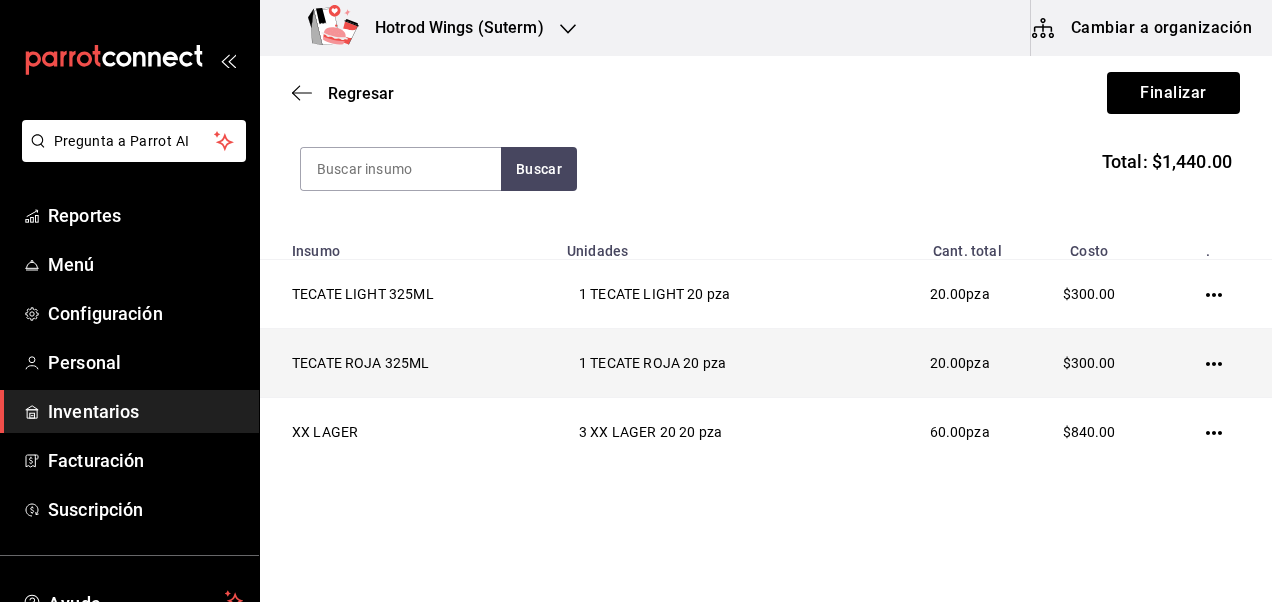 click 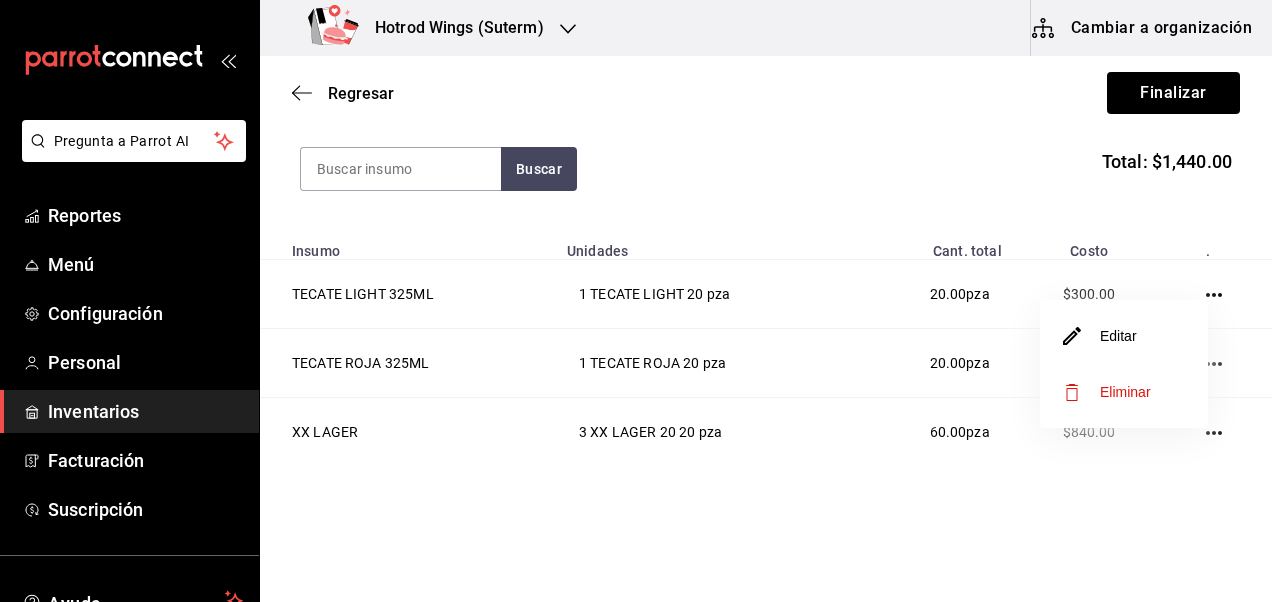 click on "Editar" at bounding box center (1124, 336) 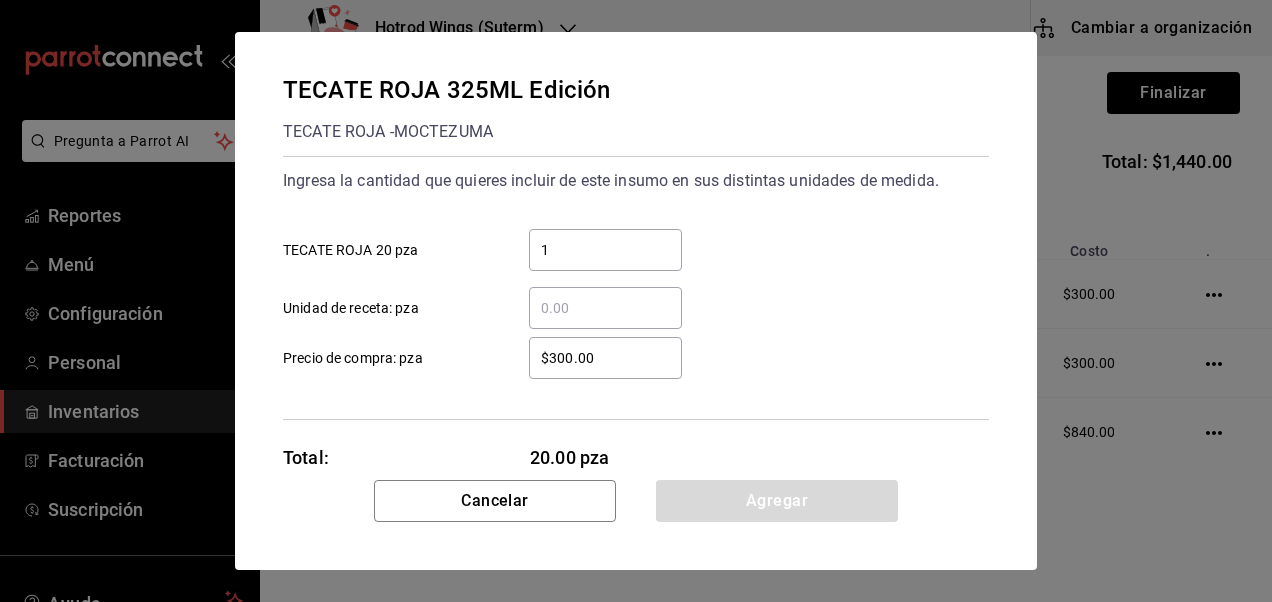 click on "$300.00" at bounding box center [605, 358] 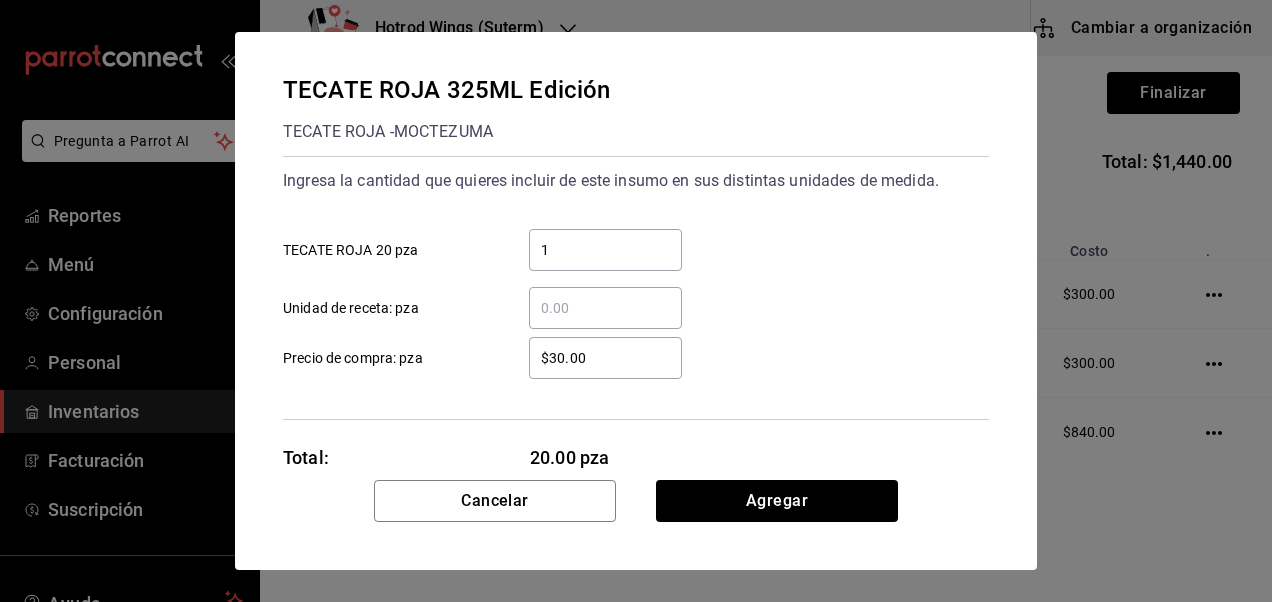 type on "$3.00" 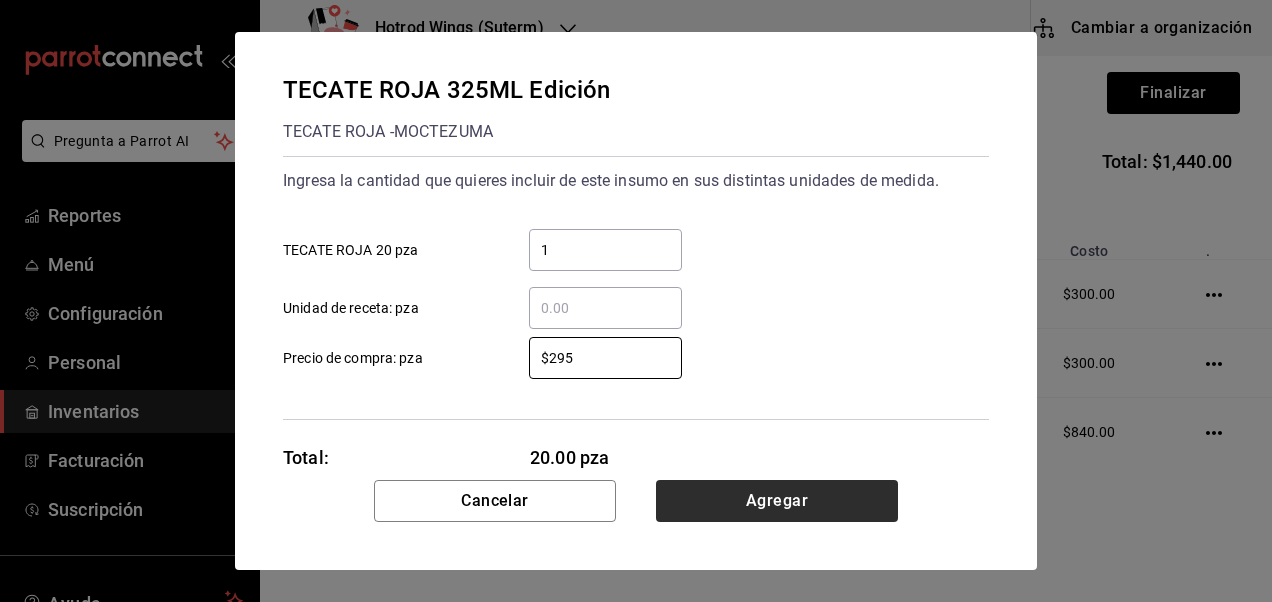 type on "$295" 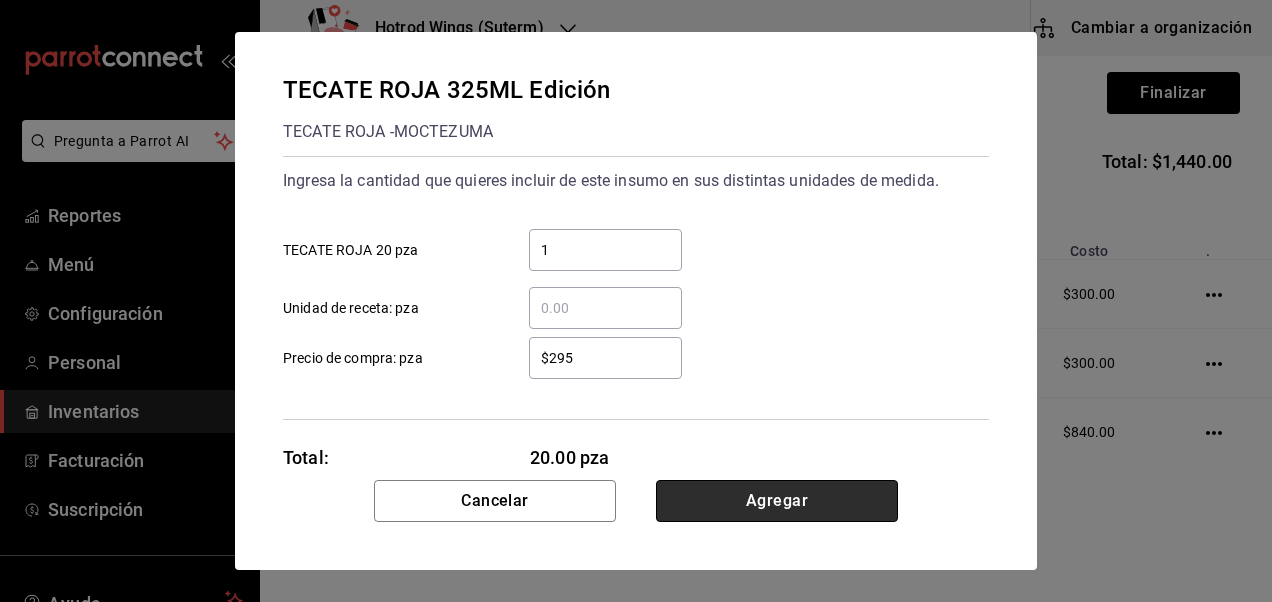 click on "Agregar" at bounding box center [777, 501] 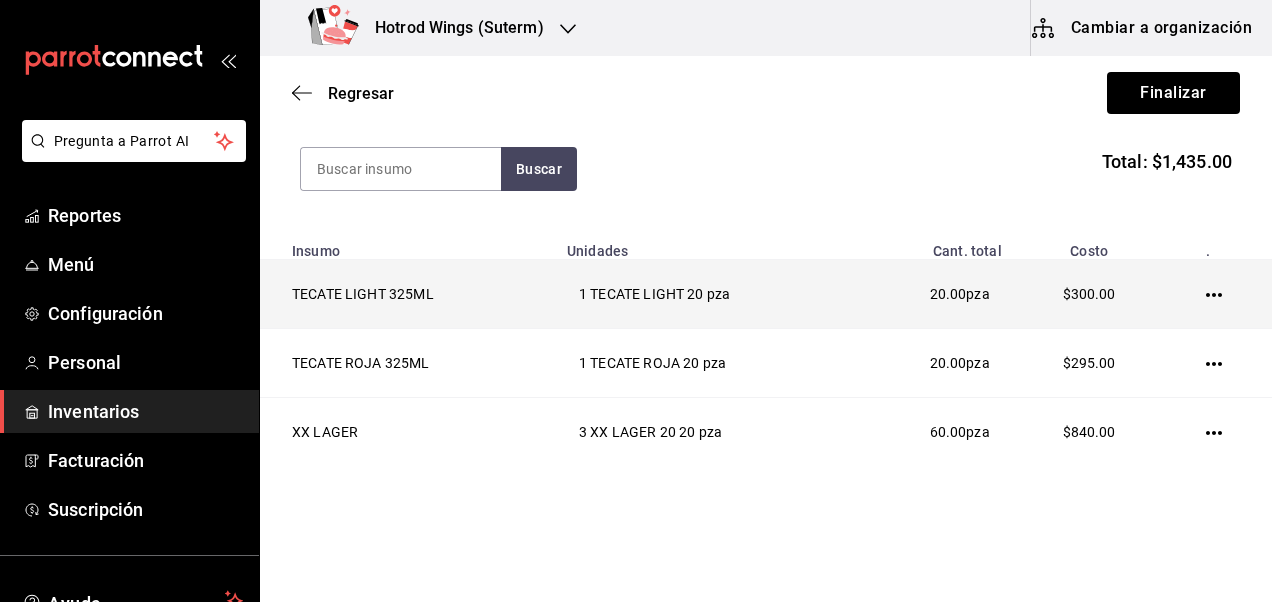 click 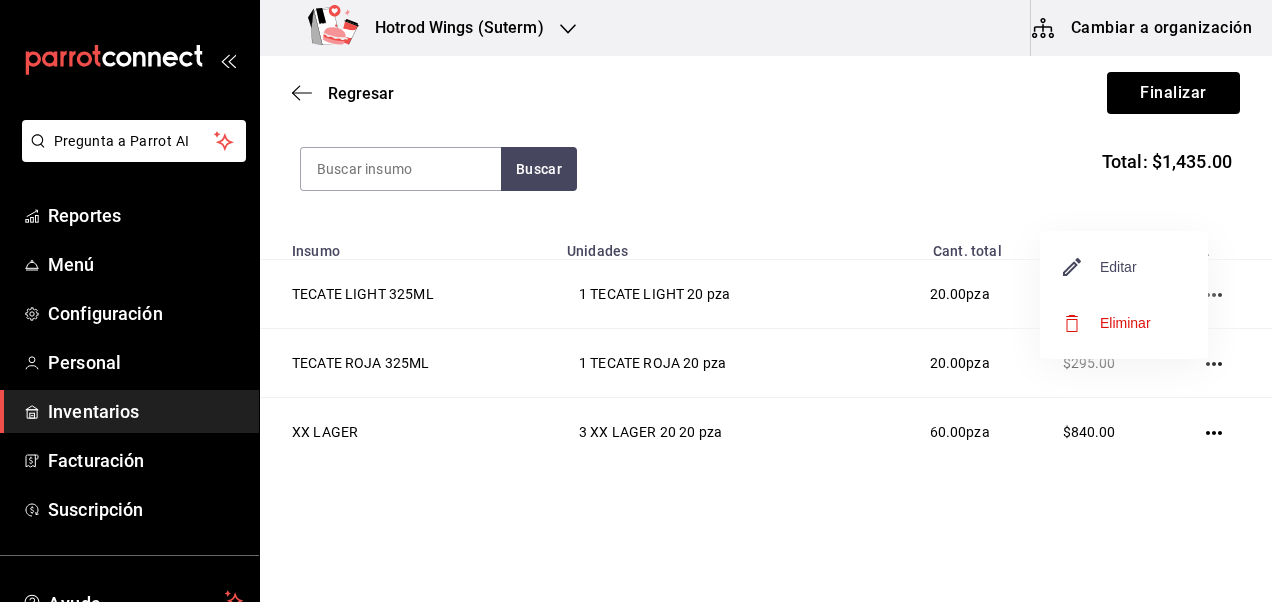 click on "Editar" at bounding box center (1100, 267) 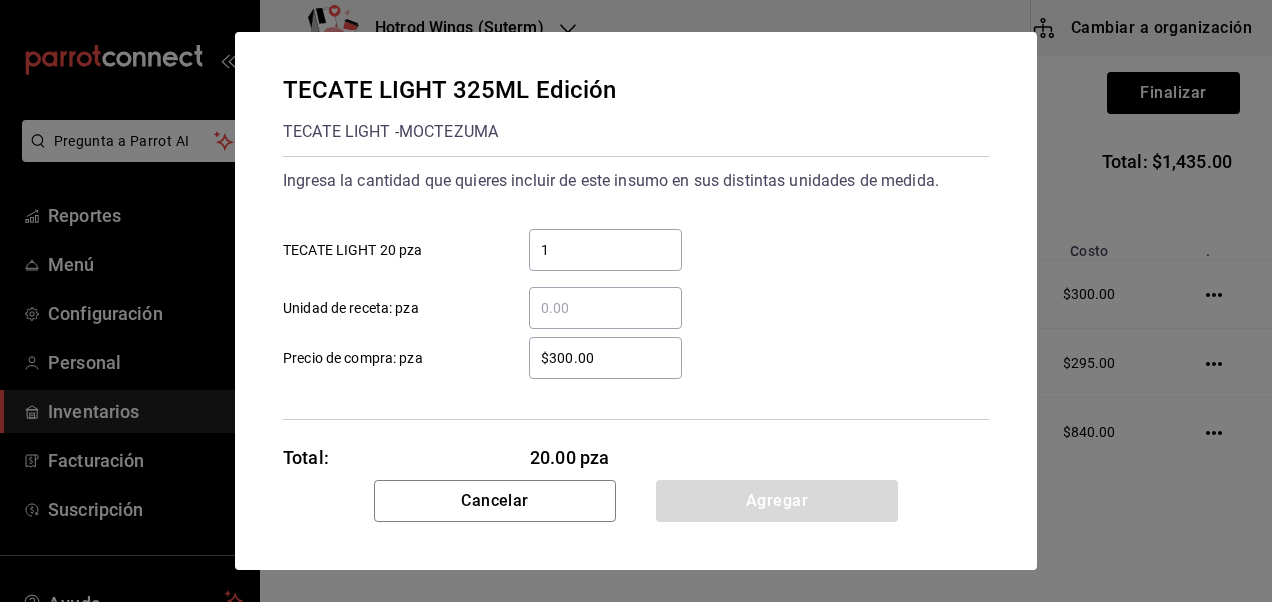 click on "$300.00" at bounding box center [605, 358] 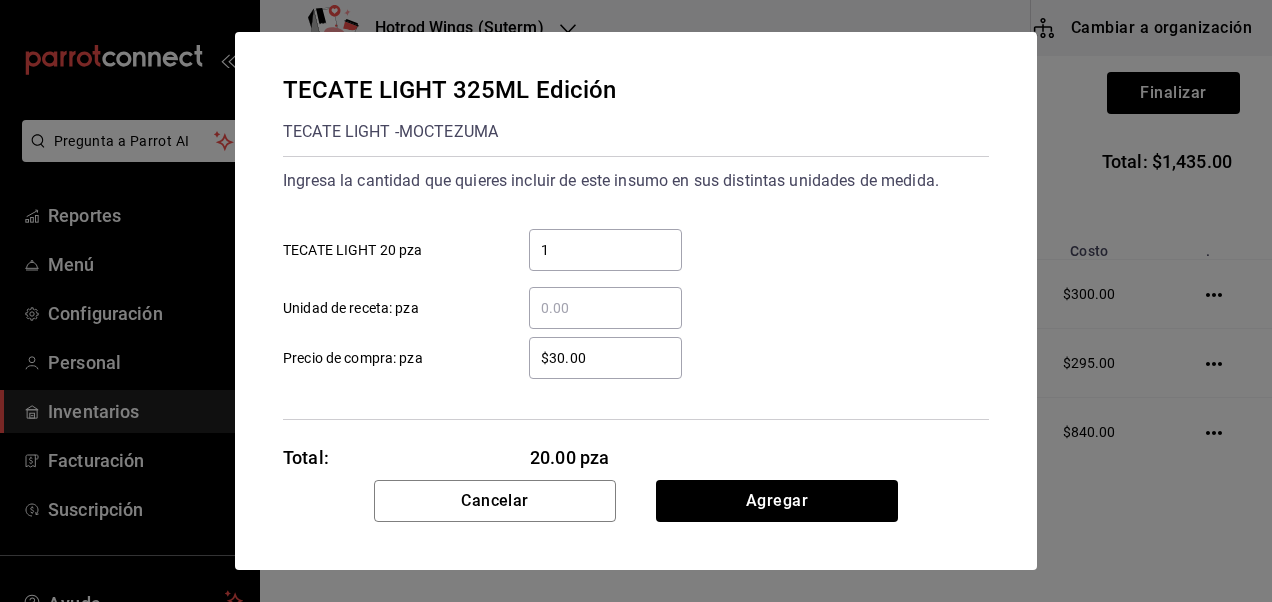 type on "$3.00" 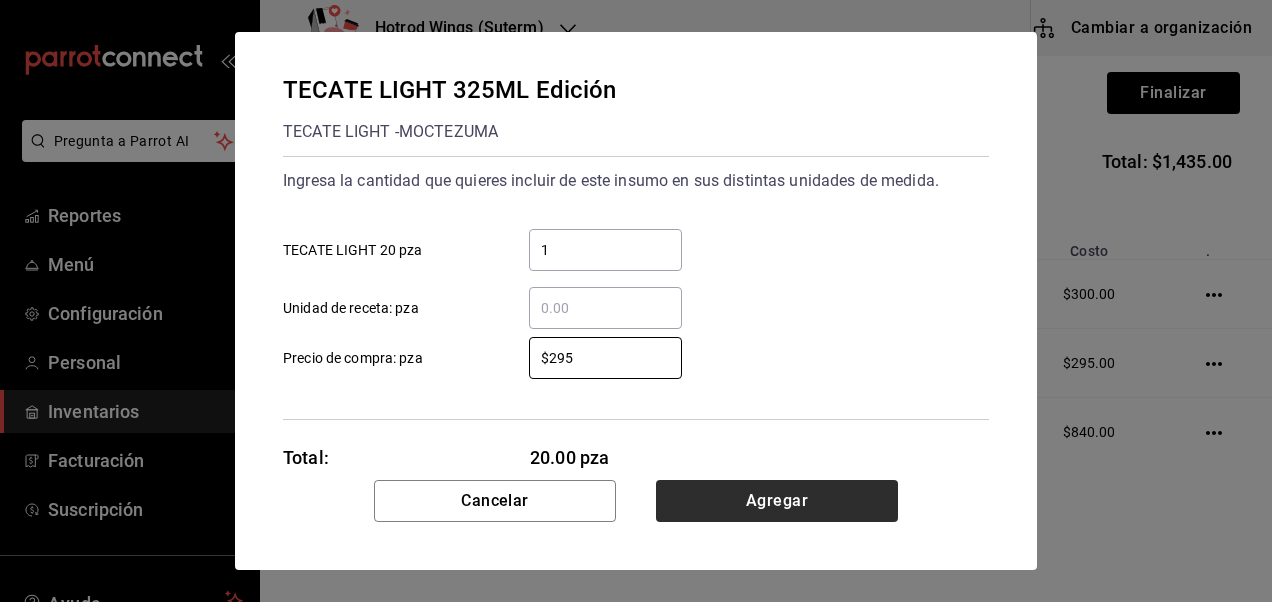 type on "$295" 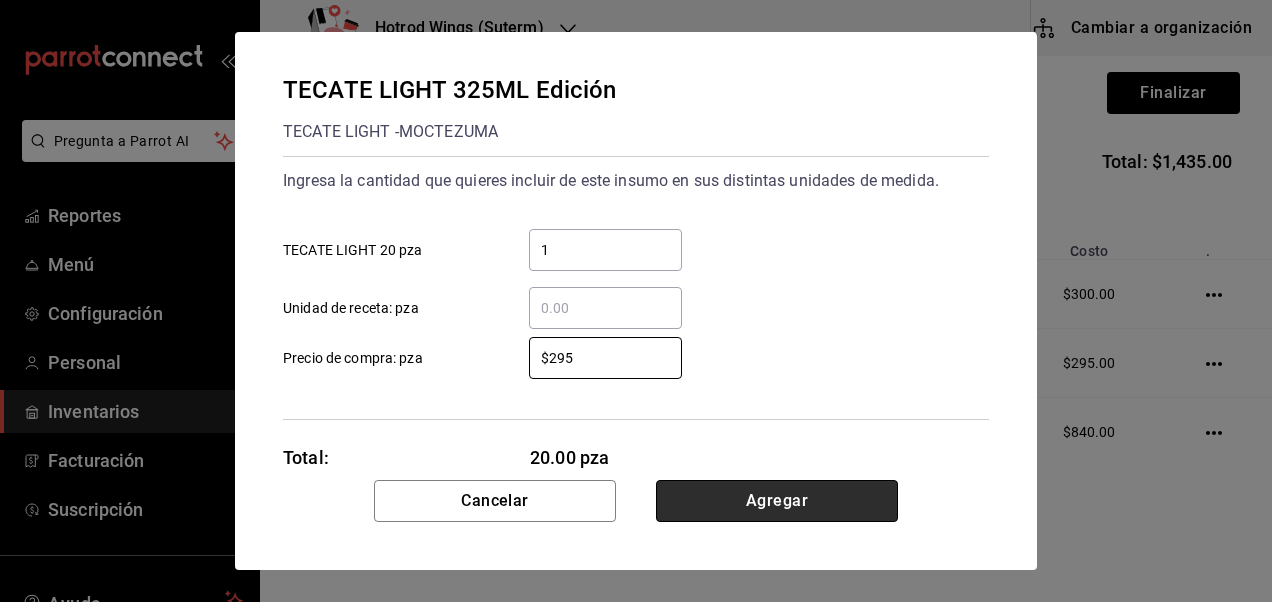 click on "Agregar" at bounding box center [777, 501] 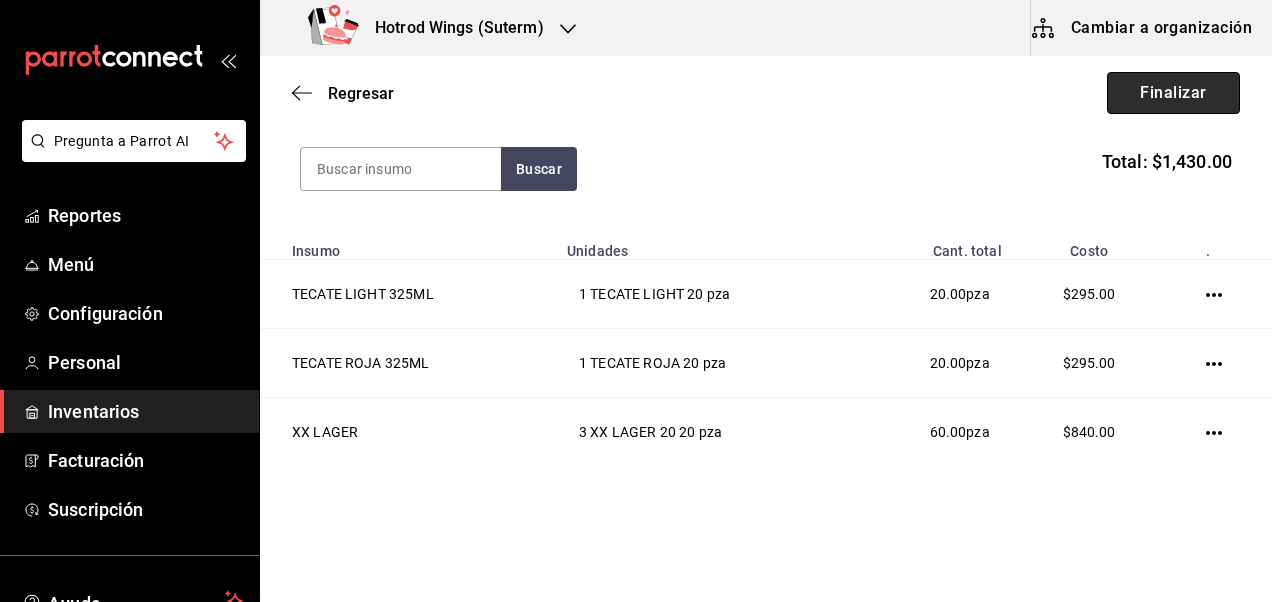 click on "Finalizar" at bounding box center [1173, 93] 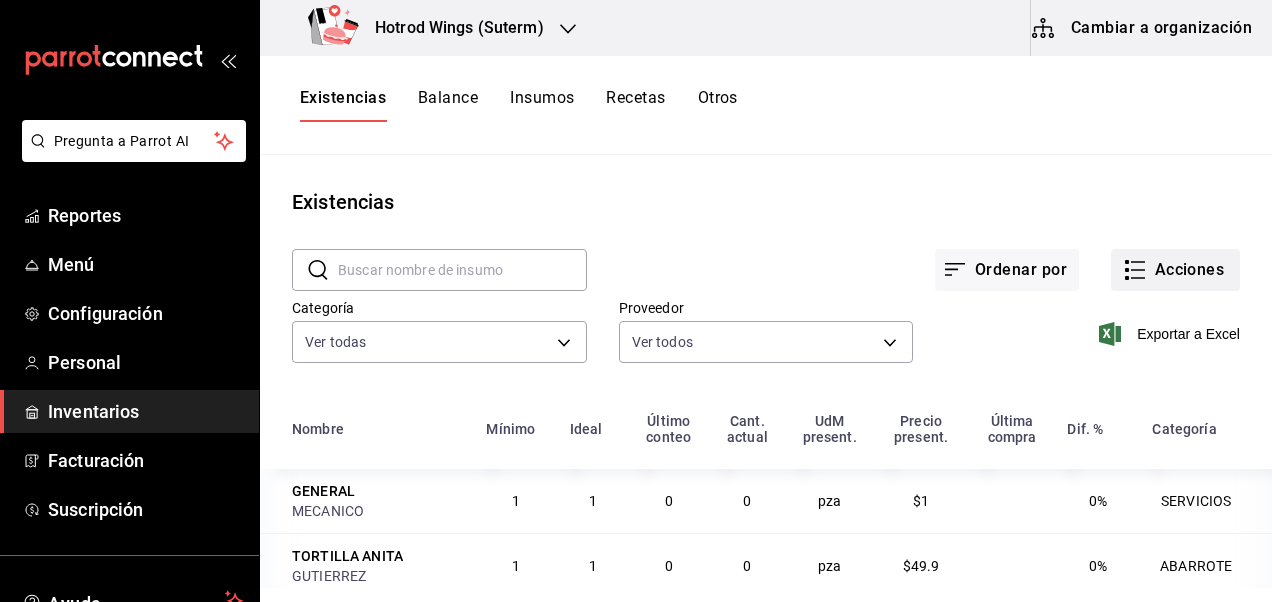 click on "Acciones" at bounding box center [1175, 270] 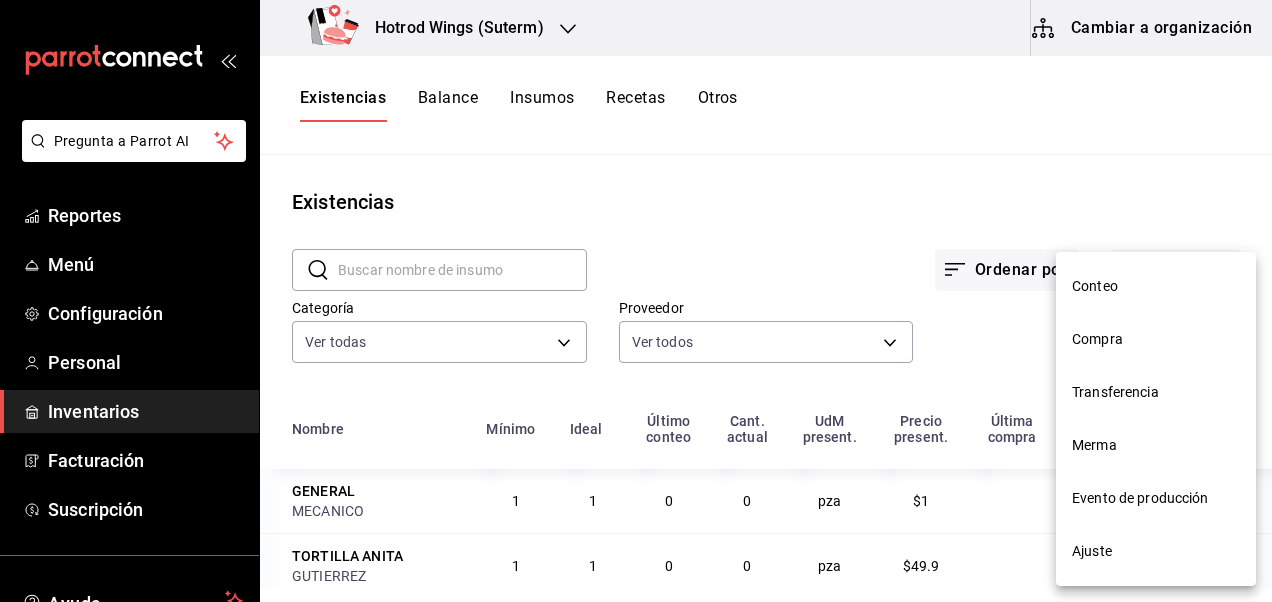 click on "Compra" at bounding box center (1156, 339) 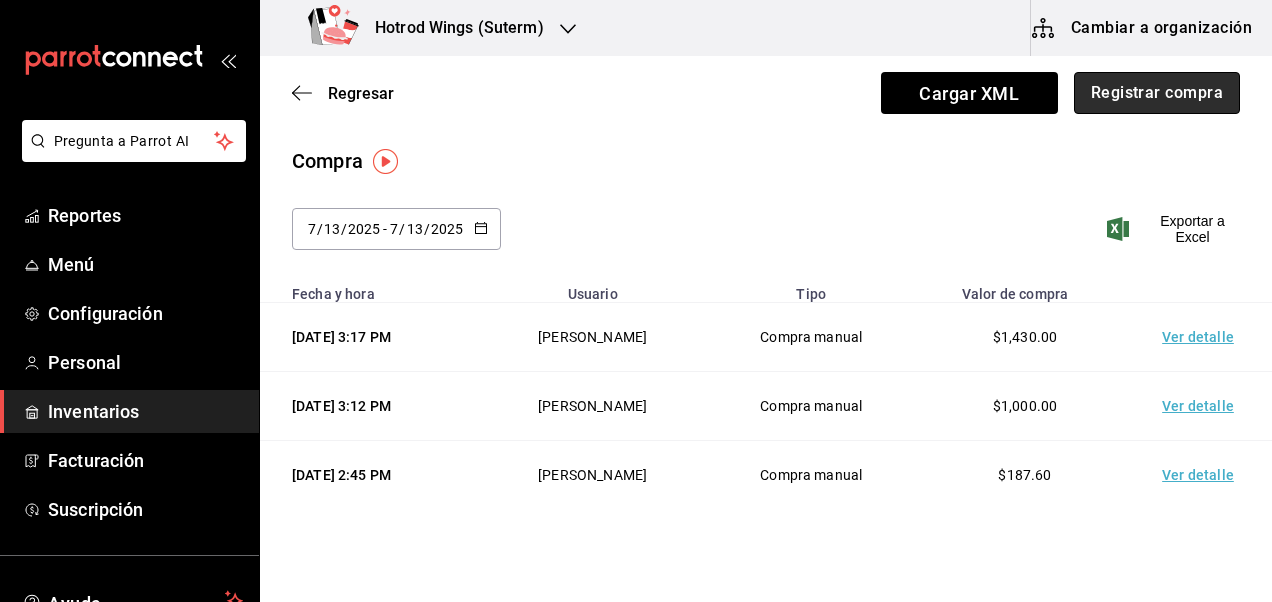click on "Registrar compra" at bounding box center [1157, 93] 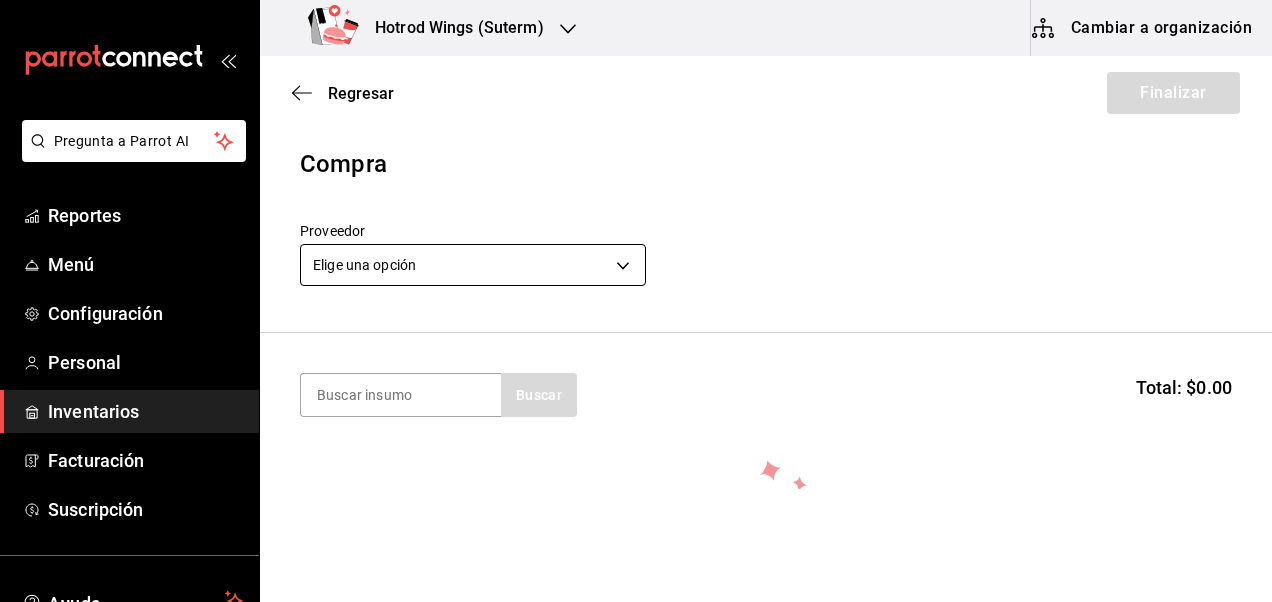 click on "Pregunta a Parrot AI Reportes   Menú   Configuración   Personal   Inventarios   Facturación   Suscripción   Ayuda Recomienda Parrot   Diego Sánchez   Sugerir nueva función   Hotrod Wings (Suterm) Cambiar a organización Regresar Finalizar Compra Proveedor Elige una opción default Buscar Total: $0.00 No hay insumos a mostrar. Busca un insumo para agregarlo a la lista GANA 1 MES GRATIS EN TU SUSCRIPCIÓN AQUÍ ¿Recuerdas cómo empezó tu restaurante?
Hoy puedes ayudar a un colega a tener el mismo cambio que tú viviste.
Recomienda Parrot directamente desde tu Portal Administrador.
Es fácil y rápido.
🎁 Por cada restaurante que se una, ganas 1 mes gratis. Ver video tutorial Ir a video Pregunta a Parrot AI Reportes   Menú   Configuración   Personal   Inventarios   Facturación   Suscripción   Ayuda Recomienda Parrot   Diego Sánchez   Sugerir nueva función   Editar Eliminar Visitar centro de ayuda (81) 2046 6363 soporte@parrotsoftware.io Visitar centro de ayuda (81) 2046 6363" at bounding box center (636, 244) 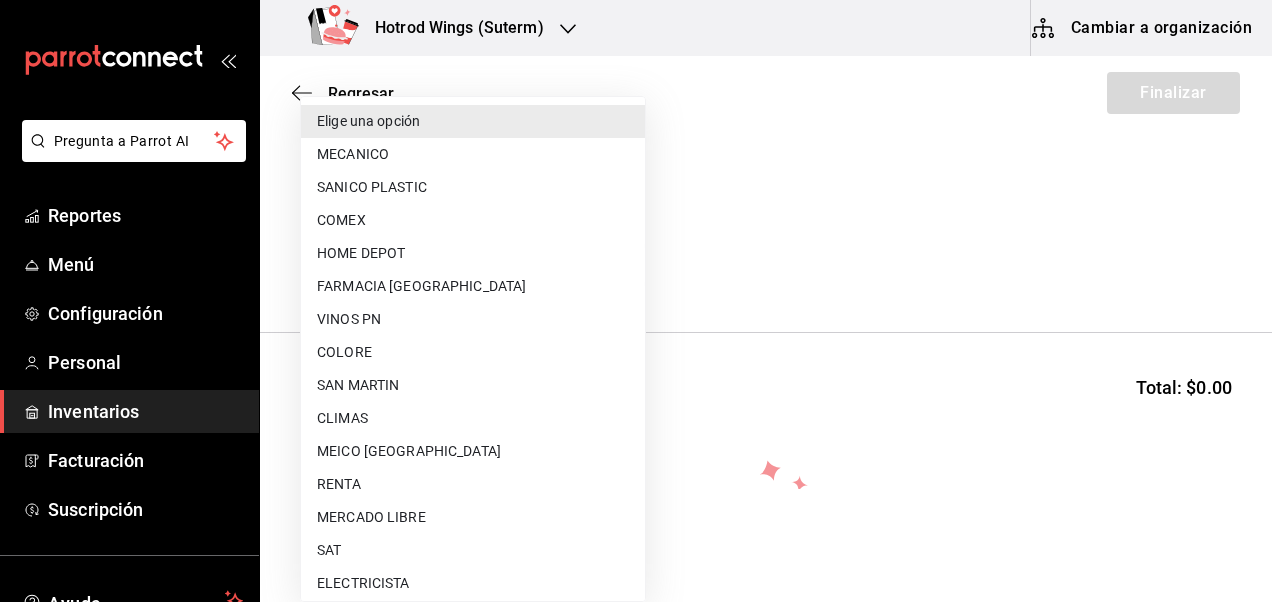 type 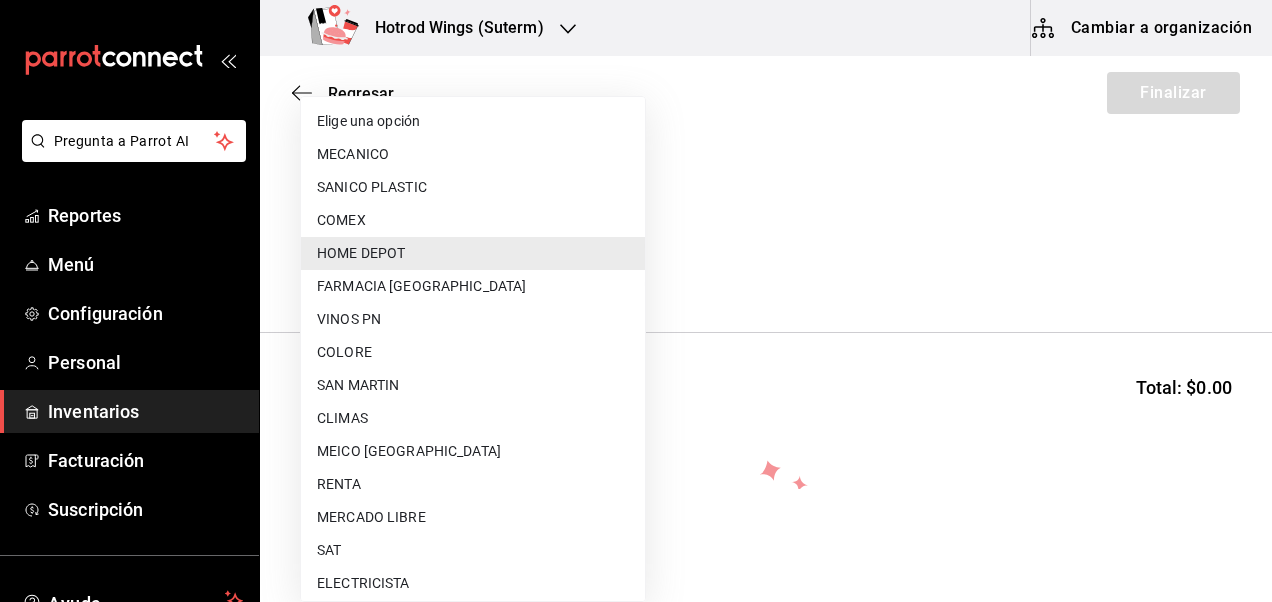 click on "Pregunta a Parrot AI Reportes   Menú   Configuración   Personal   Inventarios   Facturación   Suscripción   Ayuda Recomienda Parrot   Diego Sánchez   Sugerir nueva función   Hotrod Wings (Suterm) Cambiar a organización Regresar Finalizar Compra Proveedor HOME DEPOT 7f3f38b1-24a2-4771-b4f0-7c1e78d59344 Buscar Total: $0.00 No hay insumos a mostrar. Busca un insumo para agregarlo a la lista GANA 1 MES GRATIS EN TU SUSCRIPCIÓN AQUÍ ¿Recuerdas cómo empezó tu restaurante?
Hoy puedes ayudar a un colega a tener el mismo cambio que tú viviste.
Recomienda Parrot directamente desde tu Portal Administrador.
Es fácil y rápido.
🎁 Por cada restaurante que se una, ganas 1 mes gratis. Ver video tutorial Ir a video Pregunta a Parrot AI Reportes   Menú   Configuración   Personal   Inventarios   Facturación   Suscripción   Ayuda Recomienda Parrot   Diego Sánchez   Sugerir nueva función   Editar Eliminar Visitar centro de ayuda (81) 2046 6363 soporte@parrotsoftware.io Visitar centro de ayuda MECANICO" at bounding box center [636, 244] 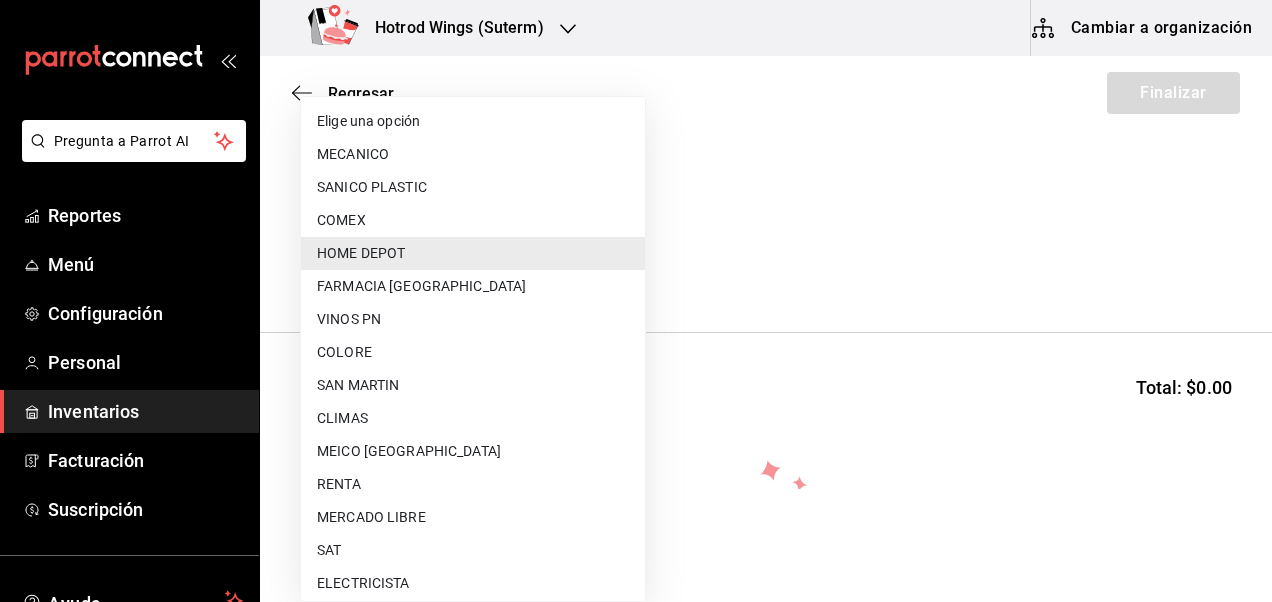 click on "MECANICO" at bounding box center [473, 154] 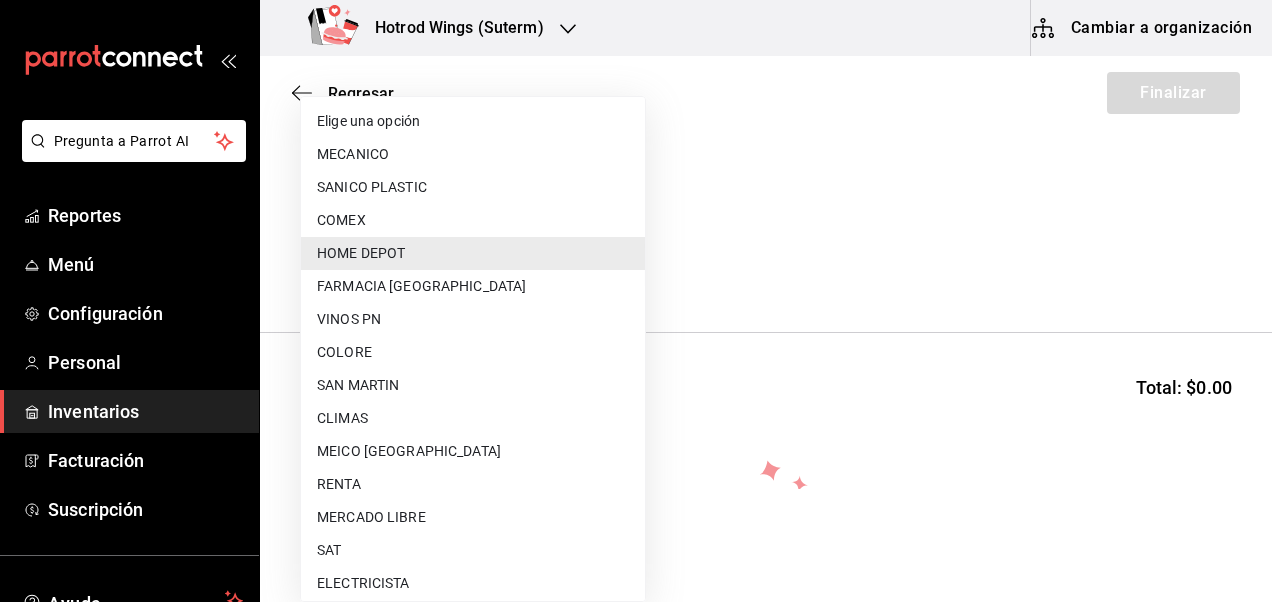 type on "c7014b6c-c0cf-4bd3-8f12-078abe4bea68" 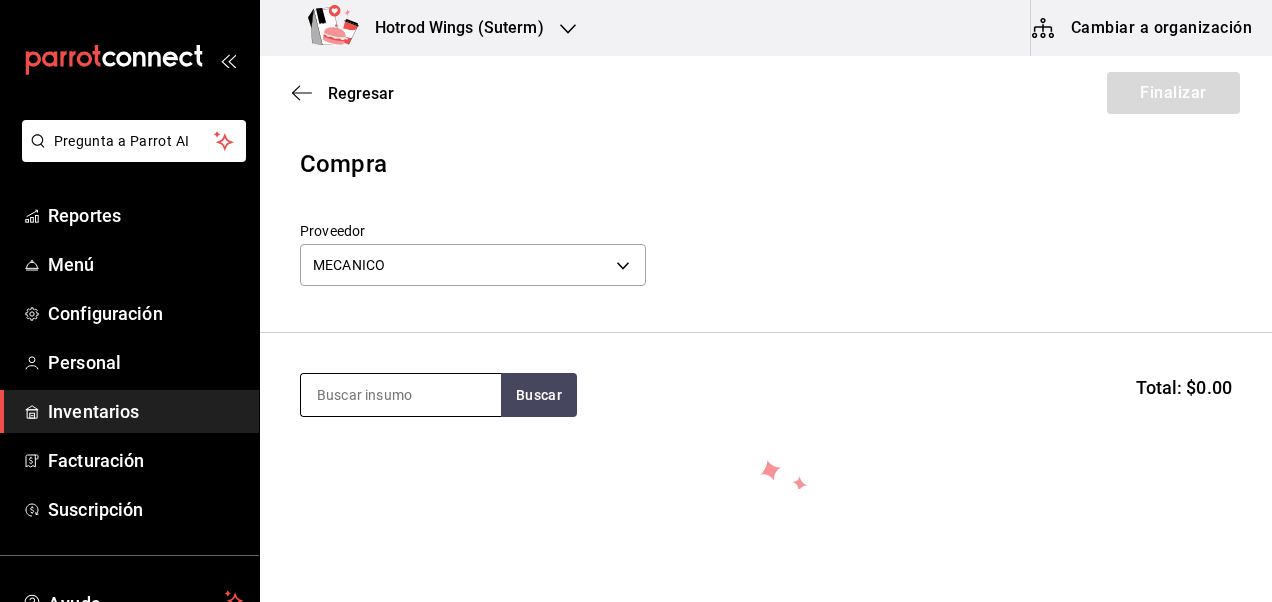 click at bounding box center (401, 395) 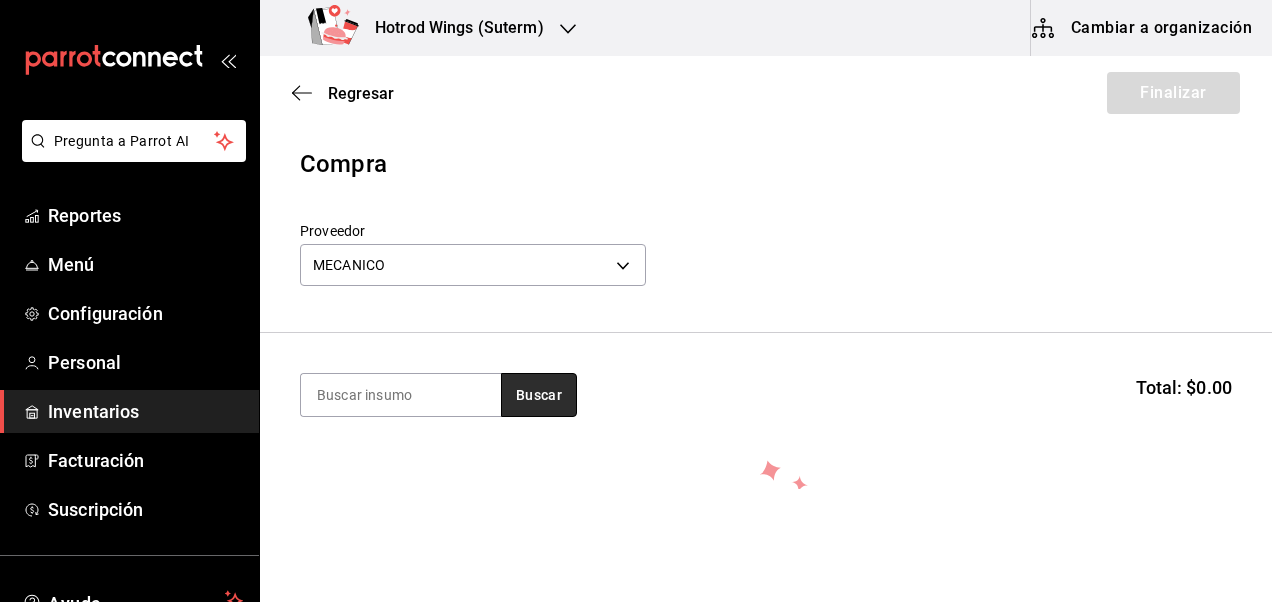 click on "Buscar" at bounding box center (539, 395) 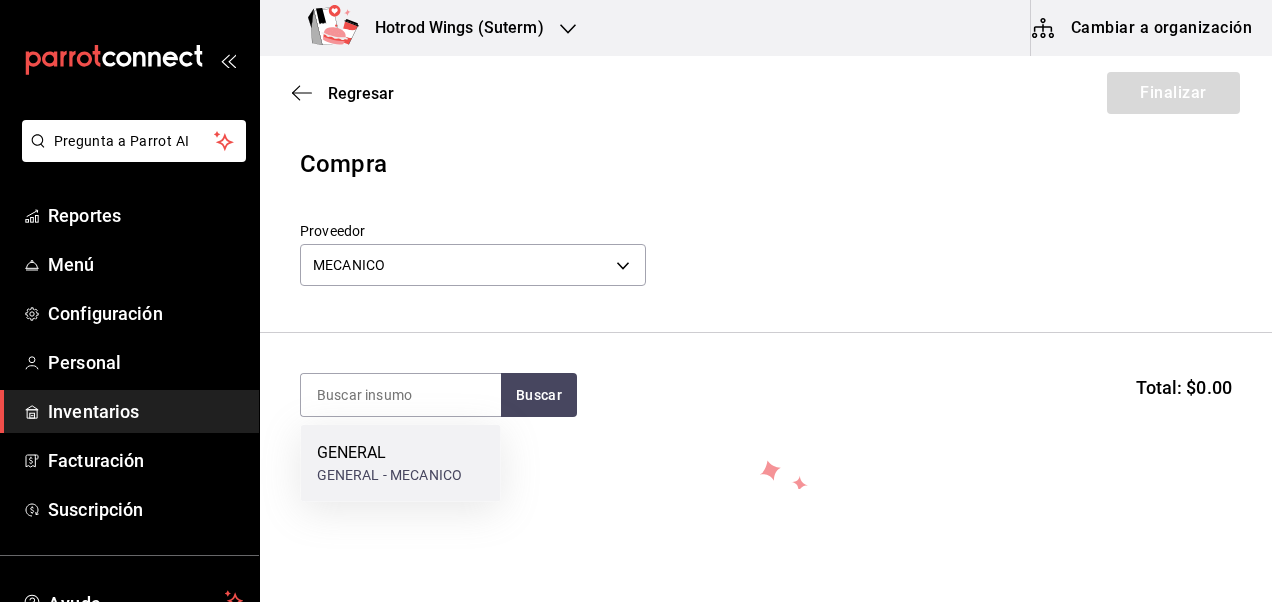 click on "GENERAL - MECANICO" at bounding box center [389, 475] 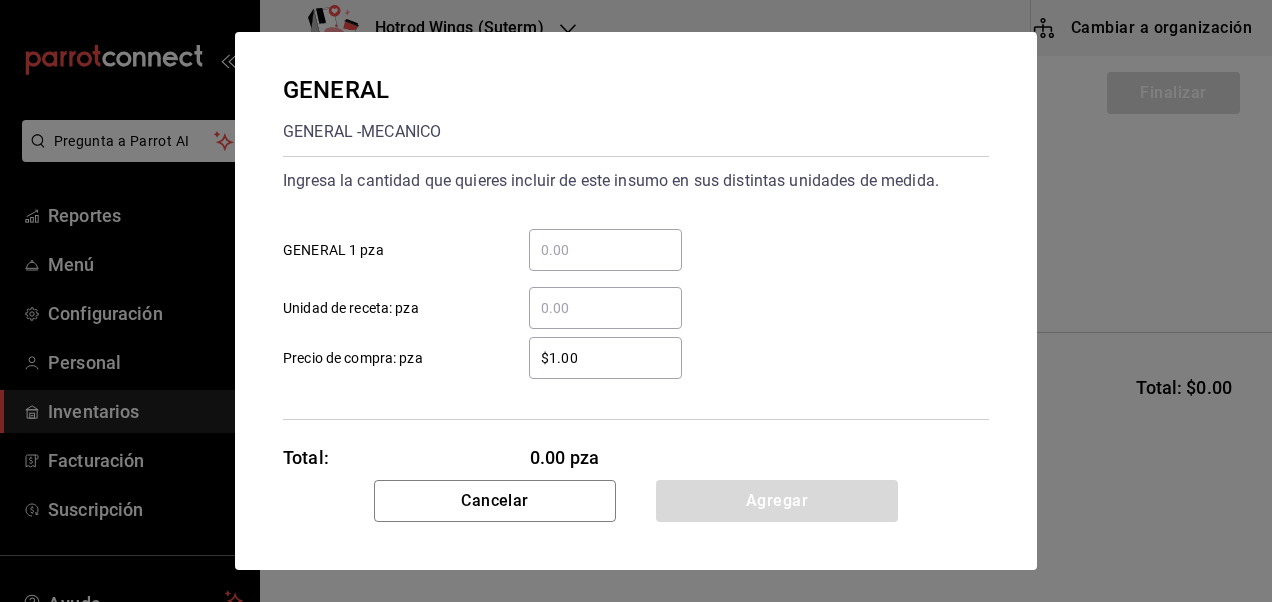 click on "​ GENERAL 1 pza" at bounding box center (605, 250) 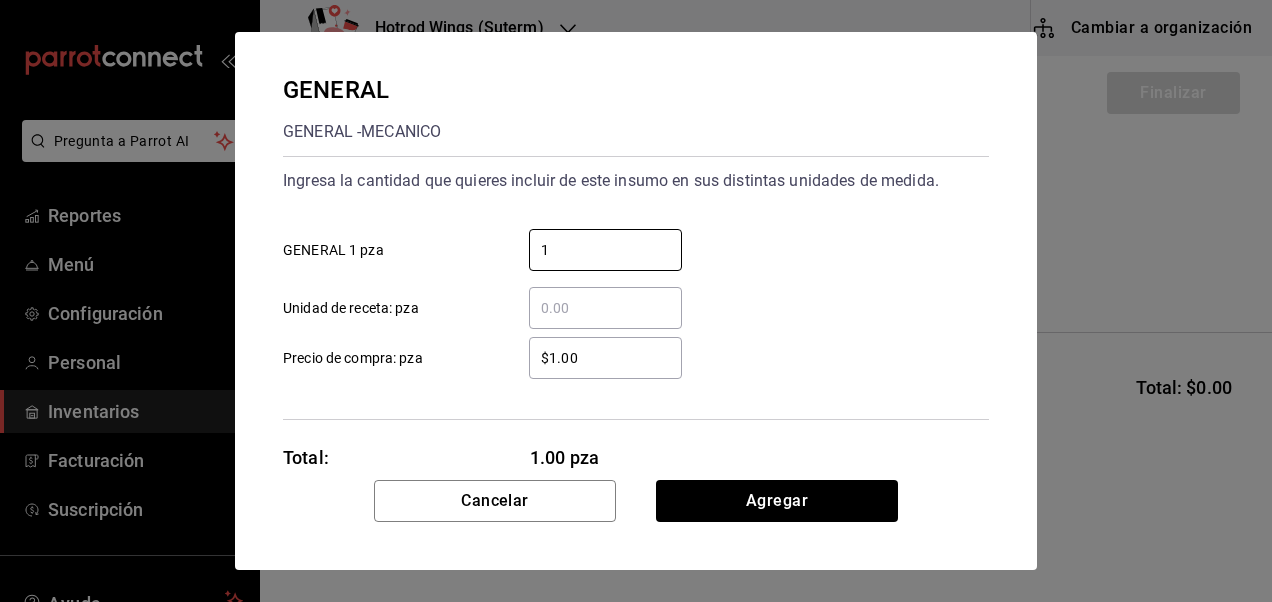 type on "1" 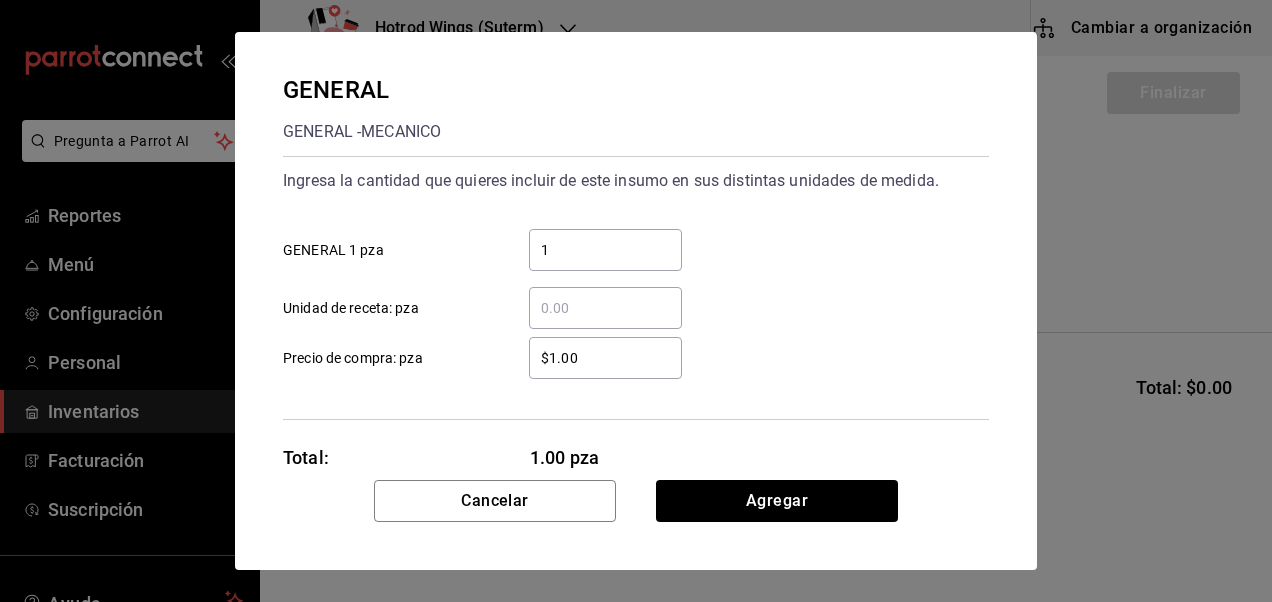 click on "$1.00" at bounding box center [605, 358] 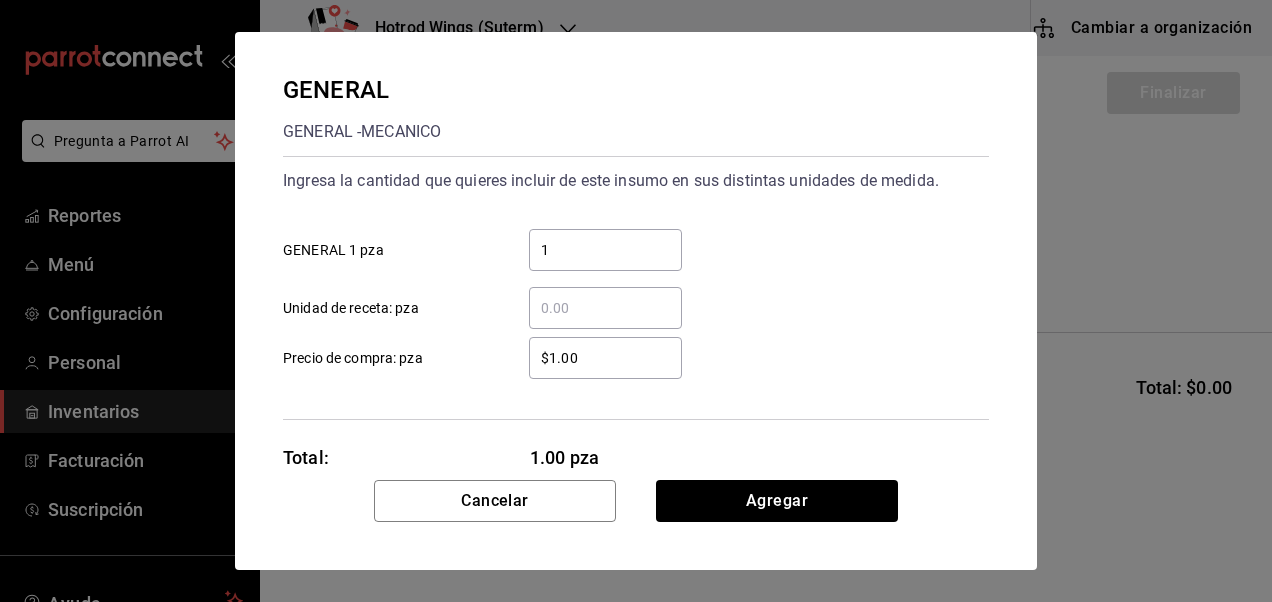 click on "$1.00" at bounding box center (605, 358) 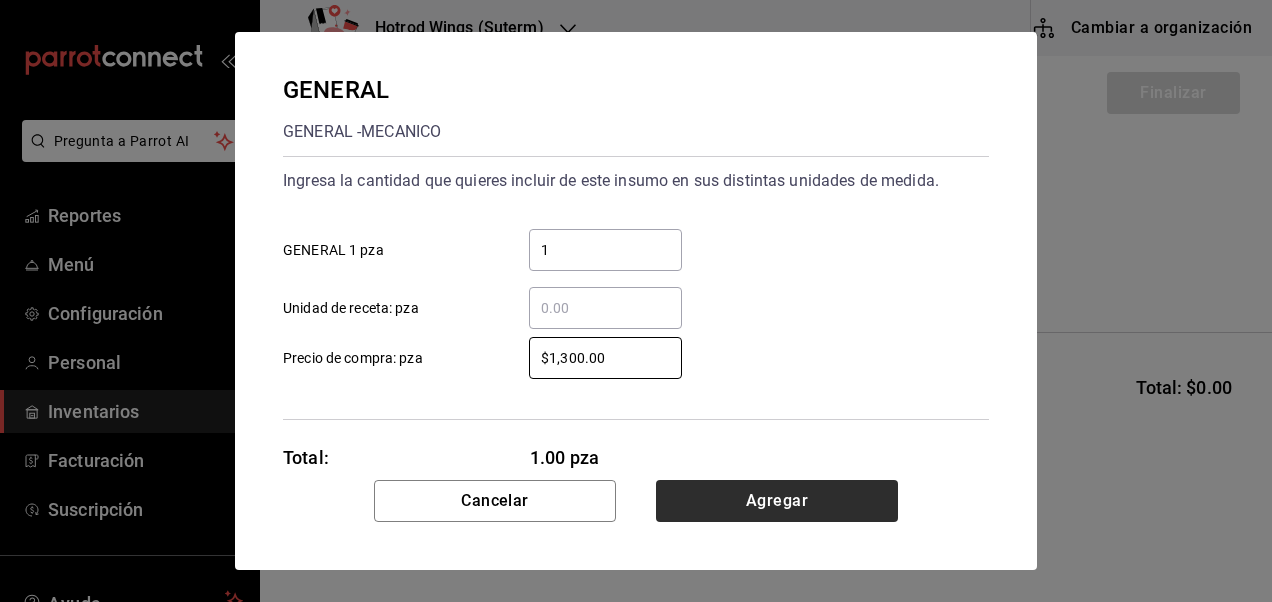 type on "$1,300.00" 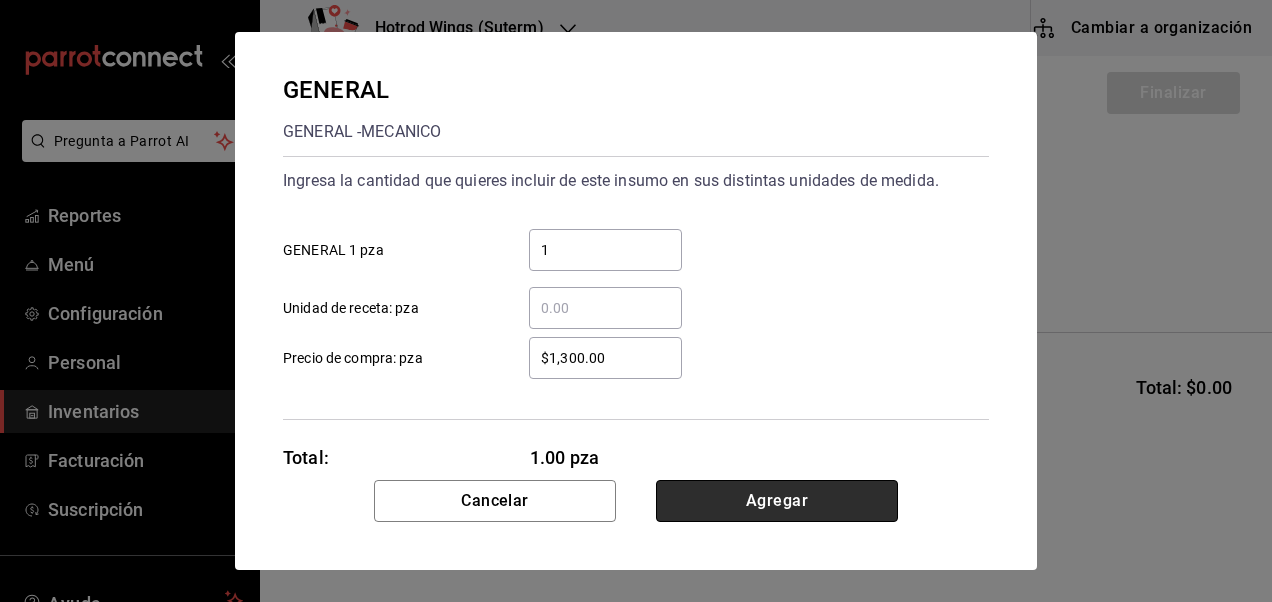 click on "Agregar" at bounding box center (777, 501) 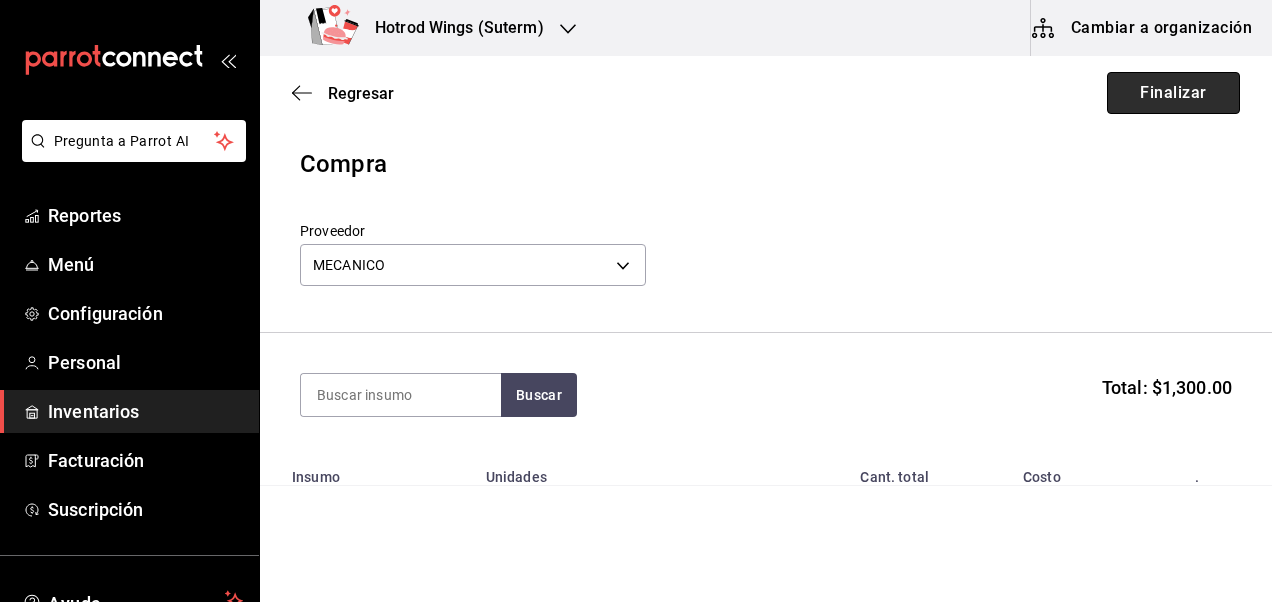 click on "Finalizar" at bounding box center [1173, 93] 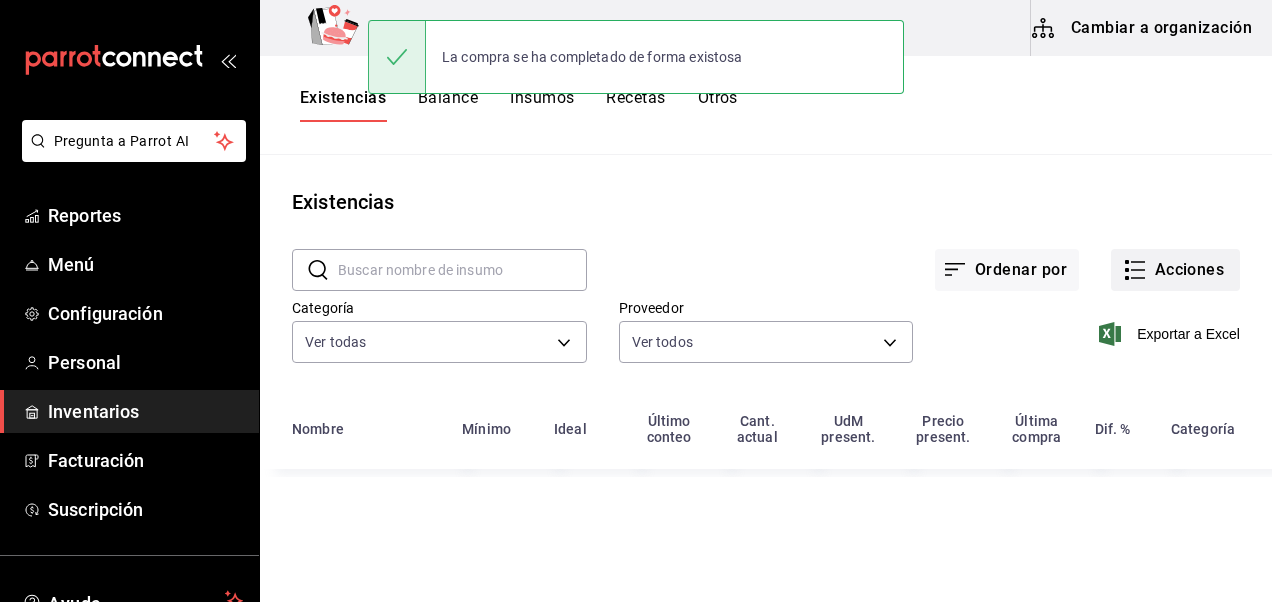 click on "Acciones" at bounding box center (1175, 270) 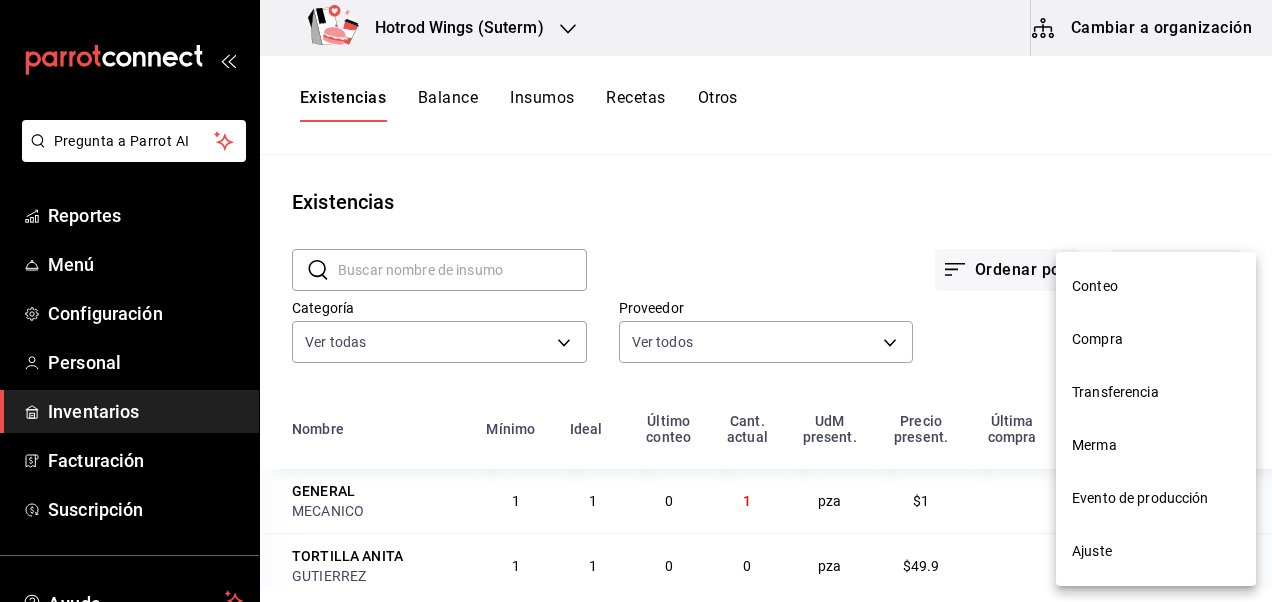 click on "Compra" at bounding box center [1156, 339] 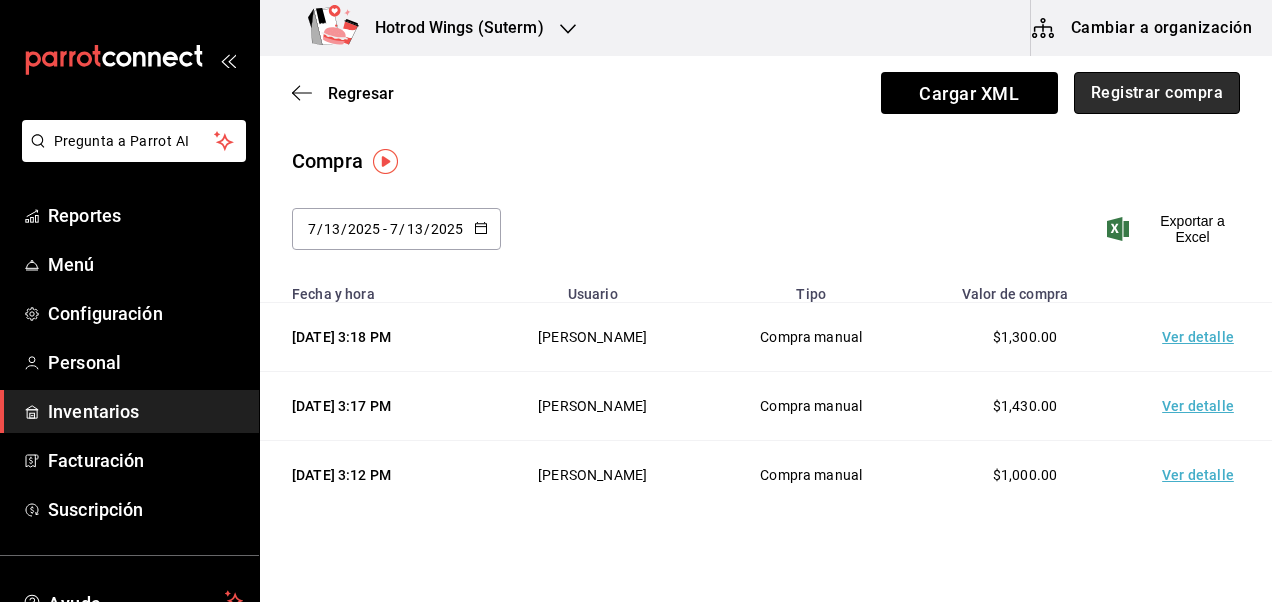 click on "Registrar compra" at bounding box center [1157, 93] 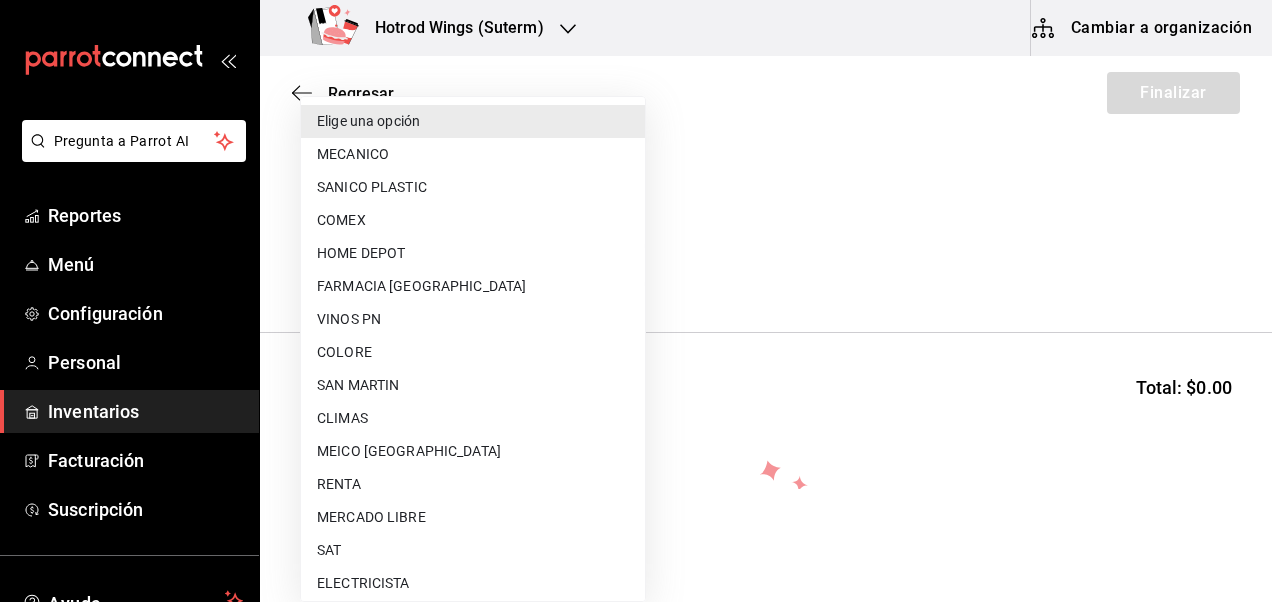 click on "Pregunta a Parrot AI Reportes   Menú   Configuración   Personal   Inventarios   Facturación   Suscripción   Ayuda Recomienda Parrot   Diego Sánchez   Sugerir nueva función   Hotrod Wings (Suterm) Cambiar a organización Regresar Finalizar Compra Proveedor Elige una opción default Buscar Total: $0.00 No hay insumos a mostrar. Busca un insumo para agregarlo a la lista GANA 1 MES GRATIS EN TU SUSCRIPCIÓN AQUÍ ¿Recuerdas cómo empezó tu restaurante?
Hoy puedes ayudar a un colega a tener el mismo cambio que tú viviste.
Recomienda Parrot directamente desde tu Portal Administrador.
Es fácil y rápido.
🎁 Por cada restaurante que se una, ganas 1 mes gratis. Ver video tutorial Ir a video Pregunta a Parrot AI Reportes   Menú   Configuración   Personal   Inventarios   Facturación   Suscripción   Ayuda Recomienda Parrot   Diego Sánchez   Sugerir nueva función   Editar Eliminar Visitar centro de ayuda (81) 2046 6363 soporte@parrotsoftware.io Visitar centro de ayuda (81) 2046 6363 Elige una opción" at bounding box center [636, 244] 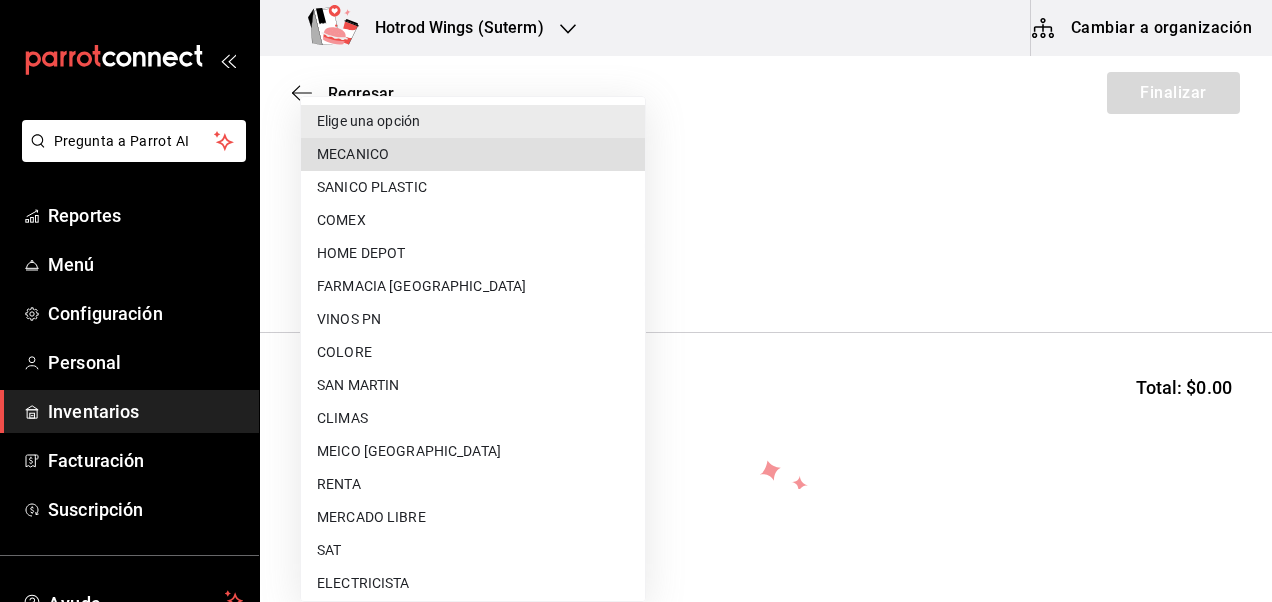 type 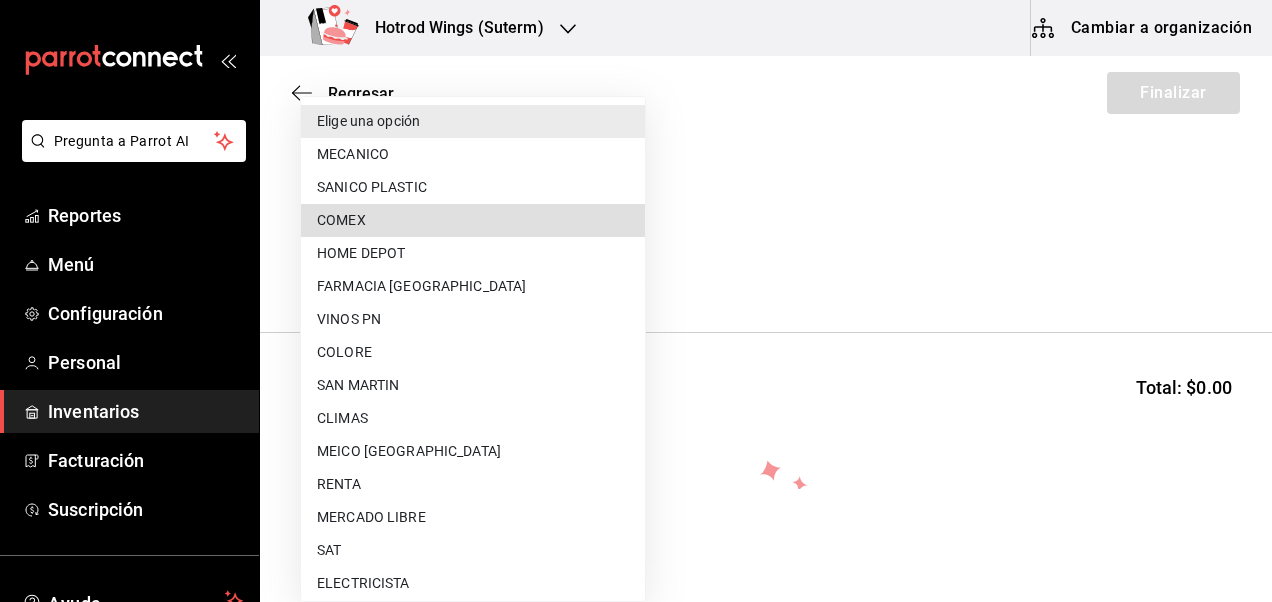 type 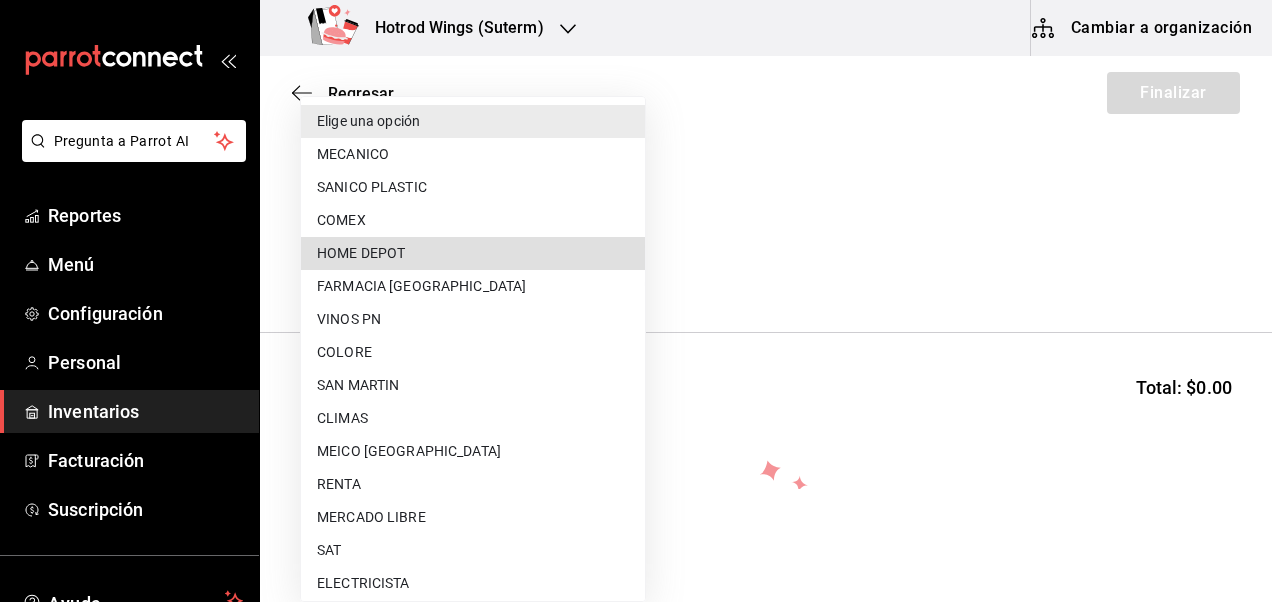 type 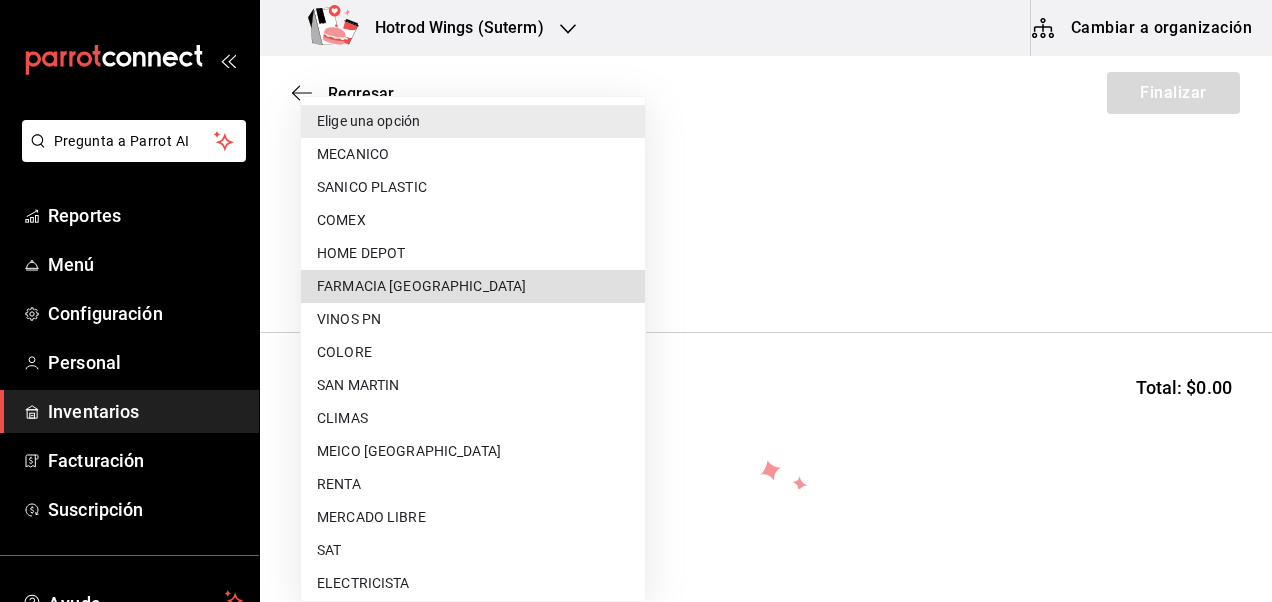 type 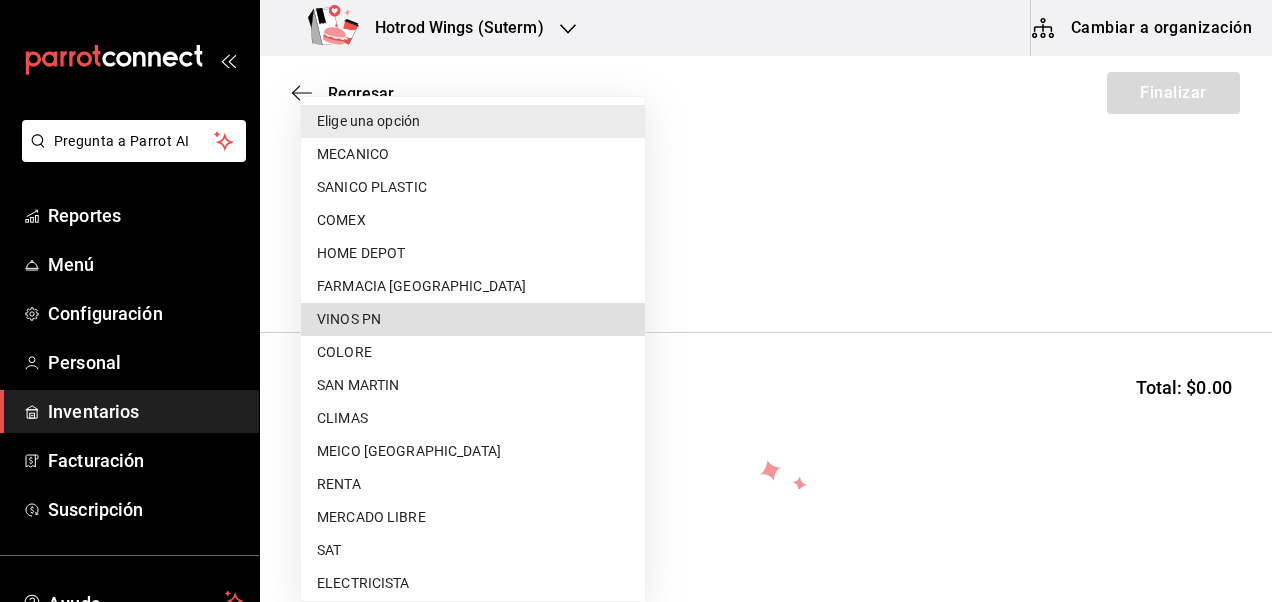 type 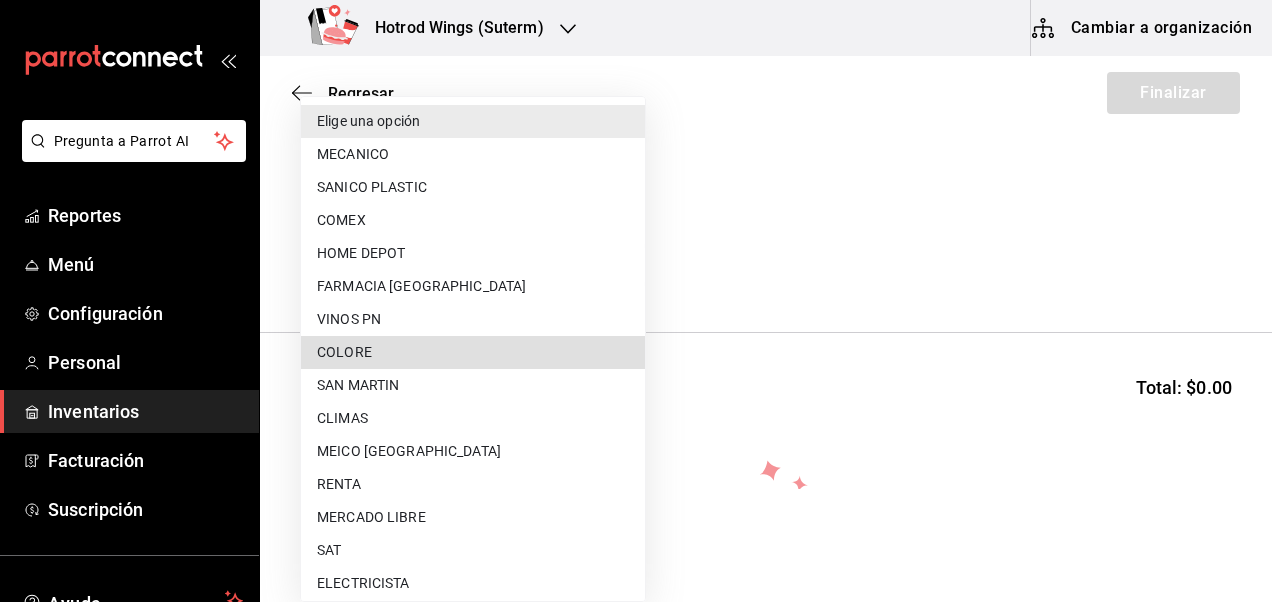 type 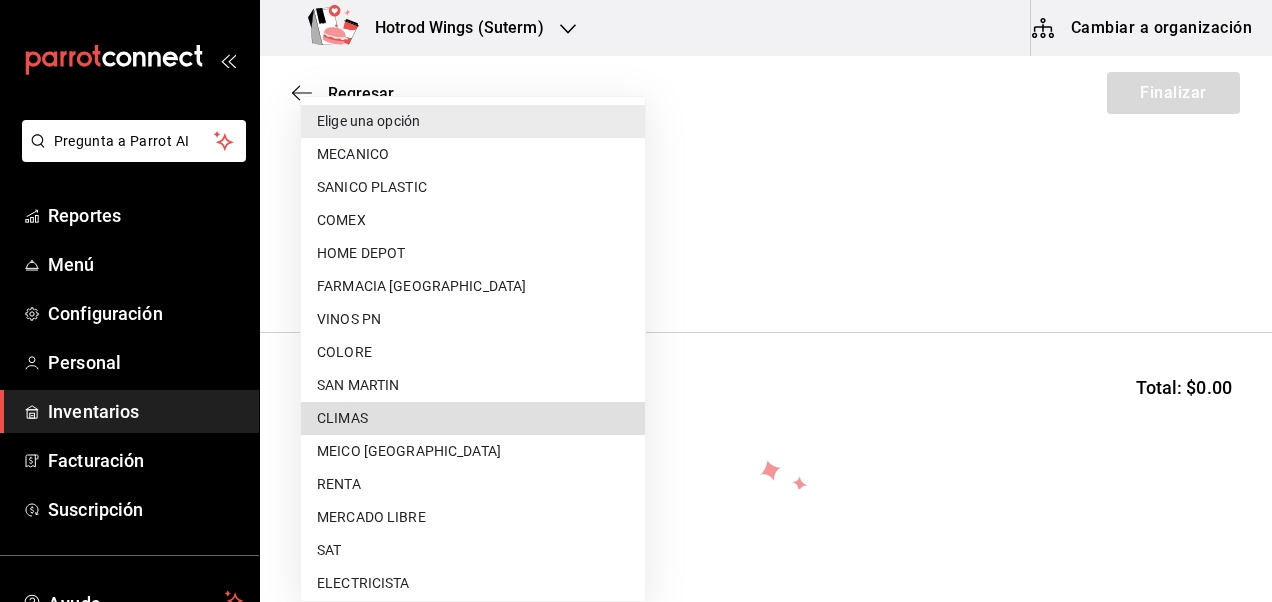 type 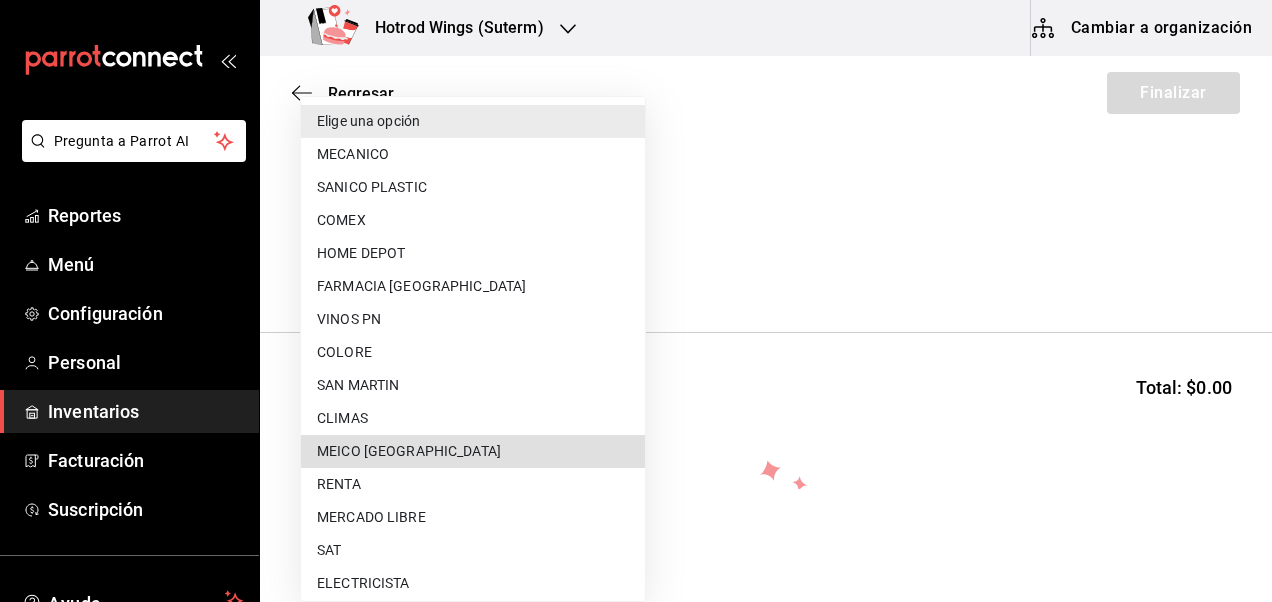 type 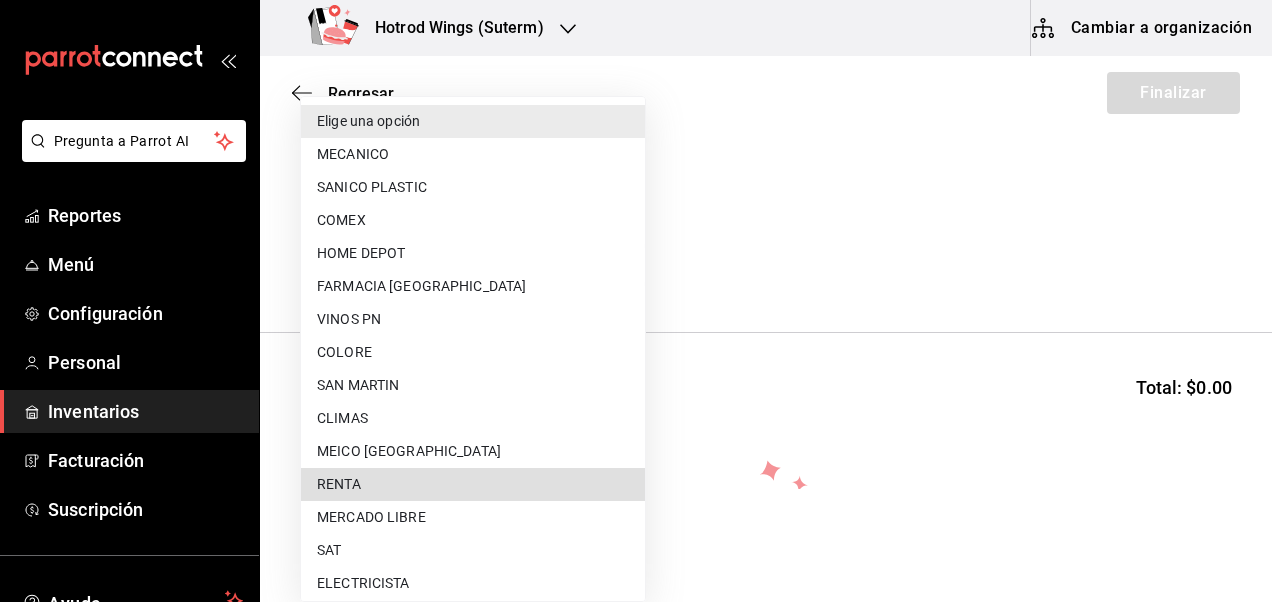 type 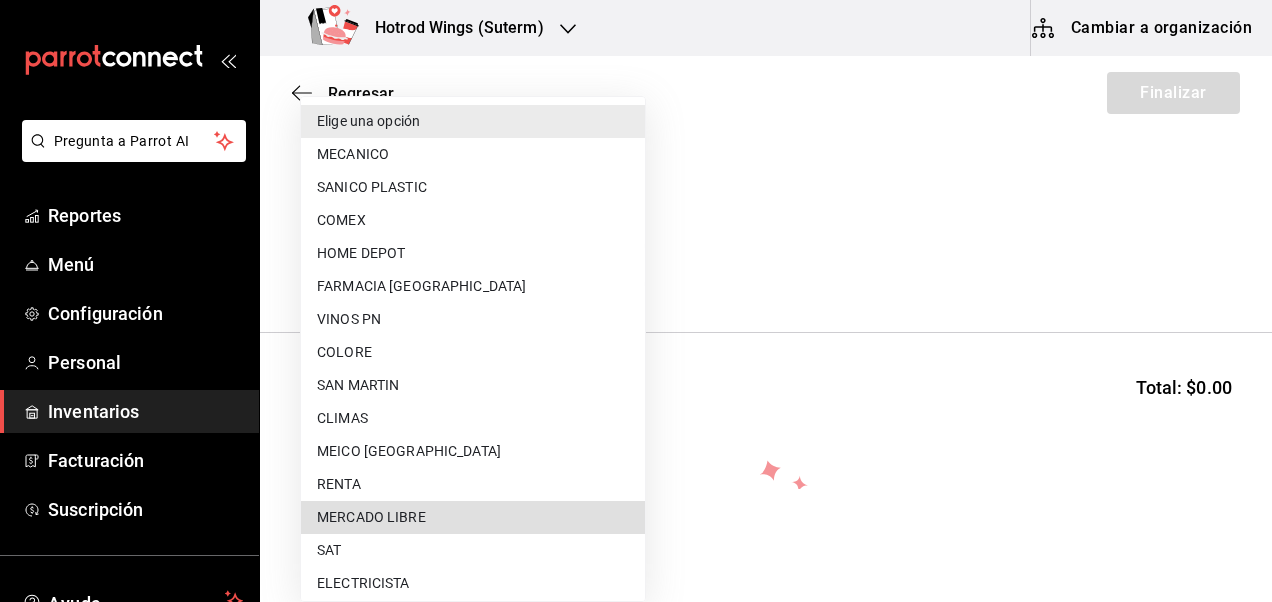 type 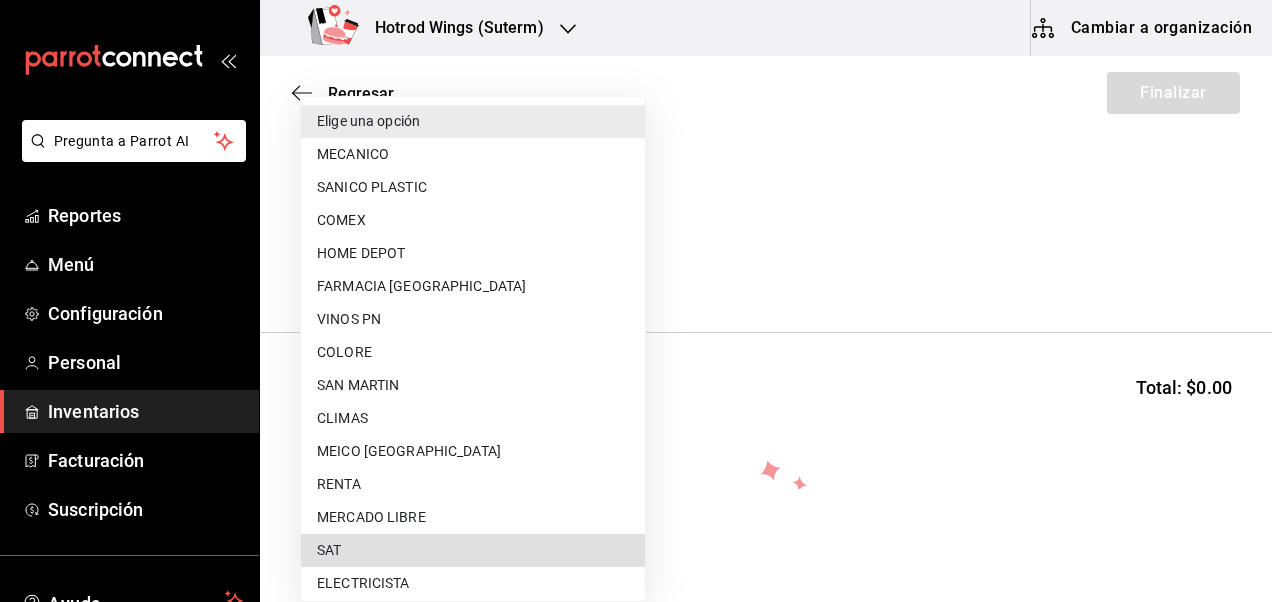 type 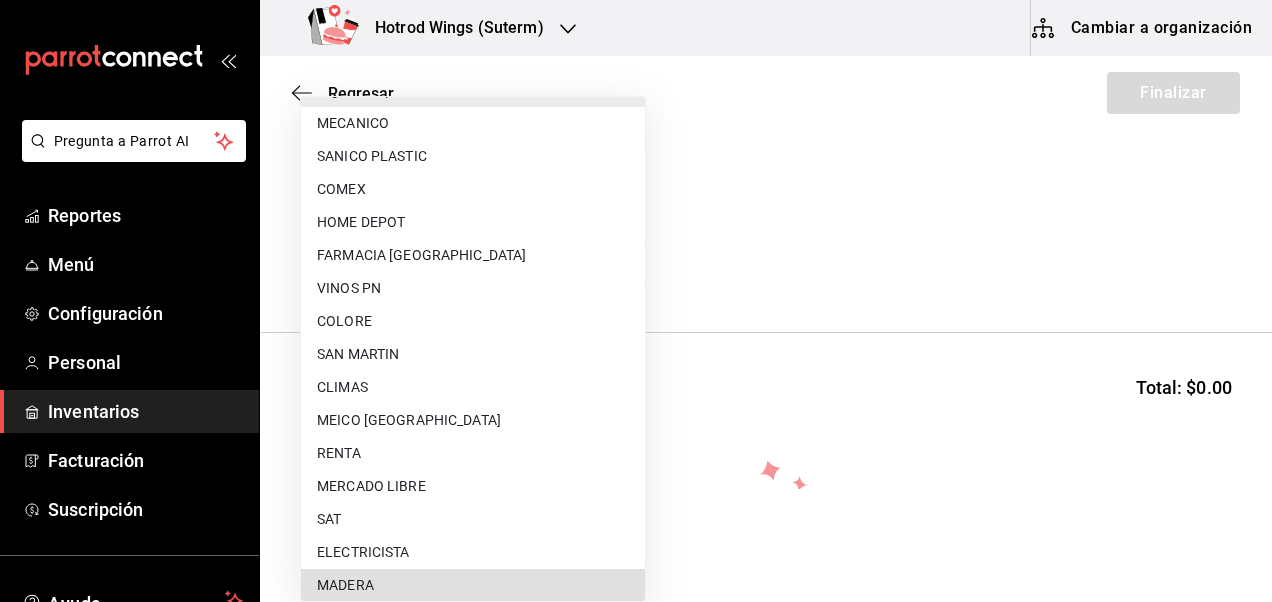 type 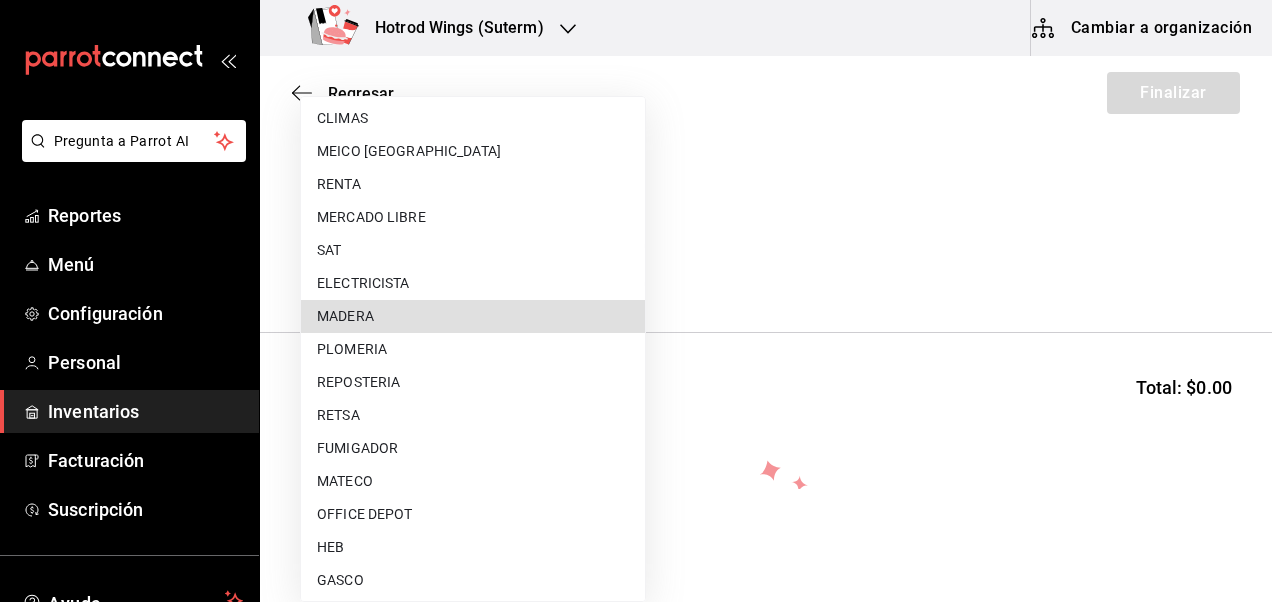 type 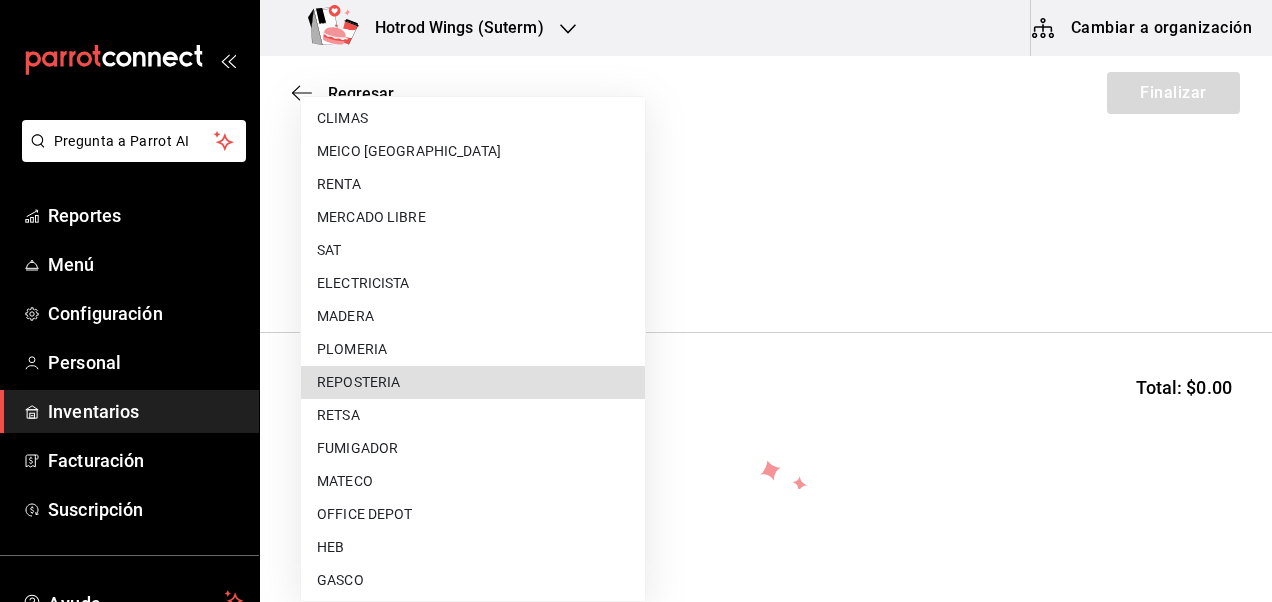 type 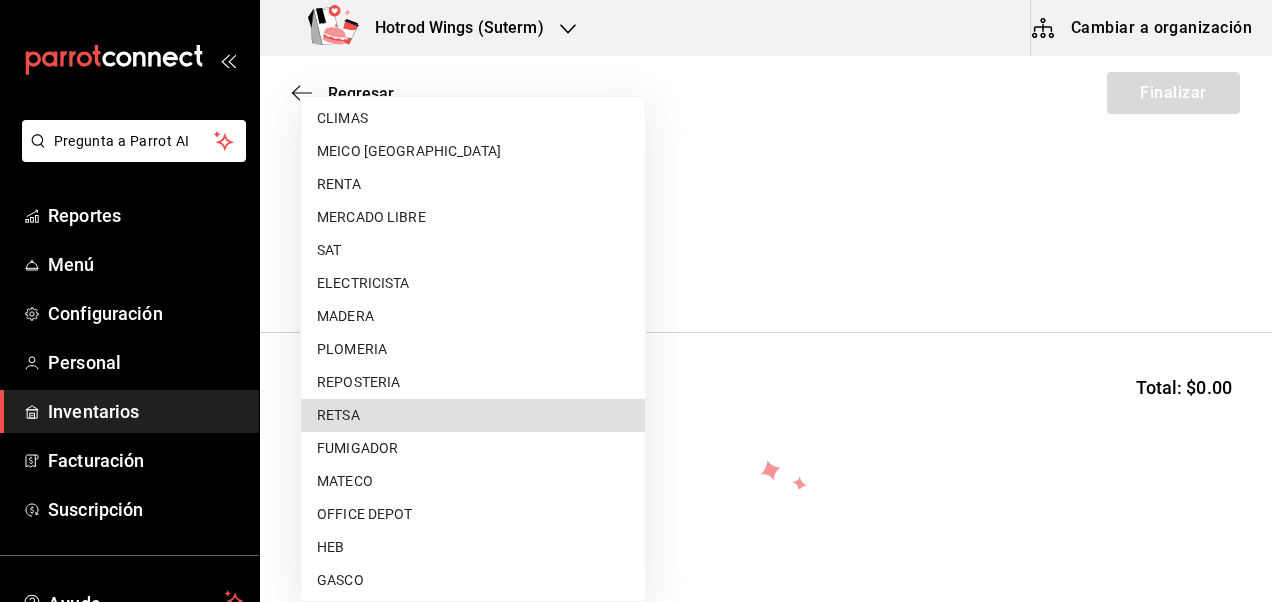 type 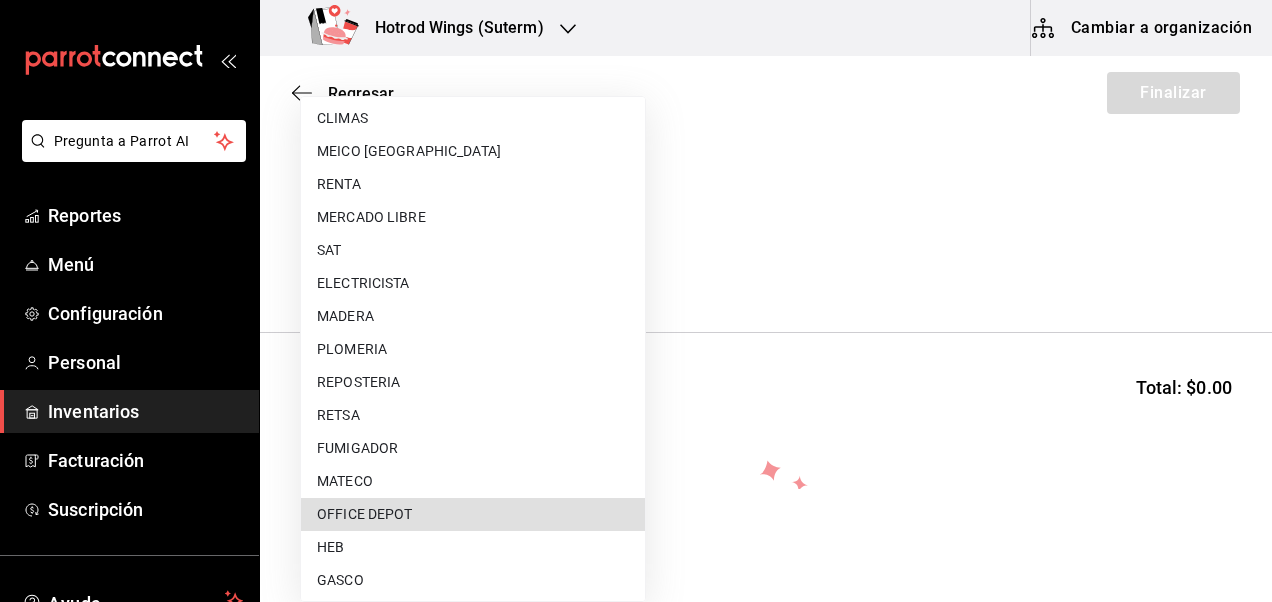 type 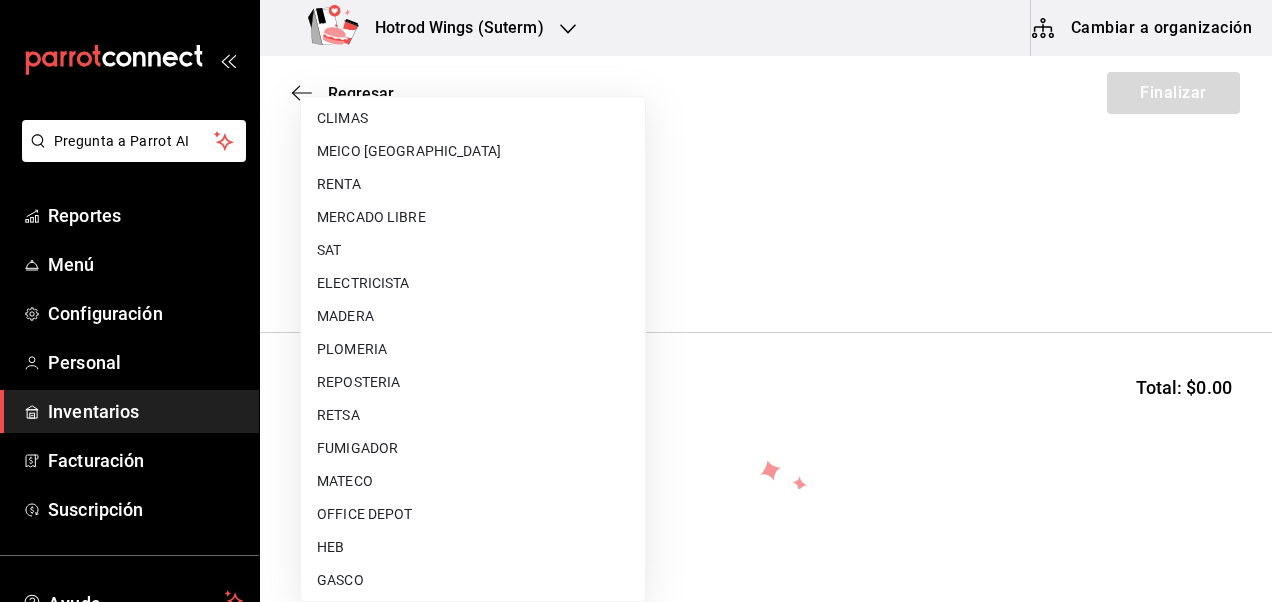 type 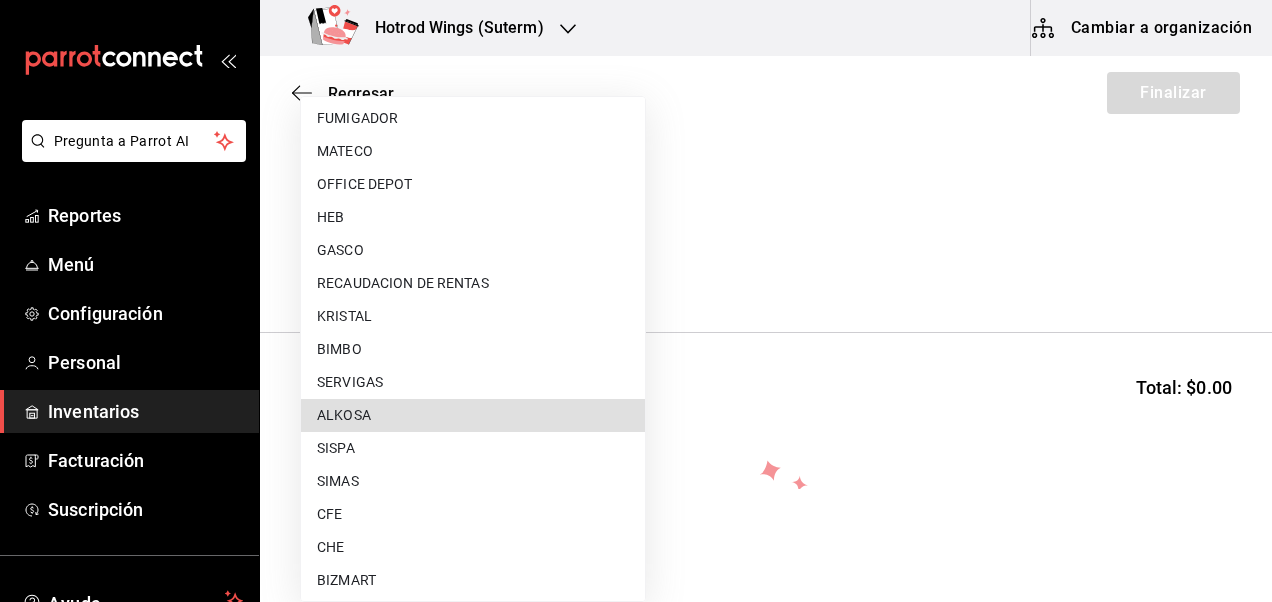 type 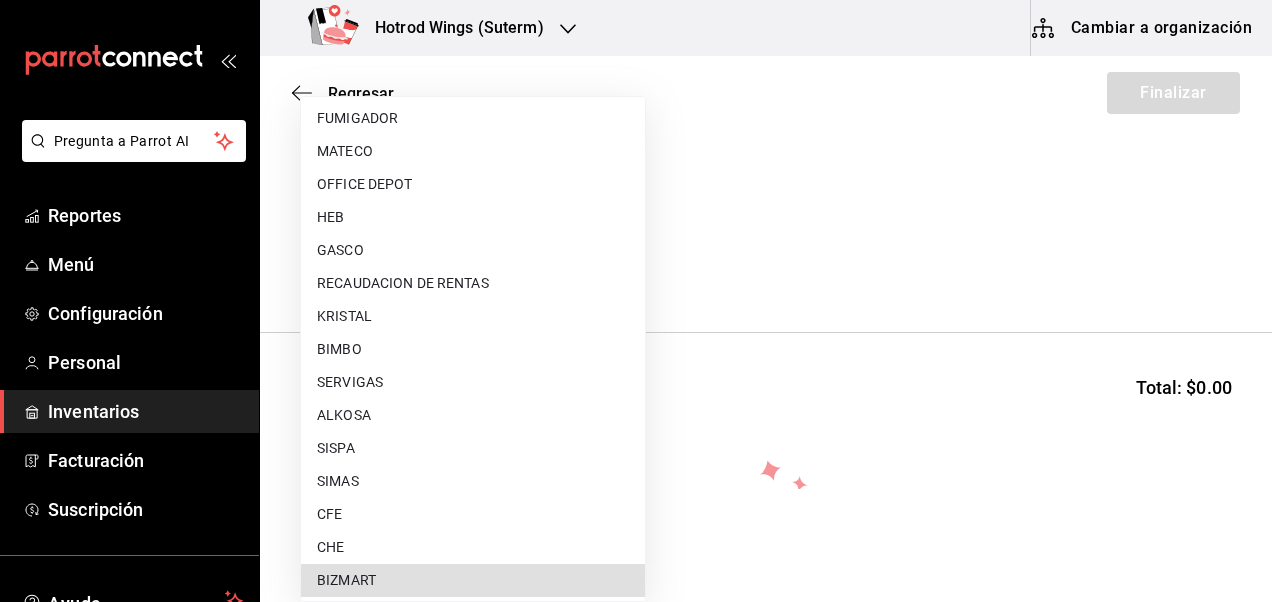 type 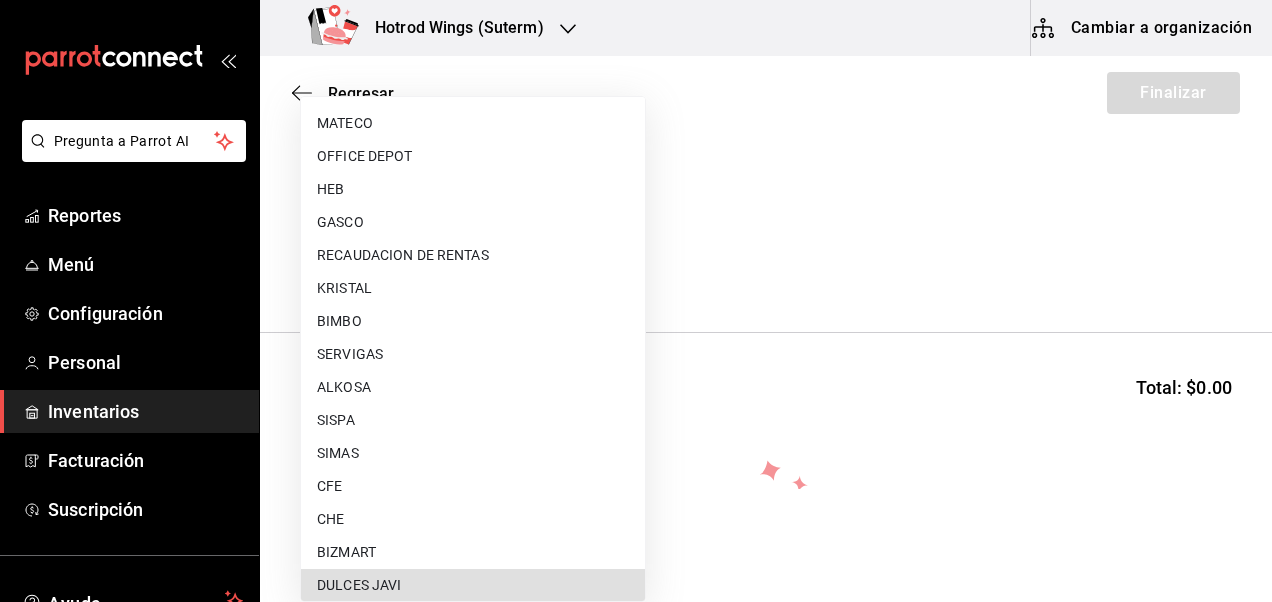 type 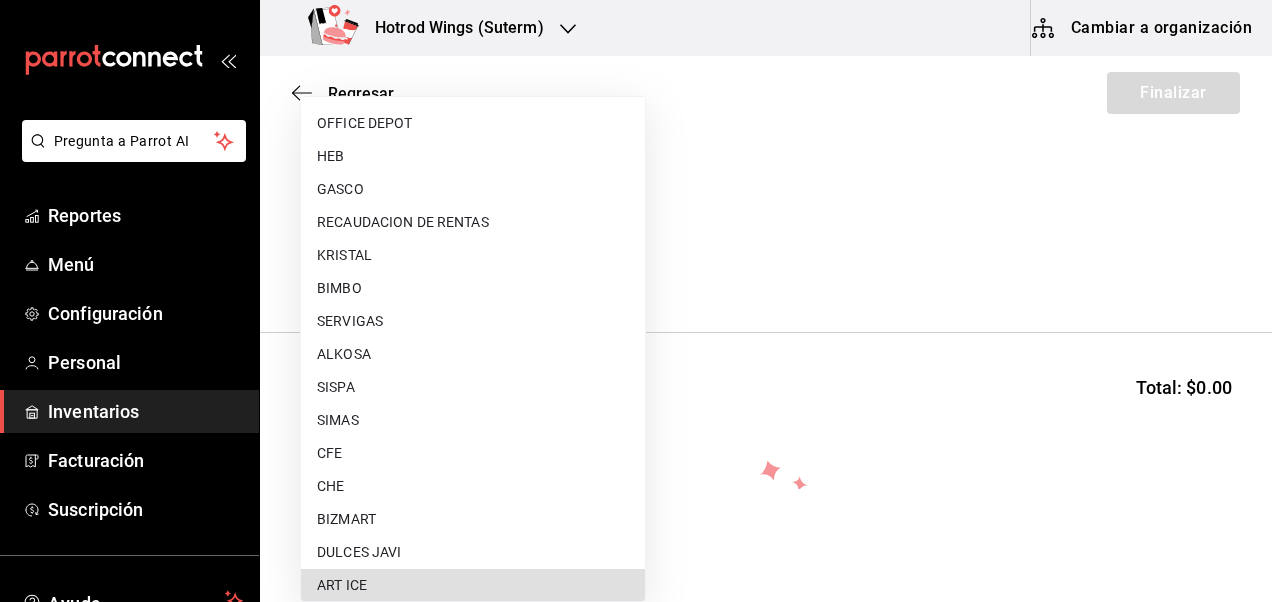 type 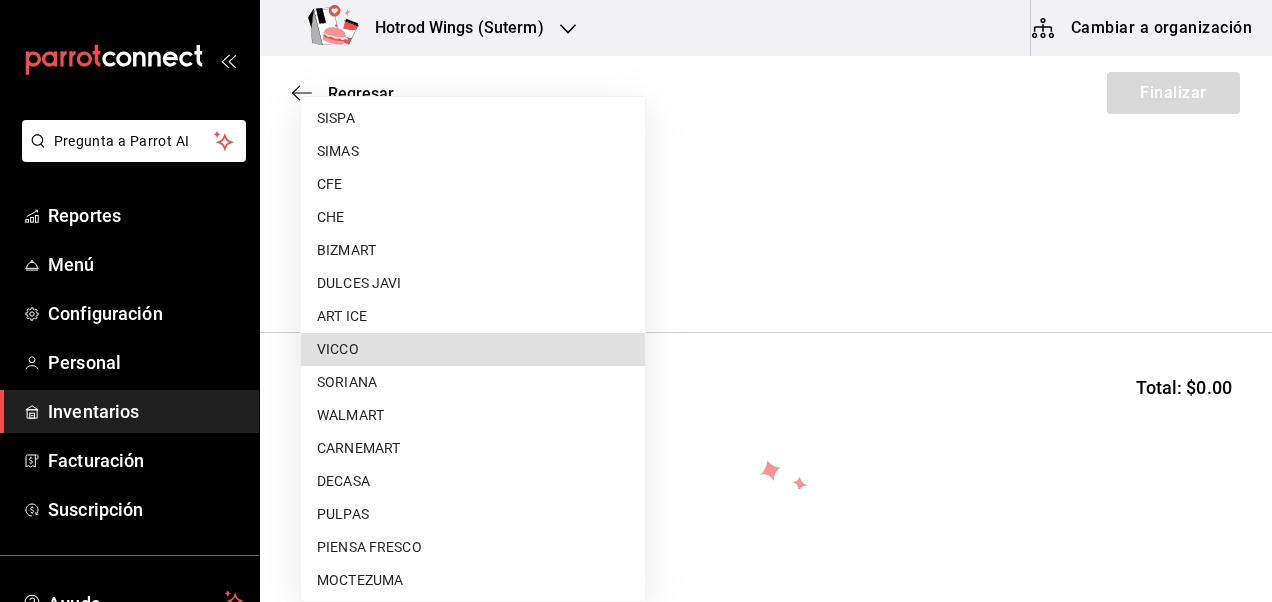 type 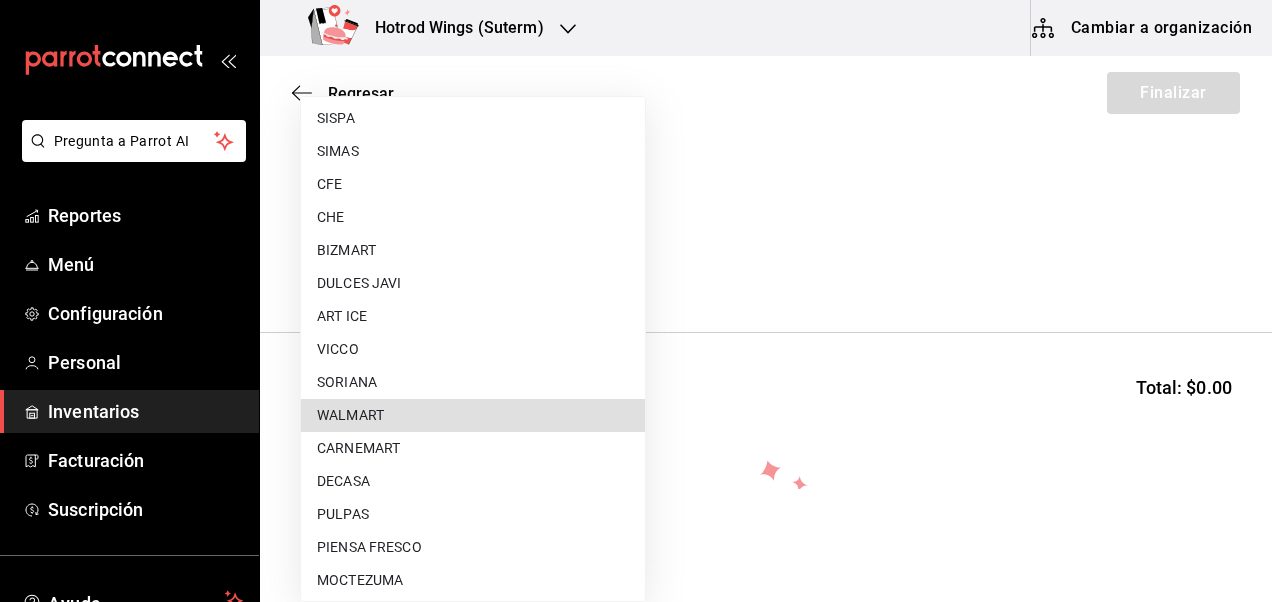 type 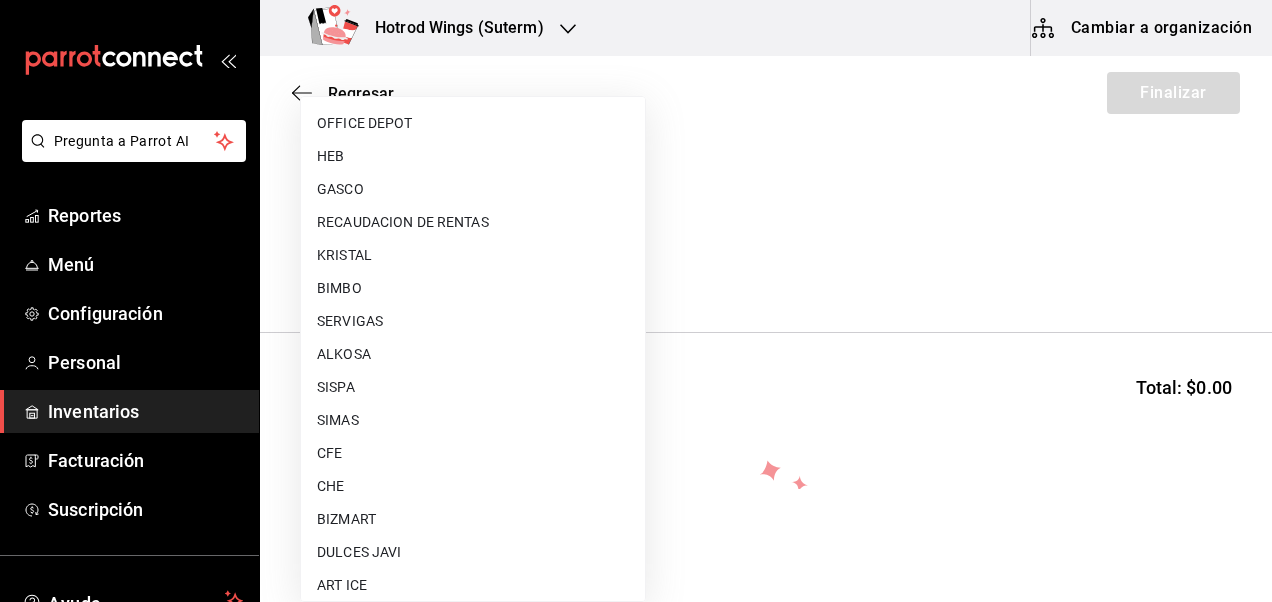 scroll, scrollTop: 960, scrollLeft: 0, axis: vertical 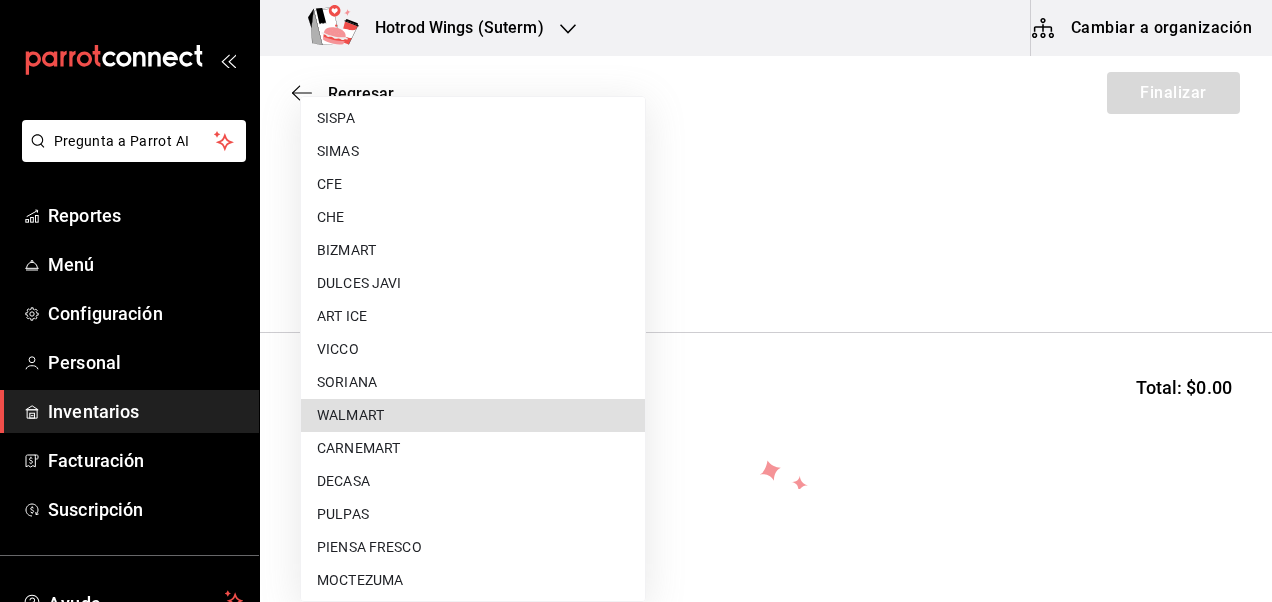 type 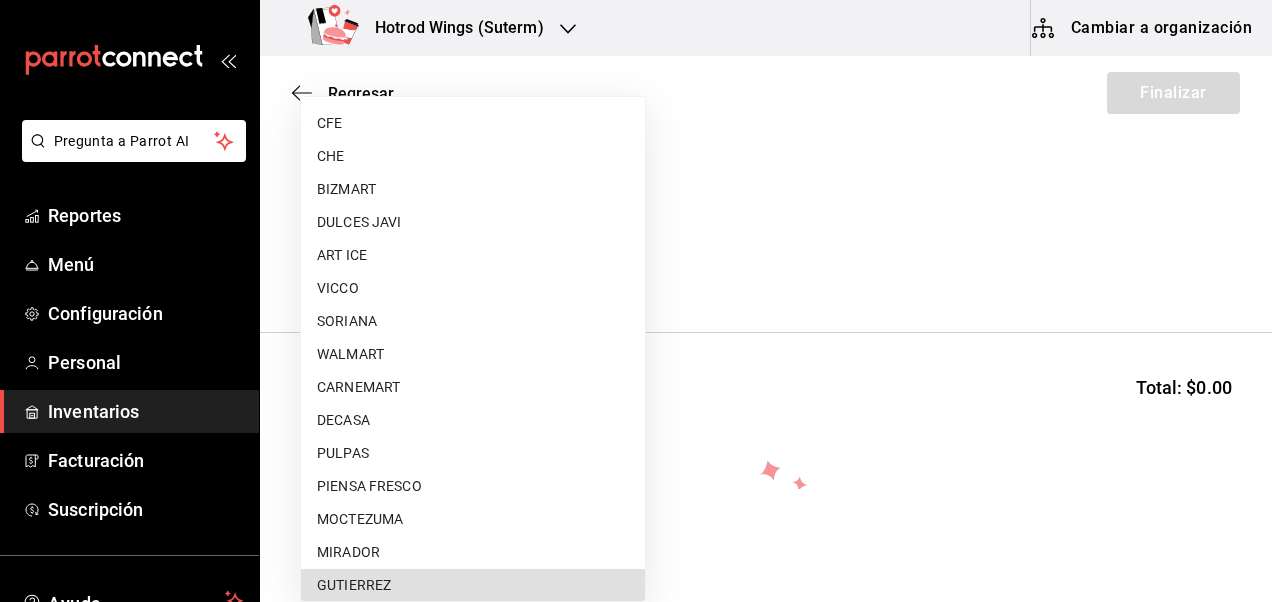 type 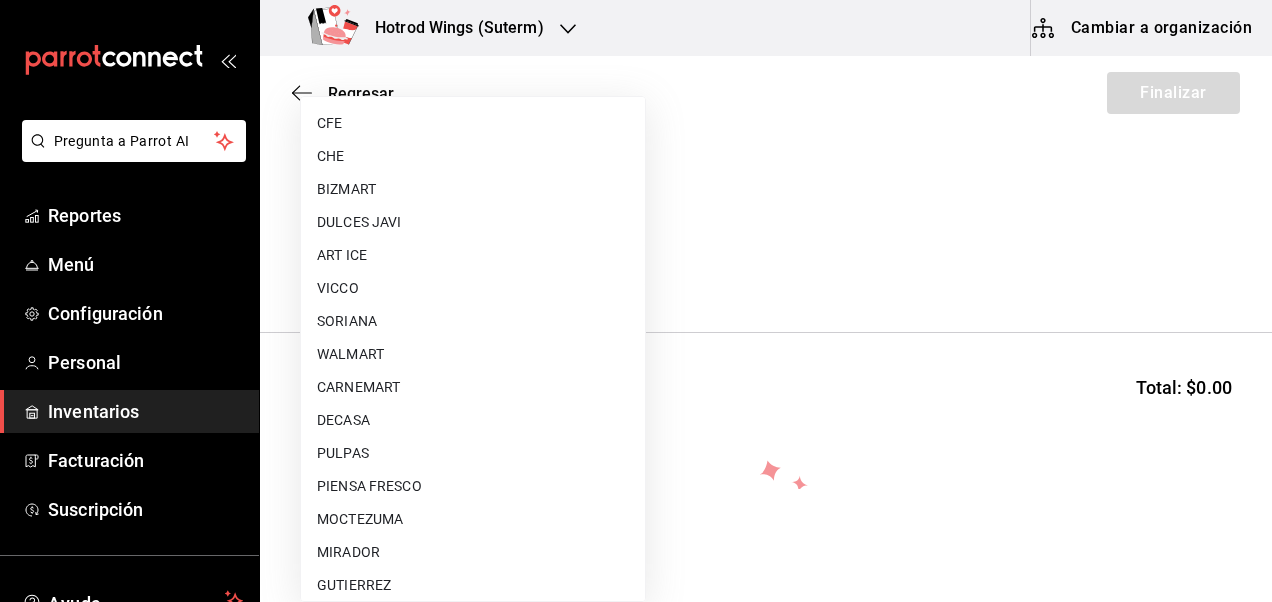 scroll, scrollTop: 1194, scrollLeft: 0, axis: vertical 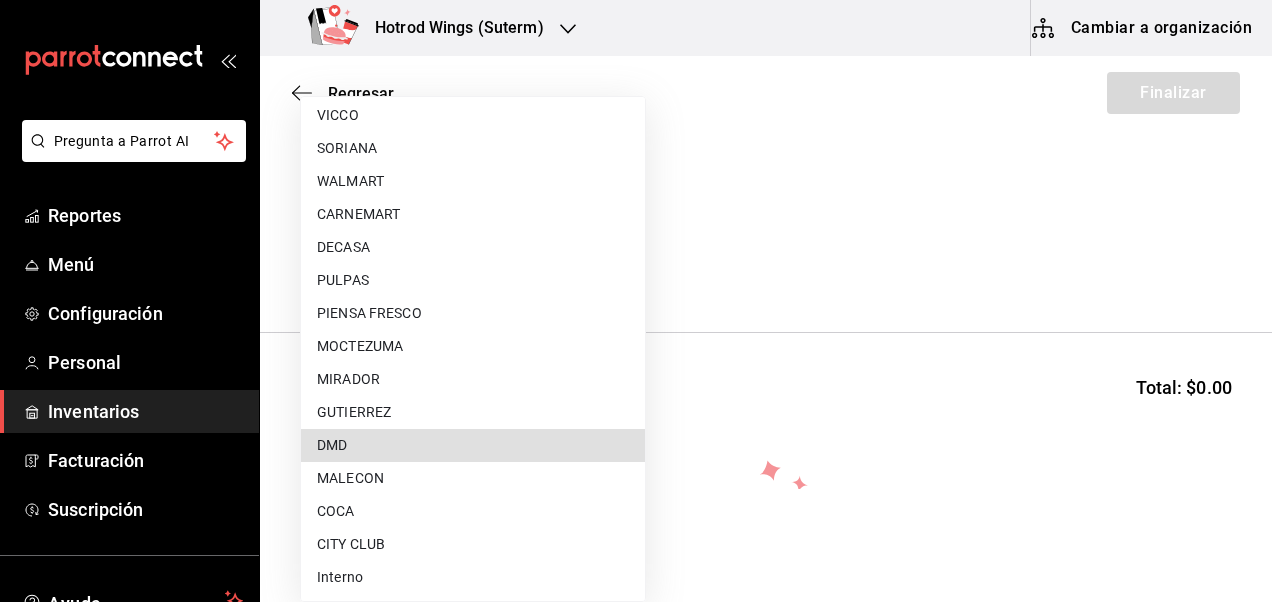 type 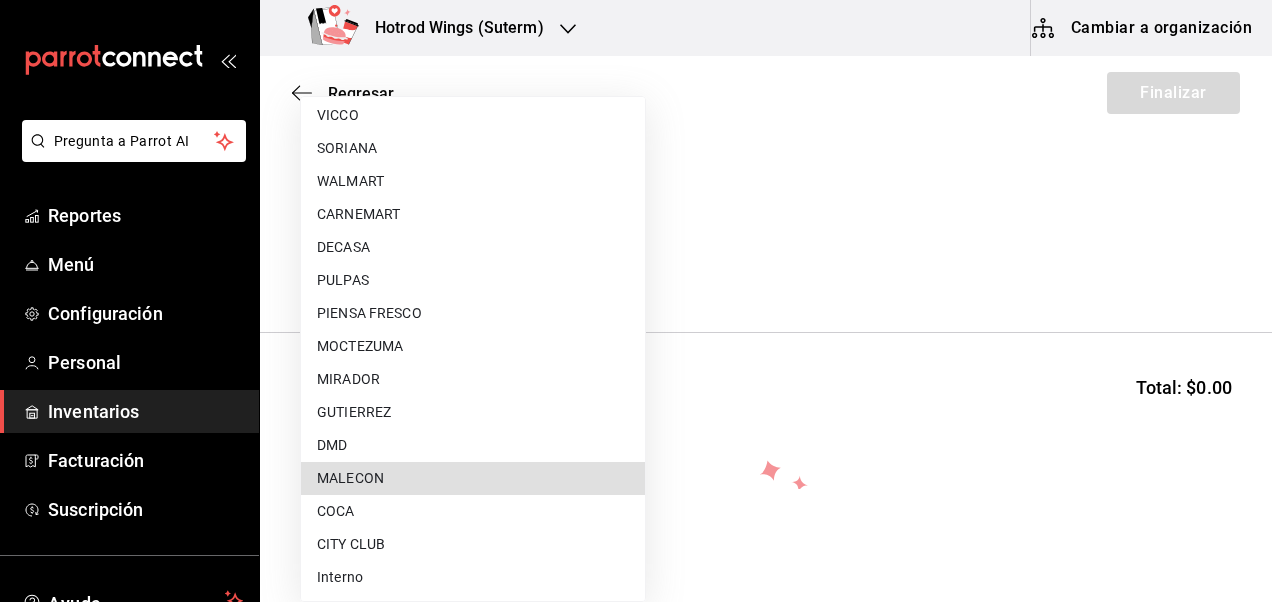 type 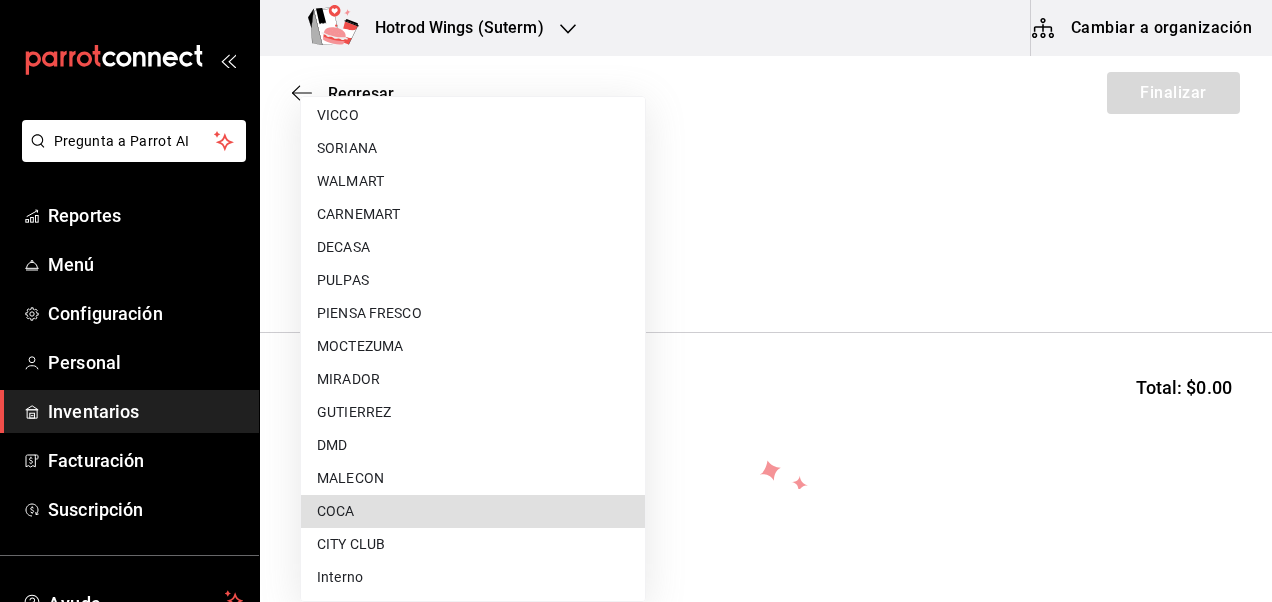 type 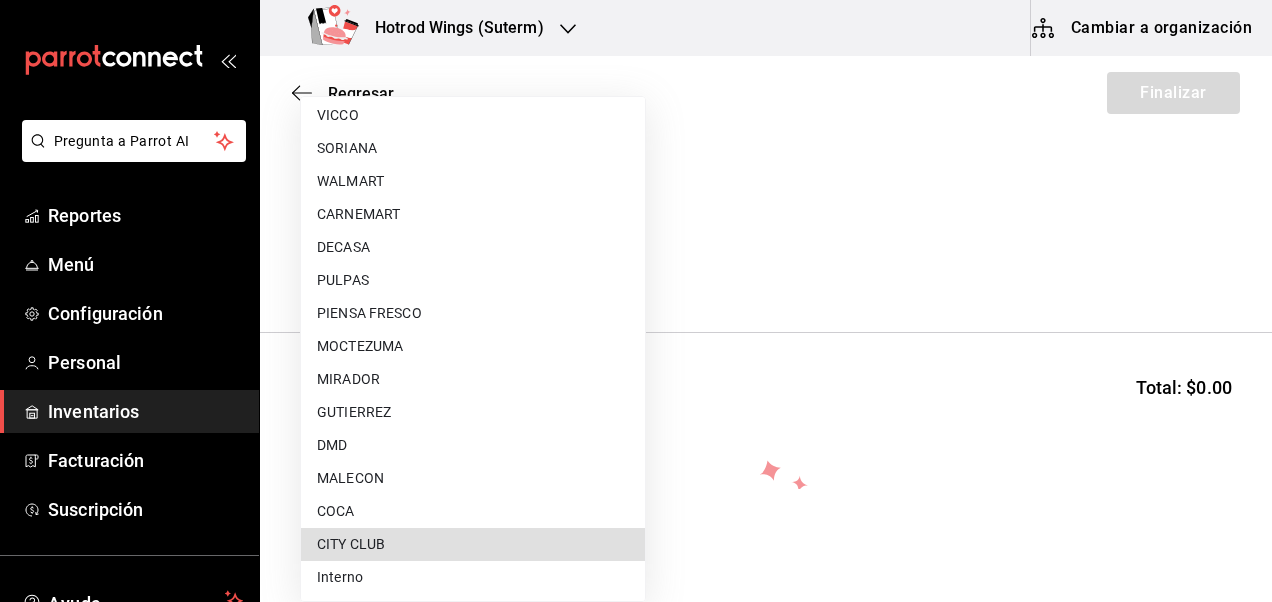 type 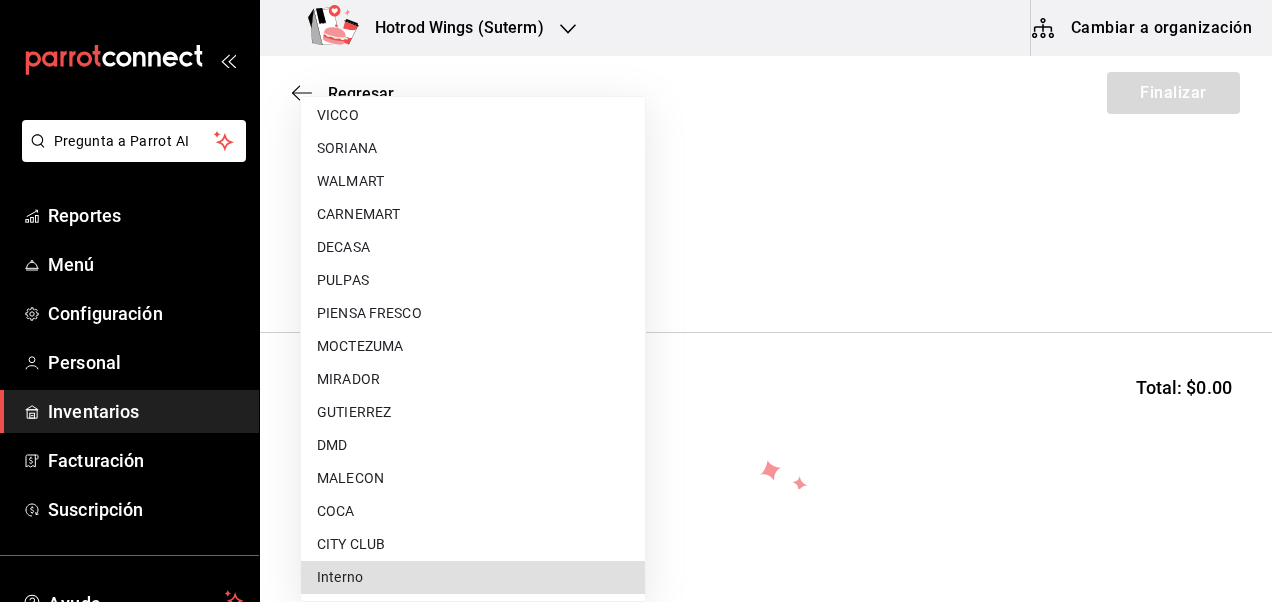 type on "6e661de0-40cb-4ff4-ad8e-ff30832a66ab" 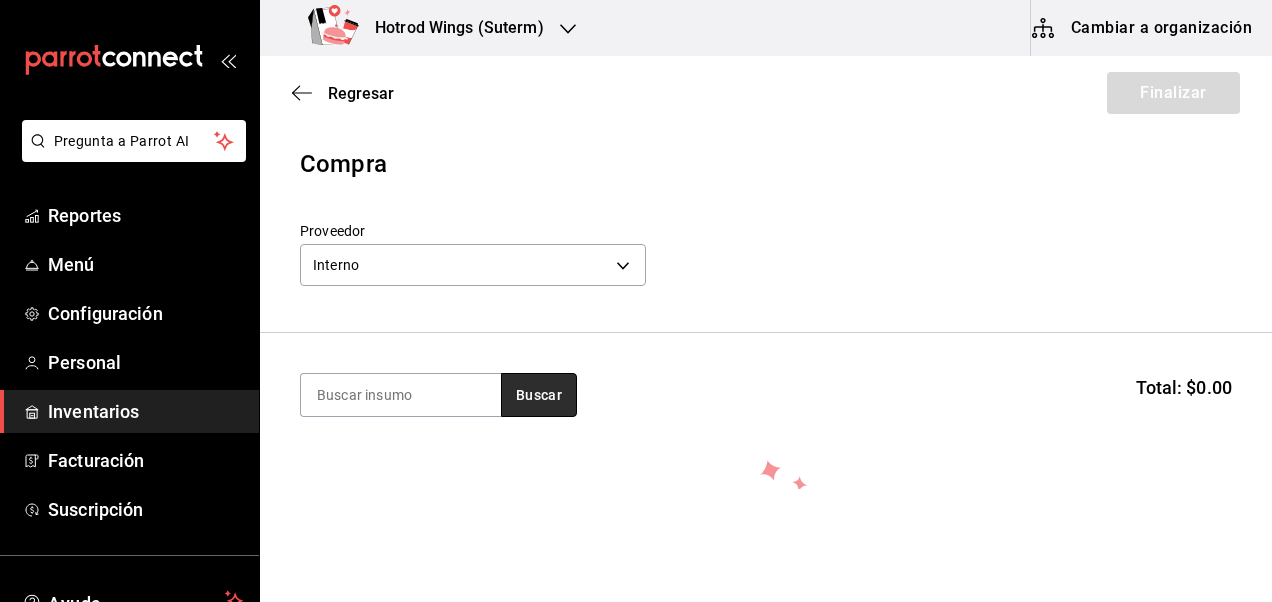 click on "Buscar" at bounding box center (539, 395) 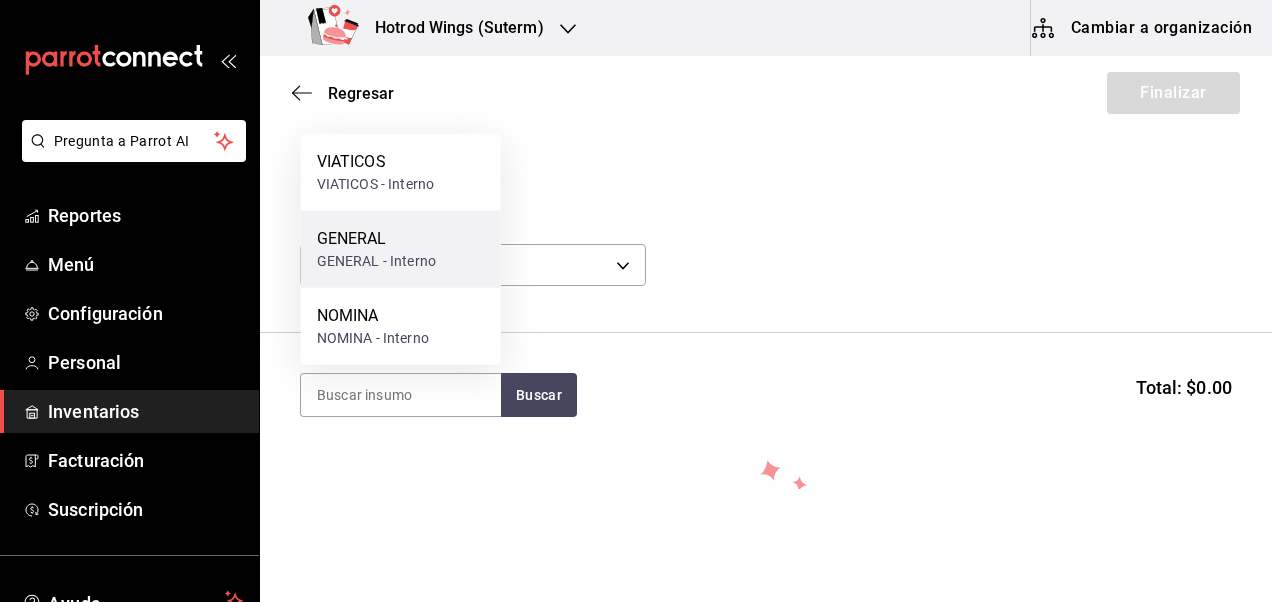 click on "GENERAL - Interno" at bounding box center (376, 261) 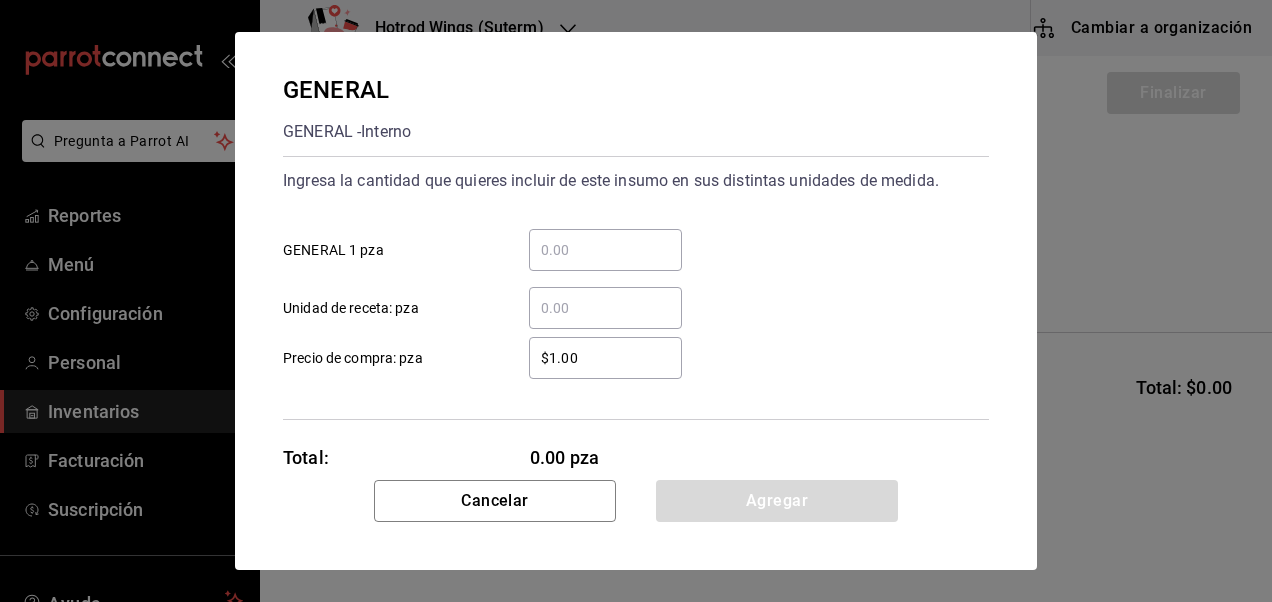 click on "​ GENERAL 1 pza" at bounding box center [605, 250] 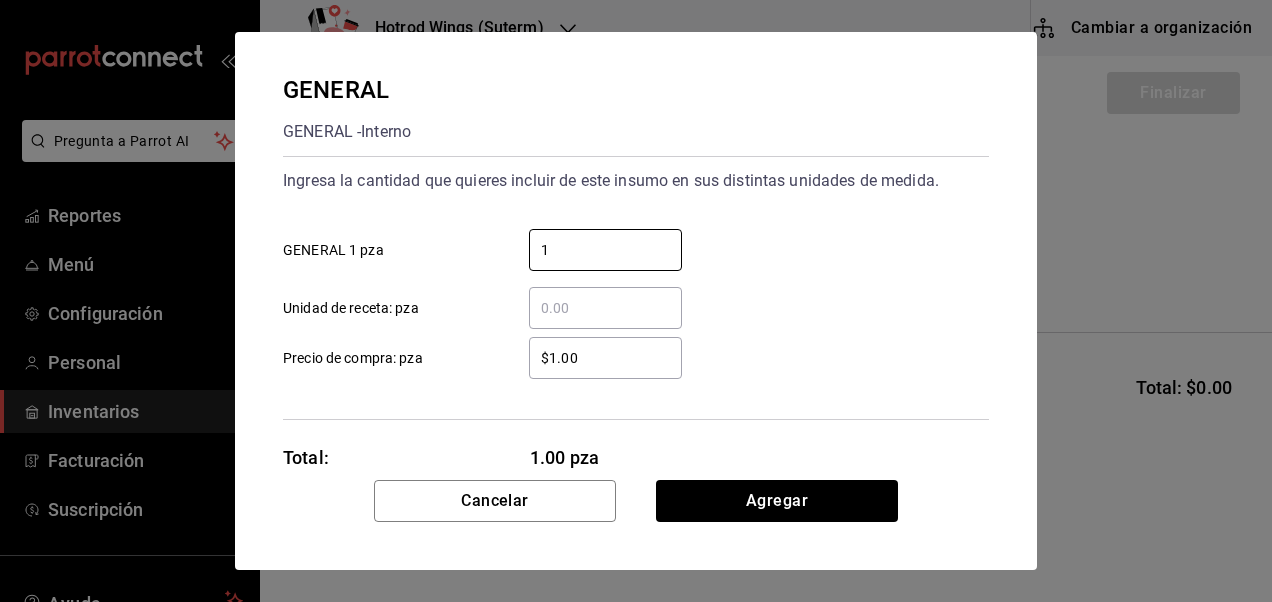 type on "1" 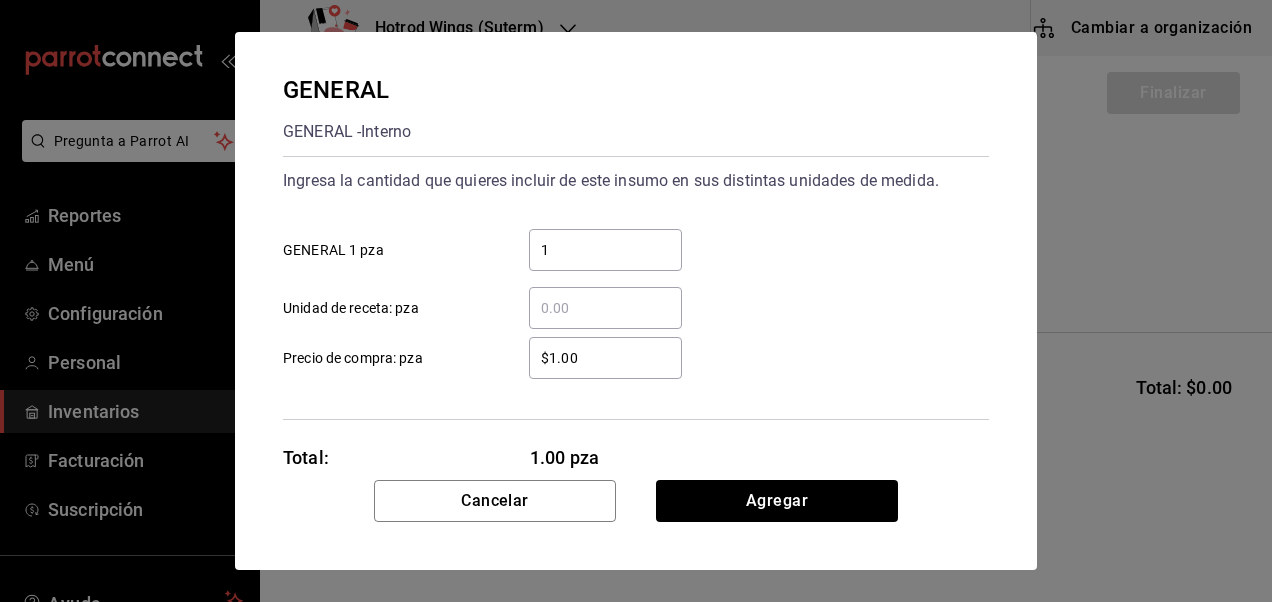 click on "$1.00 ​" at bounding box center [605, 358] 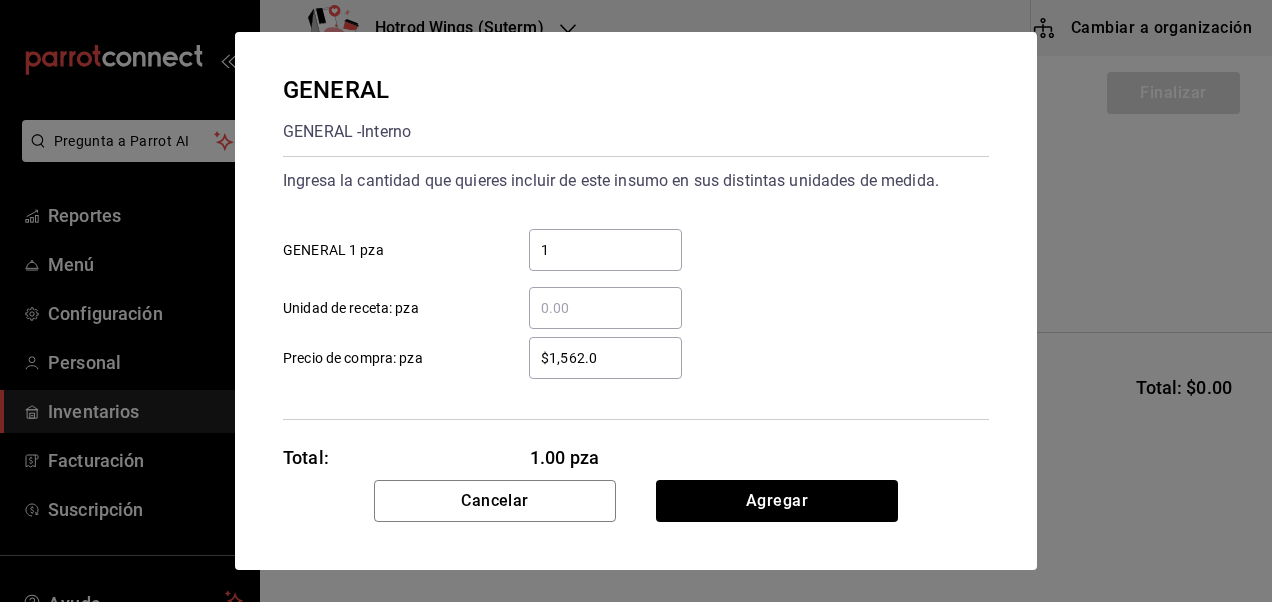 type on "$1,562.00" 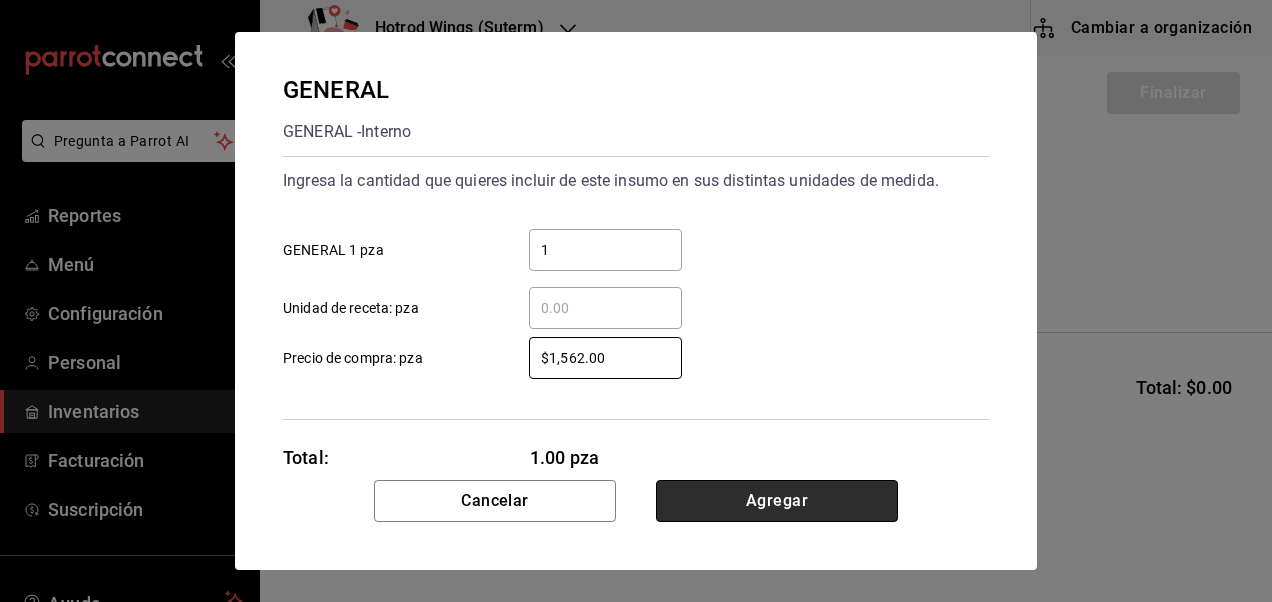click on "Agregar" at bounding box center [777, 501] 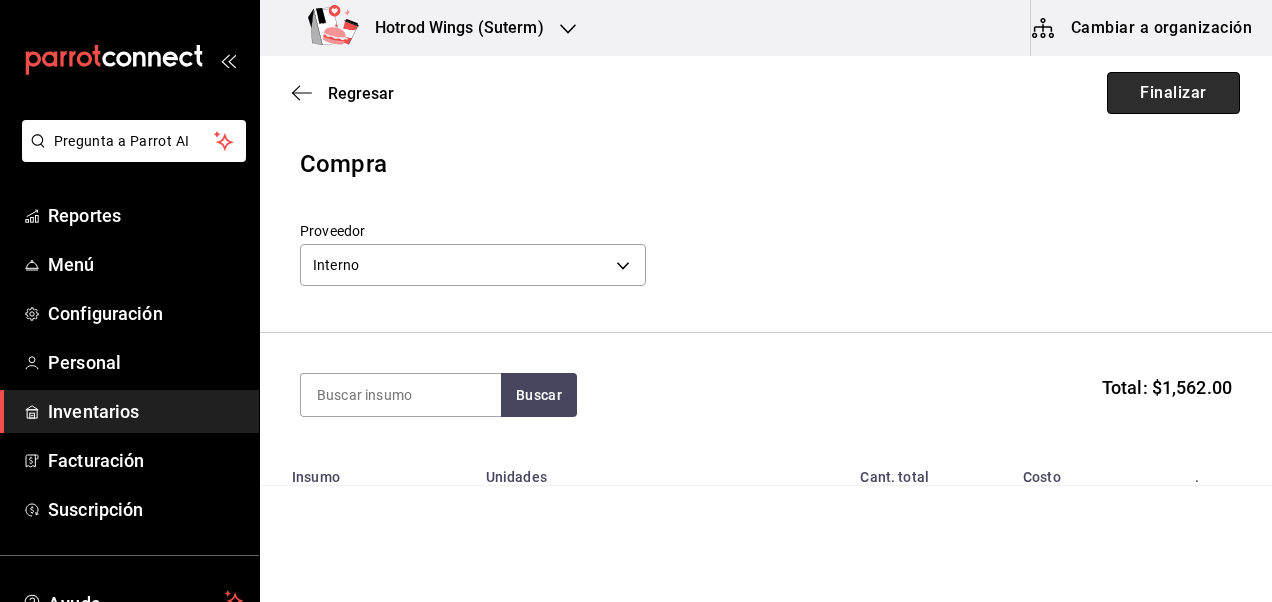 click on "Finalizar" at bounding box center [1173, 93] 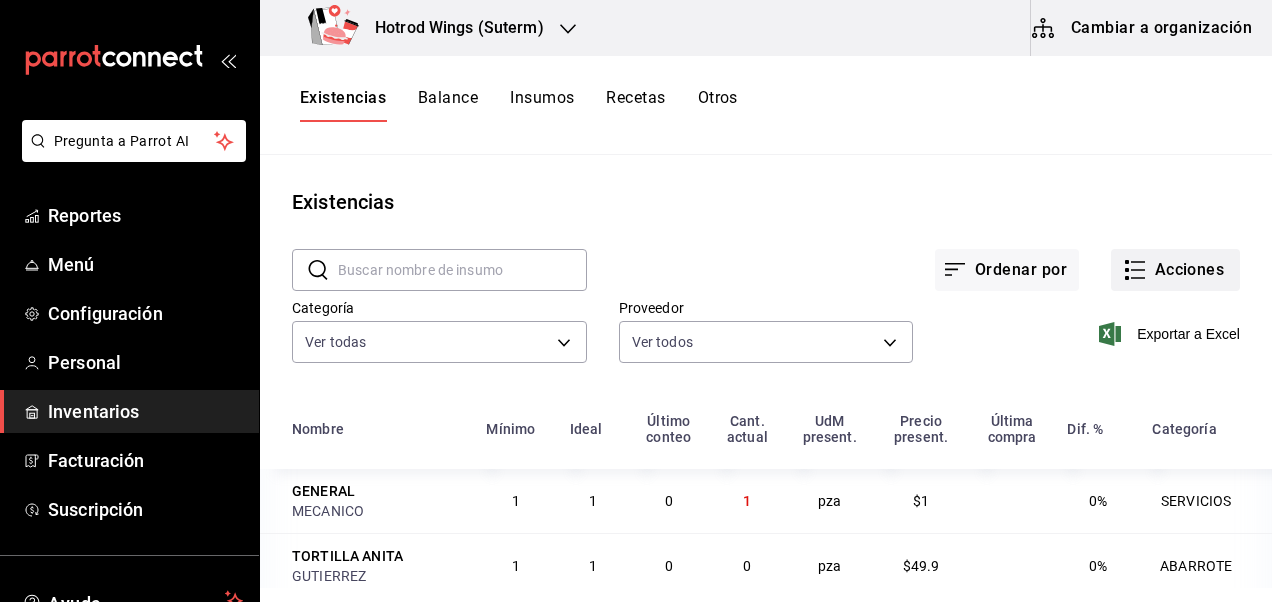 click on "Acciones" at bounding box center [1175, 270] 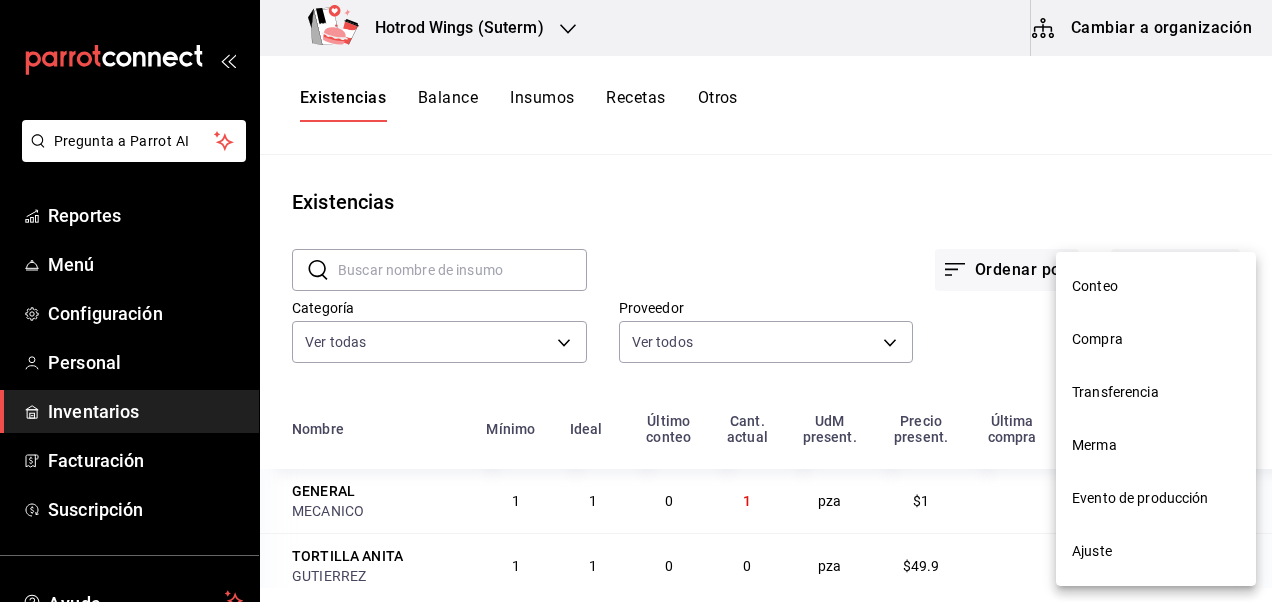 click on "Compra" at bounding box center [1156, 339] 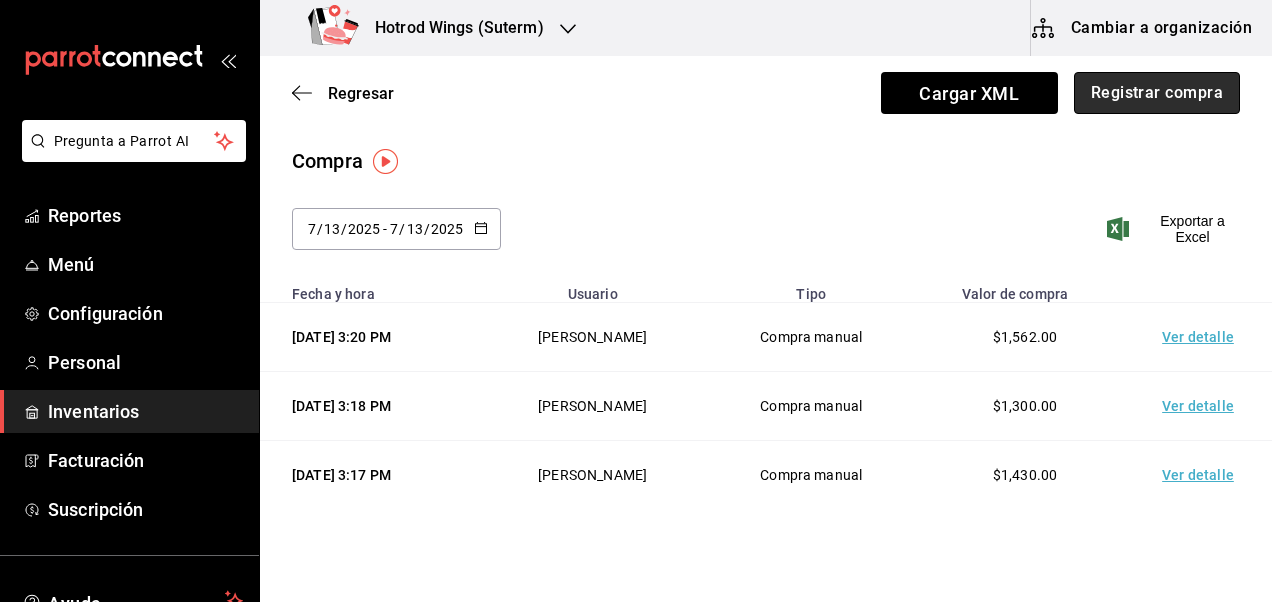 click on "Registrar compra" at bounding box center (1157, 93) 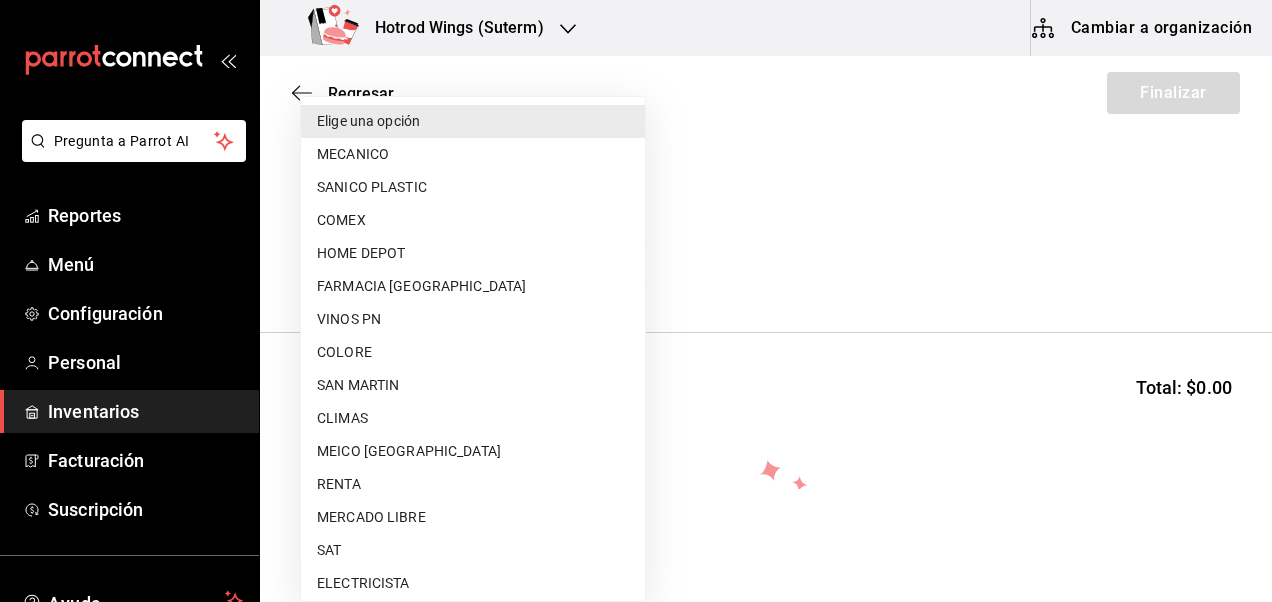 click on "Pregunta a Parrot AI Reportes   Menú   Configuración   Personal   Inventarios   Facturación   Suscripción   Ayuda Recomienda Parrot   Diego Sánchez   Sugerir nueva función   Hotrod Wings (Suterm) Cambiar a organización Regresar Finalizar Compra Proveedor Elige una opción default Buscar Total: $0.00 No hay insumos a mostrar. Busca un insumo para agregarlo a la lista GANA 1 MES GRATIS EN TU SUSCRIPCIÓN AQUÍ ¿Recuerdas cómo empezó tu restaurante?
Hoy puedes ayudar a un colega a tener el mismo cambio que tú viviste.
Recomienda Parrot directamente desde tu Portal Administrador.
Es fácil y rápido.
🎁 Por cada restaurante que se una, ganas 1 mes gratis. Ver video tutorial Ir a video Pregunta a Parrot AI Reportes   Menú   Configuración   Personal   Inventarios   Facturación   Suscripción   Ayuda Recomienda Parrot   Diego Sánchez   Sugerir nueva función   Editar Eliminar Visitar centro de ayuda (81) 2046 6363 soporte@parrotsoftware.io Visitar centro de ayuda (81) 2046 6363 Elige una opción" at bounding box center (636, 244) 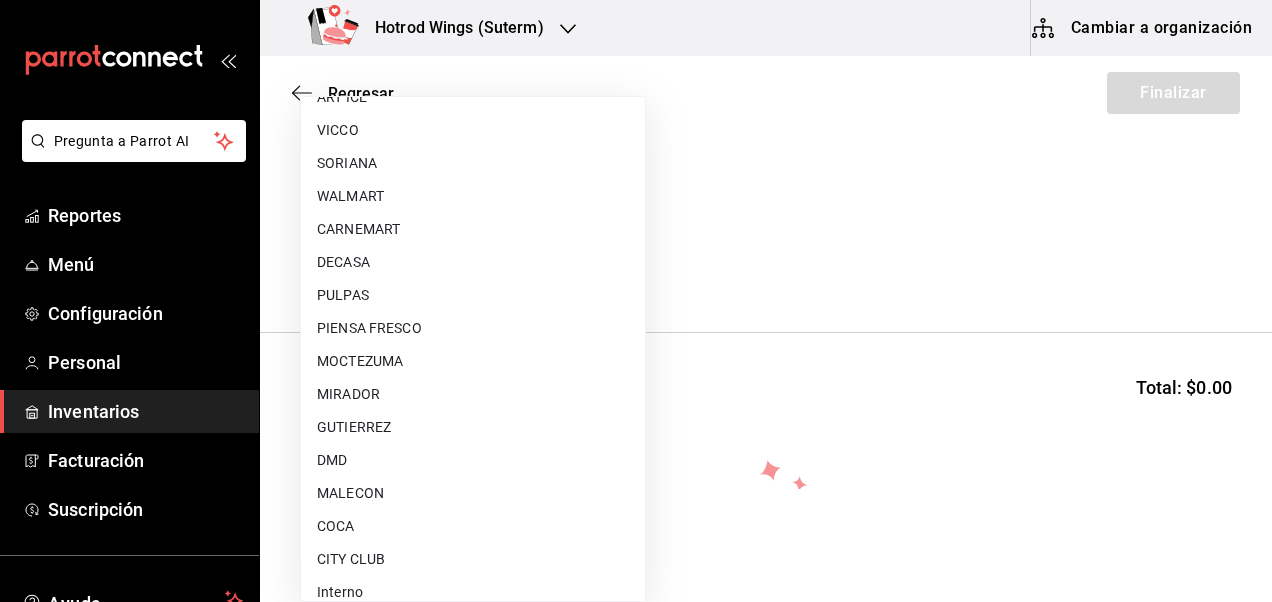 scroll, scrollTop: 1194, scrollLeft: 0, axis: vertical 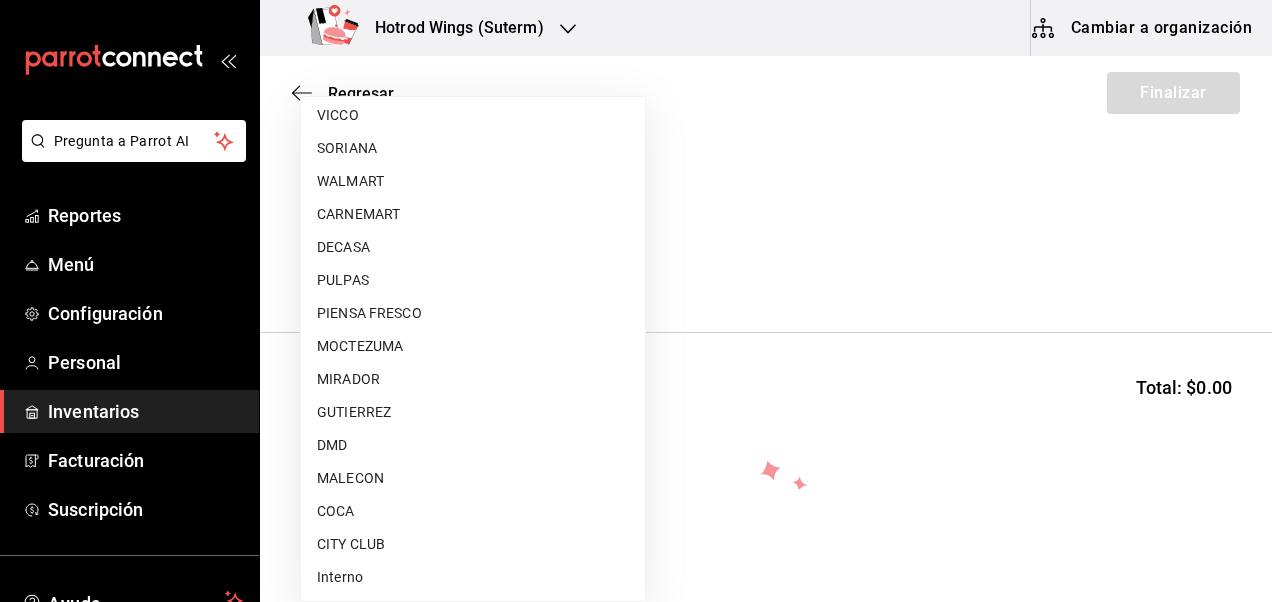 click on "Interno" at bounding box center (473, 577) 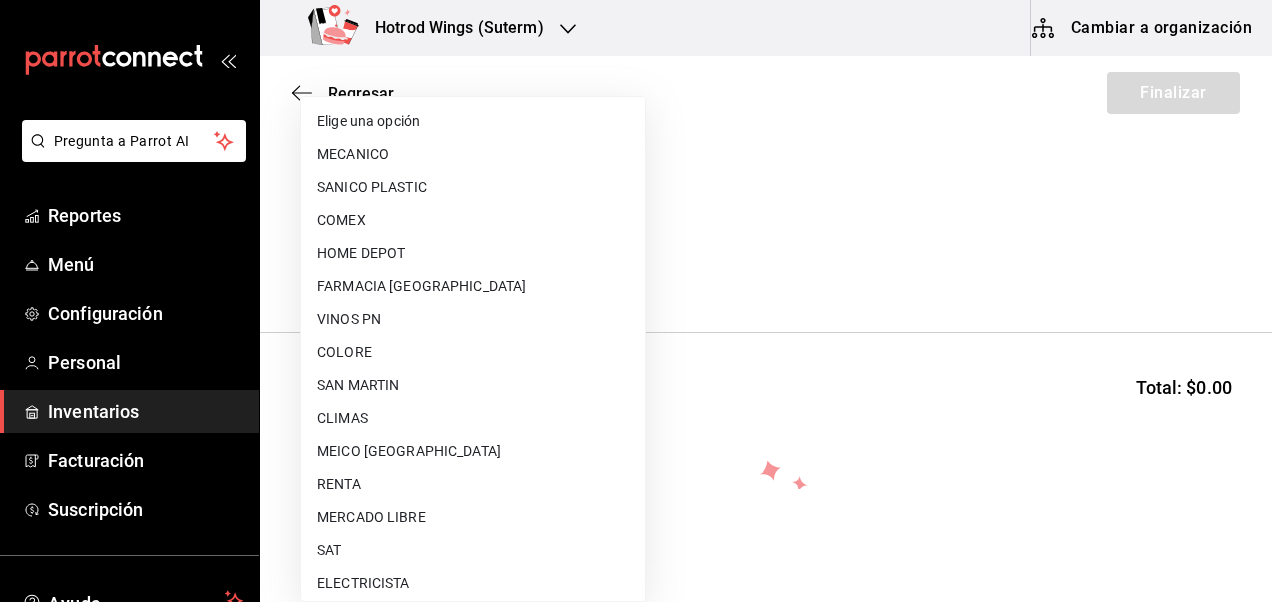 click on "Pregunta a Parrot AI Reportes   Menú   Configuración   Personal   Inventarios   Facturación   Suscripción   Ayuda Recomienda Parrot   Diego Sánchez   Sugerir nueva función   Hotrod Wings (Suterm) Cambiar a organización Regresar Finalizar Compra Proveedor Interno 6e661de0-40cb-4ff4-ad8e-ff30832a66ab Buscar Total: $0.00 No hay insumos a mostrar. Busca un insumo para agregarlo a la lista GANA 1 MES GRATIS EN TU SUSCRIPCIÓN AQUÍ ¿Recuerdas cómo empezó tu restaurante?
Hoy puedes ayudar a un colega a tener el mismo cambio que tú viviste.
Recomienda Parrot directamente desde tu Portal Administrador.
Es fácil y rápido.
🎁 Por cada restaurante que se una, ganas 1 mes gratis. Ver video tutorial Ir a video Pregunta a Parrot AI Reportes   Menú   Configuración   Personal   Inventarios   Facturación   Suscripción   Ayuda Recomienda Parrot   Diego Sánchez   Sugerir nueva función   Editar Eliminar Visitar centro de ayuda (81) 2046 6363 soporte@parrotsoftware.io Visitar centro de ayuda (81) 2046 6363" at bounding box center [636, 244] 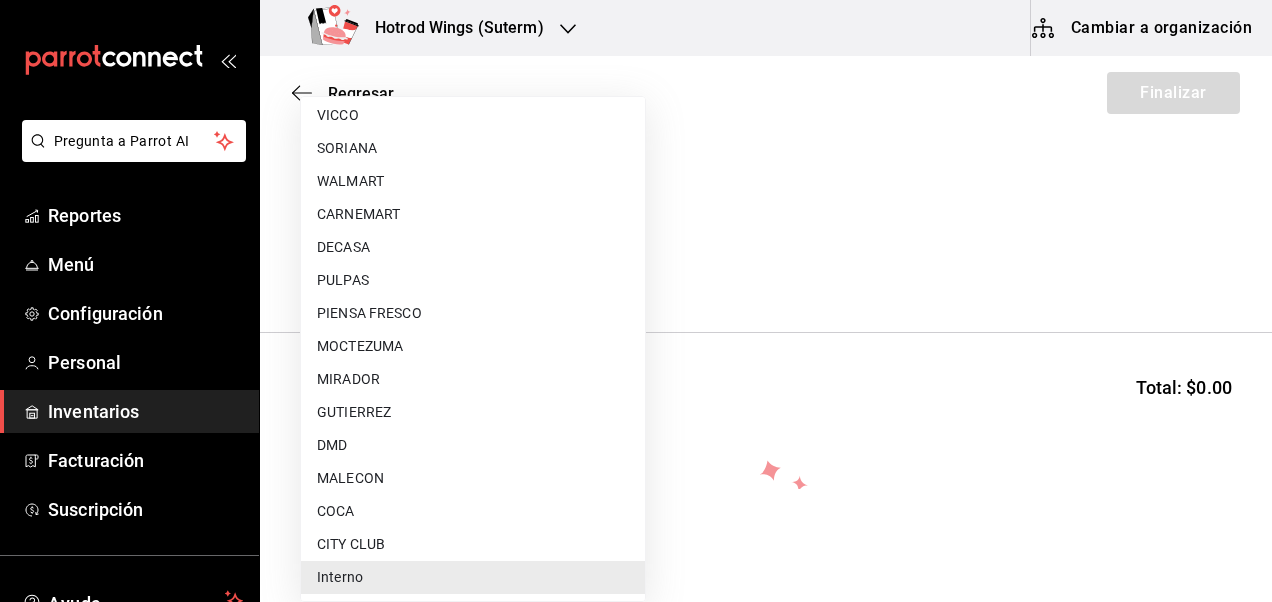 click at bounding box center [636, 301] 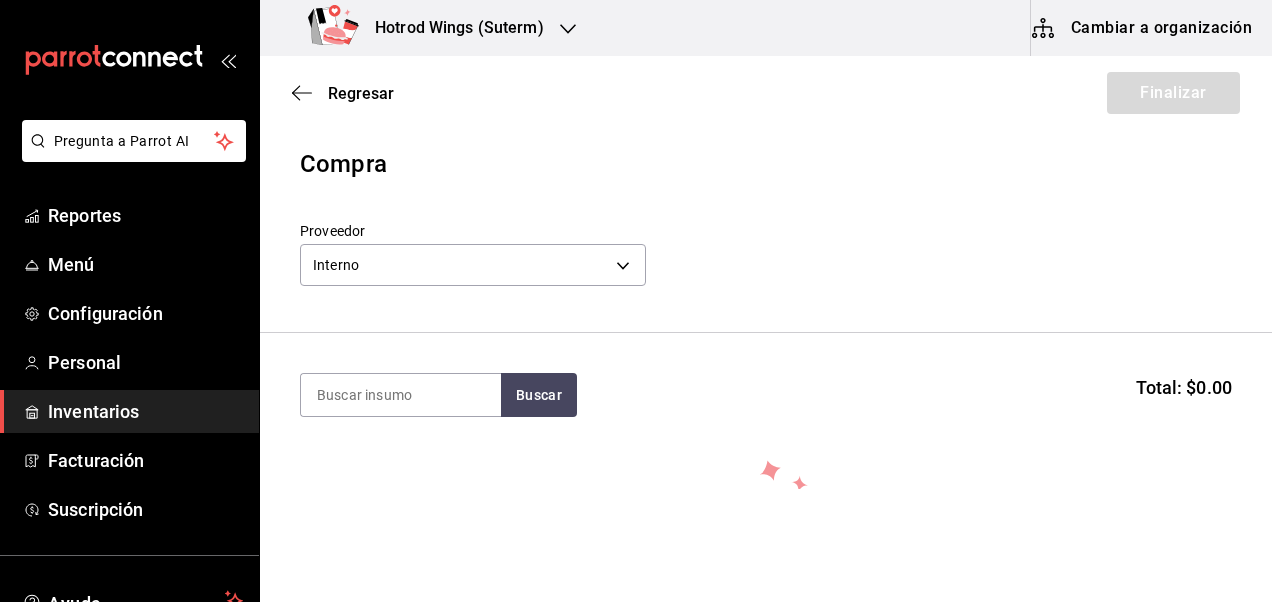 click on "Buscar Total: $0.00" at bounding box center (766, 395) 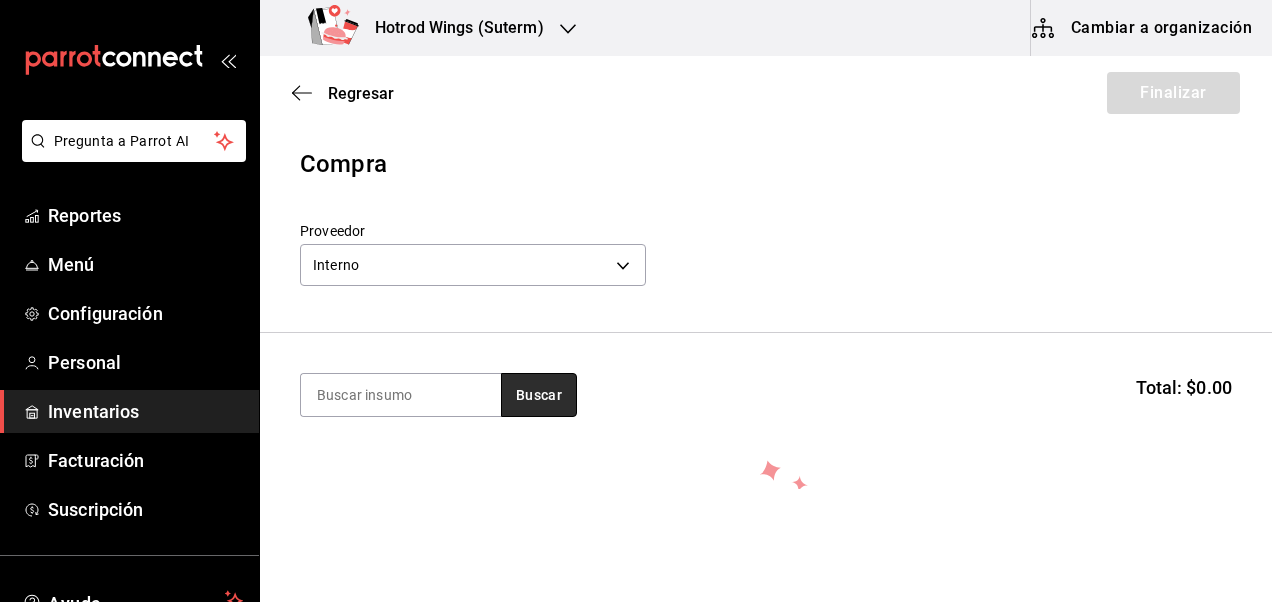 click on "Buscar" at bounding box center [539, 395] 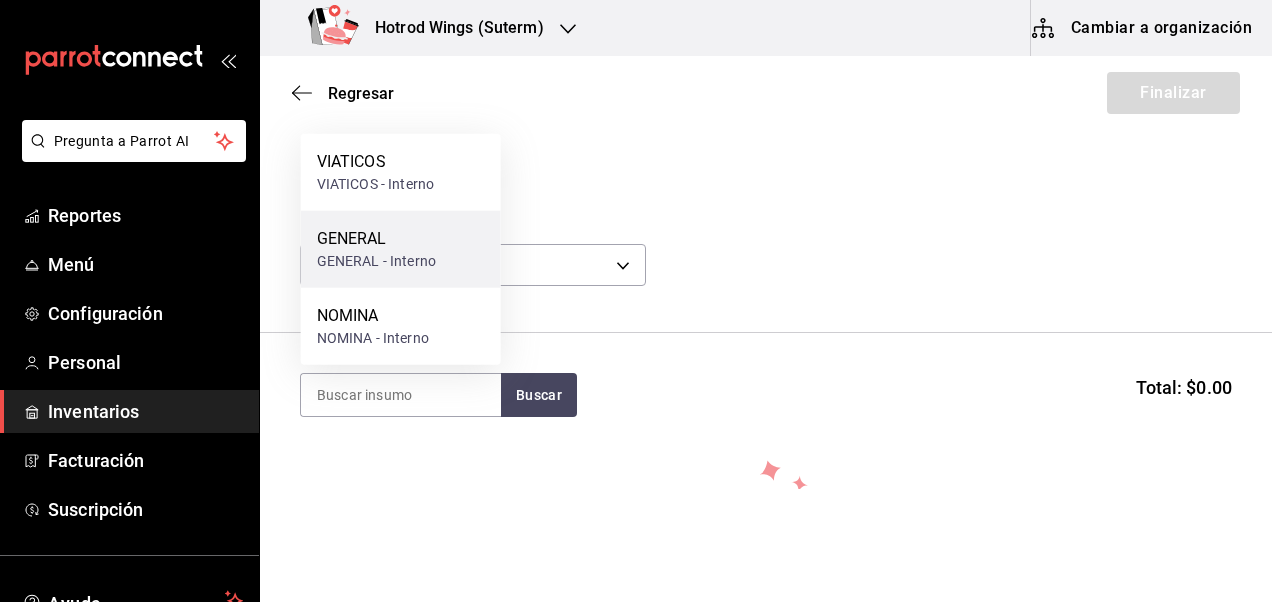click on "GENERAL - Interno" at bounding box center (376, 261) 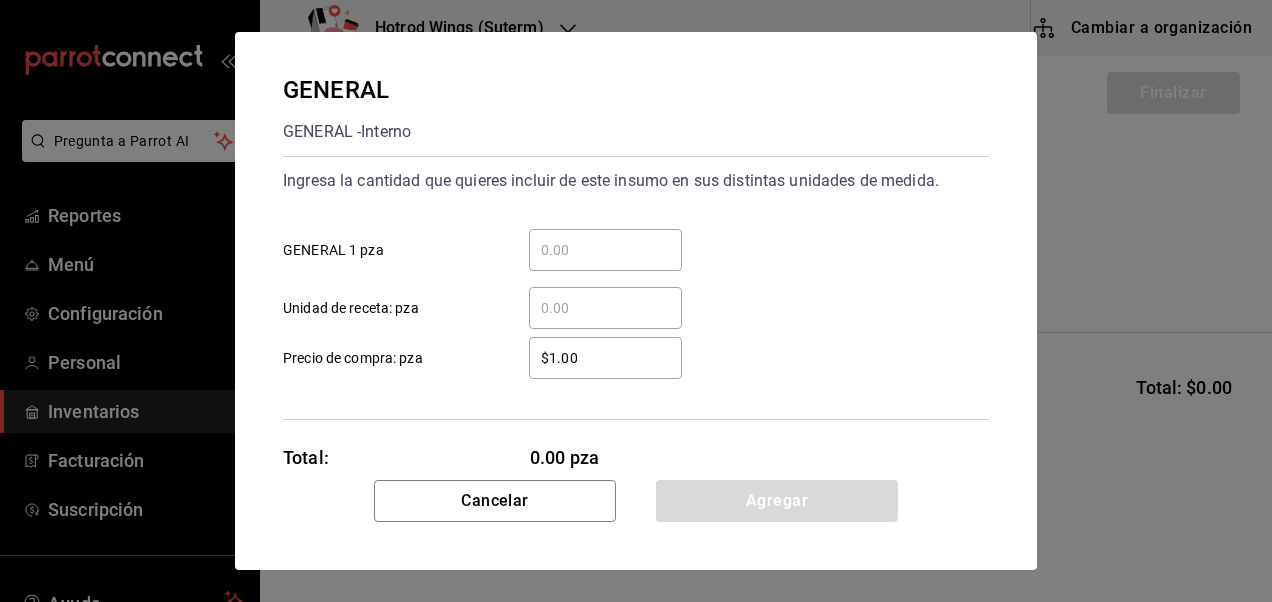 click on "​ GENERAL 1 pza" at bounding box center (605, 250) 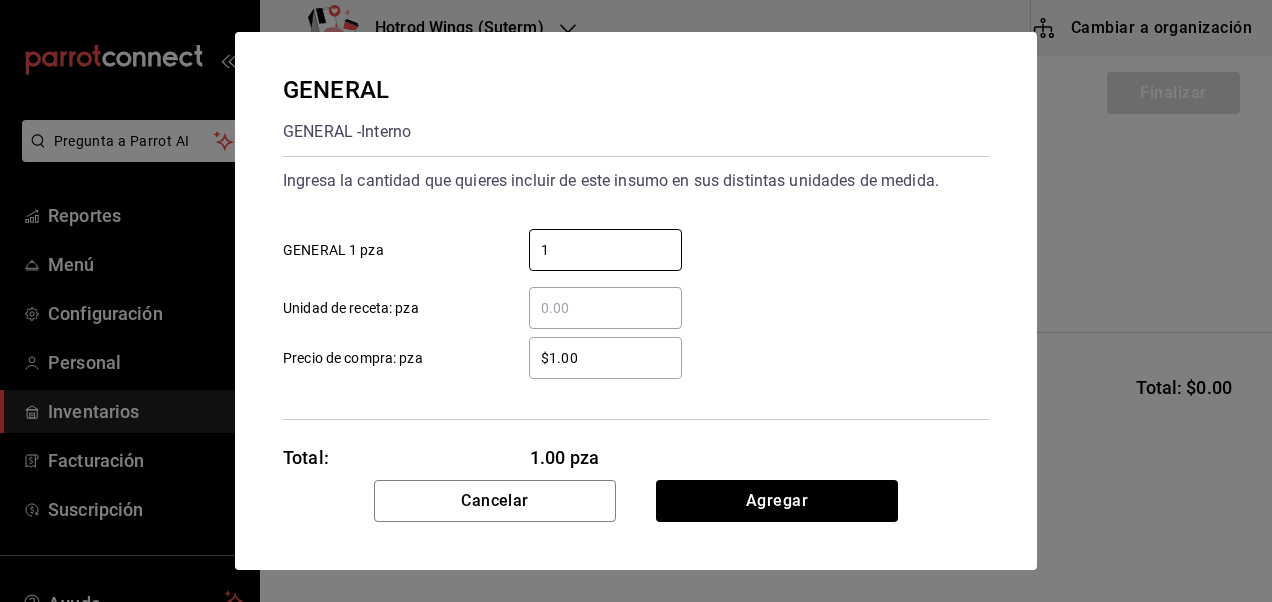 type on "1" 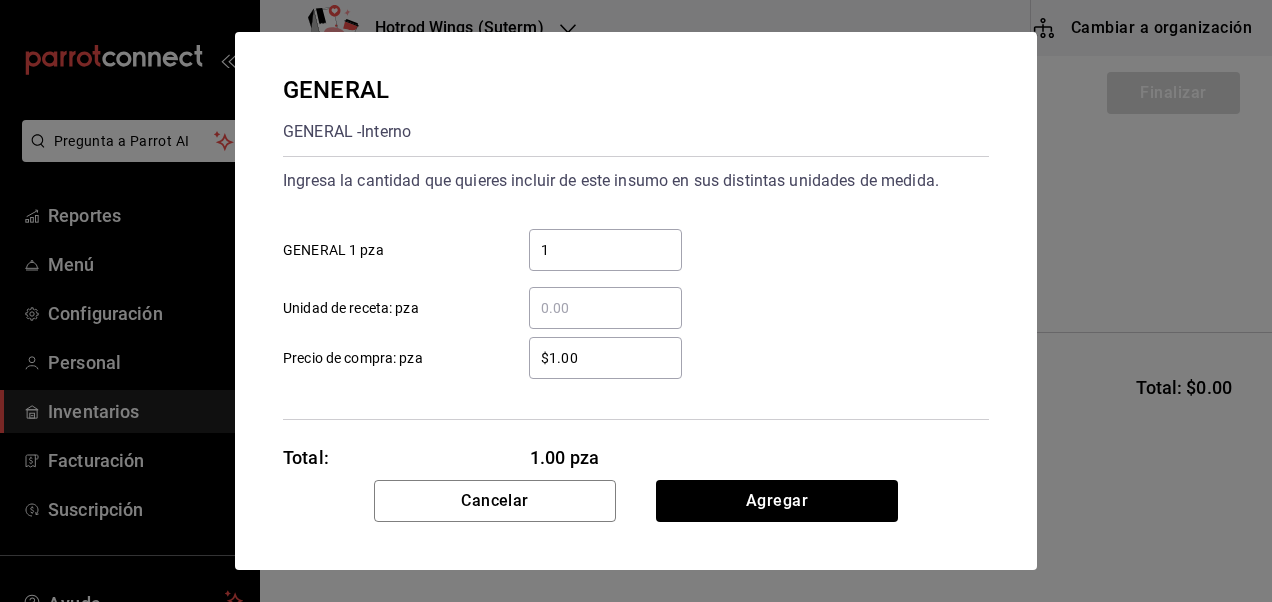click on "$1.00" at bounding box center [605, 358] 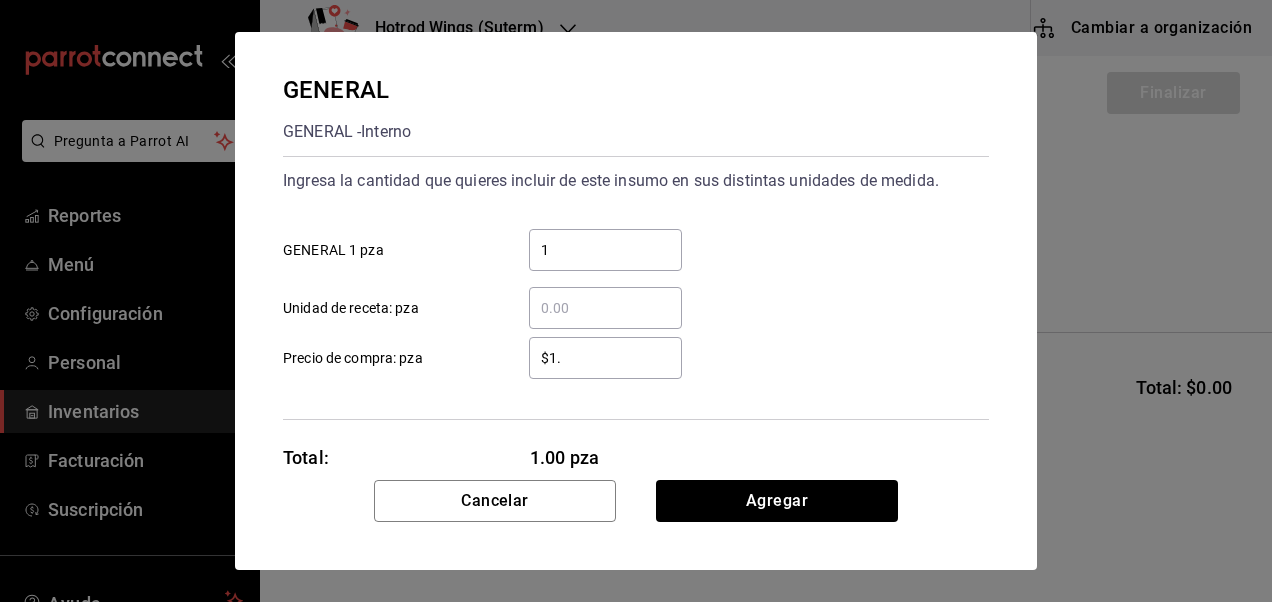 type on "$1" 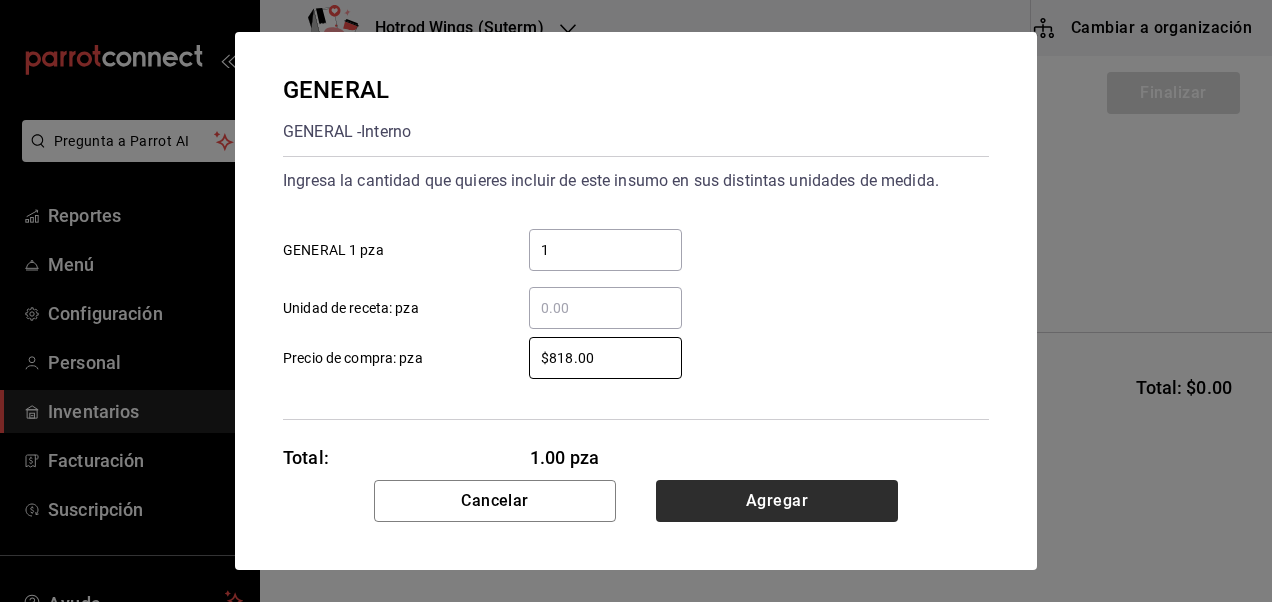 type on "$818.00" 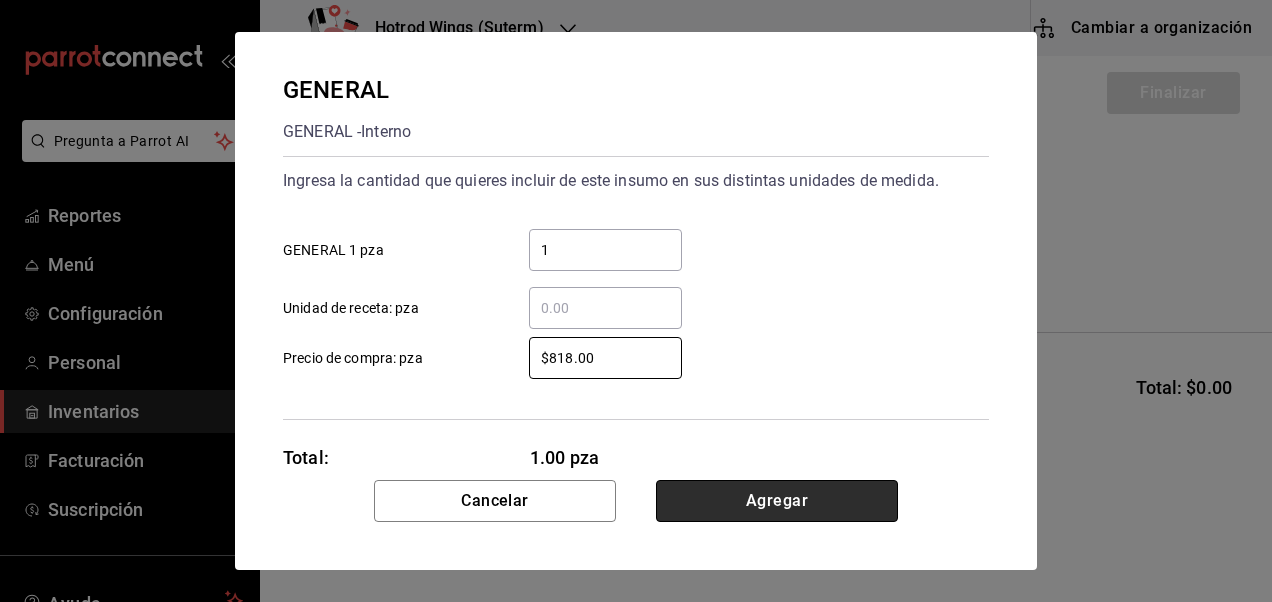 click on "Agregar" at bounding box center [777, 501] 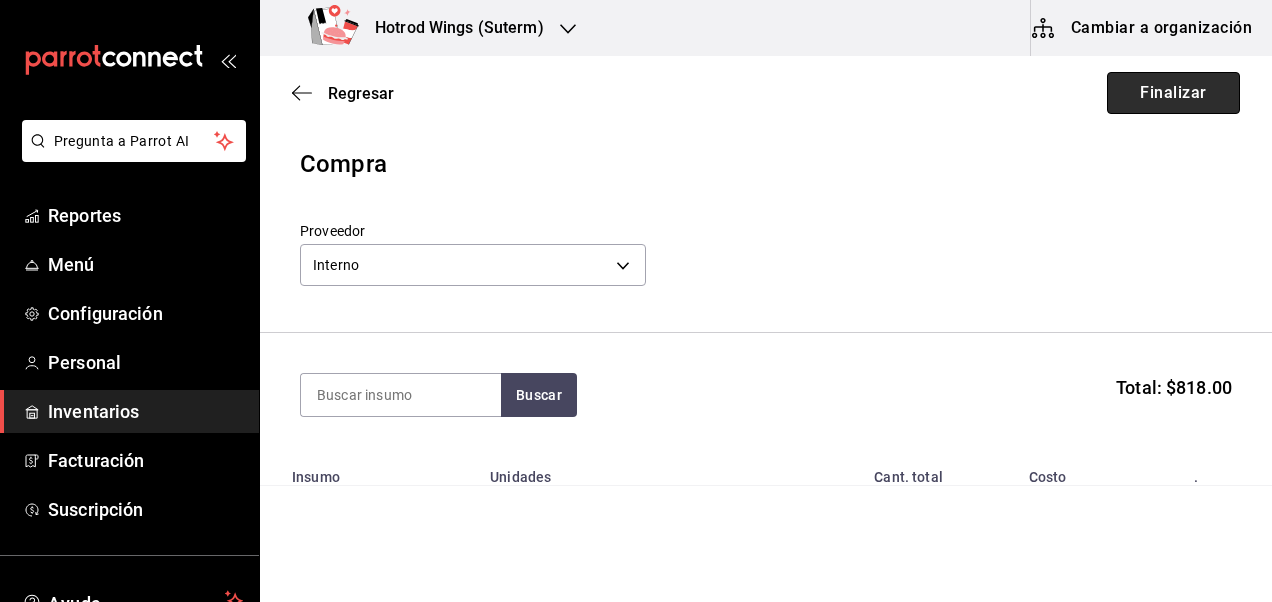 click on "Finalizar" at bounding box center [1173, 93] 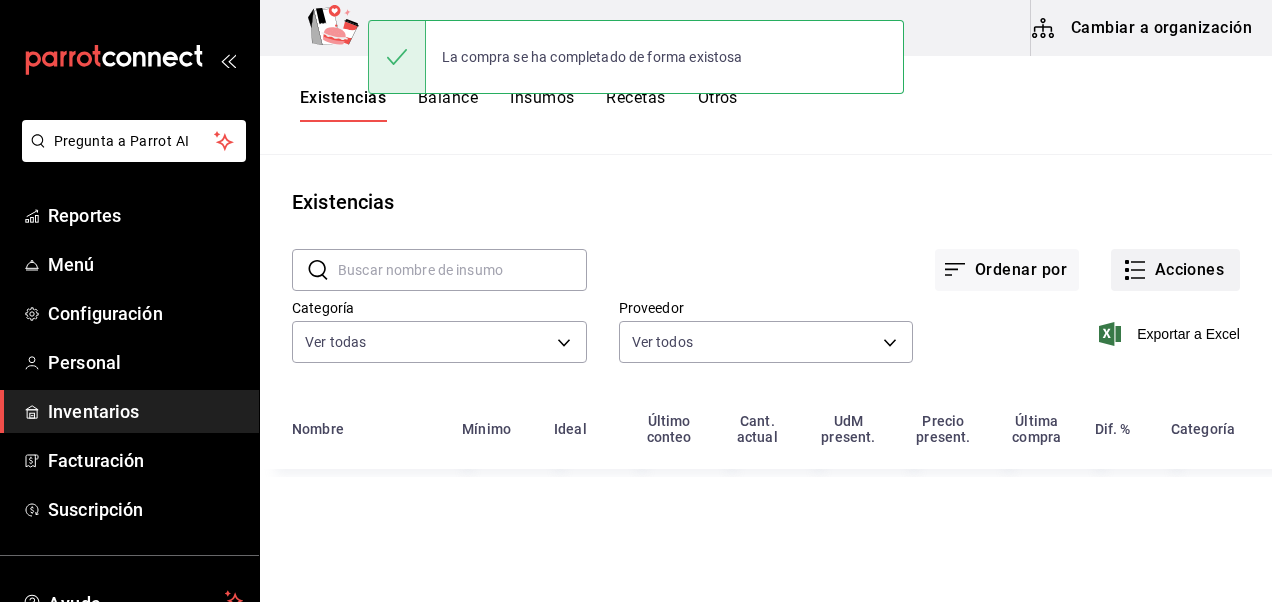 click on "Acciones" at bounding box center [1175, 270] 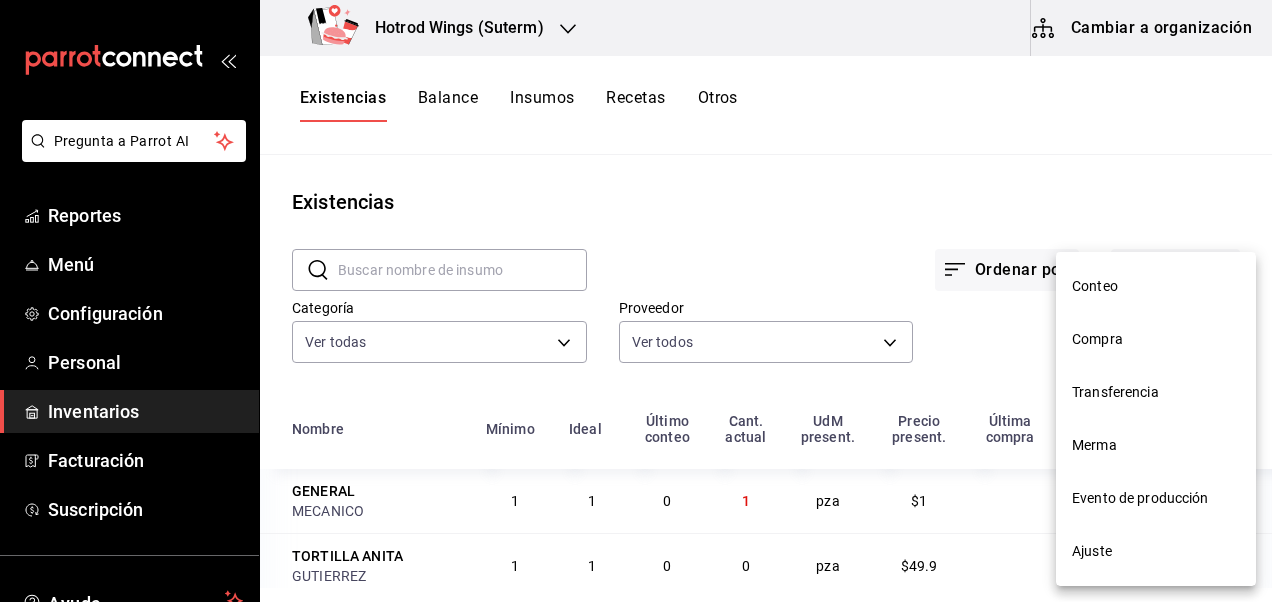 click on "Compra" at bounding box center (1156, 339) 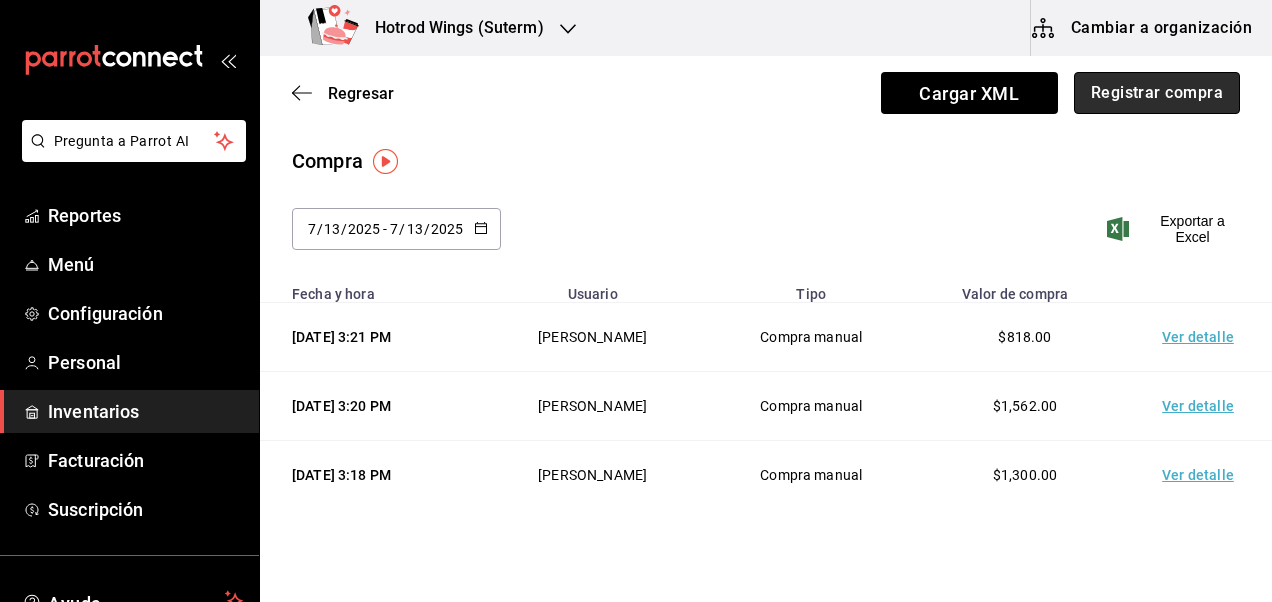 click on "Registrar compra" at bounding box center (1157, 93) 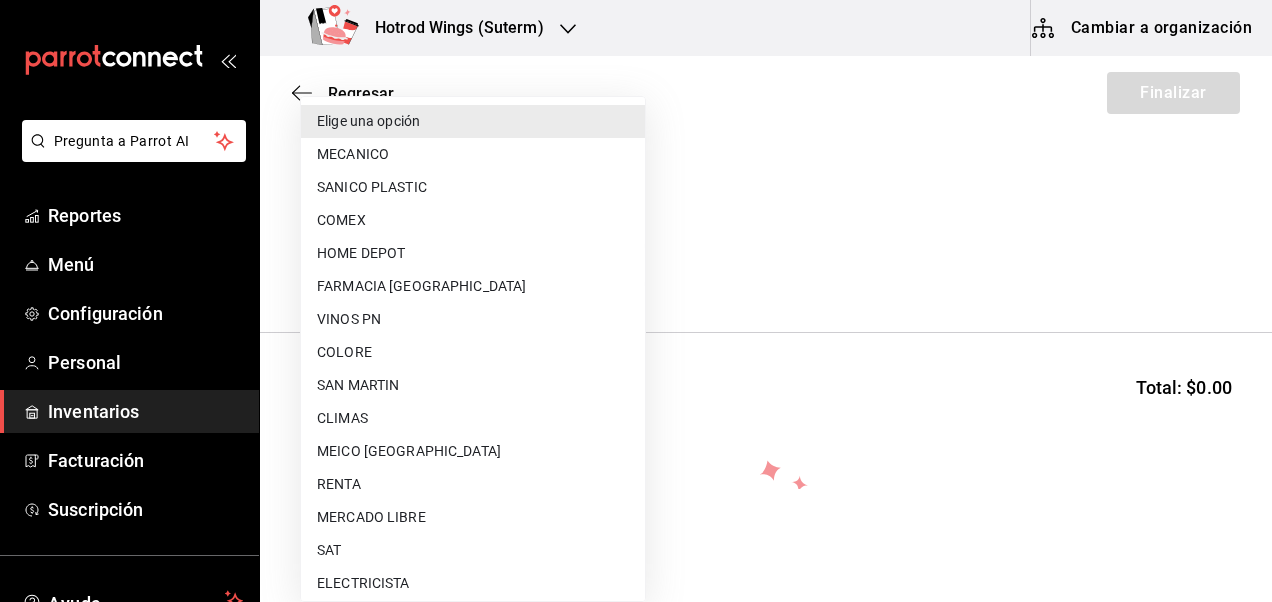 click on "Pregunta a Parrot AI Reportes   Menú   Configuración   Personal   Inventarios   Facturación   Suscripción   Ayuda Recomienda Parrot   Diego Sánchez   Sugerir nueva función   Hotrod Wings (Suterm) Cambiar a organización Regresar Finalizar Compra Proveedor Elige una opción default Buscar Total: $0.00 No hay insumos a mostrar. Busca un insumo para agregarlo a la lista GANA 1 MES GRATIS EN TU SUSCRIPCIÓN AQUÍ ¿Recuerdas cómo empezó tu restaurante?
Hoy puedes ayudar a un colega a tener el mismo cambio que tú viviste.
Recomienda Parrot directamente desde tu Portal Administrador.
Es fácil y rápido.
🎁 Por cada restaurante que se una, ganas 1 mes gratis. Ver video tutorial Ir a video Pregunta a Parrot AI Reportes   Menú   Configuración   Personal   Inventarios   Facturación   Suscripción   Ayuda Recomienda Parrot   Diego Sánchez   Sugerir nueva función   Editar Eliminar Visitar centro de ayuda (81) 2046 6363 soporte@parrotsoftware.io Visitar centro de ayuda (81) 2046 6363 Elige una opción" at bounding box center (636, 244) 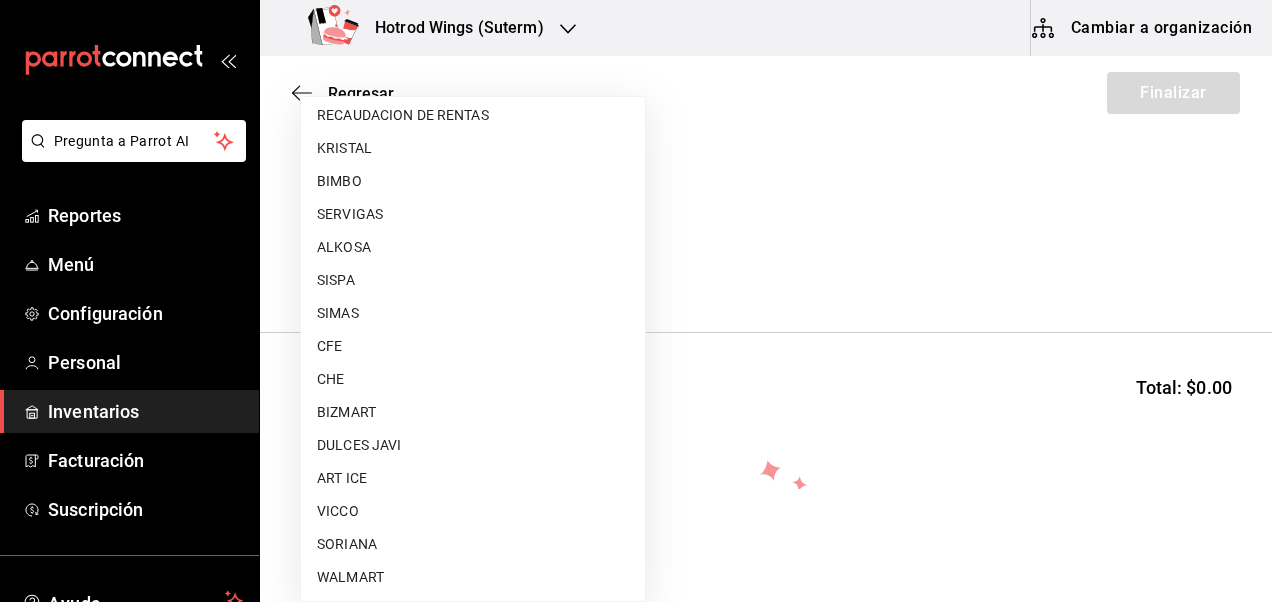 scroll, scrollTop: 800, scrollLeft: 0, axis: vertical 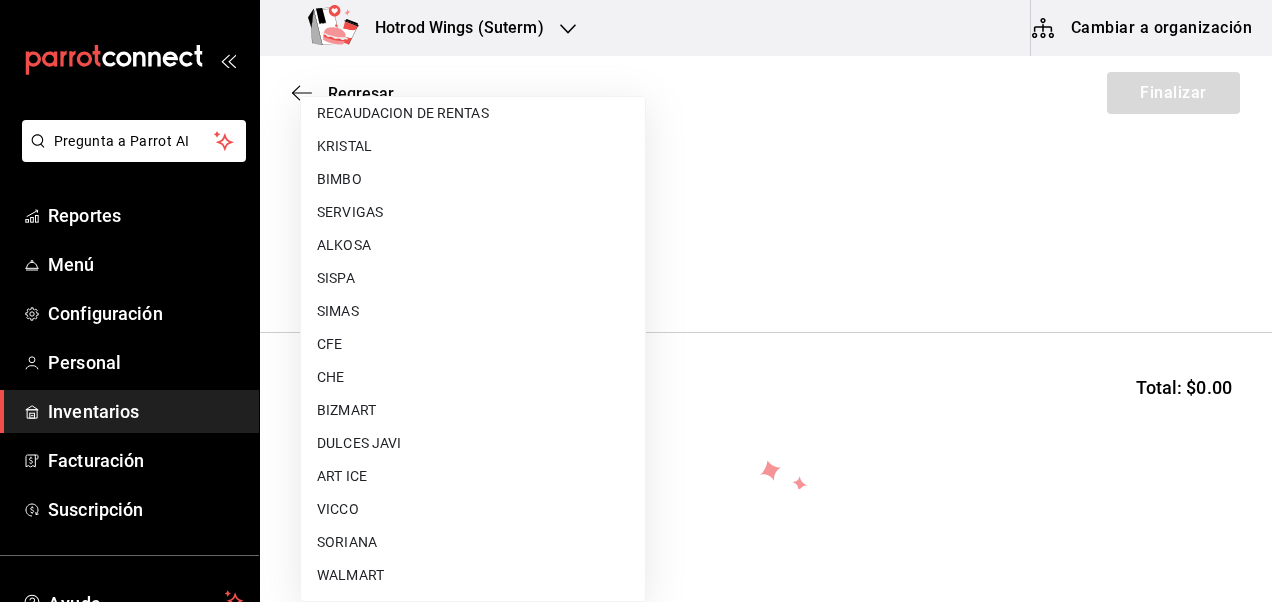 click on "DULCES JAVI" at bounding box center (473, 443) 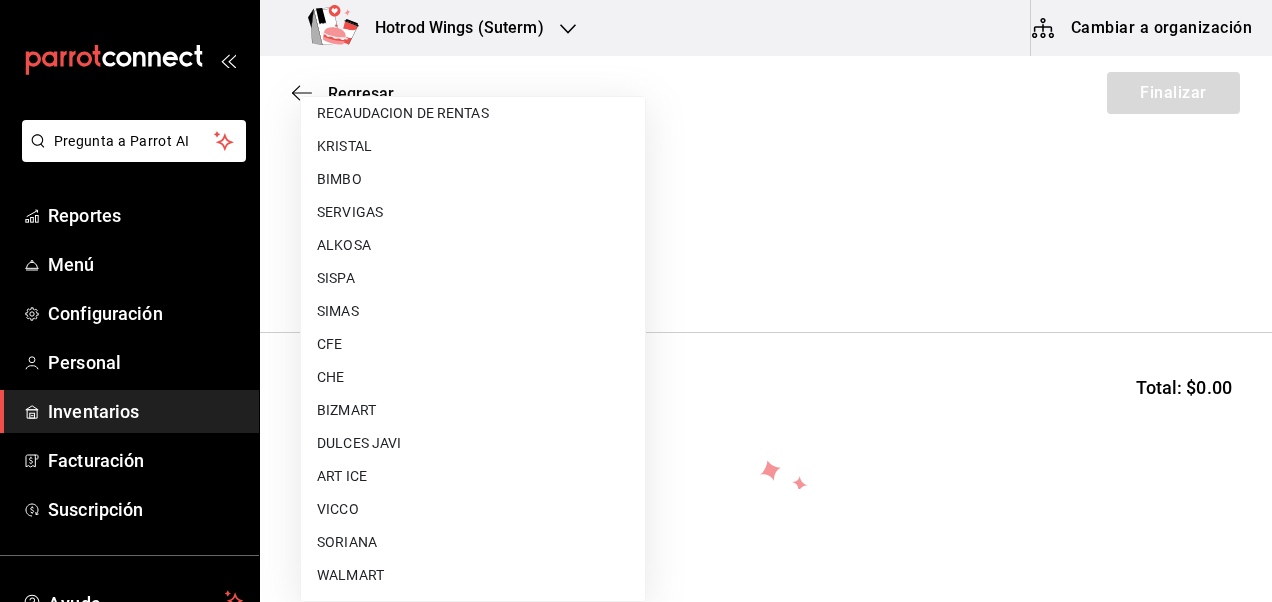 type on "c68ca797-6d80-4285-b5ce-09903adfa4dd" 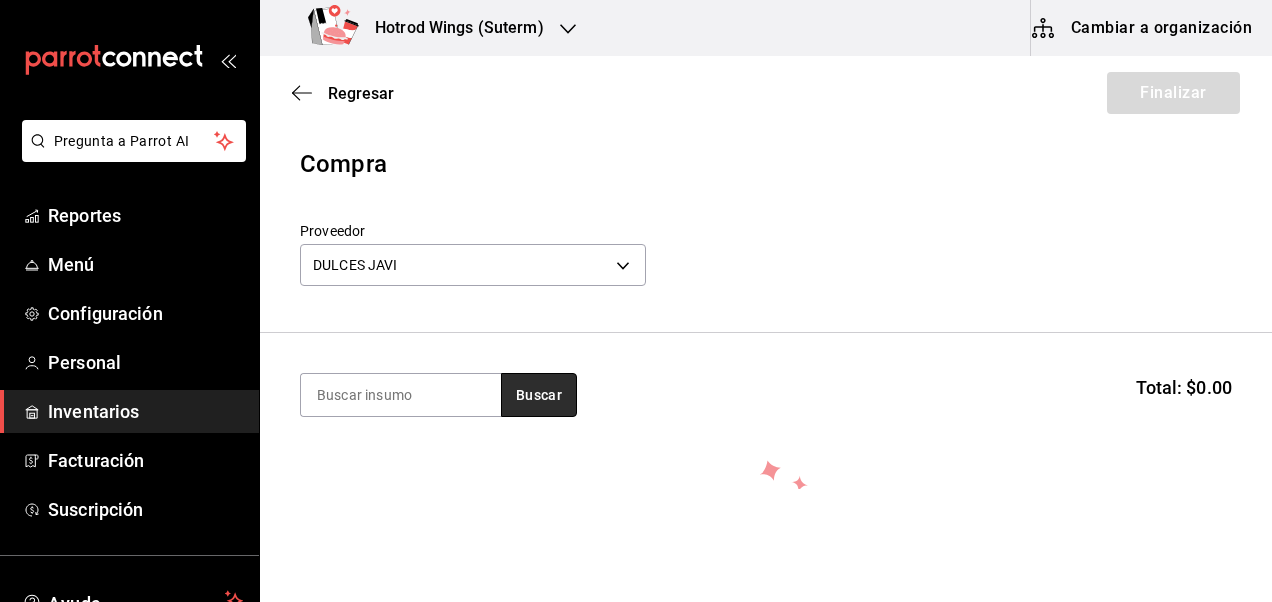 click on "Buscar" at bounding box center (539, 395) 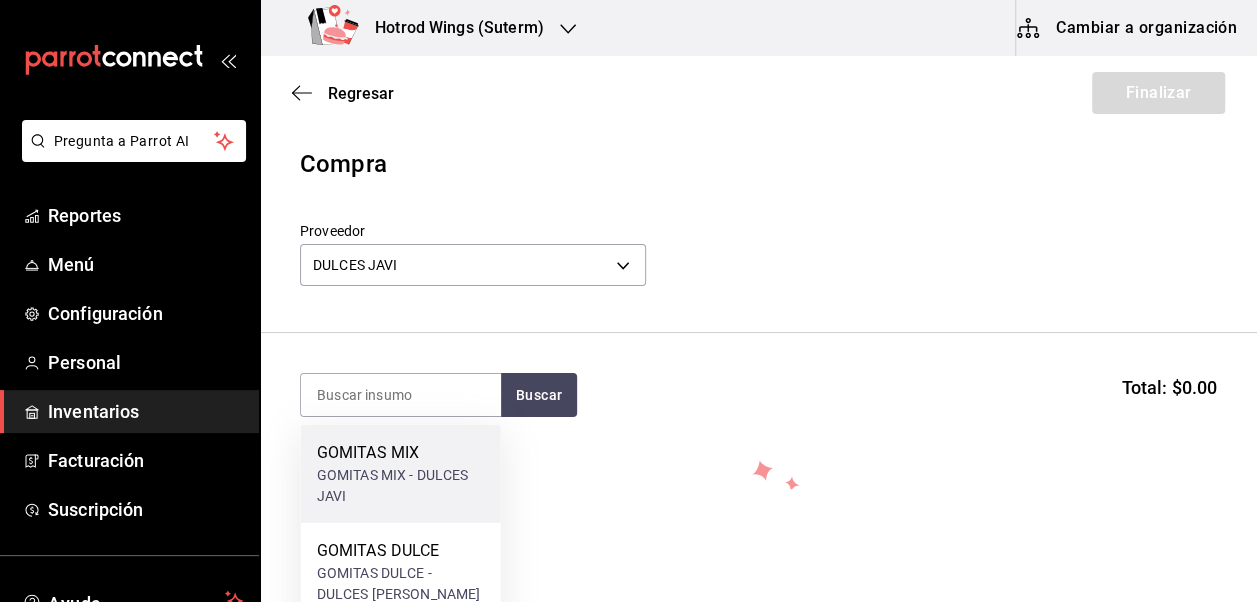 click on "GOMITAS MIX - DULCES JAVI" at bounding box center [401, 486] 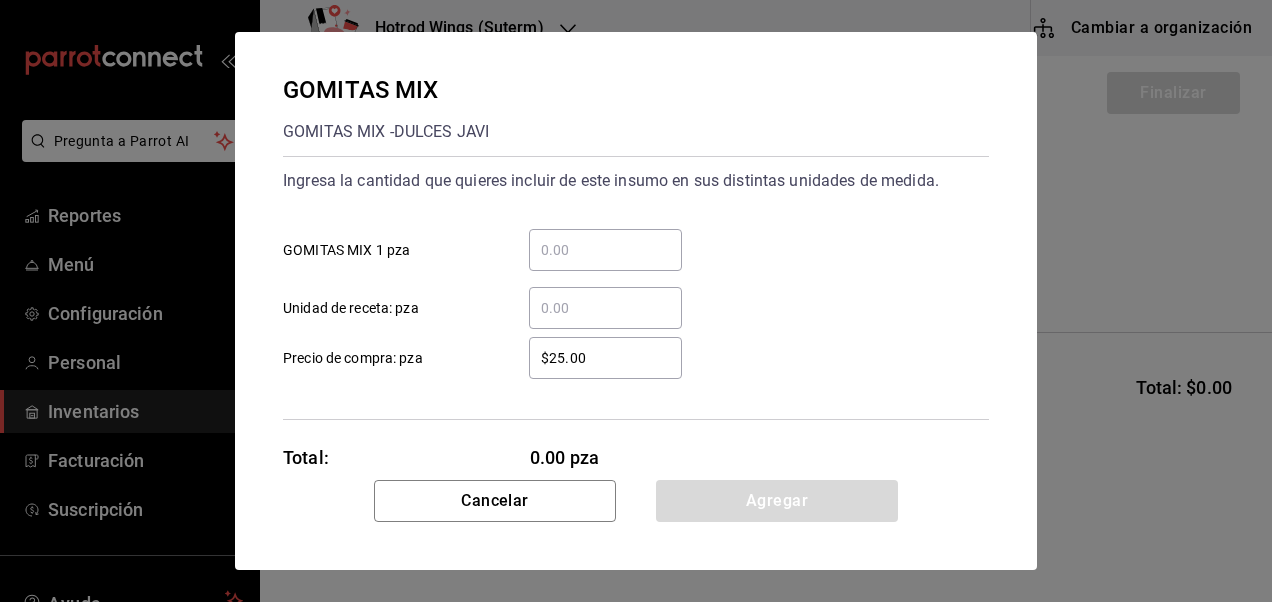 click on "​ GOMITAS MIX 1 pza" at bounding box center [605, 250] 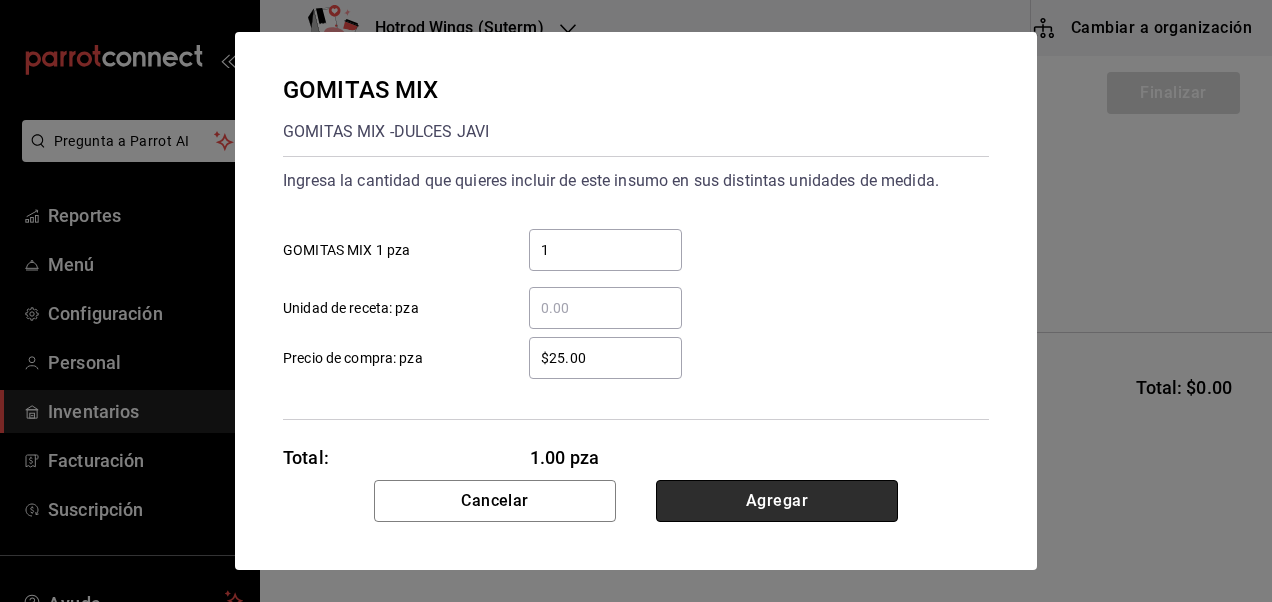 click on "Agregar" at bounding box center [777, 501] 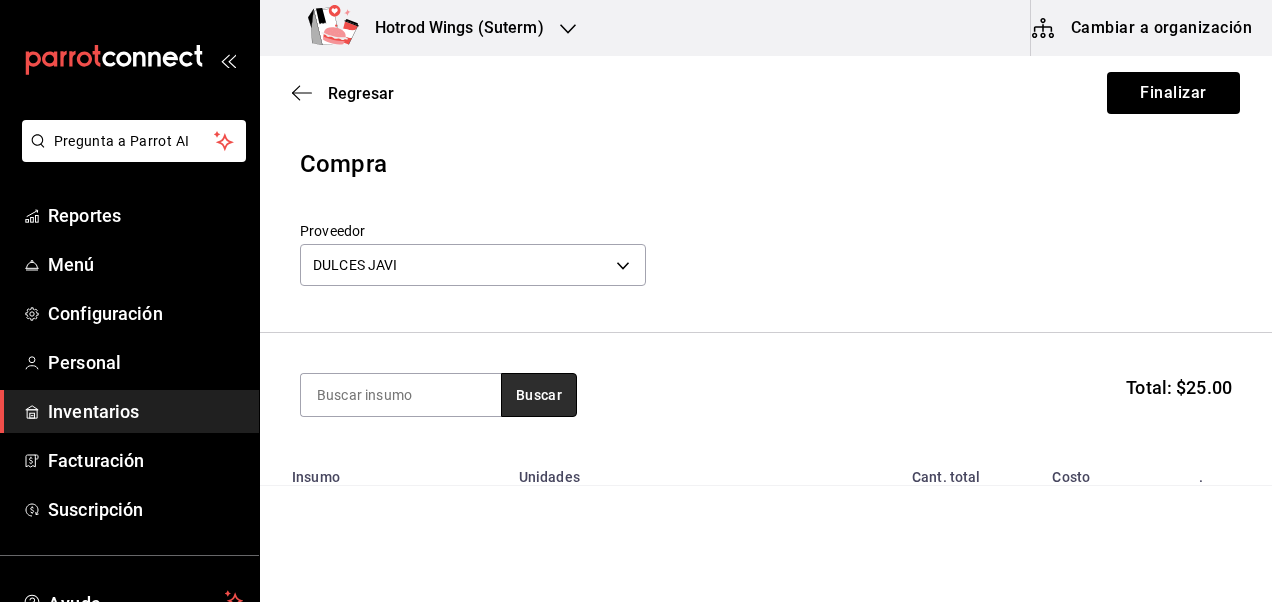 click on "Buscar" at bounding box center (539, 395) 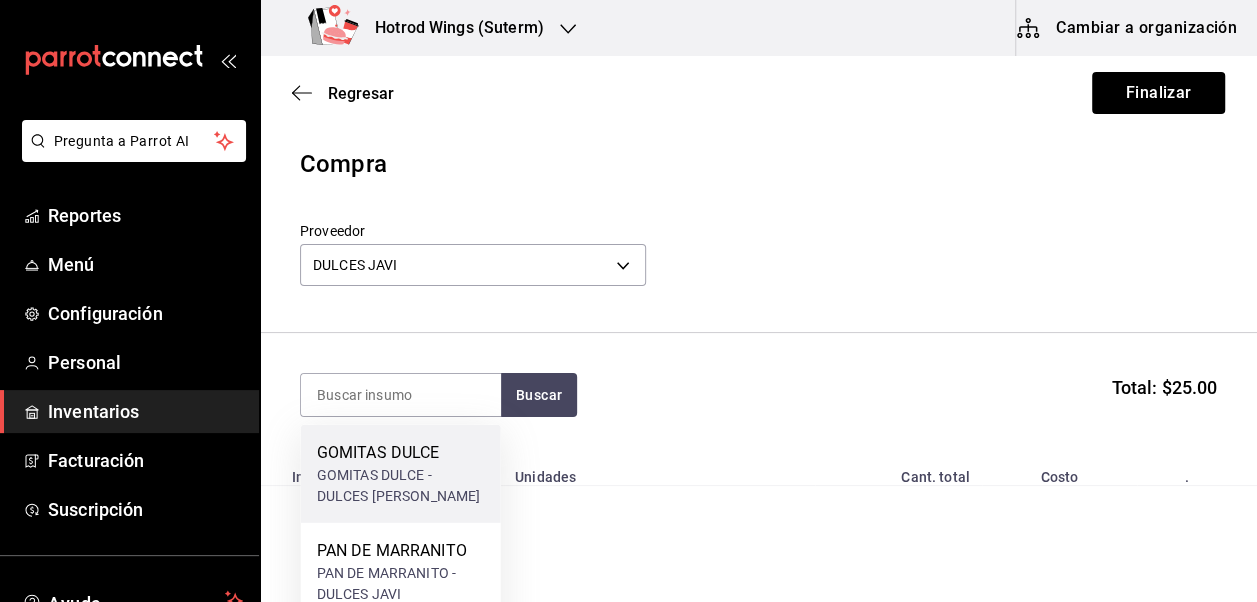 click on "GOMITAS DULCE - DULCES JAVI" at bounding box center [401, 486] 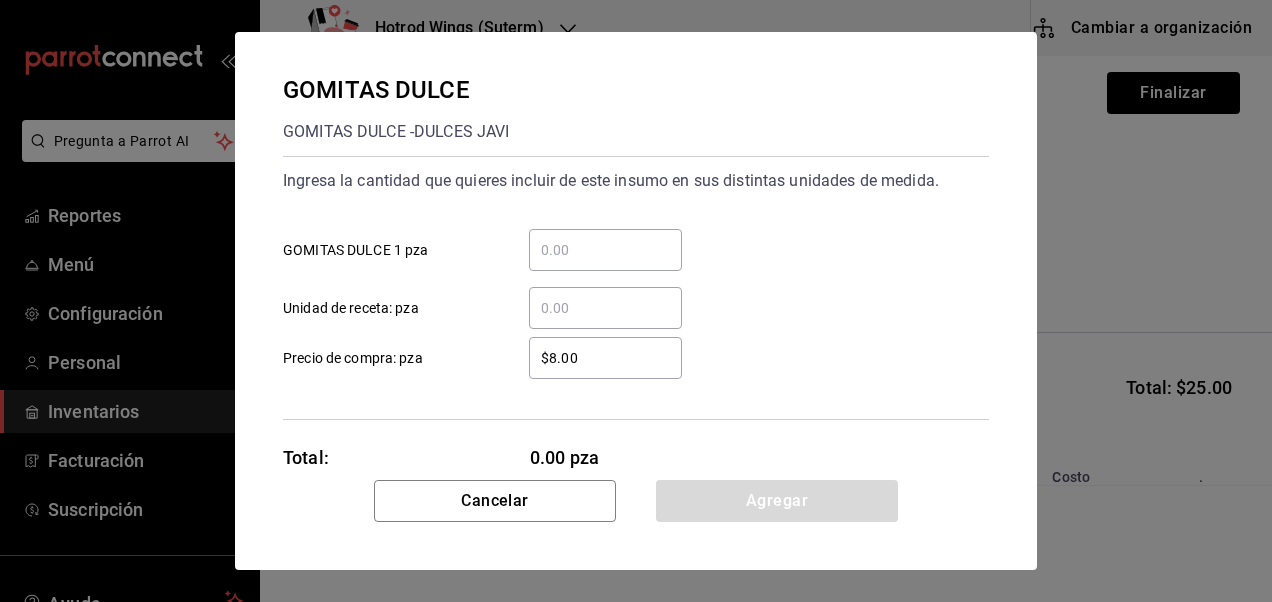 click on "​ GOMITAS DULCE 1 pza" at bounding box center [605, 250] 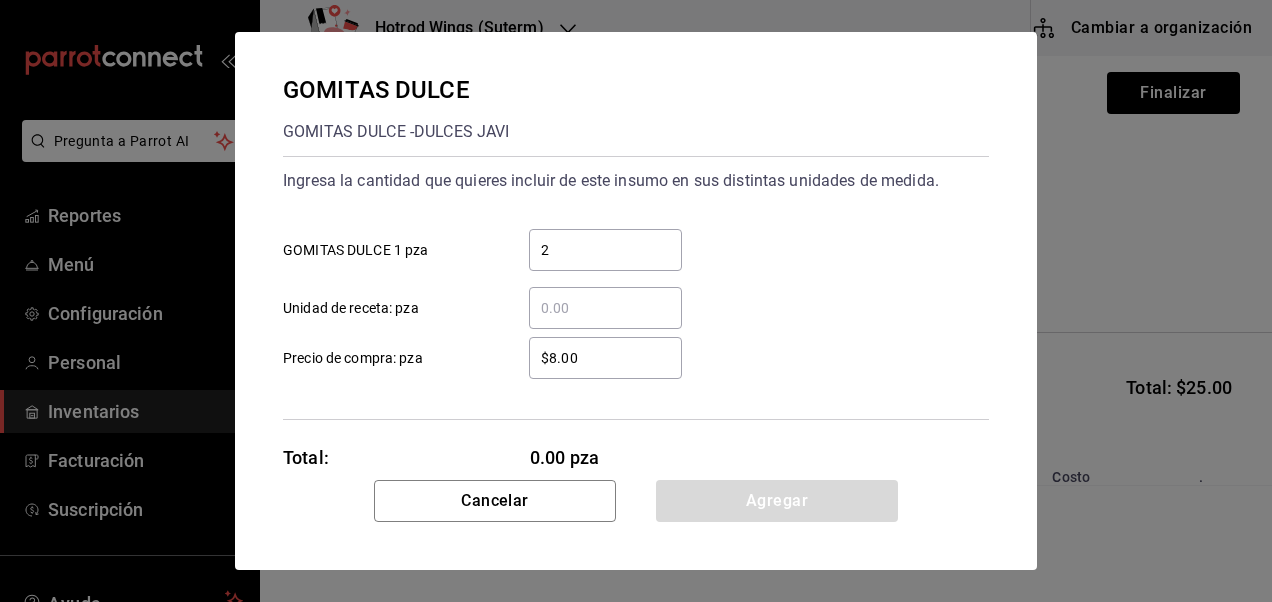 type on "21" 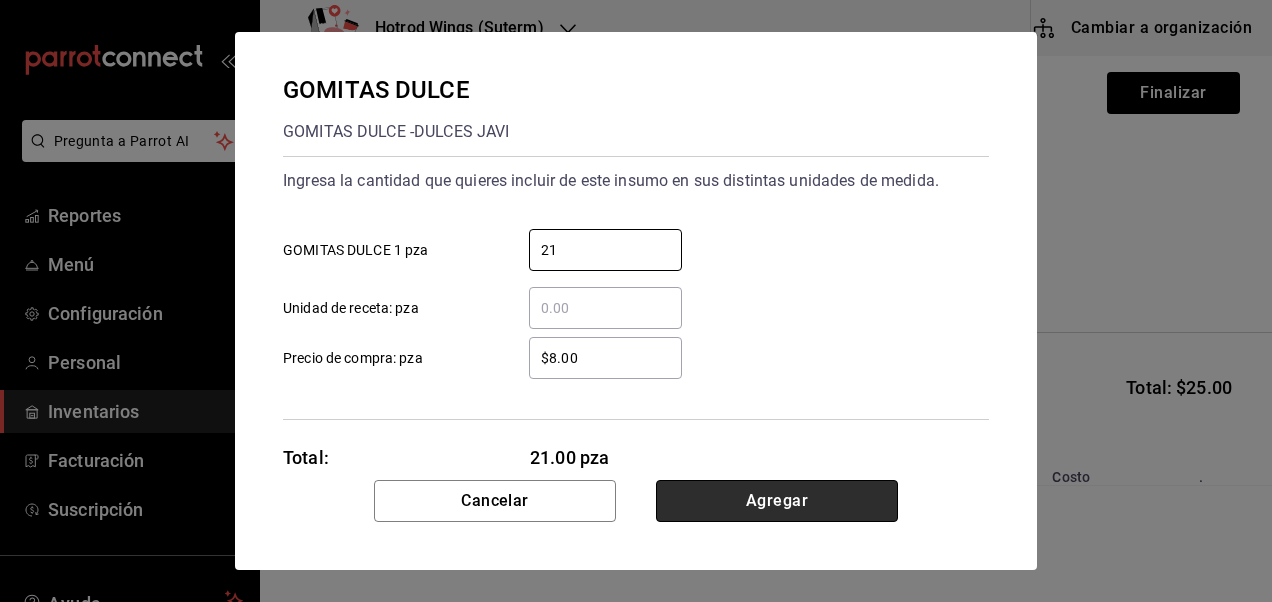 click on "Agregar" at bounding box center [777, 501] 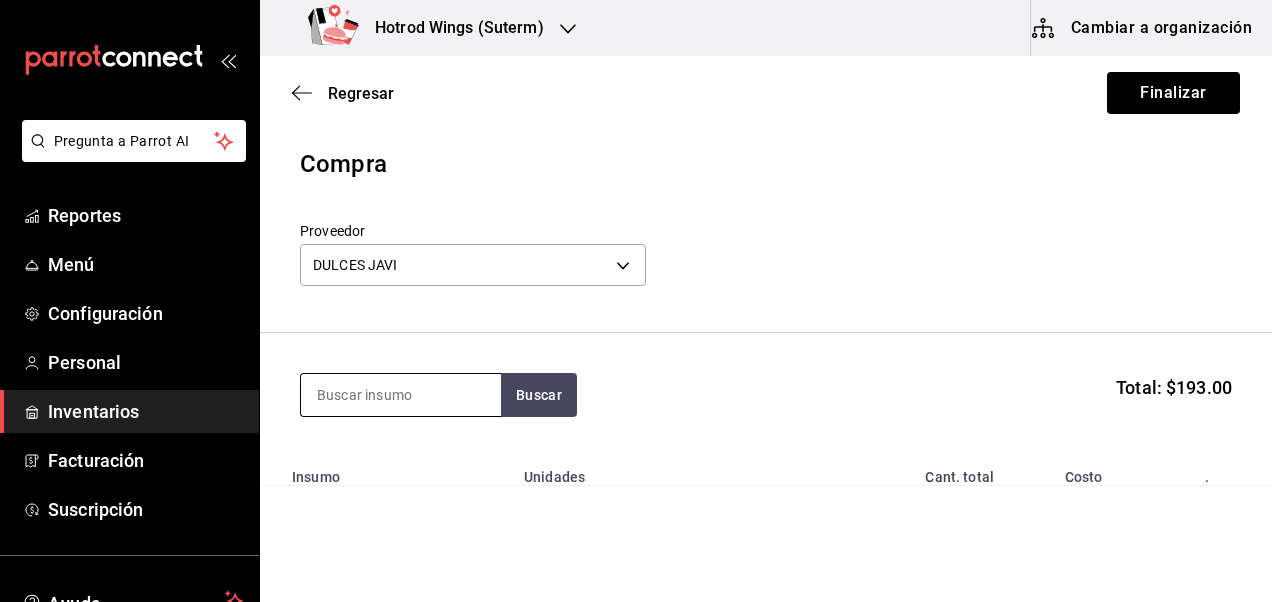 click at bounding box center [401, 395] 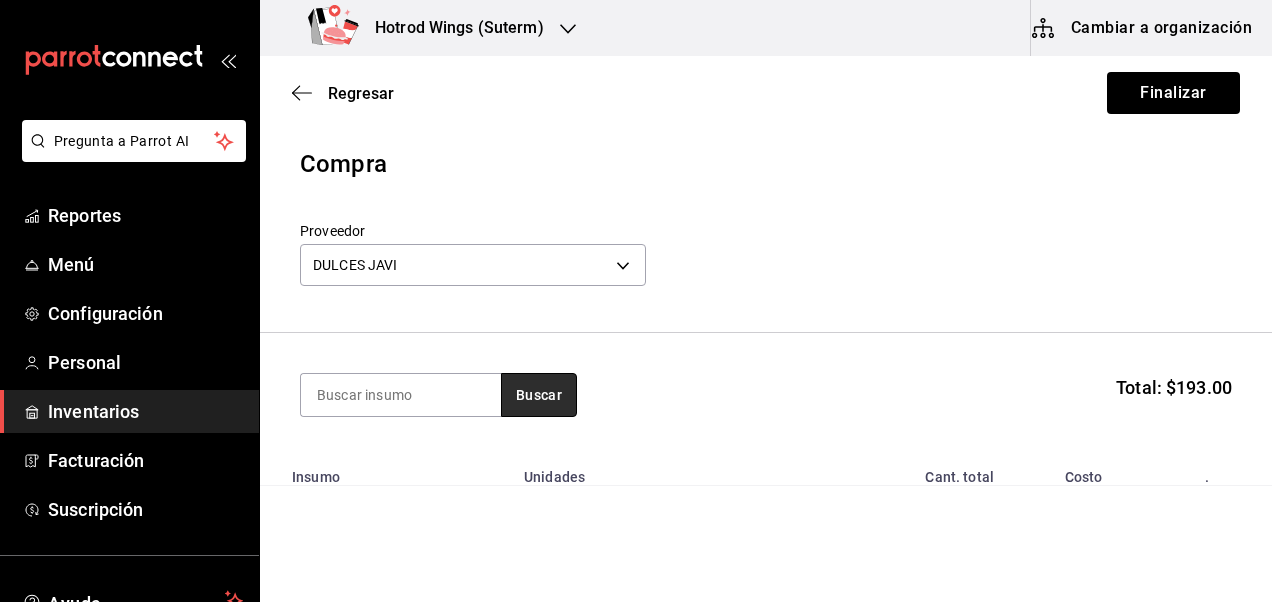 click on "Buscar" at bounding box center [539, 395] 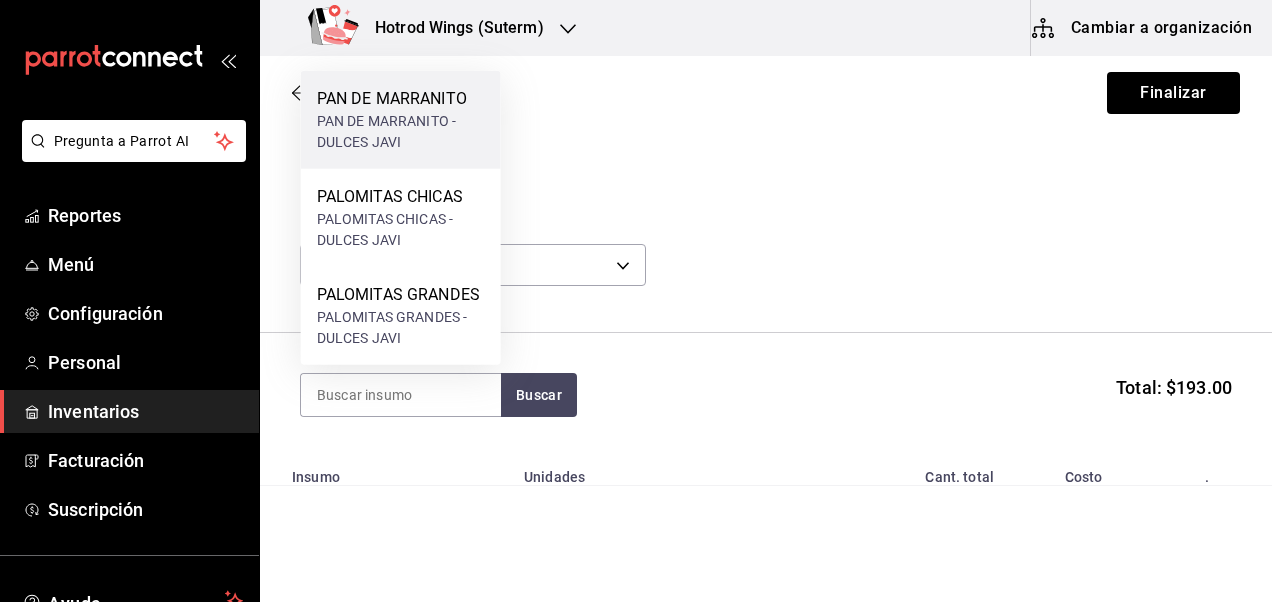 click on "PAN DE MARRANITO" at bounding box center (401, 99) 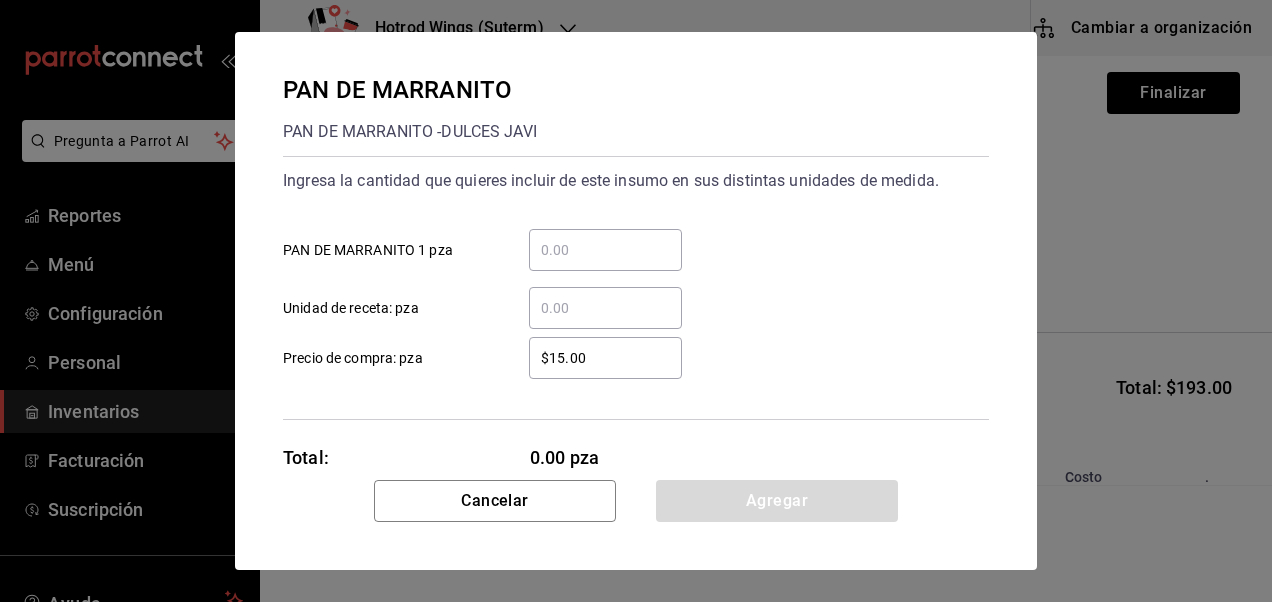 click on "​ PAN DE MARRANITO 1 pza" at bounding box center [605, 250] 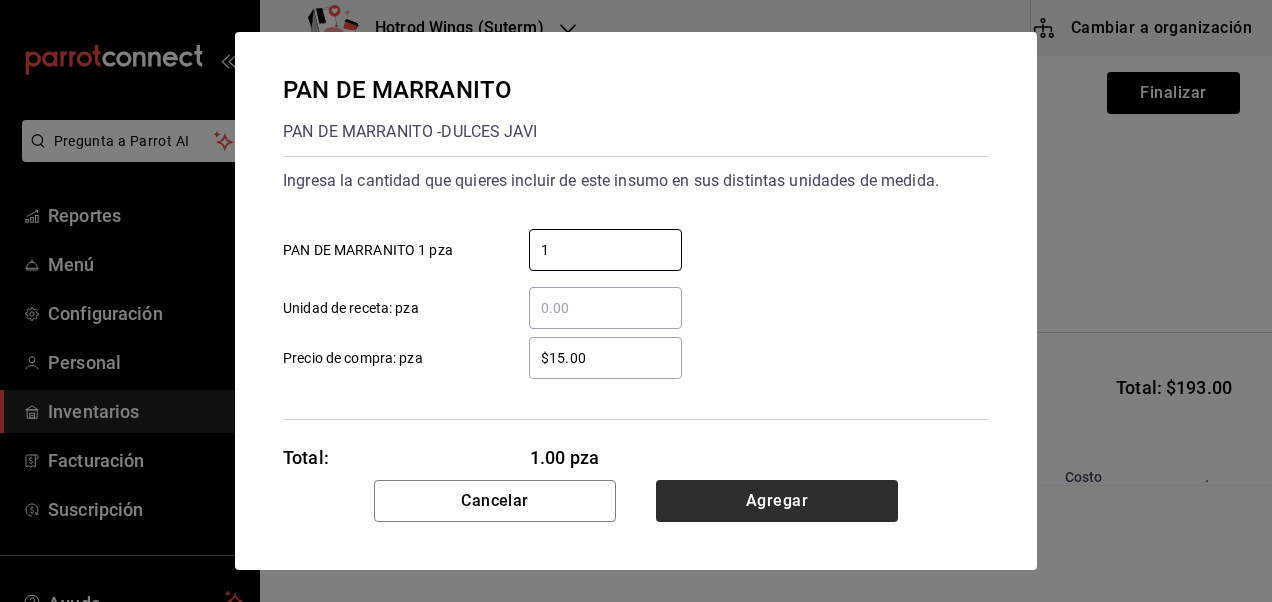 type on "1" 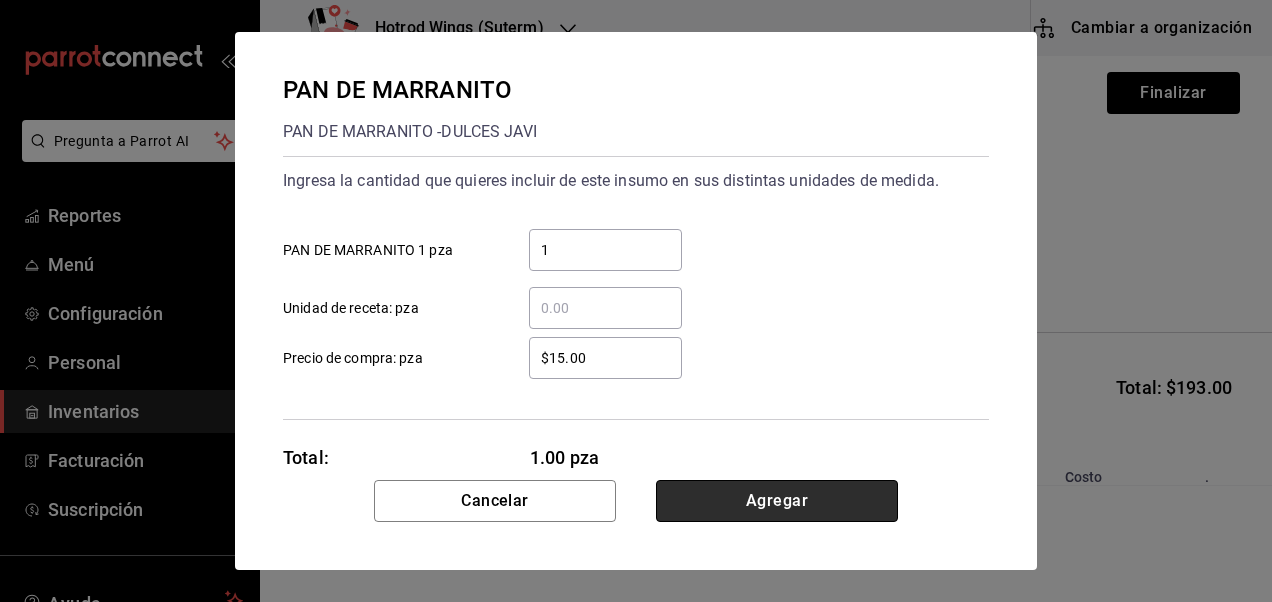 click on "Agregar" at bounding box center (777, 501) 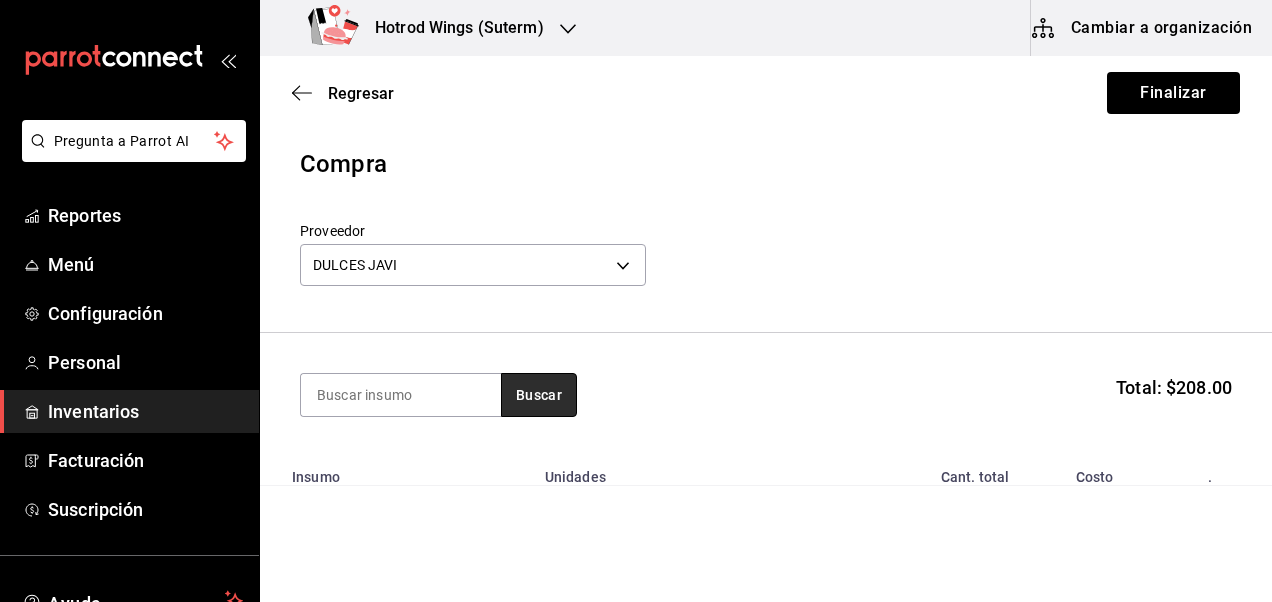 click on "Buscar" at bounding box center [539, 395] 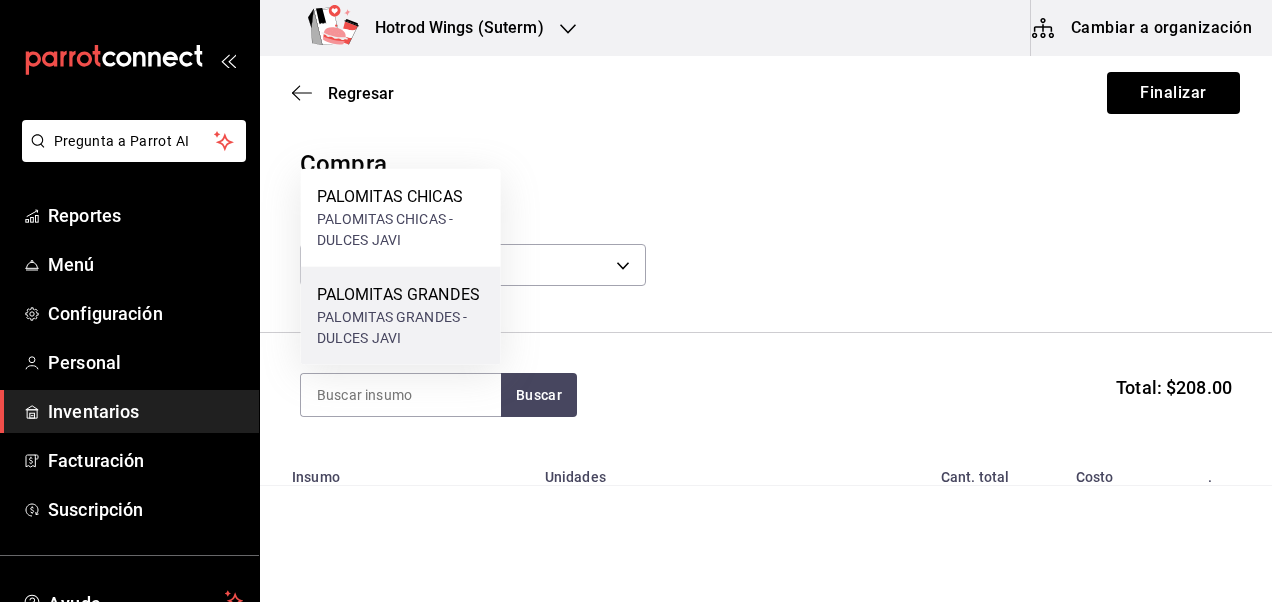 click on "PALOMITAS GRANDES - DULCES JAVI" at bounding box center (401, 328) 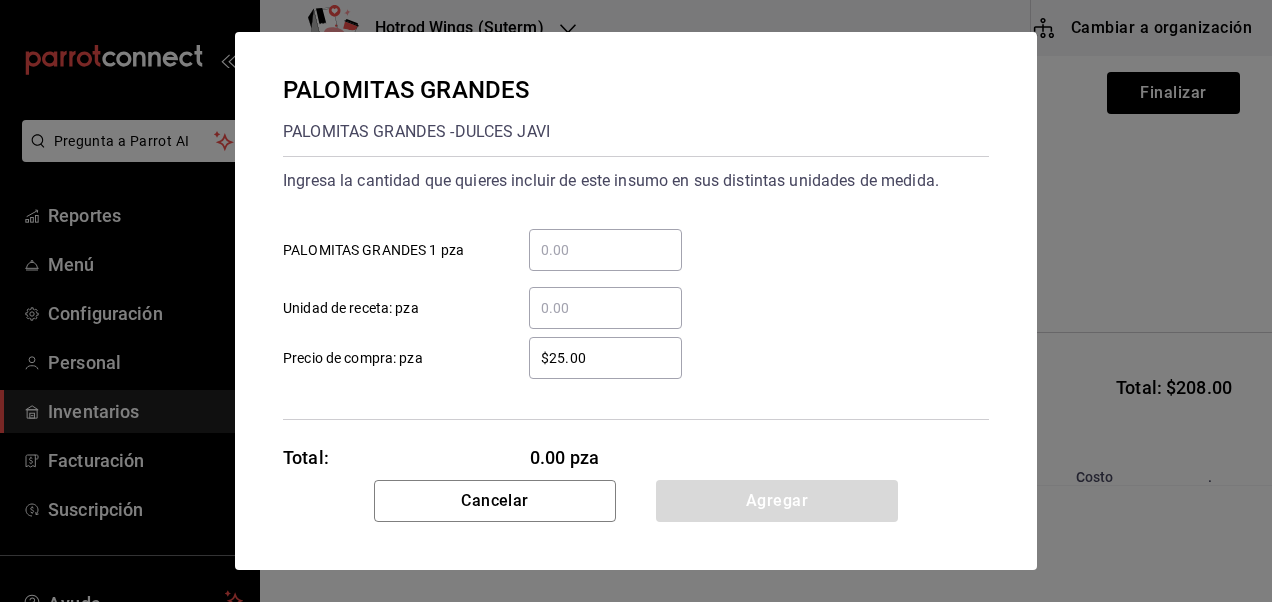 click on "​" at bounding box center [605, 250] 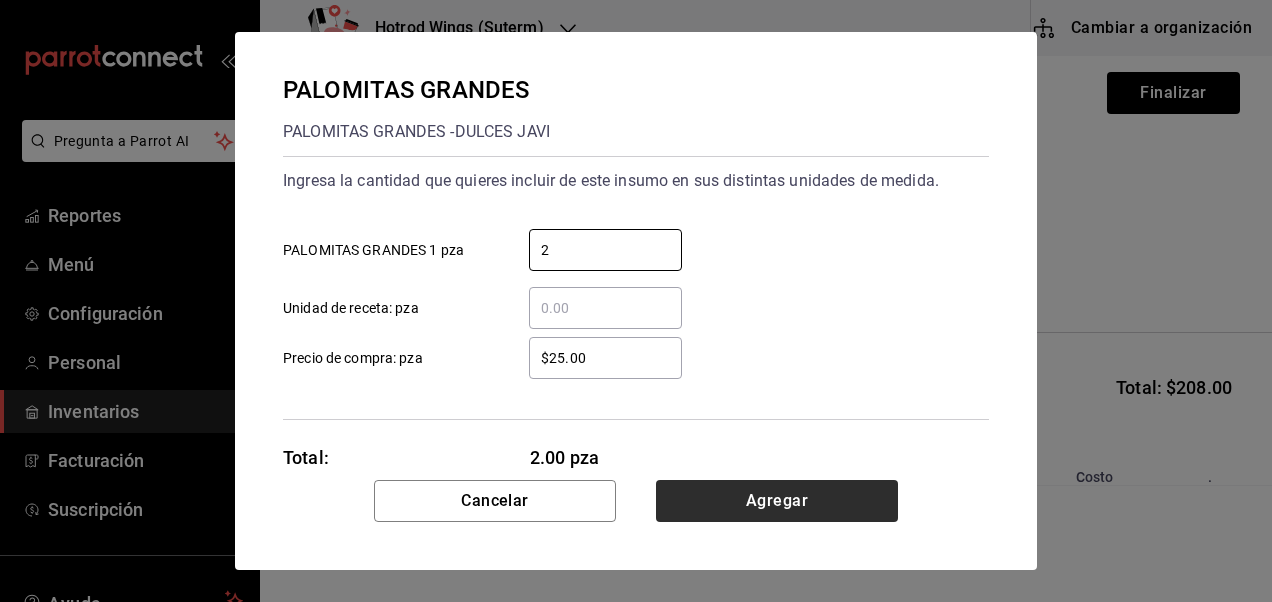 type on "2" 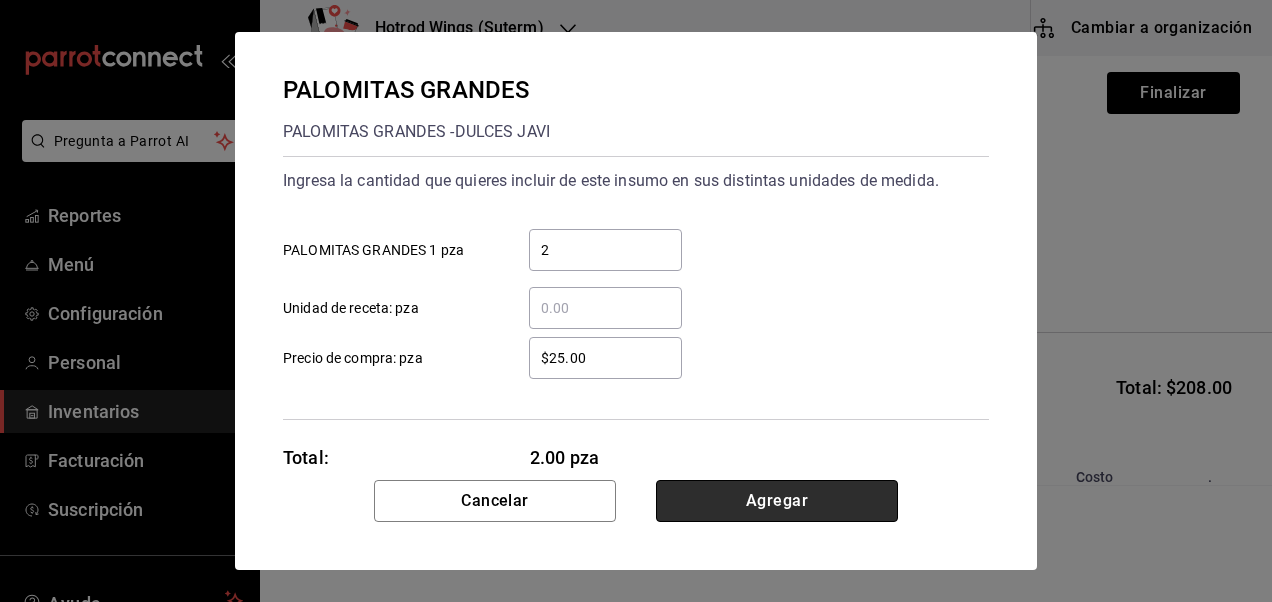 click on "Agregar" at bounding box center (777, 501) 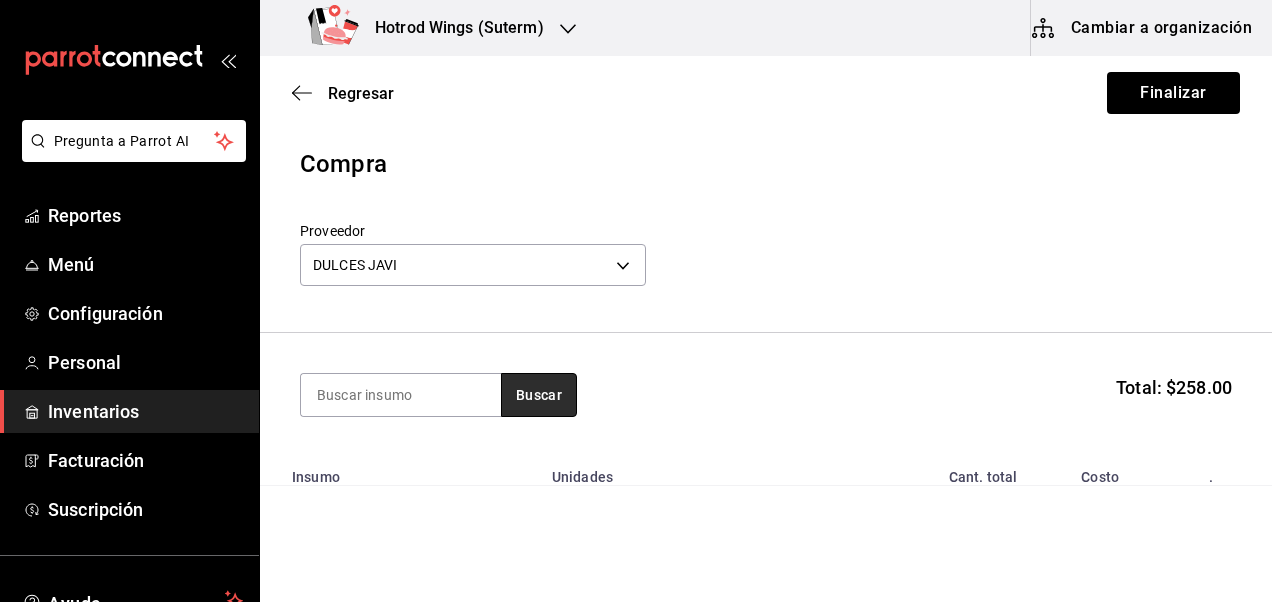 click on "Buscar" at bounding box center (539, 395) 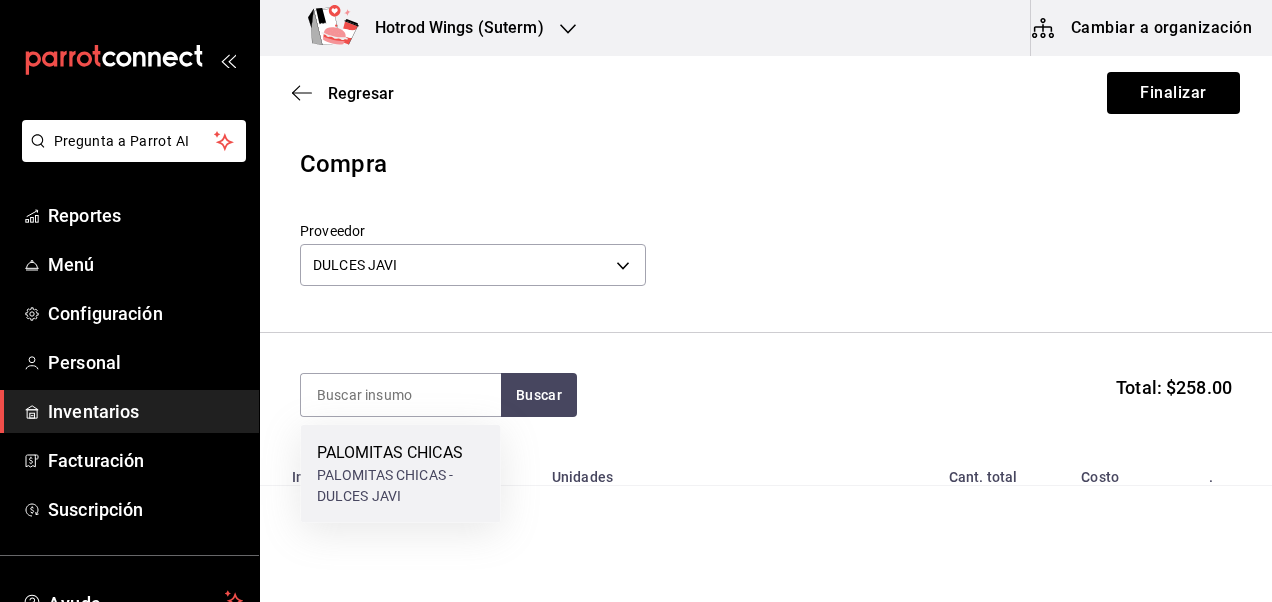 click on "PALOMITAS CHICAS - DULCES JAVI" at bounding box center (401, 486) 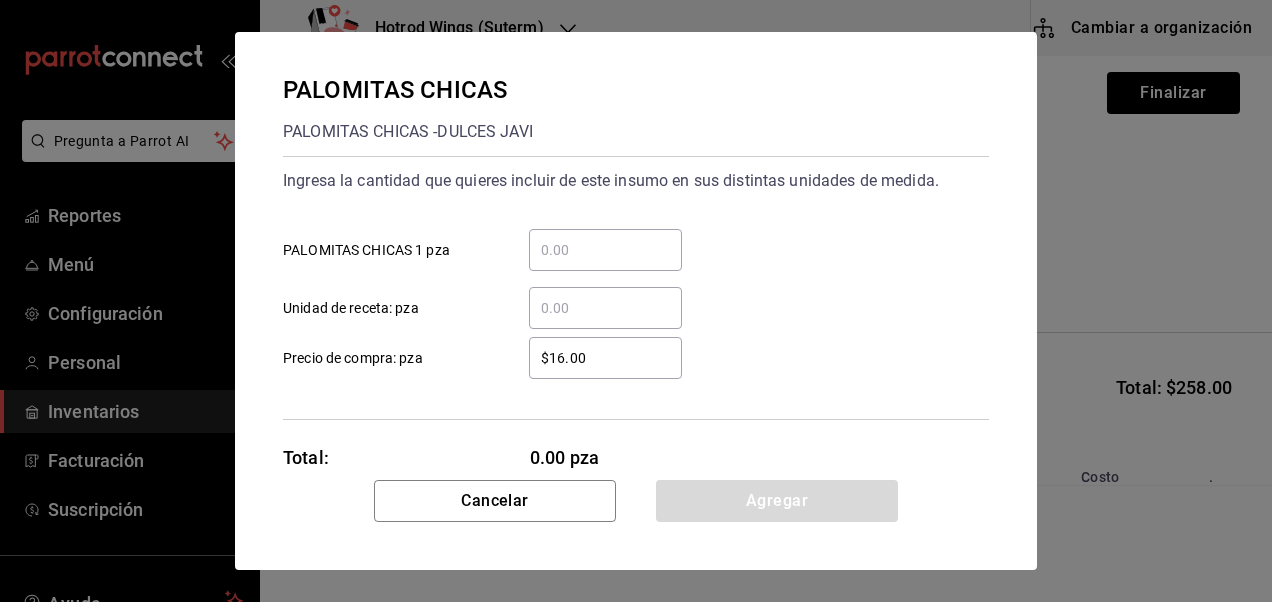 click on "​ PALOMITAS CHICAS 1 pza" at bounding box center [605, 250] 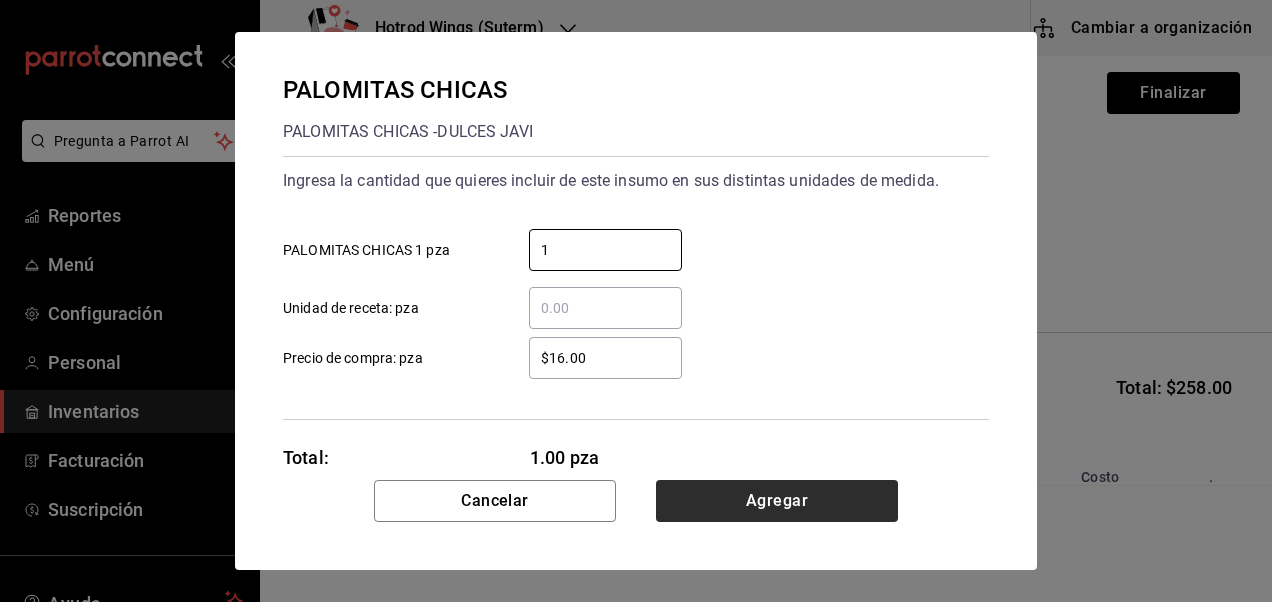 type on "1" 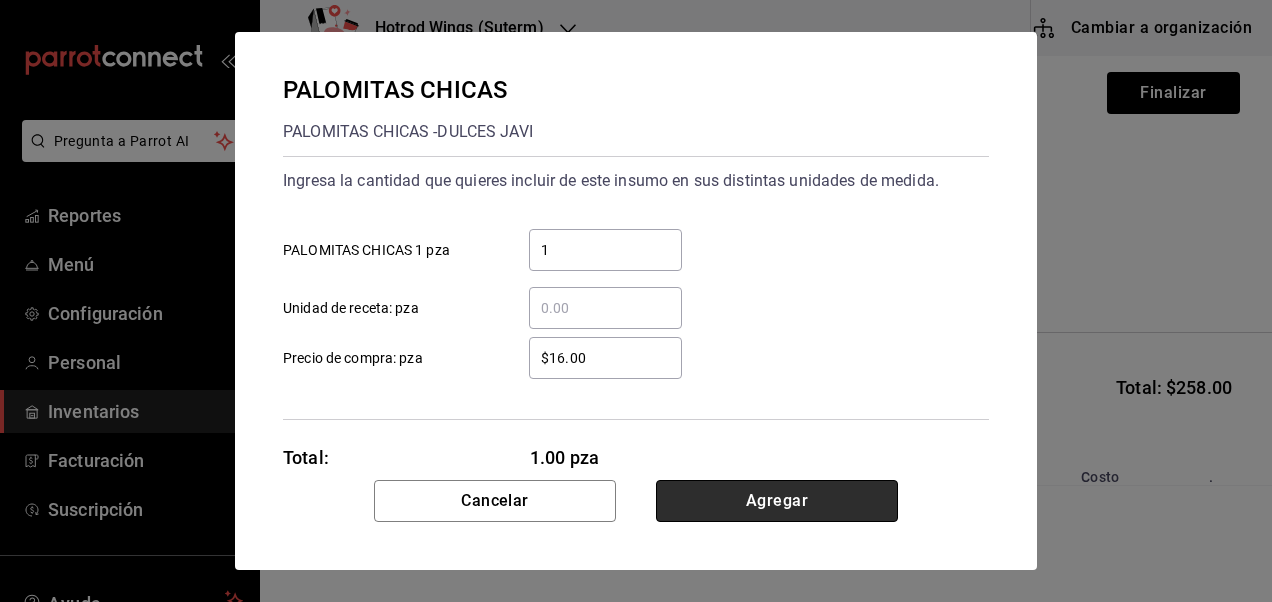 click on "Agregar" at bounding box center [777, 501] 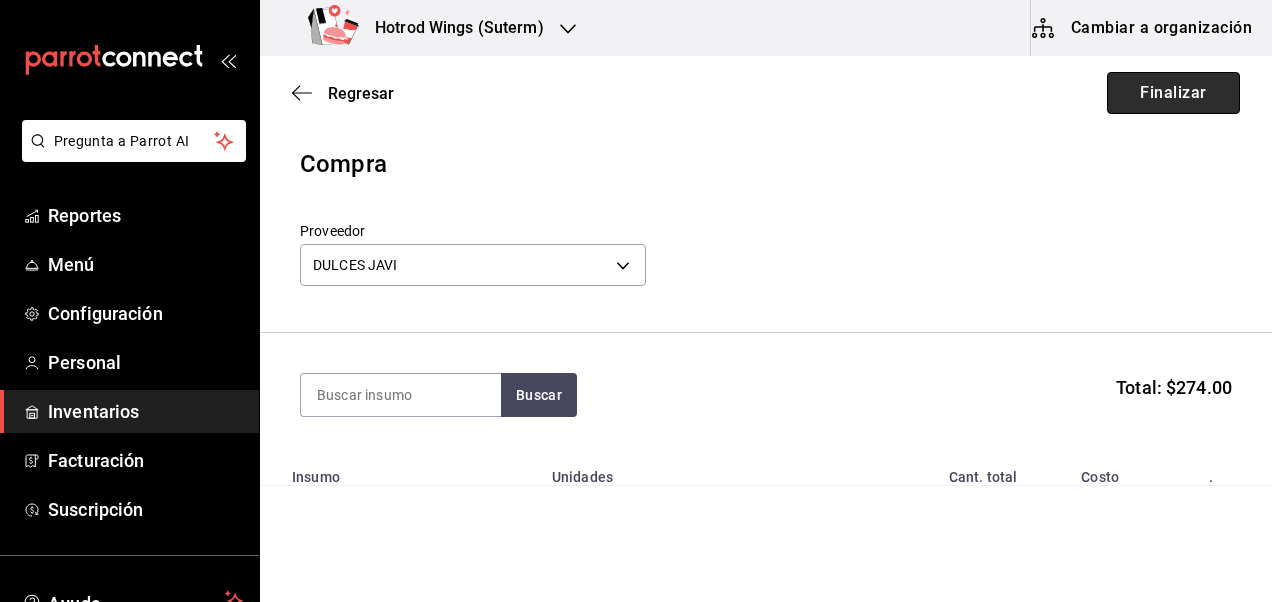 click on "Finalizar" at bounding box center [1173, 93] 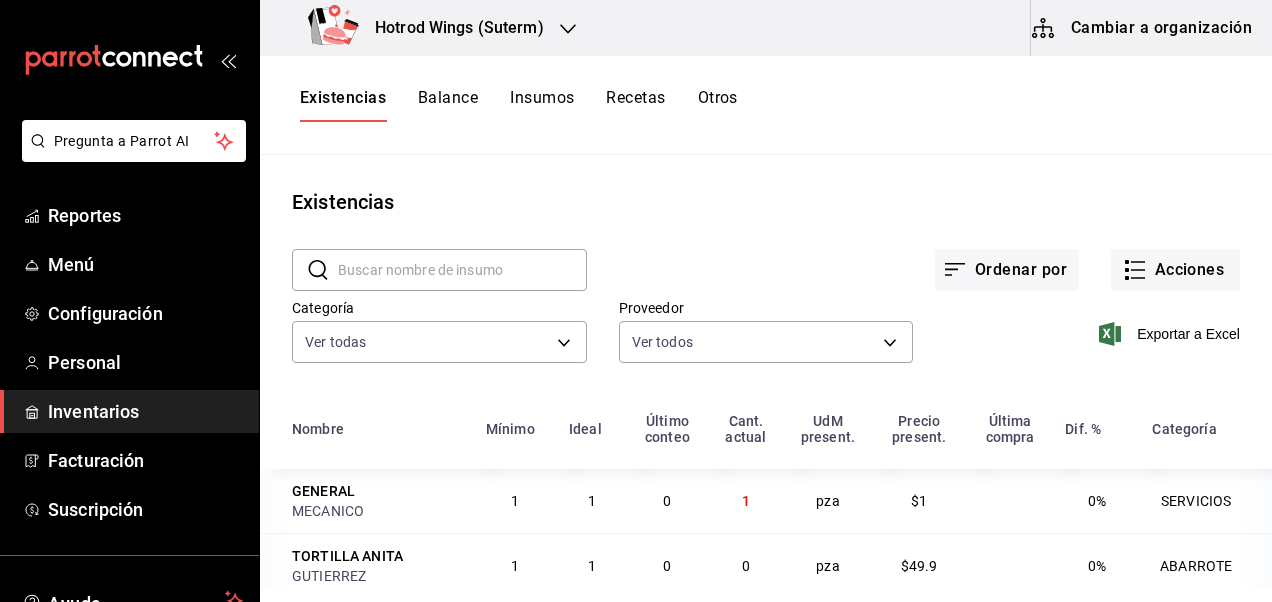 click 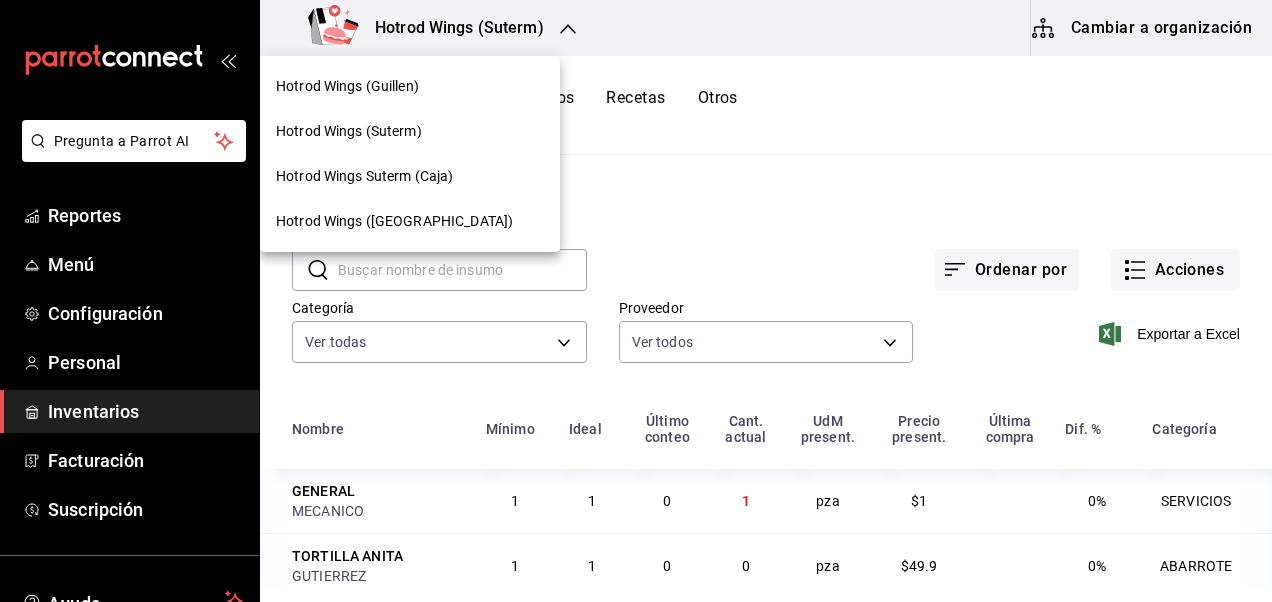 click on "Hotrod Wings (Guillen)" at bounding box center [410, 86] 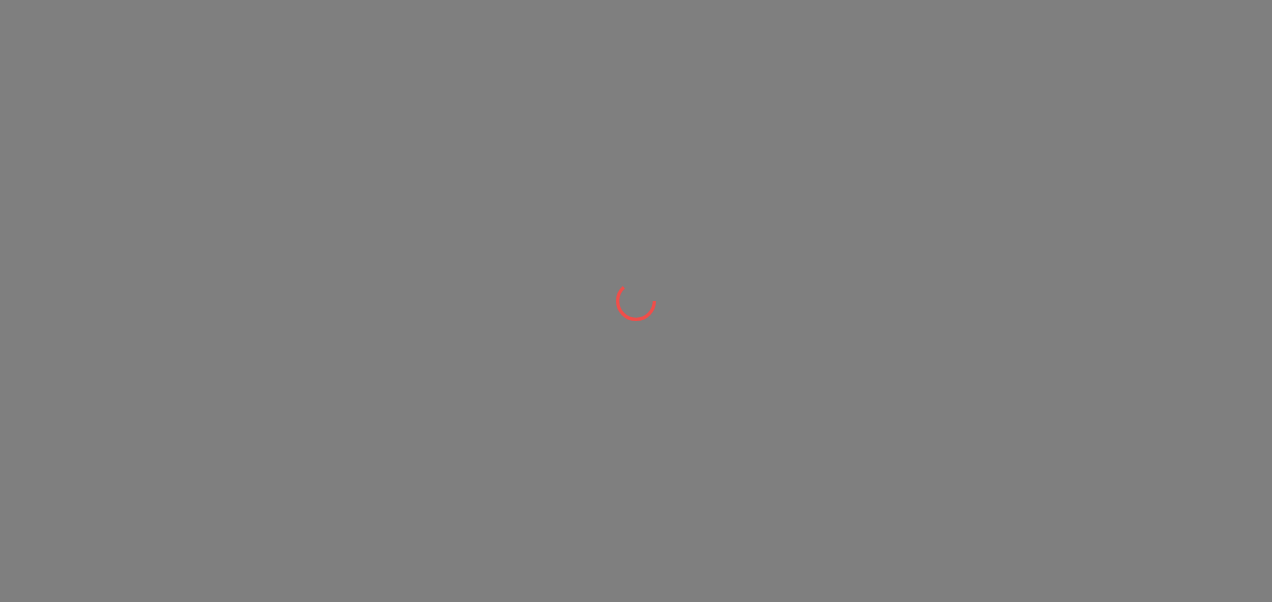 scroll, scrollTop: 0, scrollLeft: 0, axis: both 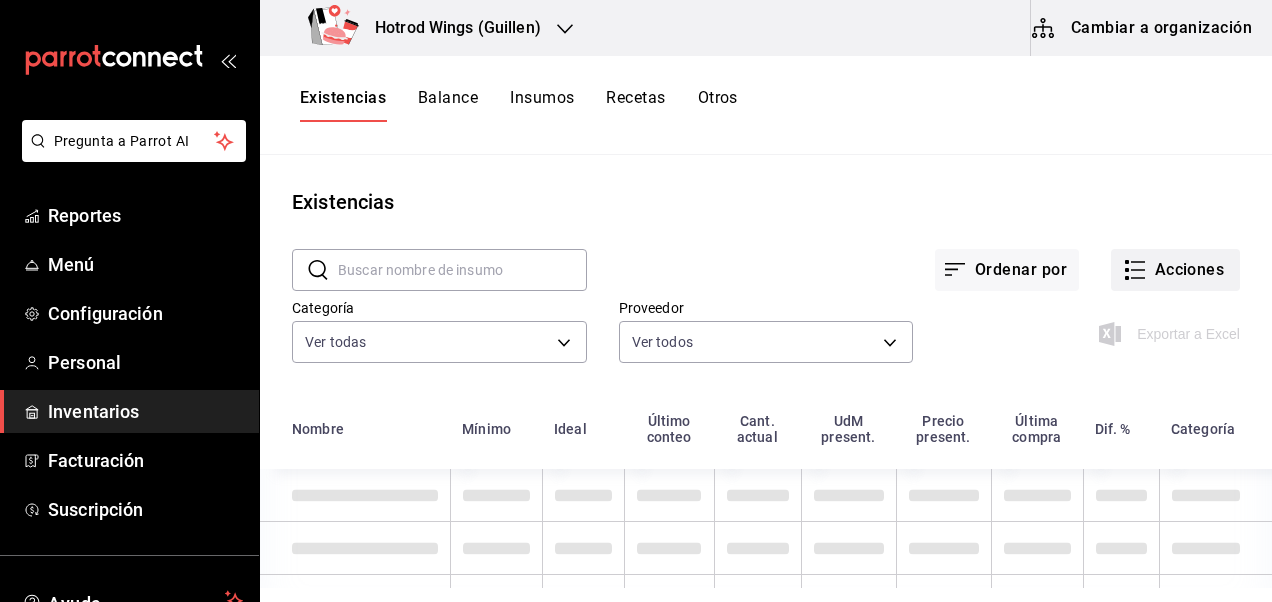 click on "Acciones" at bounding box center (1175, 270) 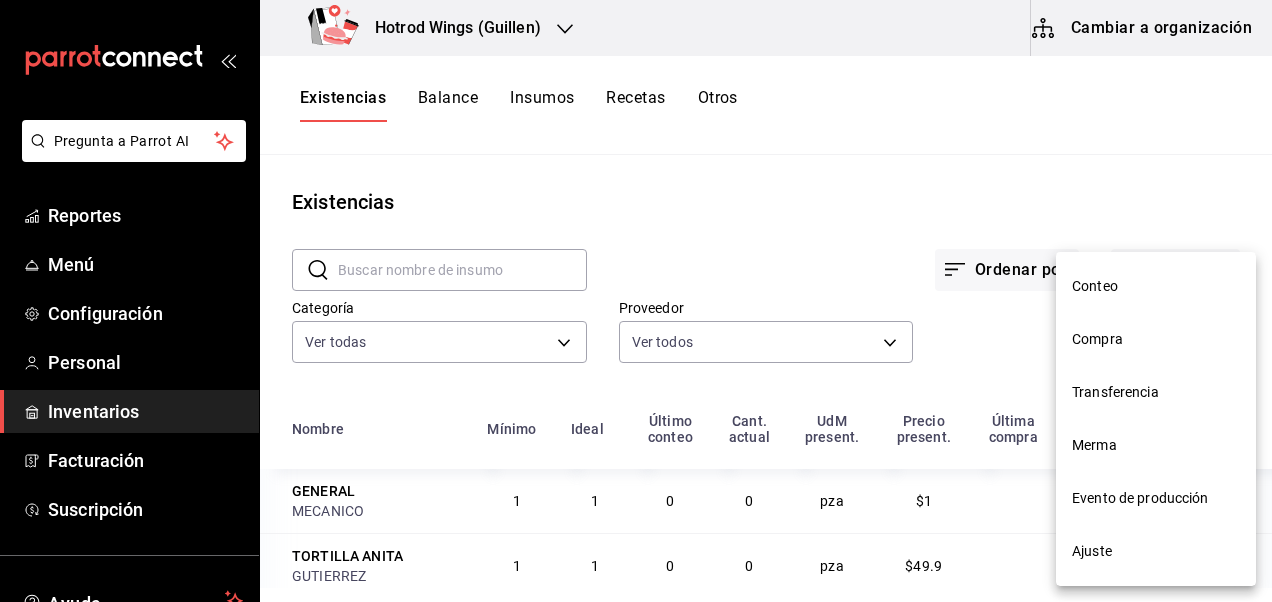 click on "Compra" at bounding box center [1156, 339] 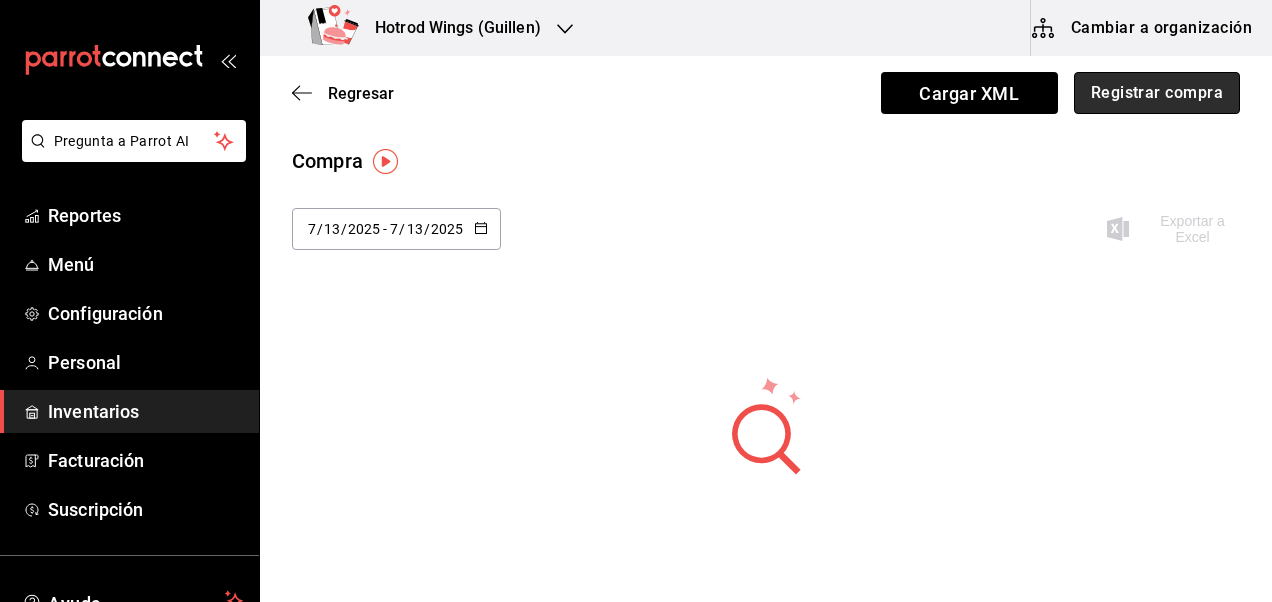click on "Registrar compra" at bounding box center [1157, 93] 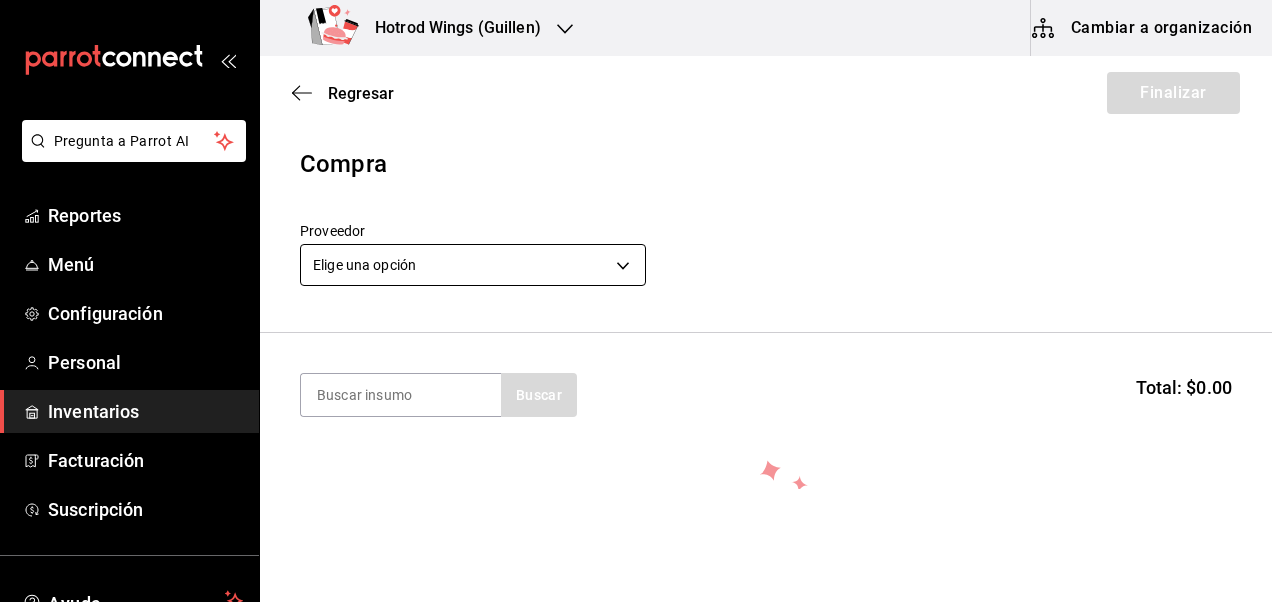 click on "Pregunta a Parrot AI Reportes   Menú   Configuración   Personal   Inventarios   Facturación   Suscripción   Ayuda Recomienda Parrot   [PERSON_NAME]   Sugerir nueva función   Hotrod Wings ([PERSON_NAME]) Cambiar a organización Regresar Finalizar Compra Proveedor Elige una opción default Buscar Total: $0.00 No hay insumos a mostrar. Busca un insumo para agregarlo a la lista Pregunta a Parrot AI Reportes   Menú   Configuración   Personal   Inventarios   Facturación   Suscripción   Ayuda Recomienda Parrot   [PERSON_NAME] nueva función   GANA 1 MES GRATIS EN TU SUSCRIPCIÓN AQUÍ ¿Recuerdas cómo empezó tu restaurante?
[DATE] puedes ayudar a un colega a tener el mismo cambio que tú viviste.
Recomienda Parrot directamente desde tu Portal Administrador.
Es fácil y rápido.
🎁 Por cada restaurante que se una, ganas 1 mes gratis. Ver video tutorial Ir a video Editar Eliminar Visitar centro de ayuda [PHONE_NUMBER] [EMAIL_ADDRESS][DOMAIN_NAME] Visitar centro de ayuda [PHONE_NUMBER]" at bounding box center [636, 244] 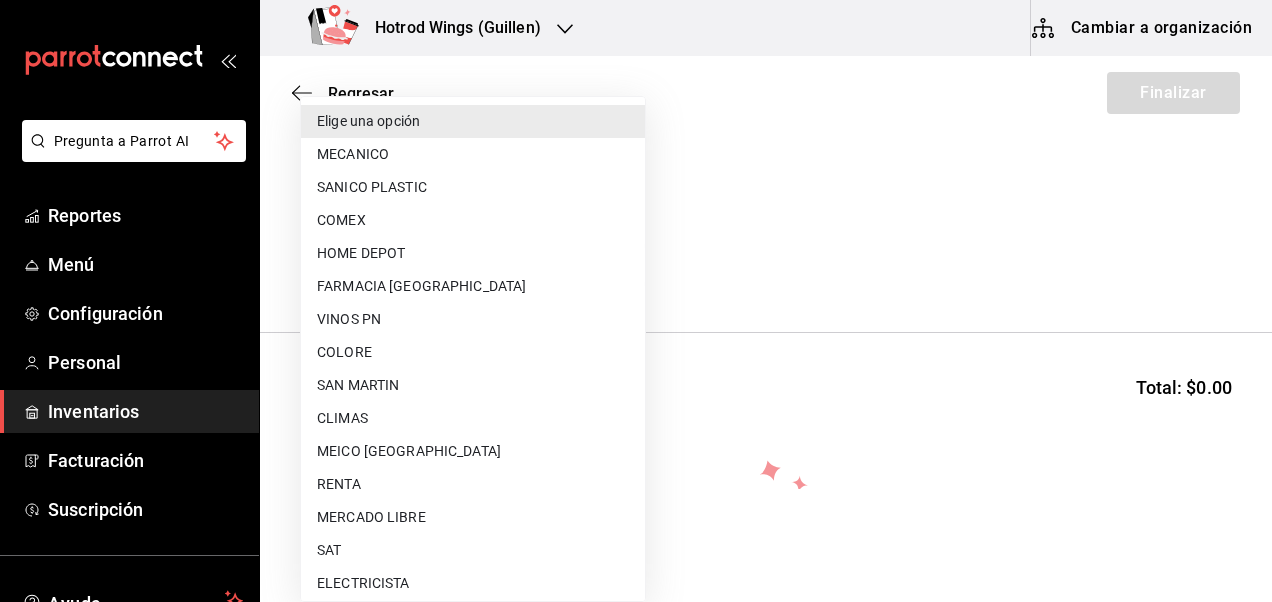 click on "MECANICO" at bounding box center (473, 154) 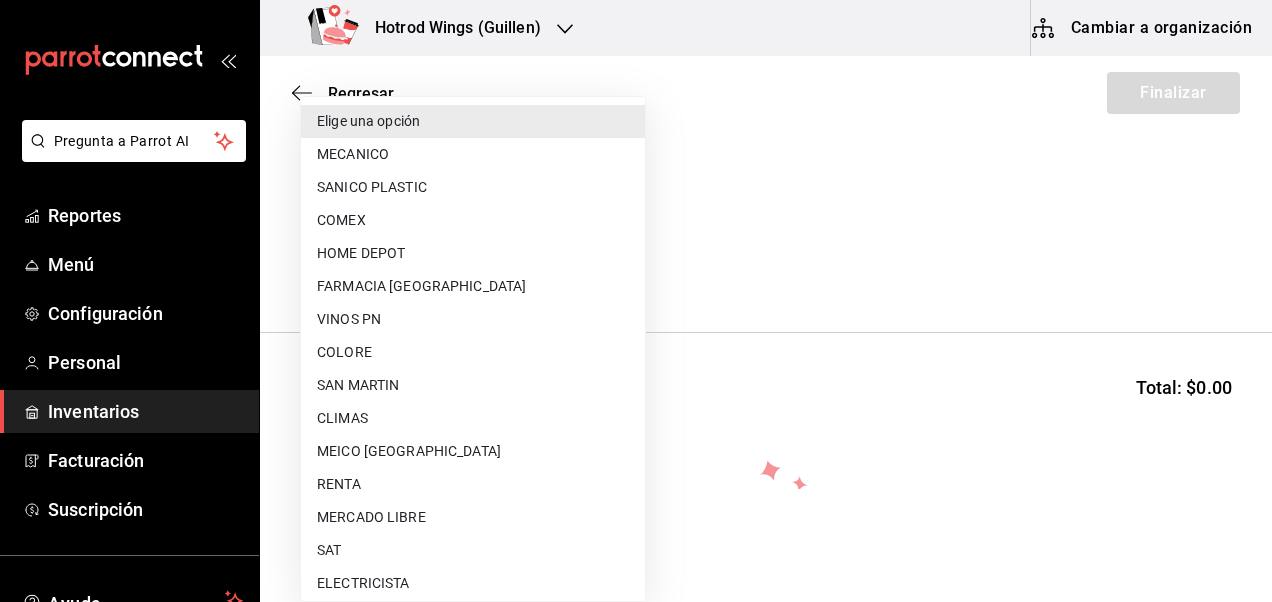 type on "c7014b6c-c0cf-4bd3-8f12-078abe4bea68" 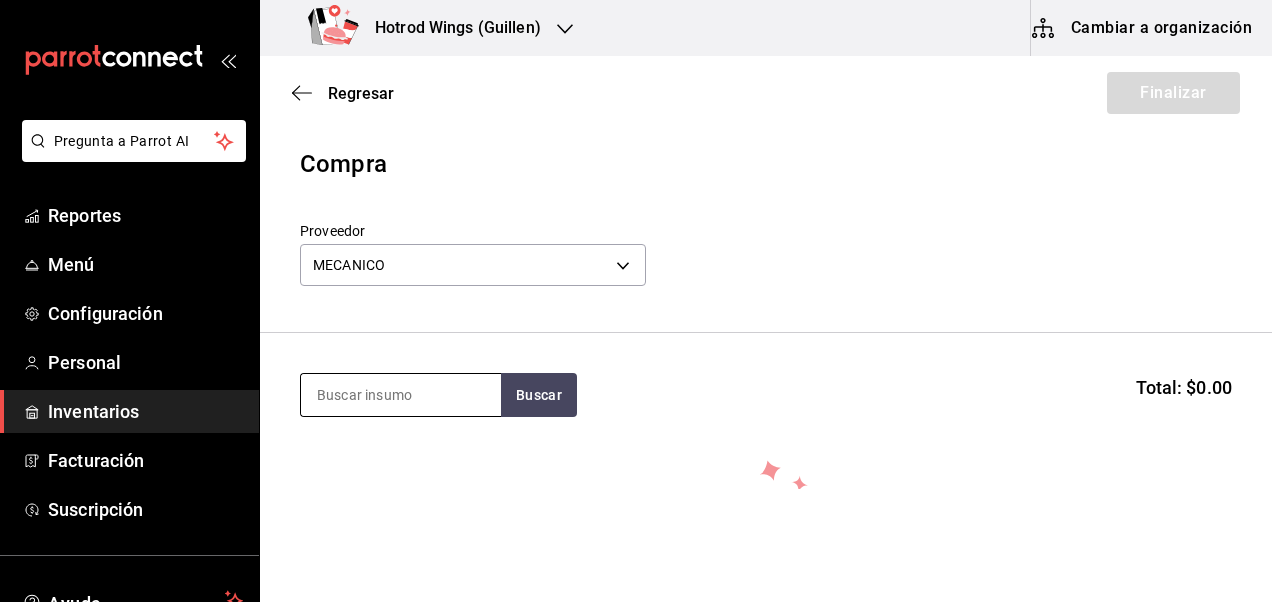 click at bounding box center (401, 395) 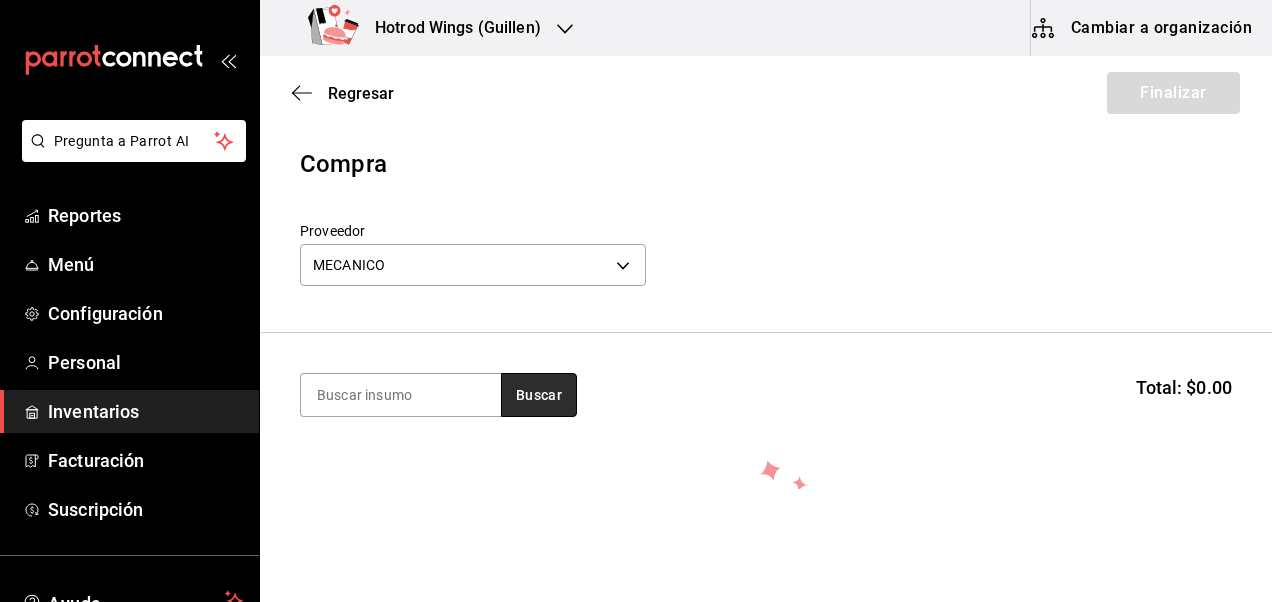 click on "Buscar" at bounding box center [539, 395] 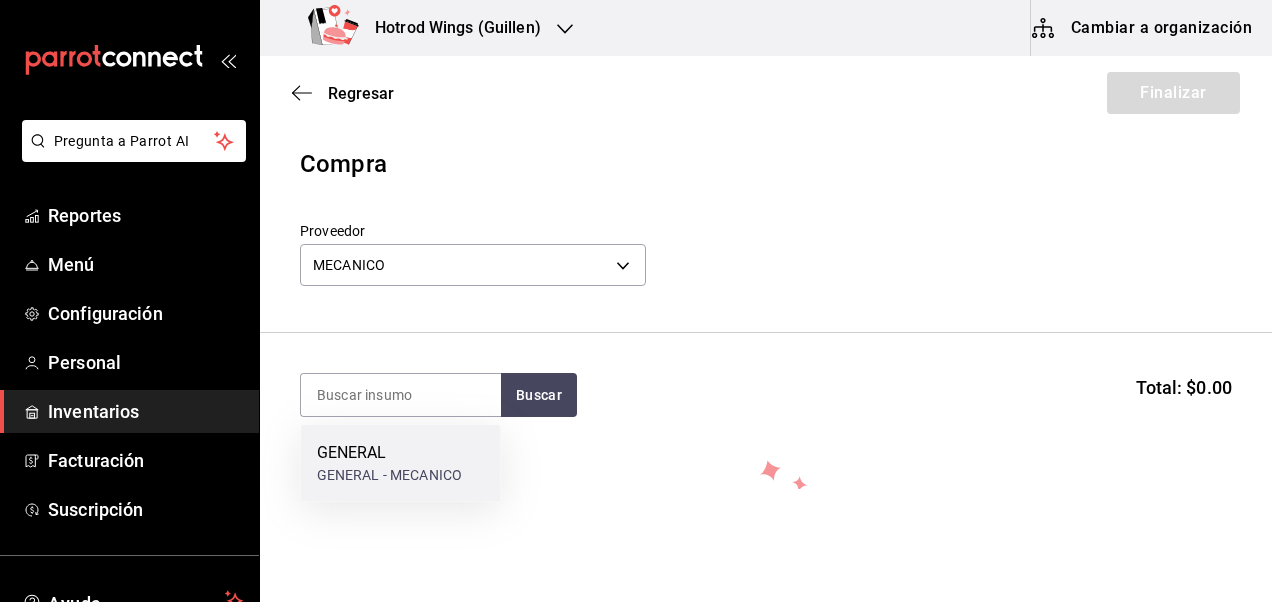 click on "GENERAL - MECANICO" at bounding box center (389, 475) 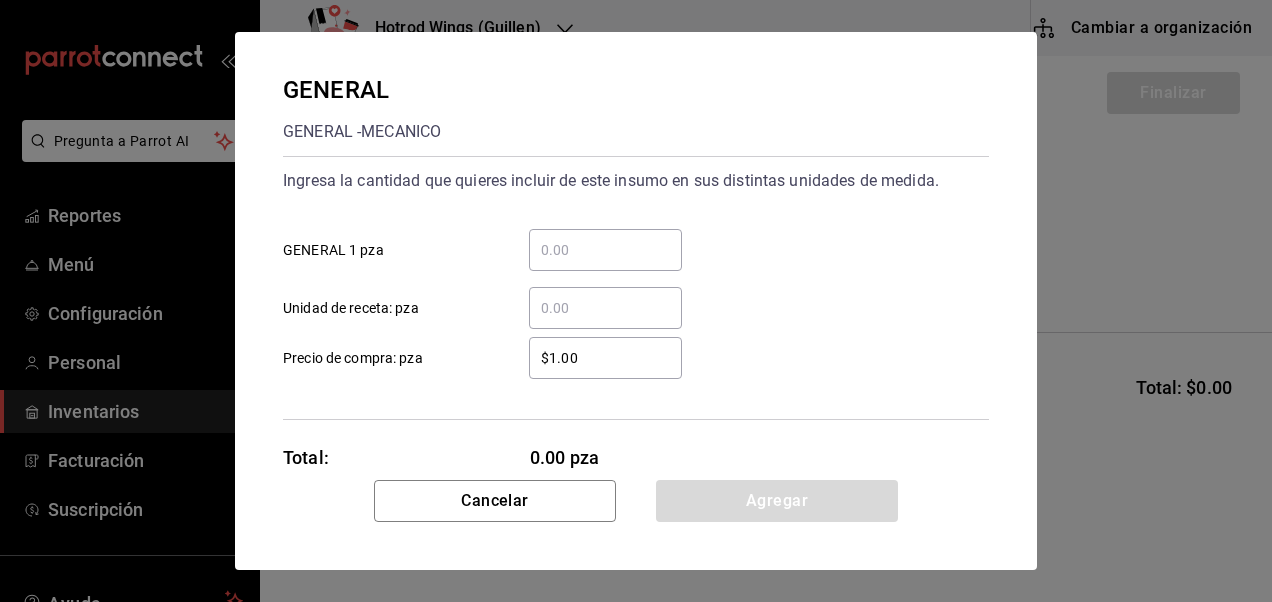 click on "​ GENERAL 1 pza" at bounding box center [605, 250] 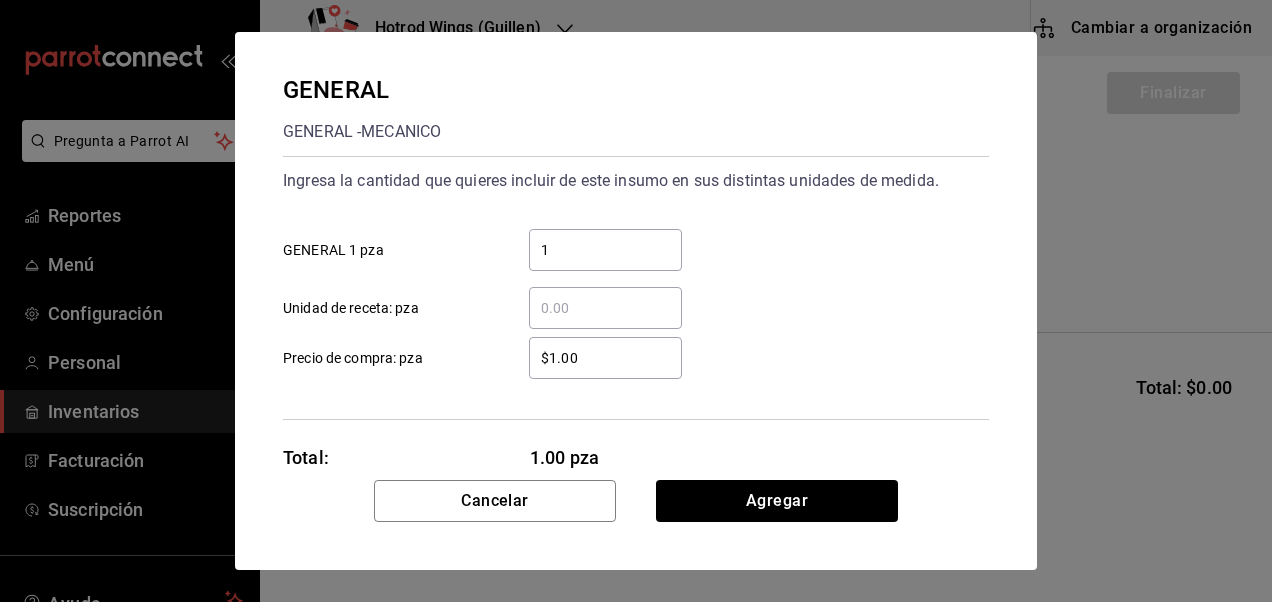 type on "1" 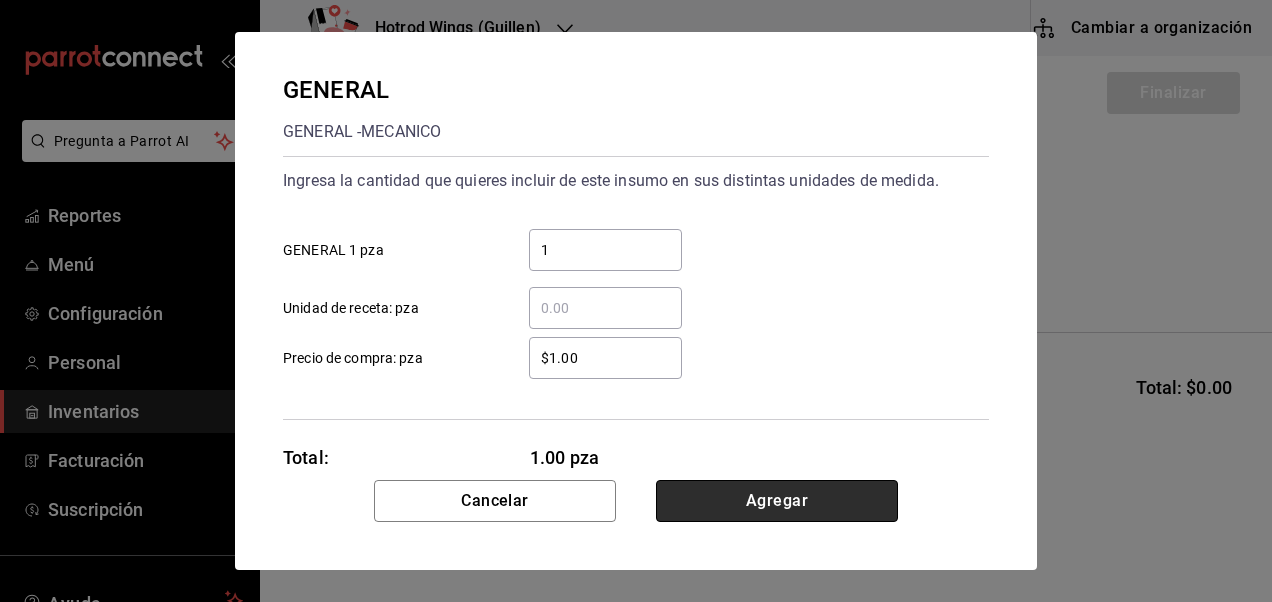 click on "Agregar" at bounding box center (777, 501) 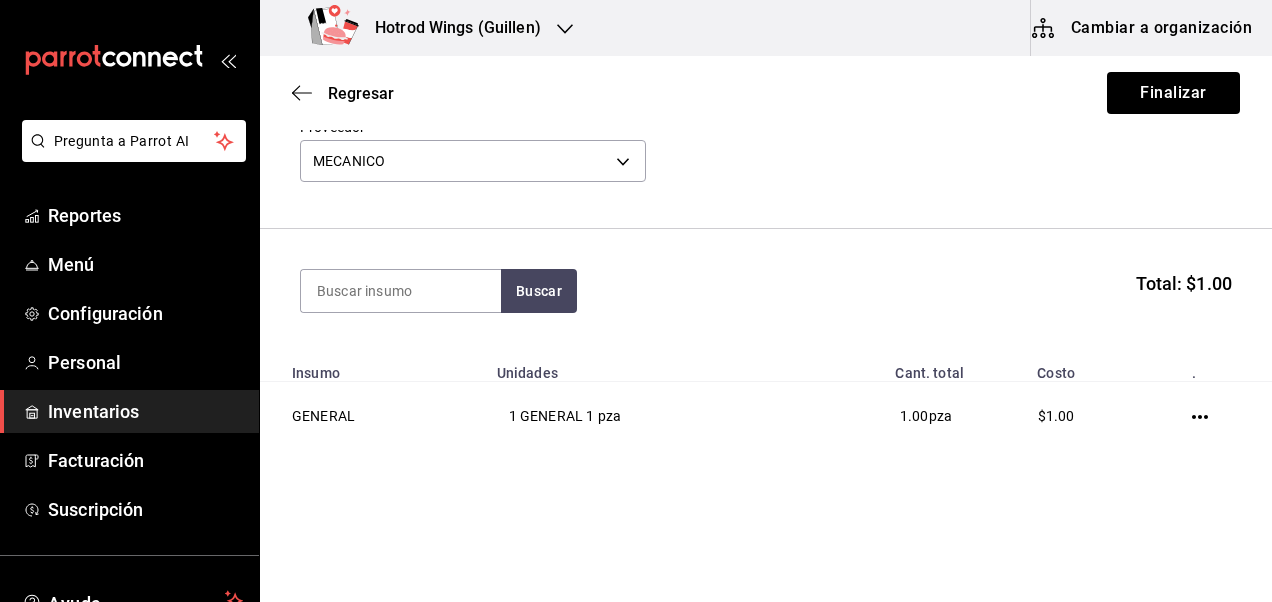 scroll, scrollTop: 120, scrollLeft: 0, axis: vertical 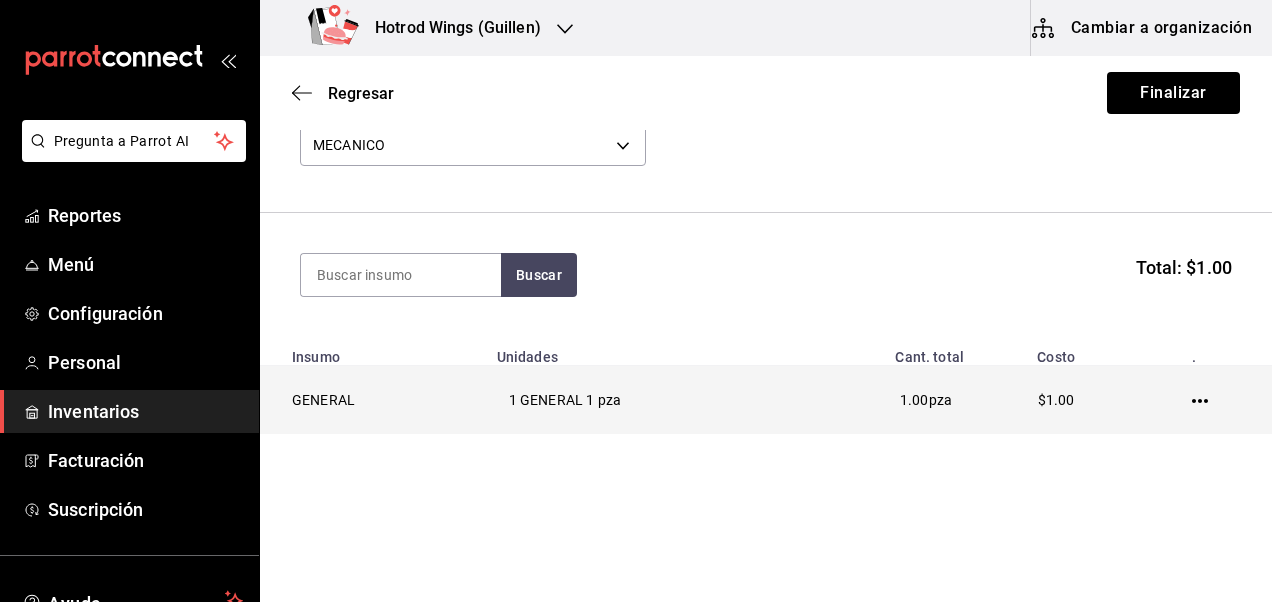 click 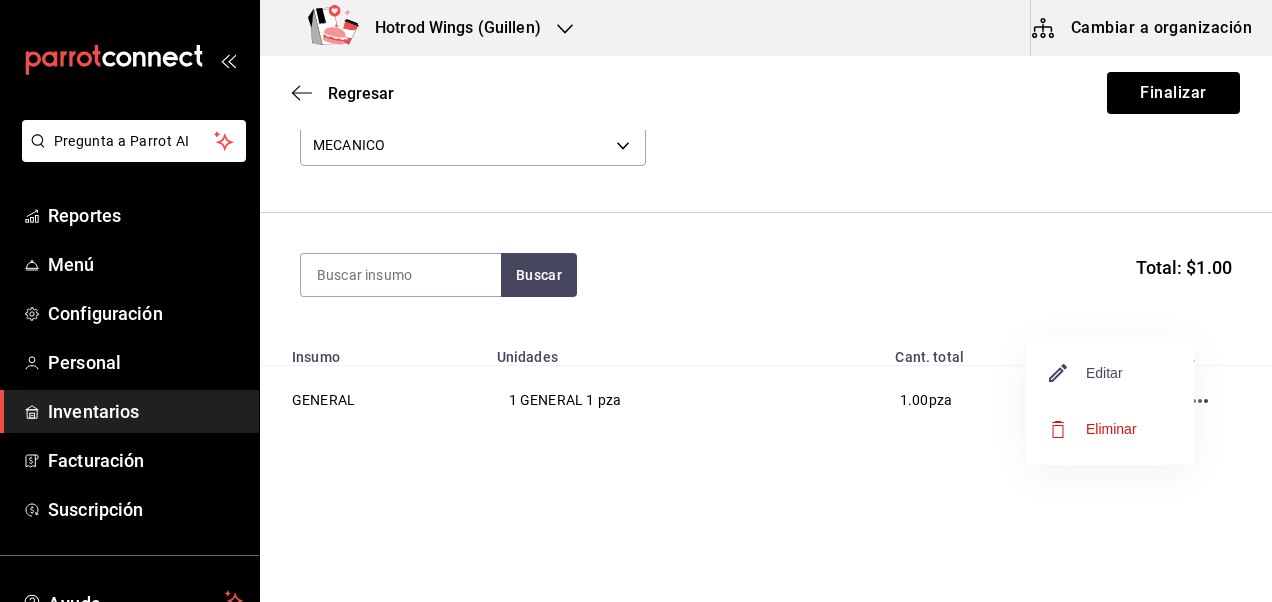 click on "Editar" at bounding box center (1086, 373) 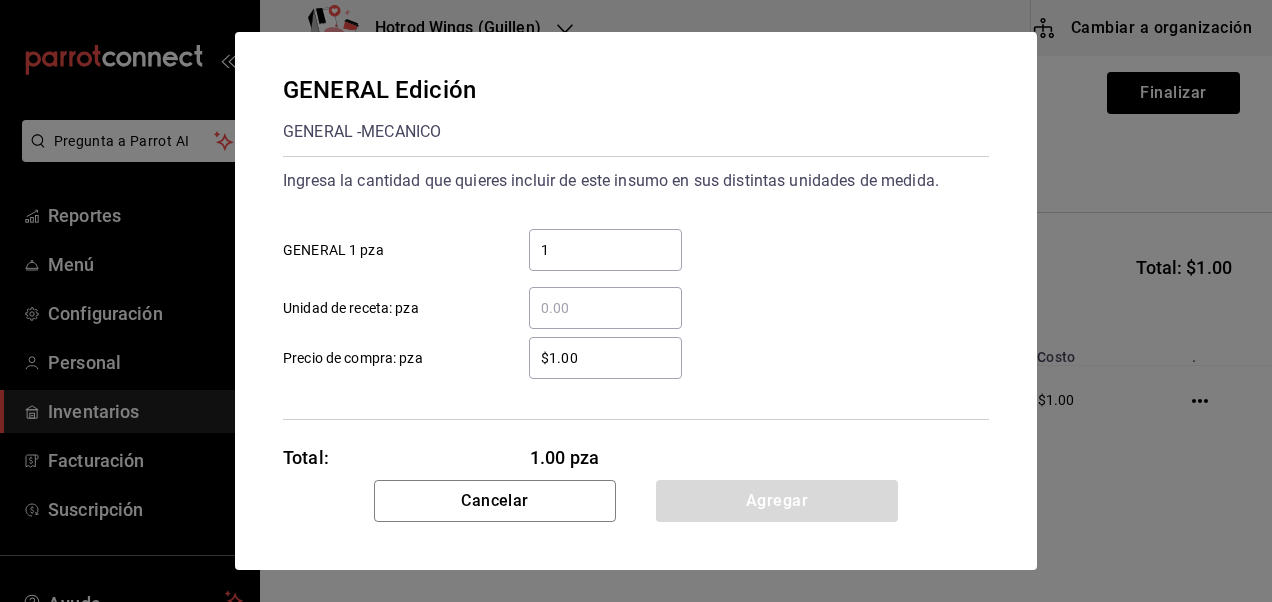 click on "$1.00 ​" at bounding box center (605, 358) 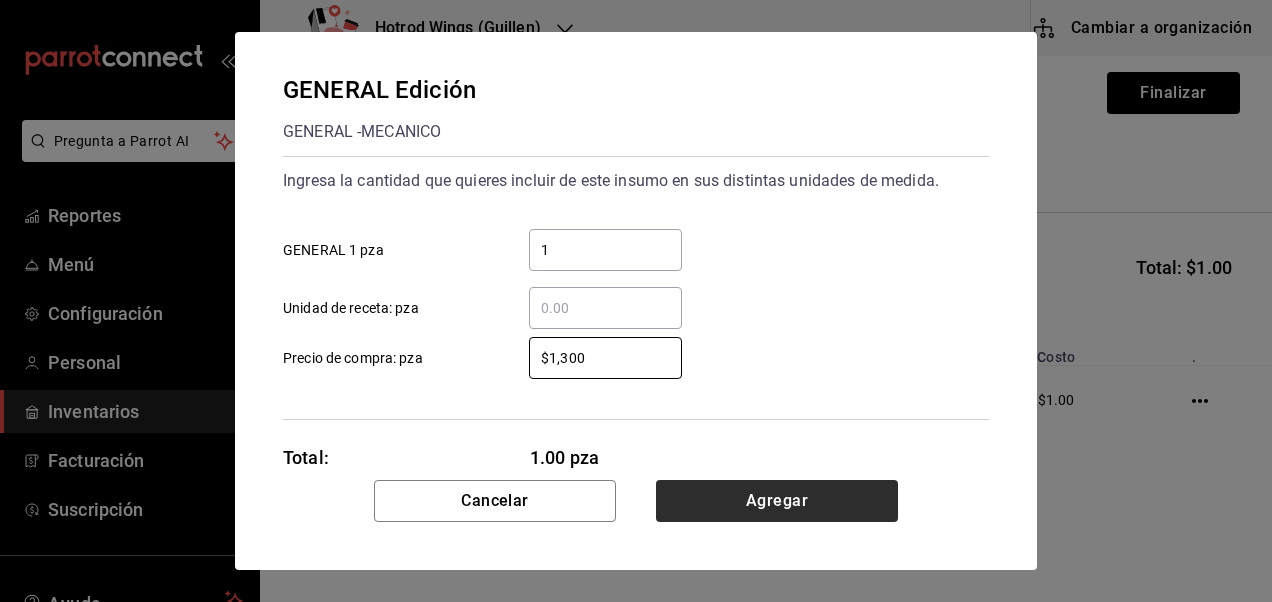 type on "$1,300" 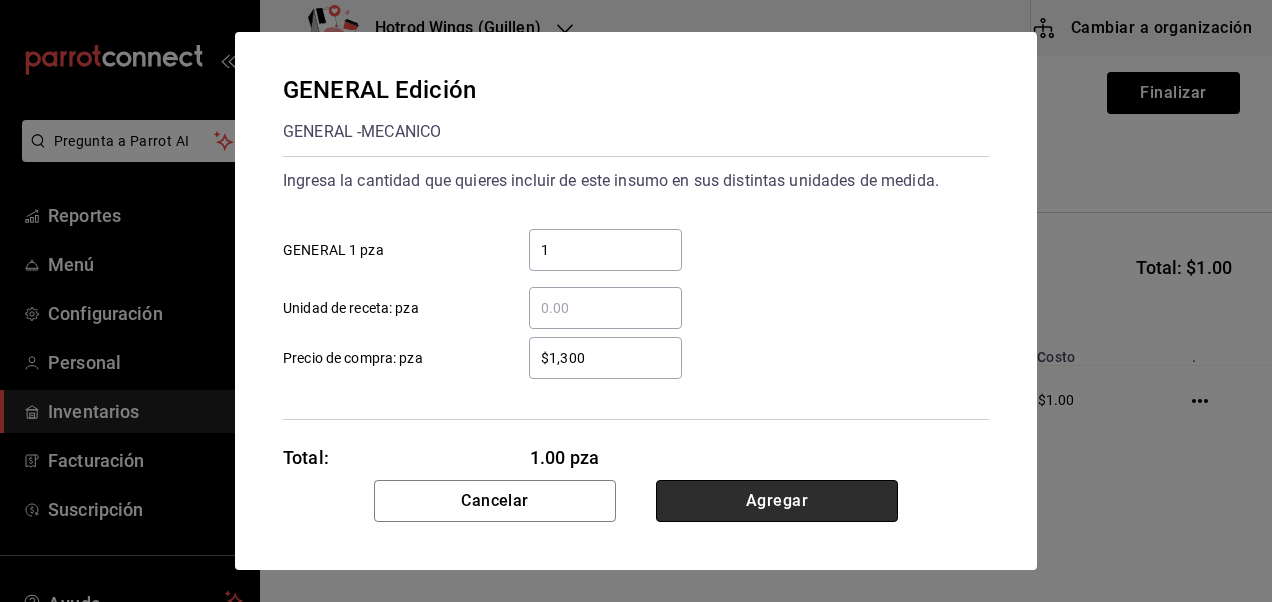 click on "Agregar" at bounding box center [777, 501] 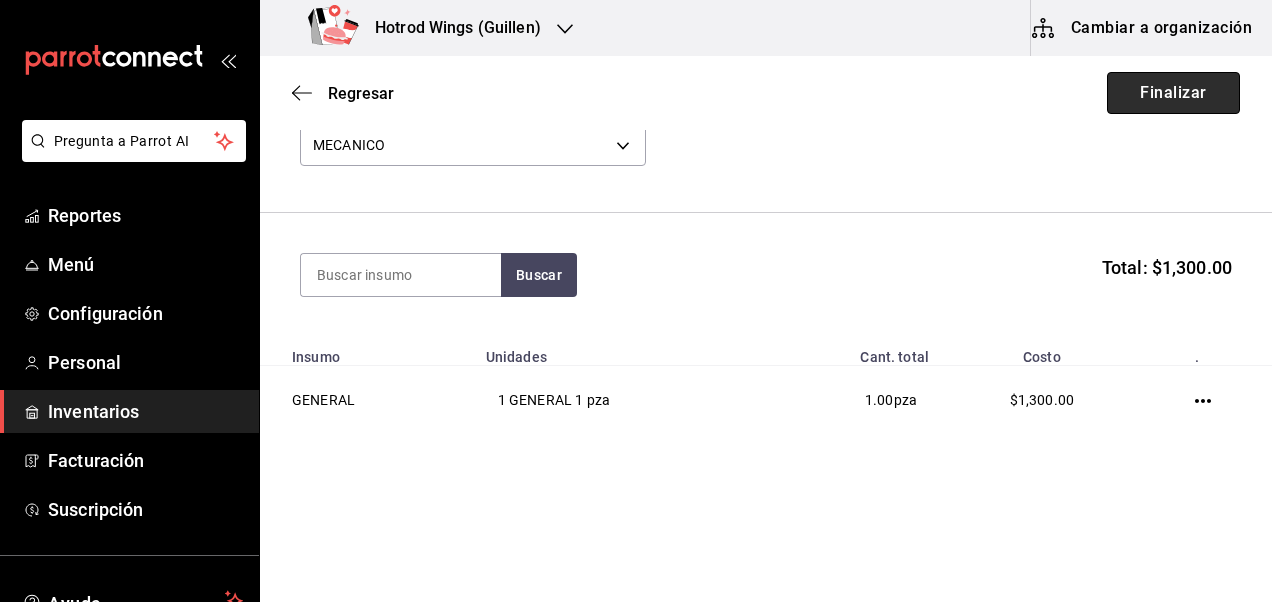 click on "Finalizar" at bounding box center (1173, 93) 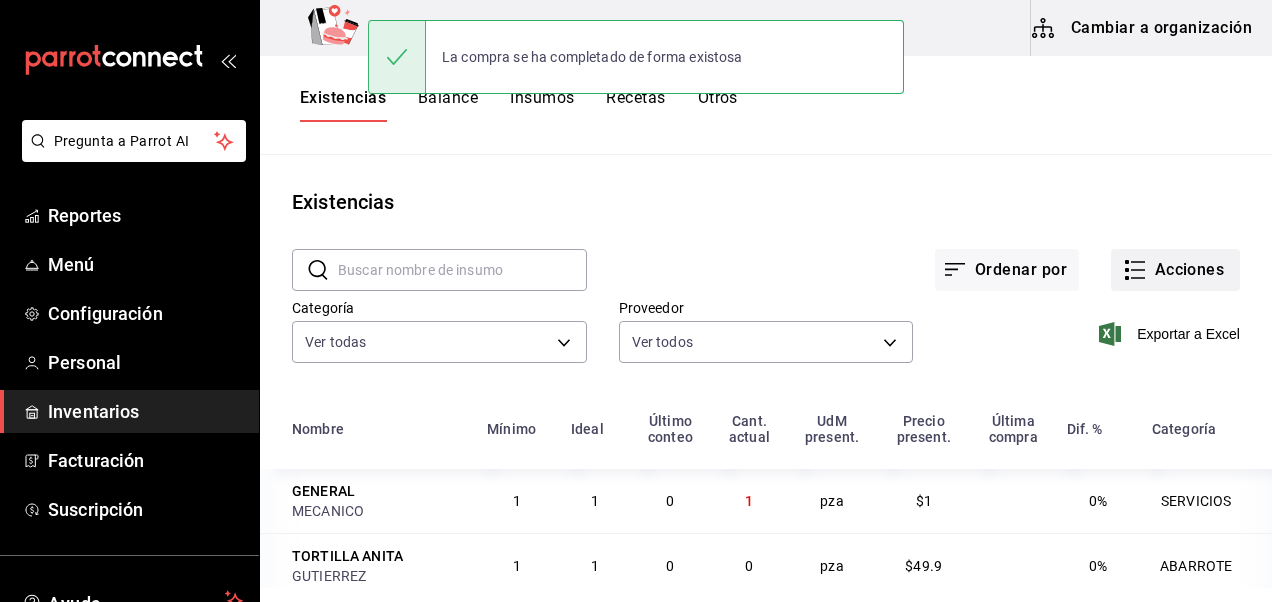 click on "Acciones" at bounding box center [1175, 270] 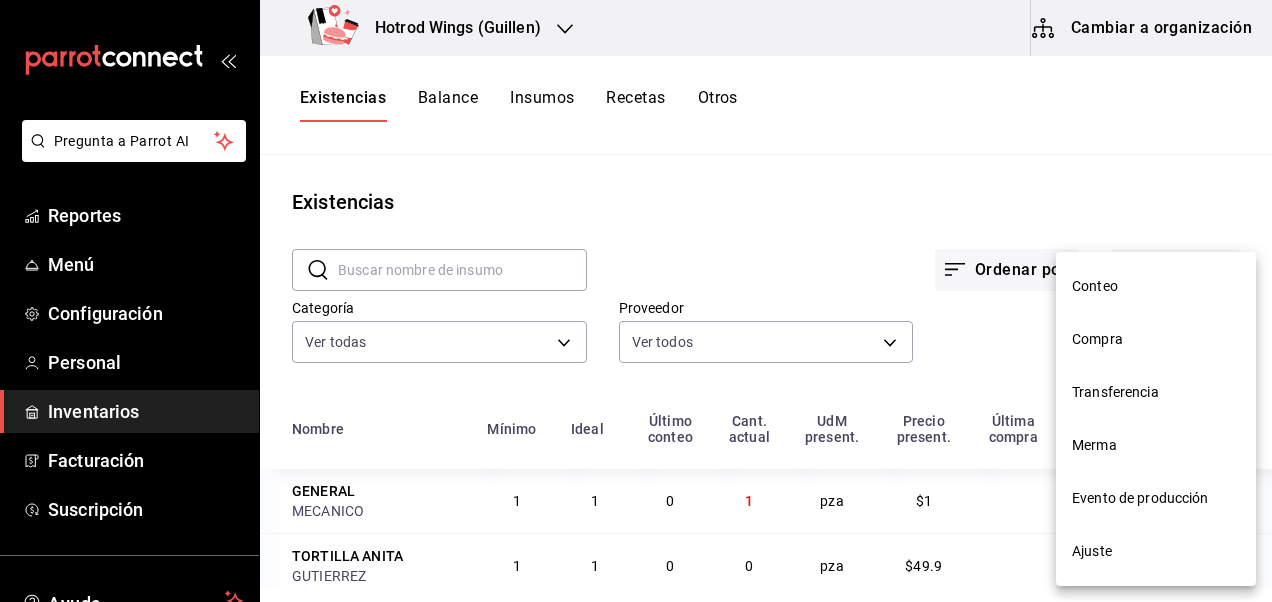 click on "Compra" at bounding box center (1156, 339) 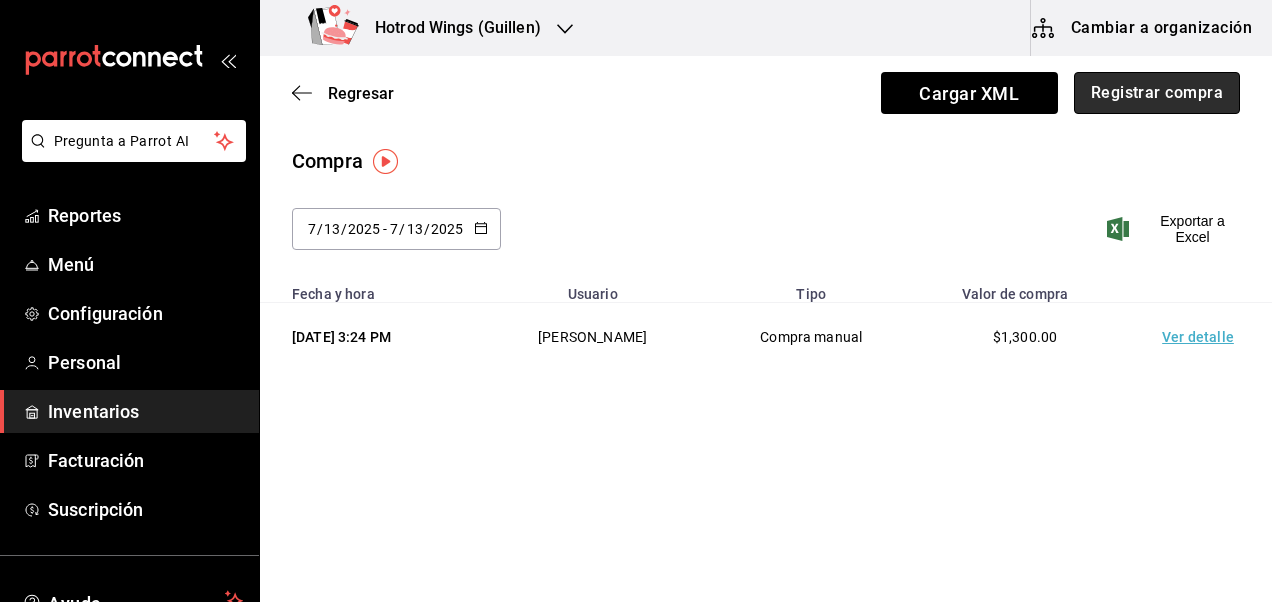 click on "Registrar compra" at bounding box center [1157, 93] 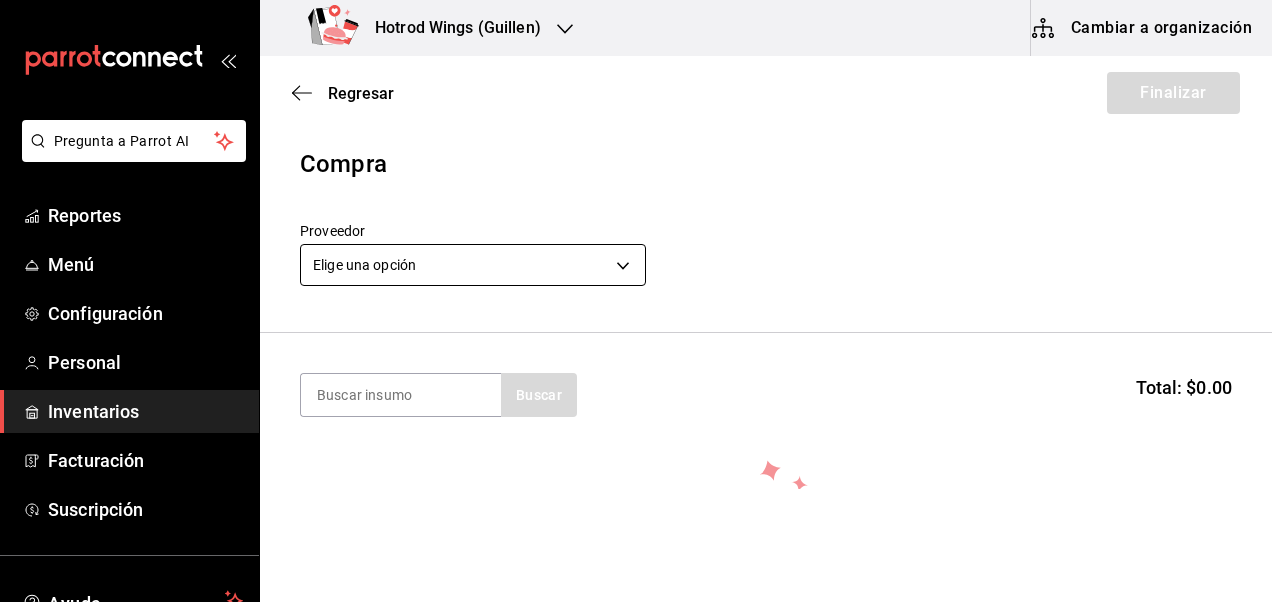 click on "Pregunta a Parrot AI Reportes   Menú   Configuración   Personal   Inventarios   Facturación   Suscripción   Ayuda Recomienda Parrot   [PERSON_NAME]   Sugerir nueva función   Hotrod Wings ([PERSON_NAME]) Cambiar a organización Regresar Finalizar Compra Proveedor Elige una opción default Buscar Total: $0.00 No hay insumos a mostrar. Busca un insumo para agregarlo a la lista Pregunta a Parrot AI Reportes   Menú   Configuración   Personal   Inventarios   Facturación   Suscripción   Ayuda Recomienda Parrot   [PERSON_NAME] nueva función   GANA 1 MES GRATIS EN TU SUSCRIPCIÓN AQUÍ ¿Recuerdas cómo empezó tu restaurante?
[DATE] puedes ayudar a un colega a tener el mismo cambio que tú viviste.
Recomienda Parrot directamente desde tu Portal Administrador.
Es fácil y rápido.
🎁 Por cada restaurante que se una, ganas 1 mes gratis. Ver video tutorial Ir a video Editar Eliminar Visitar centro de ayuda [PHONE_NUMBER] [EMAIL_ADDRESS][DOMAIN_NAME] Visitar centro de ayuda [PHONE_NUMBER]" at bounding box center (636, 244) 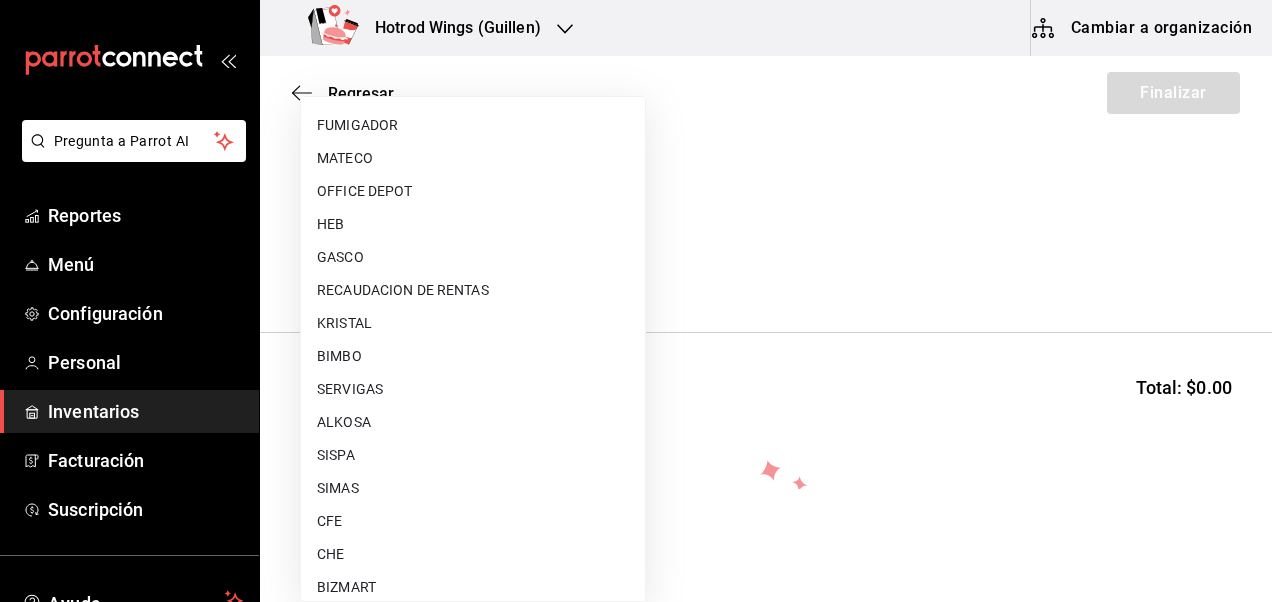 scroll, scrollTop: 626, scrollLeft: 0, axis: vertical 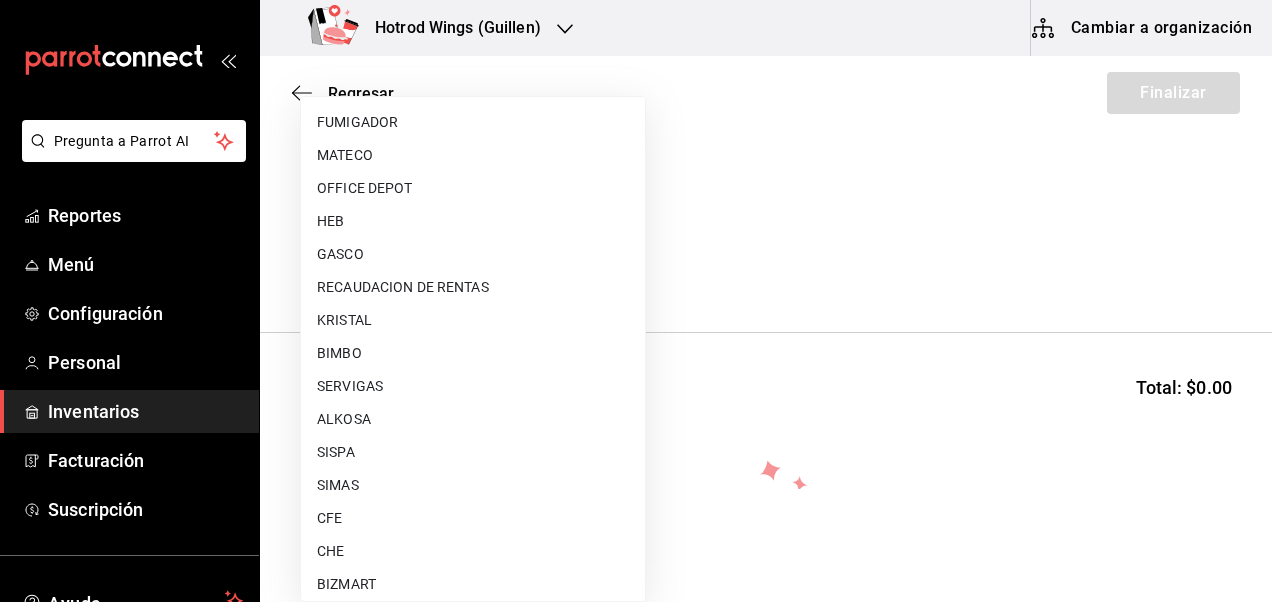 click on "SERVIGAS" at bounding box center (473, 386) 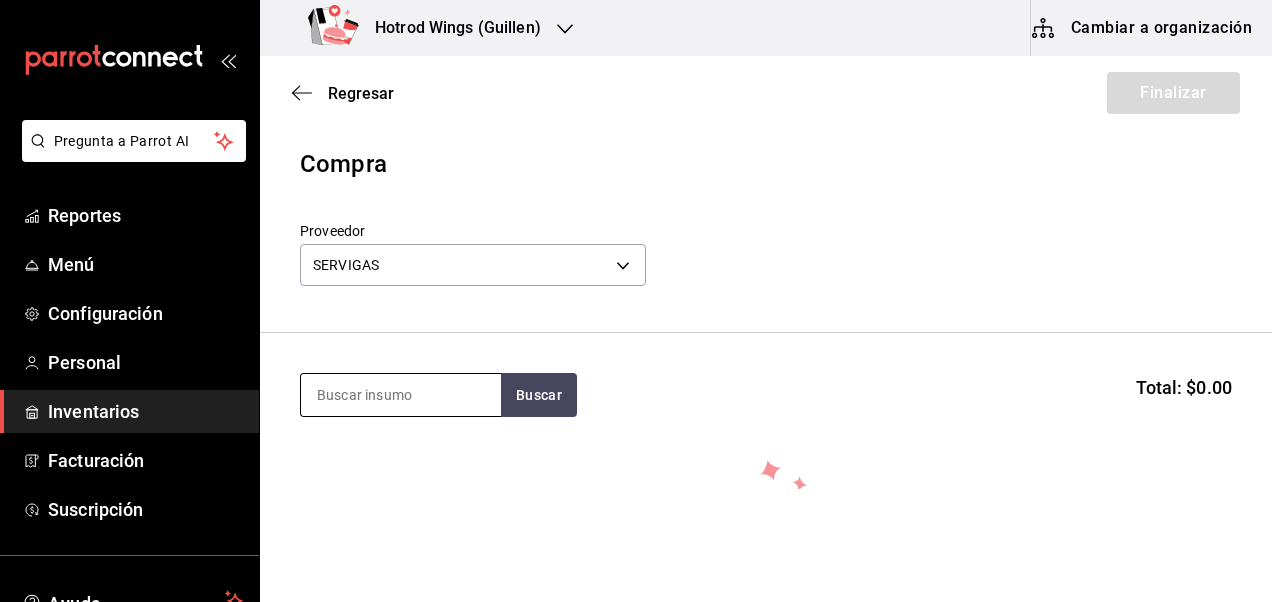 click at bounding box center [401, 395] 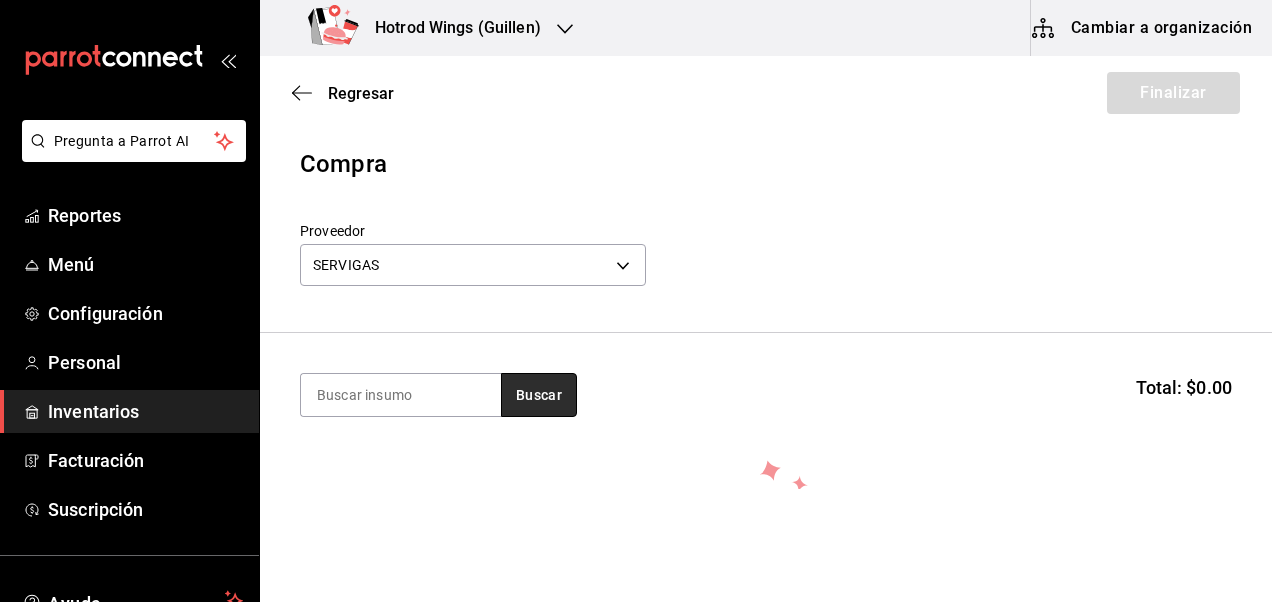 click on "Buscar" at bounding box center [539, 395] 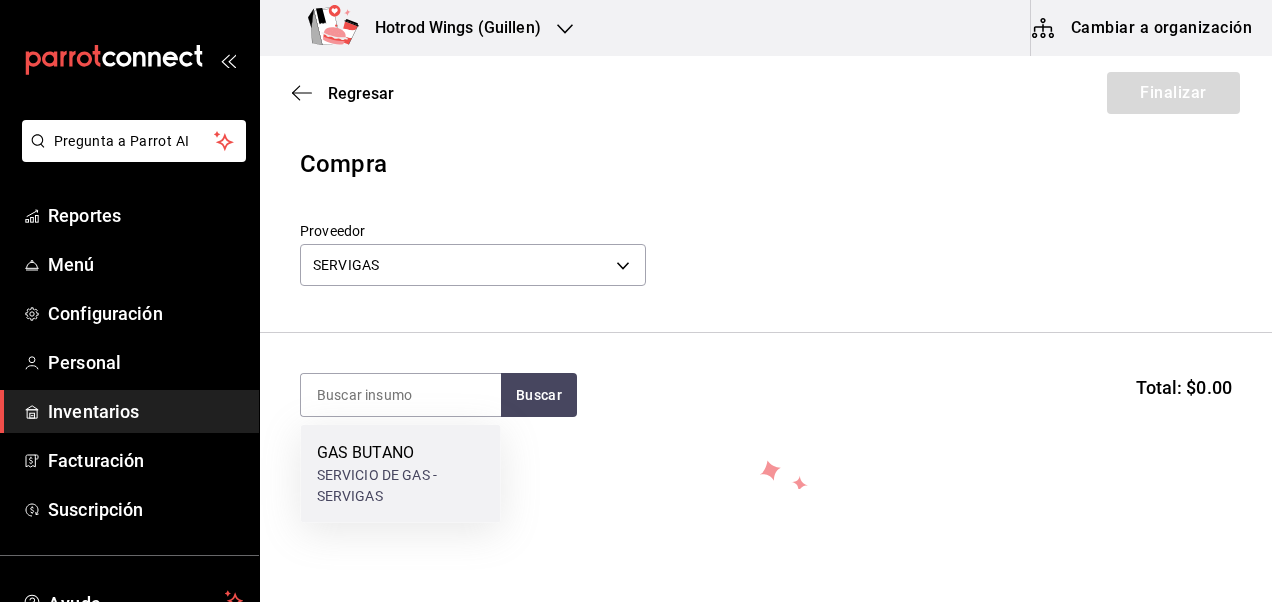 click on "GAS BUTANO" at bounding box center [401, 453] 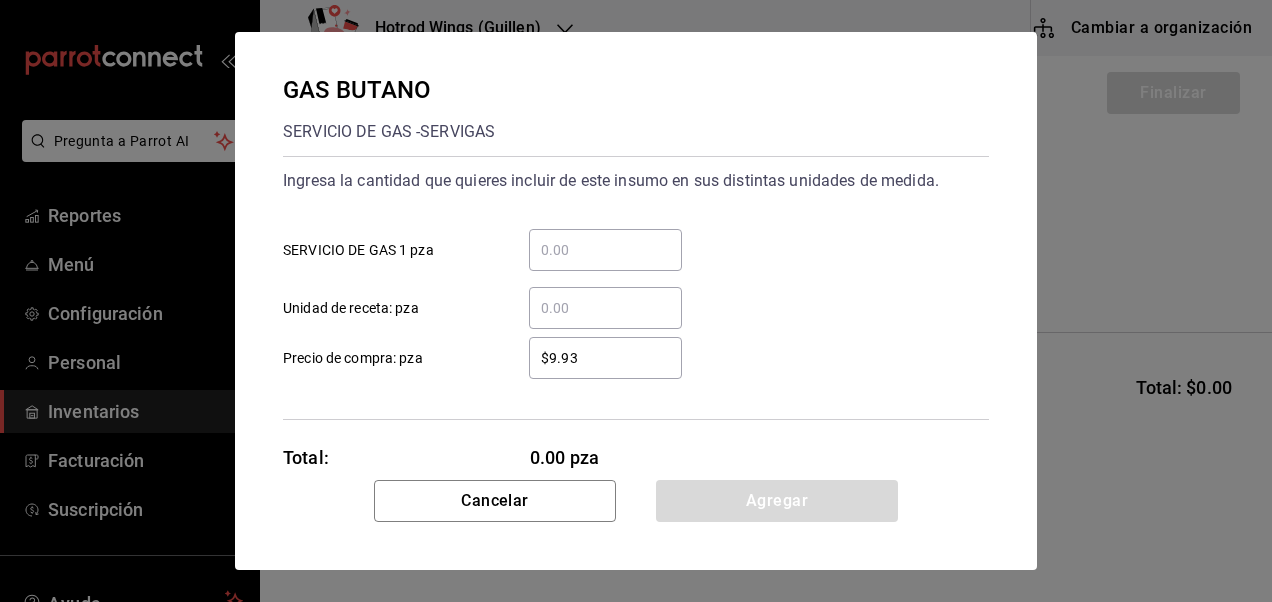 click on "​ SERVICIO DE GAS 1 pza" at bounding box center (605, 250) 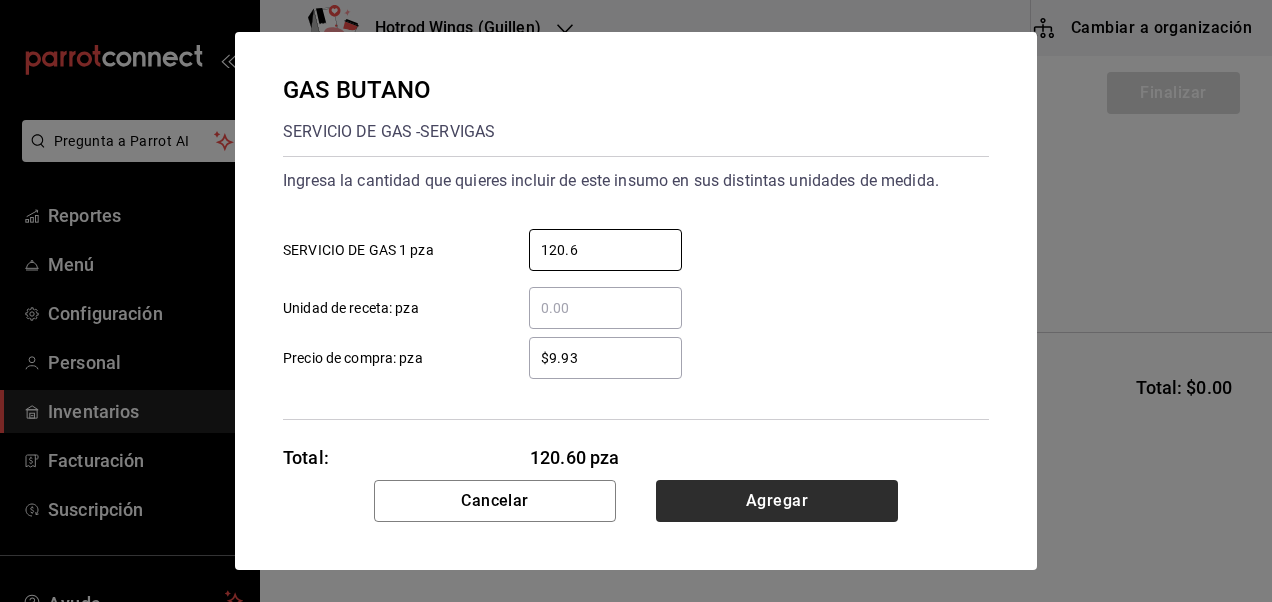 type on "120.6" 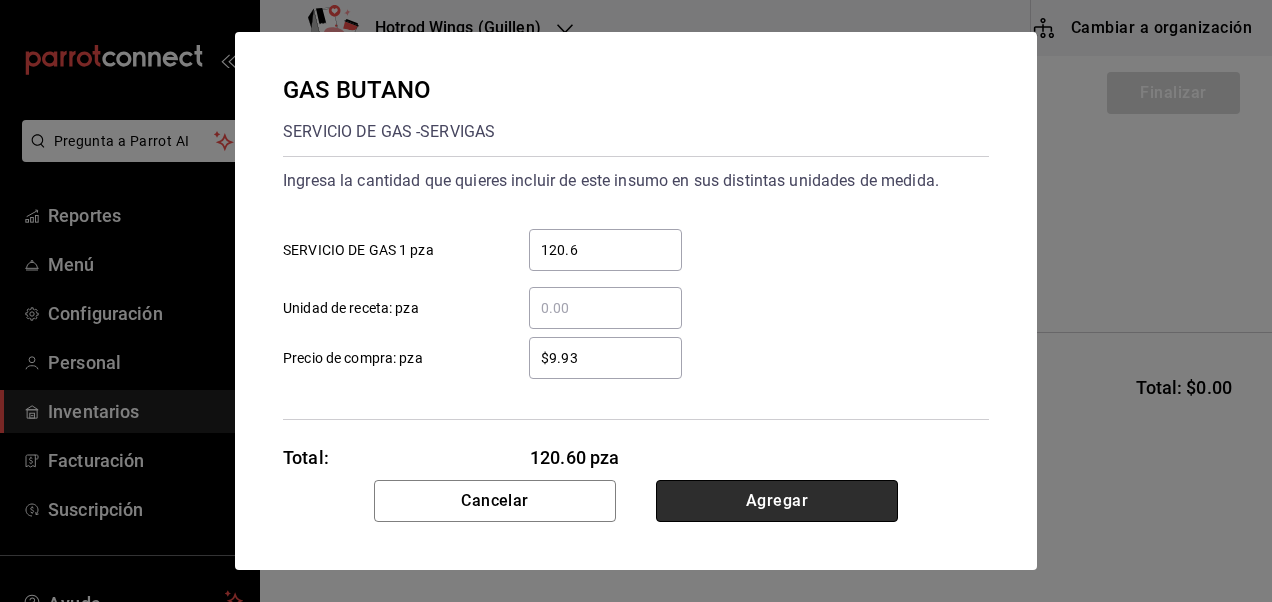 click on "Agregar" at bounding box center (777, 501) 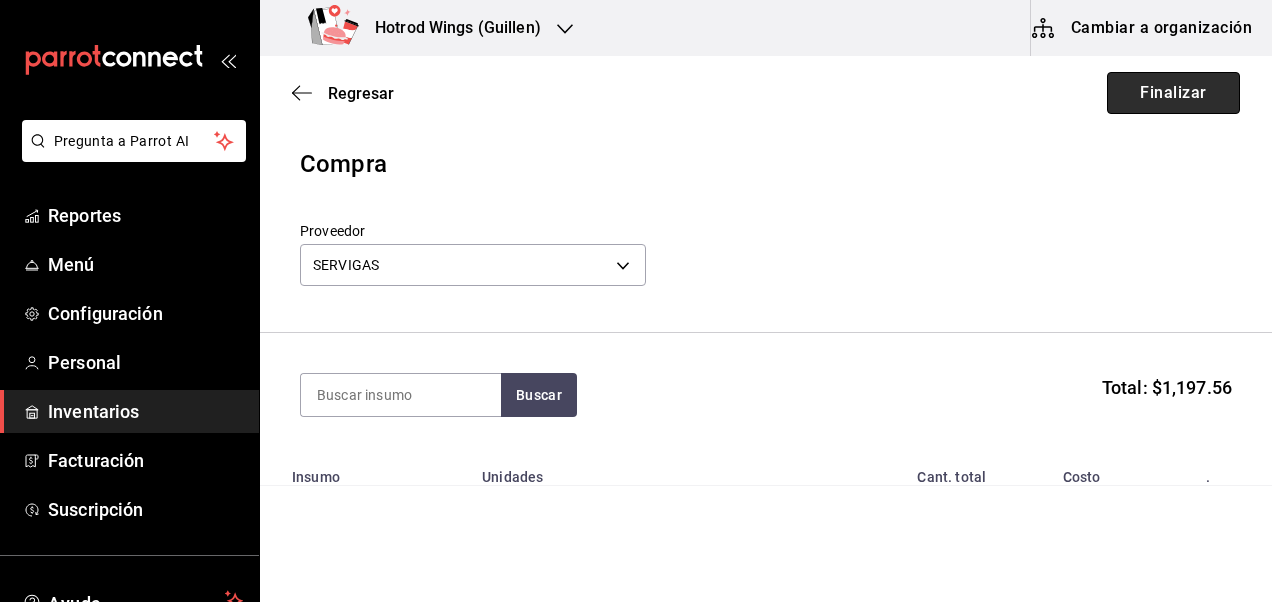 click on "Finalizar" at bounding box center (1173, 93) 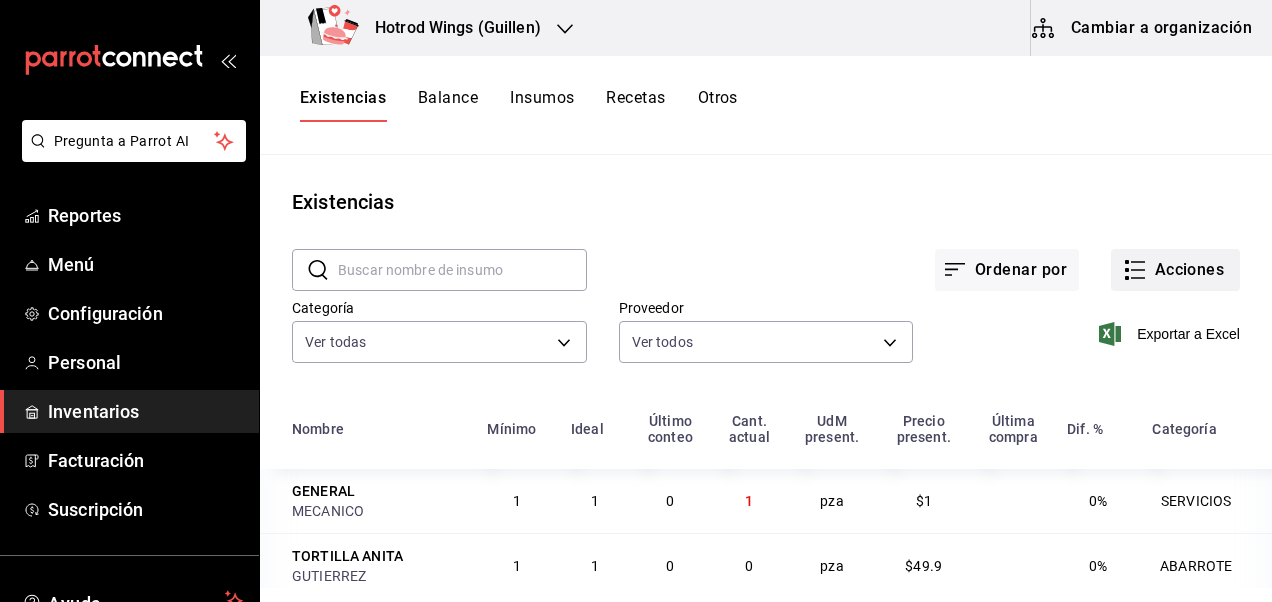 click on "Acciones" at bounding box center [1175, 270] 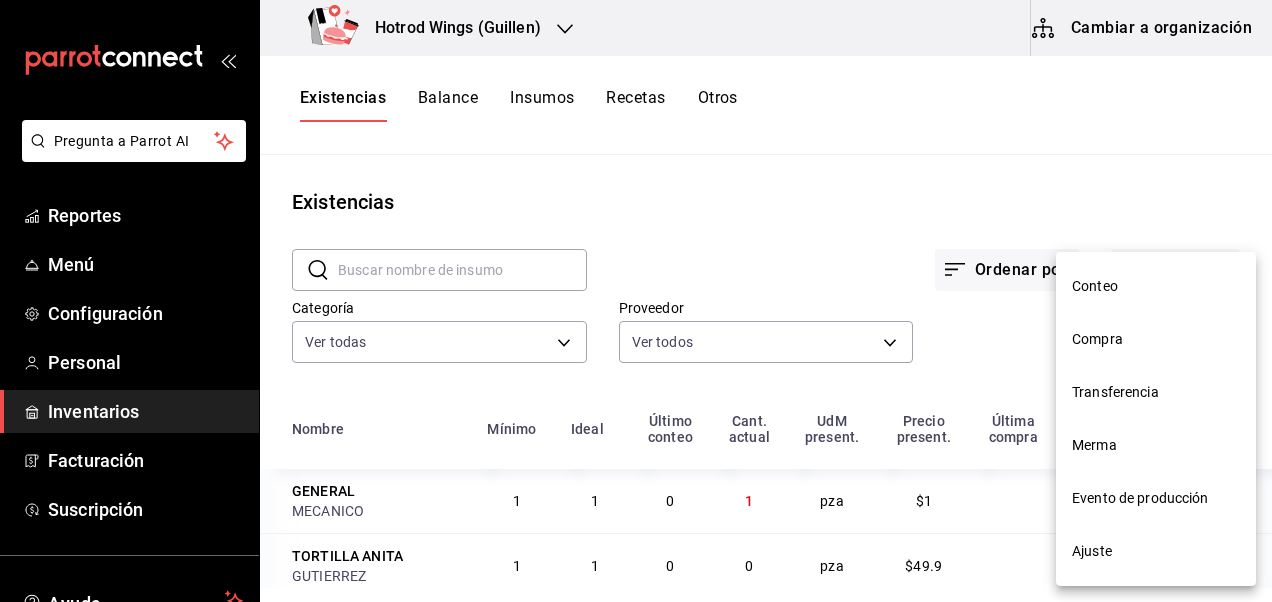 click on "Compra" at bounding box center (1156, 339) 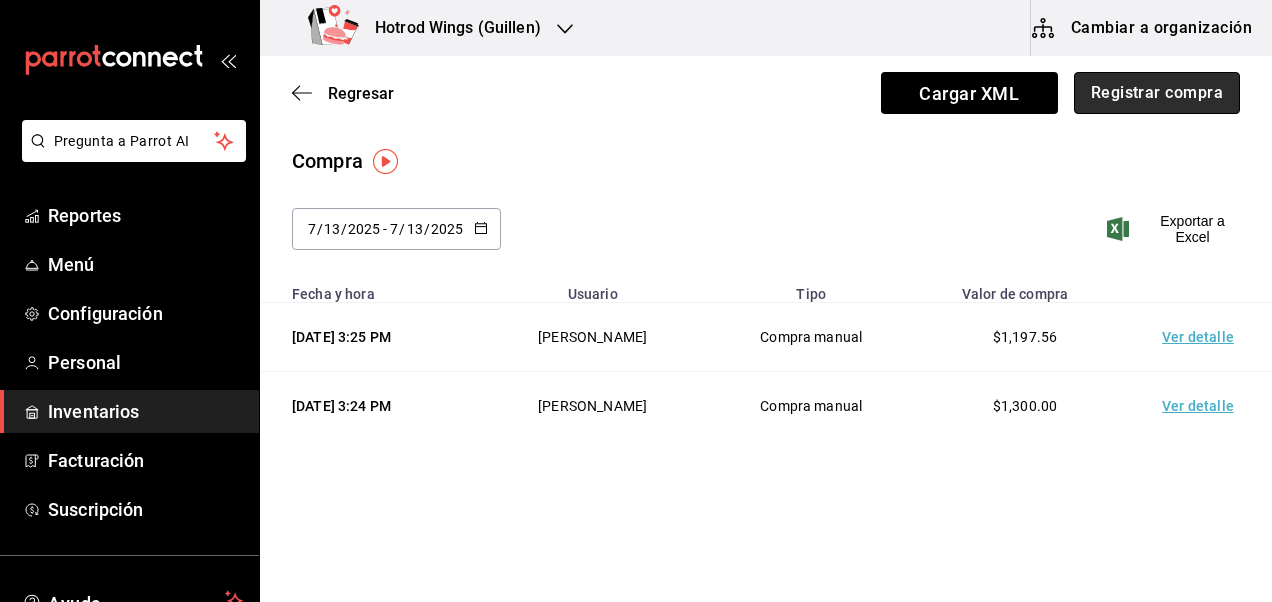 click on "Registrar compra" at bounding box center (1157, 93) 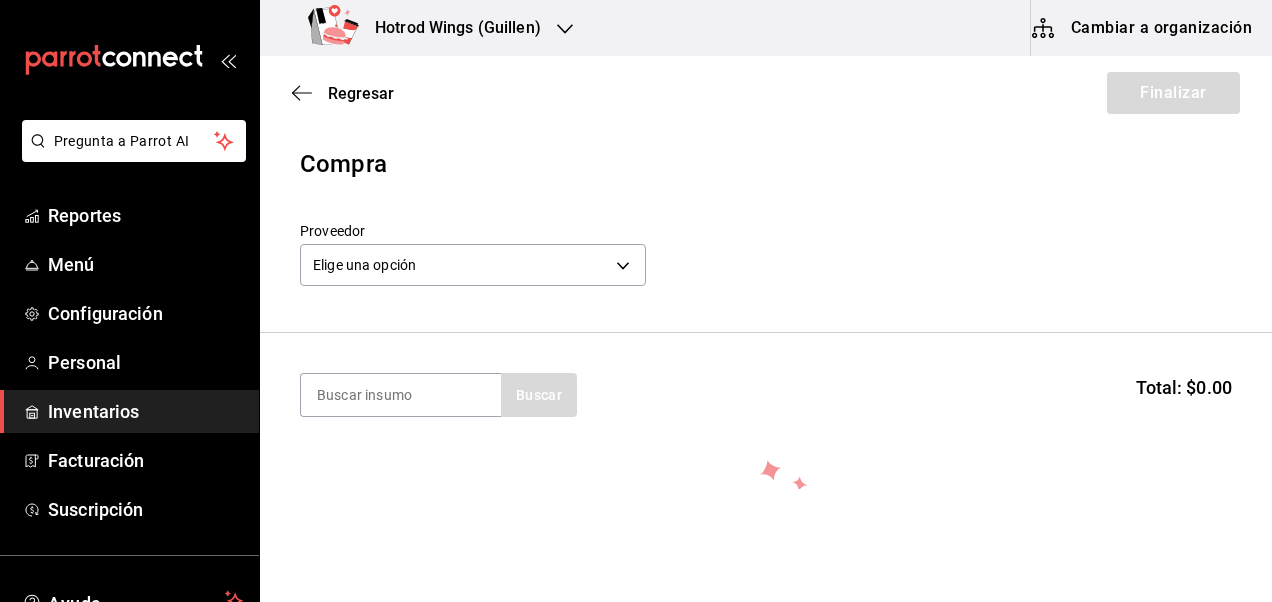 click on "Regresar Finalizar" at bounding box center [766, 93] 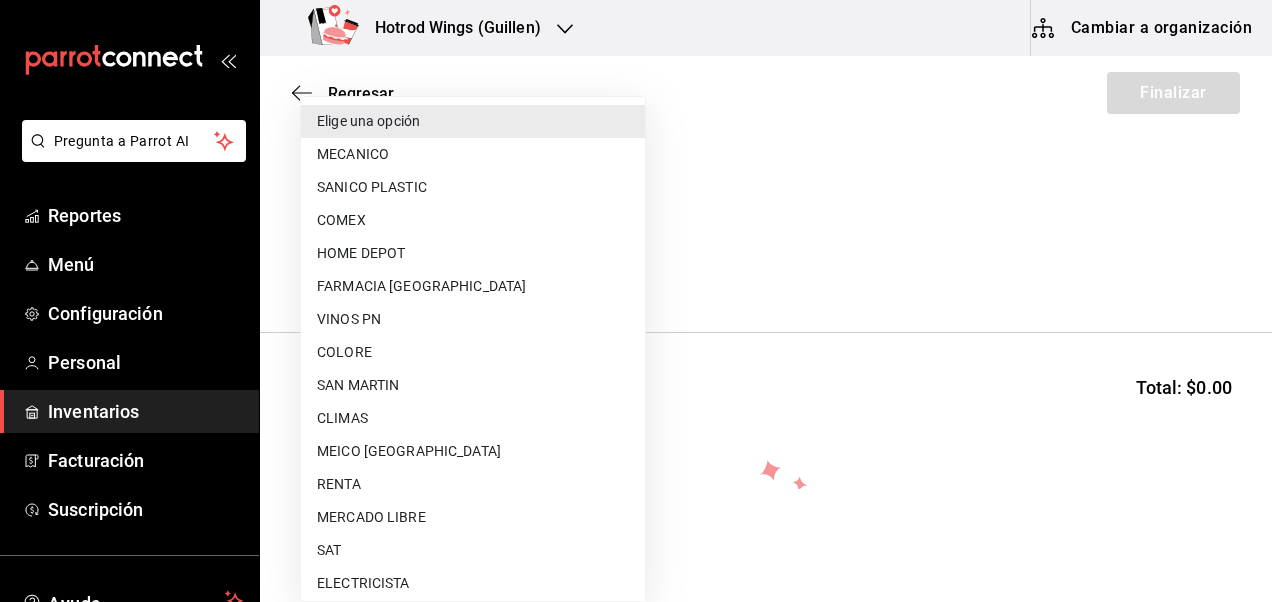 click on "Pregunta a Parrot AI Reportes   Menú   Configuración   Personal   Inventarios   Facturación   Suscripción   Ayuda Recomienda Parrot   [PERSON_NAME]   Sugerir nueva función   Hotrod Wings ([PERSON_NAME]) Cambiar a organización Regresar Finalizar Compra Proveedor Elige una opción default Buscar Total: $0.00 No hay insumos a mostrar. Busca un insumo para agregarlo a la lista Pregunta a Parrot AI Reportes   Menú   Configuración   Personal   Inventarios   Facturación   Suscripción   Ayuda Recomienda Parrot   [PERSON_NAME] nueva función   GANA 1 MES GRATIS EN TU SUSCRIPCIÓN AQUÍ ¿Recuerdas cómo empezó tu restaurante?
[DATE] puedes ayudar a un colega a tener el mismo cambio que tú viviste.
Recomienda Parrot directamente desde tu Portal Administrador.
Es fácil y rápido.
🎁 Por cada restaurante que se una, ganas 1 mes gratis. Ver video tutorial Ir a video Editar Eliminar Visitar centro de ayuda [PHONE_NUMBER] [EMAIL_ADDRESS][DOMAIN_NAME] Visitar centro de ayuda [PHONE_NUMBER] Elige una opción" at bounding box center [636, 244] 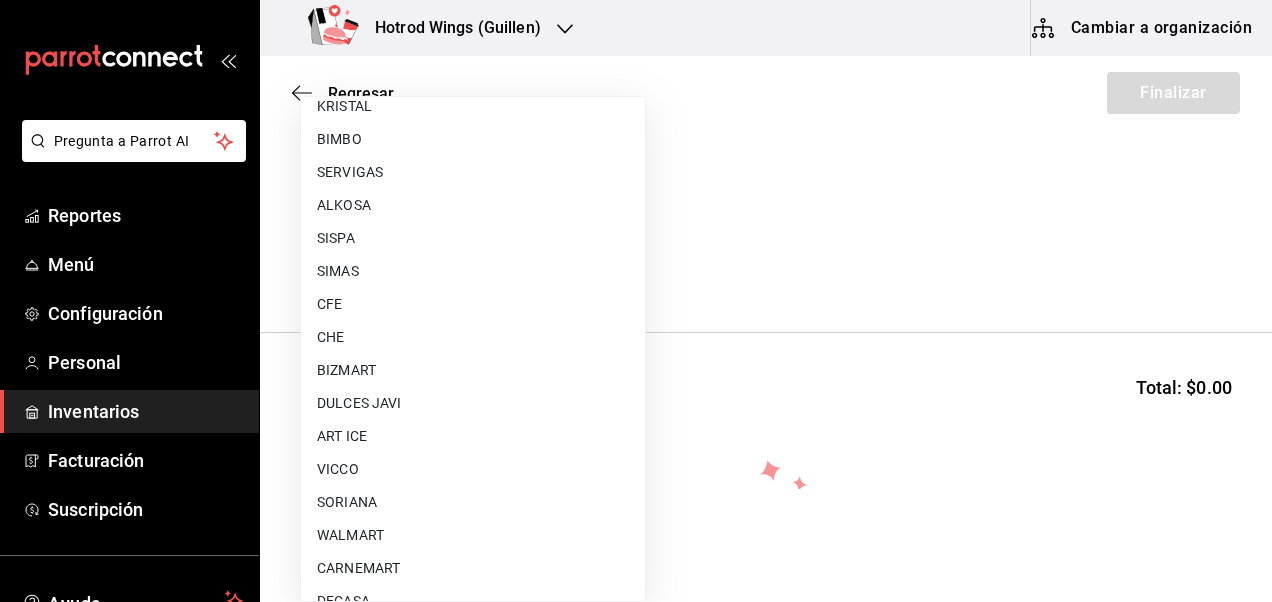 scroll, scrollTop: 880, scrollLeft: 0, axis: vertical 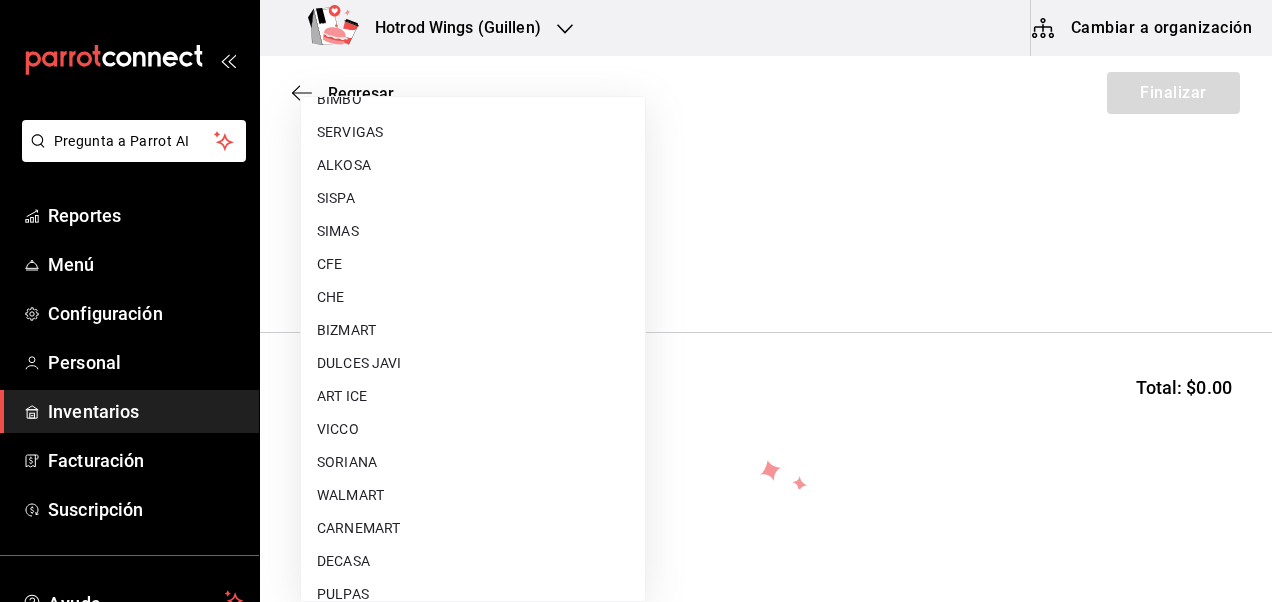 click on "SORIANA" at bounding box center (473, 462) 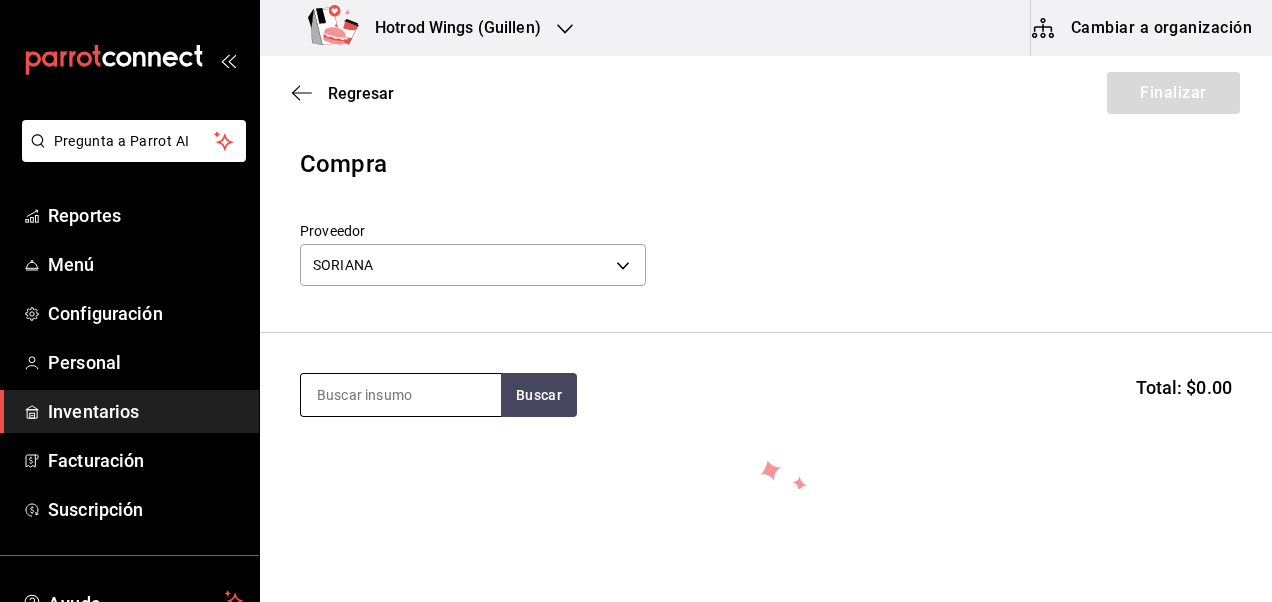 click at bounding box center [401, 395] 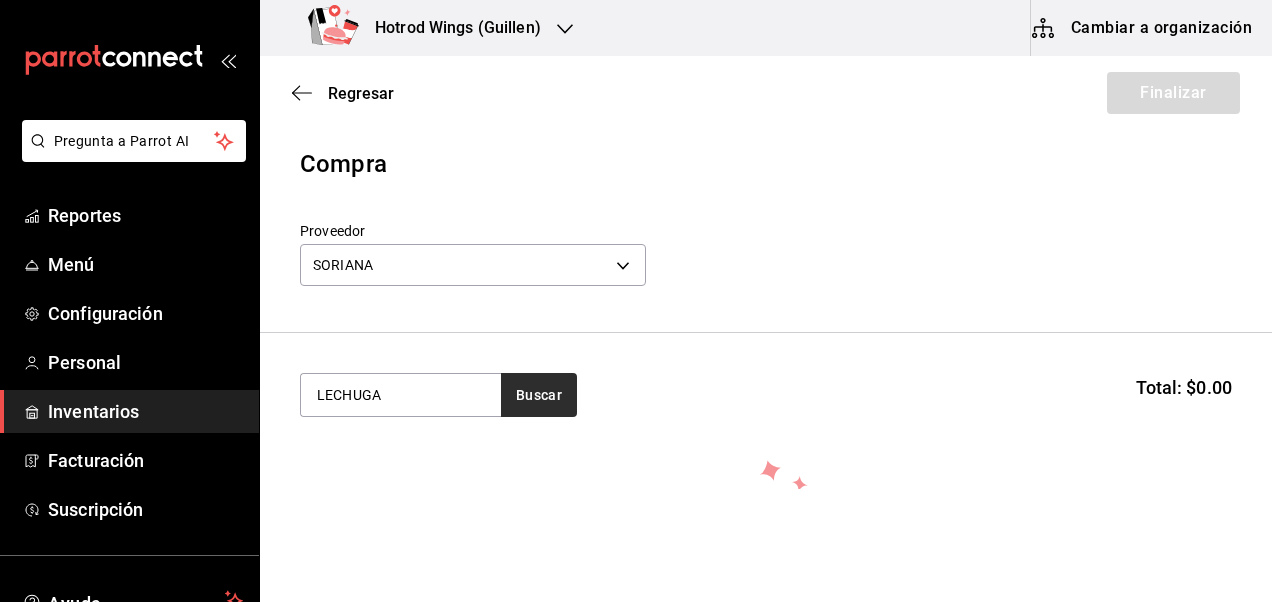 type on "LECHUGA" 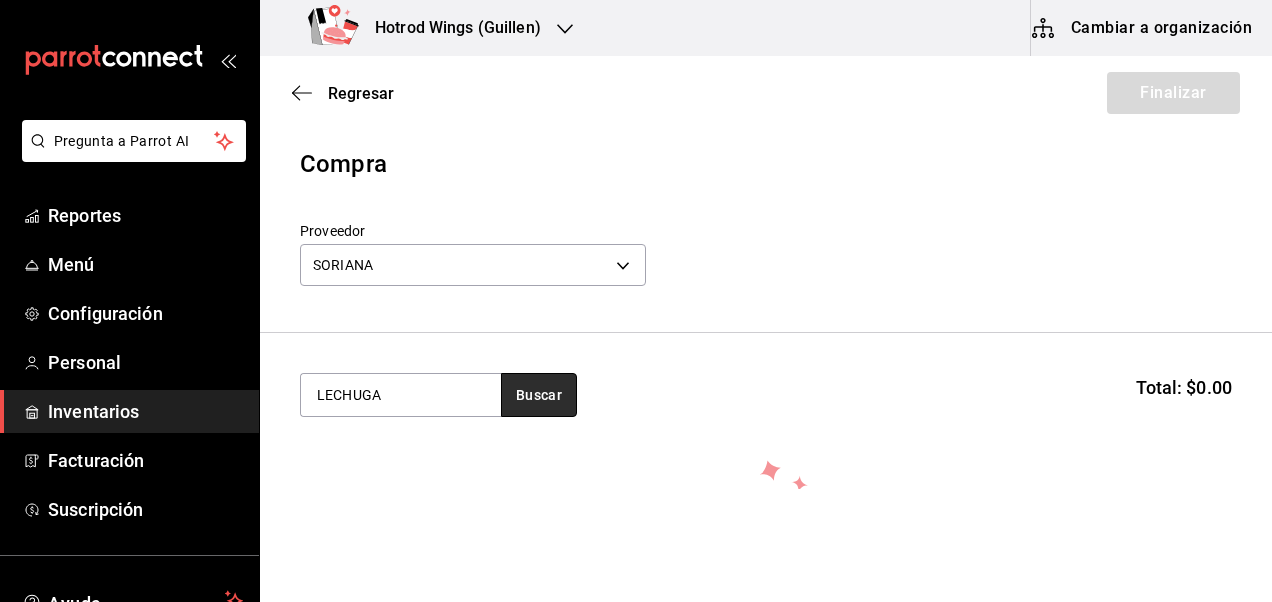 click on "Buscar" at bounding box center [539, 395] 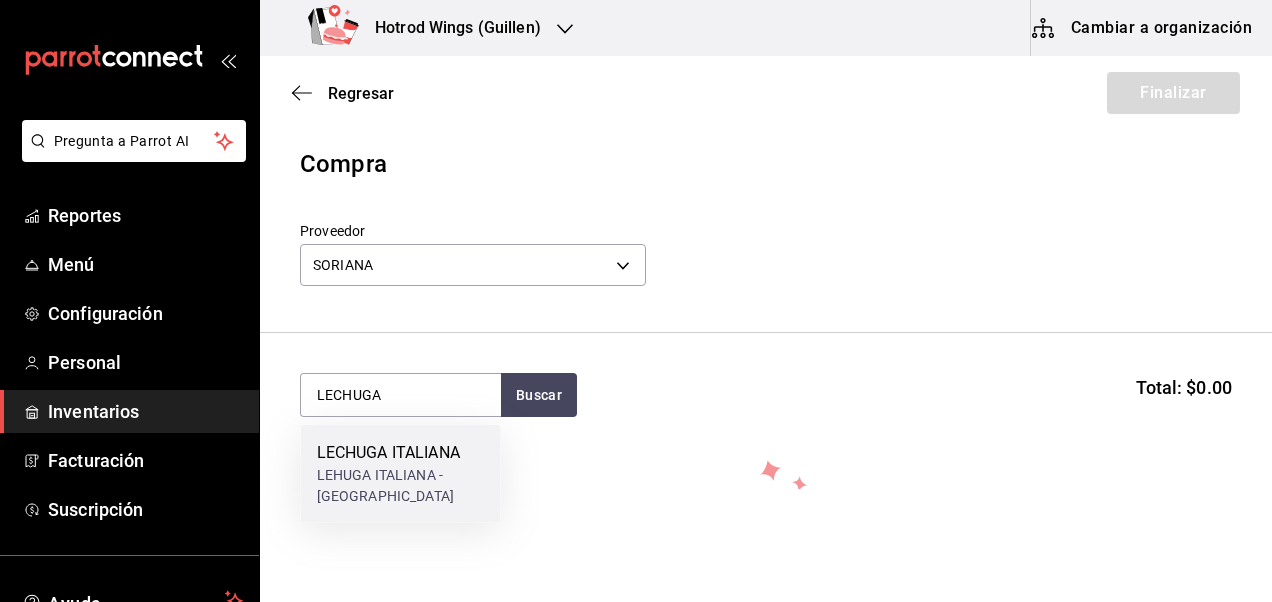 click on "LECHUGA ITALIANA" at bounding box center [401, 453] 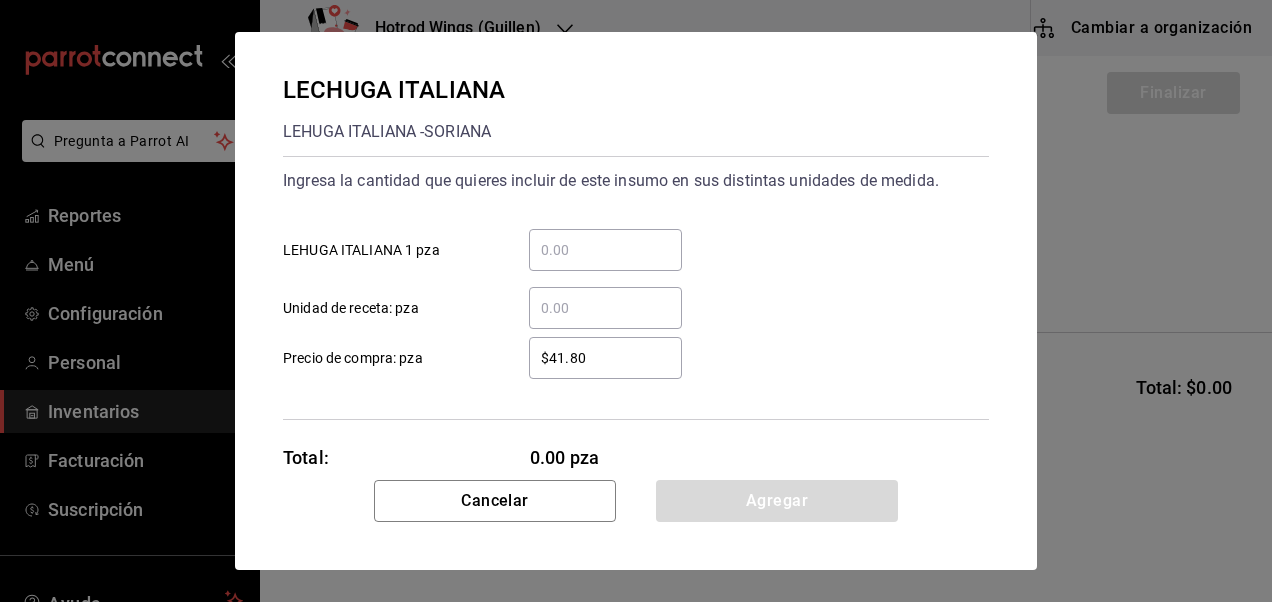 type 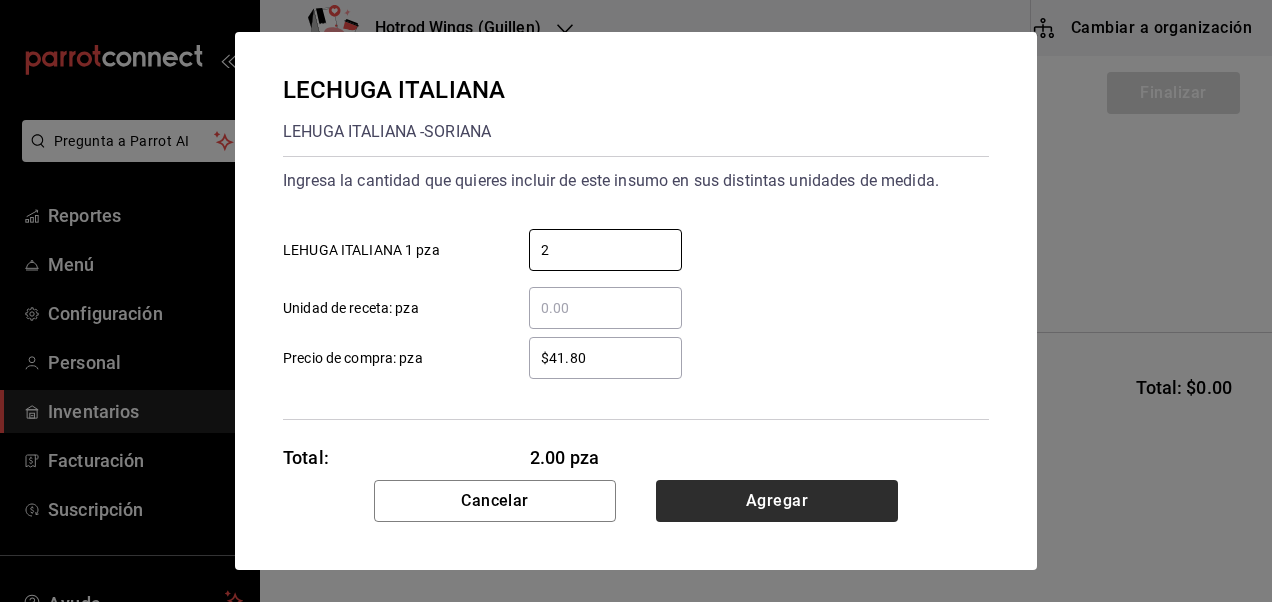 type on "2" 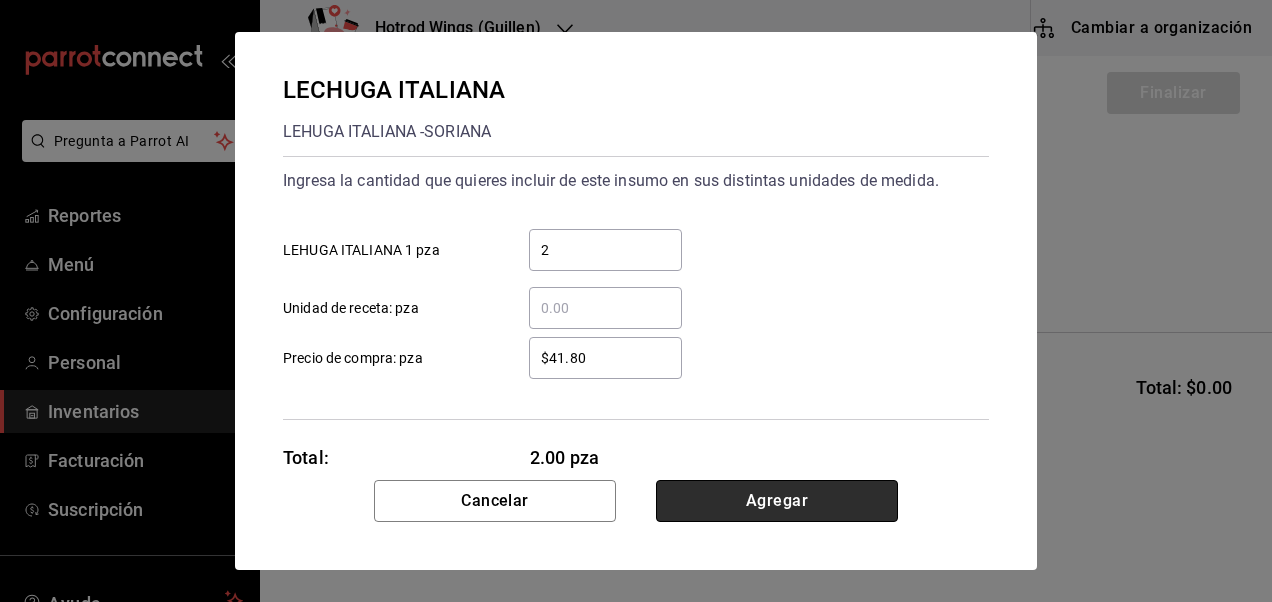 click on "Agregar" at bounding box center [777, 501] 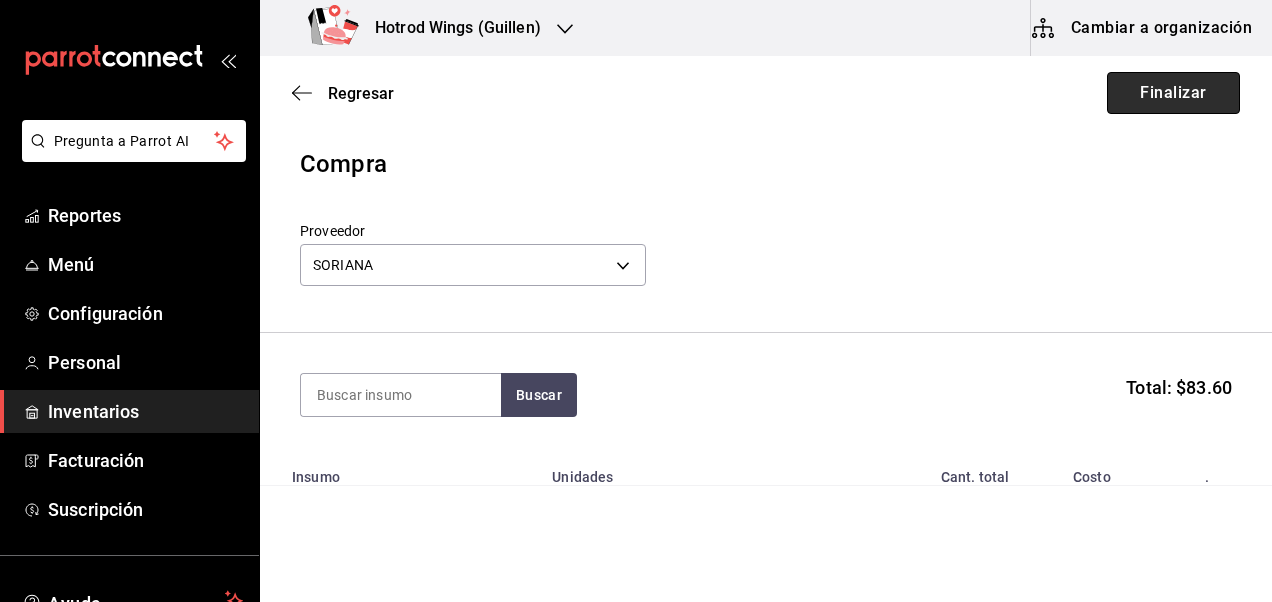 click on "Finalizar" at bounding box center [1173, 93] 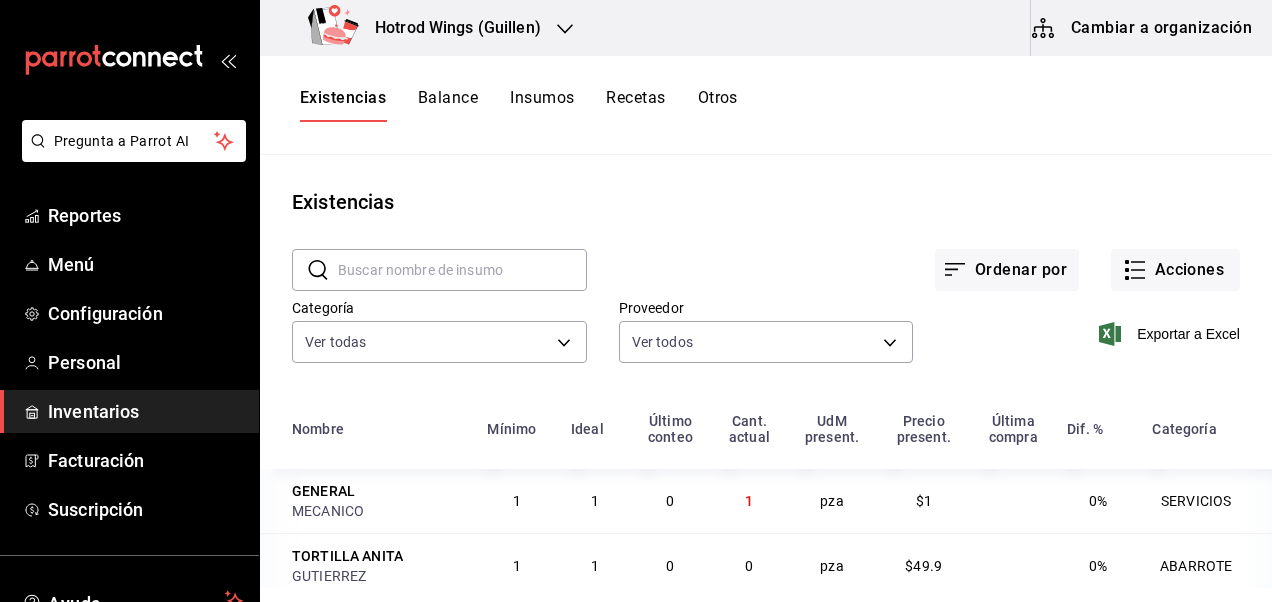 click 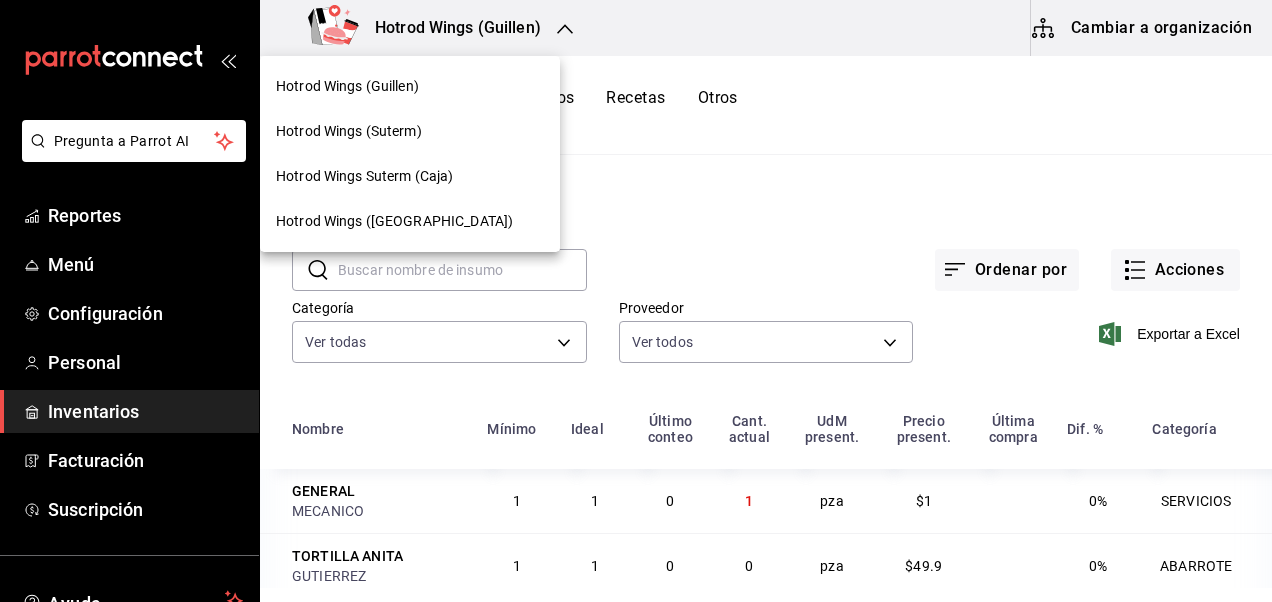 click on "Hotrod Wings (Suterm)" at bounding box center (410, 131) 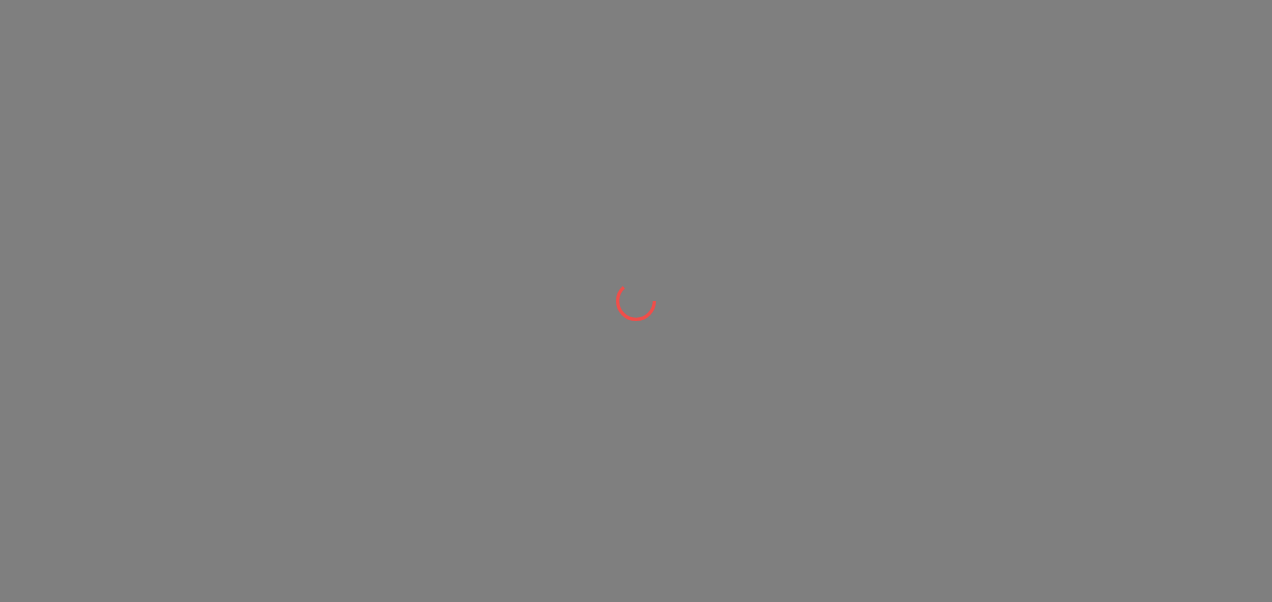 scroll, scrollTop: 0, scrollLeft: 0, axis: both 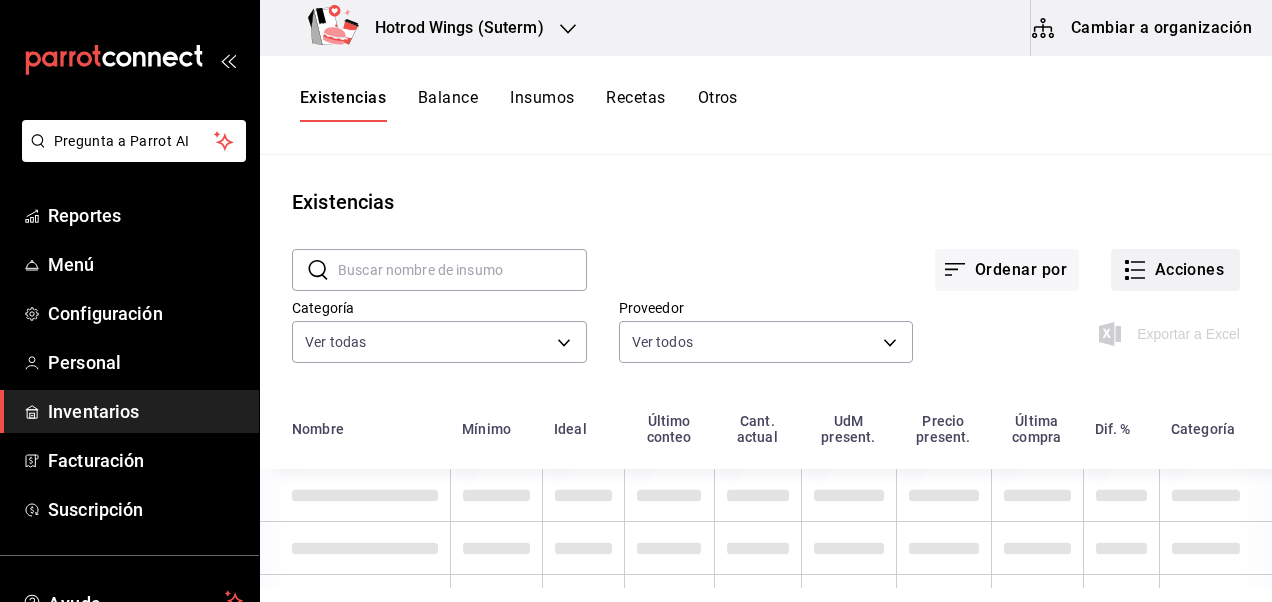click on "Acciones" at bounding box center [1175, 270] 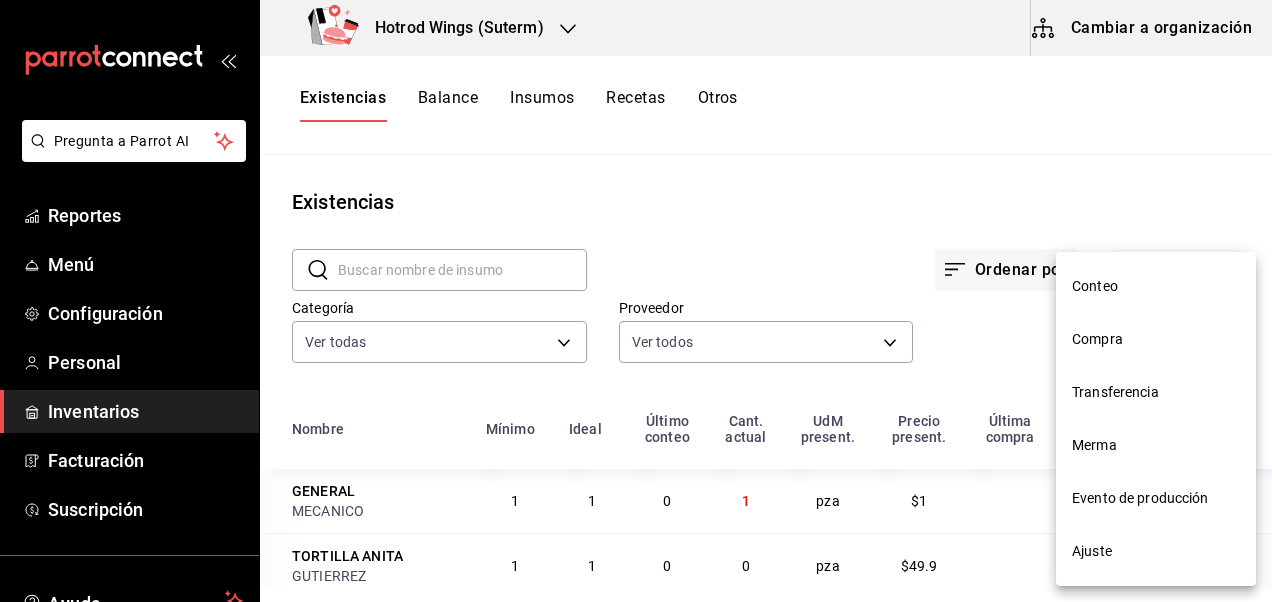 click on "Compra" at bounding box center (1156, 339) 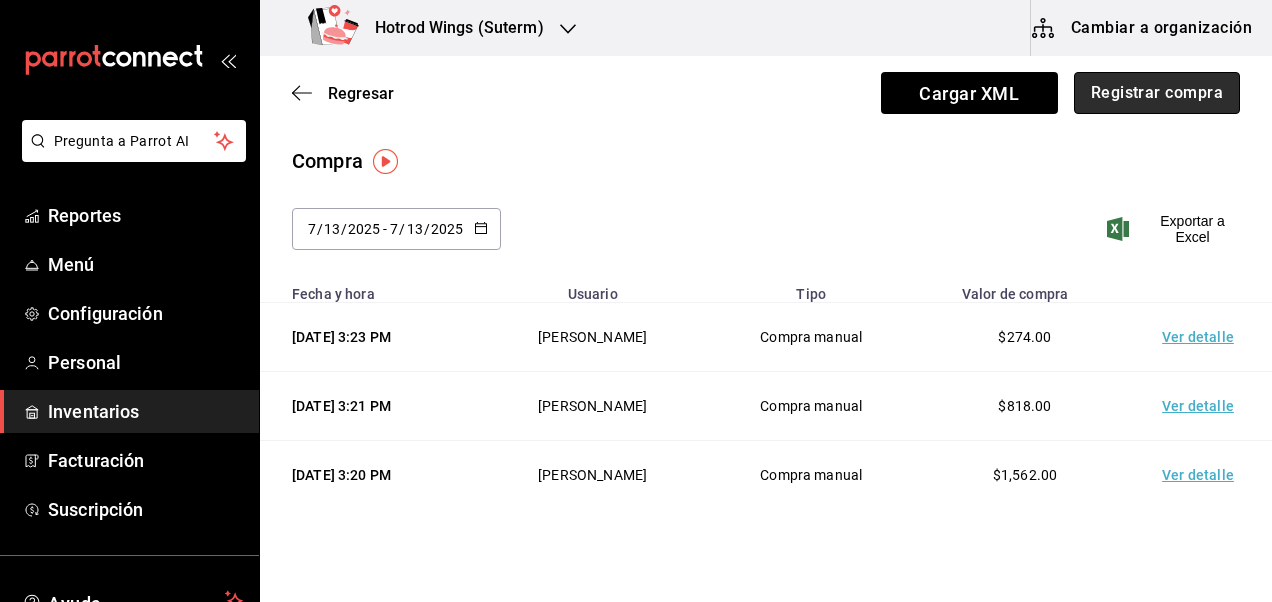 click on "Registrar compra" at bounding box center [1157, 93] 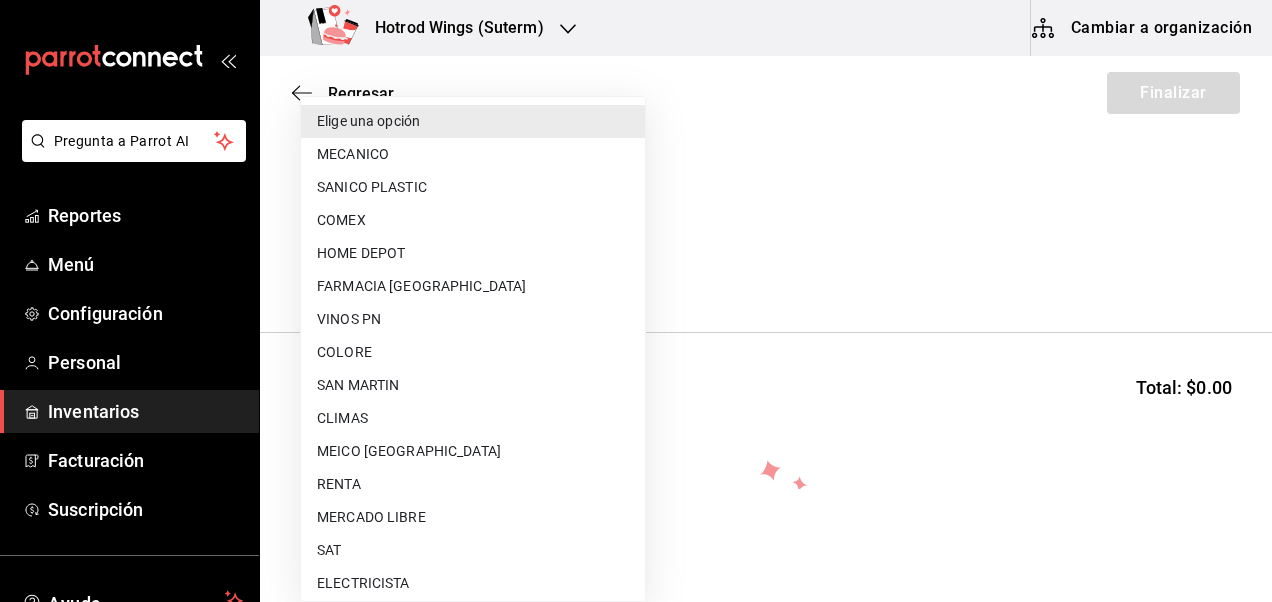 click on "Pregunta a Parrot AI Reportes   Menú   Configuración   Personal   Inventarios   Facturación   Suscripción   Ayuda Recomienda Parrot   [PERSON_NAME]   Sugerir nueva función   Hotrod Wings (Suterm) Cambiar a organización Regresar Finalizar Compra Proveedor Elige una opción default Buscar Total: $0.00 No hay insumos a mostrar. Busca un insumo para agregarlo a la lista Pregunta a Parrot AI Reportes   Menú   Configuración   Personal   Inventarios   Facturación   Suscripción   Ayuda Recomienda Parrot   [PERSON_NAME] nueva función   GANA 1 MES GRATIS EN TU SUSCRIPCIÓN AQUÍ ¿Recuerdas cómo empezó tu restaurante?
[DATE] puedes ayudar a un colega a tener el mismo cambio que tú viviste.
Recomienda Parrot directamente desde tu Portal Administrador.
Es fácil y rápido.
🎁 Por cada restaurante que se una, ganas 1 mes gratis. Ver video tutorial Ir a video Editar Eliminar Visitar centro de ayuda [PHONE_NUMBER] [EMAIL_ADDRESS][DOMAIN_NAME] Visitar centro de ayuda [PHONE_NUMBER] Elige una opción" at bounding box center [636, 244] 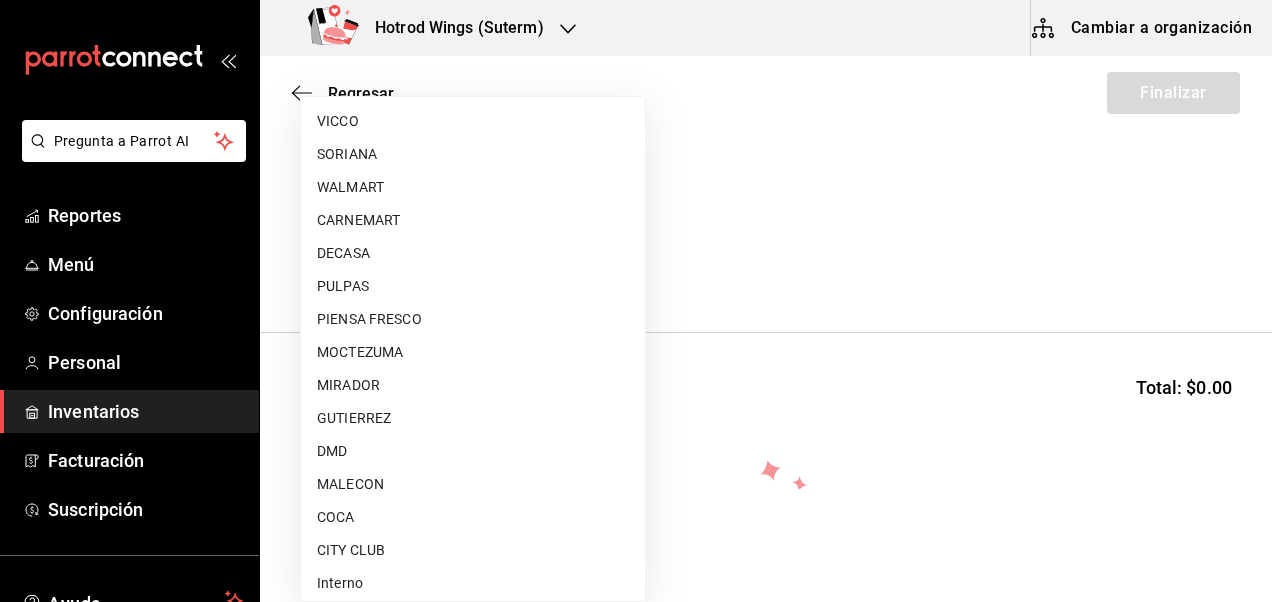 scroll, scrollTop: 1194, scrollLeft: 0, axis: vertical 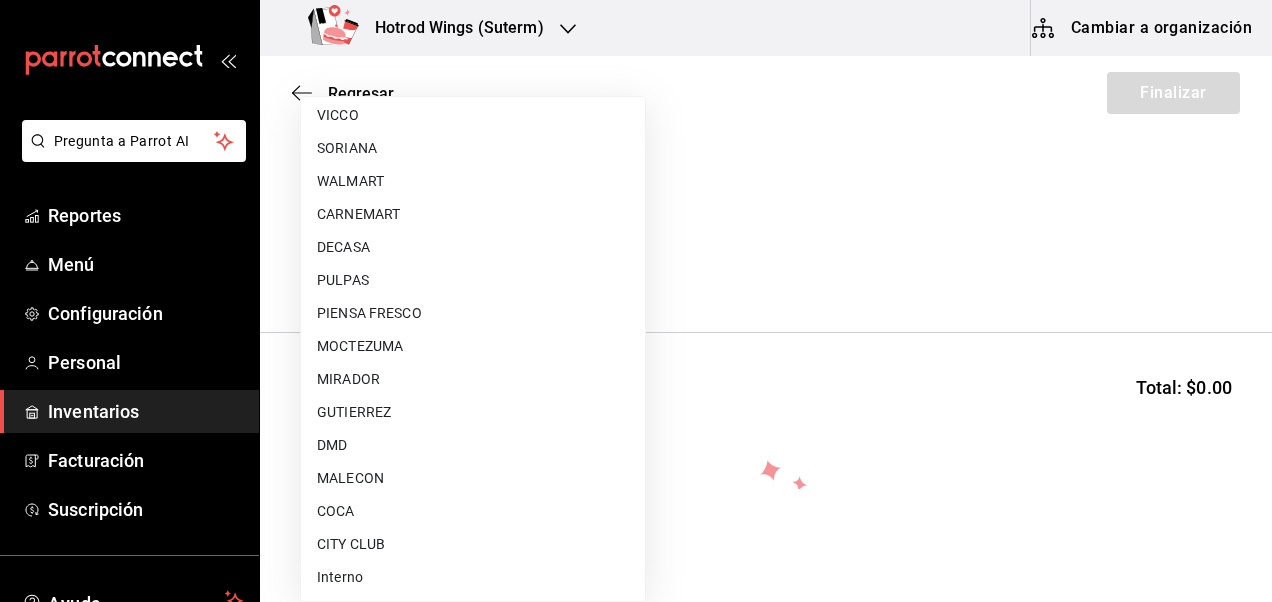 click on "CITY CLUB" at bounding box center [473, 544] 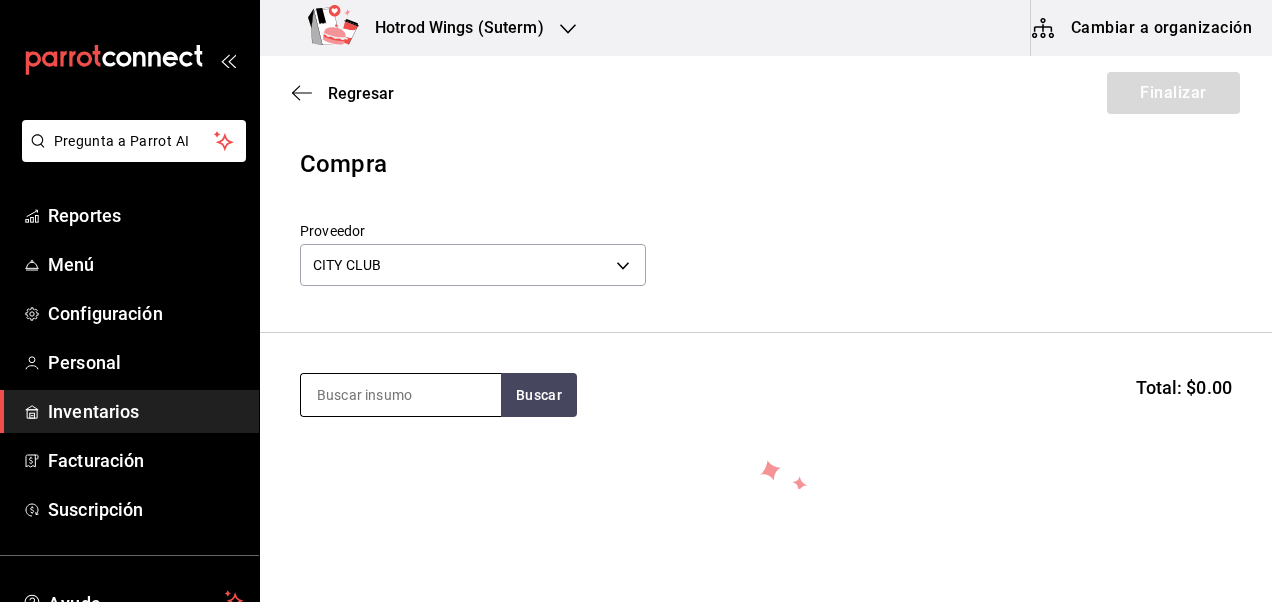 click at bounding box center (401, 395) 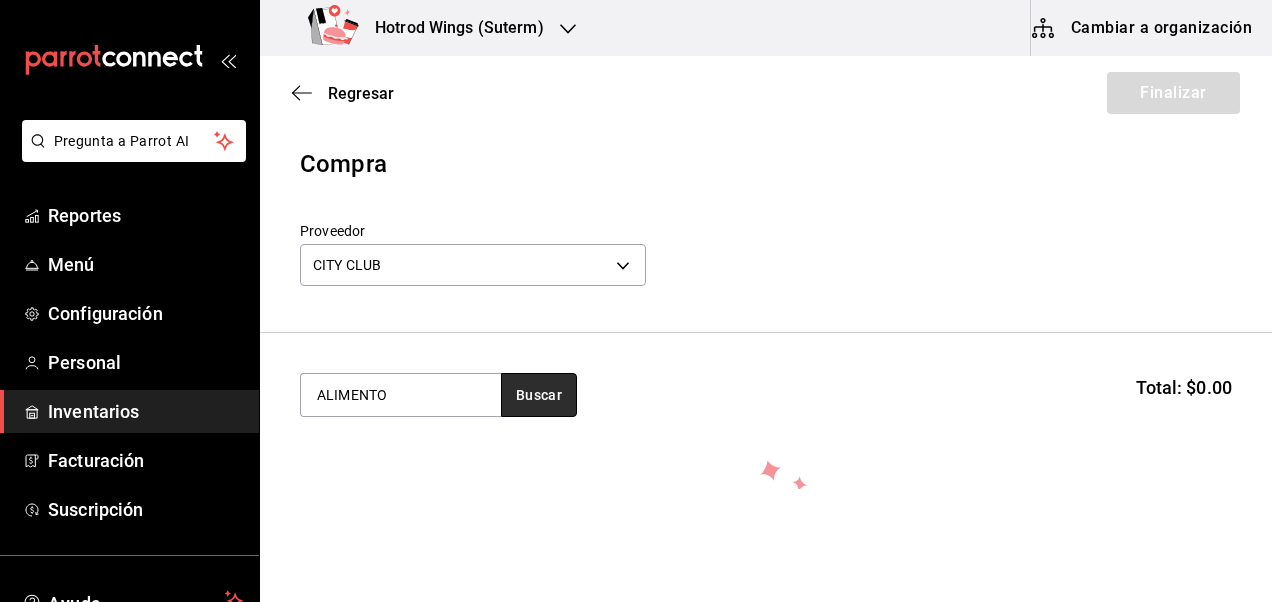 click on "Buscar" at bounding box center (539, 395) 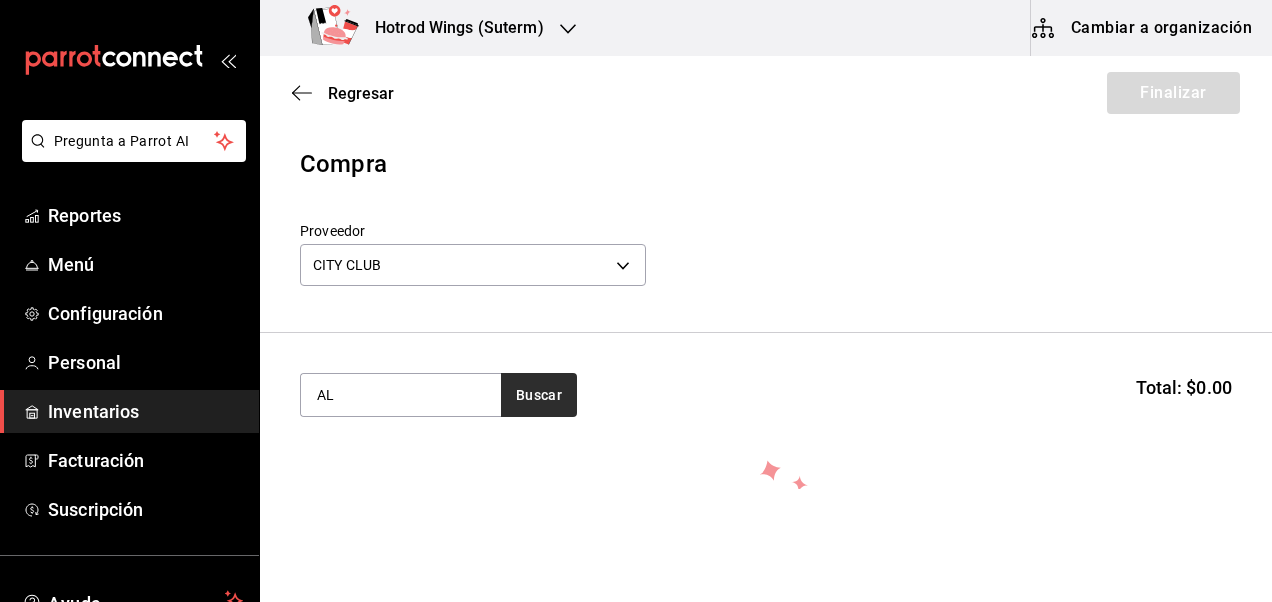 type on "A" 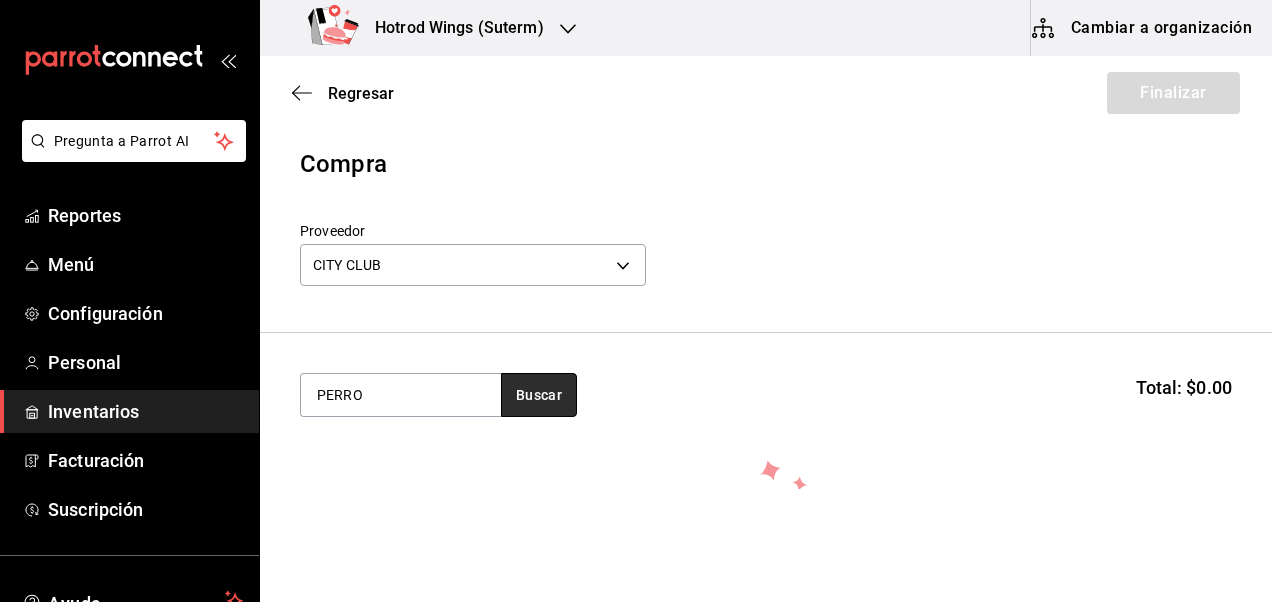 click on "Buscar" at bounding box center [539, 395] 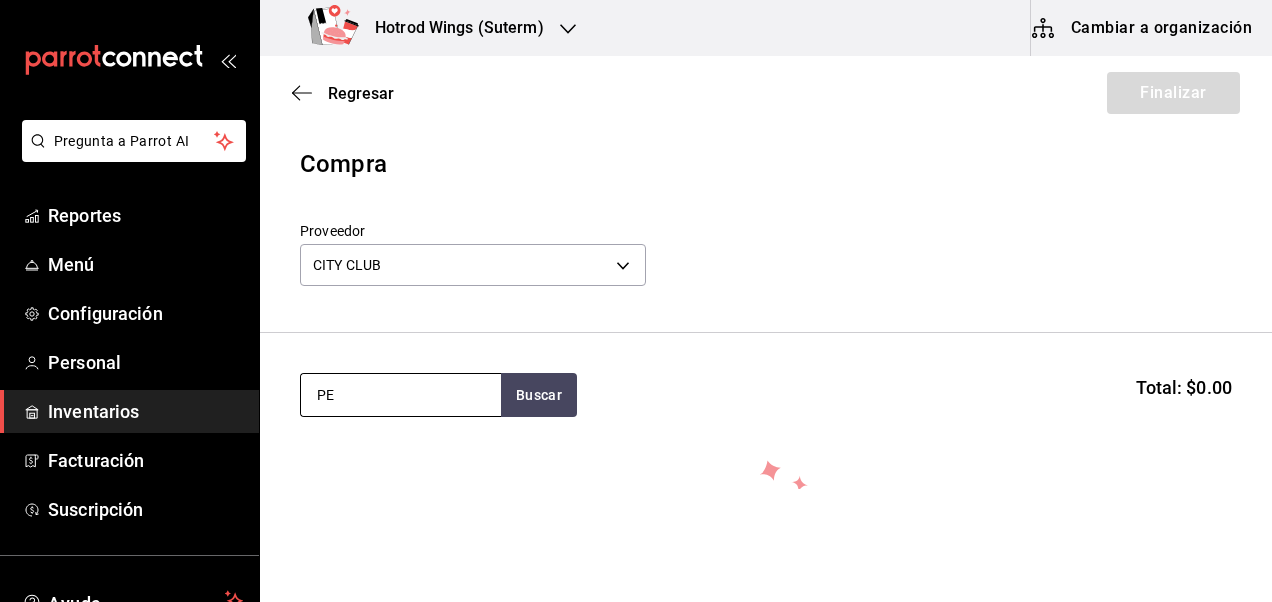 type on "P" 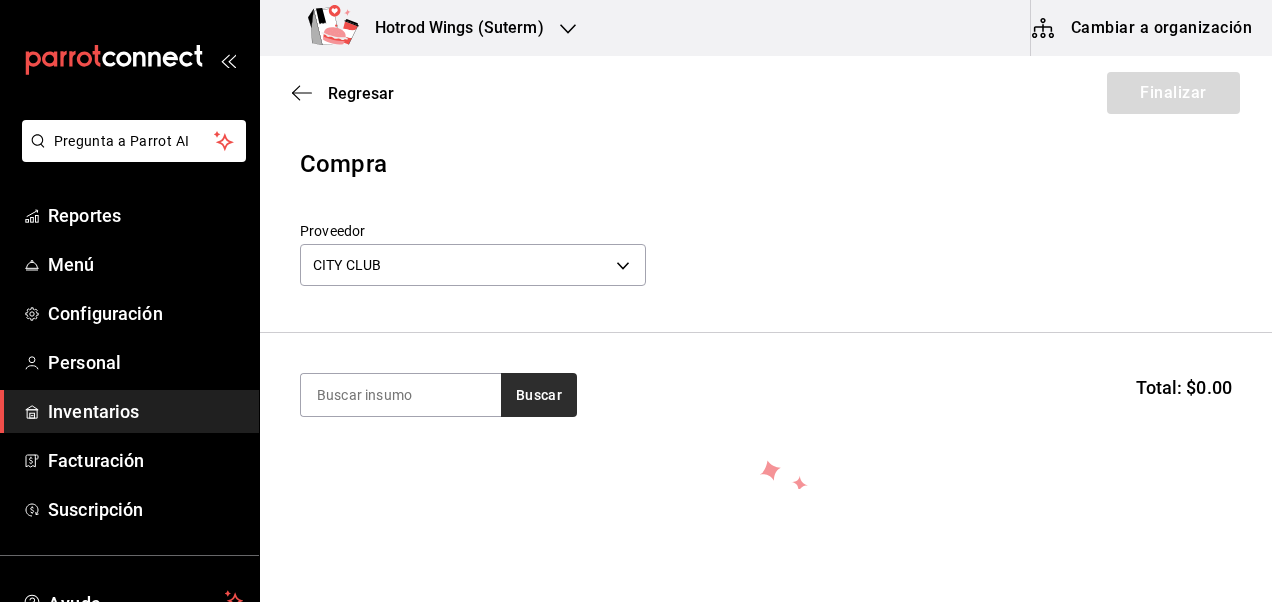 type 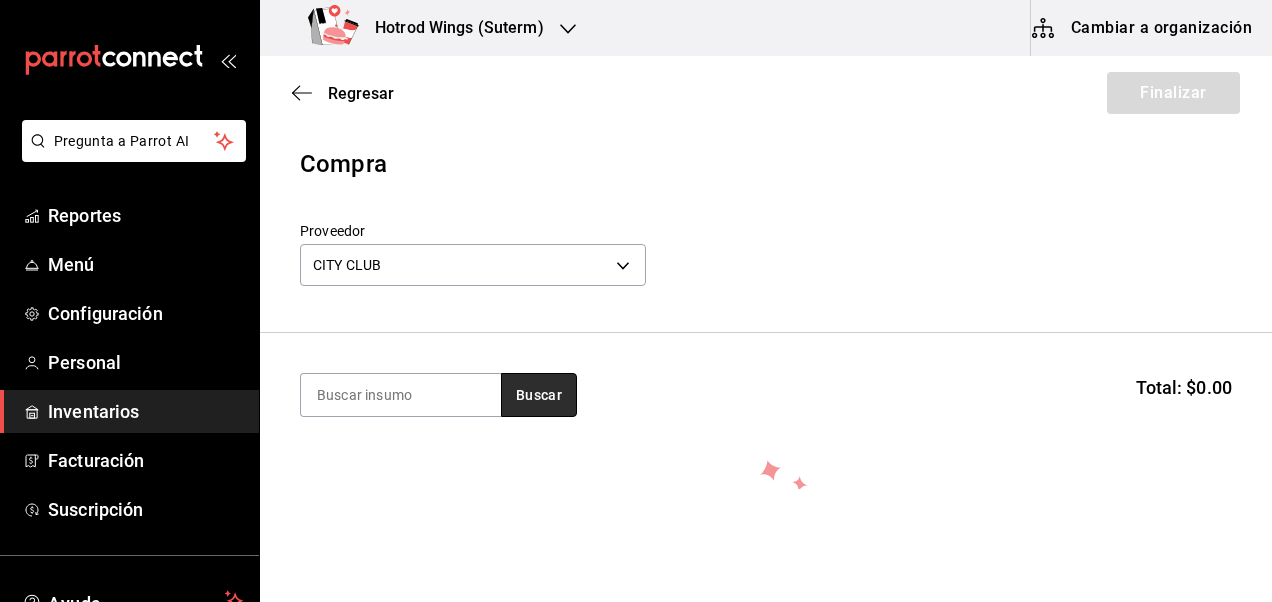 click on "Buscar" at bounding box center [539, 395] 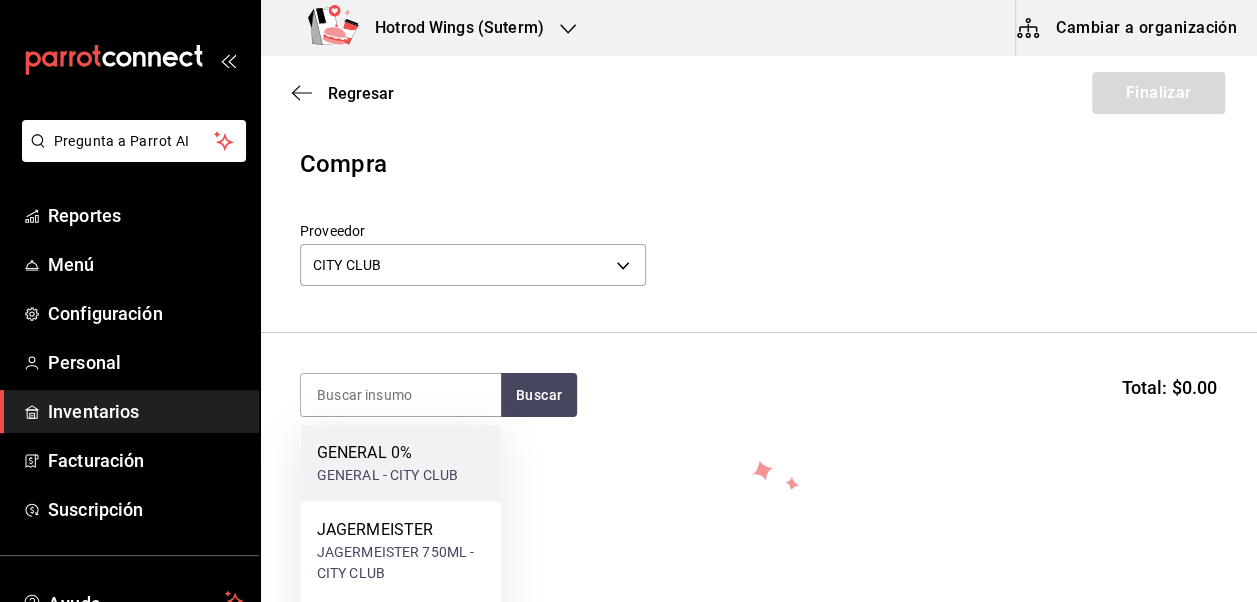 click on "GENERAL - CITY CLUB" at bounding box center (388, 475) 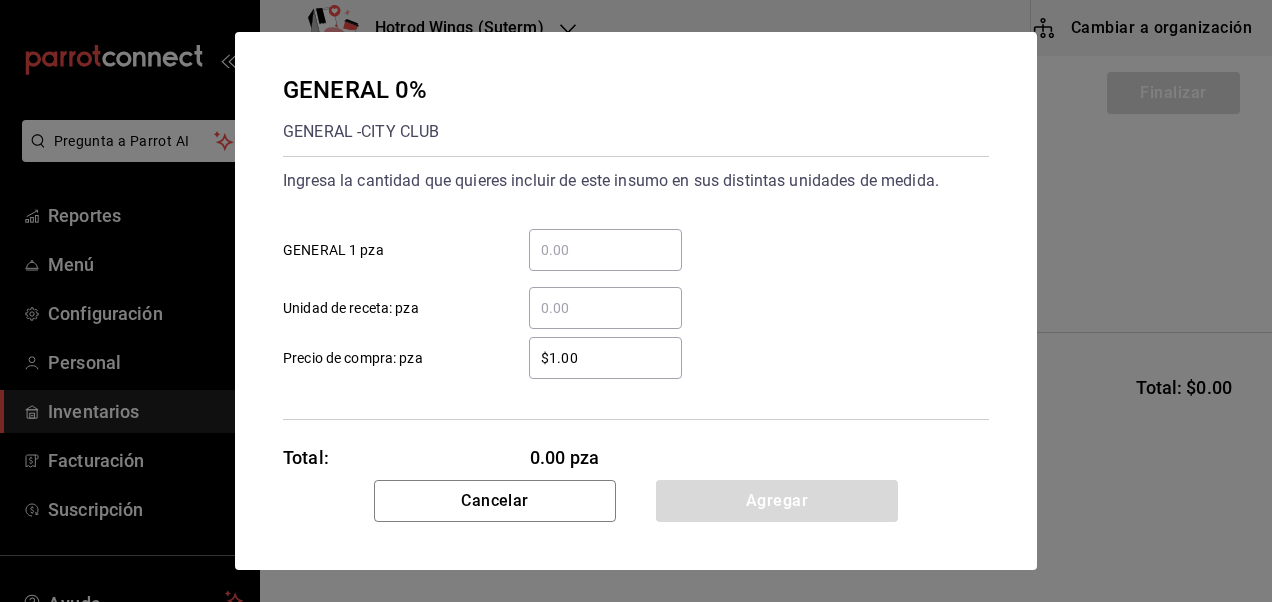 click on "​ GENERAL 1 pza" at bounding box center (605, 250) 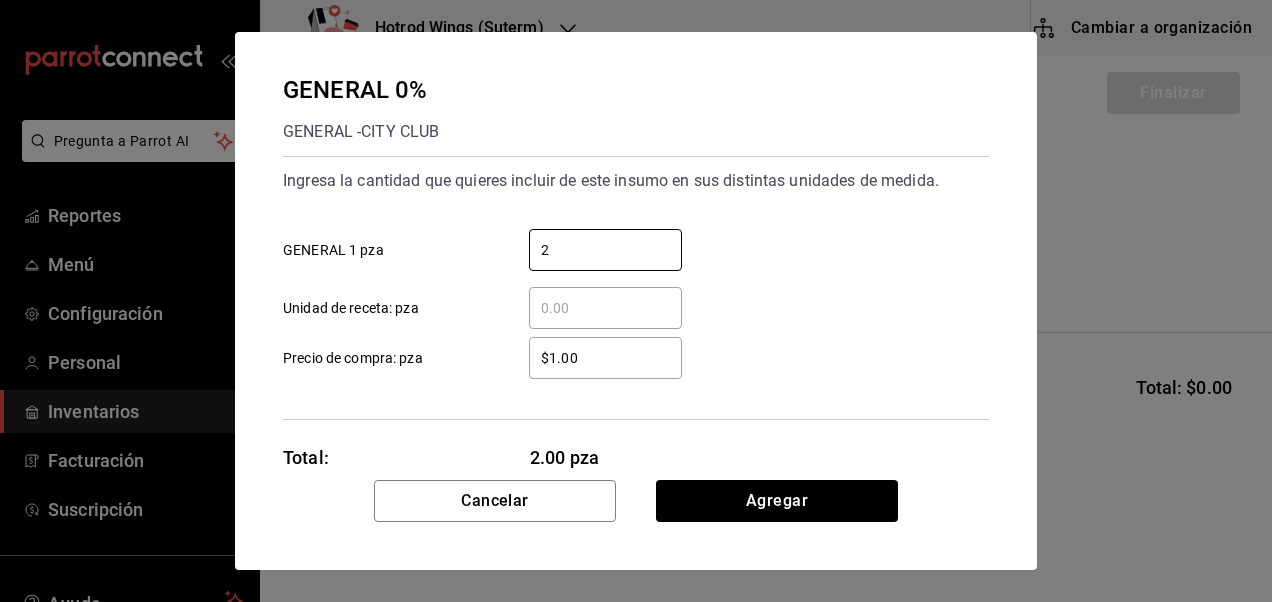 type on "2" 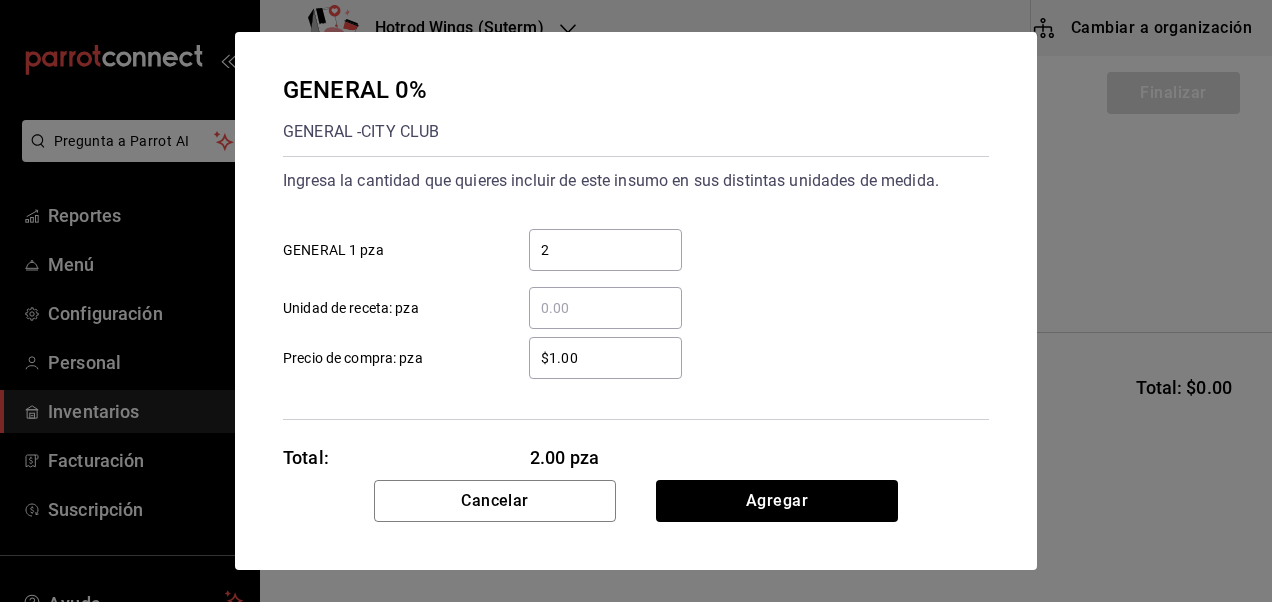 click on "$1.00" at bounding box center [605, 358] 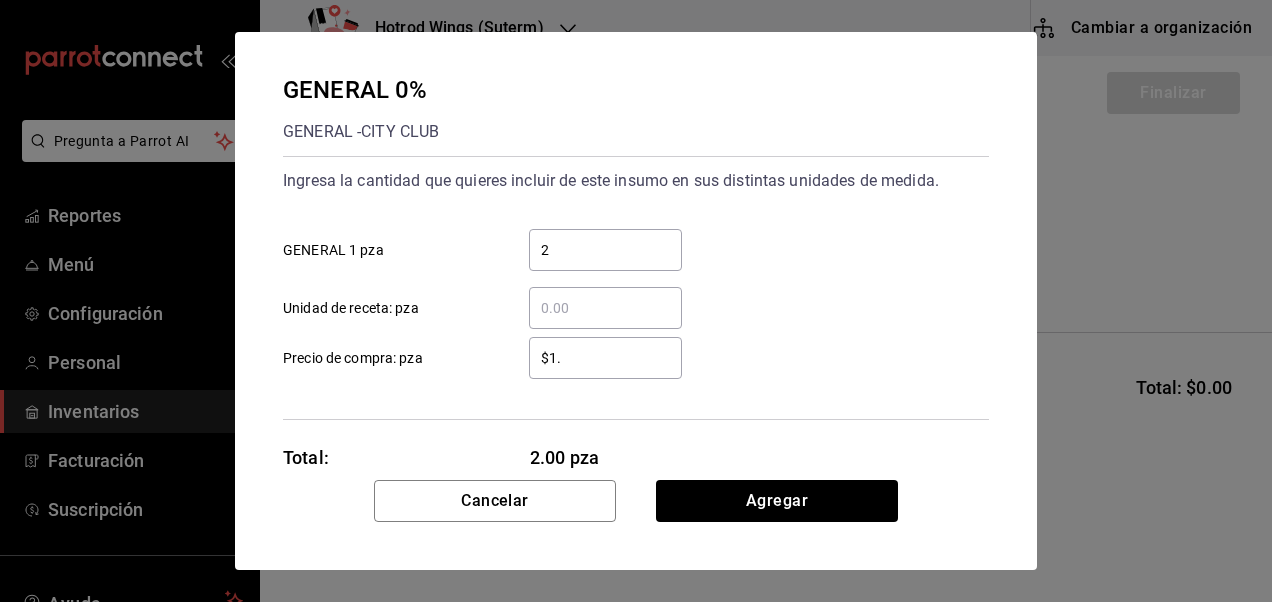 type on "$1" 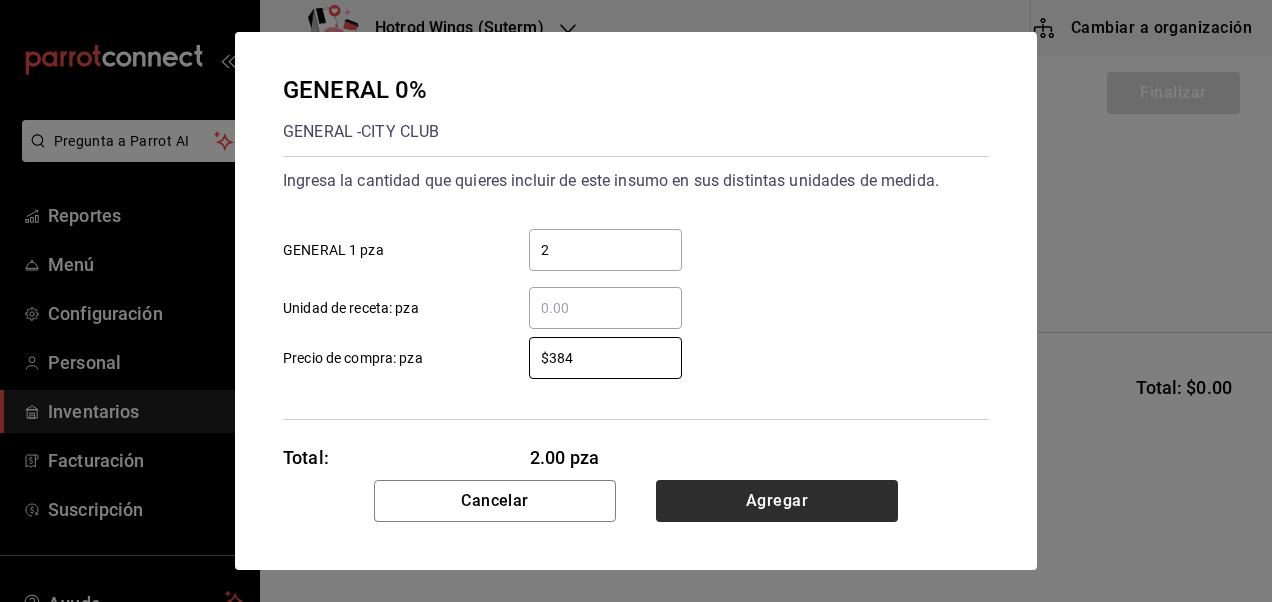 type on "$384" 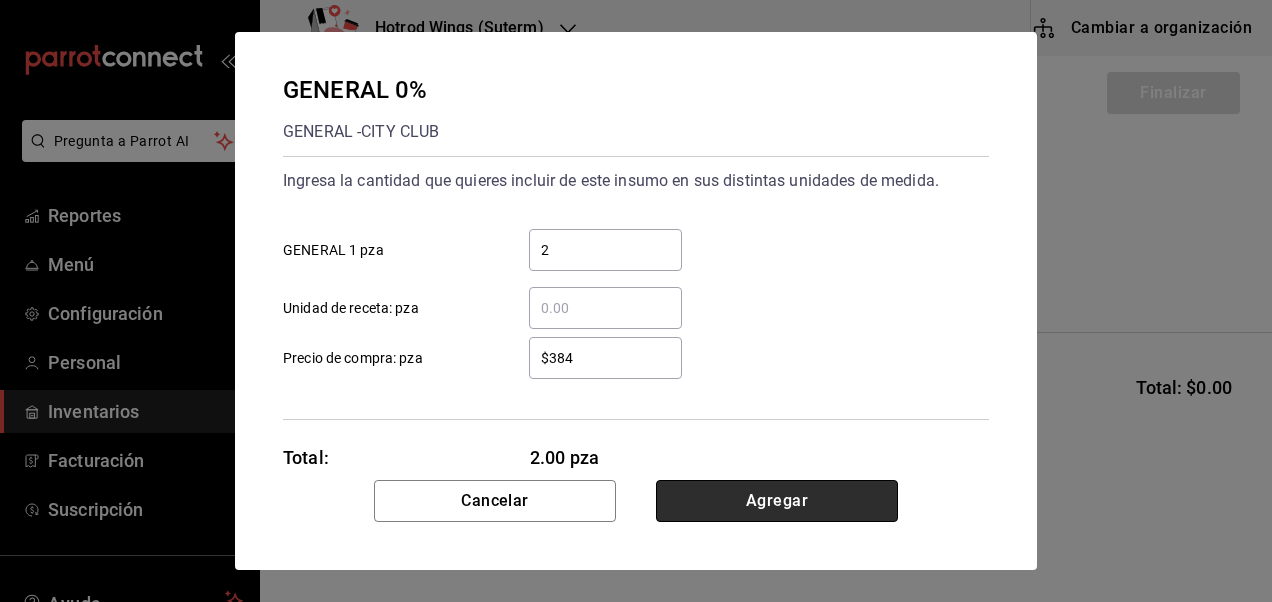 click on "Agregar" at bounding box center (777, 501) 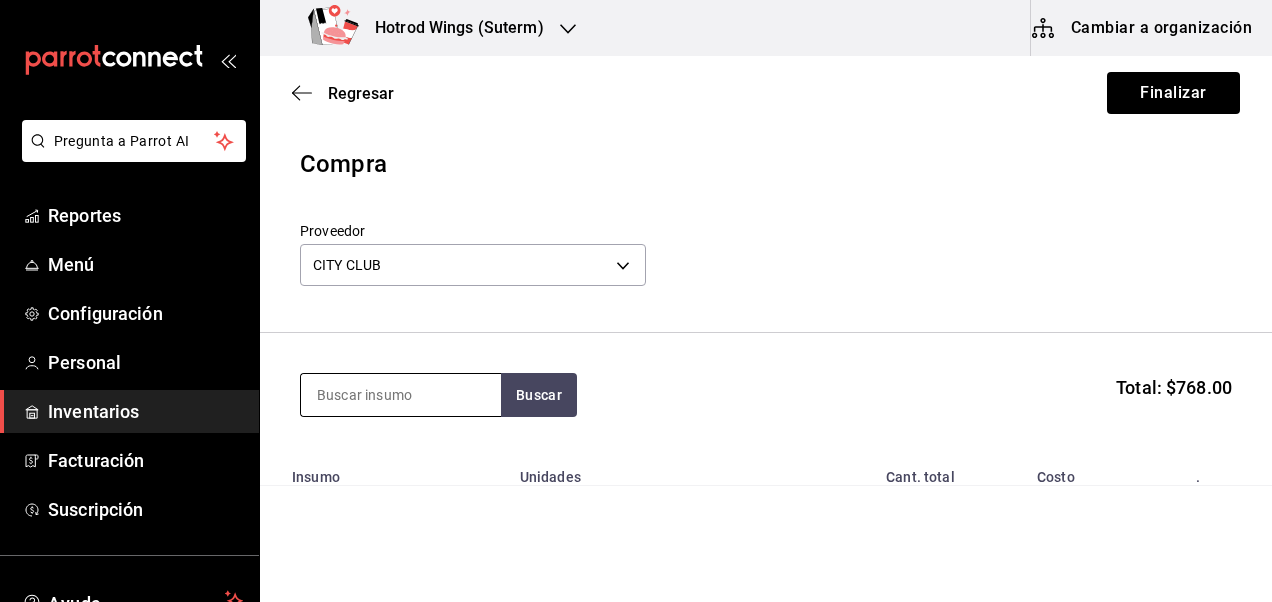 click at bounding box center (401, 395) 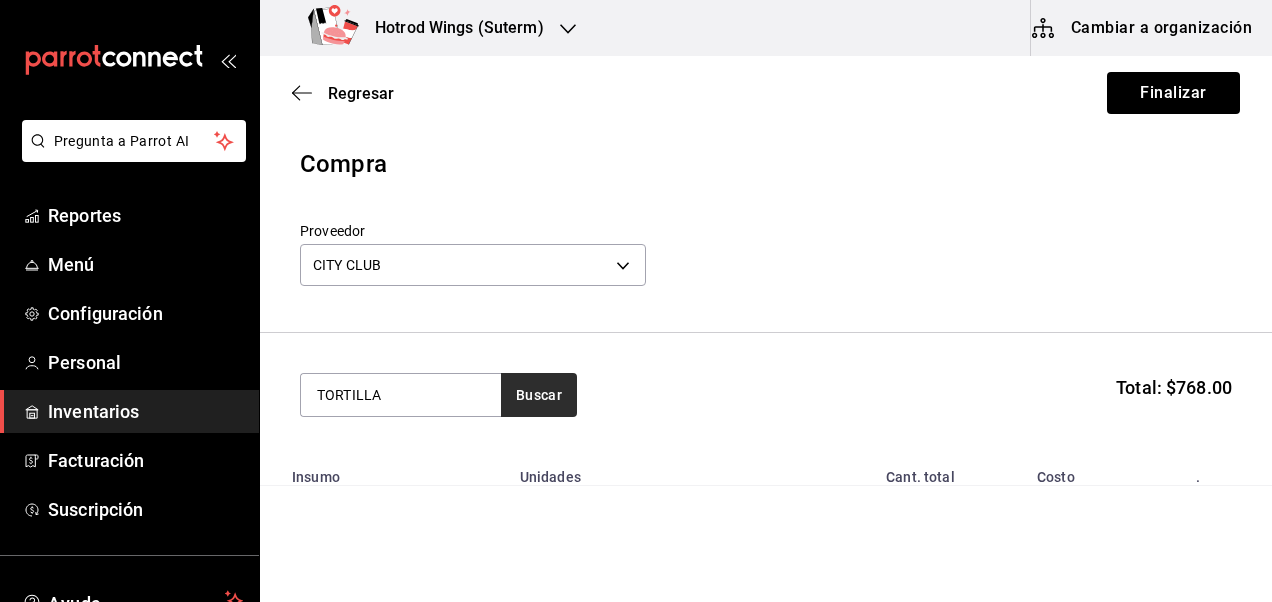 type on "TORTILLA" 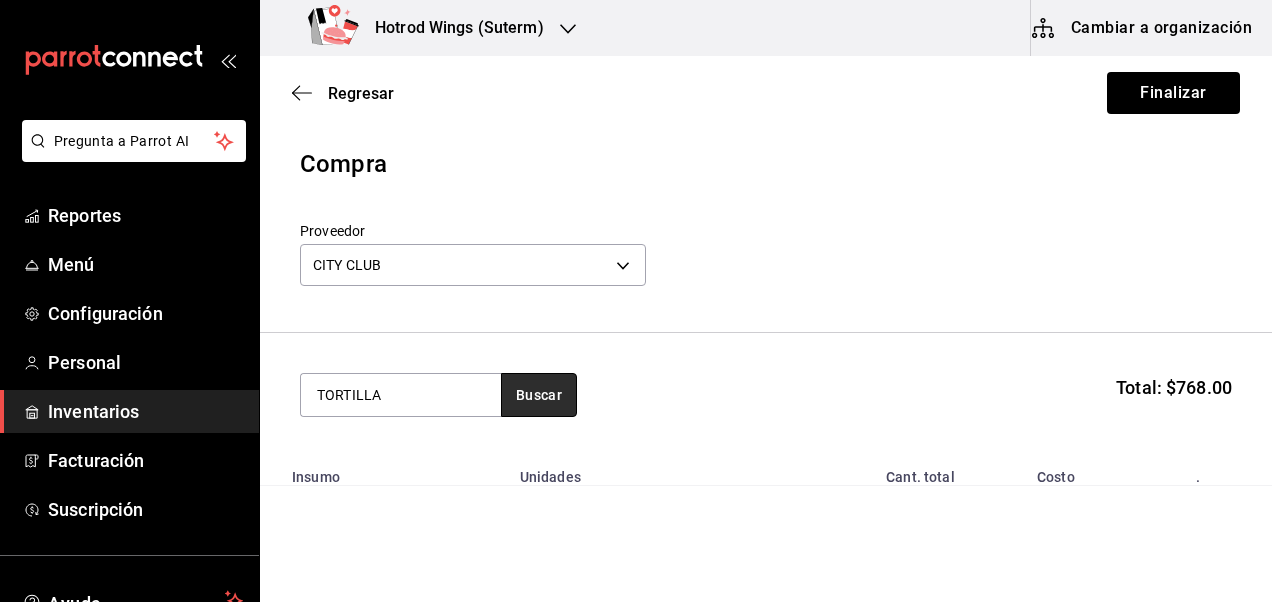 click on "Buscar" at bounding box center [539, 395] 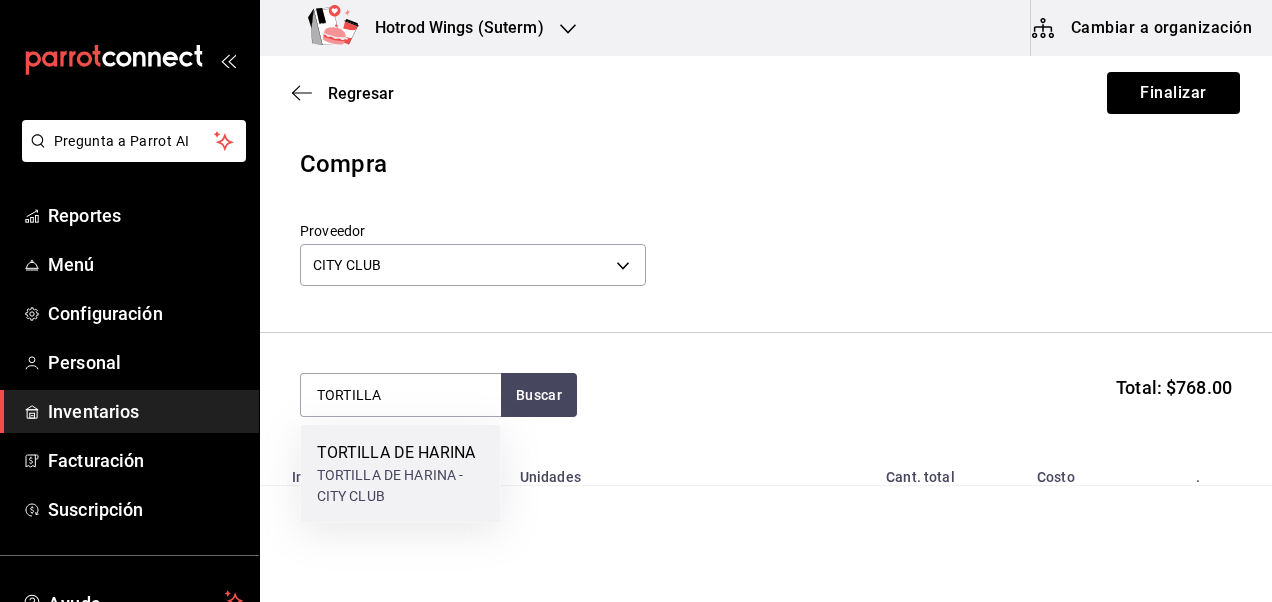 click on "TORTILLA DE HARINA - CITY CLUB" at bounding box center (401, 486) 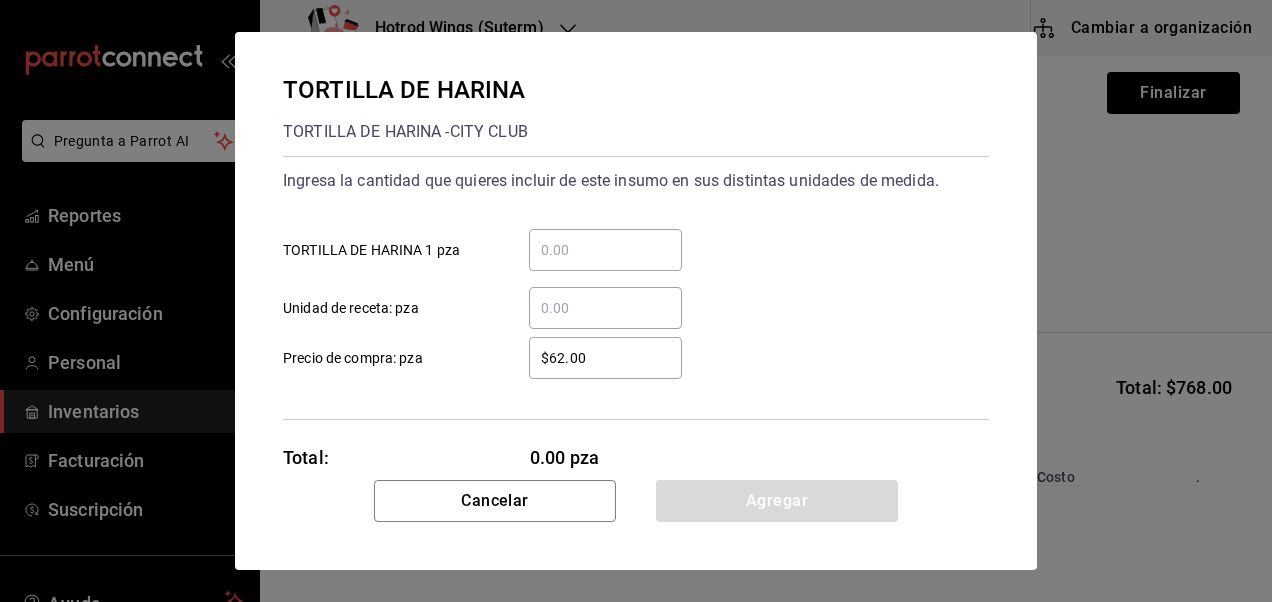 click on "​ TORTILLA DE HARINA 1 pza" at bounding box center [605, 250] 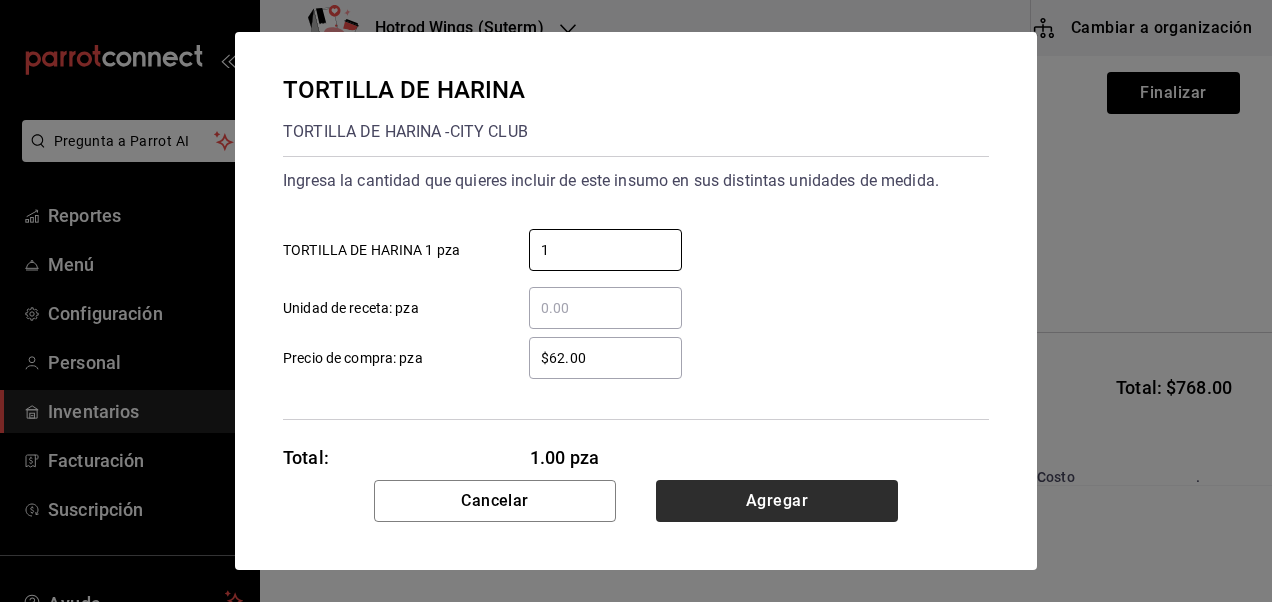 type on "1" 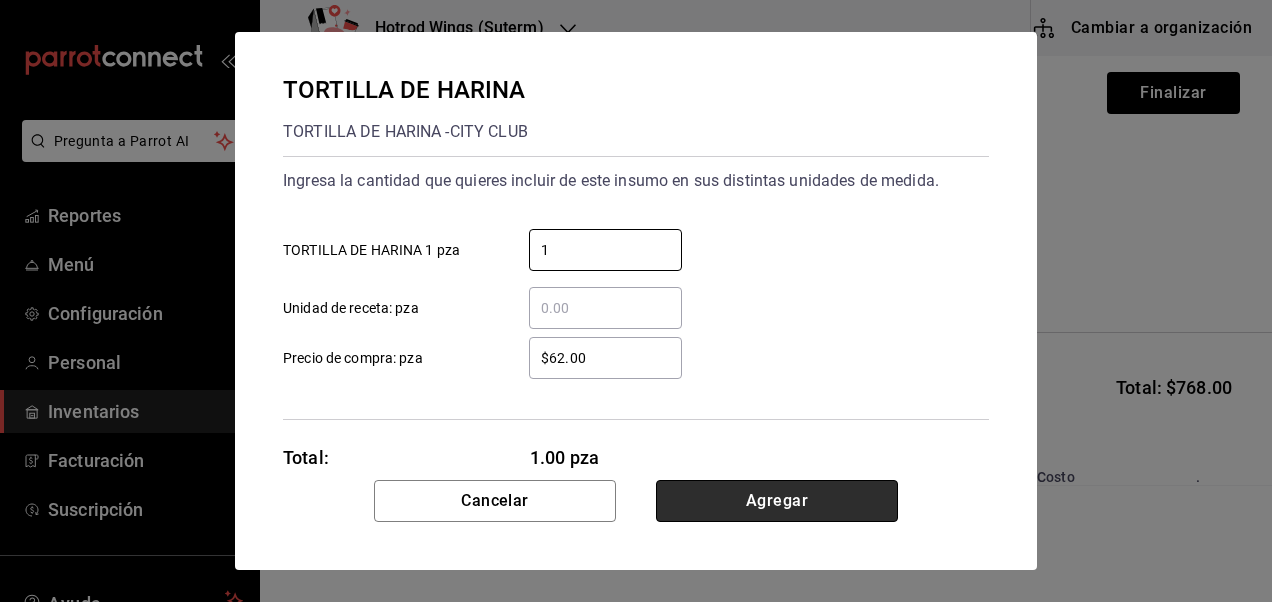 click on "Agregar" at bounding box center [777, 501] 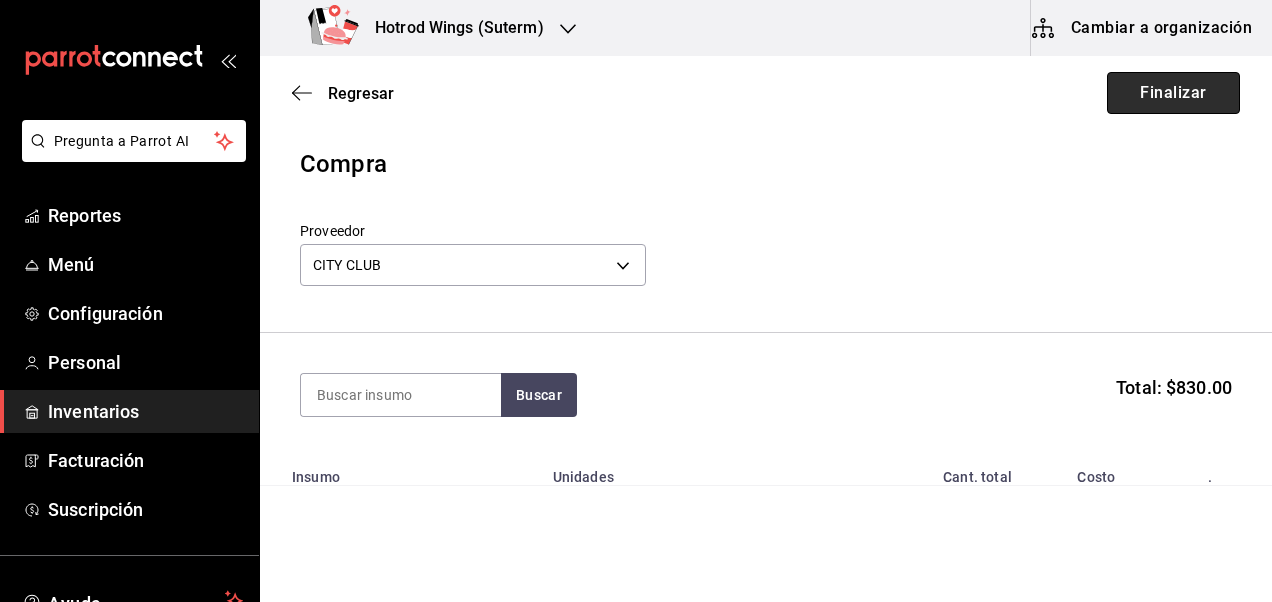click on "Finalizar" at bounding box center (1173, 93) 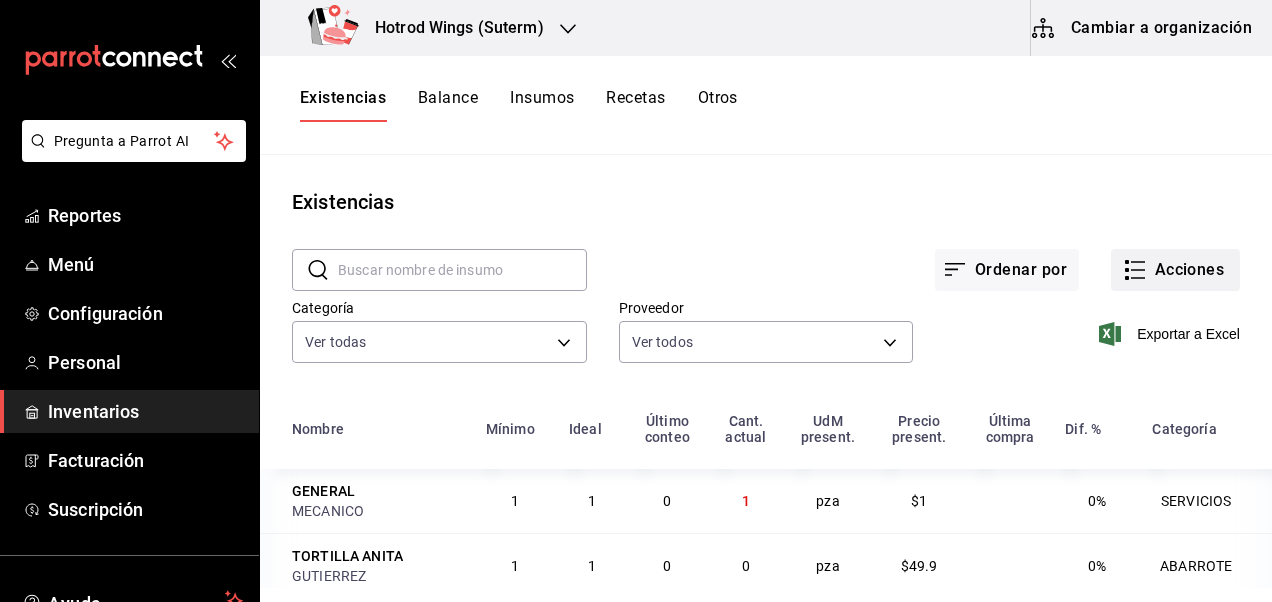 click on "Acciones" at bounding box center [1175, 270] 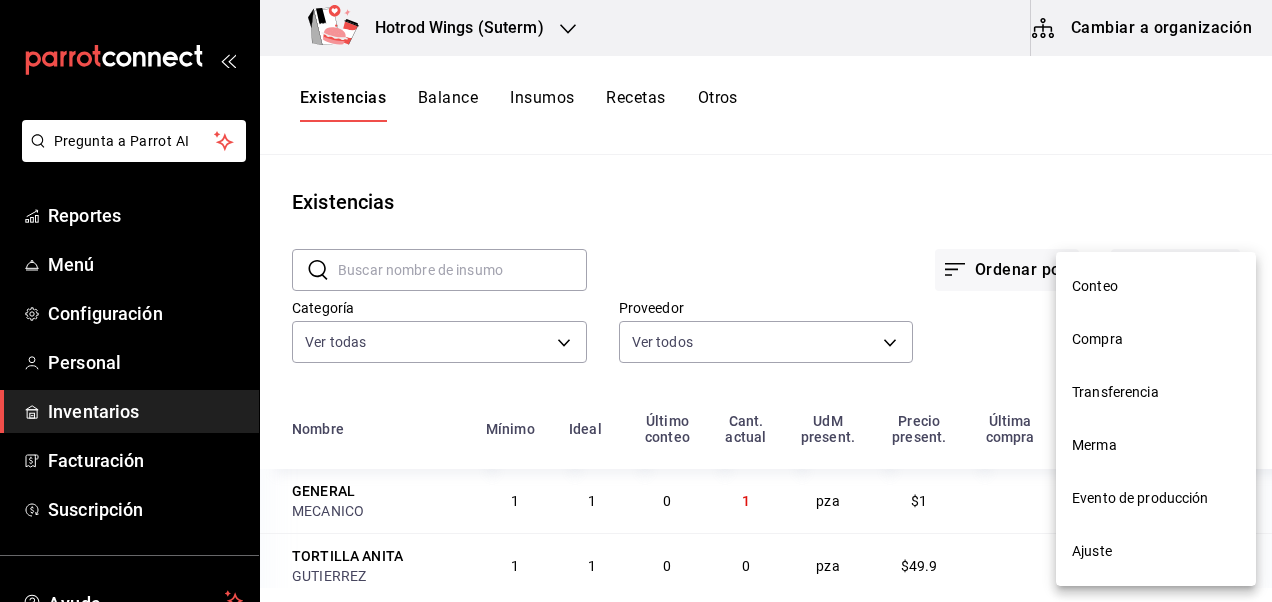 click on "Compra" at bounding box center [1156, 339] 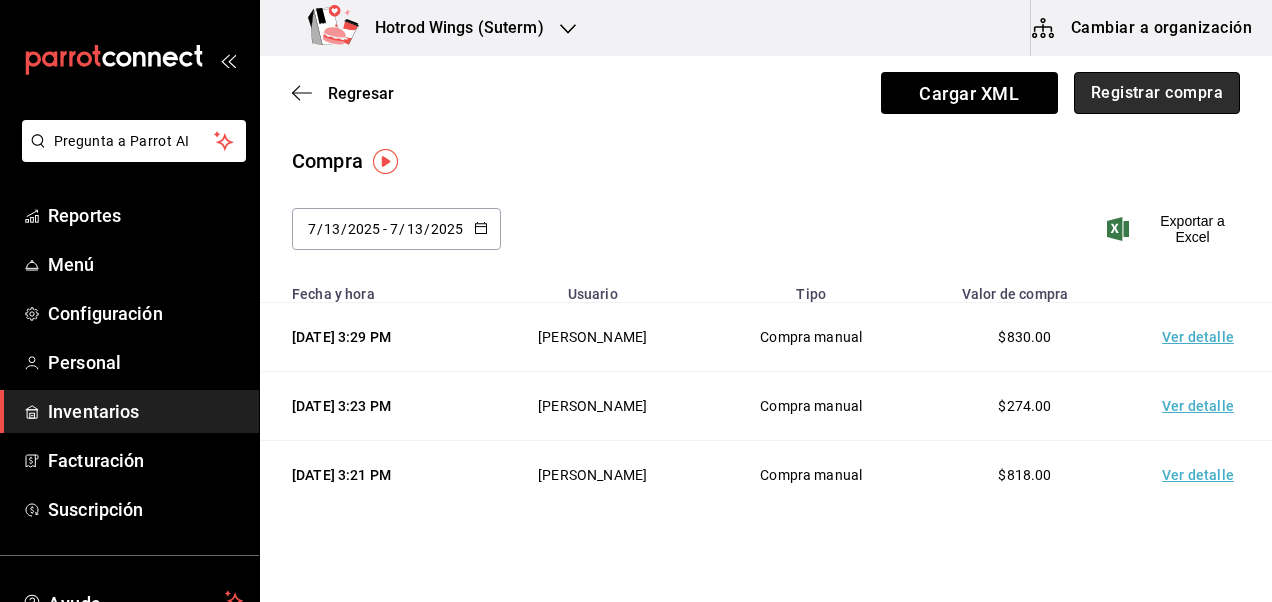 click on "Registrar compra" at bounding box center (1157, 93) 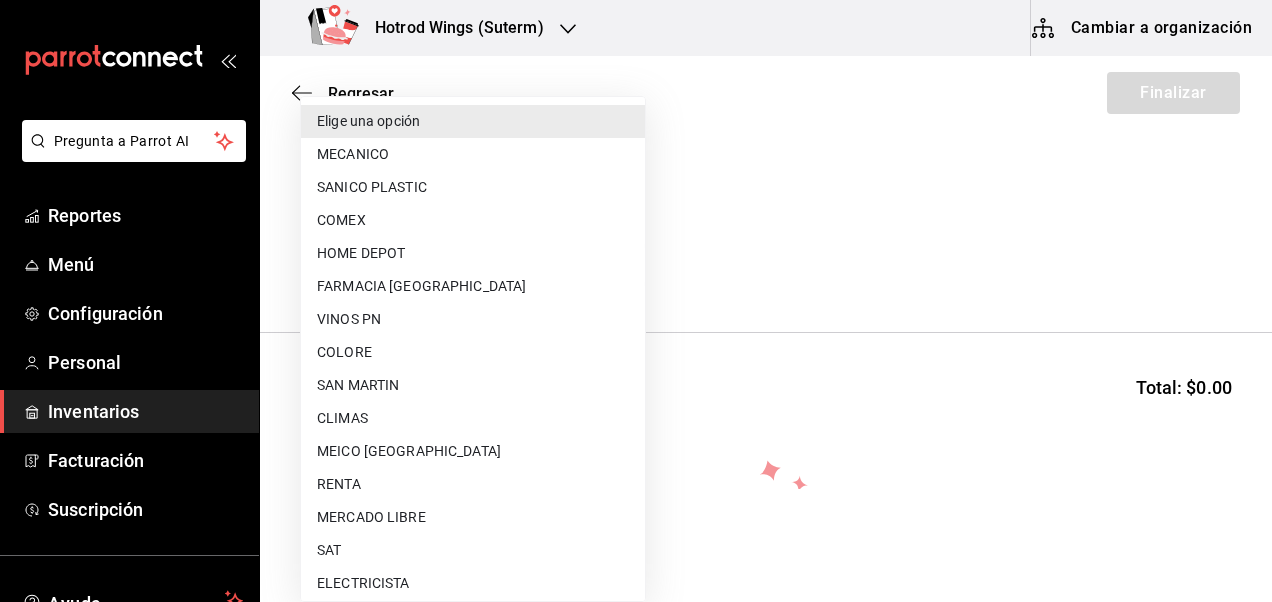 click on "Pregunta a Parrot AI Reportes   Menú   Configuración   Personal   Inventarios   Facturación   Suscripción   Ayuda Recomienda Parrot   [PERSON_NAME]   Sugerir nueva función   Hotrod Wings (Suterm) Cambiar a organización Regresar Finalizar Compra Proveedor Elige una opción default Buscar Total: $0.00 No hay insumos a mostrar. Busca un insumo para agregarlo a la lista Pregunta a Parrot AI Reportes   Menú   Configuración   Personal   Inventarios   Facturación   Suscripción   Ayuda Recomienda Parrot   [PERSON_NAME] nueva función   GANA 1 MES GRATIS EN TU SUSCRIPCIÓN AQUÍ ¿Recuerdas cómo empezó tu restaurante?
[DATE] puedes ayudar a un colega a tener el mismo cambio que tú viviste.
Recomienda Parrot directamente desde tu Portal Administrador.
Es fácil y rápido.
🎁 Por cada restaurante que se una, ganas 1 mes gratis. Ver video tutorial Ir a video Editar Eliminar Visitar centro de ayuda [PHONE_NUMBER] [EMAIL_ADDRESS][DOMAIN_NAME] Visitar centro de ayuda [PHONE_NUMBER] Elige una opción" at bounding box center [636, 244] 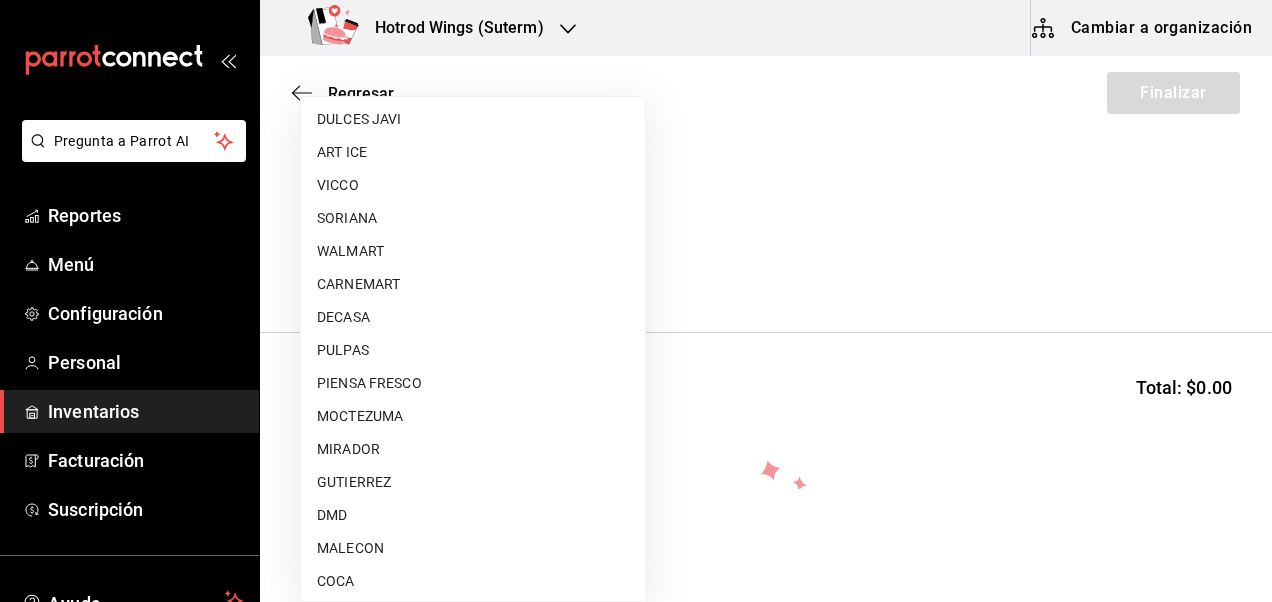 scroll, scrollTop: 1133, scrollLeft: 0, axis: vertical 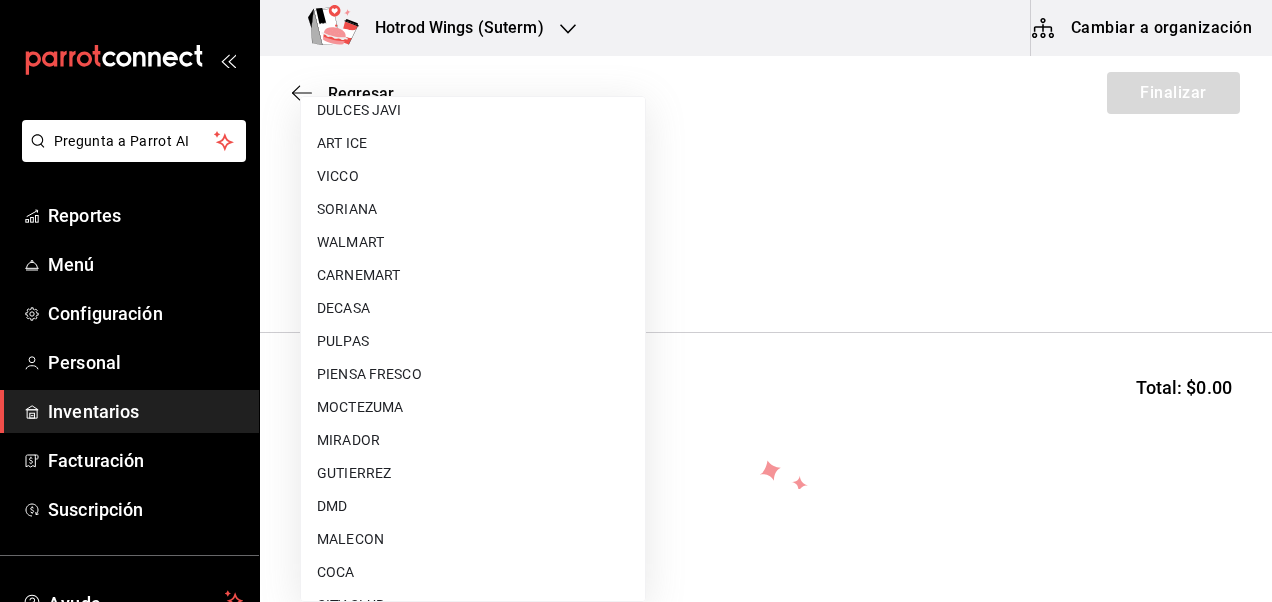 click on "GUTIERREZ" at bounding box center [473, 473] 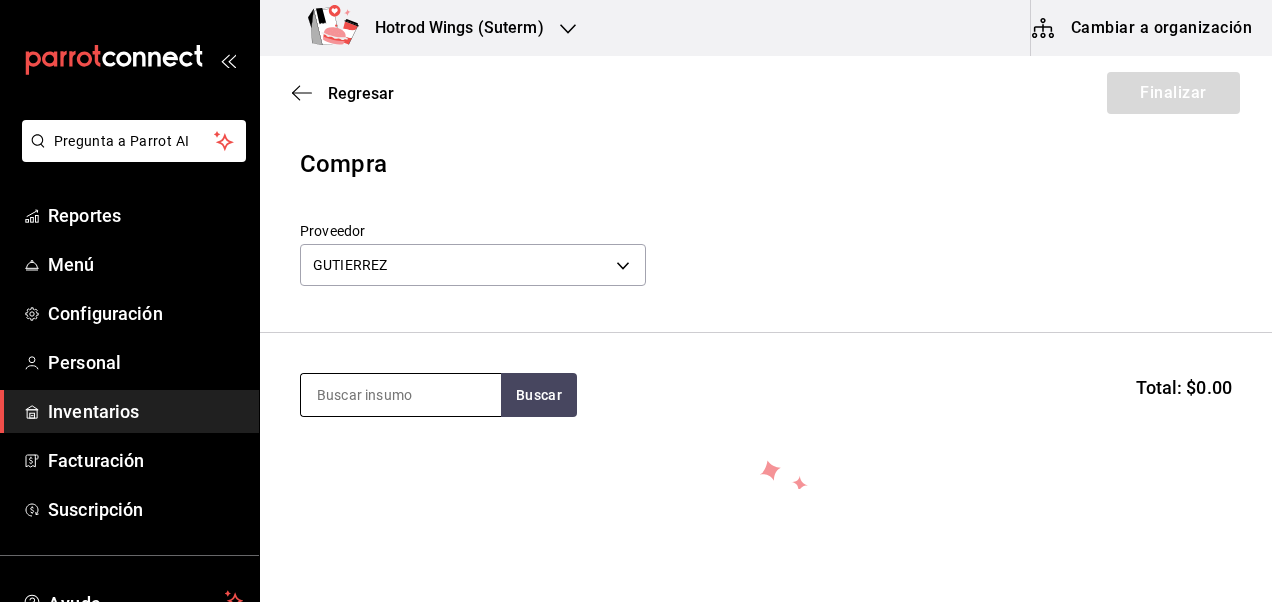 click at bounding box center [401, 395] 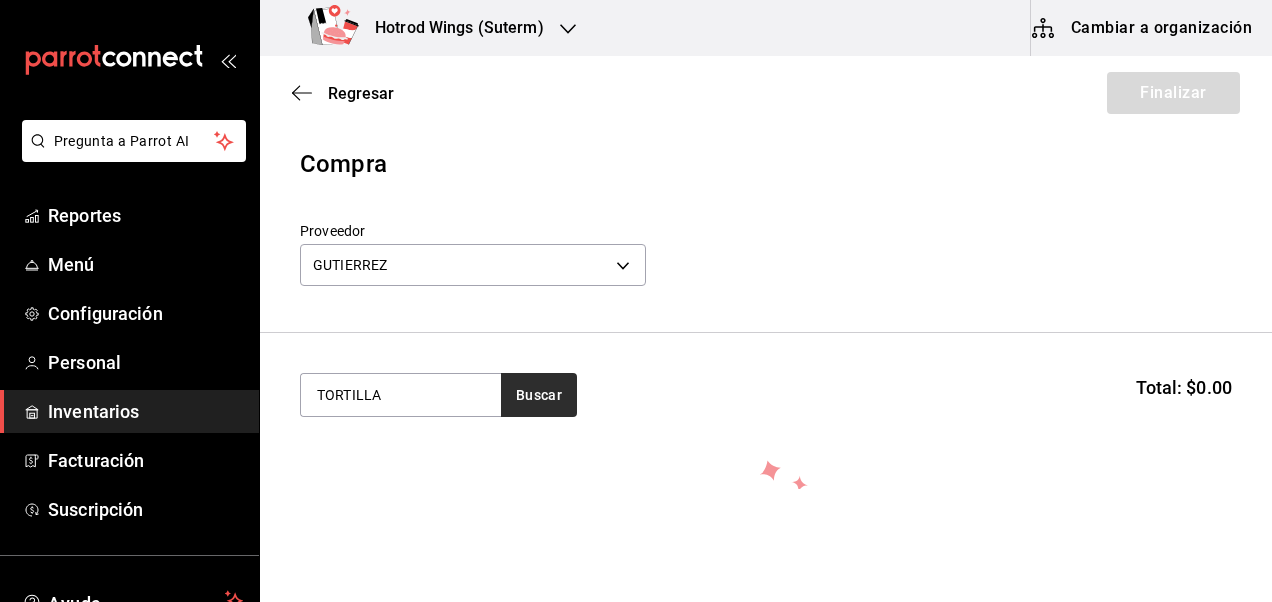 type on "TORTILLA" 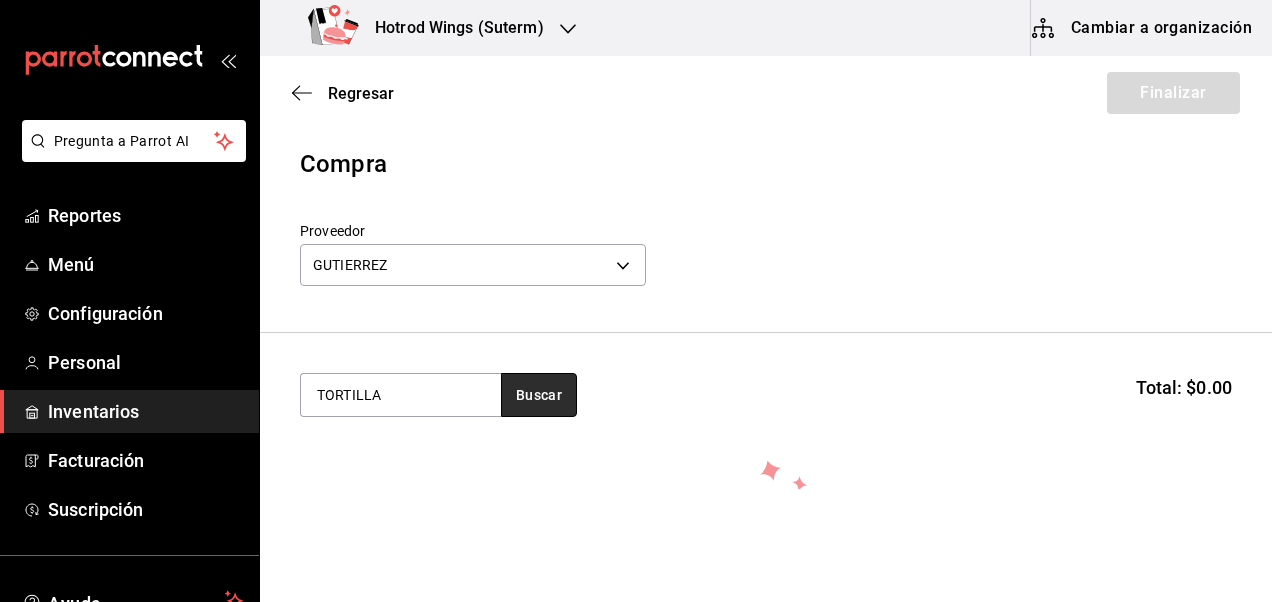click on "Buscar" at bounding box center (539, 395) 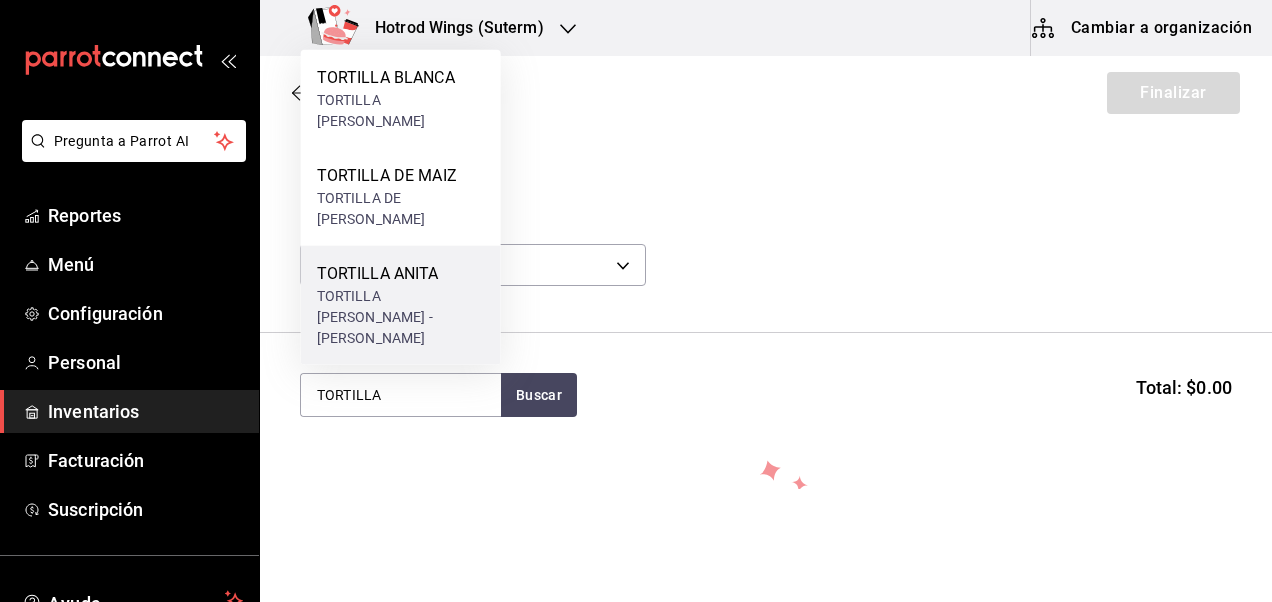 click on "TORTILLA [PERSON_NAME] - [PERSON_NAME]" at bounding box center (401, 317) 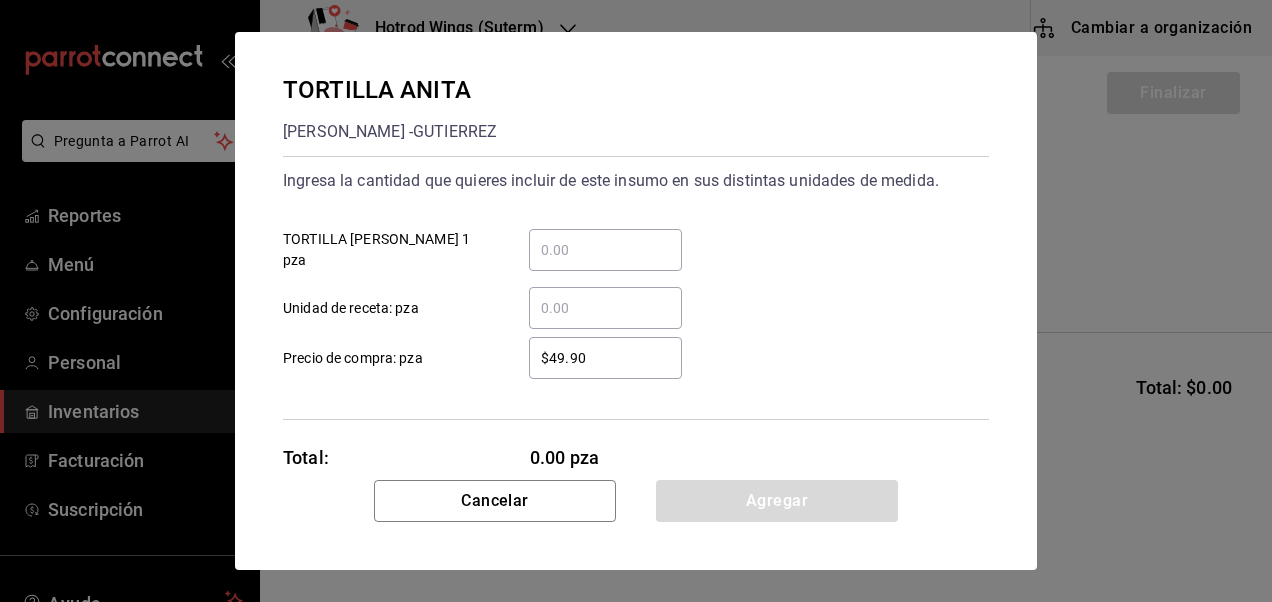 click on "​ TORTILLA [PERSON_NAME] 1 pza" at bounding box center (605, 250) 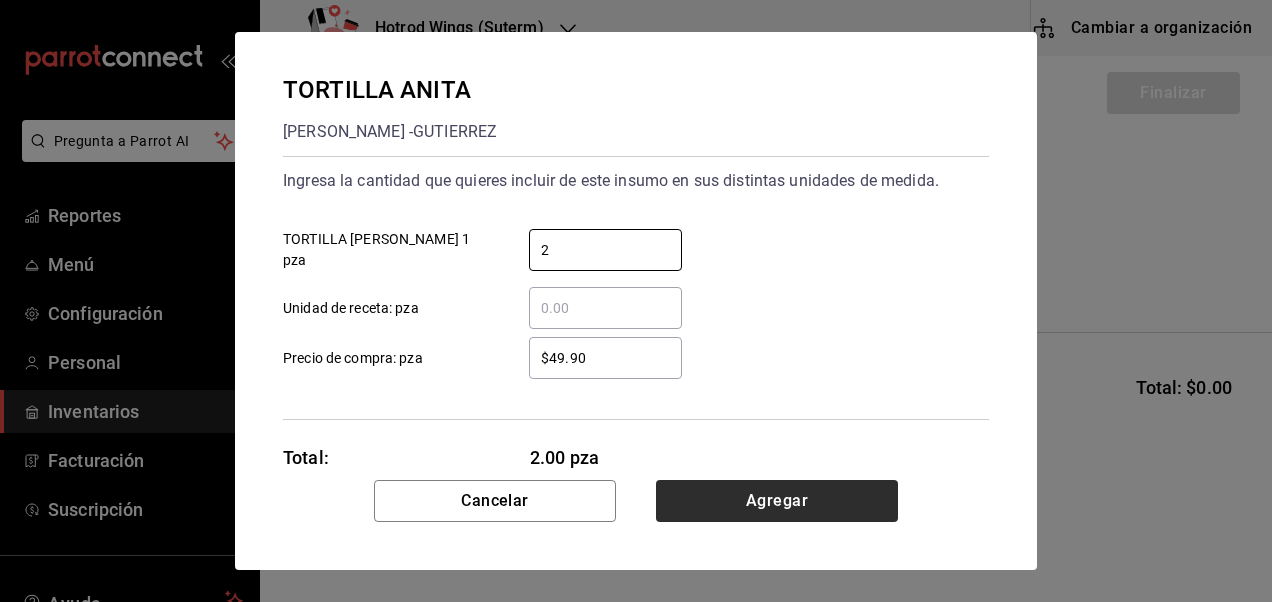 type on "2" 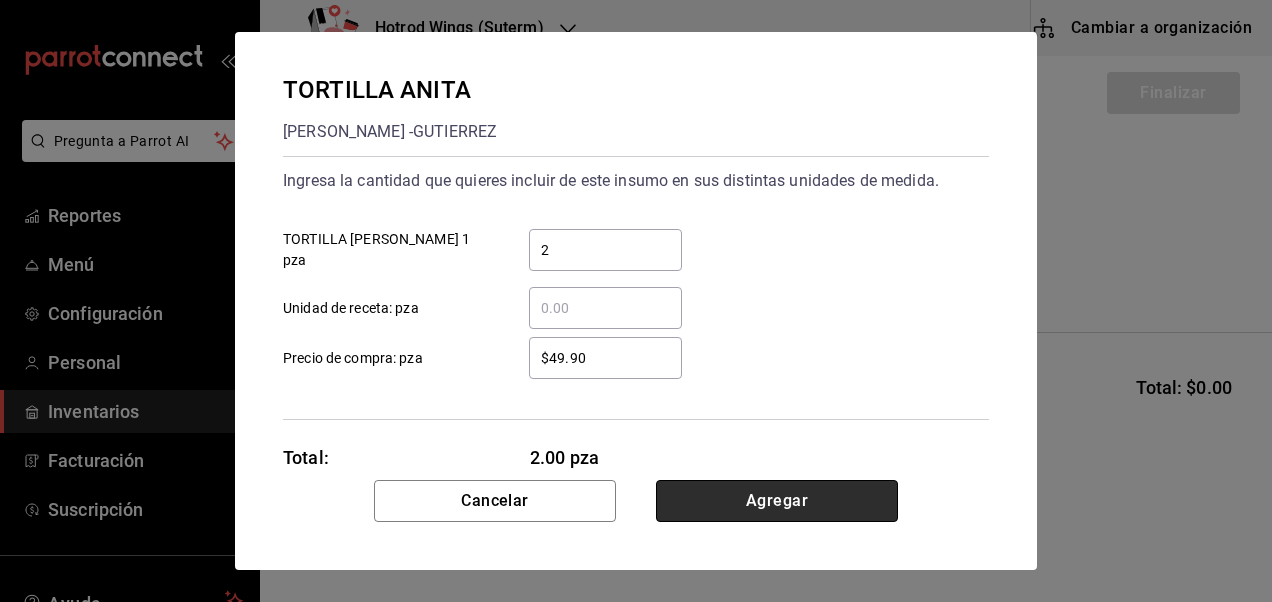 click on "Agregar" at bounding box center [777, 501] 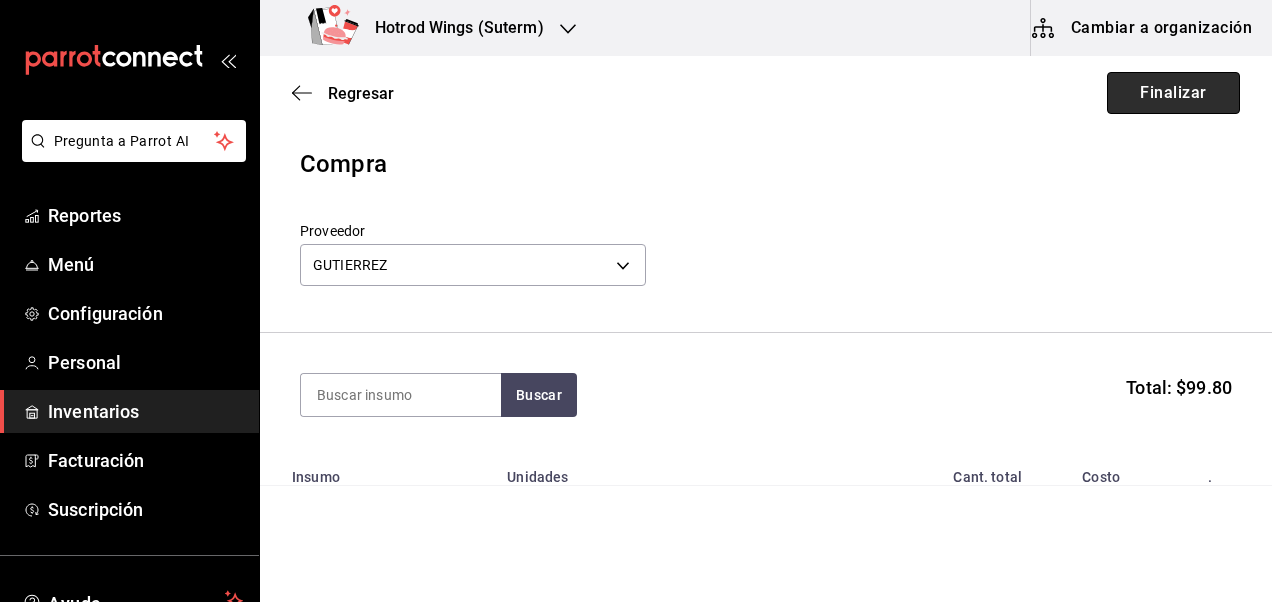 click on "Finalizar" at bounding box center (1173, 93) 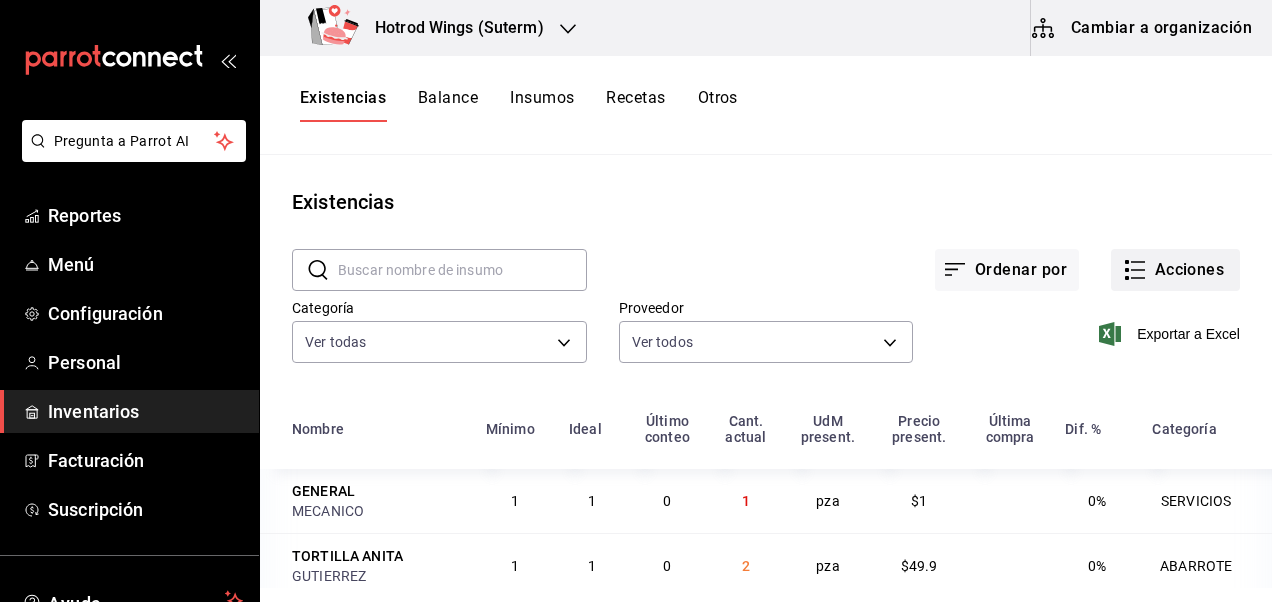 click on "Acciones" at bounding box center (1175, 270) 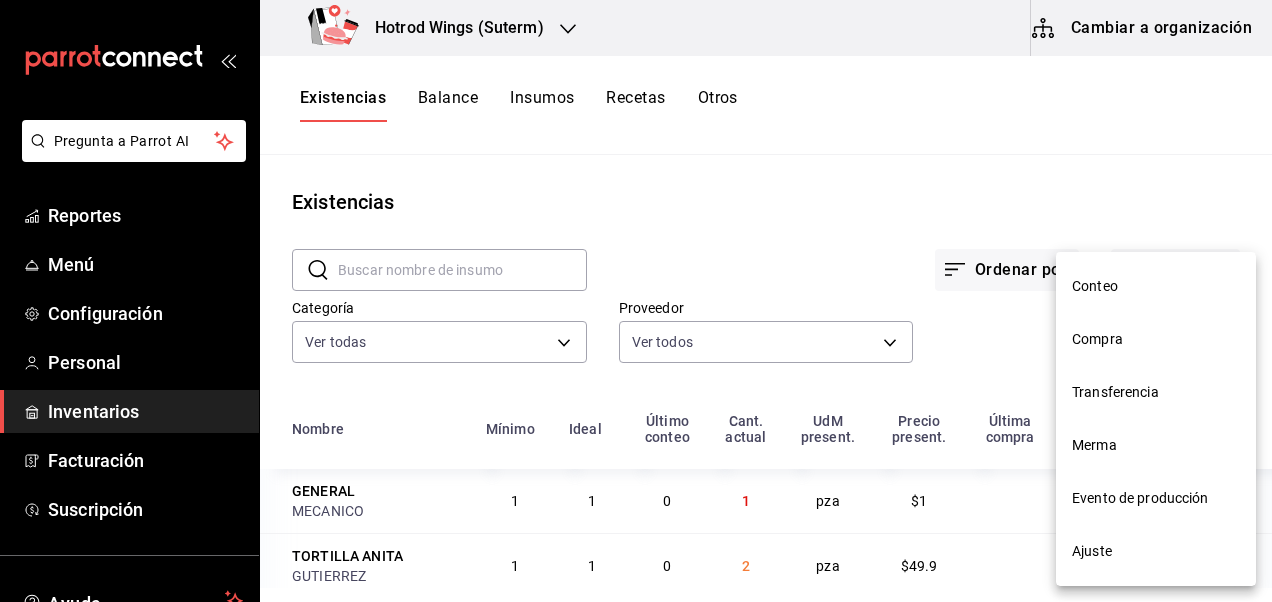 click on "Compra" at bounding box center [1156, 339] 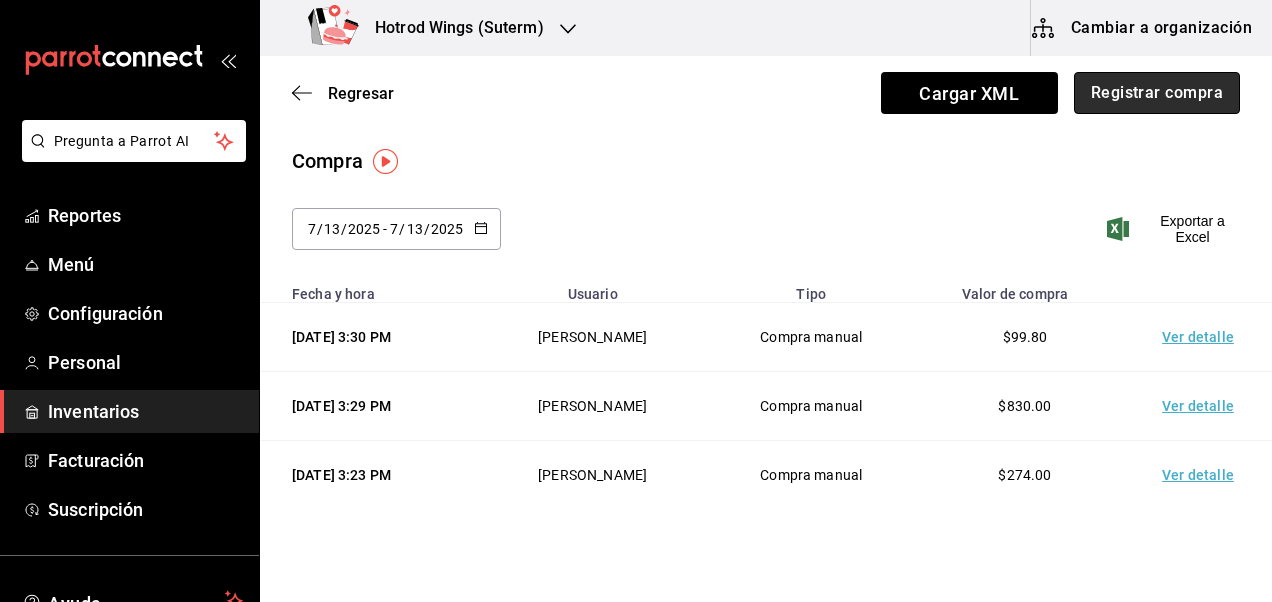 click on "Registrar compra" at bounding box center (1157, 93) 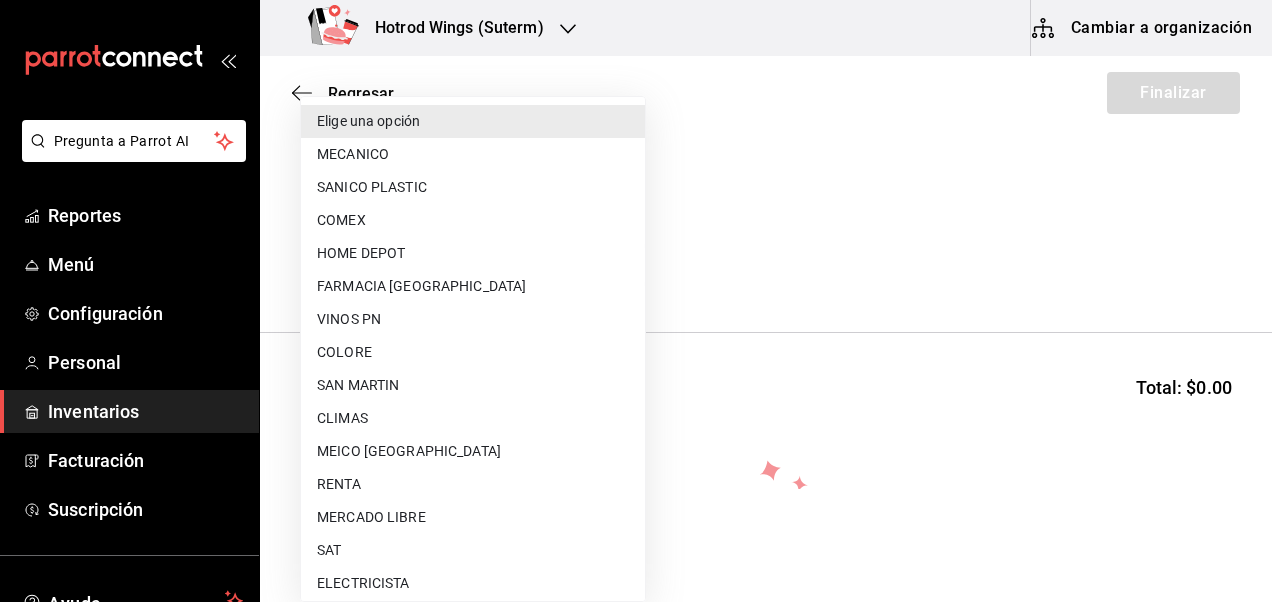 click on "Pregunta a Parrot AI Reportes   Menú   Configuración   Personal   Inventarios   Facturación   Suscripción   Ayuda Recomienda Parrot   [PERSON_NAME]   Sugerir nueva función   Hotrod Wings (Suterm) Cambiar a organización Regresar Finalizar Compra Proveedor Elige una opción default Buscar Total: $0.00 No hay insumos a mostrar. Busca un insumo para agregarlo a la lista Pregunta a Parrot AI Reportes   Menú   Configuración   Personal   Inventarios   Facturación   Suscripción   Ayuda Recomienda Parrot   [PERSON_NAME] nueva función   GANA 1 MES GRATIS EN TU SUSCRIPCIÓN AQUÍ ¿Recuerdas cómo empezó tu restaurante?
[DATE] puedes ayudar a un colega a tener el mismo cambio que tú viviste.
Recomienda Parrot directamente desde tu Portal Administrador.
Es fácil y rápido.
🎁 Por cada restaurante que se una, ganas 1 mes gratis. Ver video tutorial Ir a video Editar Eliminar Visitar centro de ayuda [PHONE_NUMBER] [EMAIL_ADDRESS][DOMAIN_NAME] Visitar centro de ayuda [PHONE_NUMBER] Elige una opción" at bounding box center (636, 244) 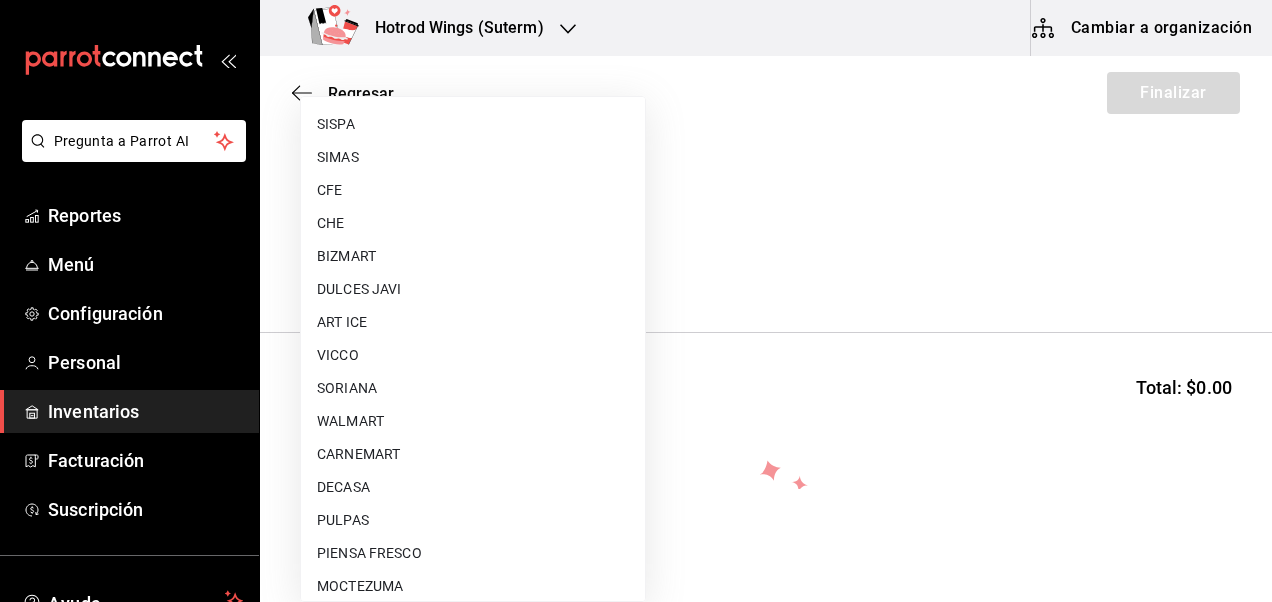 scroll, scrollTop: 960, scrollLeft: 0, axis: vertical 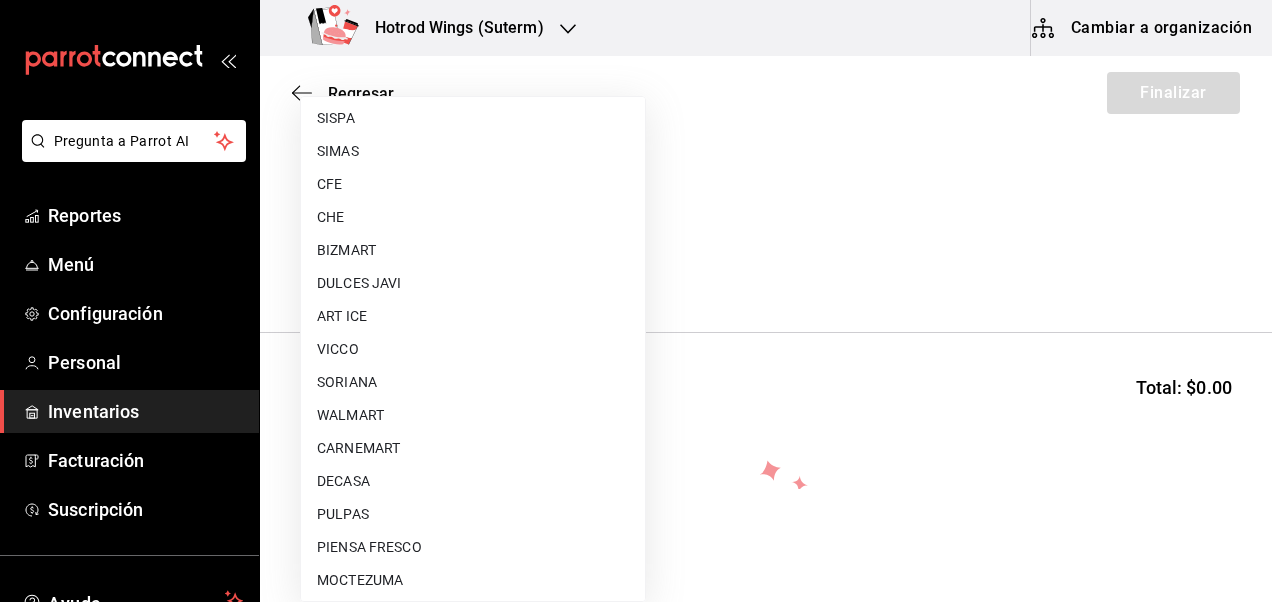 click on "SORIANA" at bounding box center [473, 382] 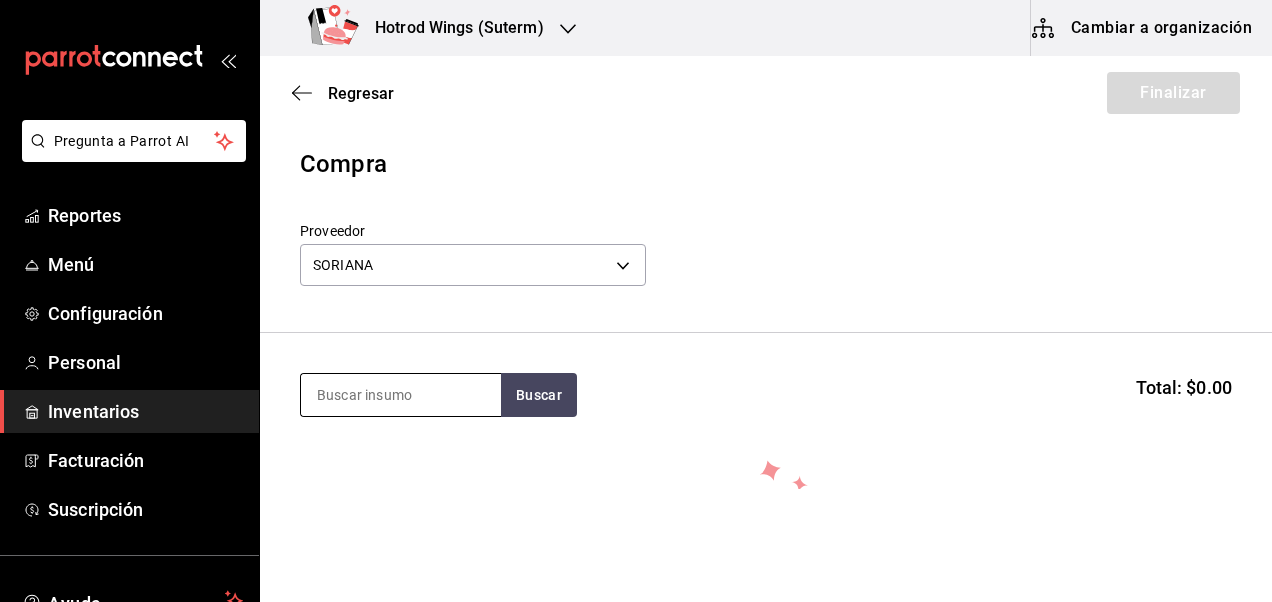 click at bounding box center (401, 395) 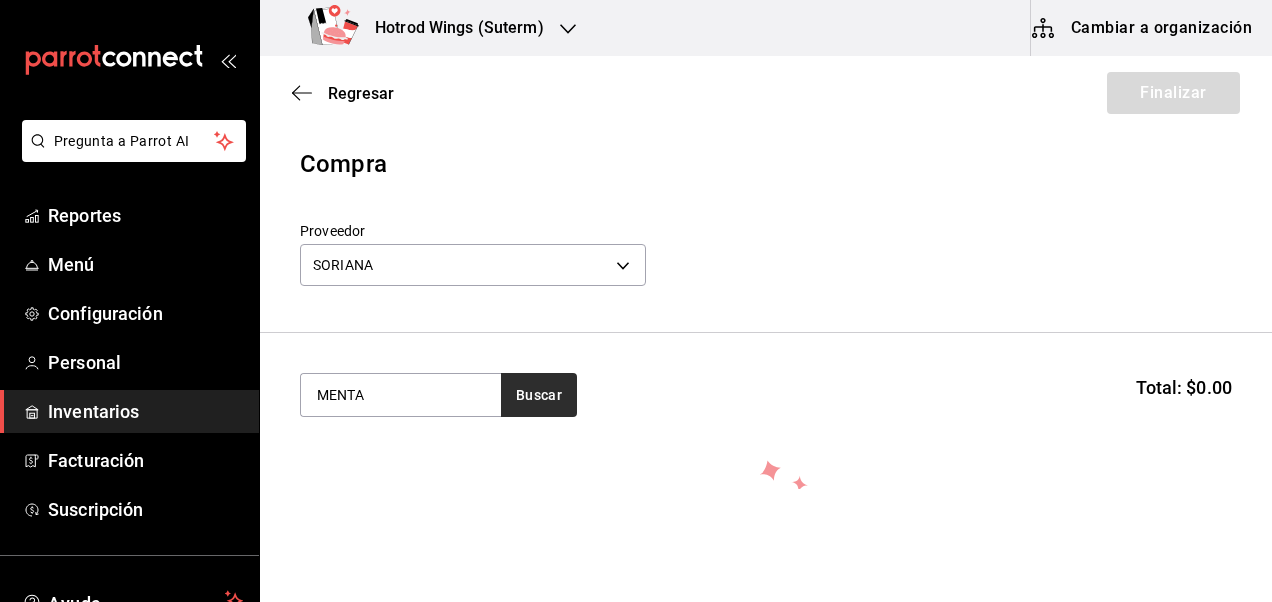 type on "MENTA" 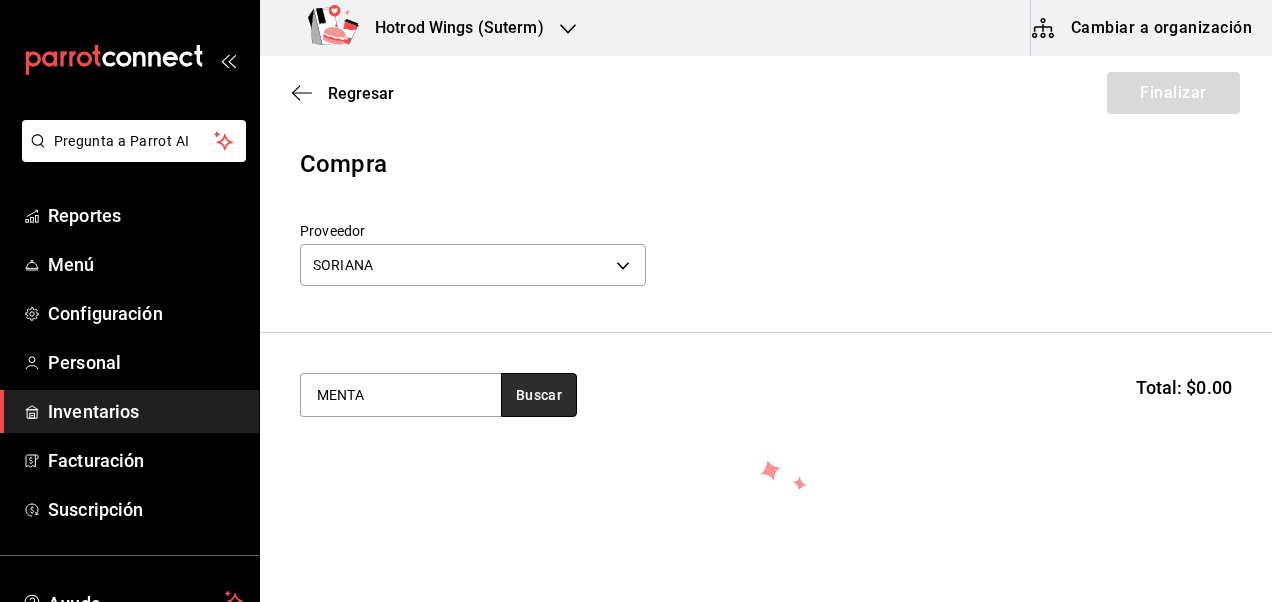 click on "Buscar" at bounding box center (539, 395) 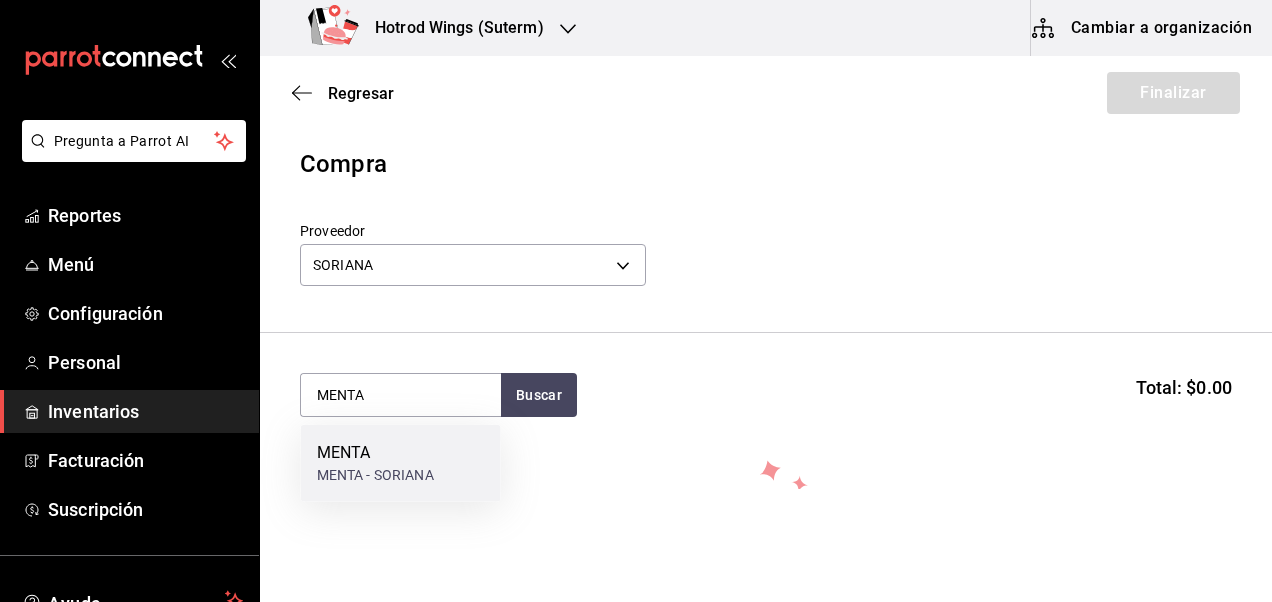 click on "MENTA" at bounding box center [375, 453] 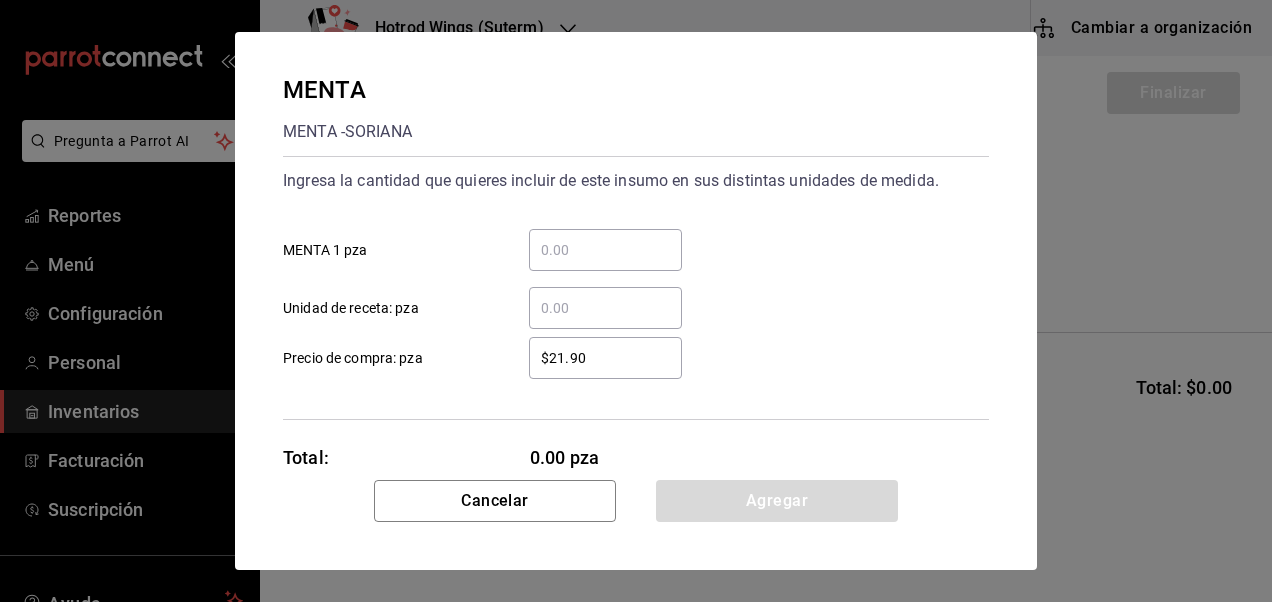 click on "​ MENTA 1 pza" at bounding box center (605, 250) 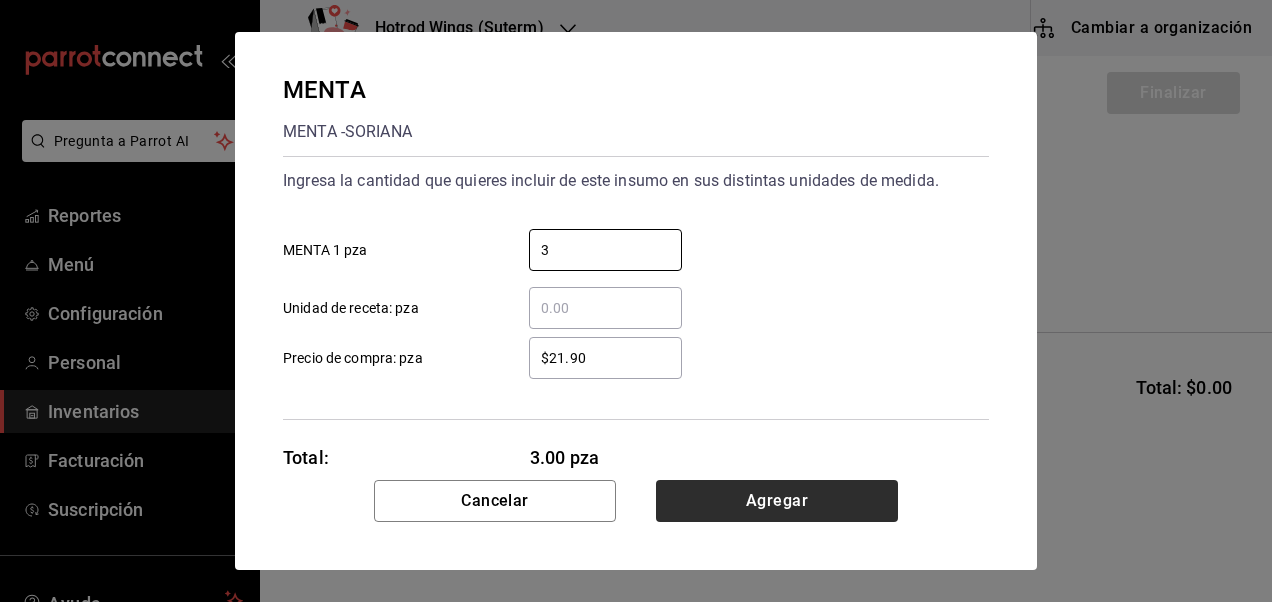 type on "3" 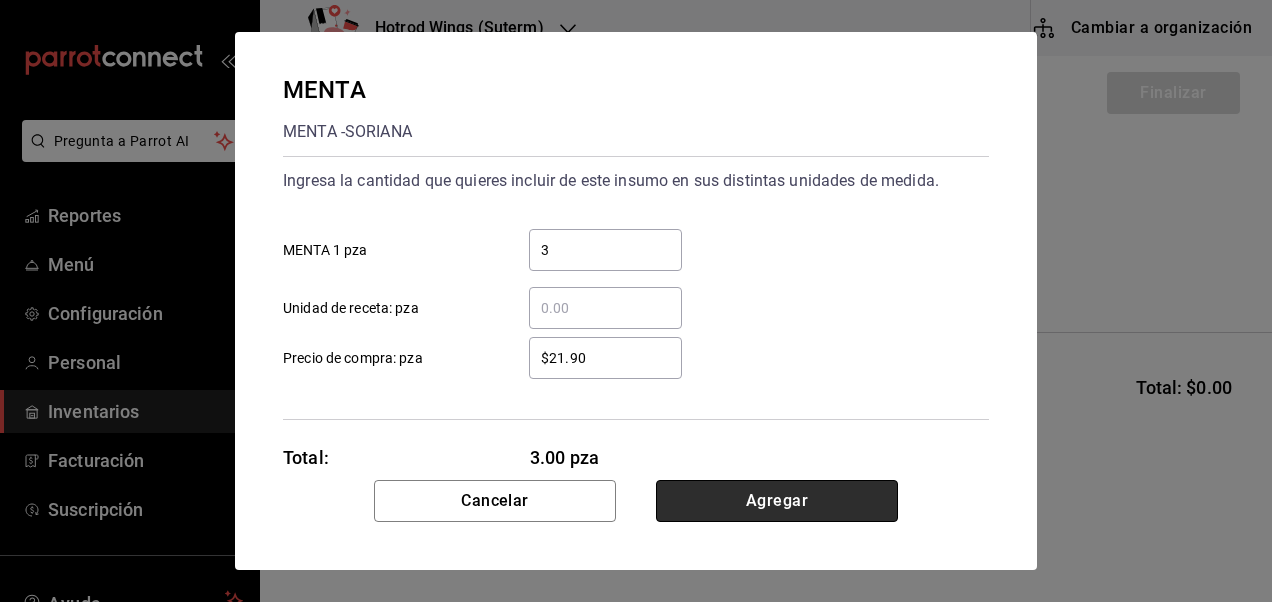 click on "Agregar" at bounding box center (777, 501) 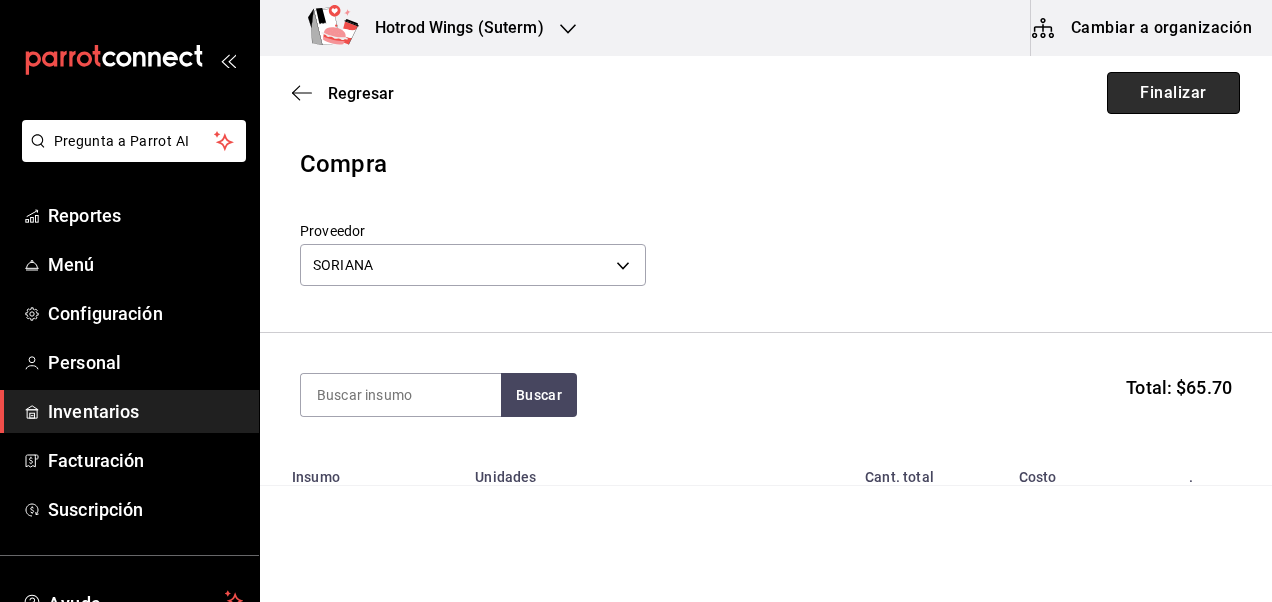 click on "Finalizar" at bounding box center [1173, 93] 